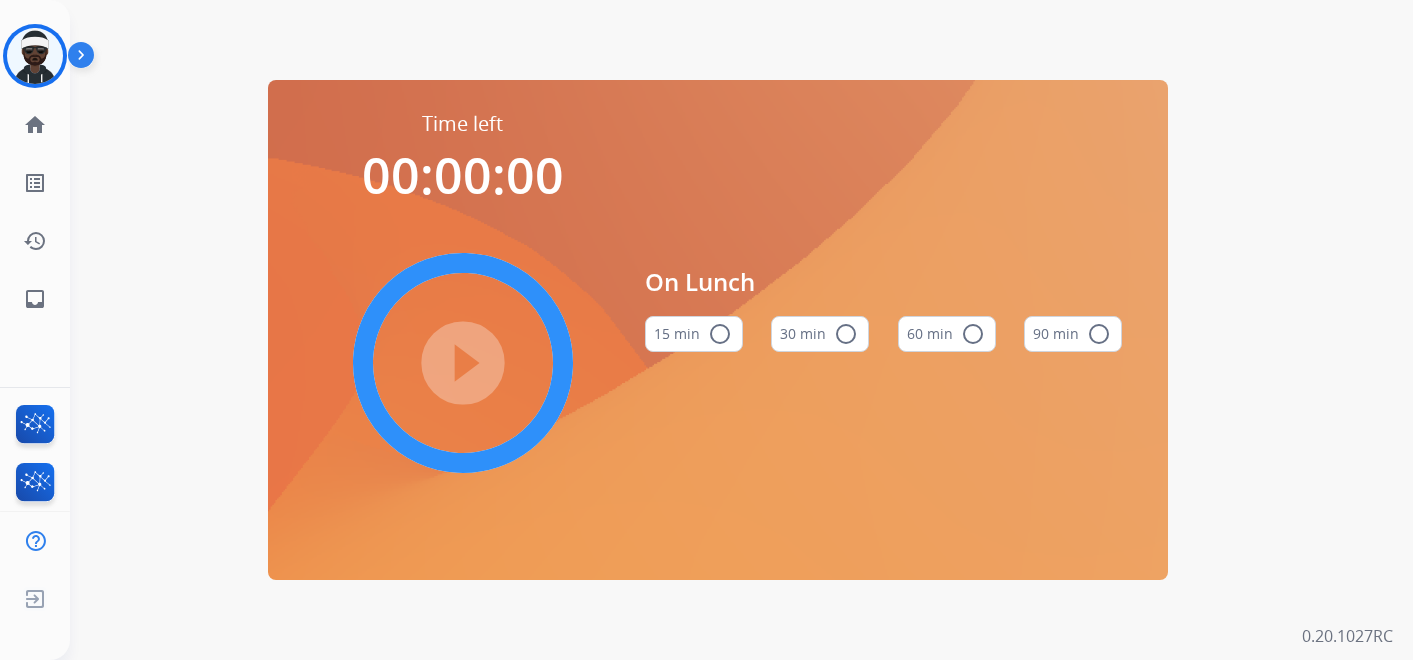 scroll, scrollTop: 0, scrollLeft: 0, axis: both 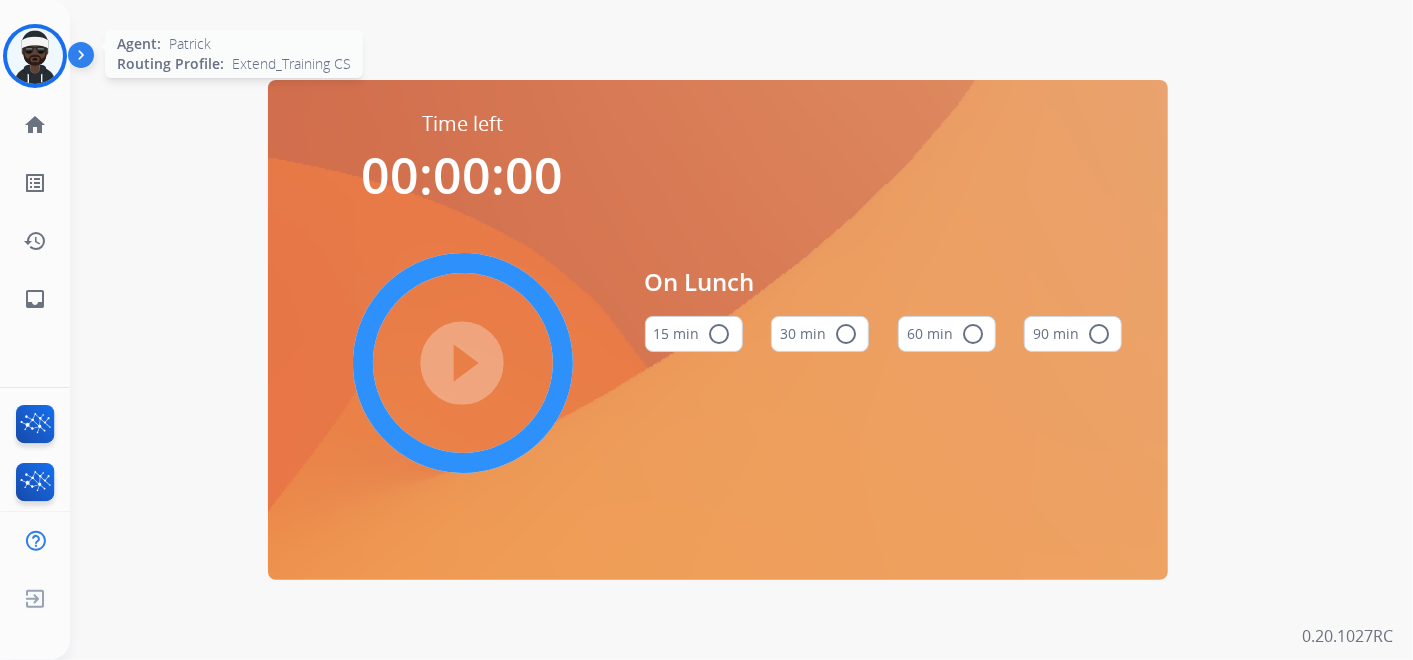 click at bounding box center (35, 56) 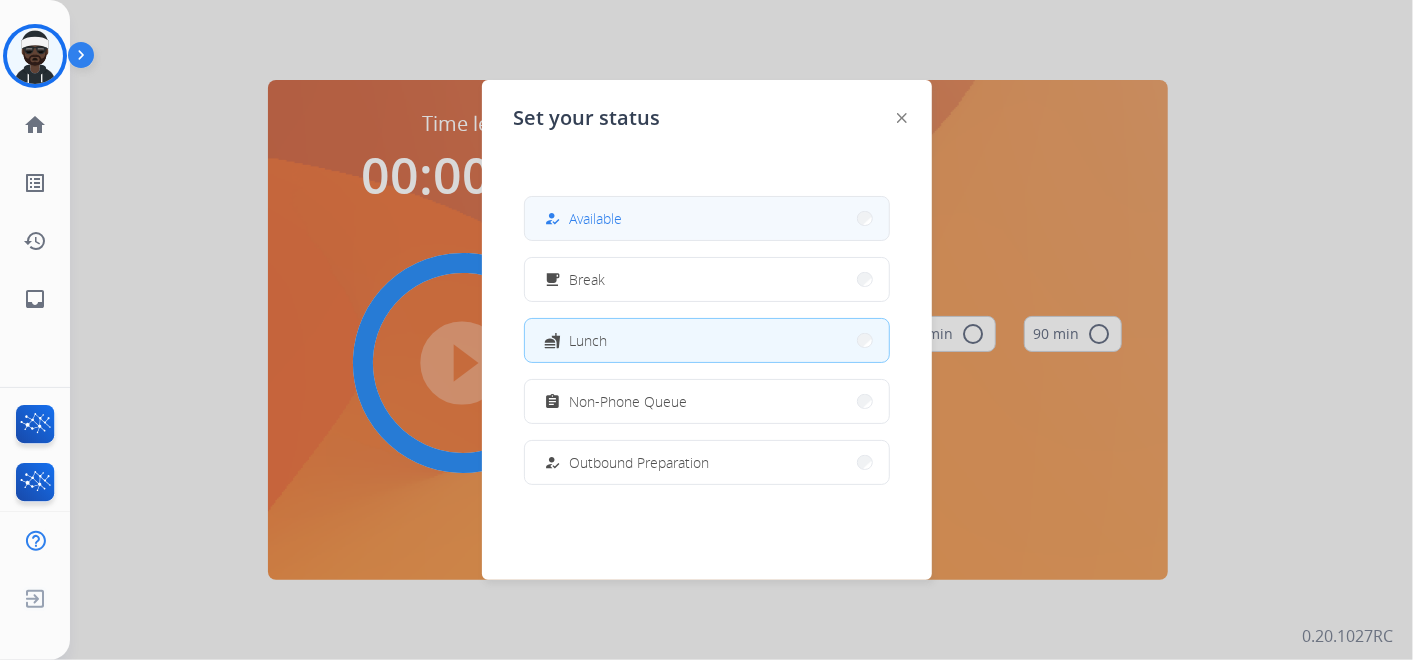 click on "how_to_reg Available" at bounding box center (707, 218) 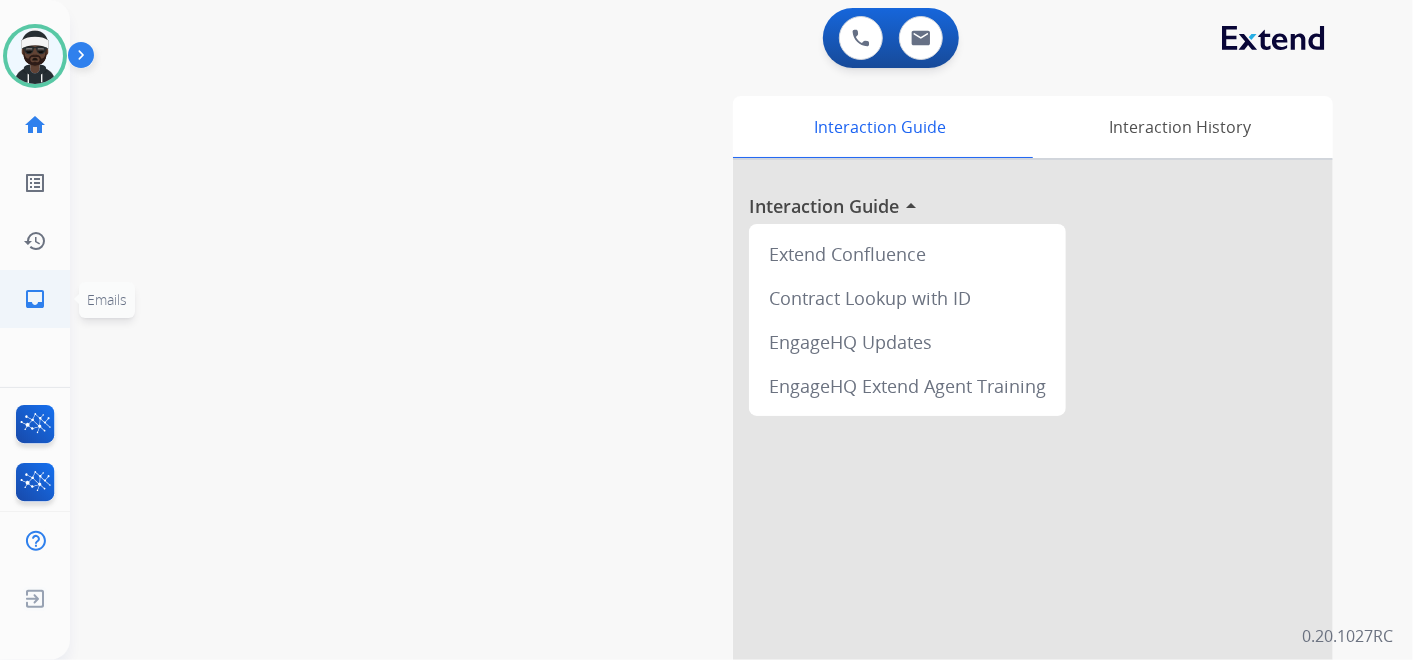 click on "inbox  Emails" 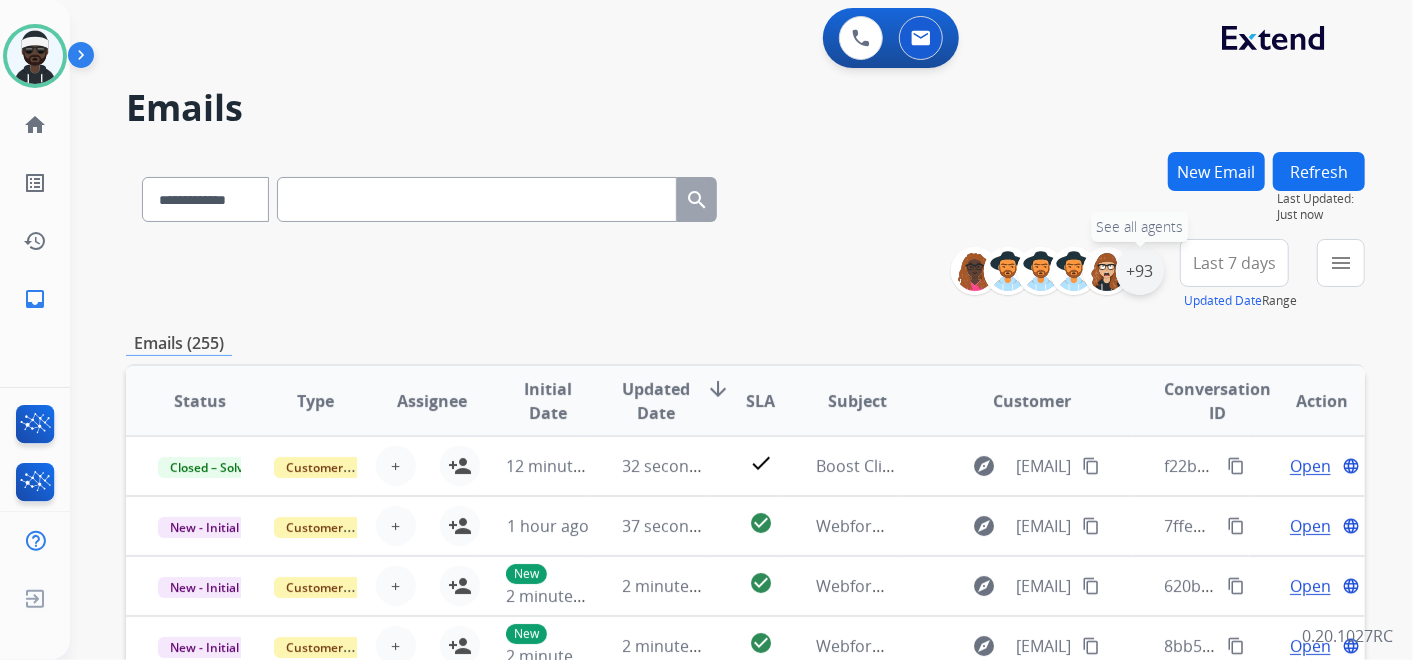 click on "+93" at bounding box center (1140, 271) 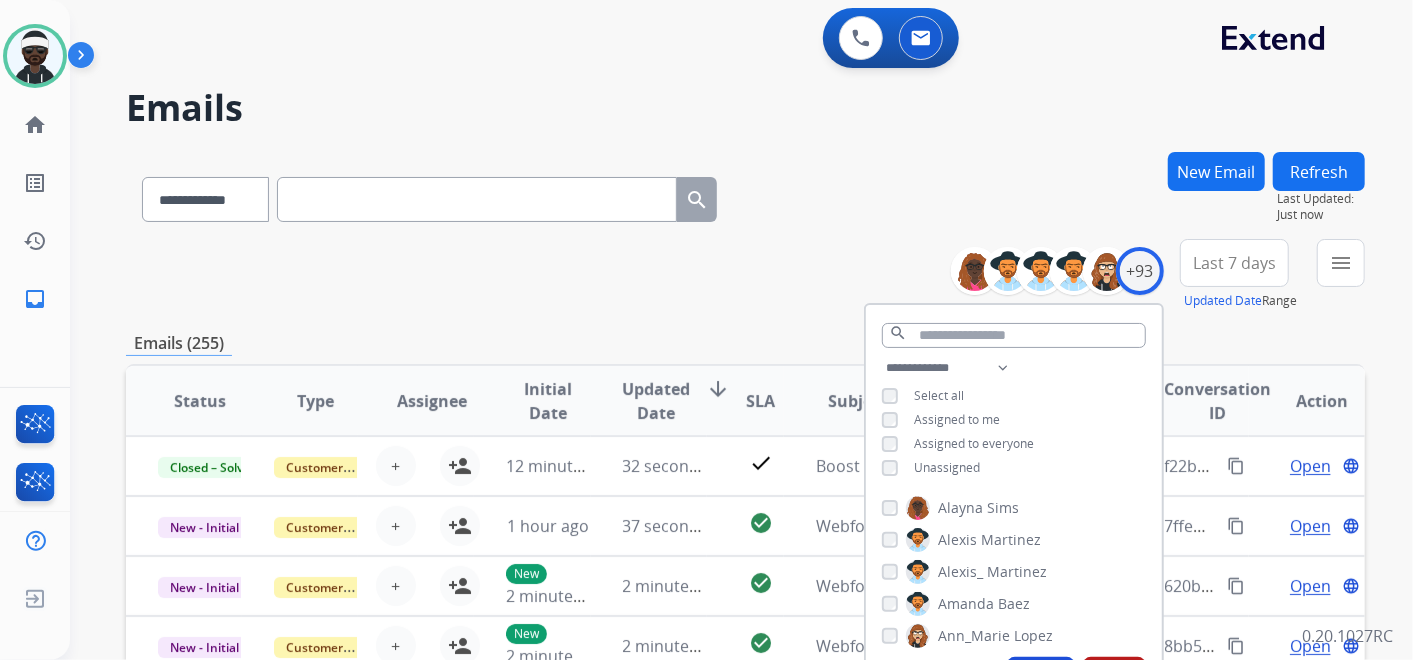 click on "Unassigned" at bounding box center [947, 467] 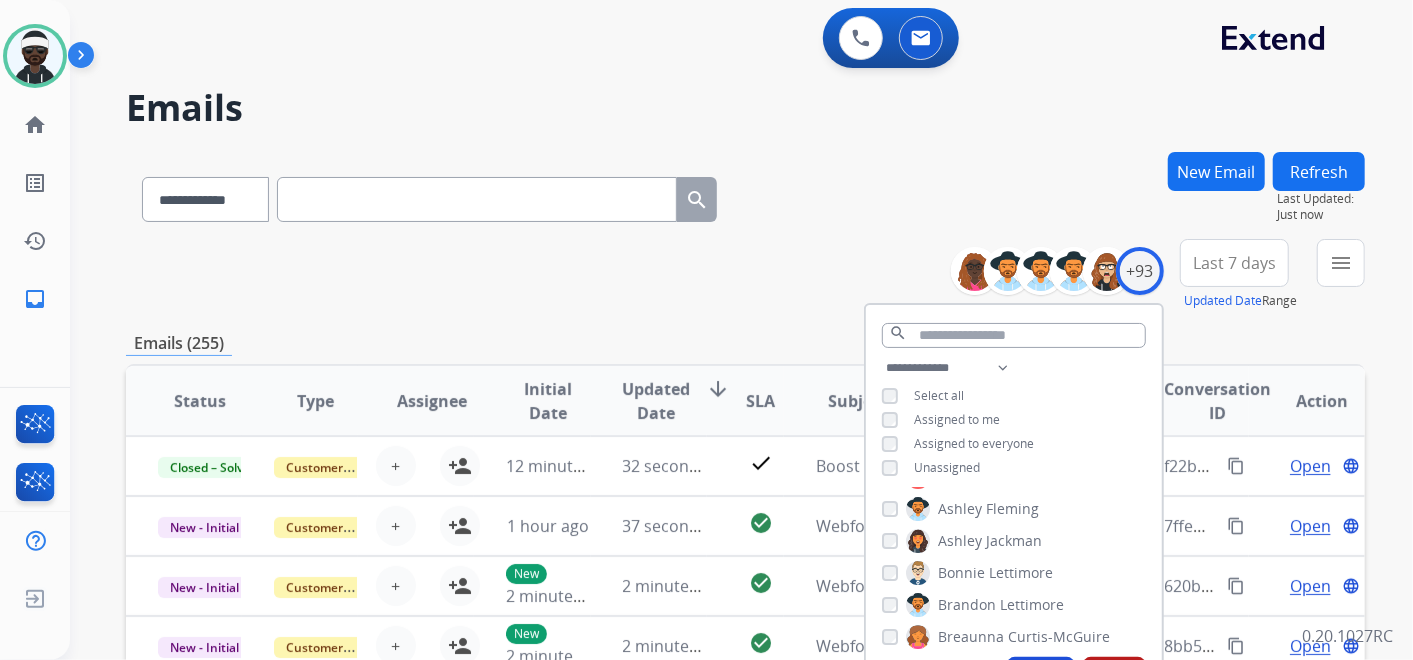 scroll, scrollTop: 444, scrollLeft: 0, axis: vertical 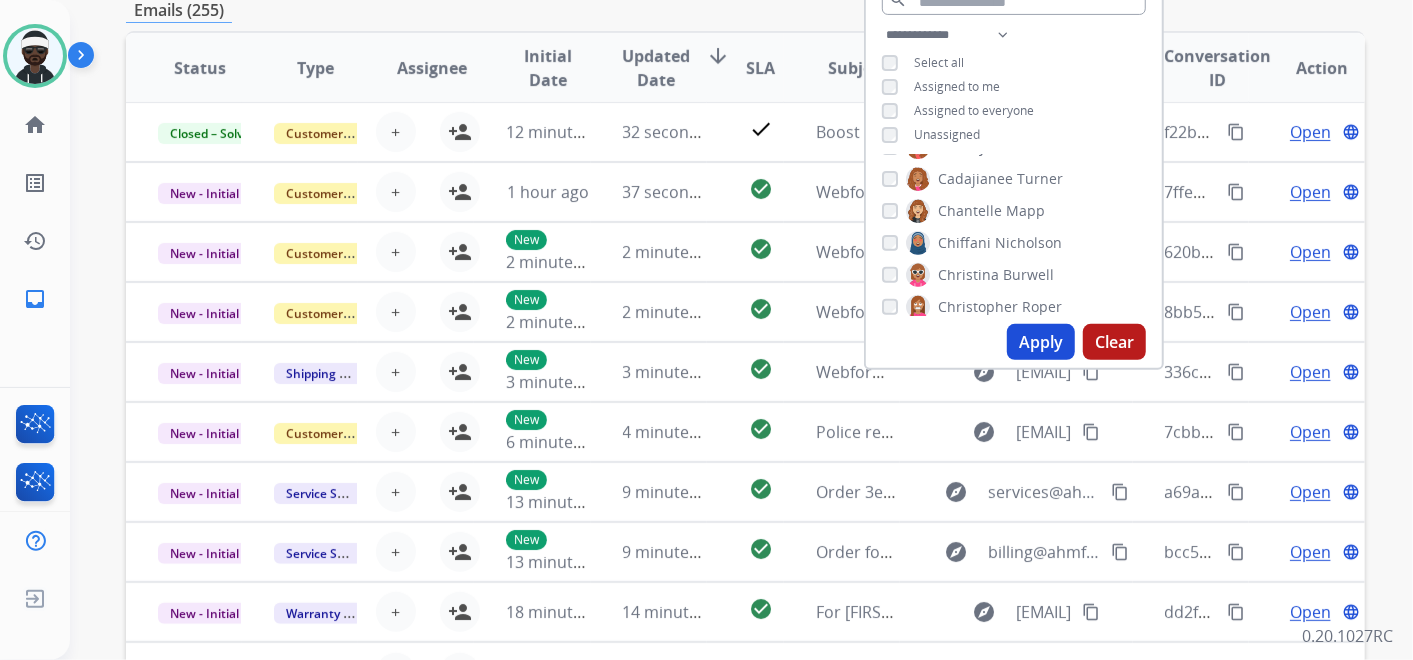 click on "Apply" at bounding box center (1041, 342) 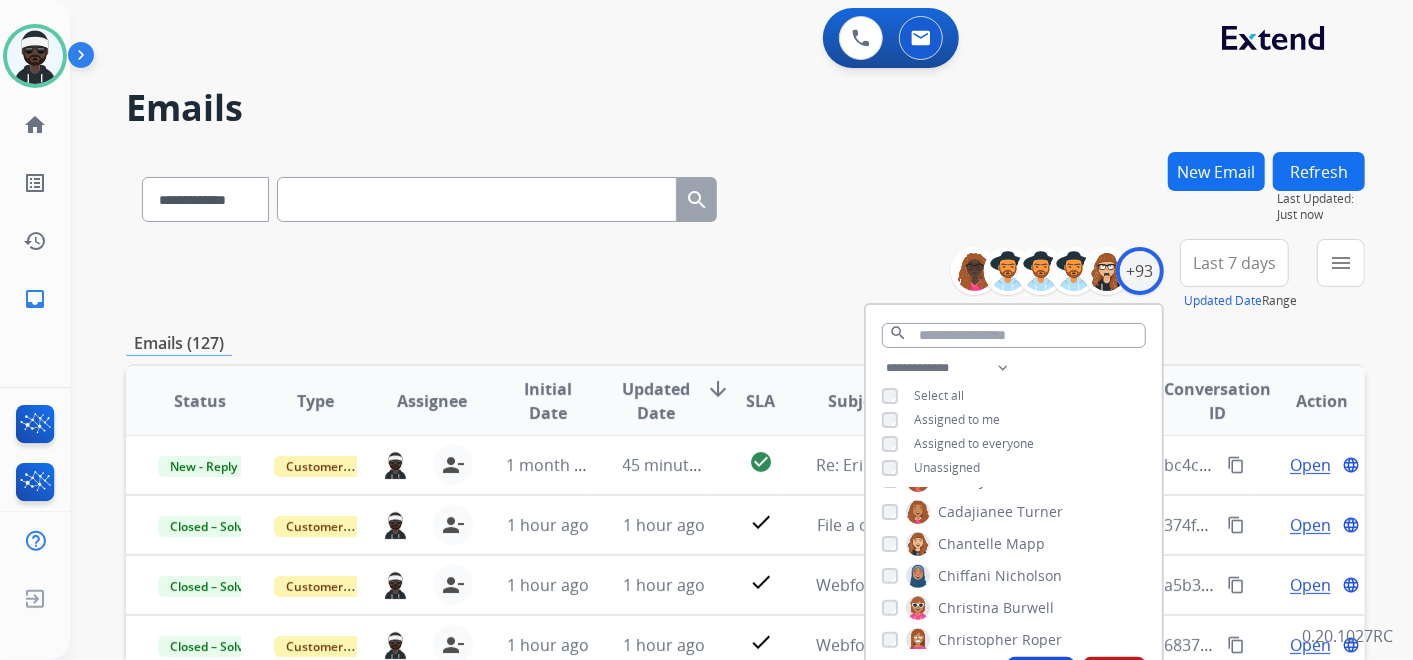 click on "**********" at bounding box center [745, 275] 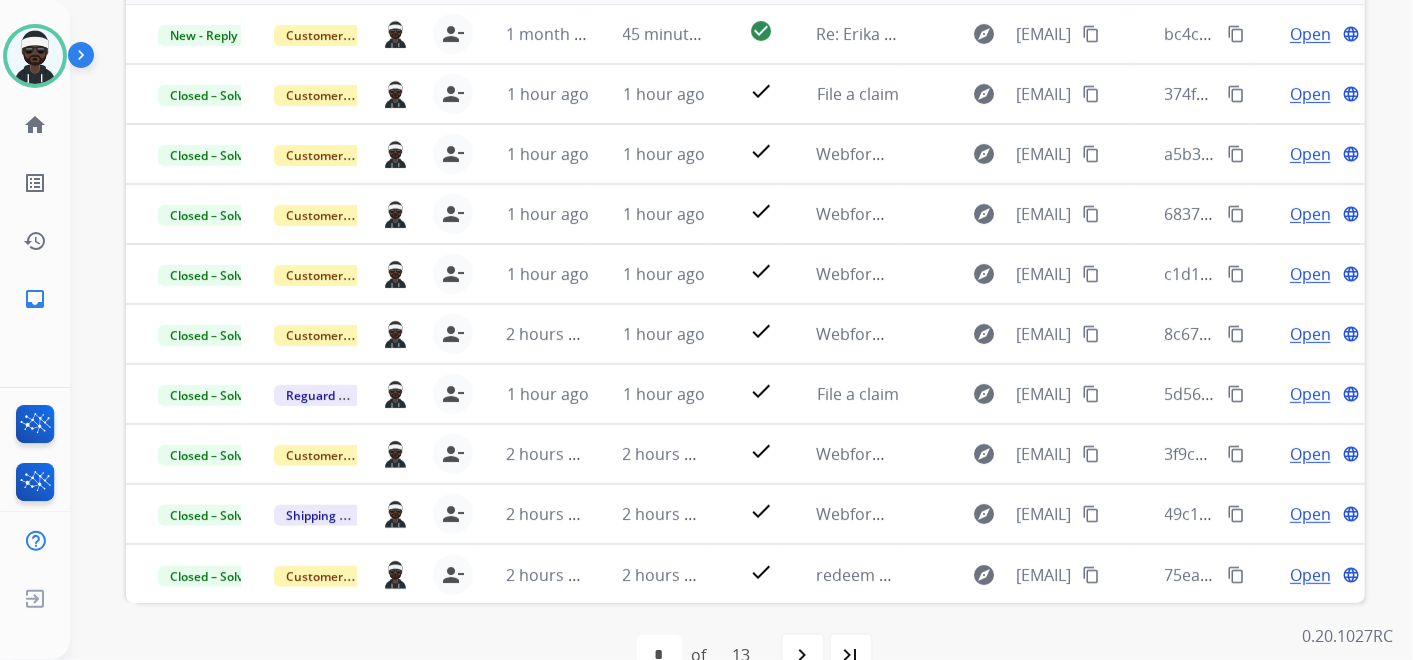 scroll, scrollTop: 444, scrollLeft: 0, axis: vertical 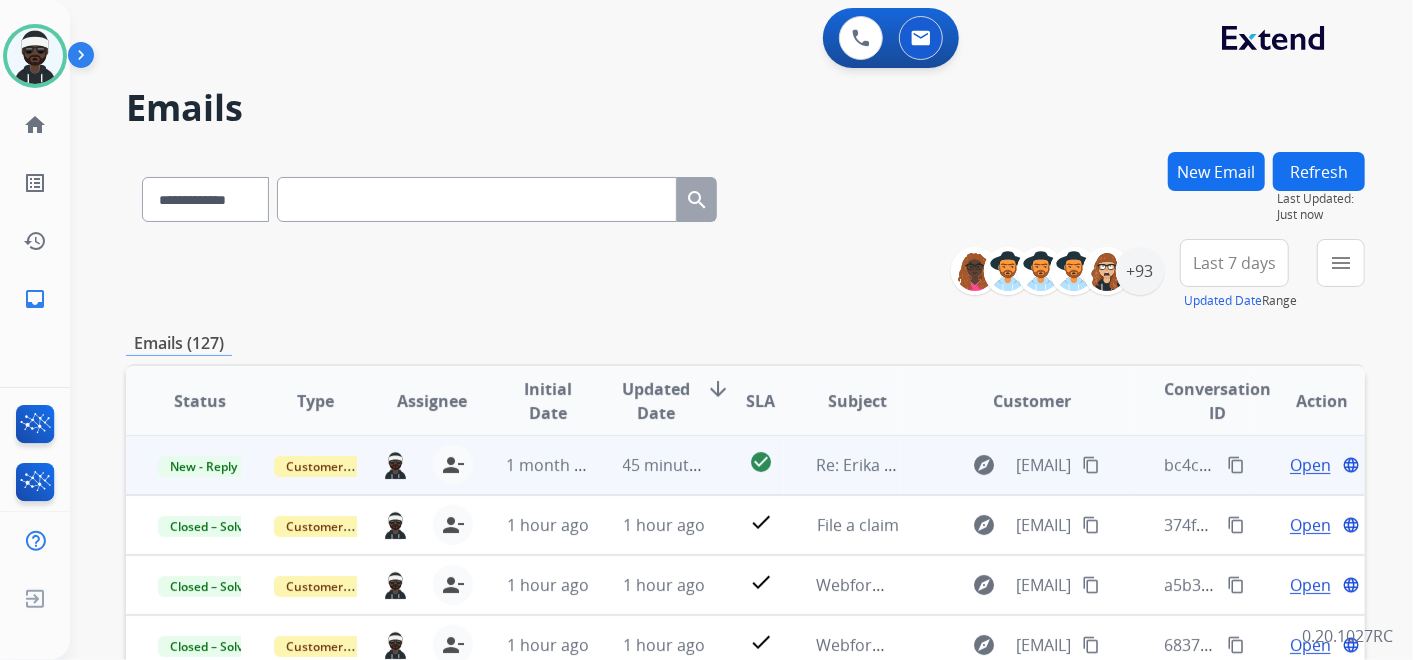 click on "Open" at bounding box center [1310, 465] 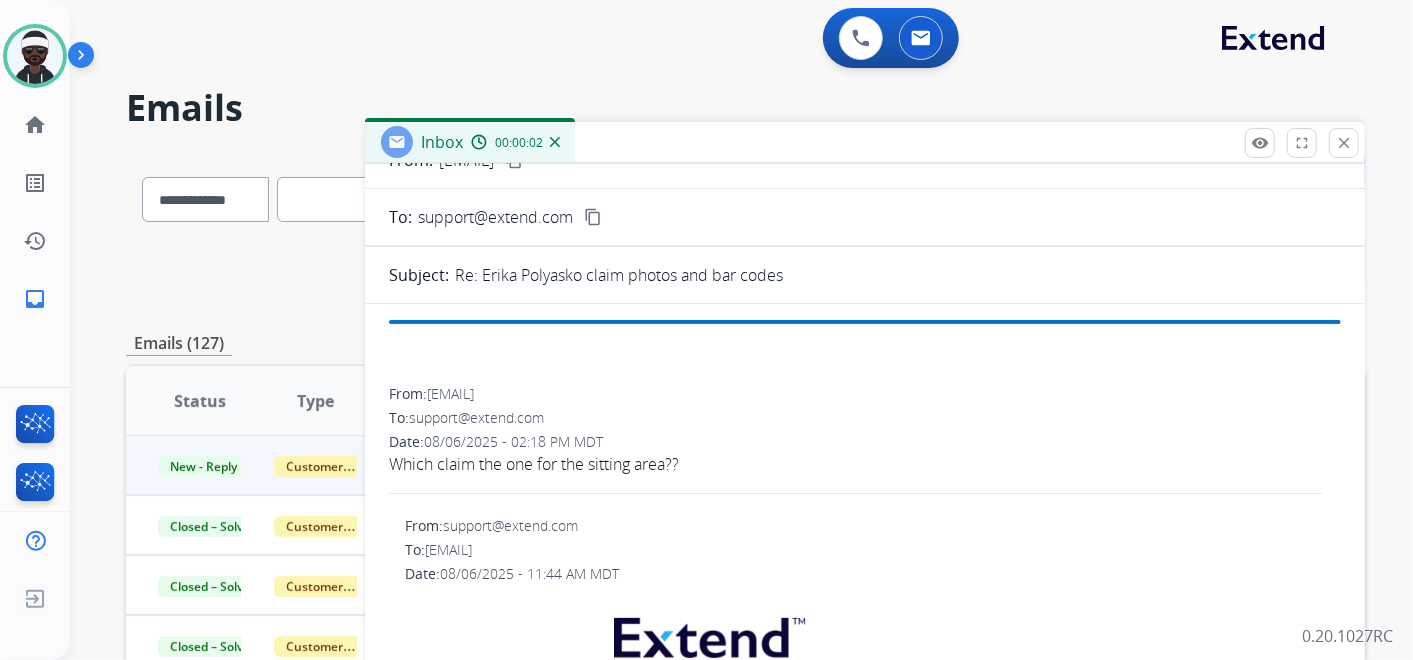 scroll, scrollTop: 111, scrollLeft: 0, axis: vertical 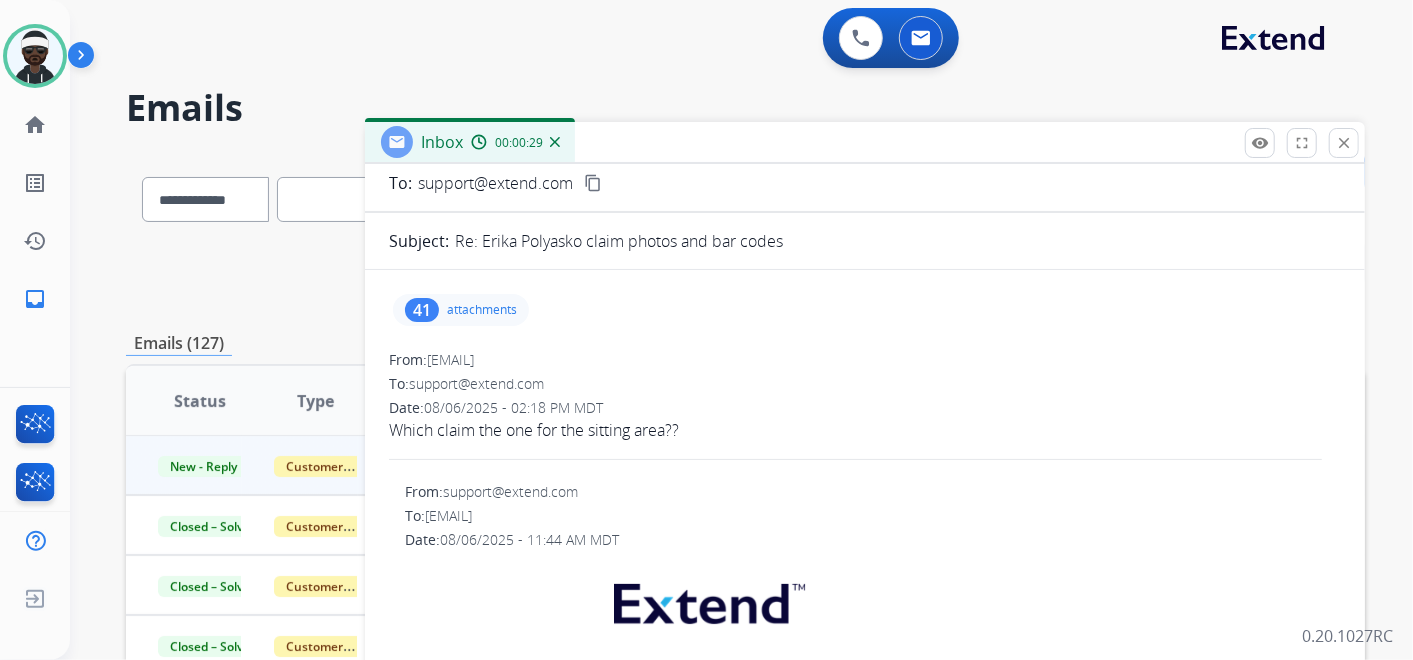 click on "attachments" at bounding box center (482, 310) 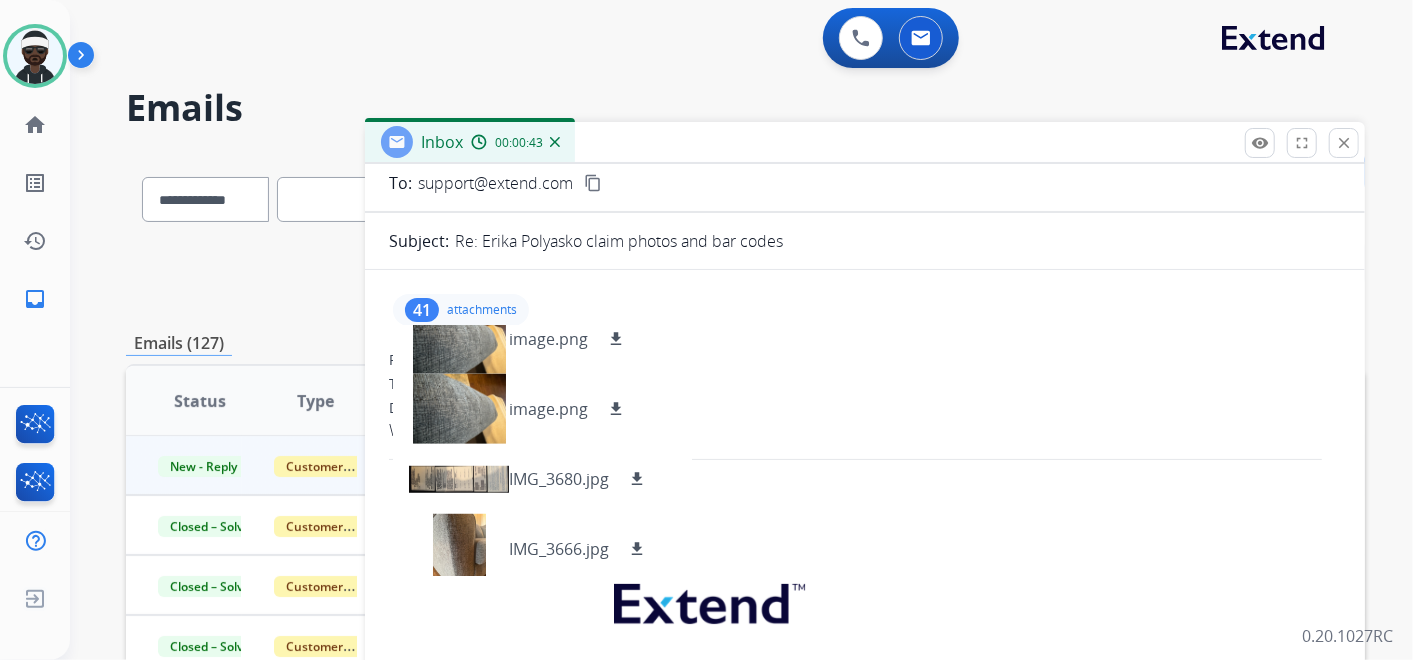 scroll, scrollTop: 0, scrollLeft: 0, axis: both 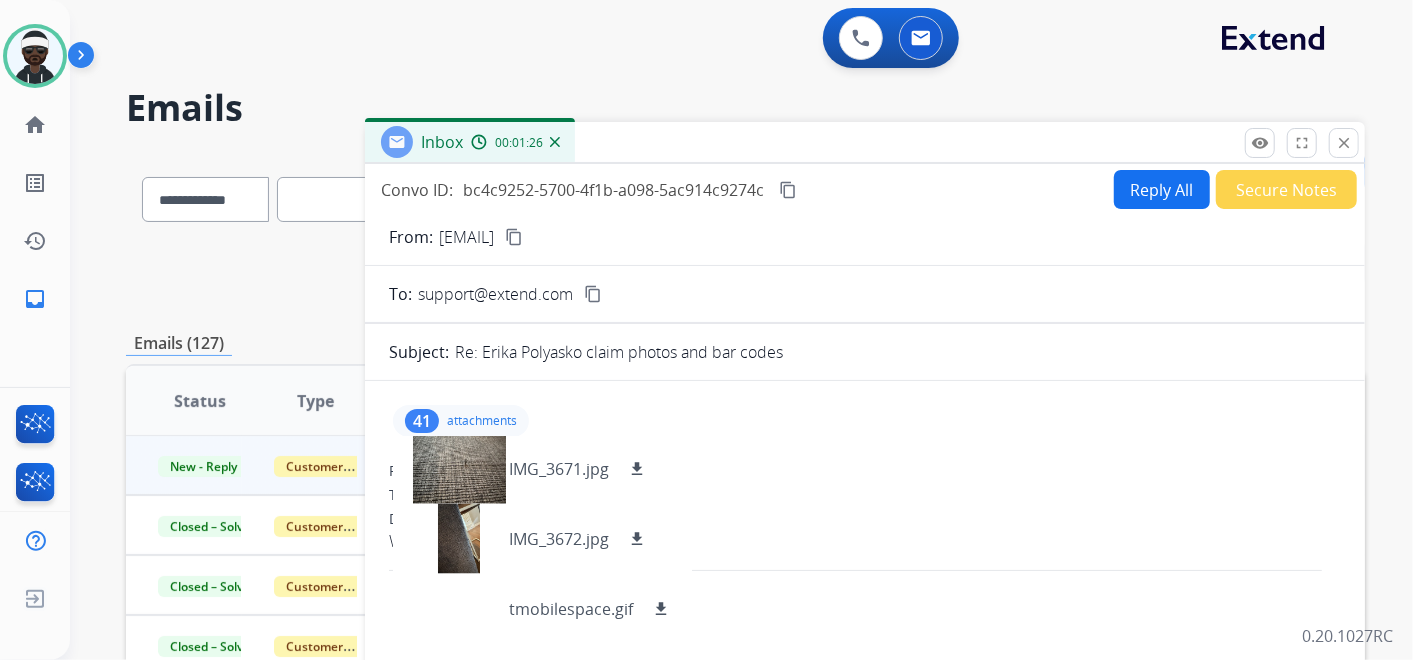 click on "content_copy" at bounding box center (514, 237) 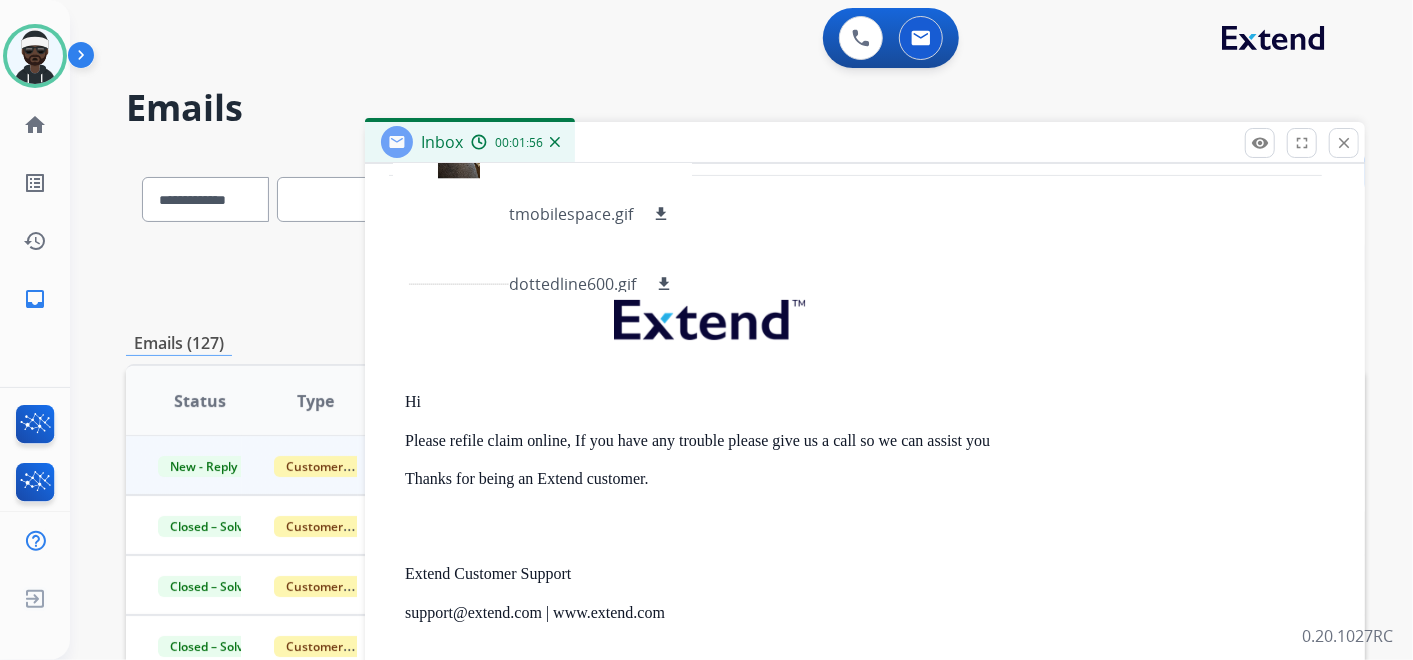 scroll, scrollTop: 222, scrollLeft: 0, axis: vertical 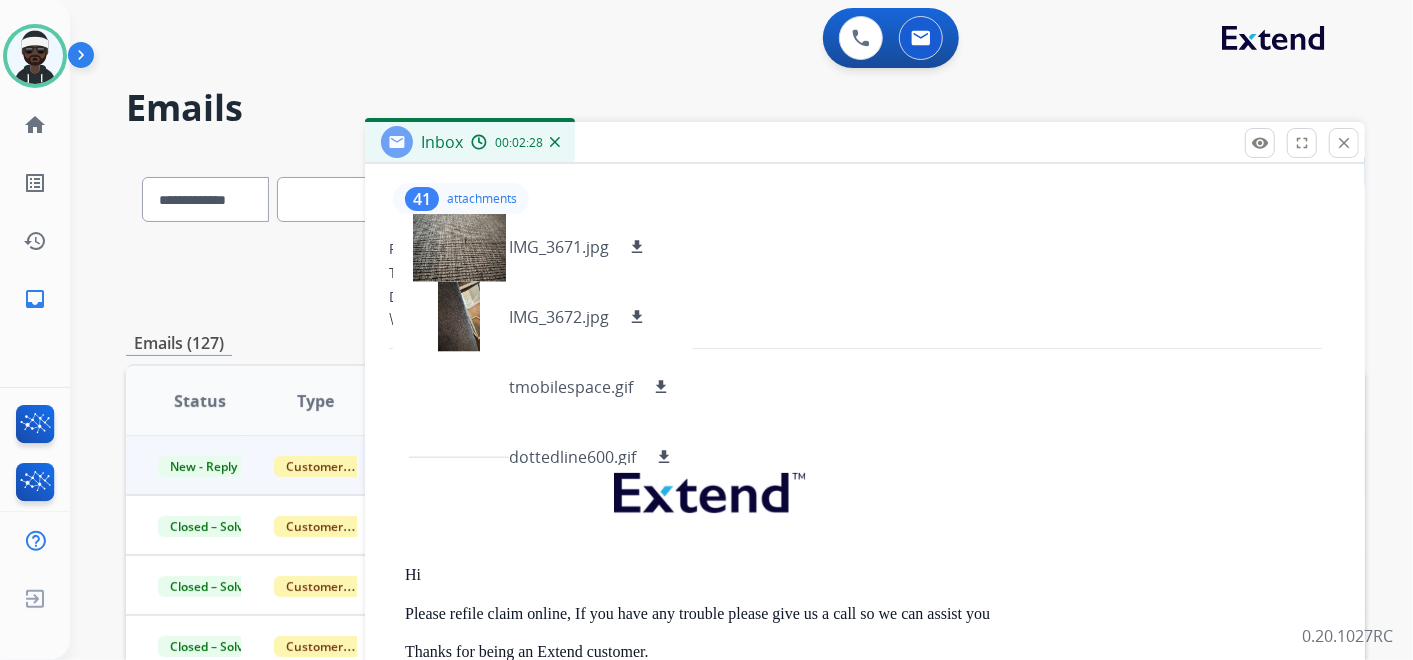 click at bounding box center (873, 497) 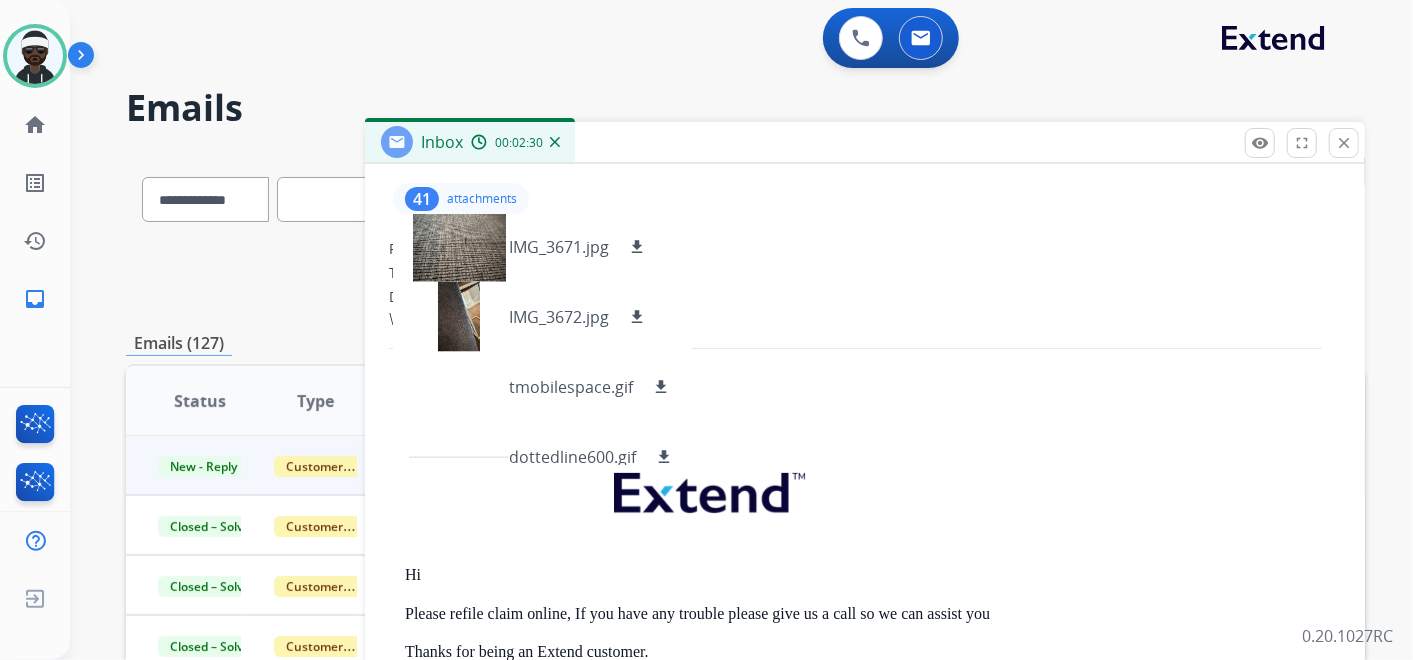 click on "From:  [EMAIL]   To:  support@extend.com  Date:  08/06/2025 - 02:18 PM MDT
Which claim the one for the sitting area??
From:  support@extend.com   To:  [EMAIL]  Date:  08/06/2025 - 11:44 AM MDT Hi Please refile claim online, If you have any trouble please give us a call so we can assist you Thanks for being an Extend customer. Extend Customer Support support@extend.com | www.extend.com If you have any questions or need further assistance, reply to this email or give us a call at (877) 248-7707 Monday-Friday 9:00AM - 8:00PM EST or Saturdays and Sundays 9:00AM - 2:00PM EST.  From:  [EMAIL]   To:  support@extend.com  Date:  08/06/2025 - 09:54 AM MDT
Please let me know if I need to provide more pictures for the Sitting area of the couch, please let me know if you can tell the areas I’m describing Where the threat is coming apart. For the claim to be approved, thank you.
From:  [EMAIL]   To:  support@extend.com  Date:" at bounding box center (865, 3493) 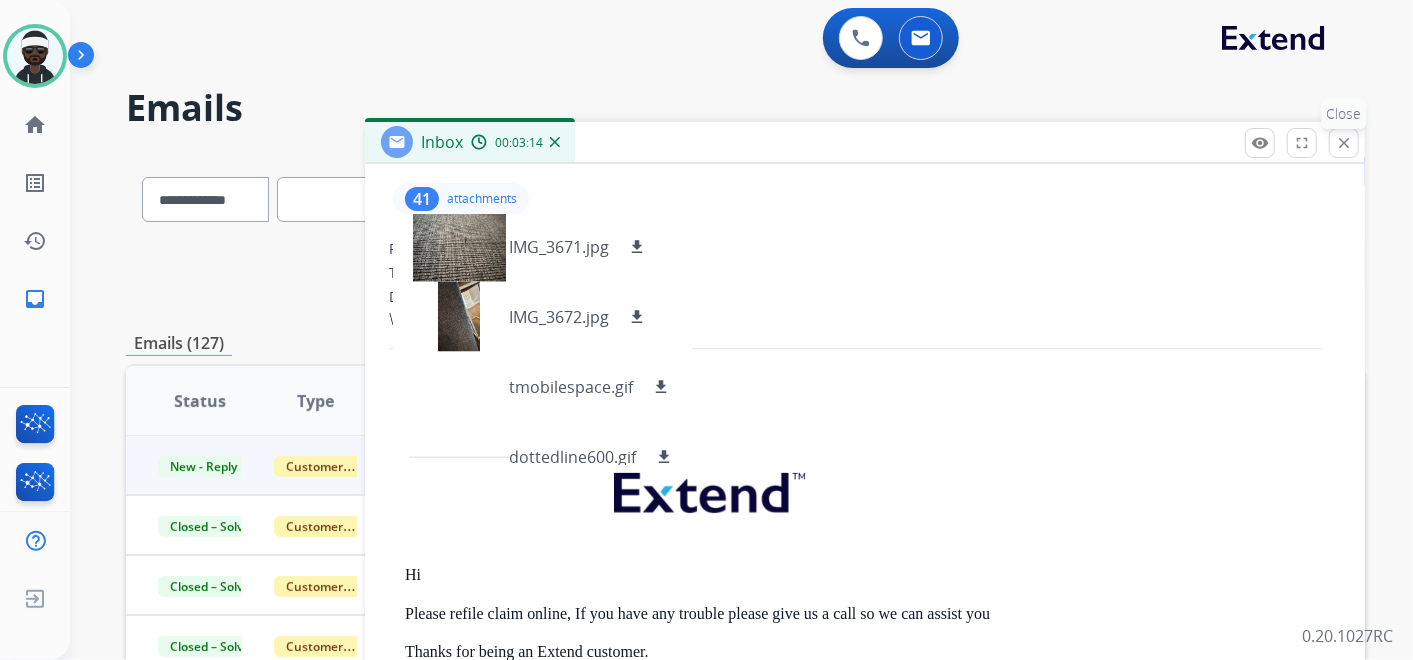 click on "close Close" at bounding box center [1344, 143] 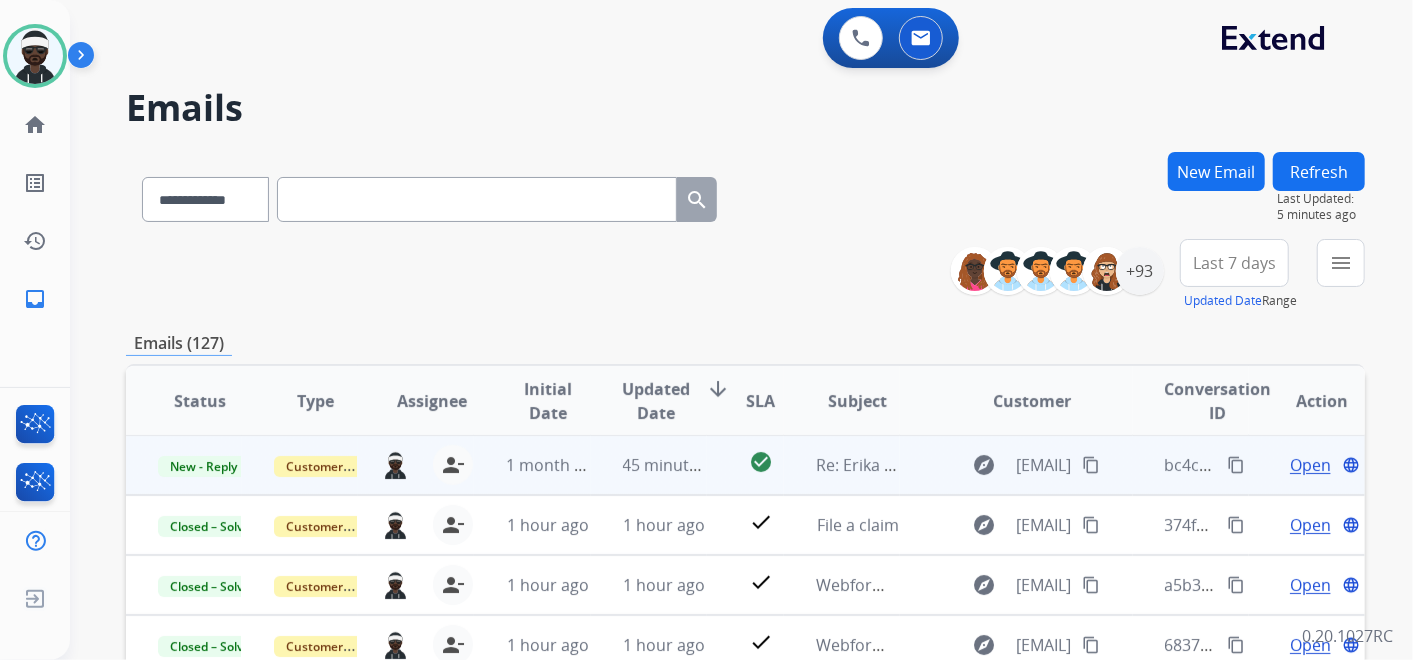 click on "Open" at bounding box center [1310, 465] 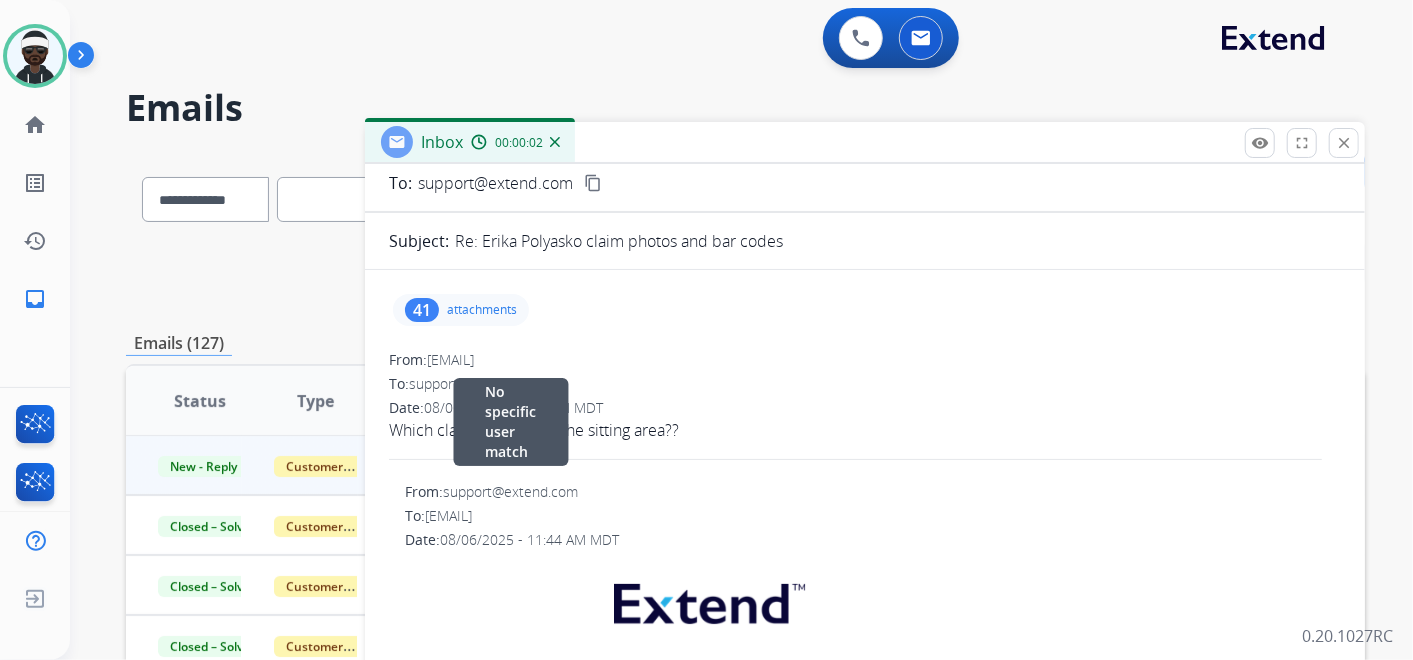scroll, scrollTop: 222, scrollLeft: 0, axis: vertical 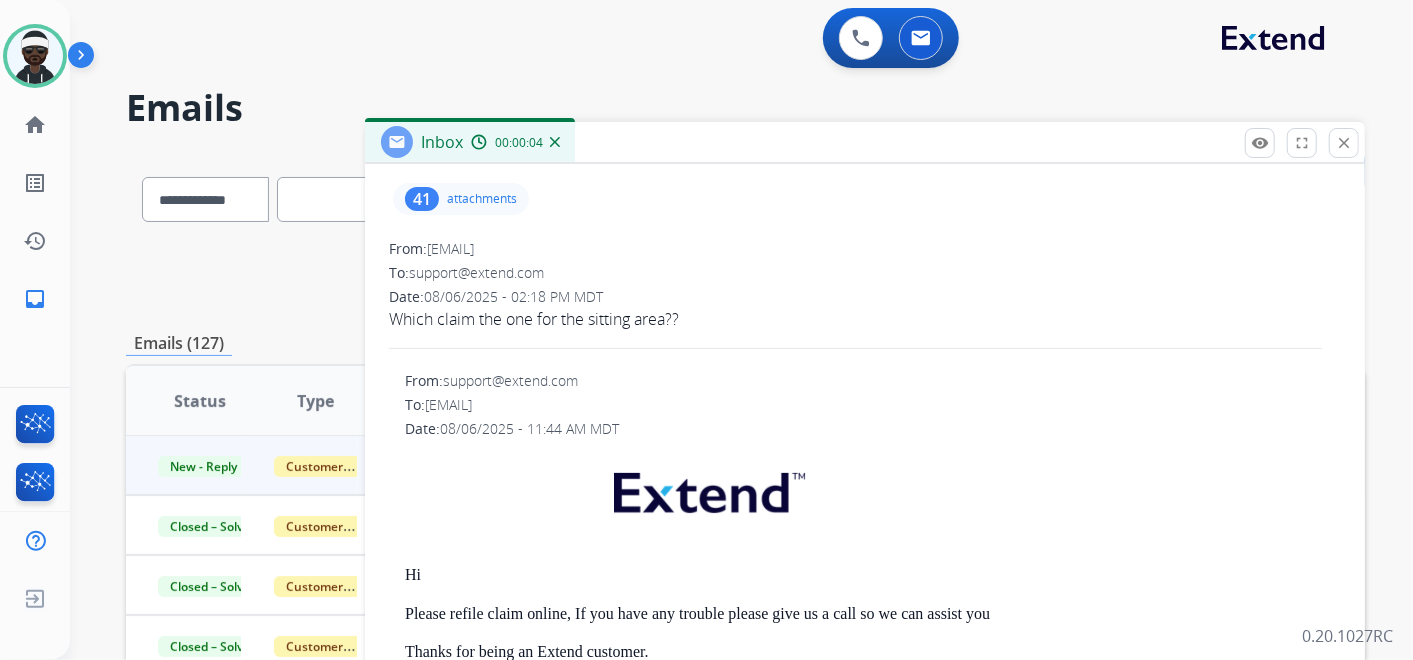 click on "attachments" at bounding box center [482, 199] 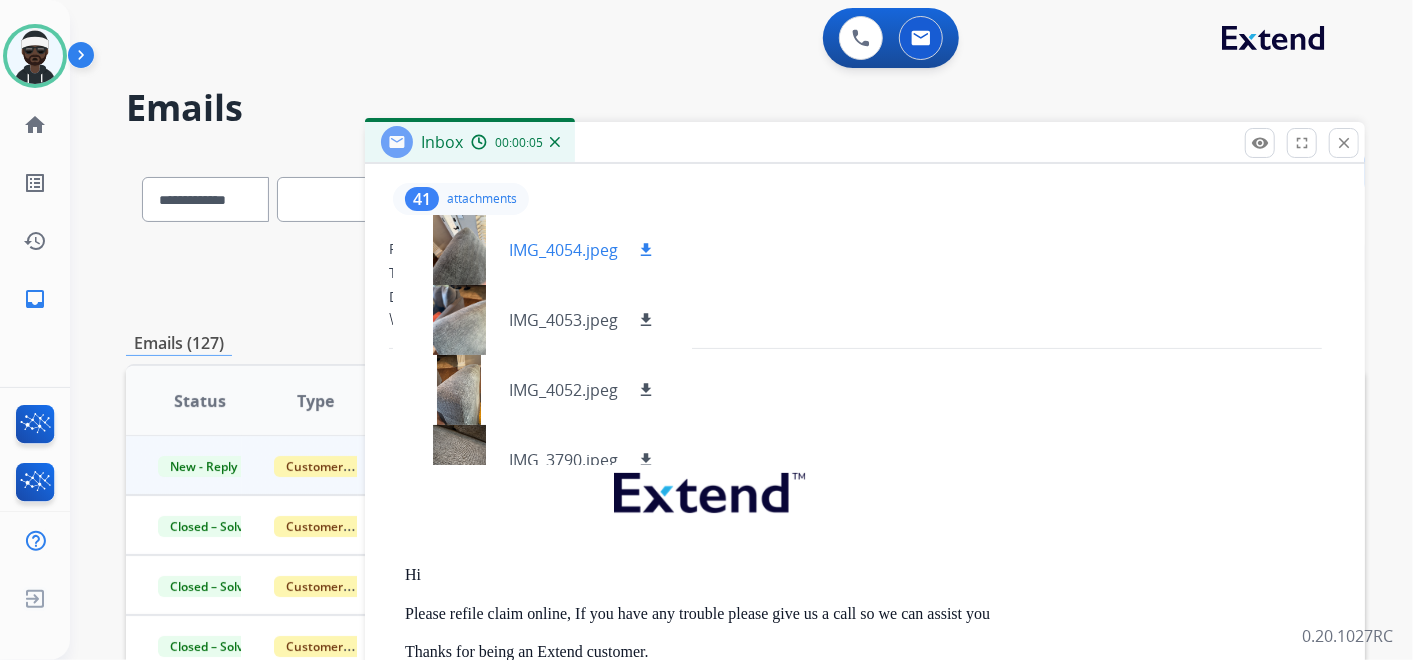 click at bounding box center [459, 250] 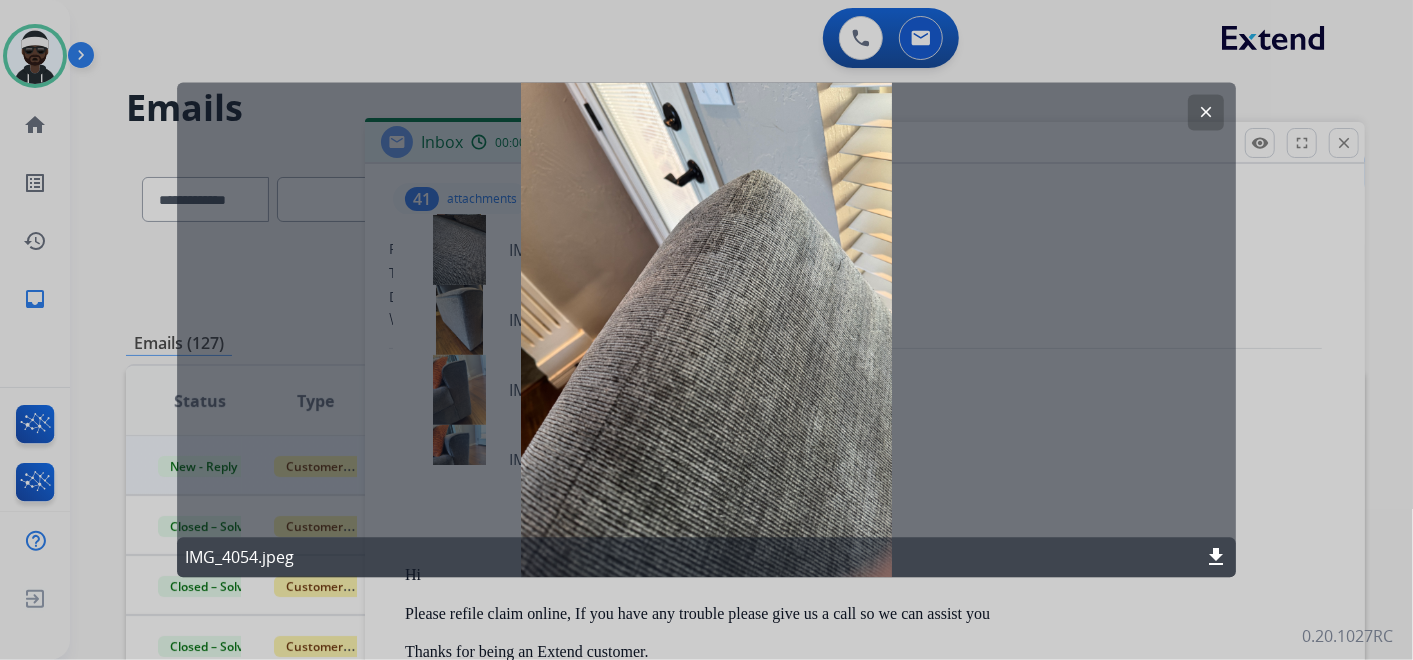 scroll, scrollTop: 222, scrollLeft: 0, axis: vertical 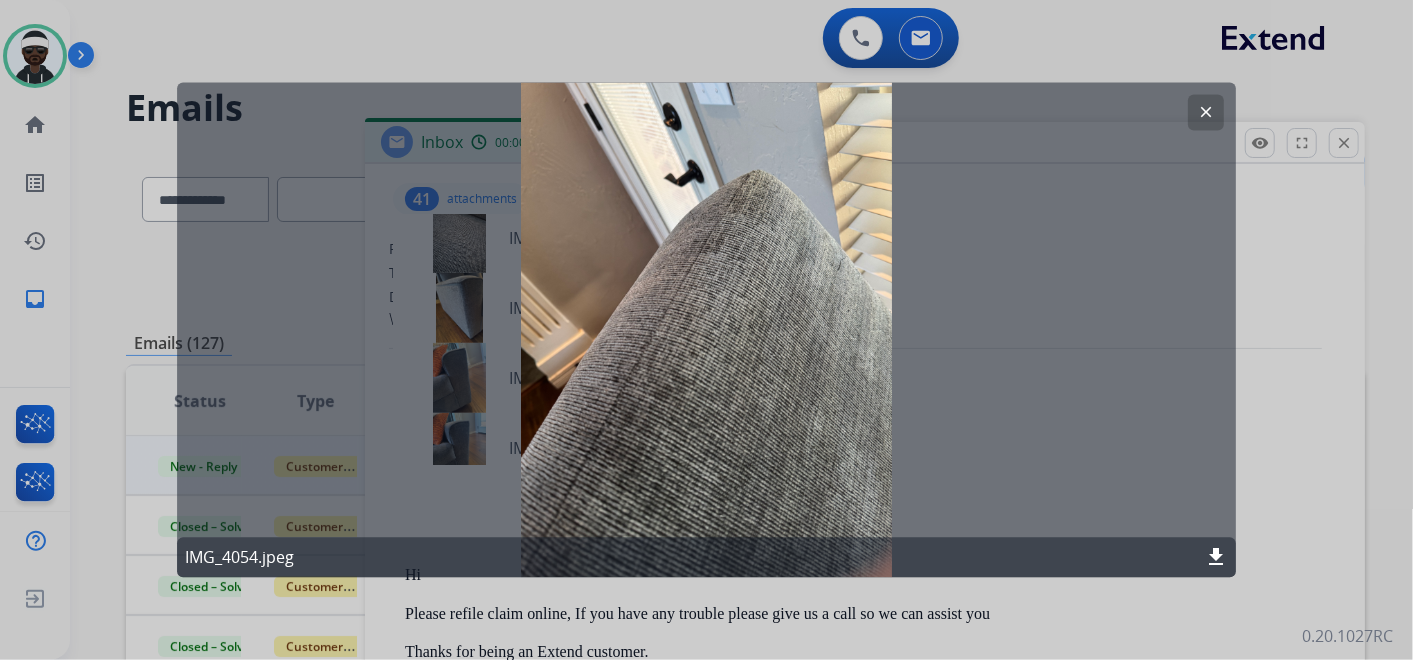 click on "clear IMG_4054.jpeg download" 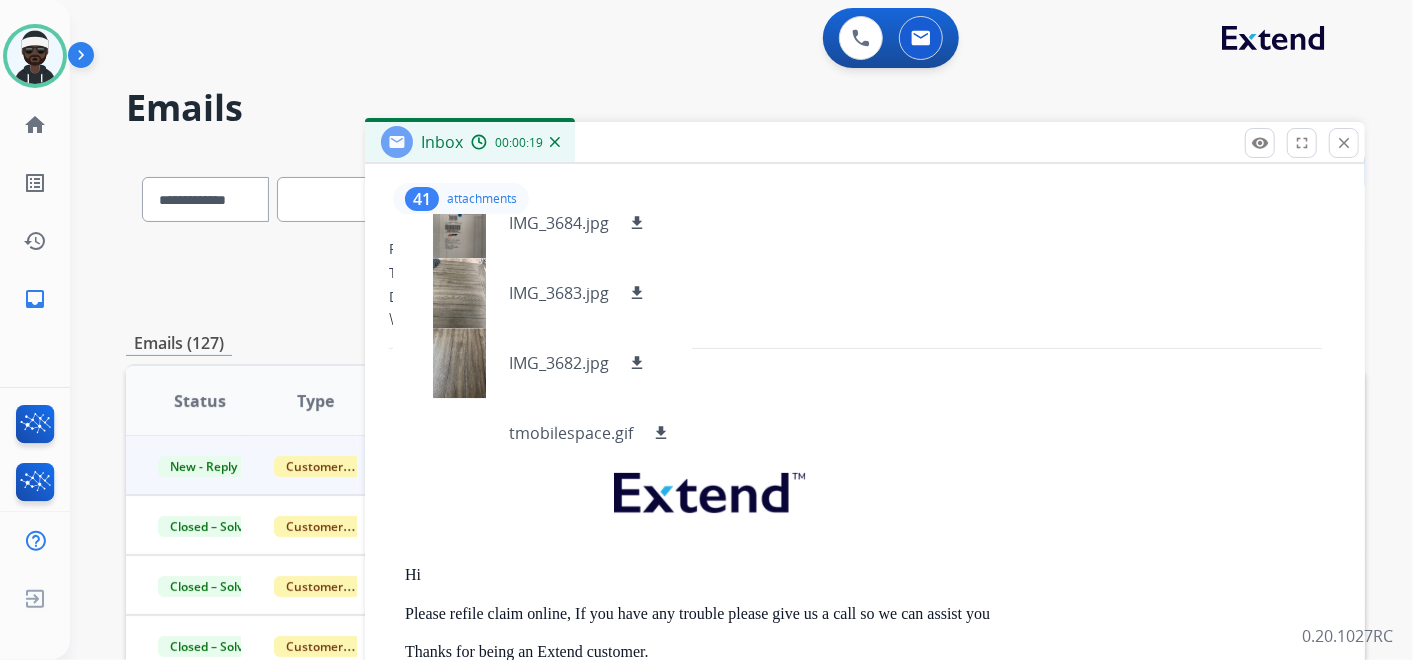scroll, scrollTop: 2444, scrollLeft: 0, axis: vertical 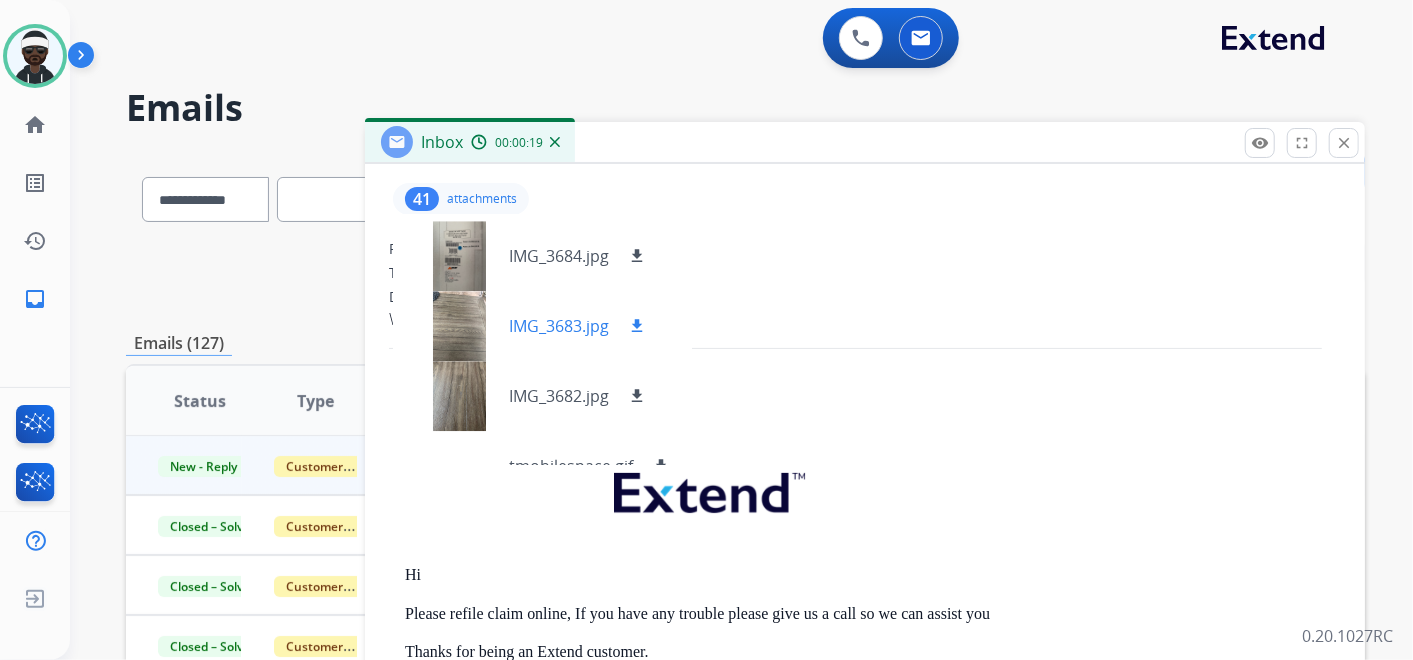 click at bounding box center [459, 326] 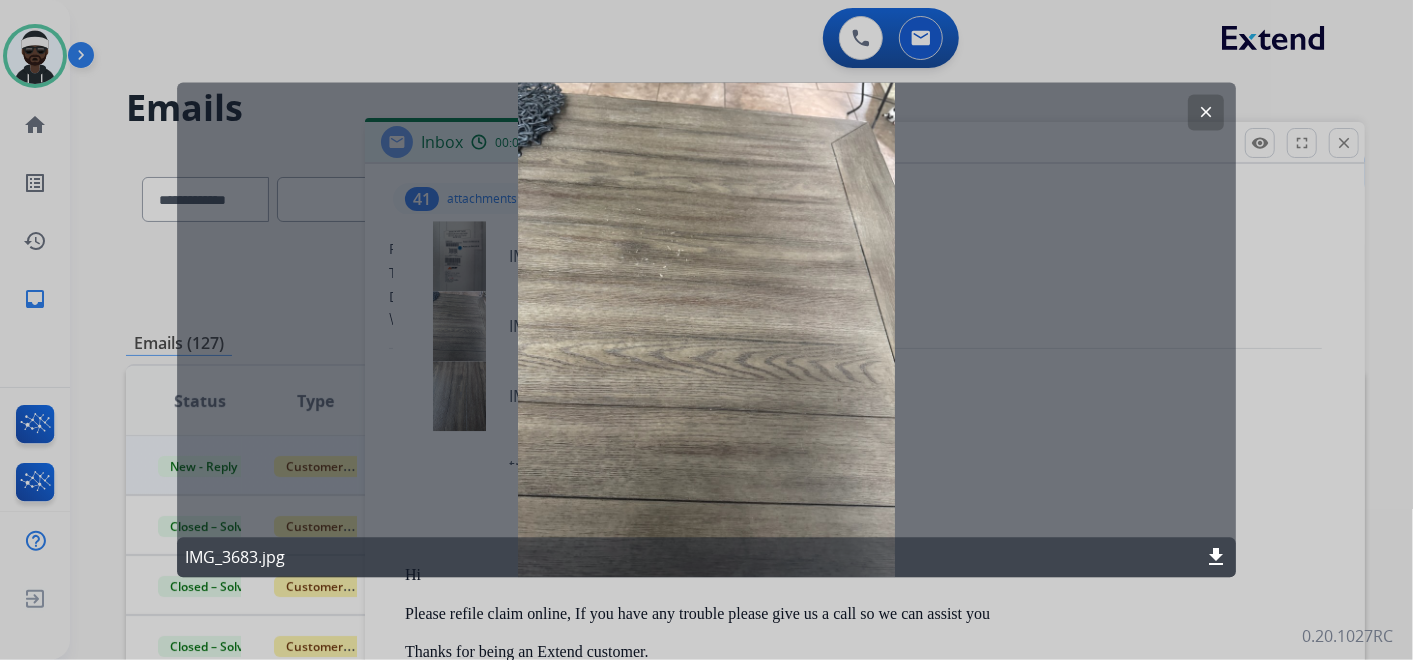 click on "clear" 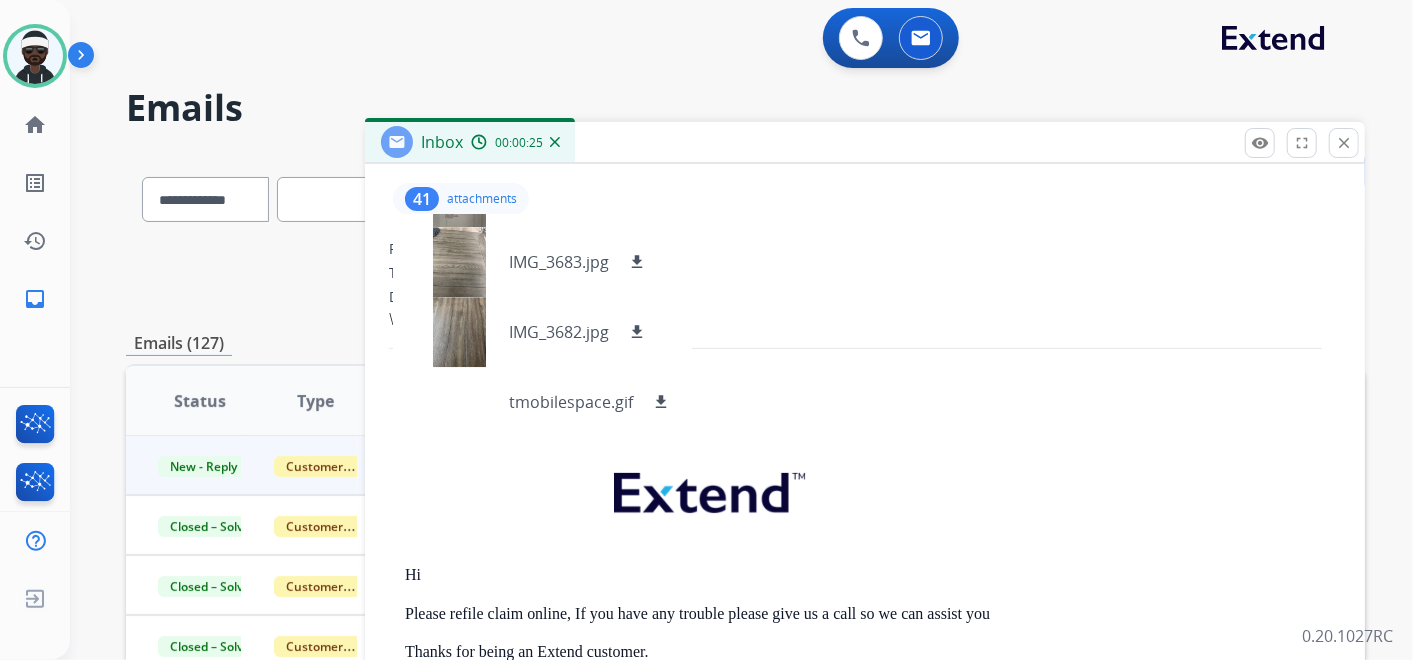 scroll, scrollTop: 2620, scrollLeft: 0, axis: vertical 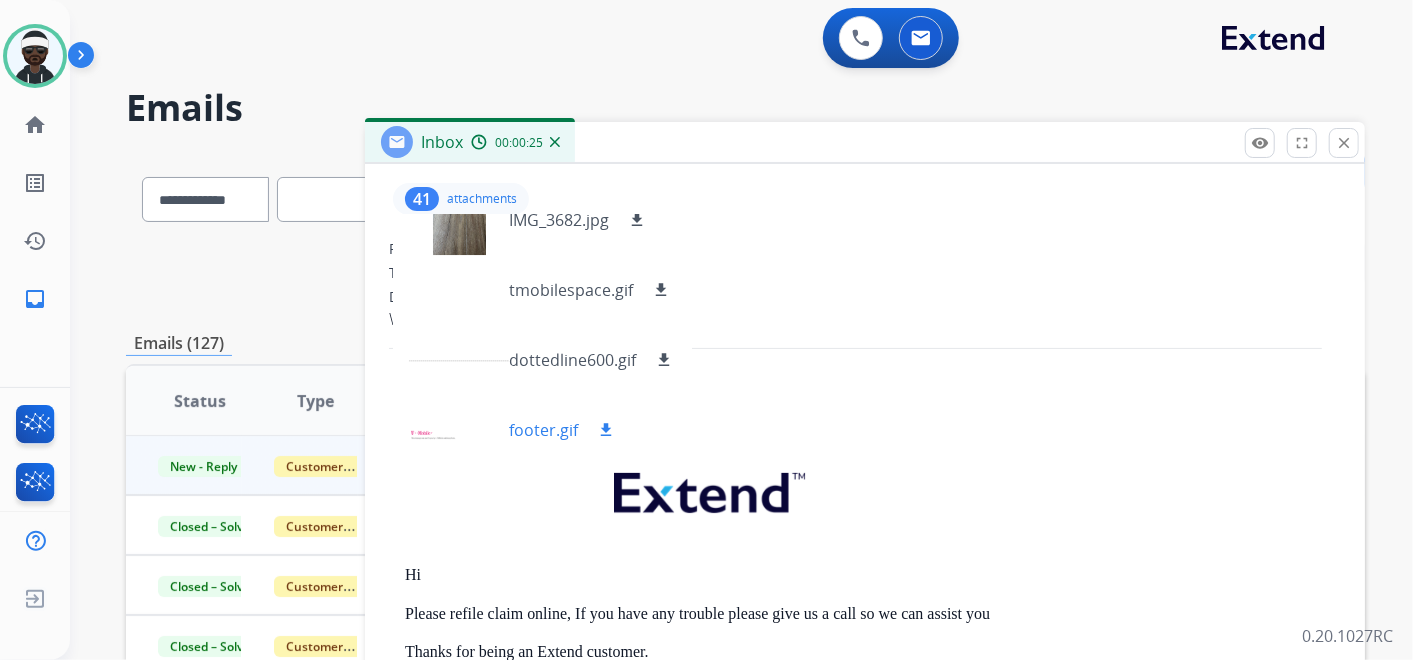click at bounding box center (459, 430) 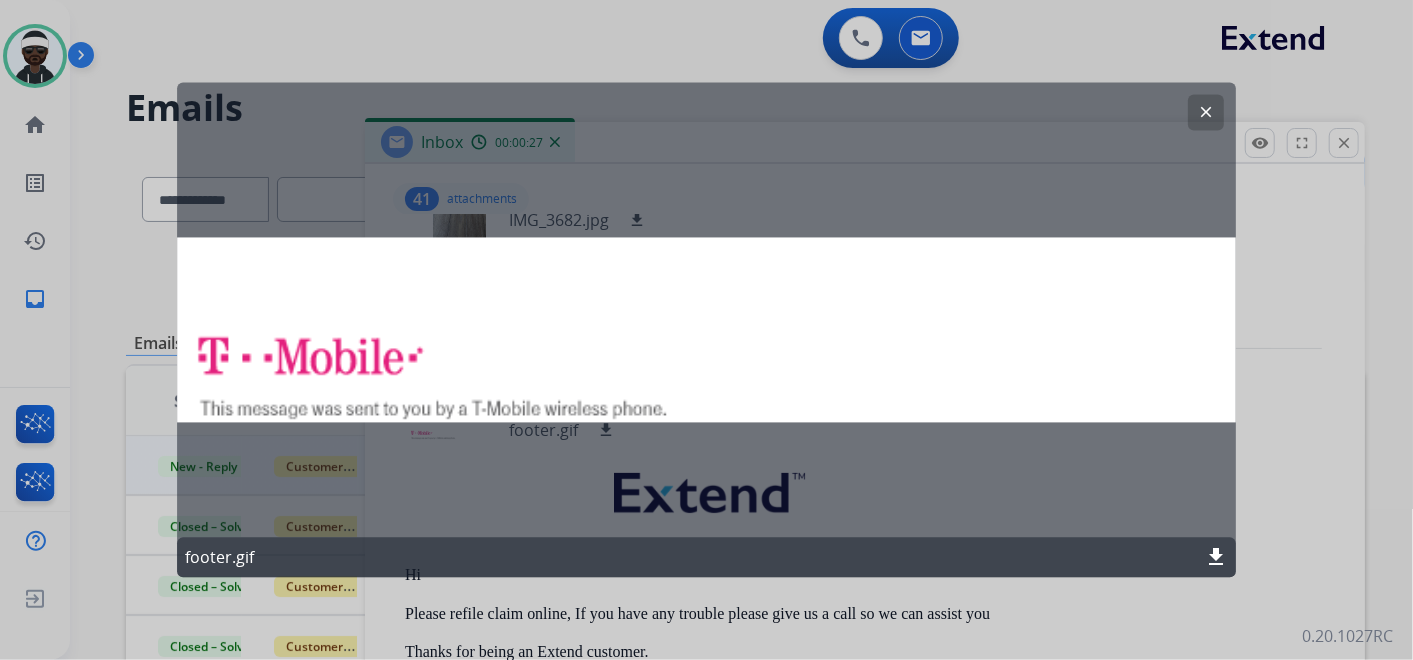 click on "clear" 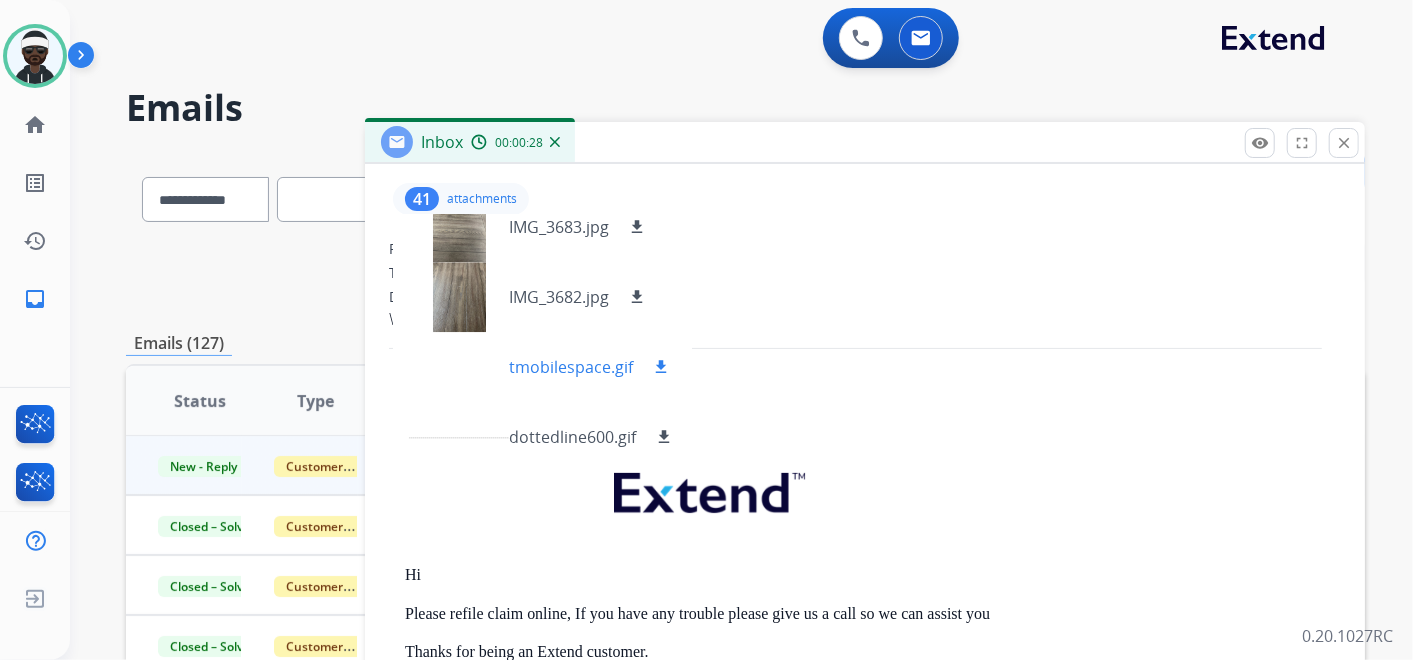 scroll, scrollTop: 2508, scrollLeft: 0, axis: vertical 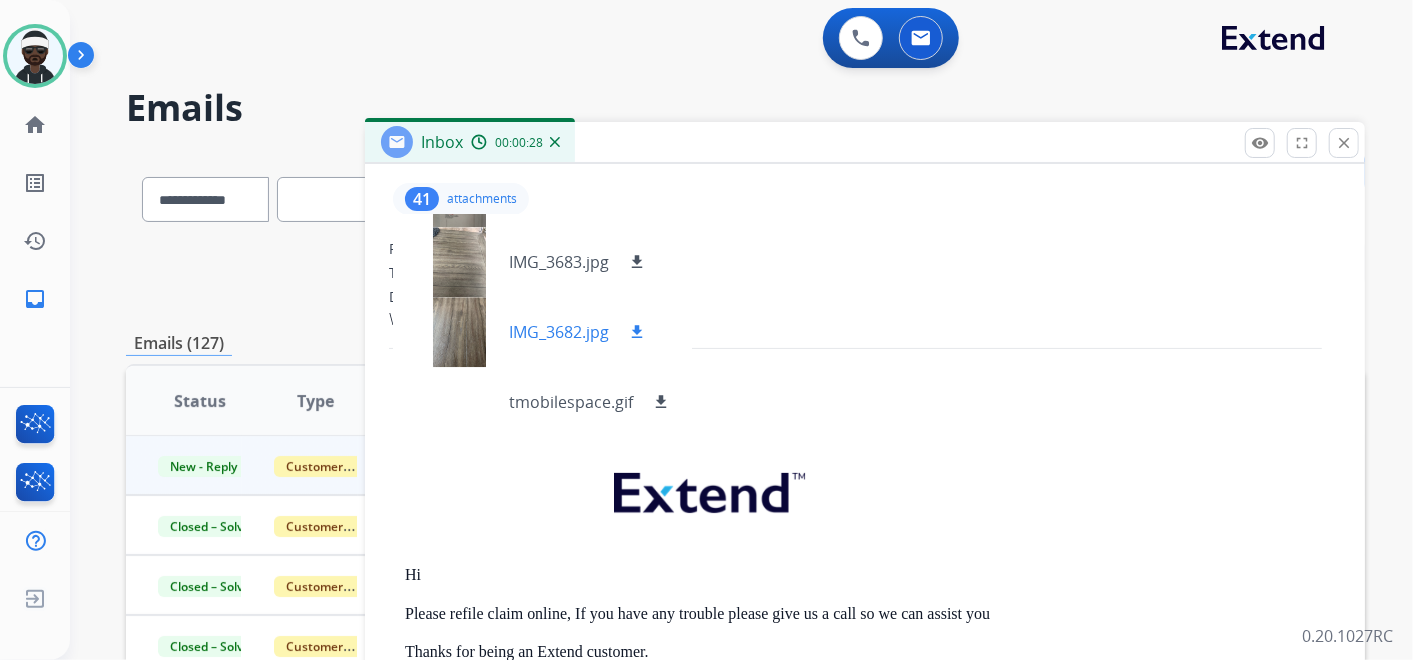 click at bounding box center [459, 332] 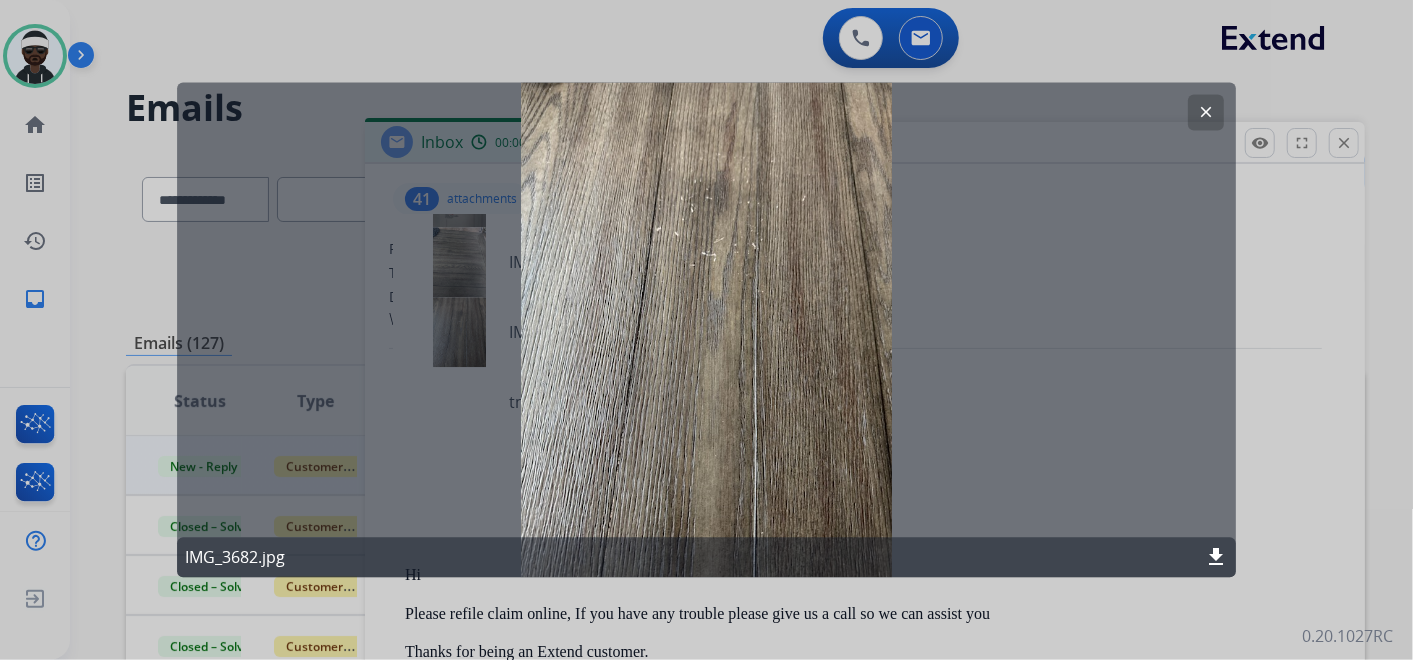 click on "clear" 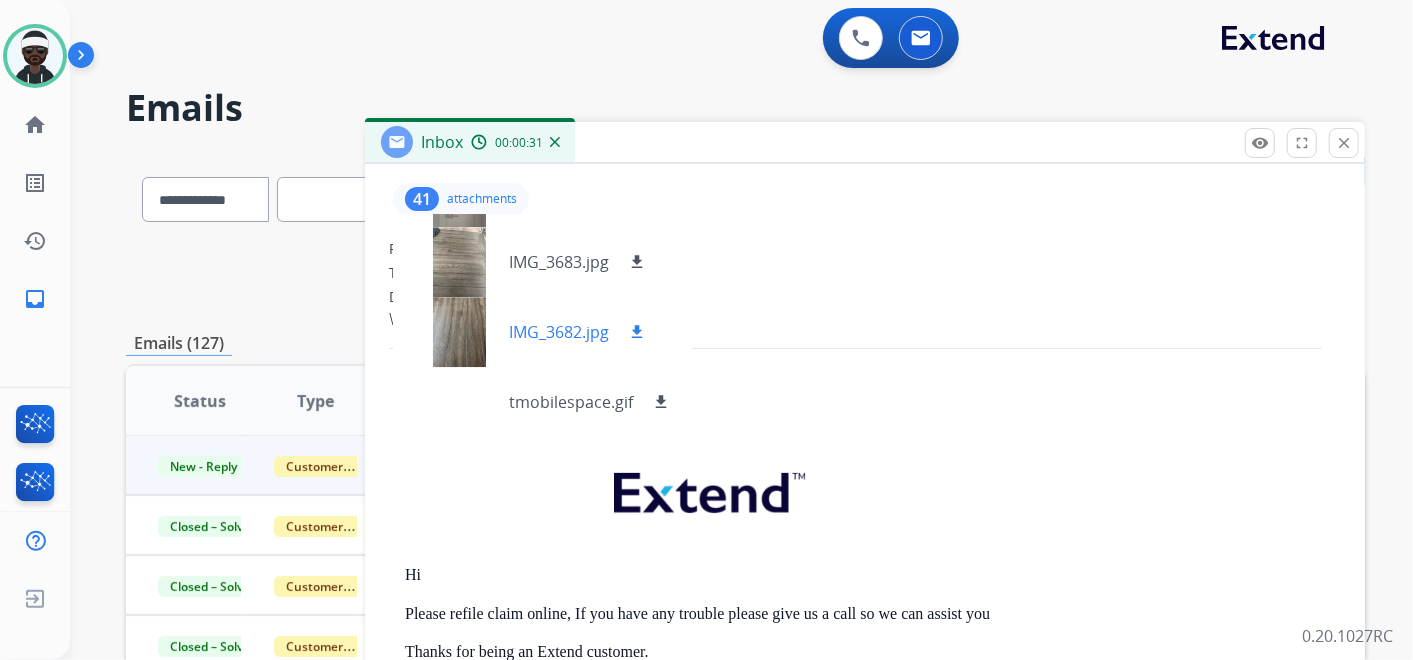 scroll, scrollTop: 2286, scrollLeft: 0, axis: vertical 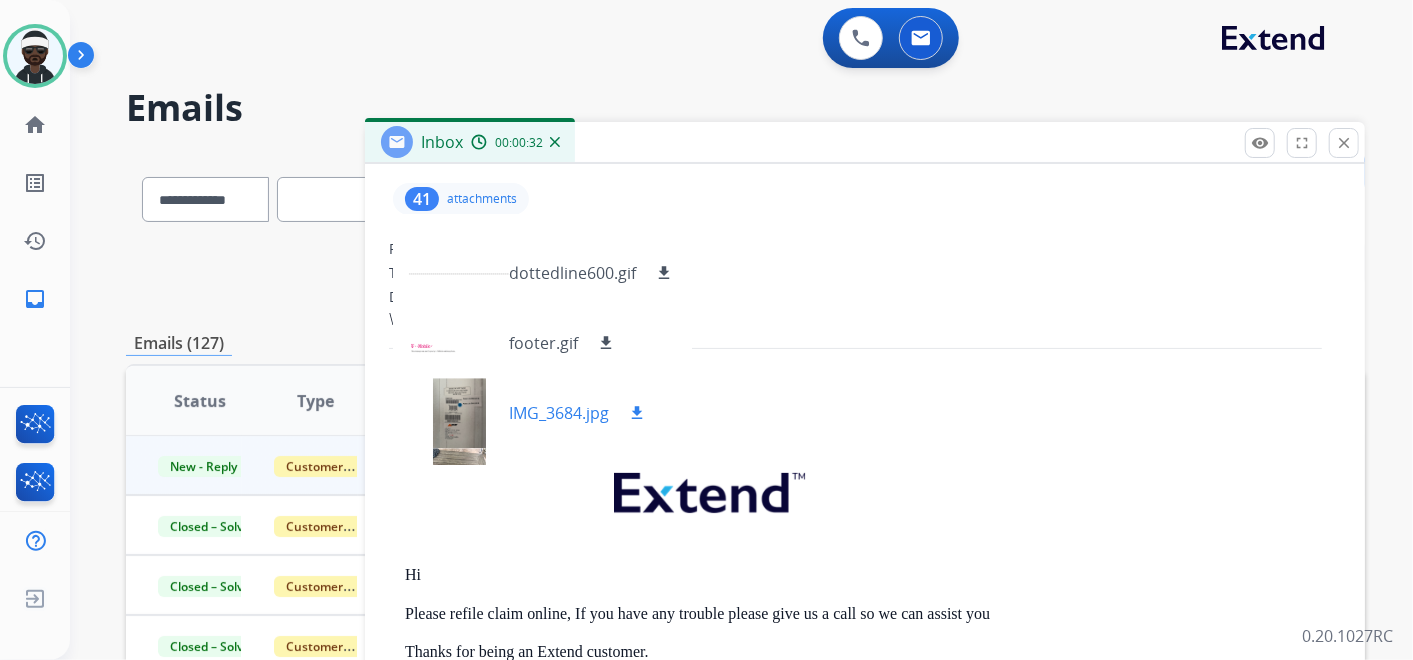 click at bounding box center [459, 414] 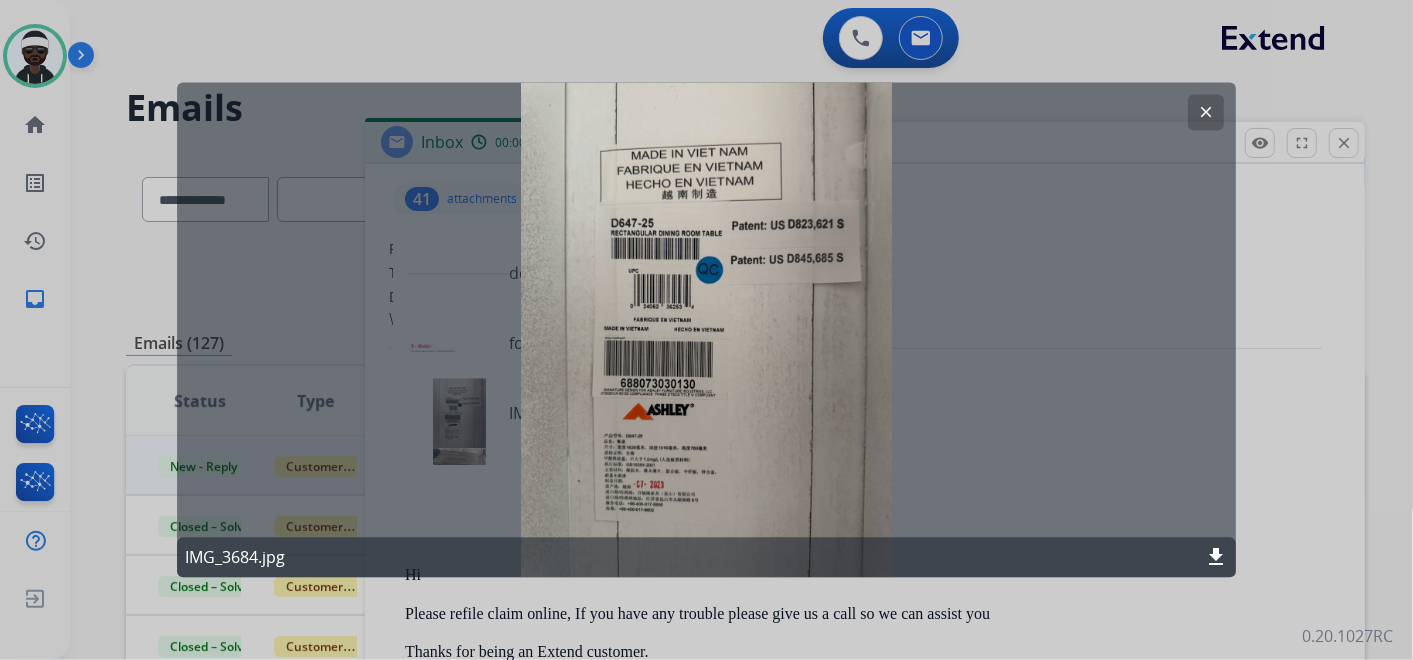 click on "clear" 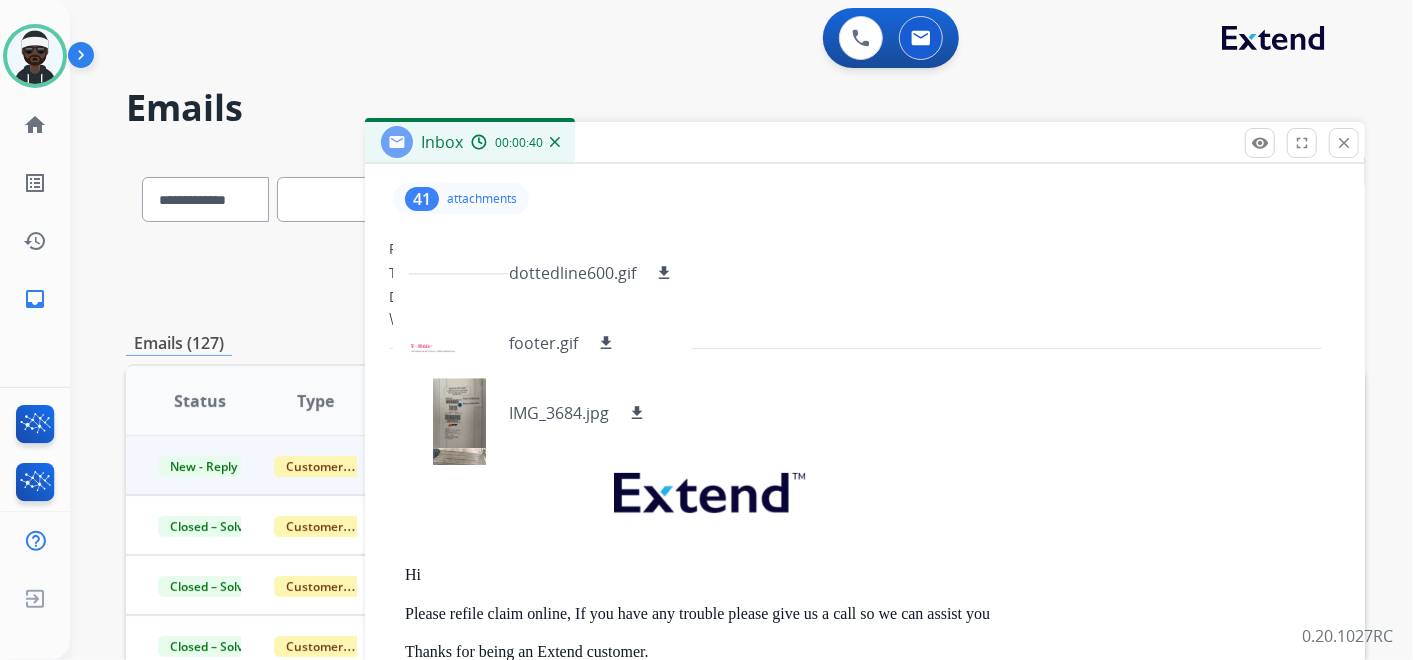 click on "From:  support@extend.com  No specific user match" at bounding box center (873, 381) 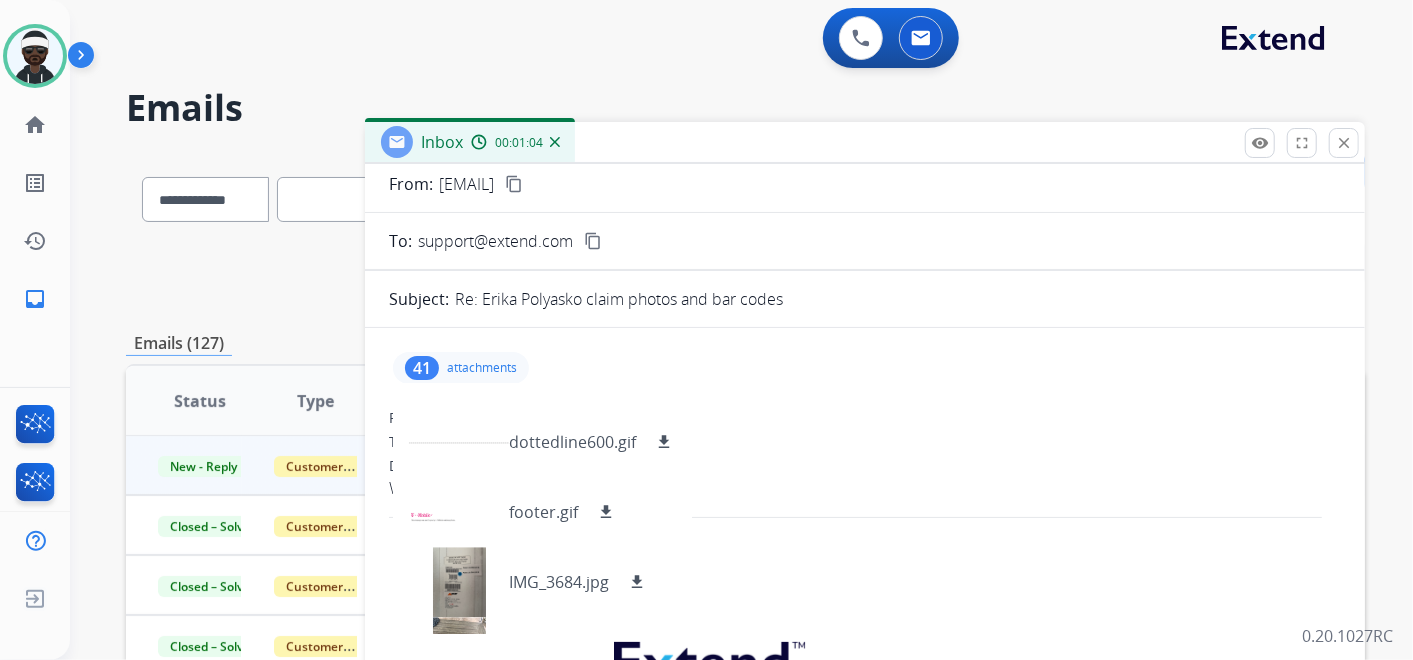 scroll, scrollTop: 0, scrollLeft: 0, axis: both 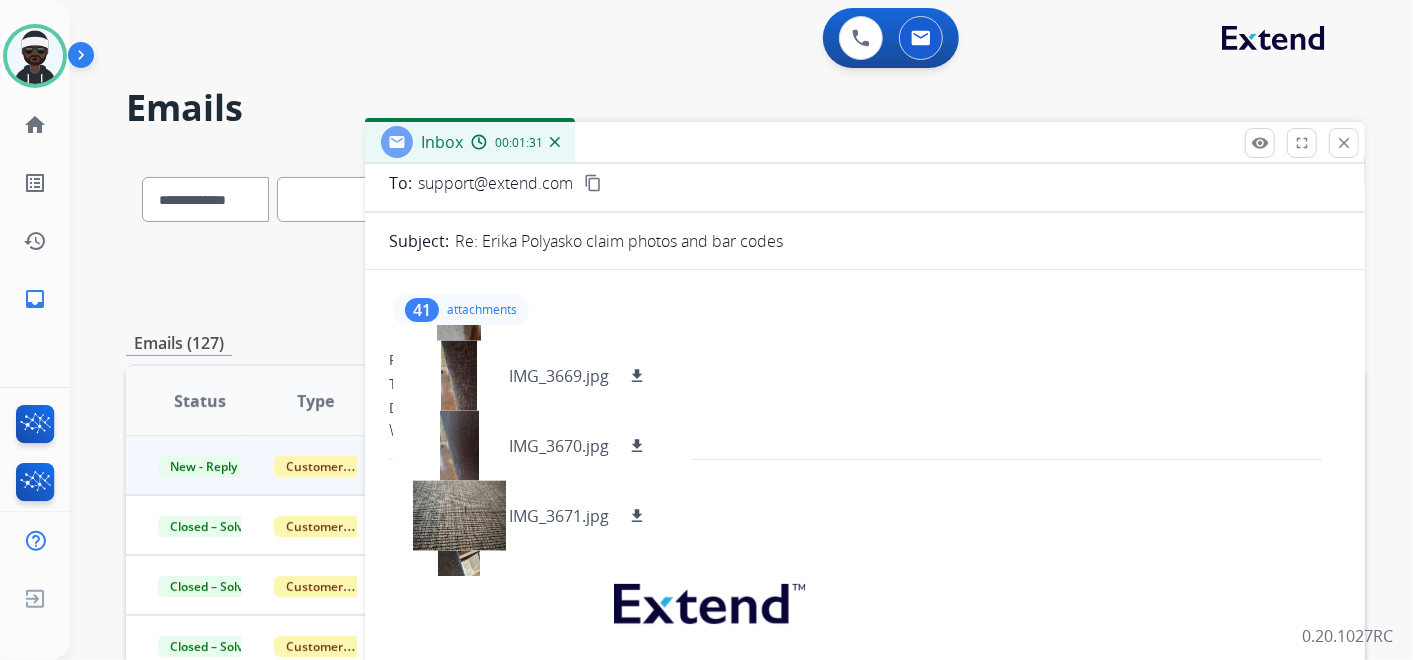 click on "close" at bounding box center (1344, 143) 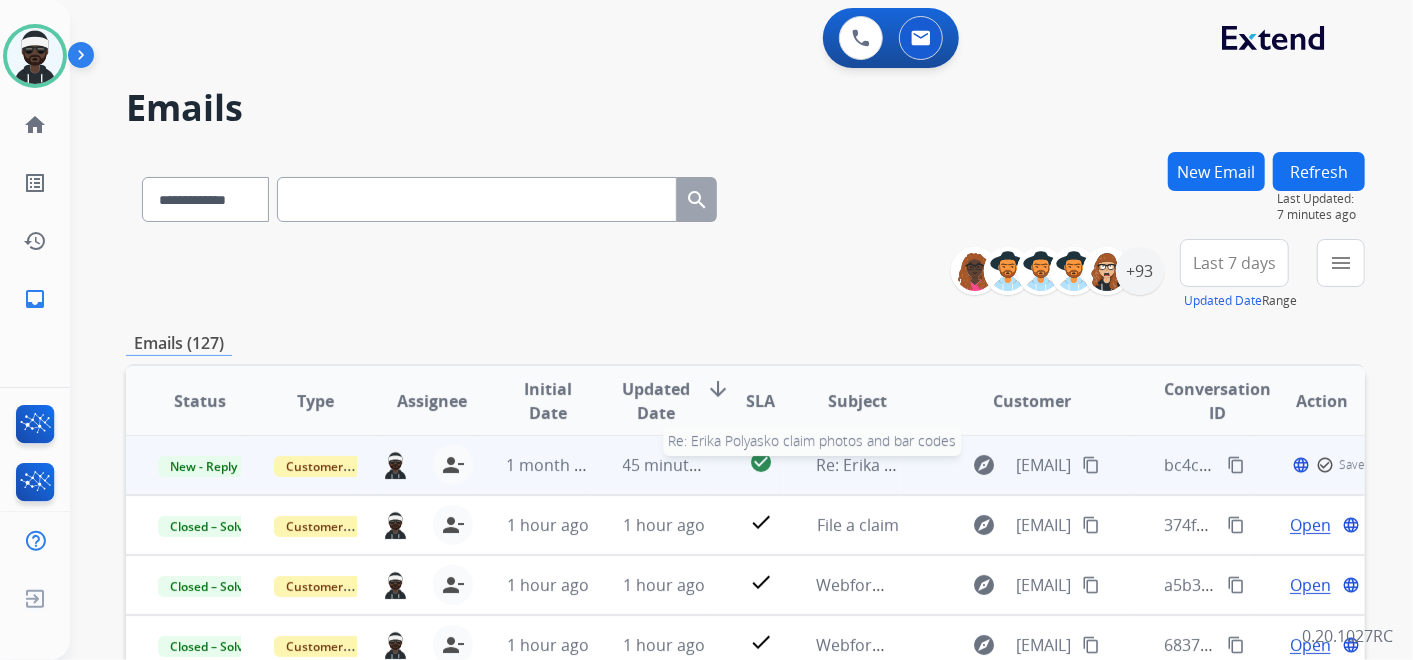 click on "Re: Erika Polyasko claim photos and bar codes" at bounding box center [990, 465] 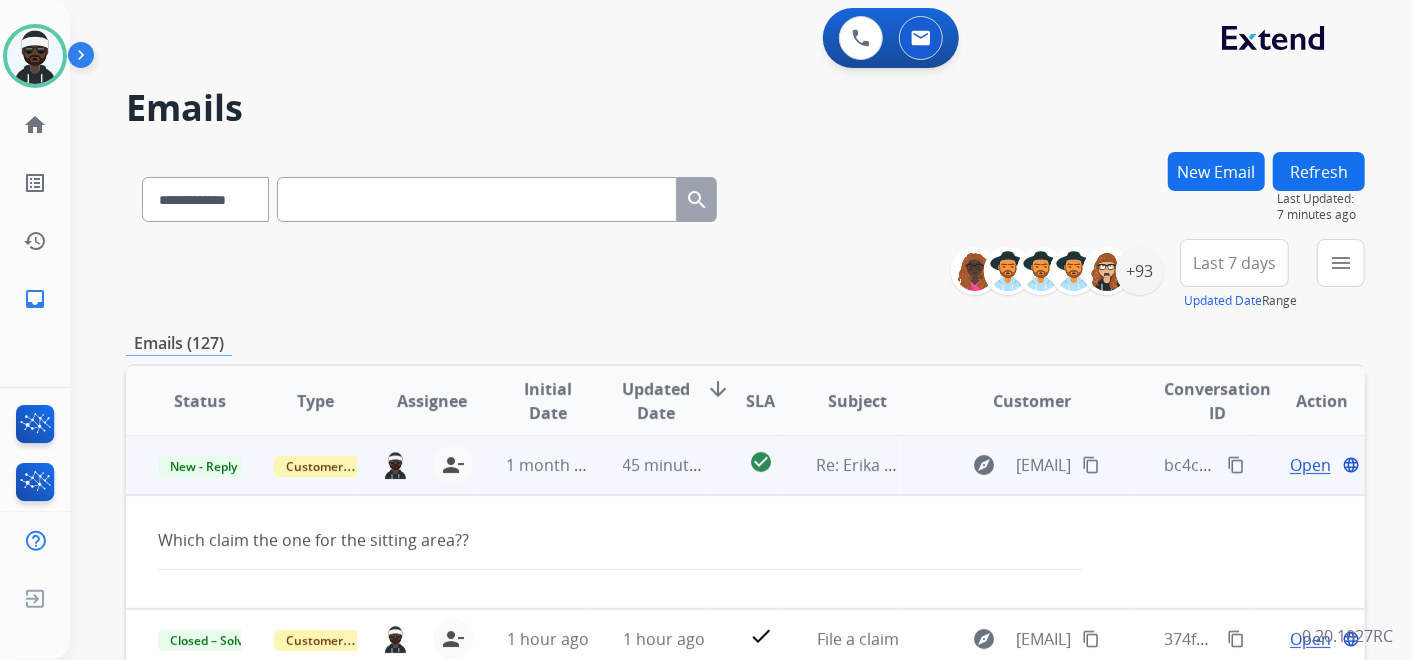 scroll, scrollTop: 0, scrollLeft: 0, axis: both 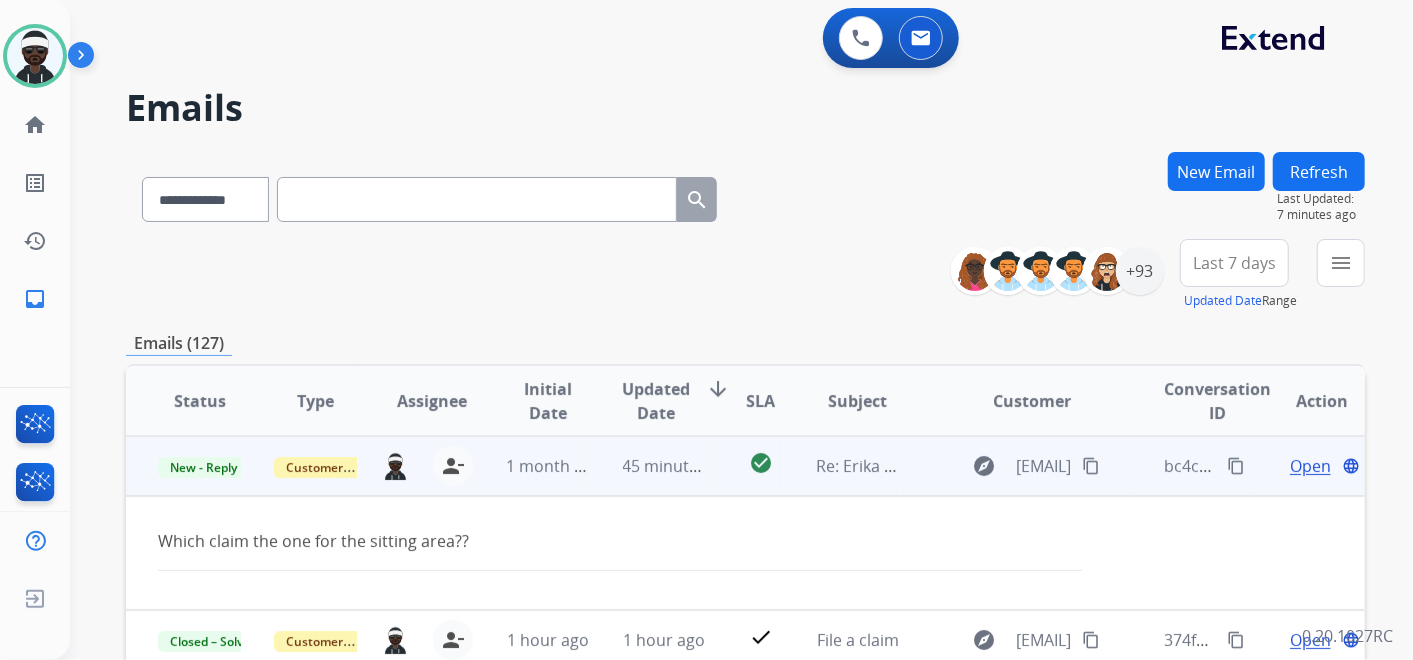 click on "Open" at bounding box center [1310, 466] 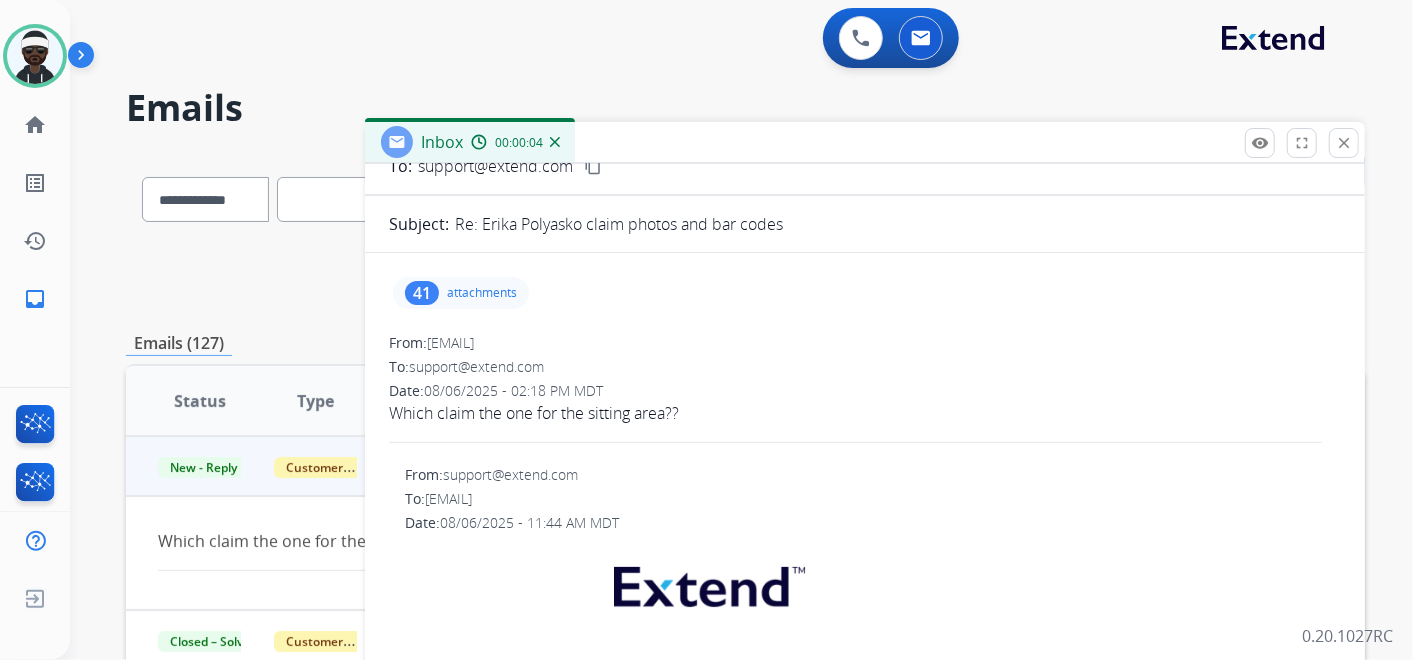 scroll, scrollTop: 0, scrollLeft: 0, axis: both 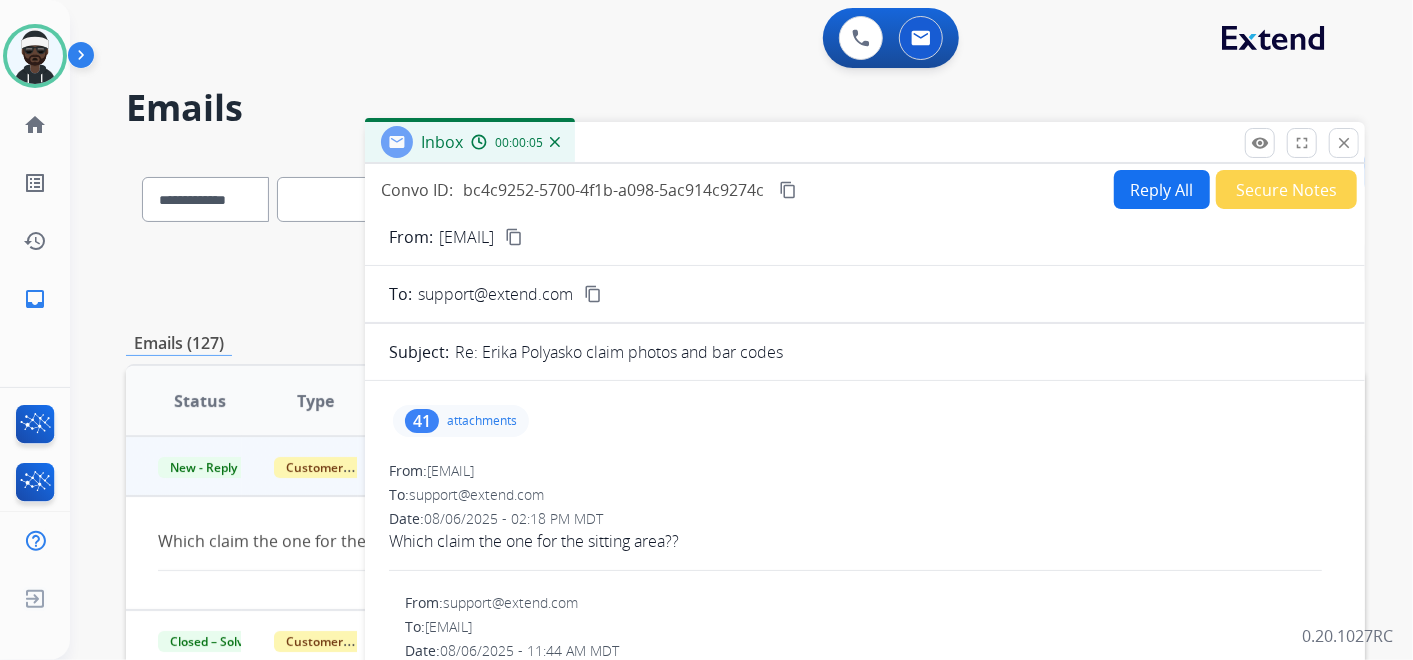 click on "Reply All" at bounding box center [1162, 189] 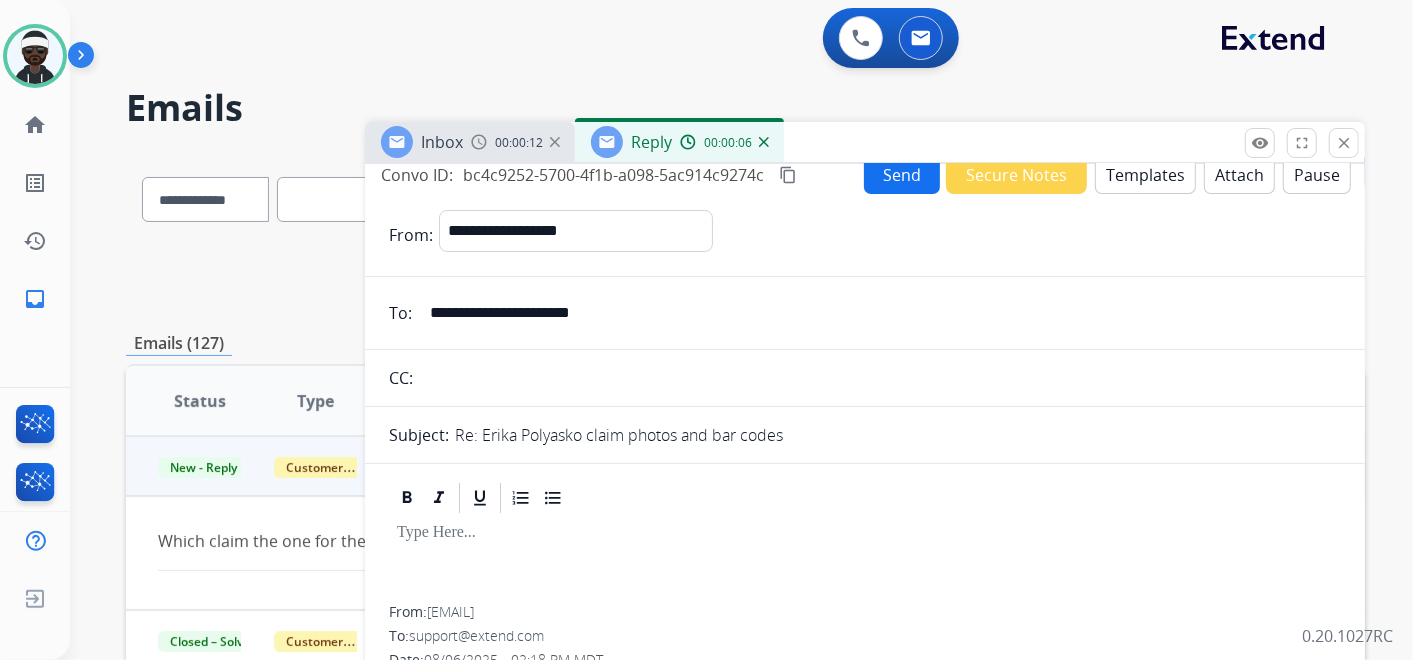 scroll, scrollTop: 0, scrollLeft: 0, axis: both 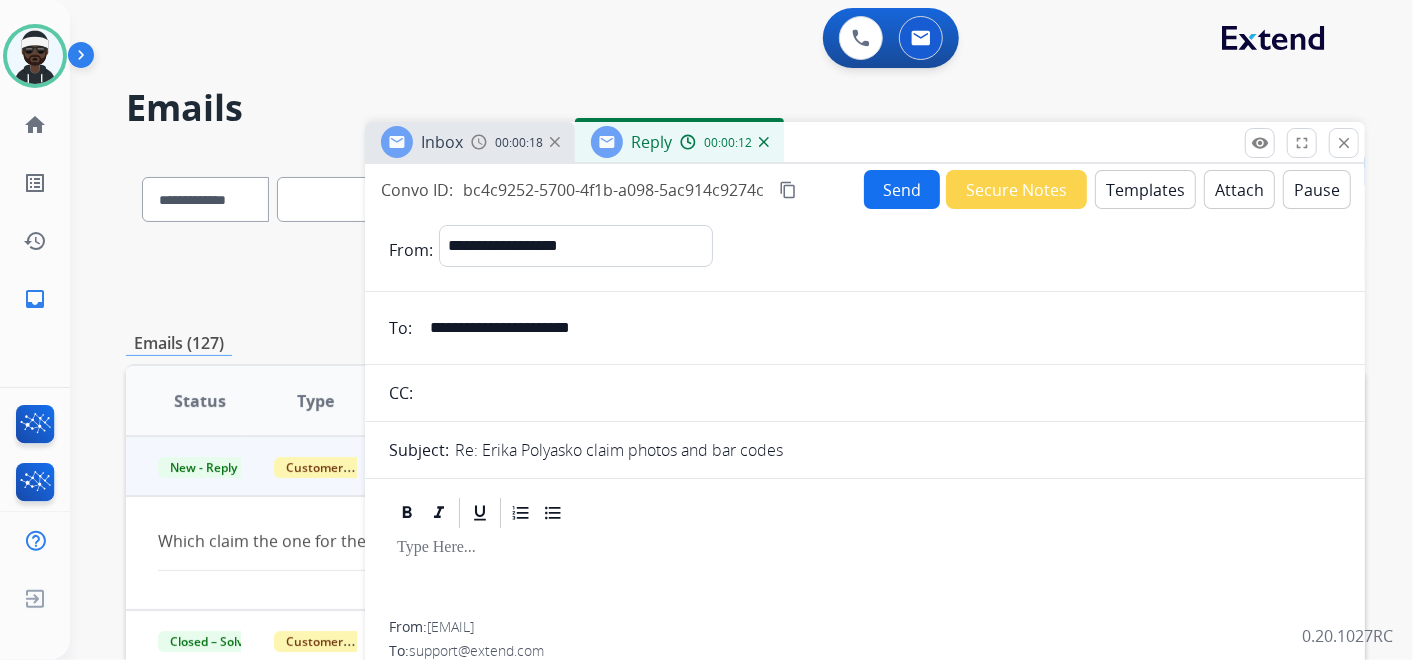 click at bounding box center (865, 576) 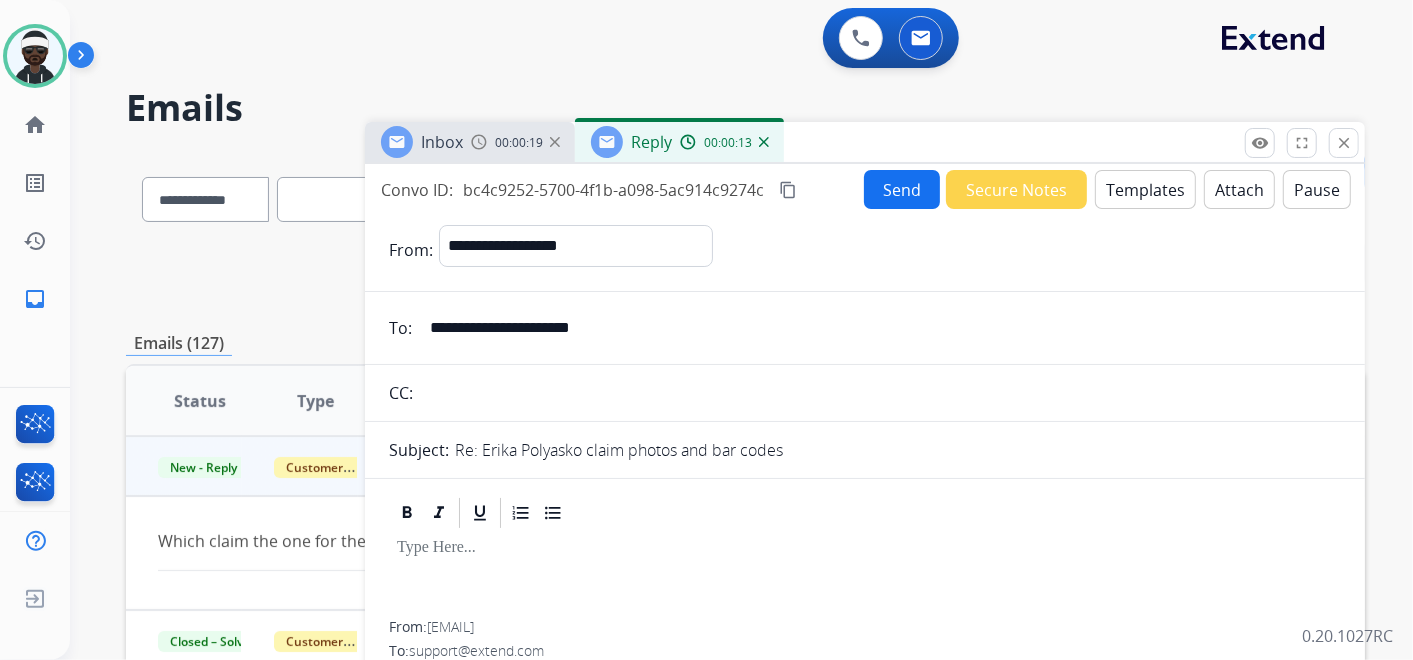 type 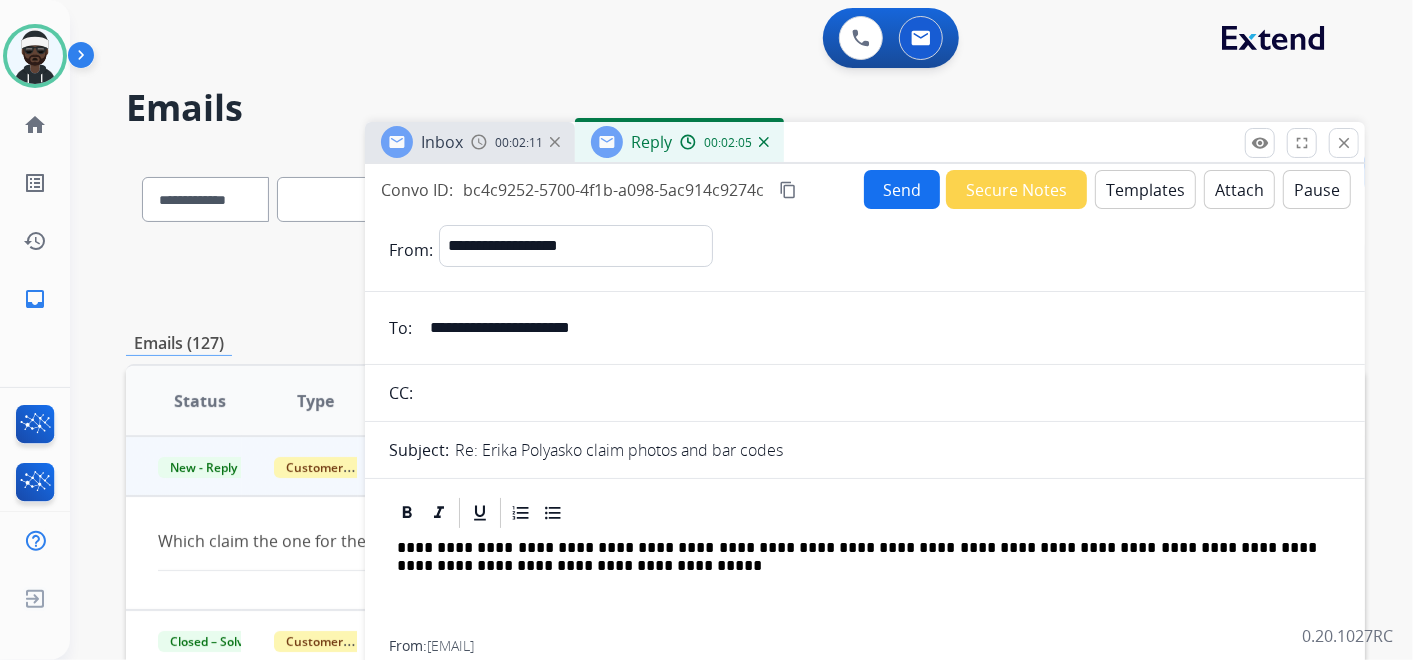 drag, startPoint x: 889, startPoint y: 190, endPoint x: 1165, endPoint y: 715, distance: 593.1282 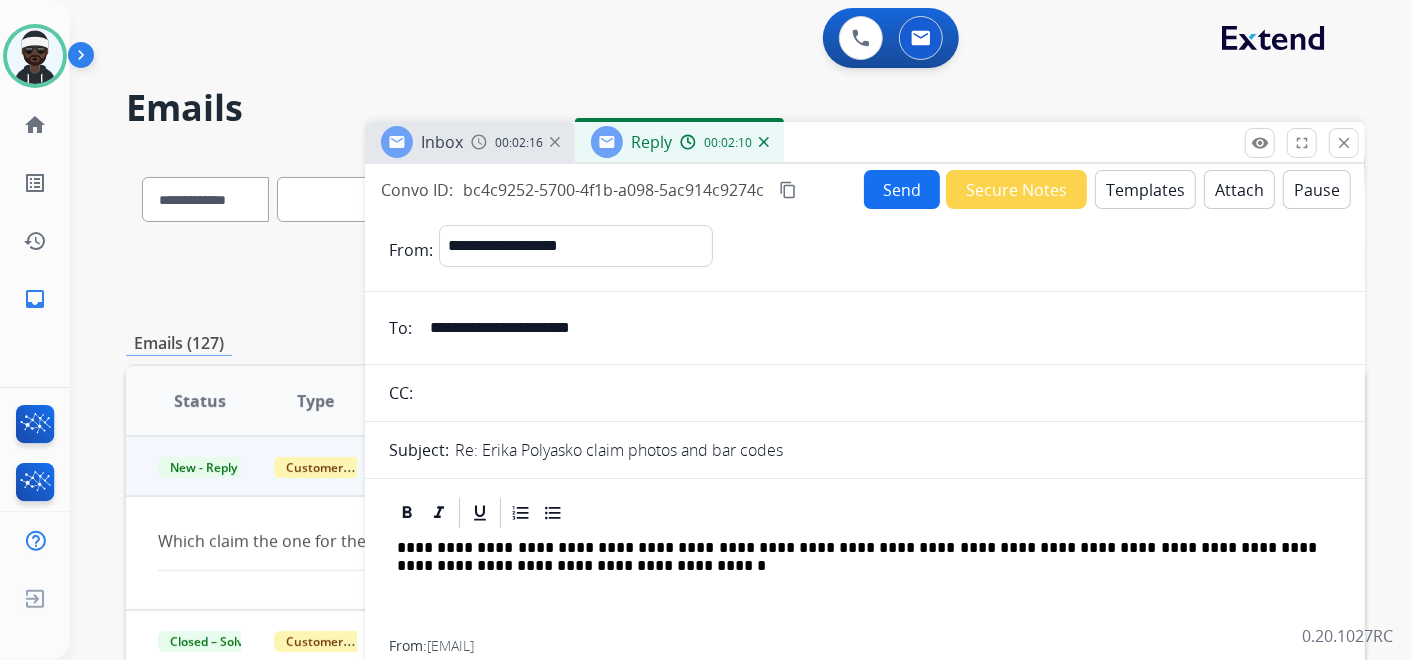 click on "Send" at bounding box center (902, 189) 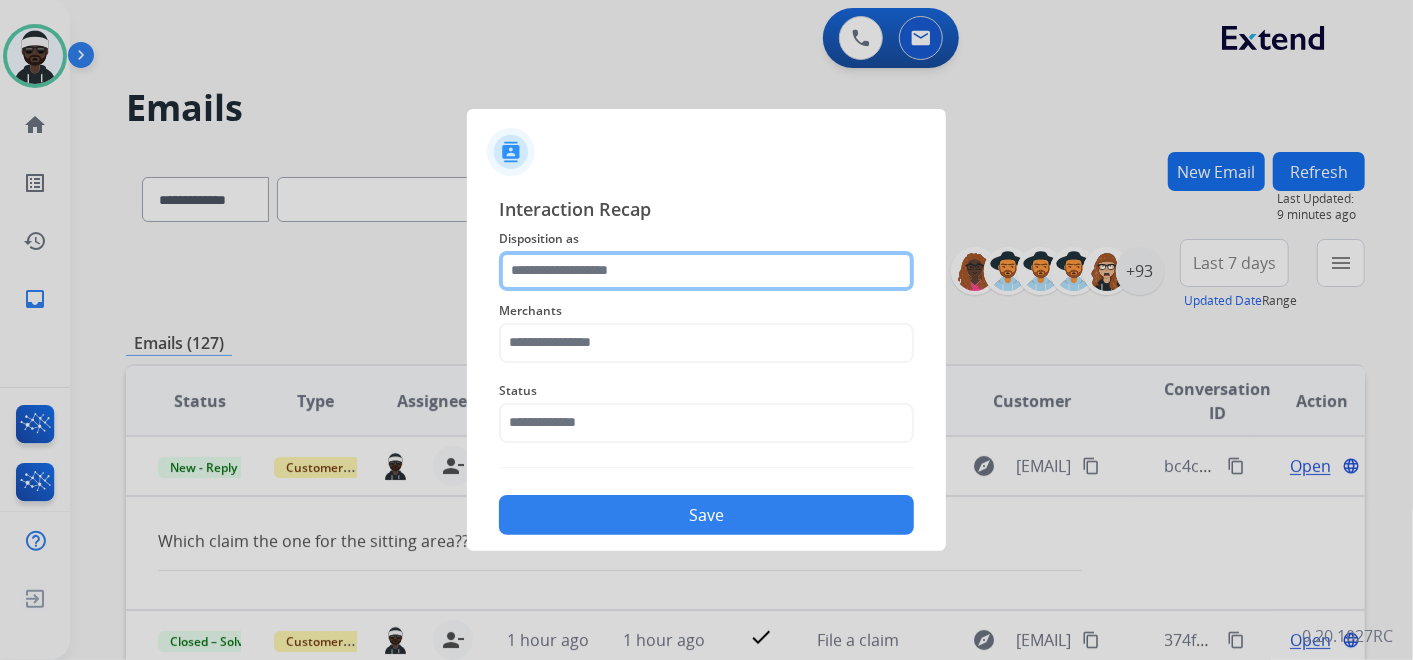 click 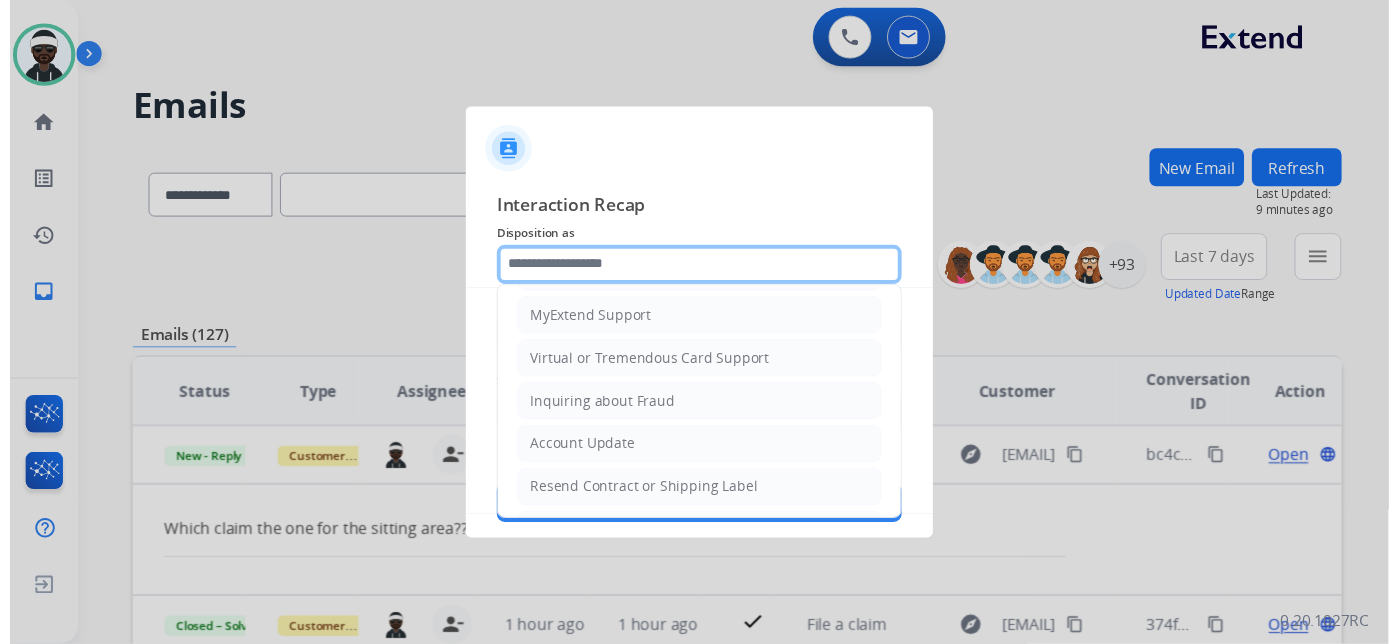 scroll, scrollTop: 111, scrollLeft: 0, axis: vertical 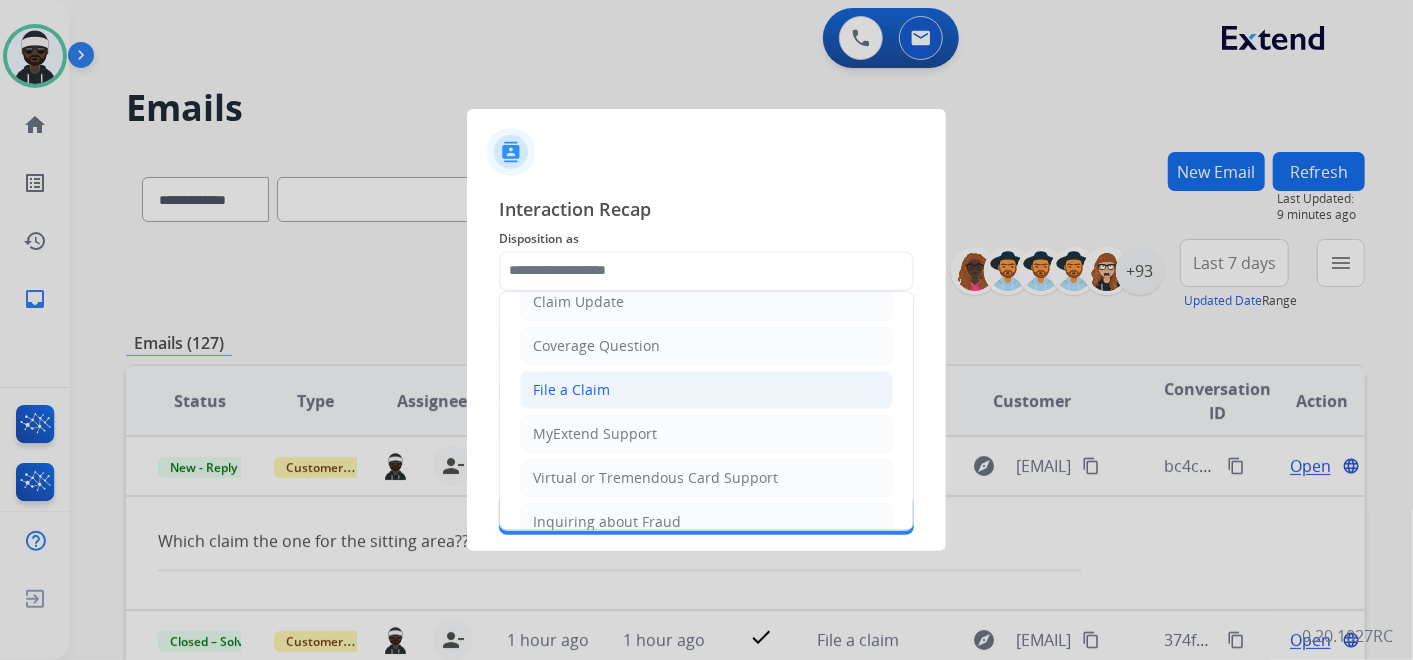 click on "File a Claim" 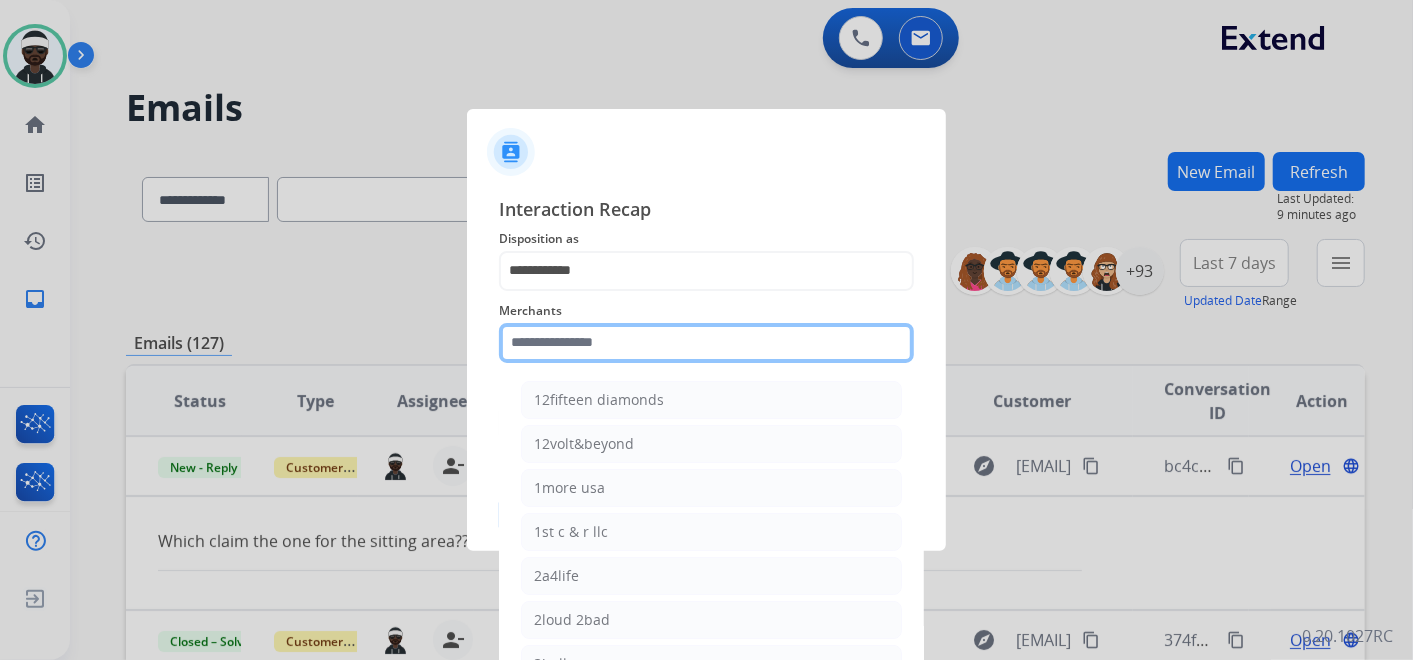click 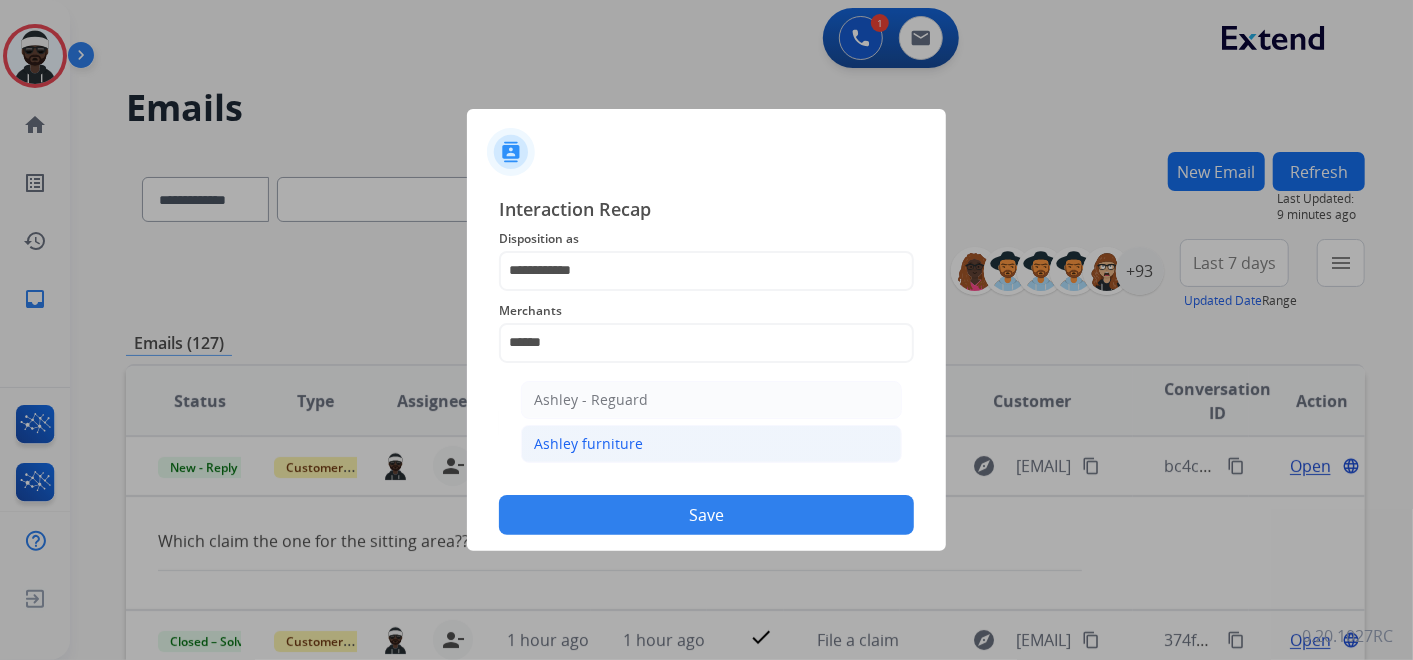 click on "Ashley furniture" 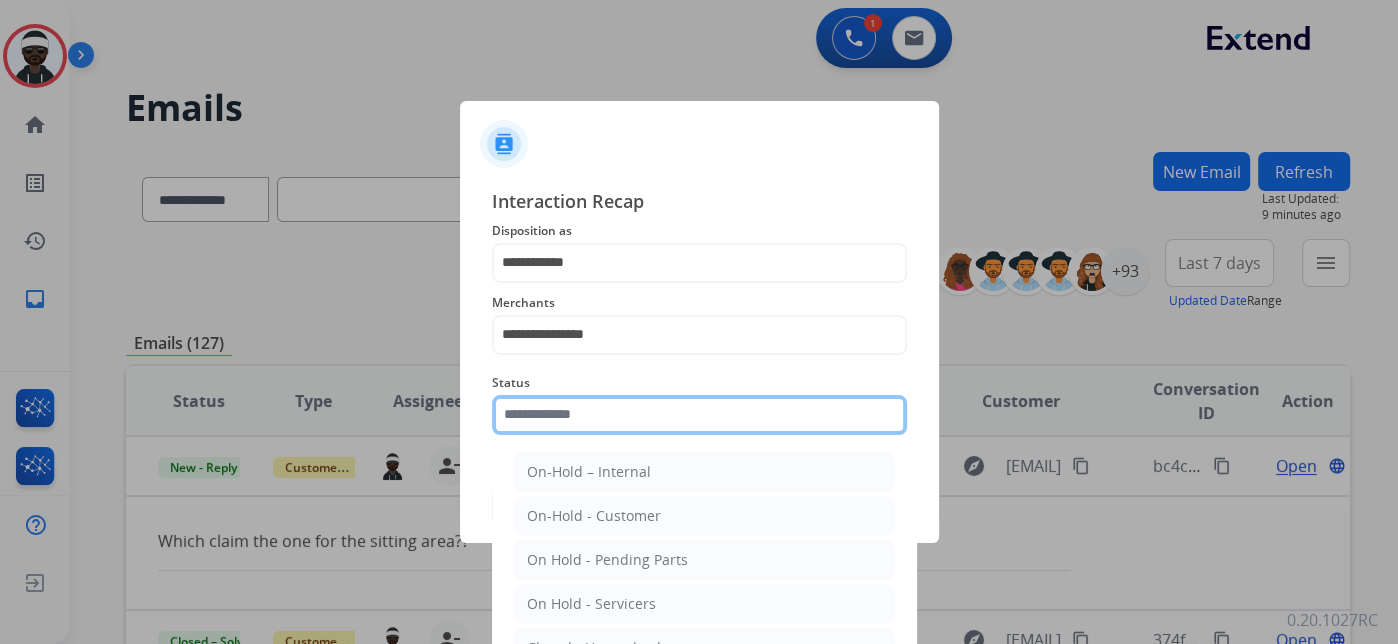 click 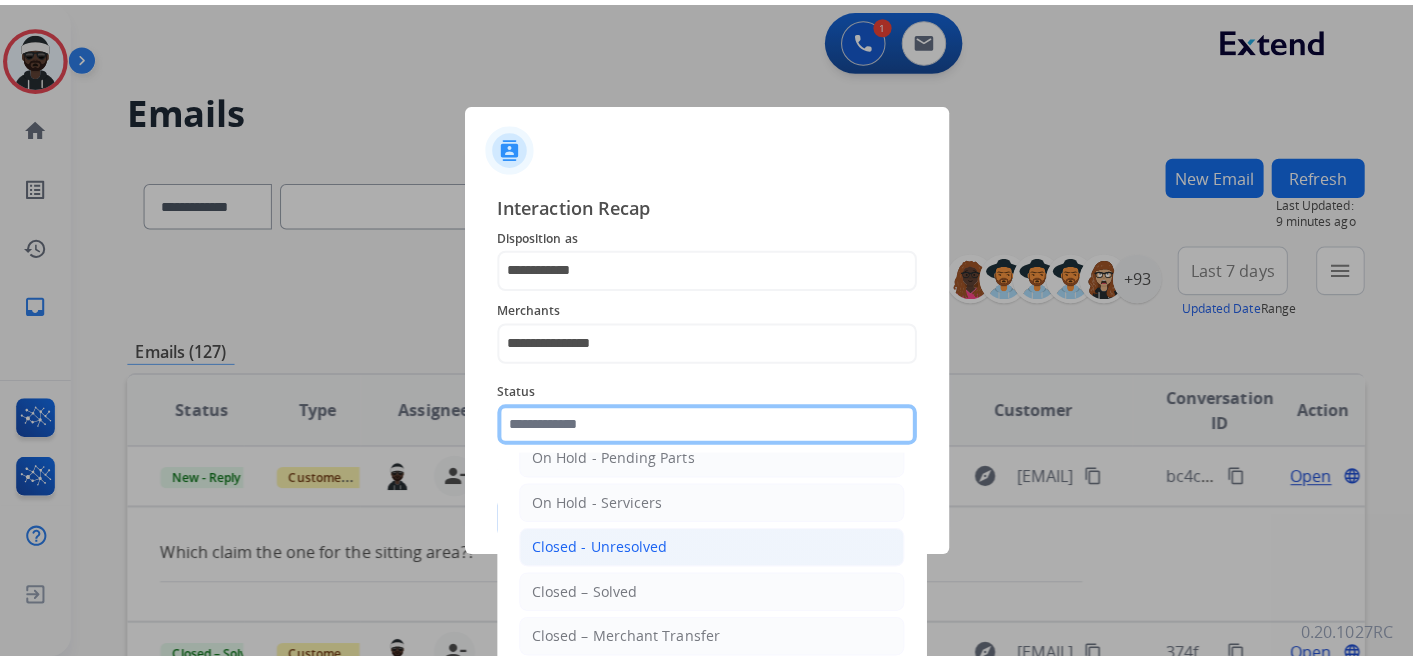 scroll, scrollTop: 114, scrollLeft: 0, axis: vertical 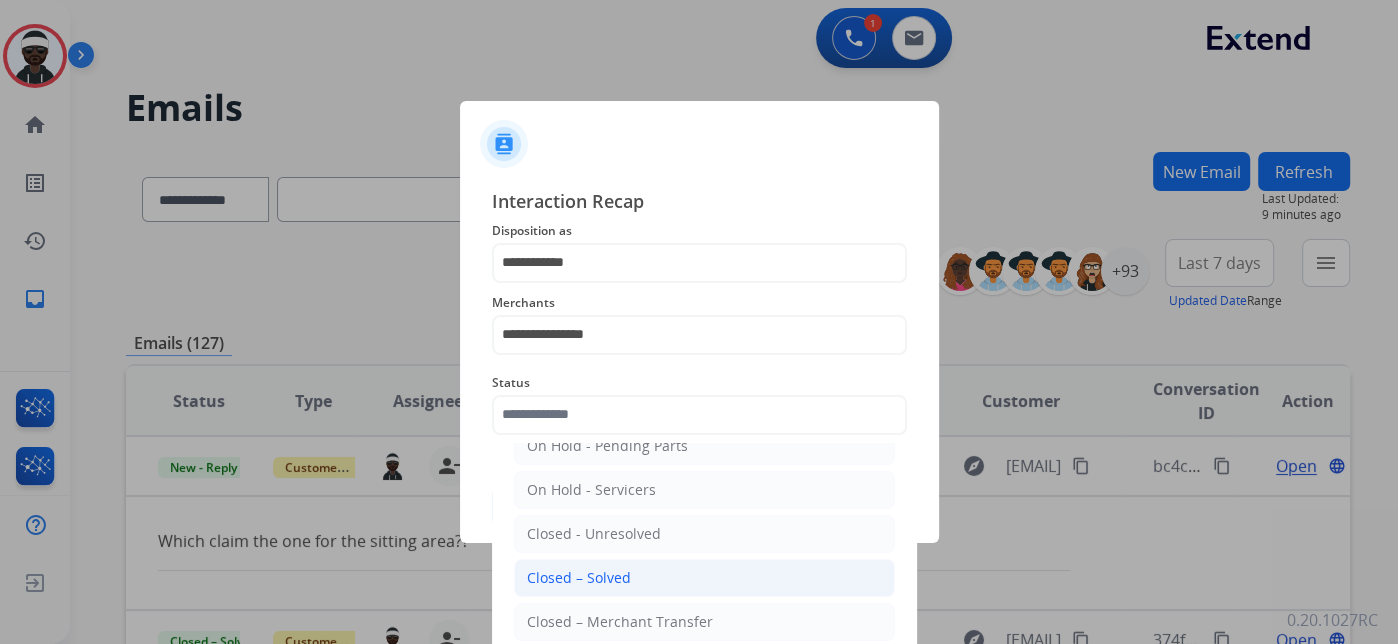 click on "Closed – Solved" 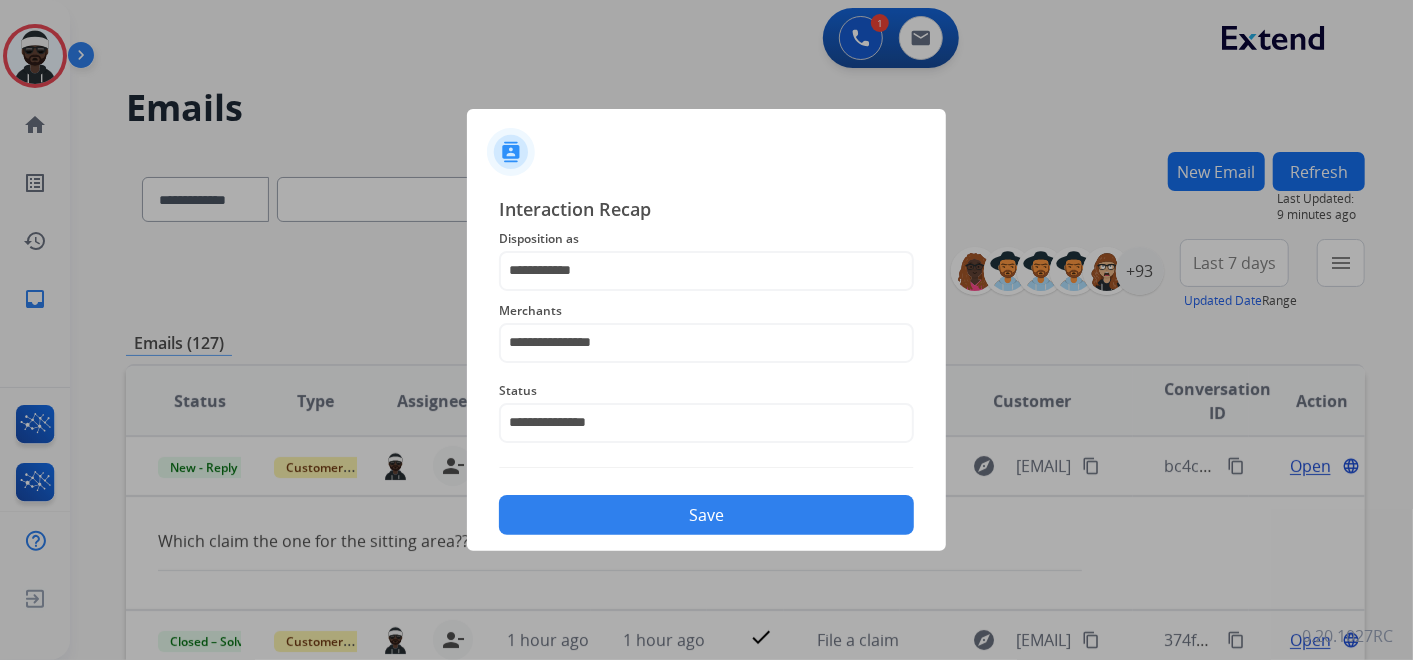 click on "Save" 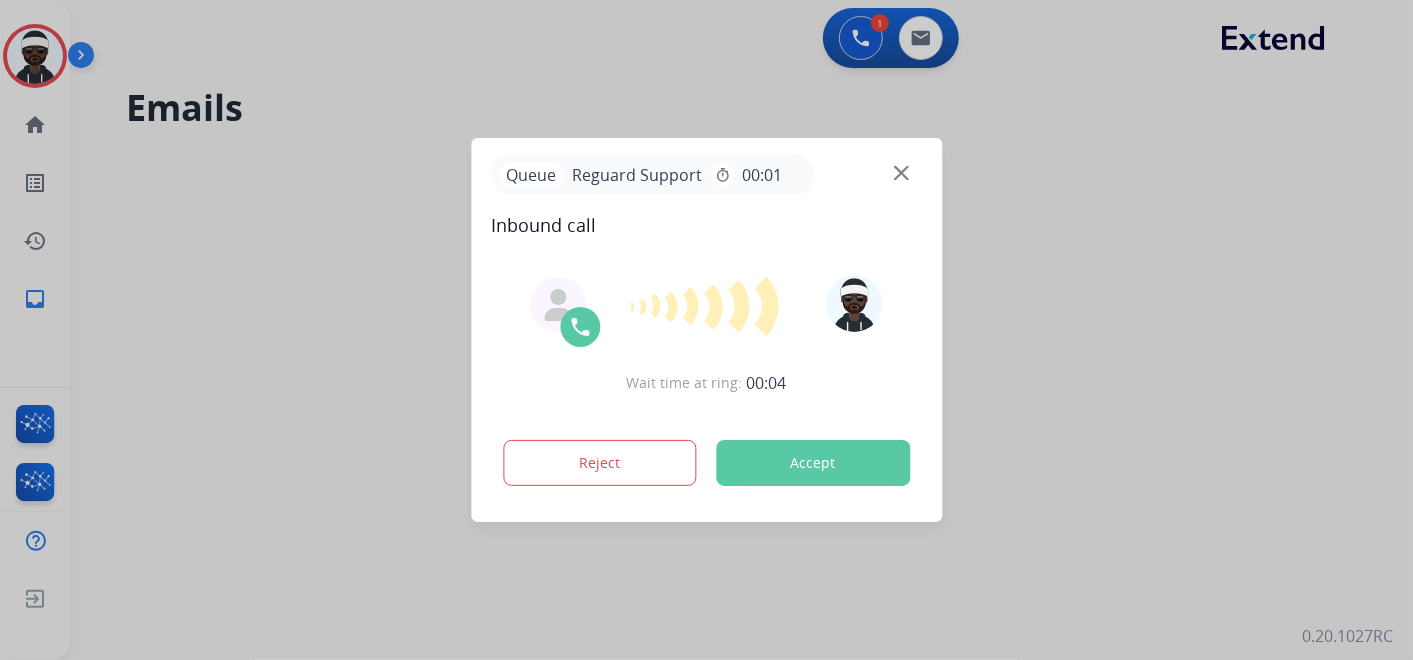 click on "Accept" at bounding box center [813, 463] 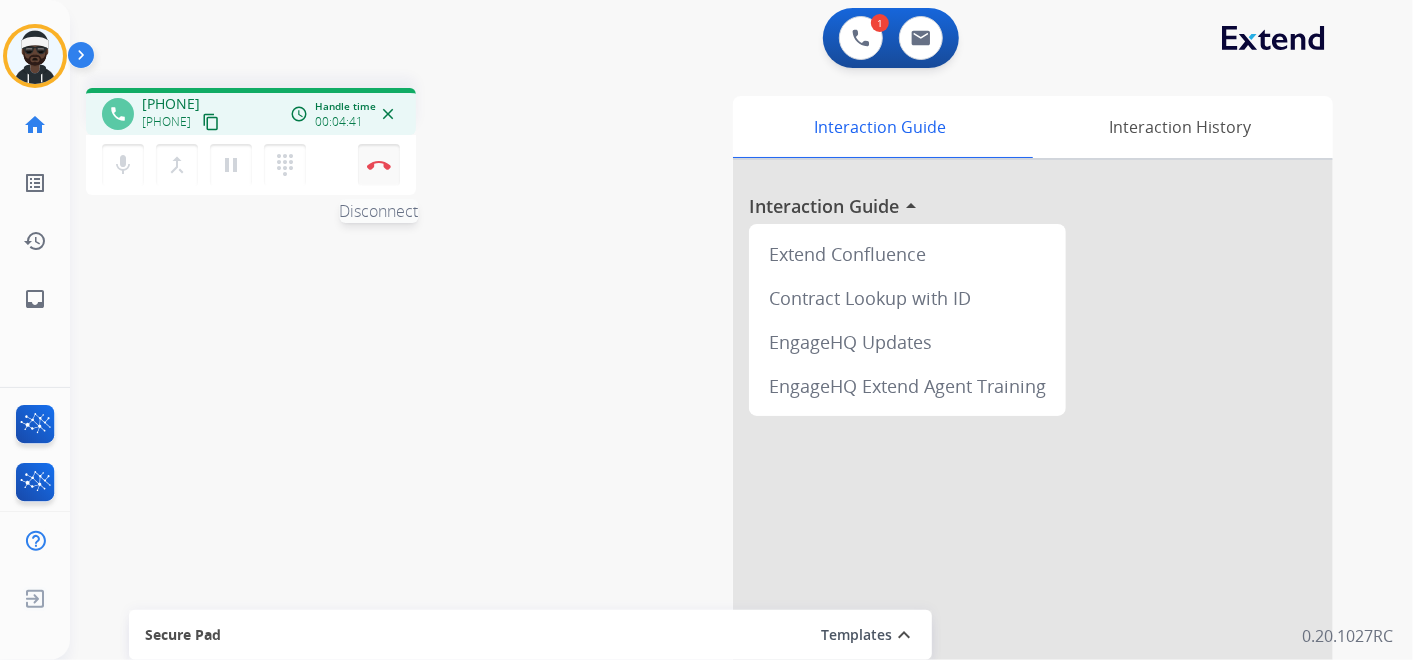 click on "Disconnect" at bounding box center [379, 165] 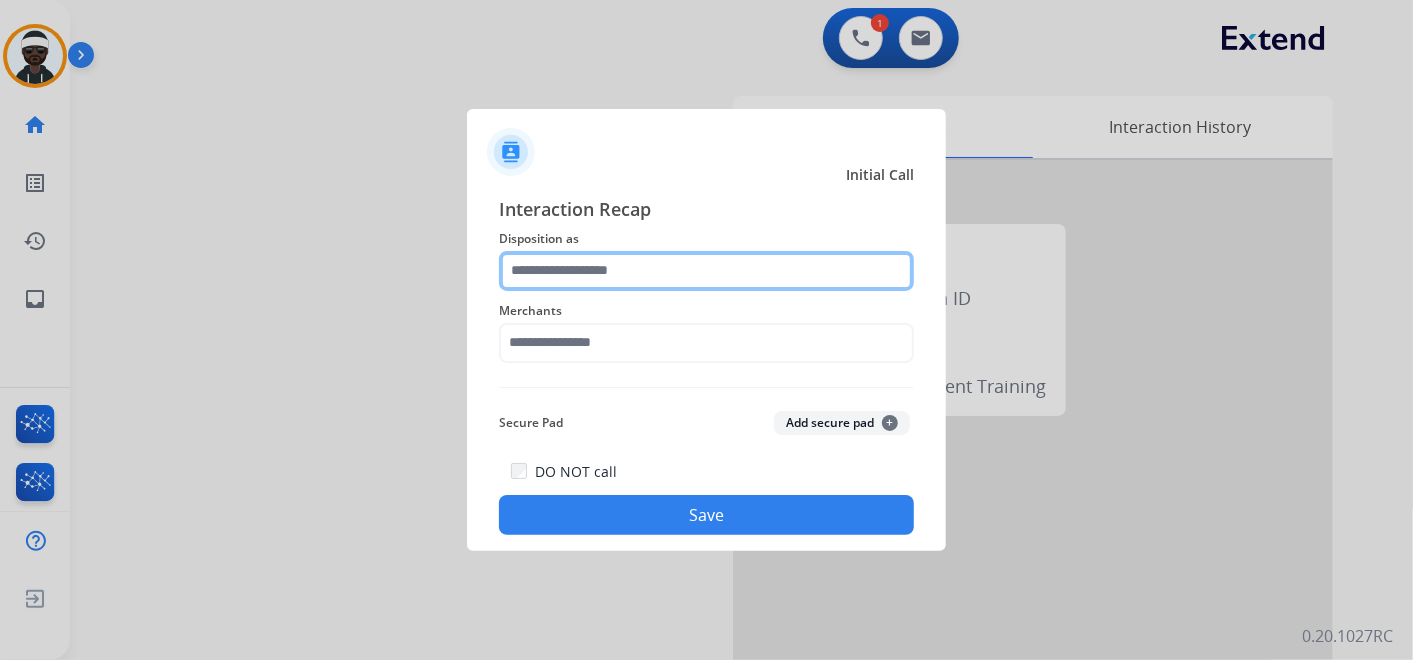 click 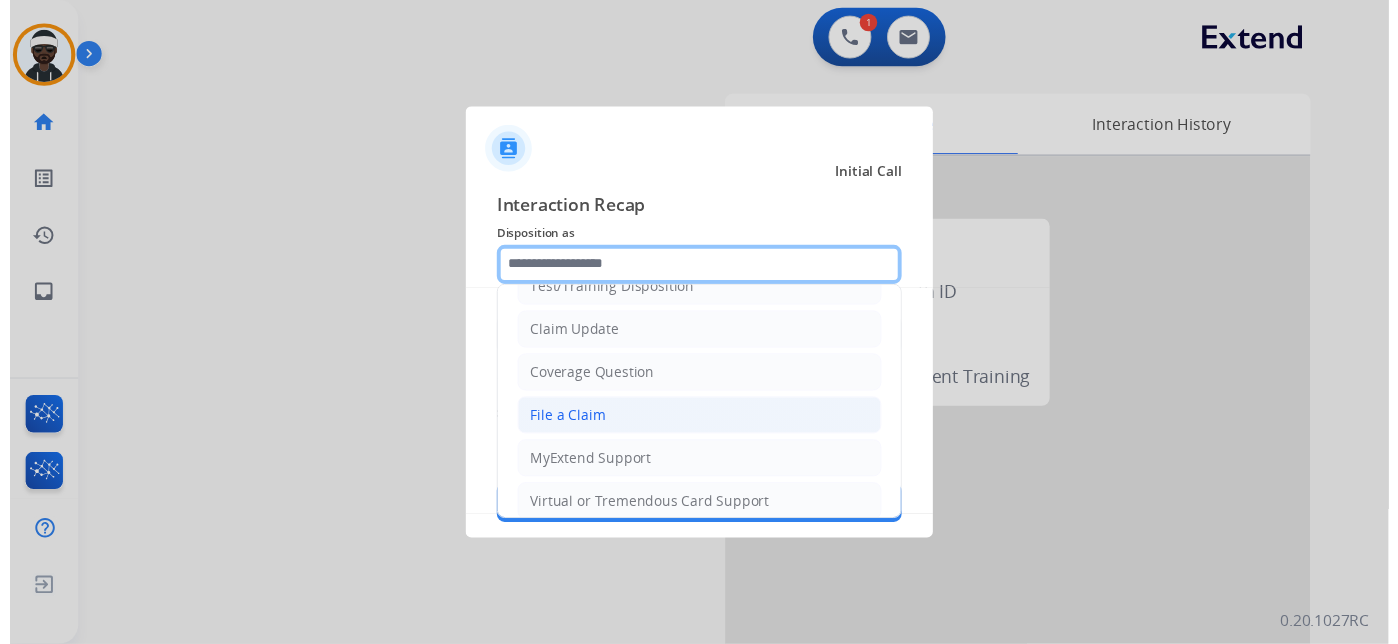 scroll, scrollTop: 111, scrollLeft: 0, axis: vertical 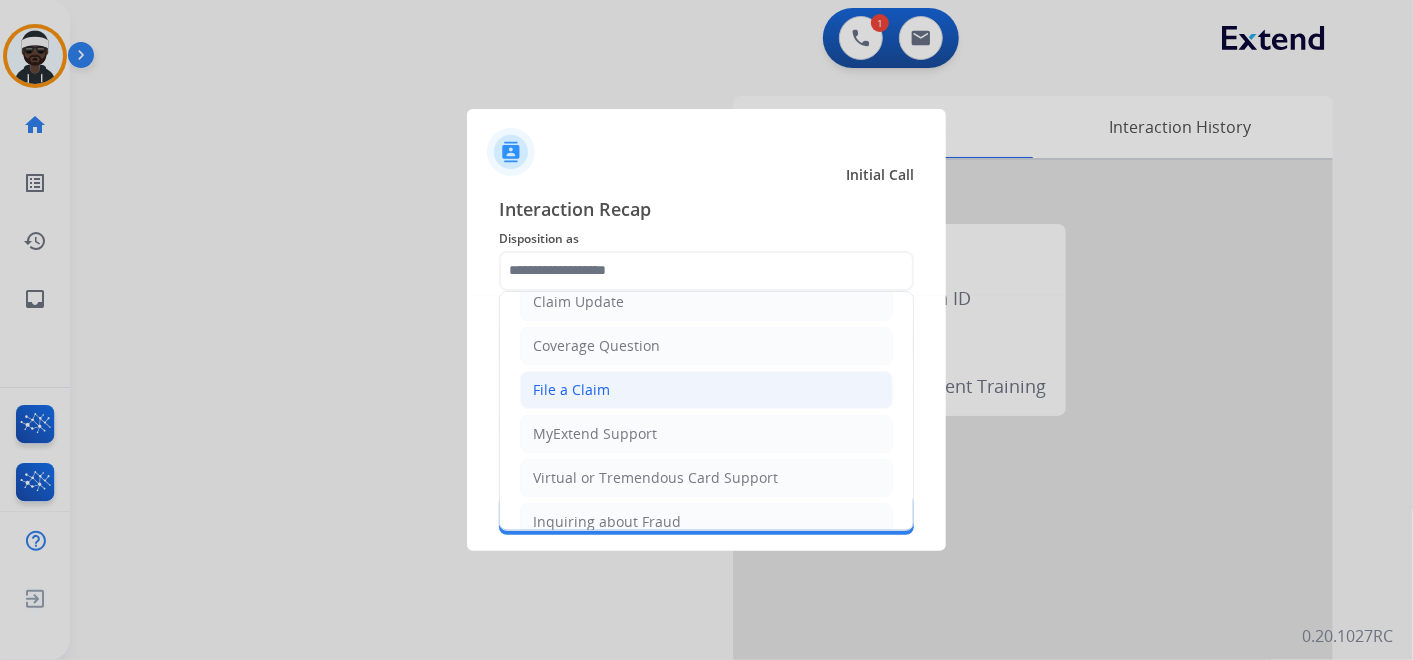 click on "File a Claim" 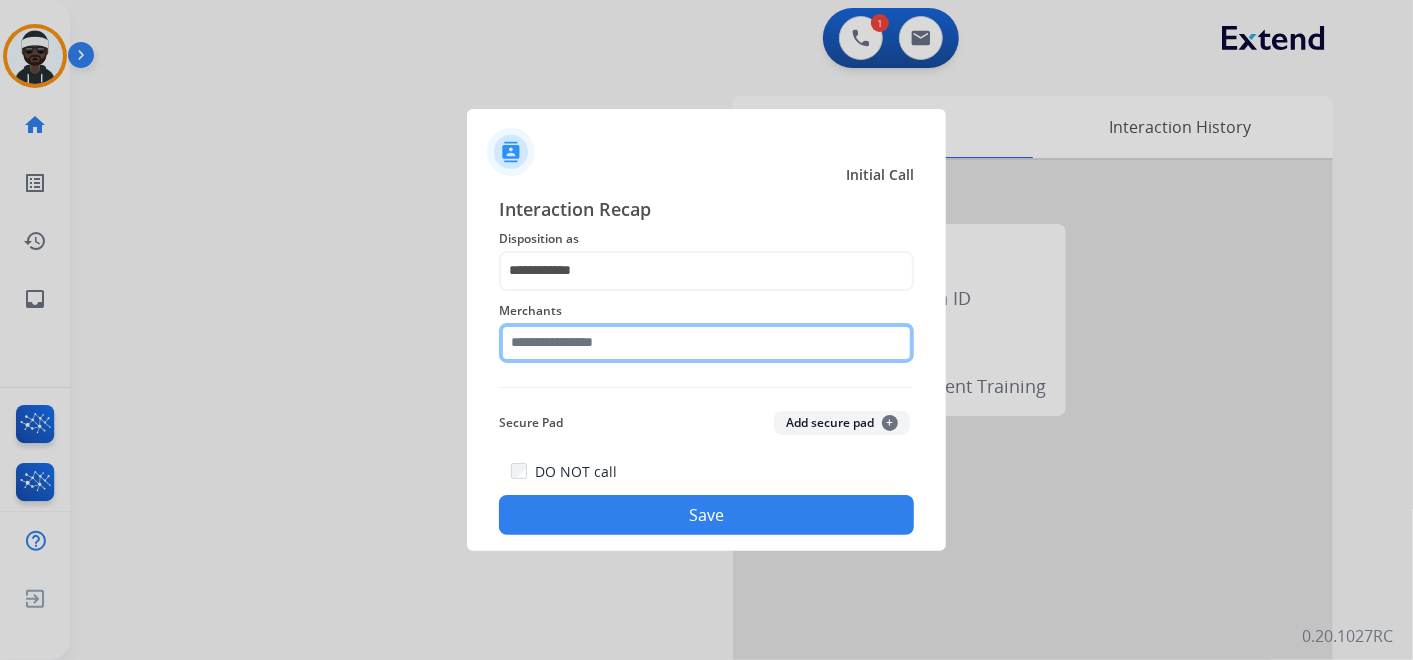 click 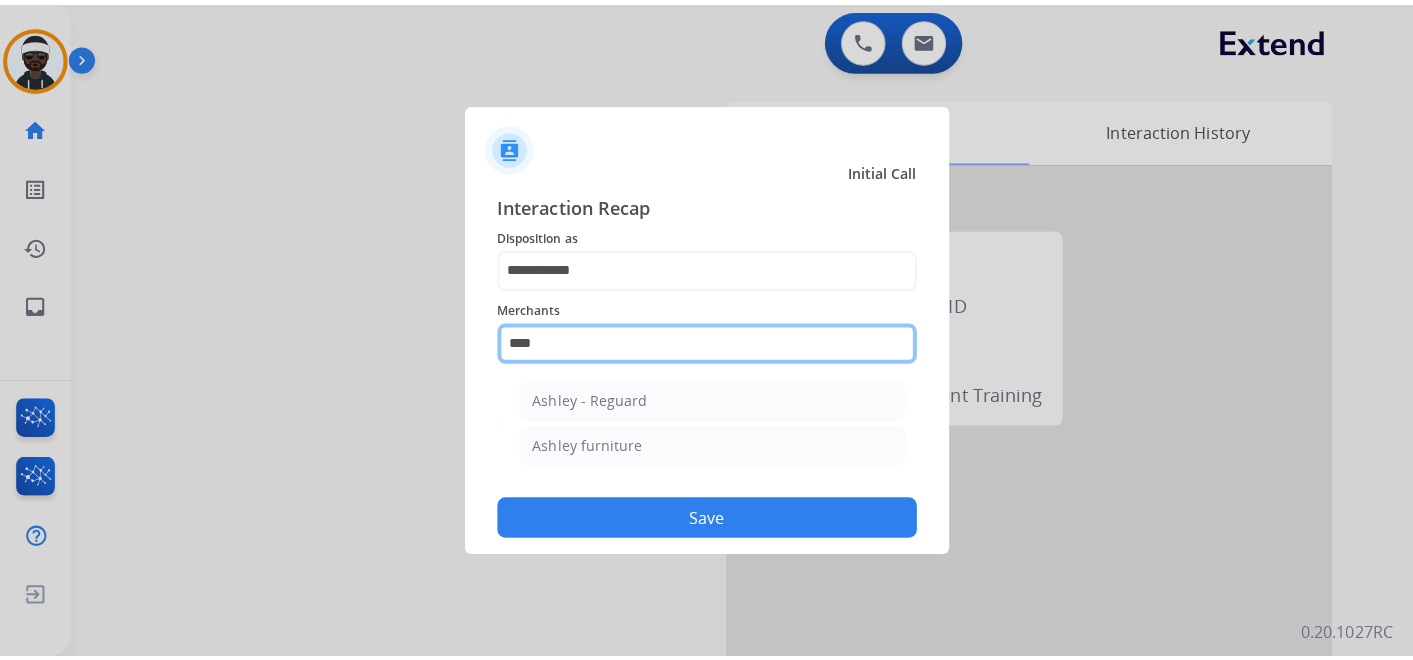 scroll, scrollTop: 0, scrollLeft: 0, axis: both 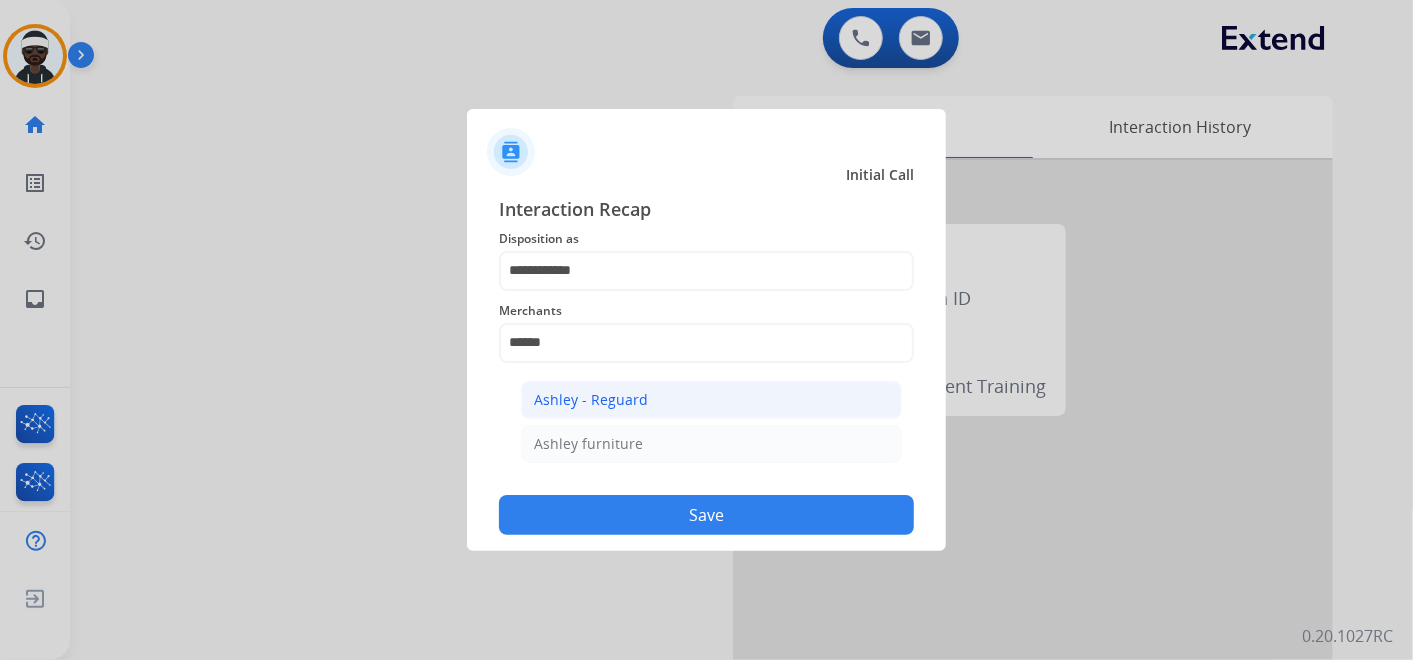 click on "Ashley - Reguard" 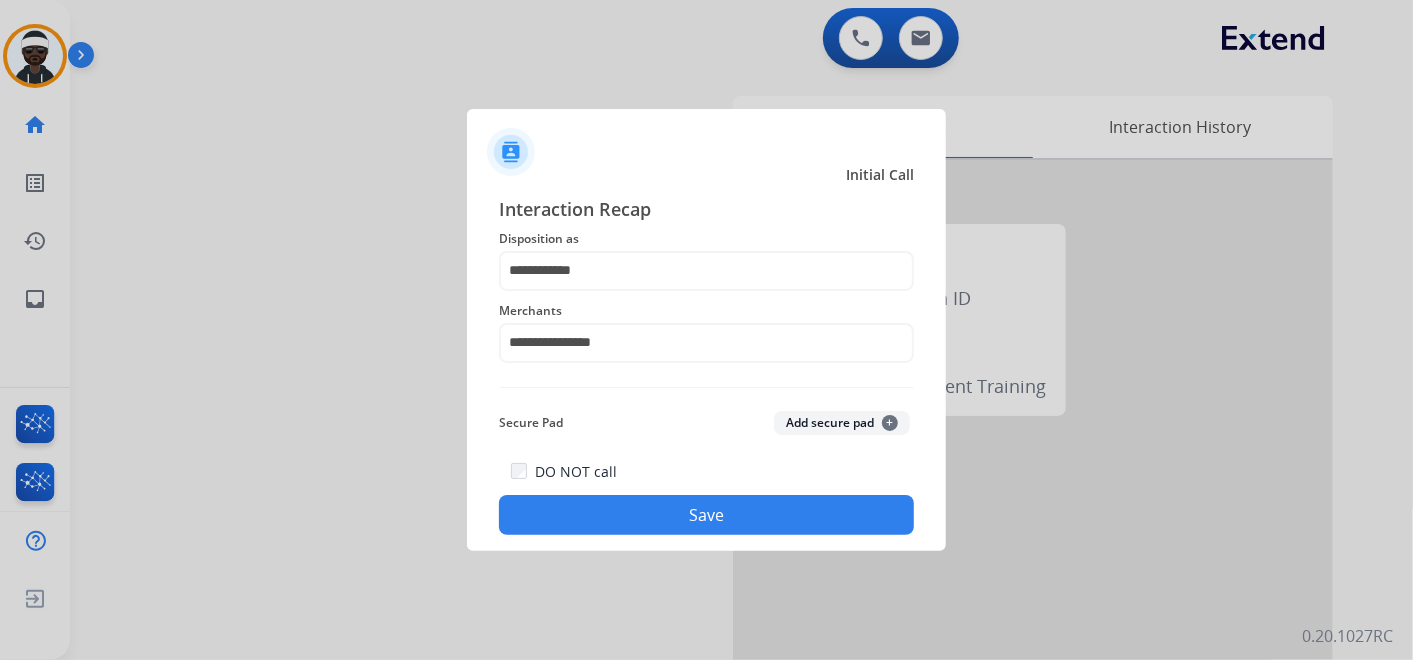 click on "Save" 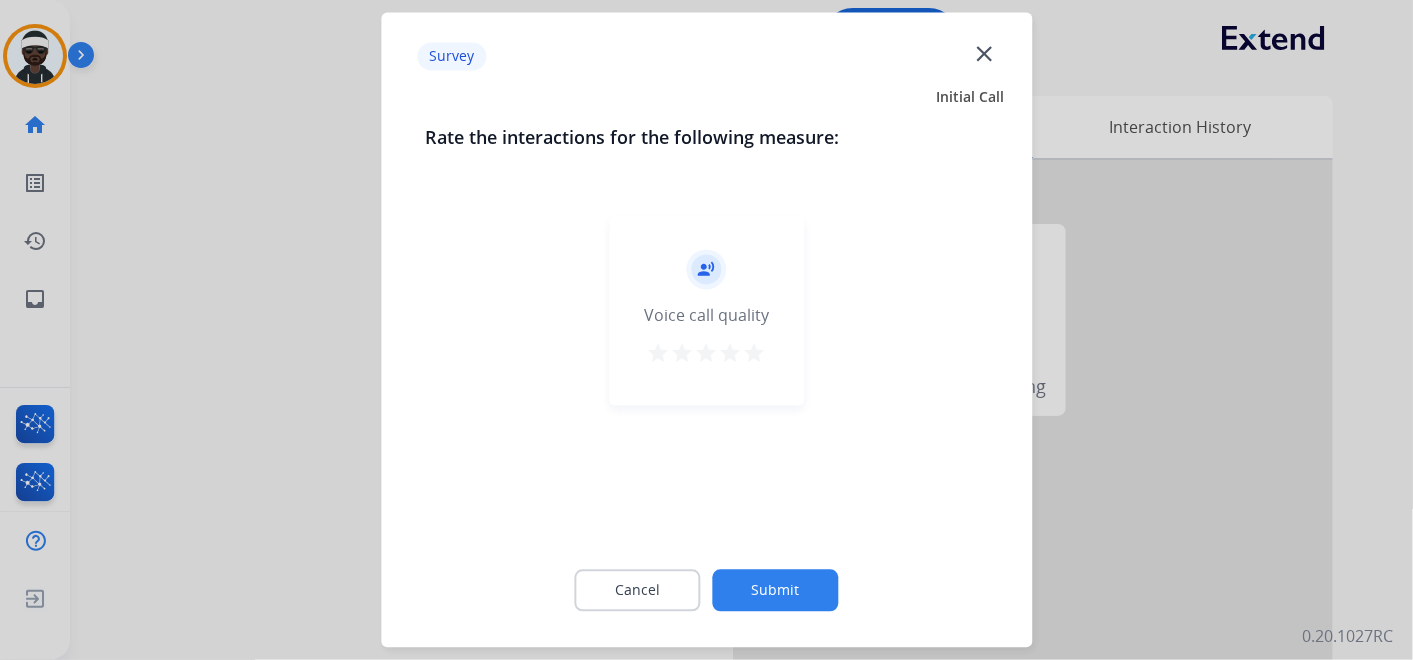 click on "Submit" 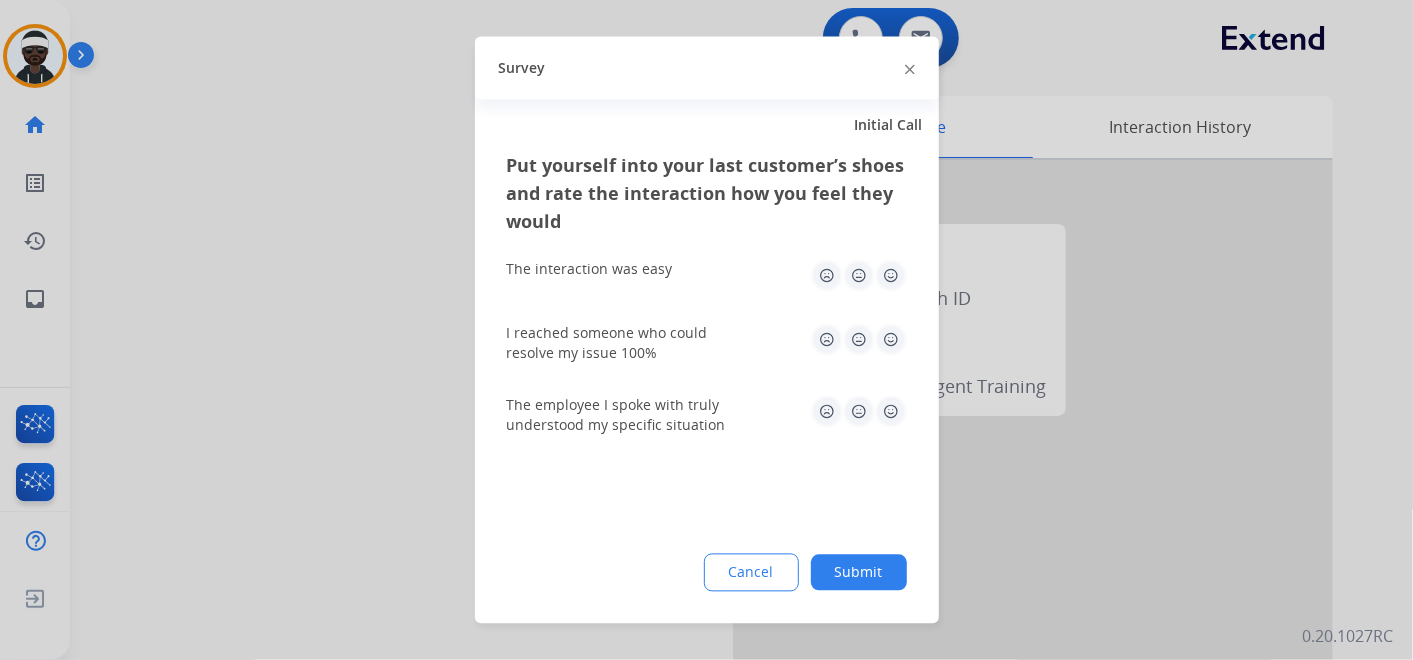 click on "Submit" 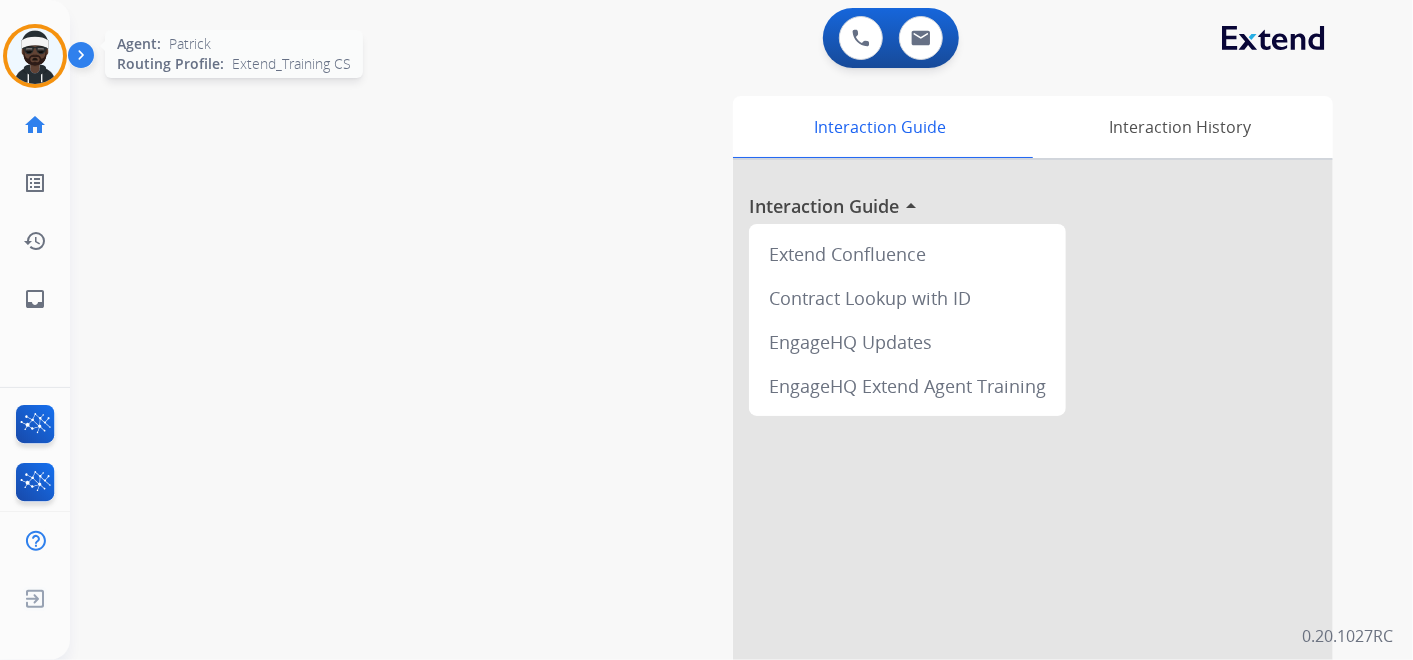 click at bounding box center [35, 56] 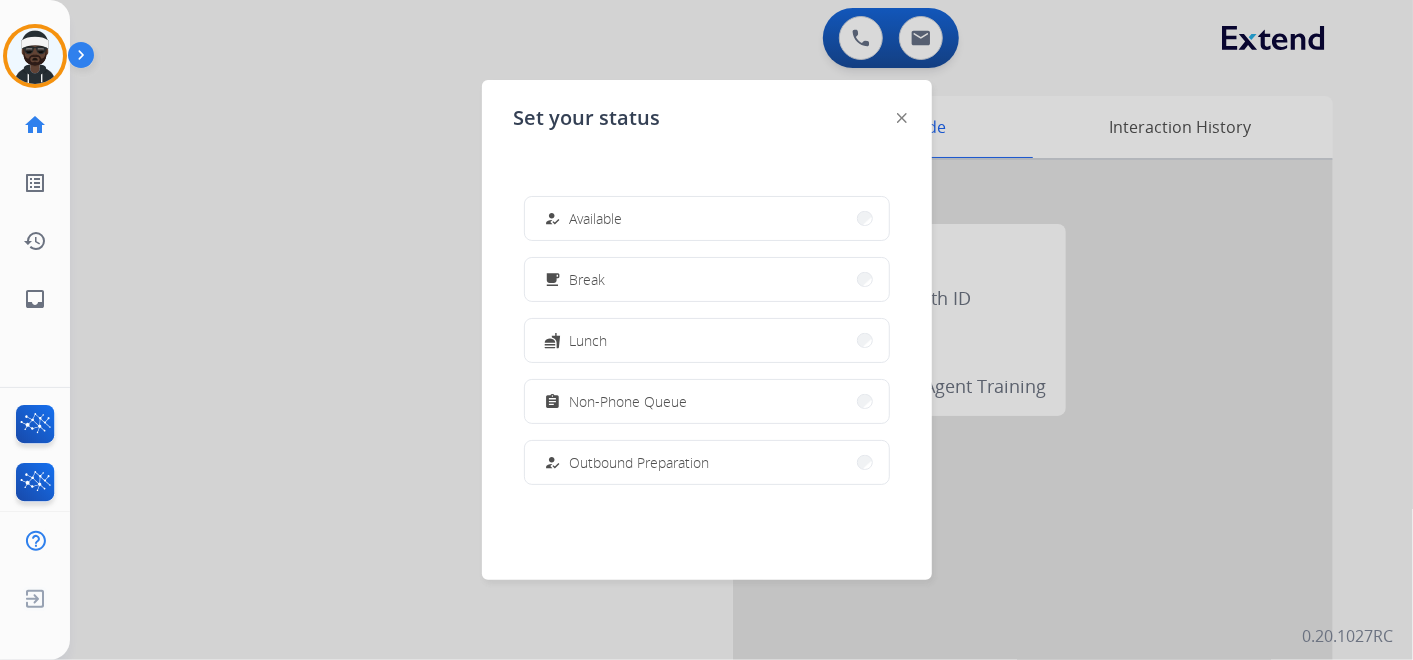 click on "how_to_reg Available" at bounding box center [707, 218] 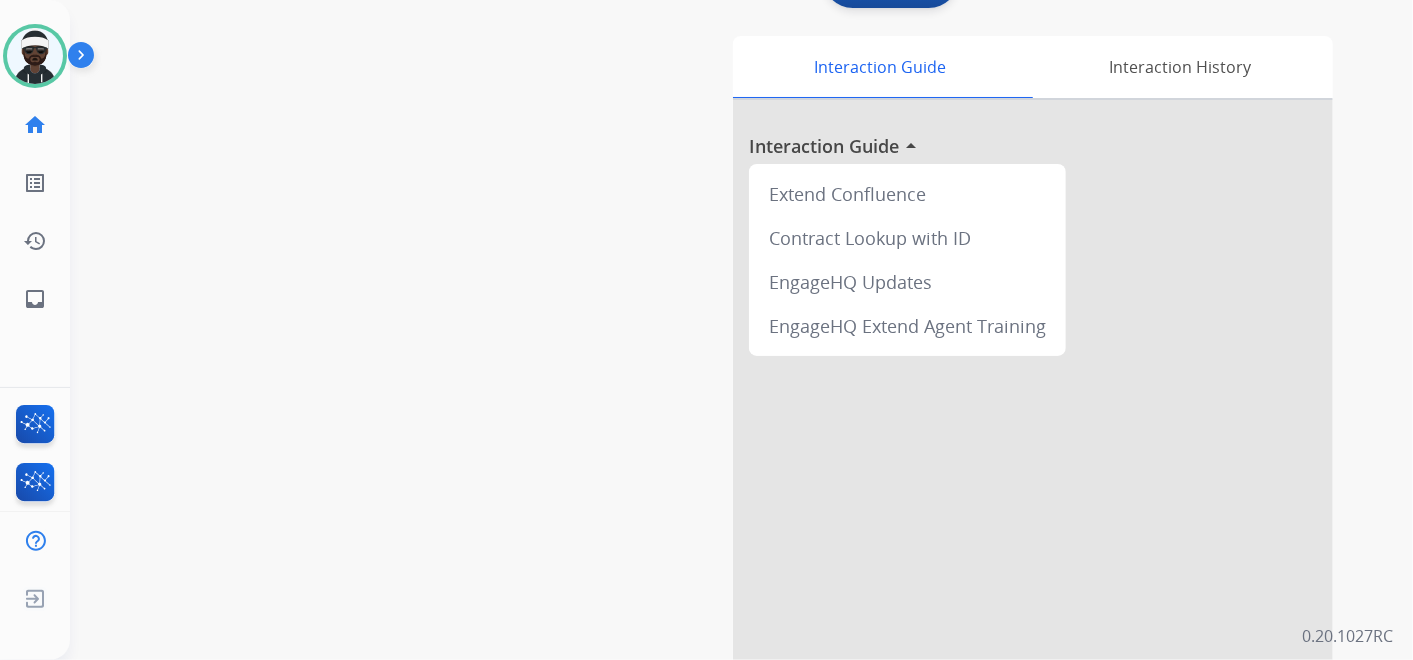 scroll, scrollTop: 0, scrollLeft: 0, axis: both 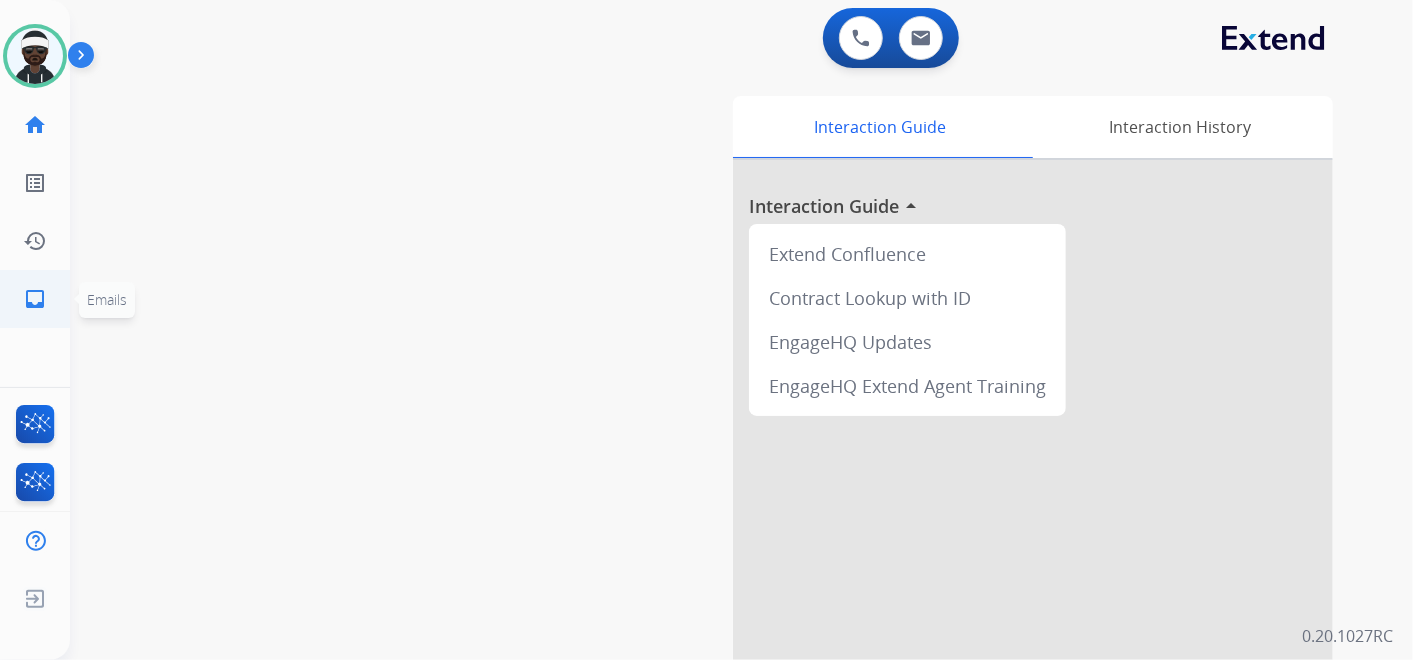 click on "inbox  Emails" 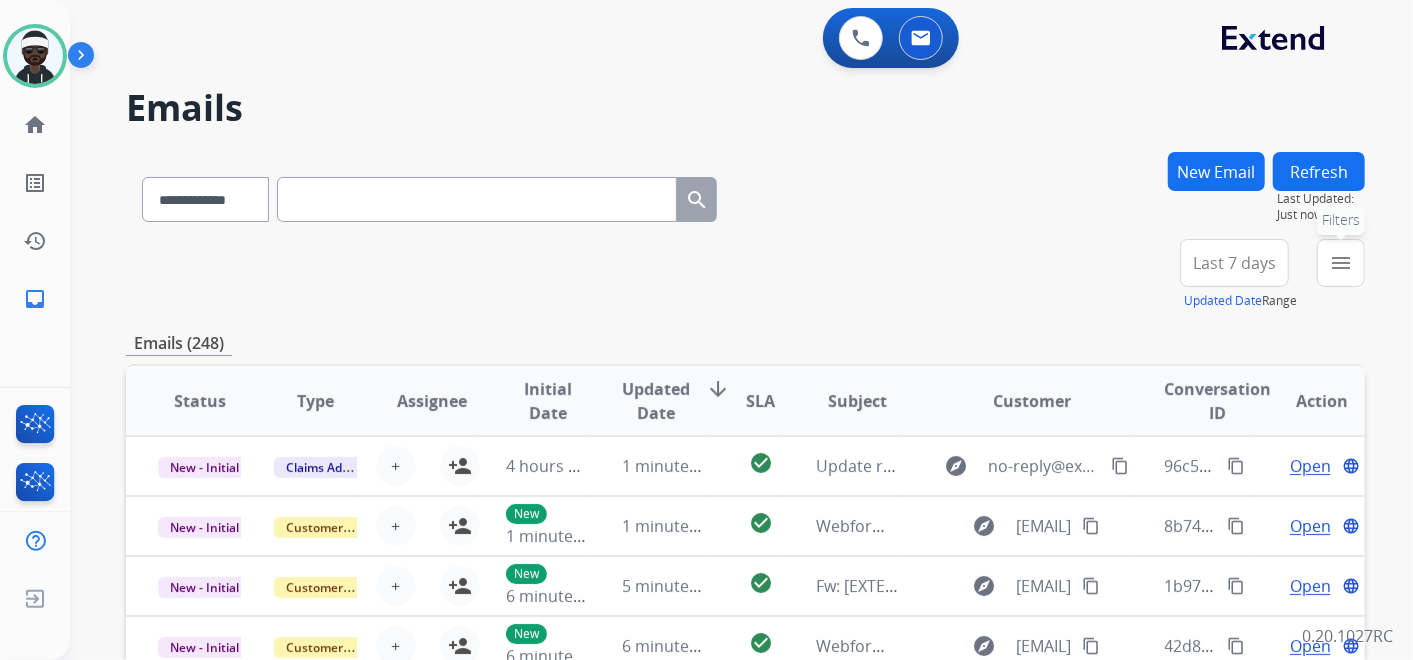 click on "menu  Filters" at bounding box center (1341, 263) 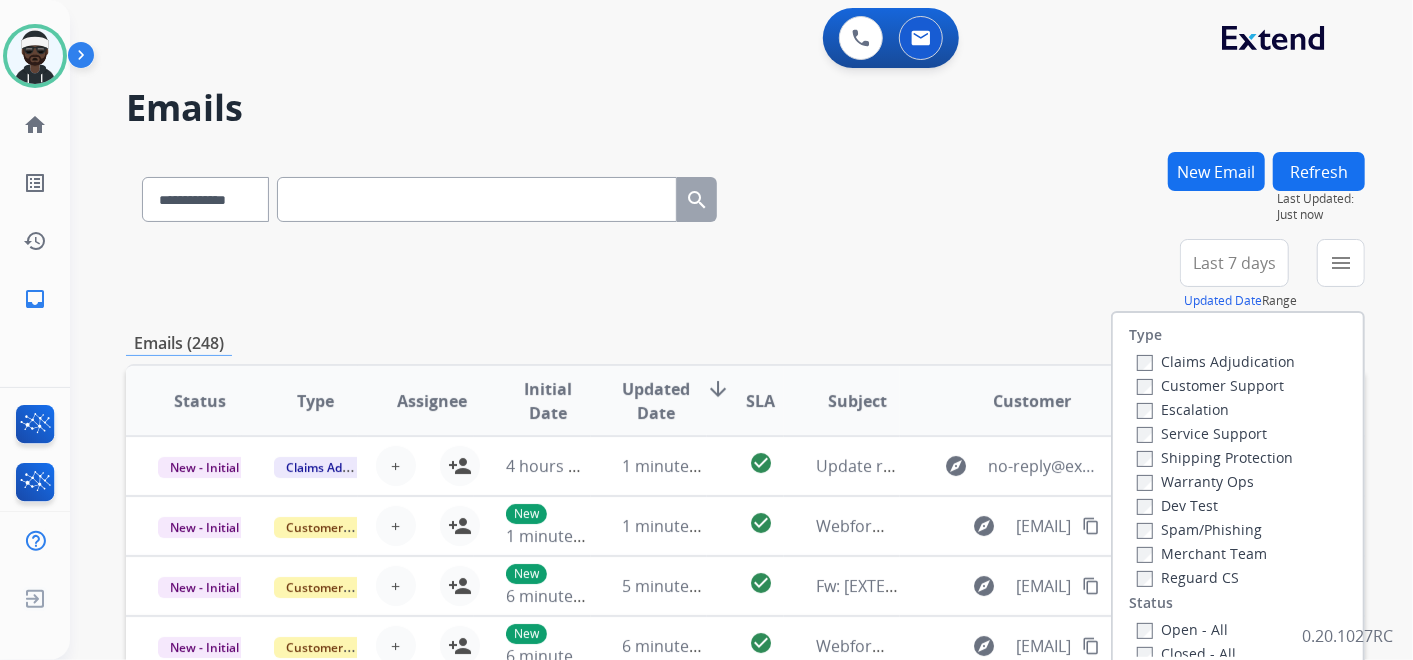 click on "Customer Support" at bounding box center (1210, 385) 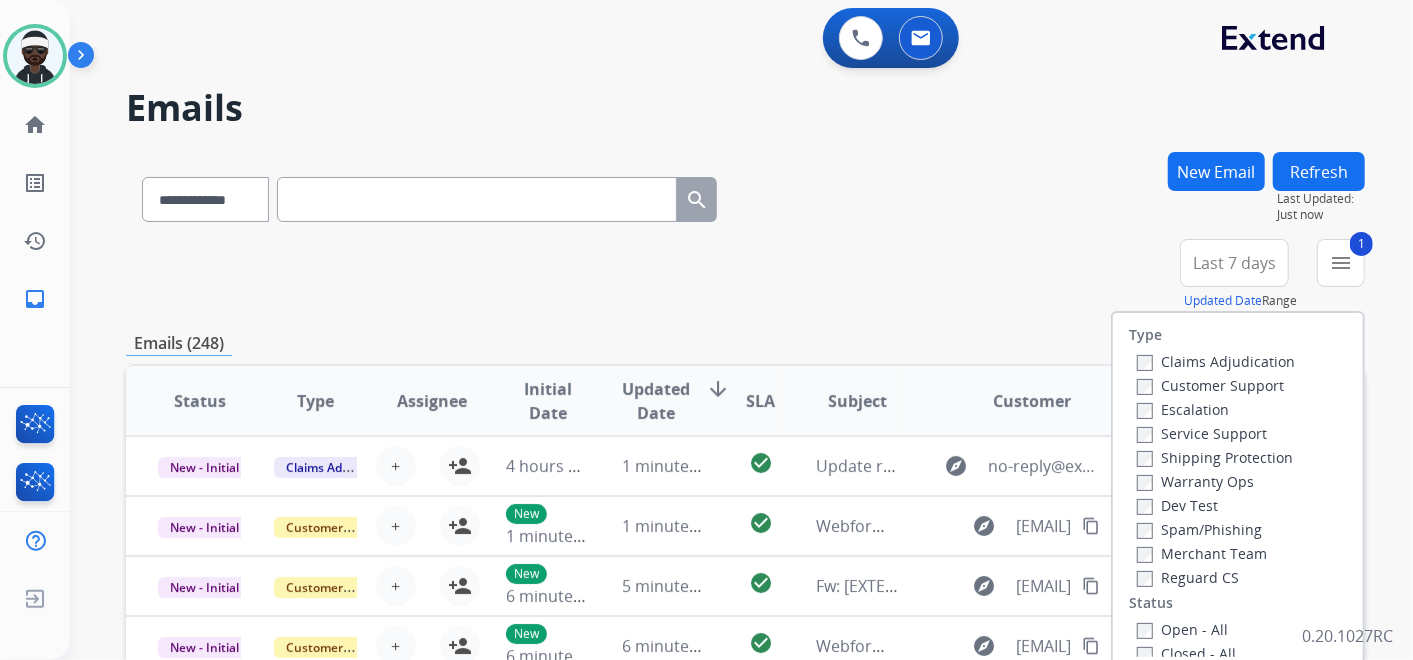 click on "Shipping Protection" at bounding box center [1216, 457] 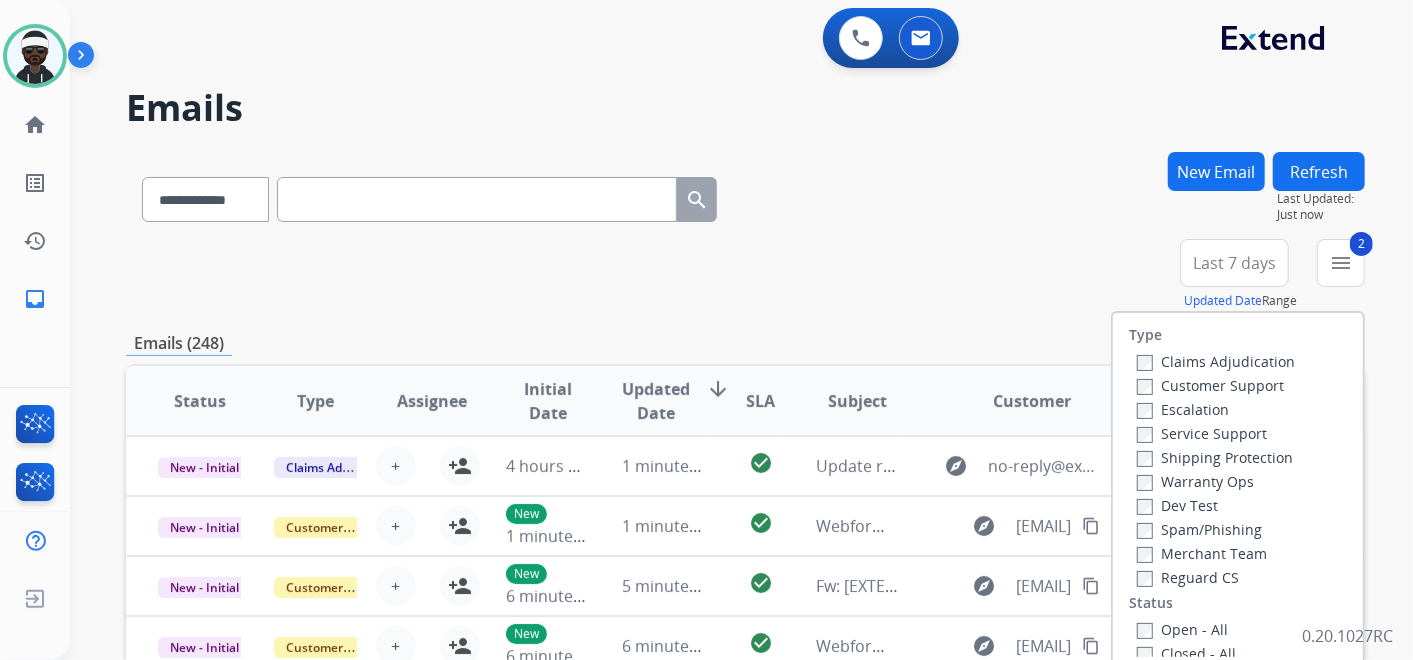 click on "Reguard CS" at bounding box center [1188, 577] 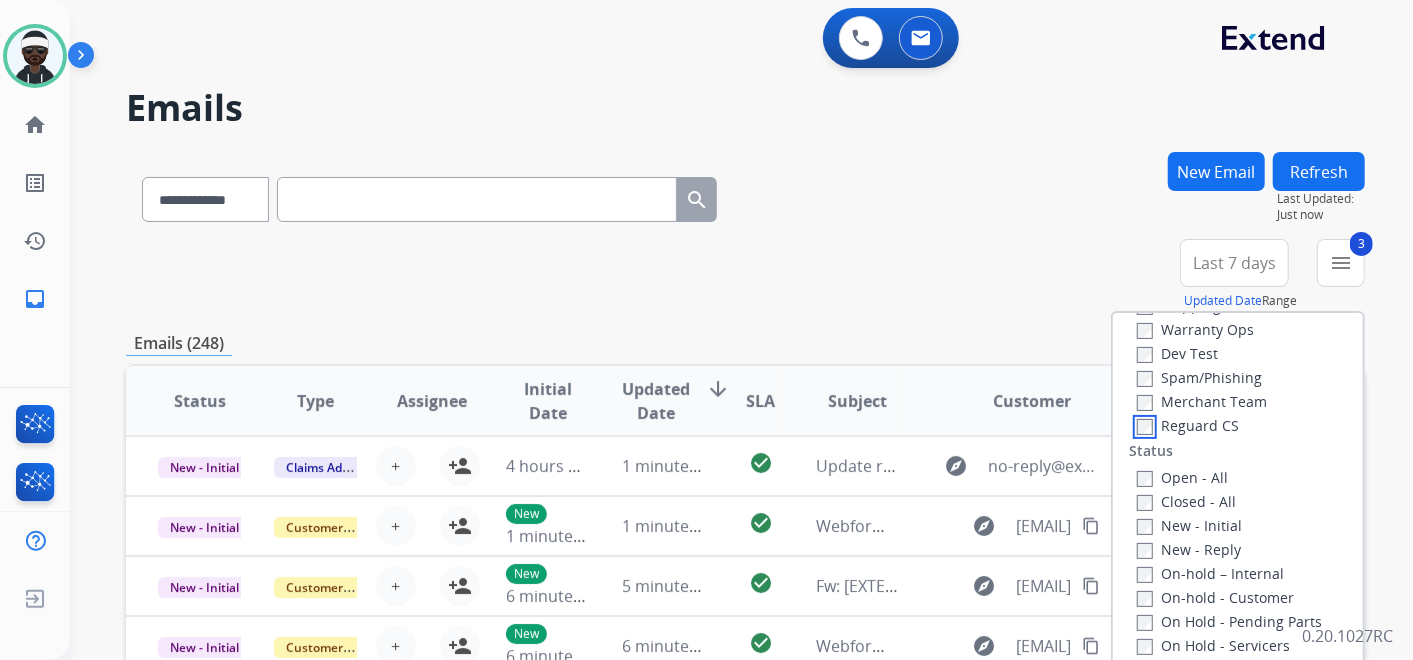 scroll, scrollTop: 222, scrollLeft: 0, axis: vertical 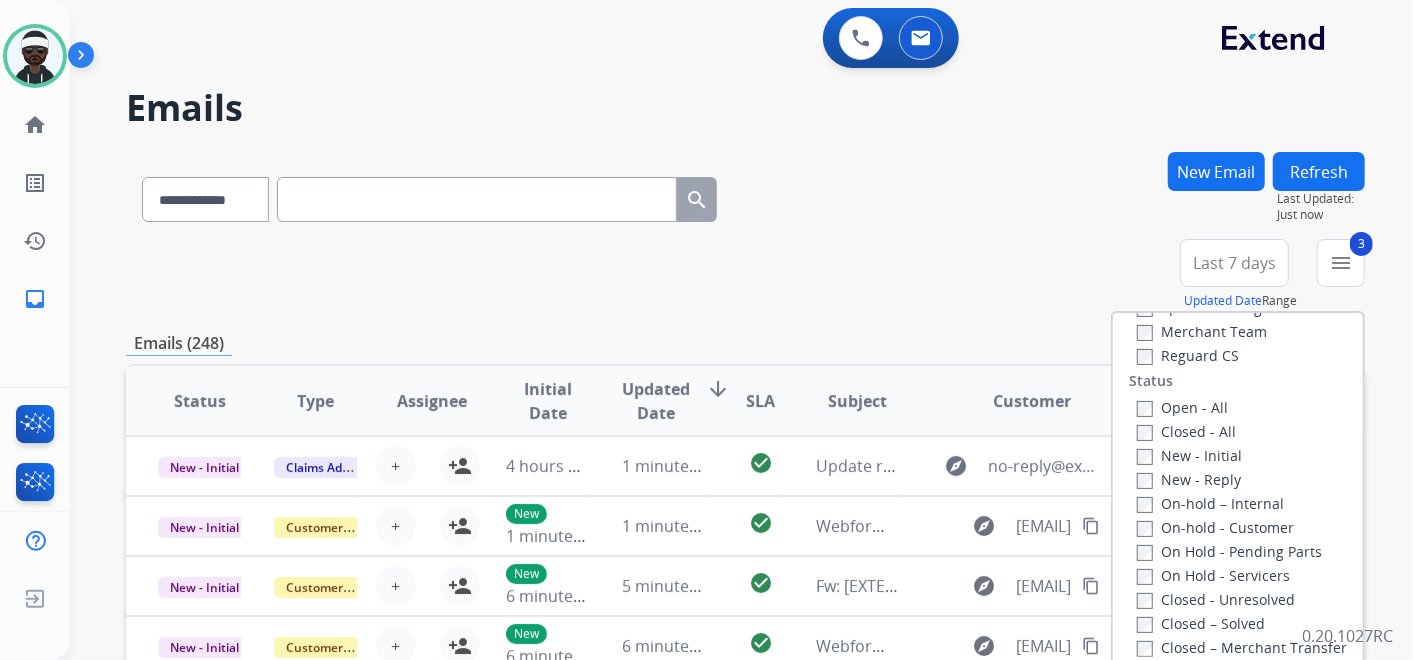 click on "New - Initial" at bounding box center [1189, 455] 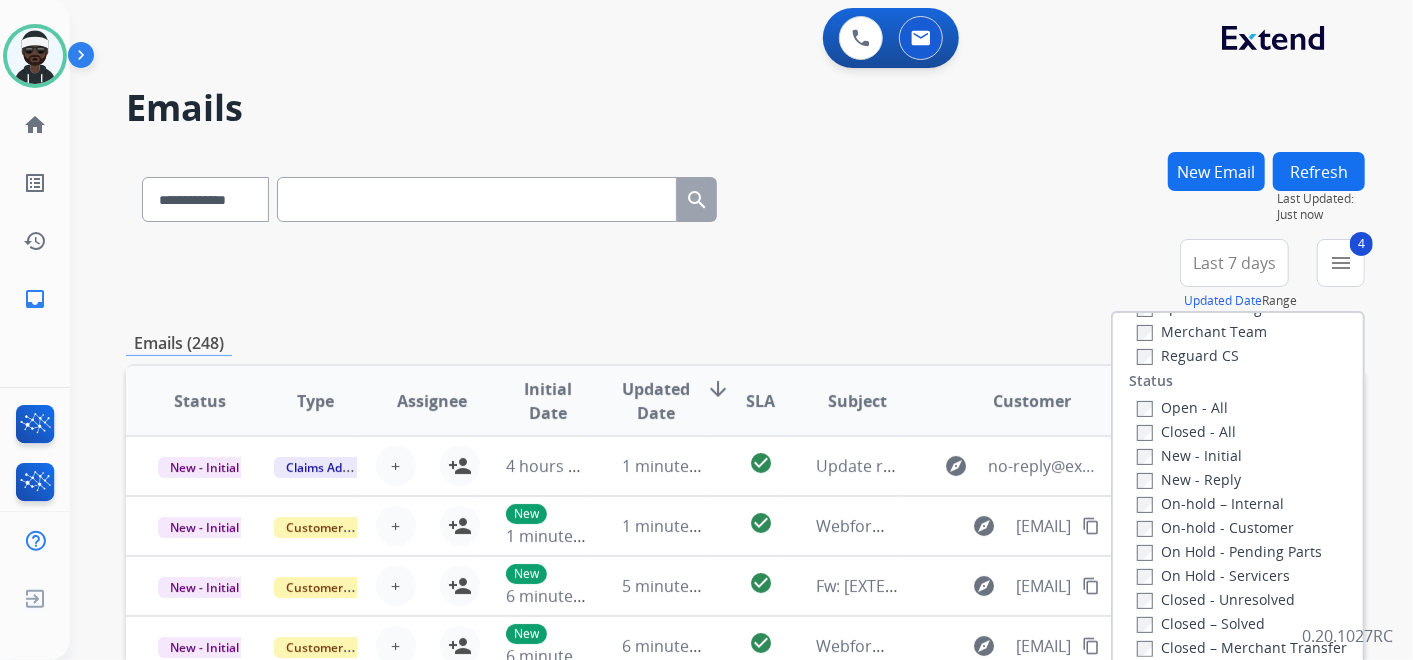 click on "New - Reply" at bounding box center (1189, 479) 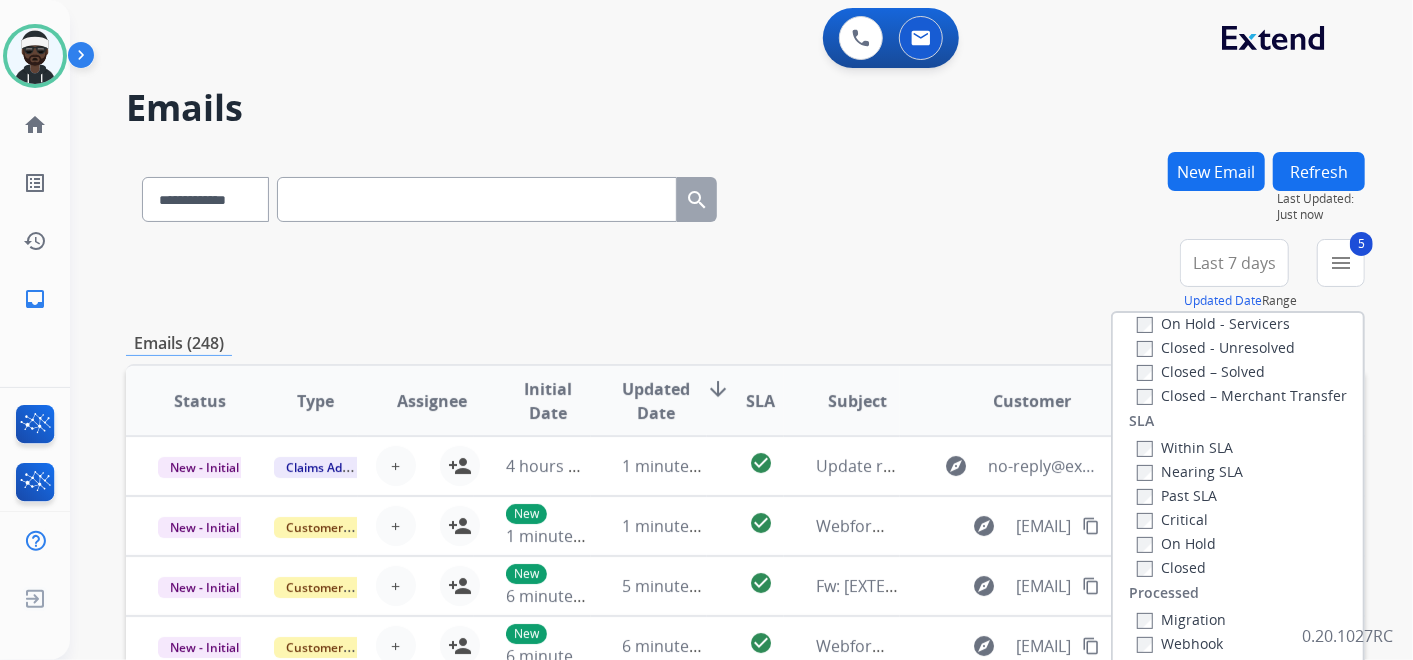 scroll, scrollTop: 526, scrollLeft: 0, axis: vertical 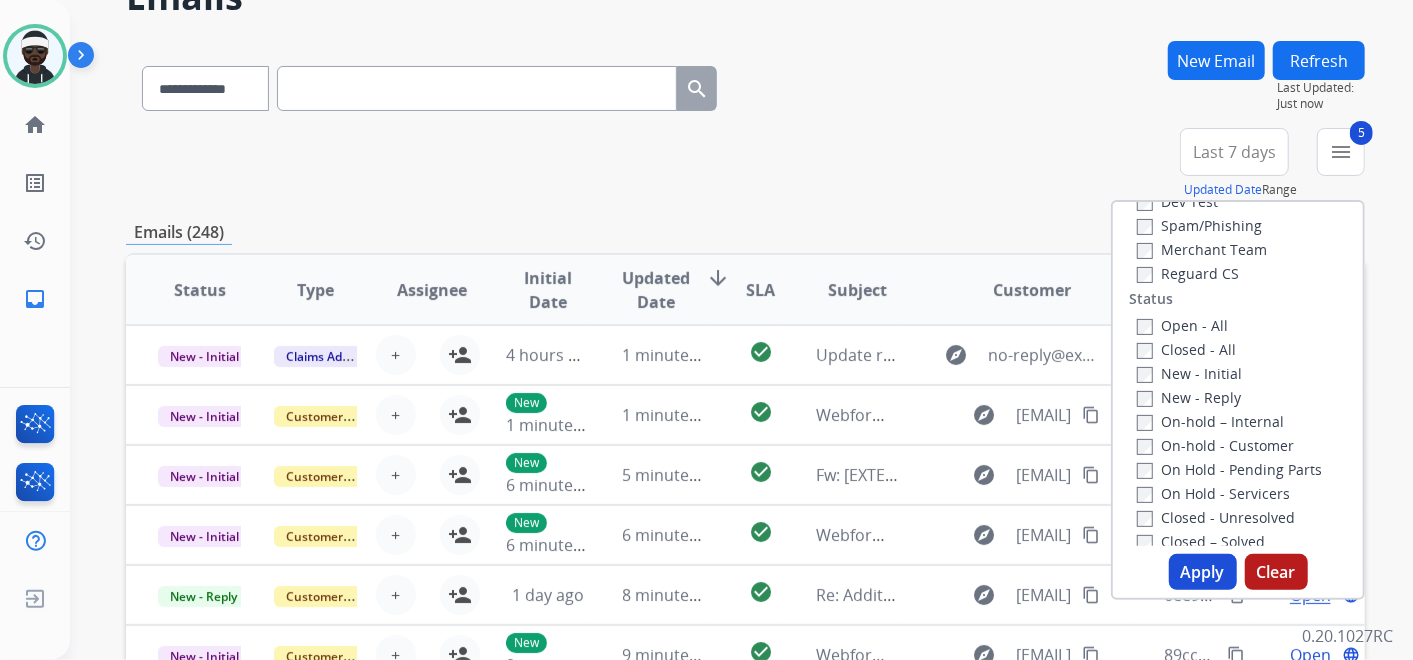 click on "New - Initial" at bounding box center (1189, 373) 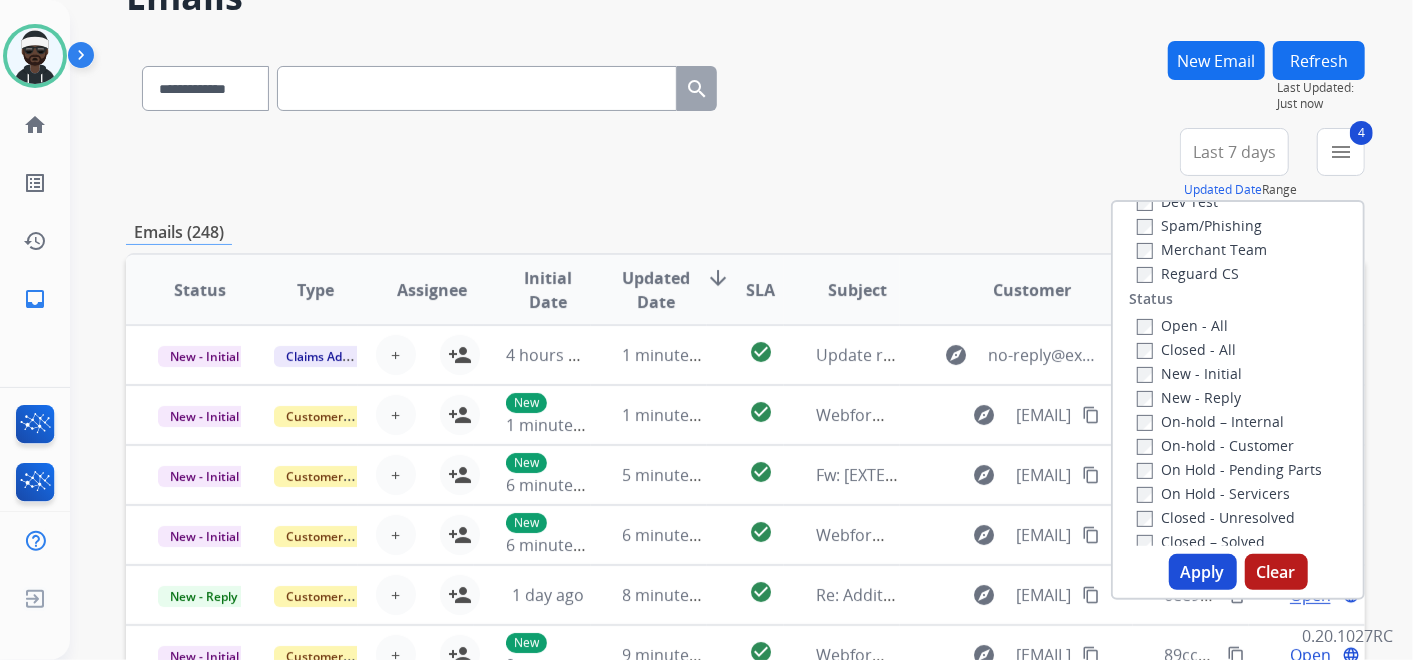 click on "New - Reply" at bounding box center (1189, 397) 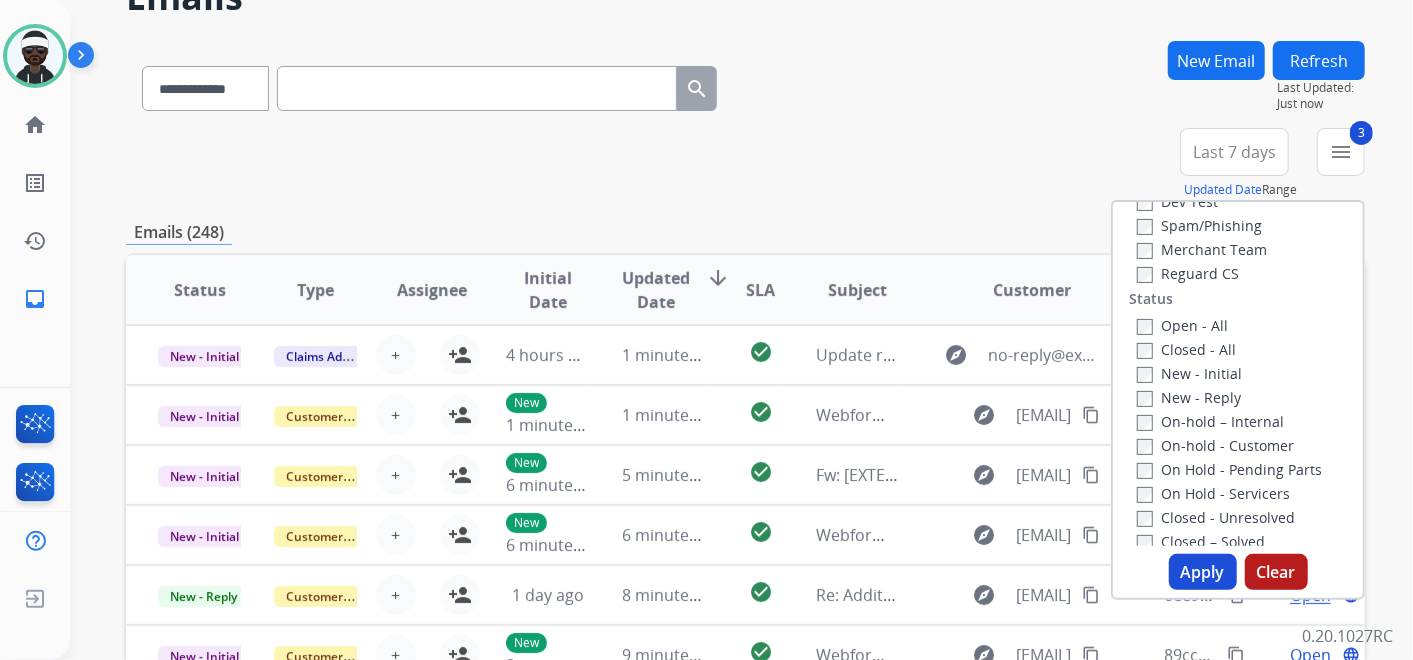 click on "Open - All" at bounding box center [1182, 325] 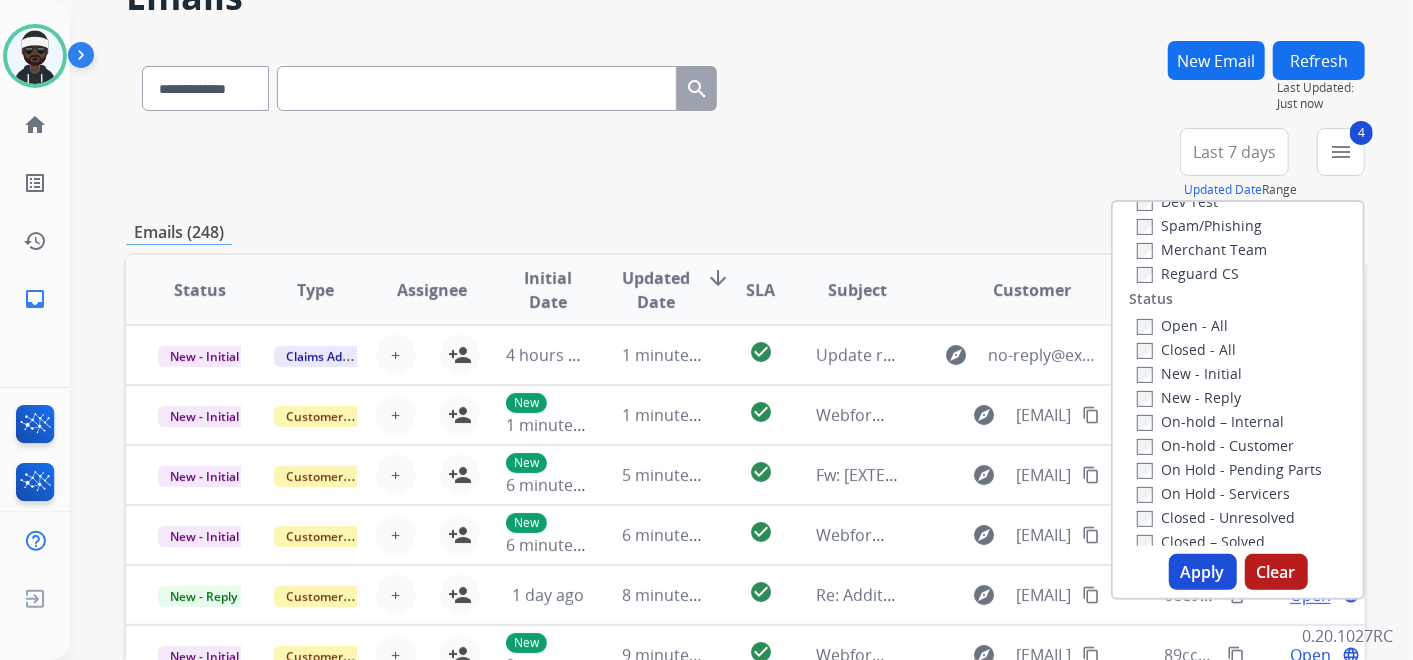 click on "Apply" at bounding box center [1203, 572] 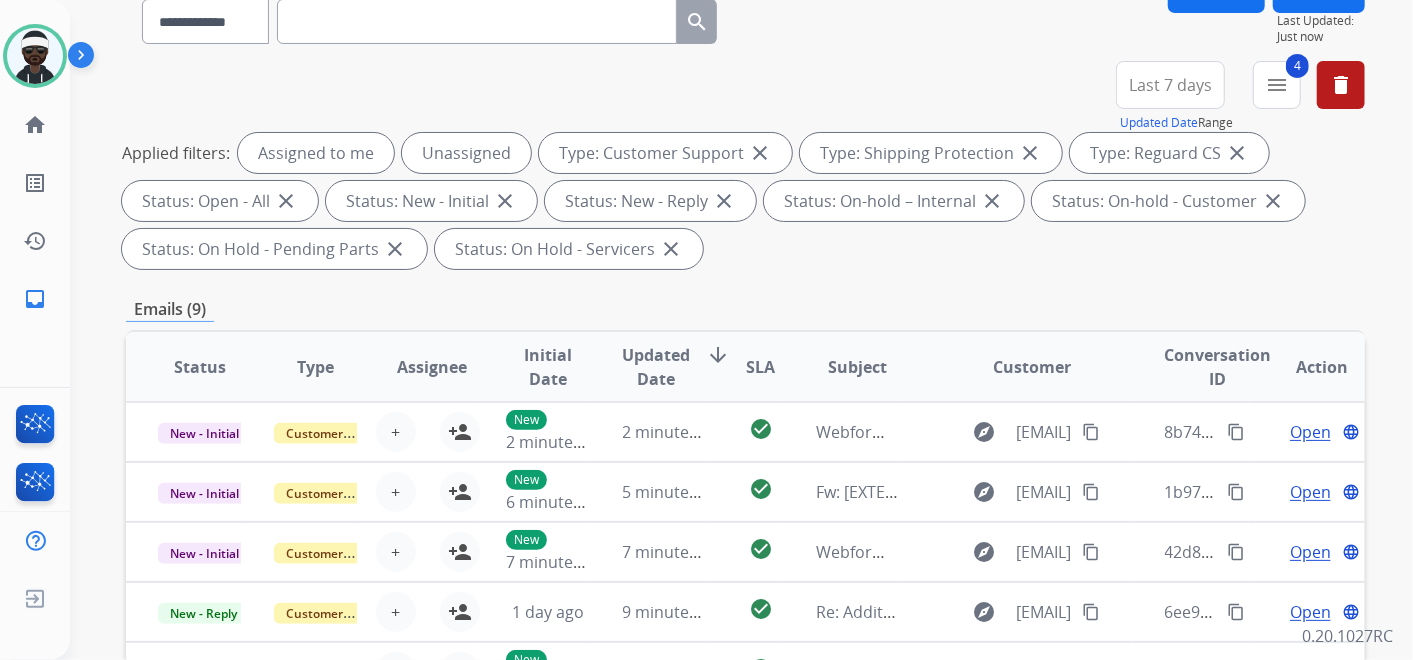 scroll, scrollTop: 222, scrollLeft: 0, axis: vertical 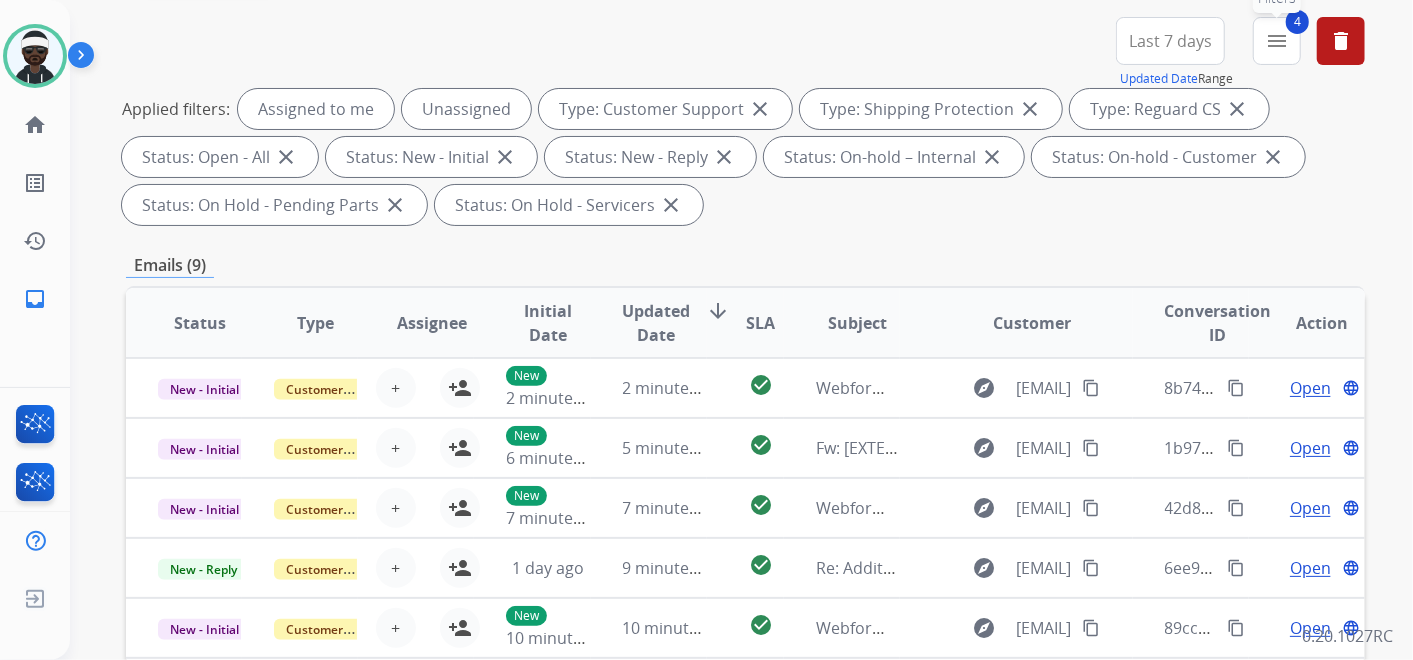 click on "4 menu  Filters" at bounding box center (1277, 41) 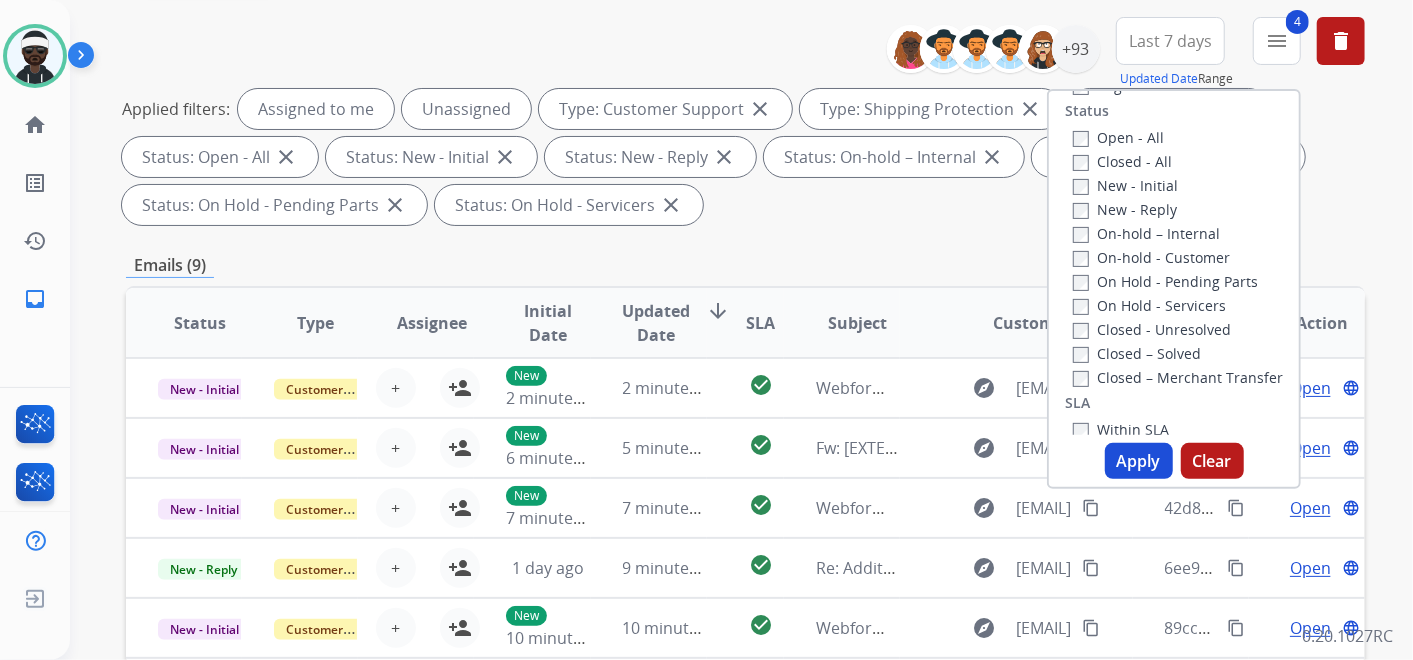 scroll, scrollTop: 304, scrollLeft: 0, axis: vertical 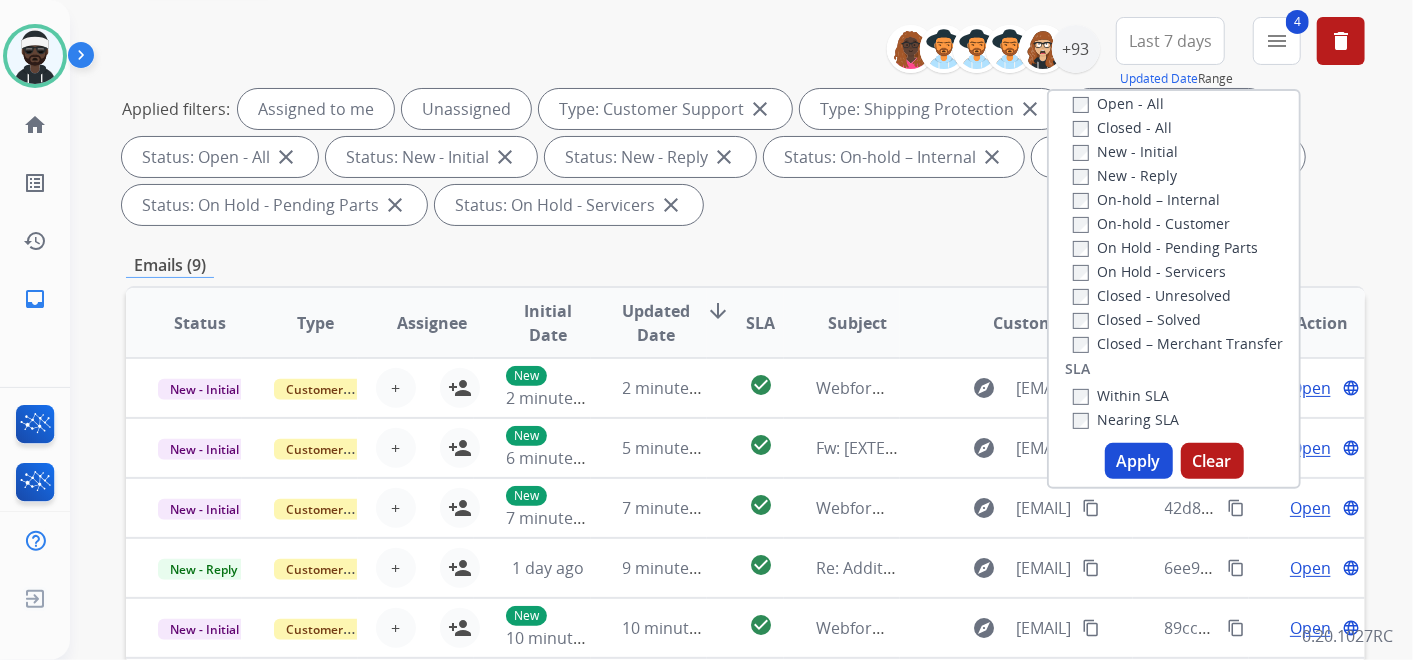click on "Applied filters: Assigned to me Unassigned  Type: Customer Support  close  Type: Shipping Protection  close  Type: Reguard CS  close  Status: Open - All  close  Status: New - Initial  close  Status: New - Reply  close  Status: On-hold – Internal  close  Status: On-hold - Customer  close  Status: On Hold - Pending Parts  close  Status: On Hold - Servicers  close" at bounding box center [741, 157] 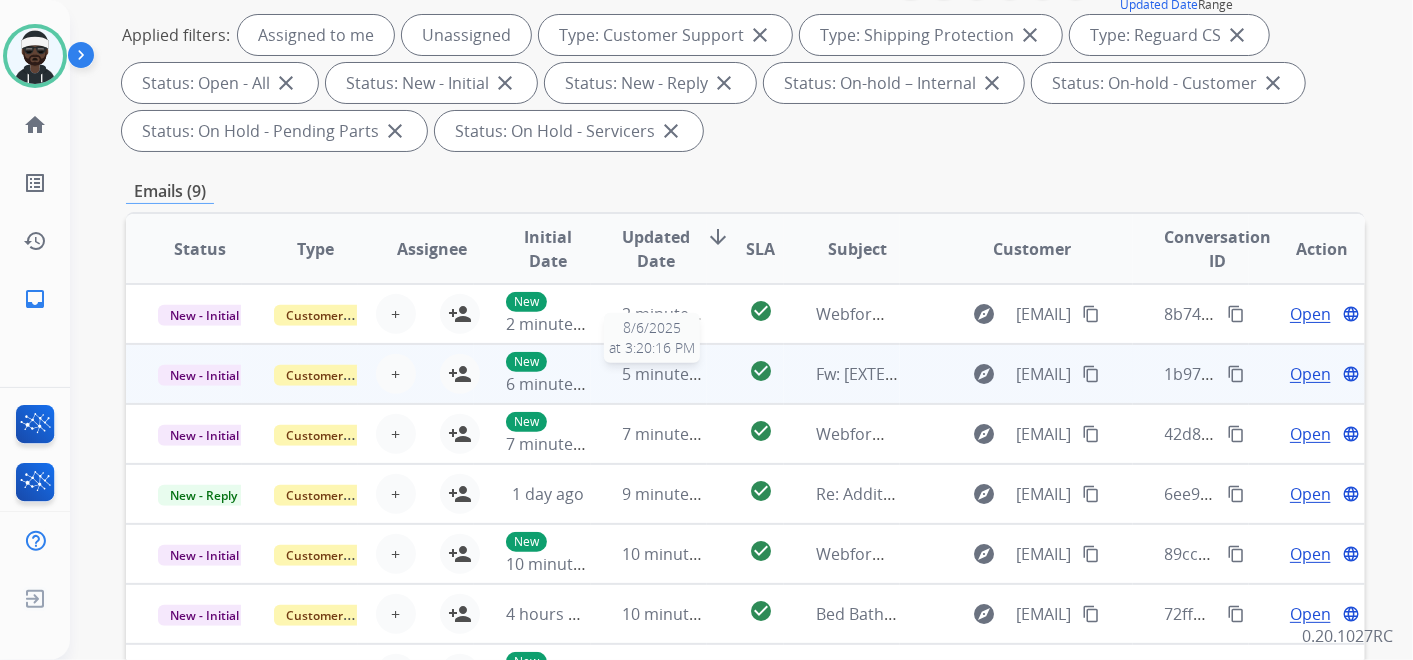 scroll, scrollTop: 288, scrollLeft: 0, axis: vertical 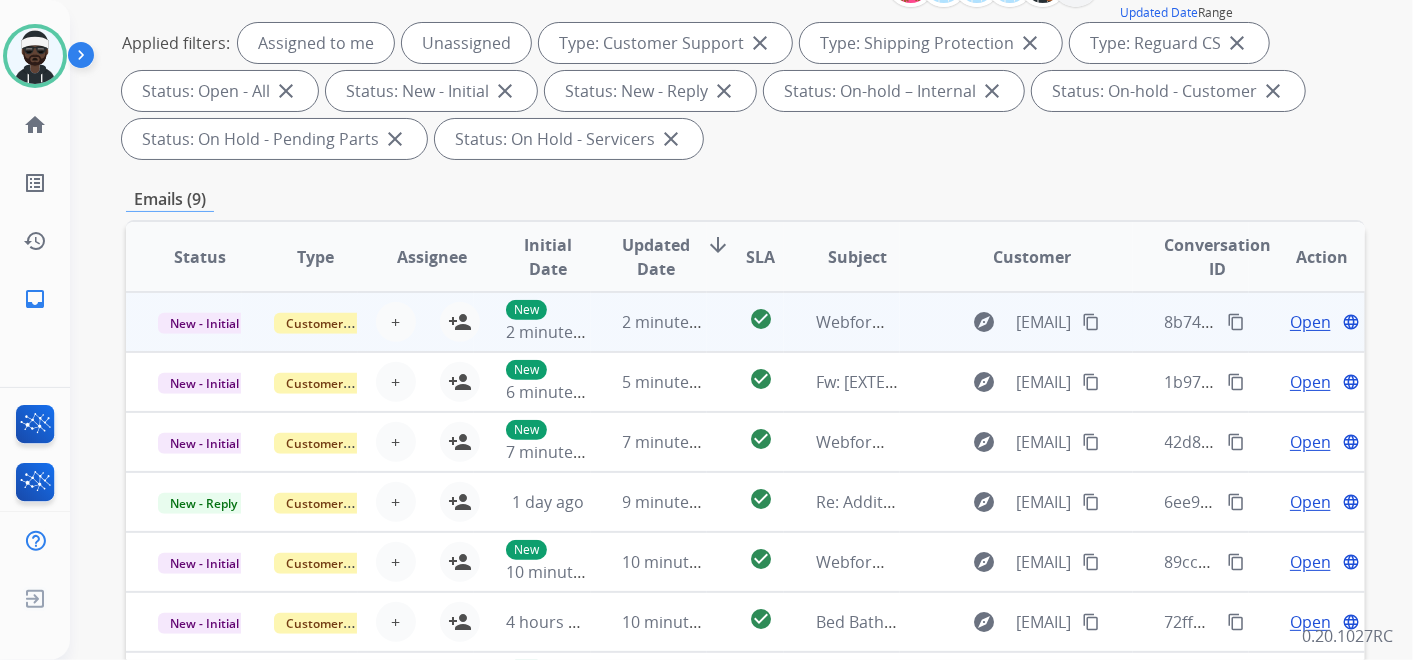 click on "explore [EMAIL] content_copy" at bounding box center (1016, 322) 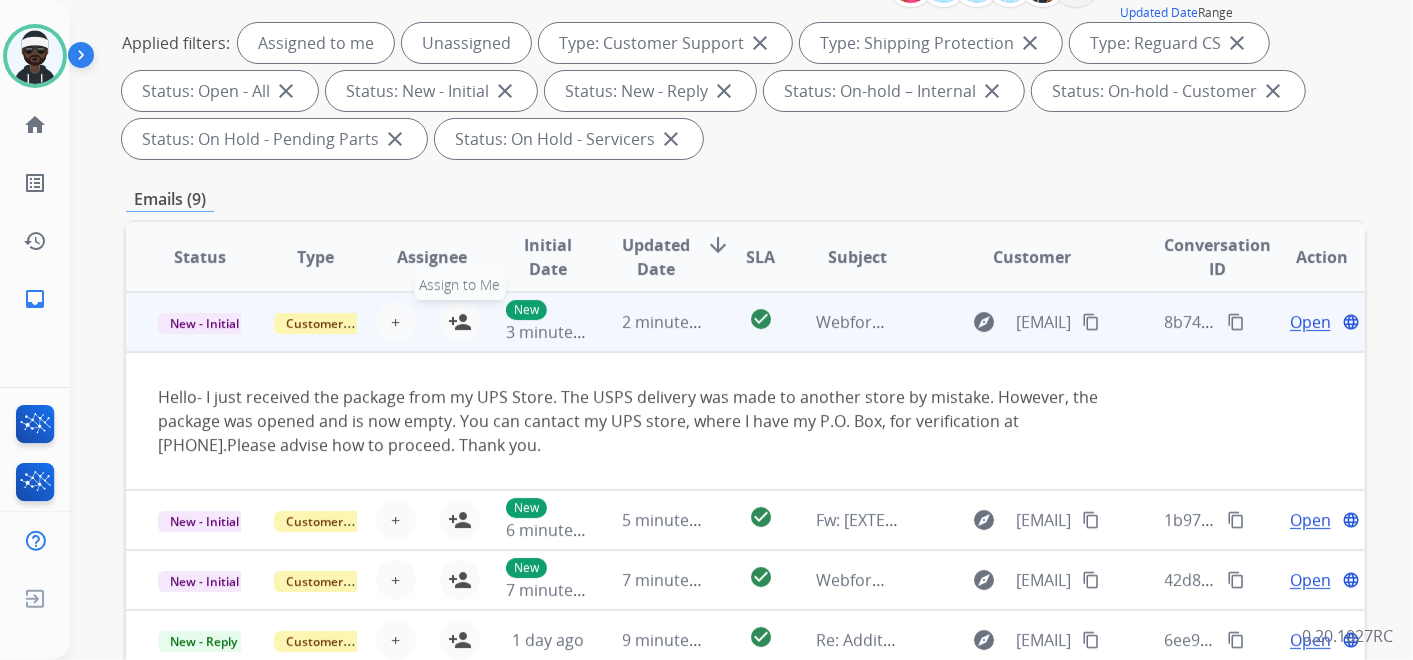 click on "person_add" at bounding box center (460, 322) 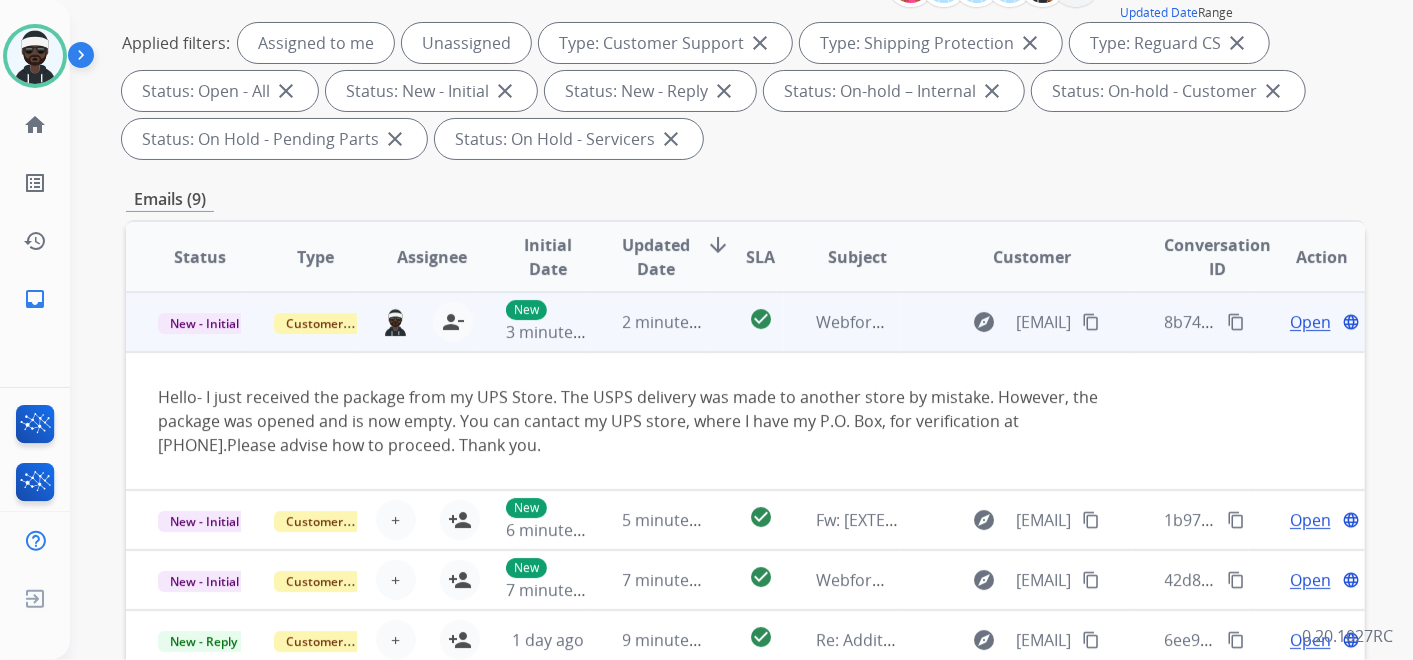 click on "Open" at bounding box center (1310, 322) 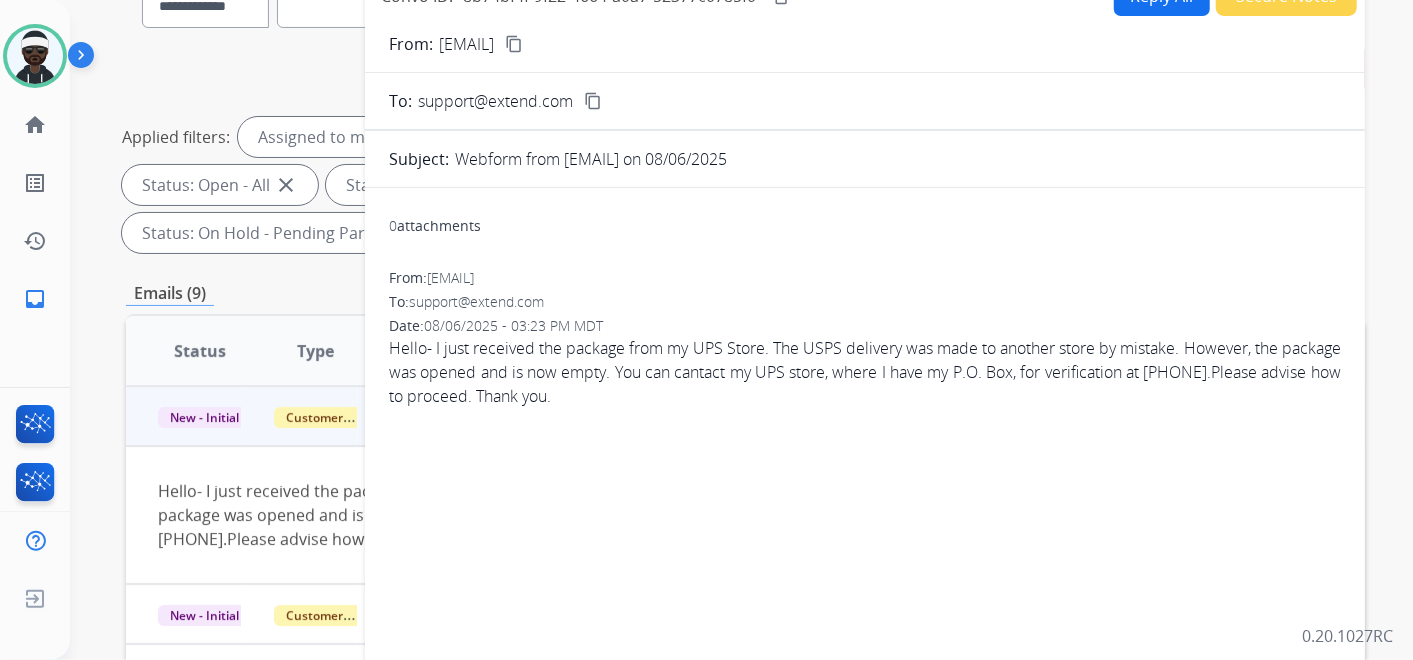 scroll, scrollTop: 65, scrollLeft: 0, axis: vertical 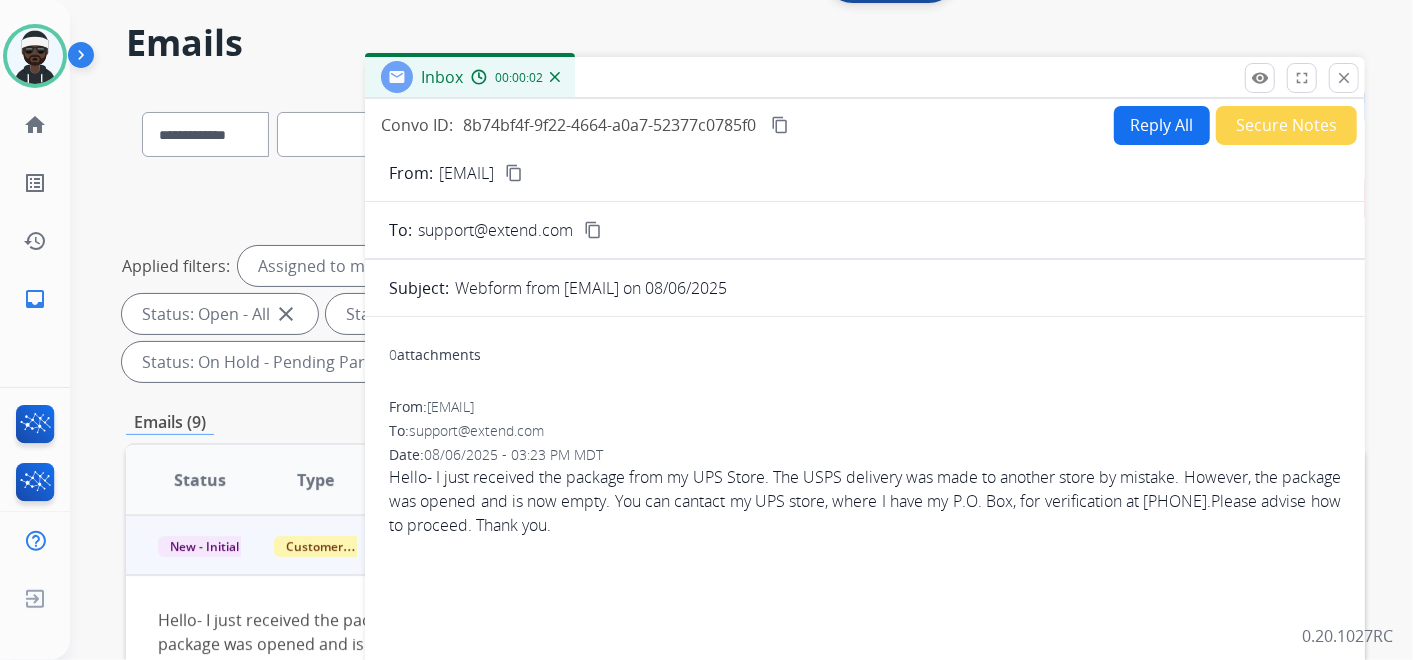 click on "content_copy" at bounding box center (514, 173) 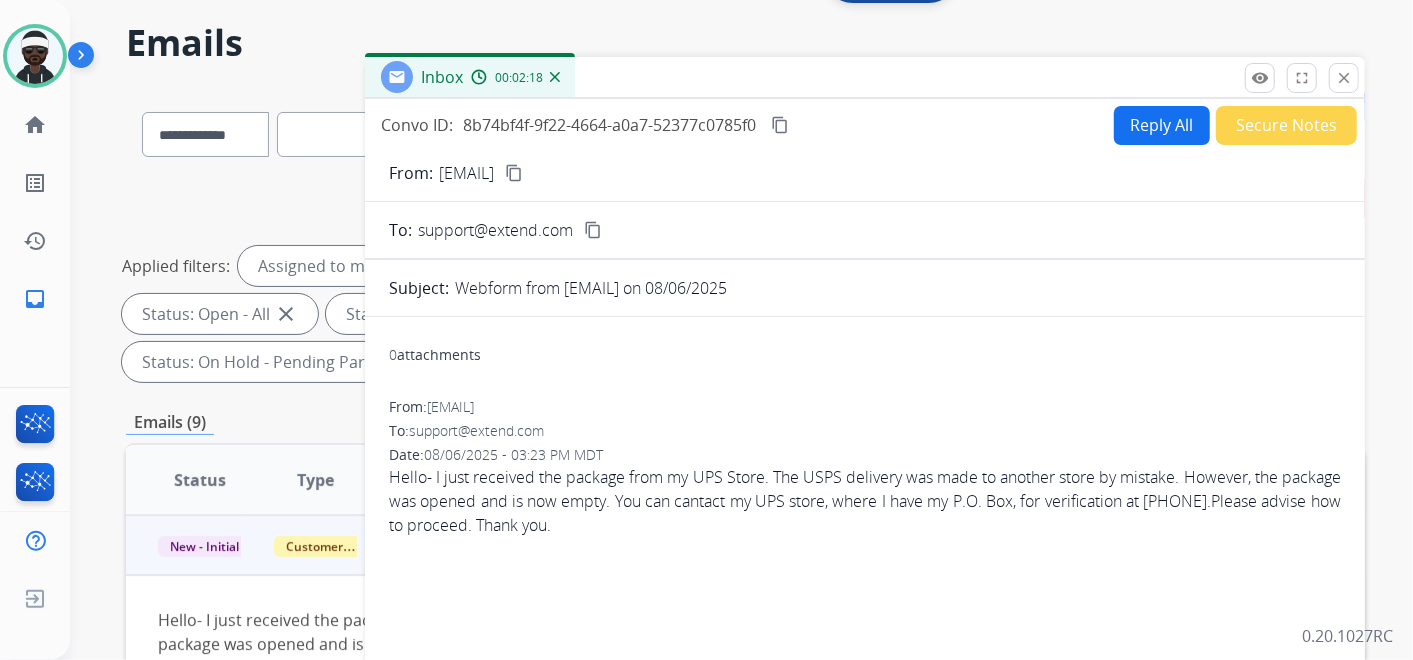 click on "Reply All" at bounding box center [1162, 125] 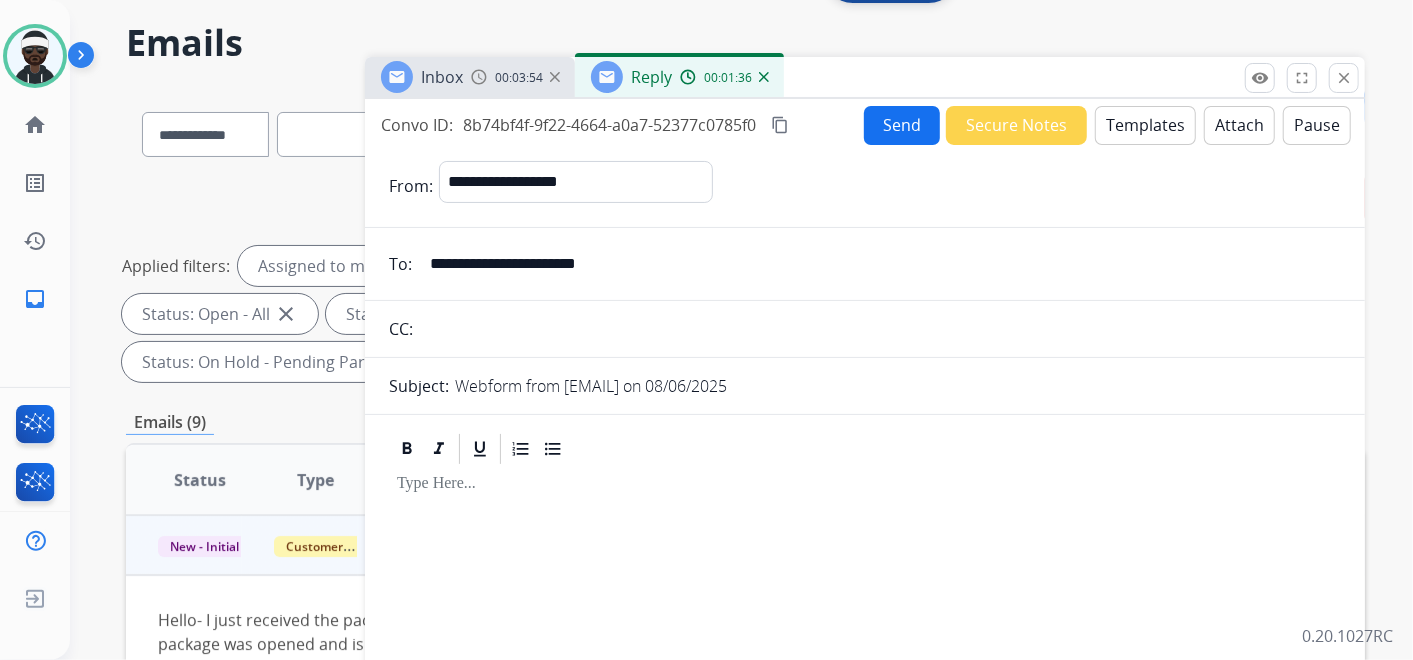 click at bounding box center (479, 77) 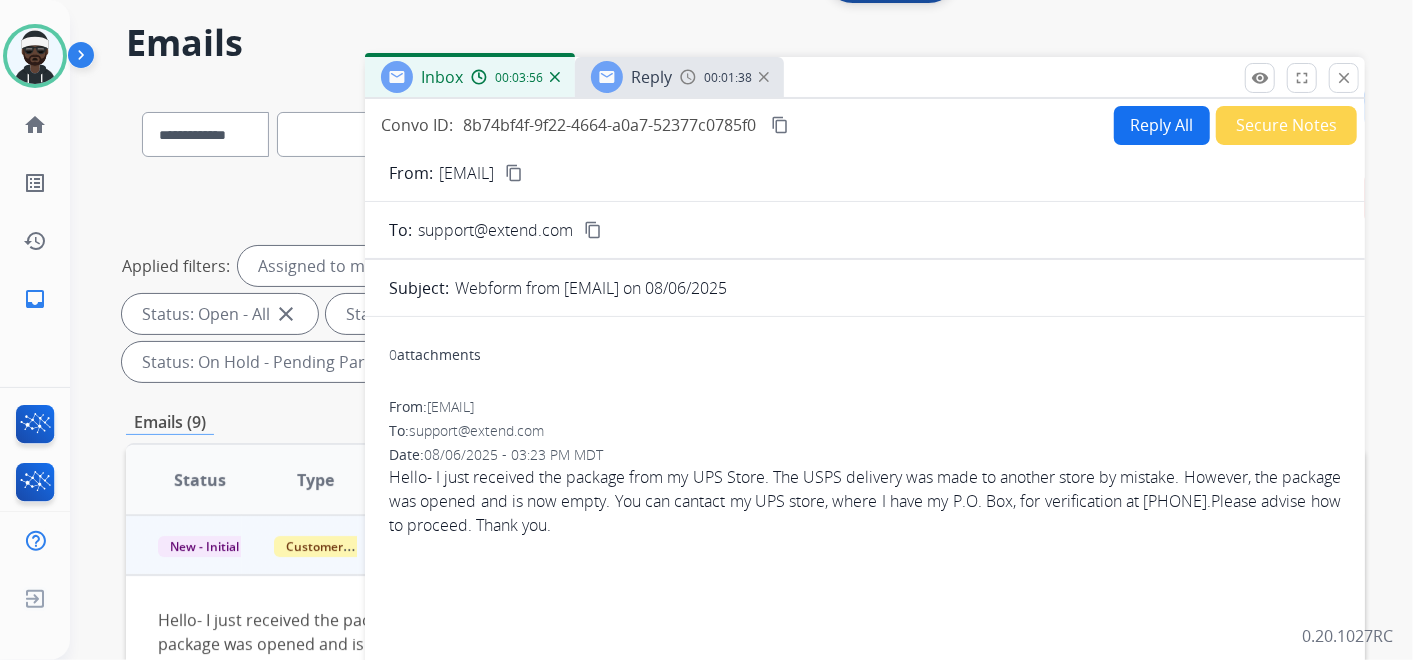 click at bounding box center (688, 77) 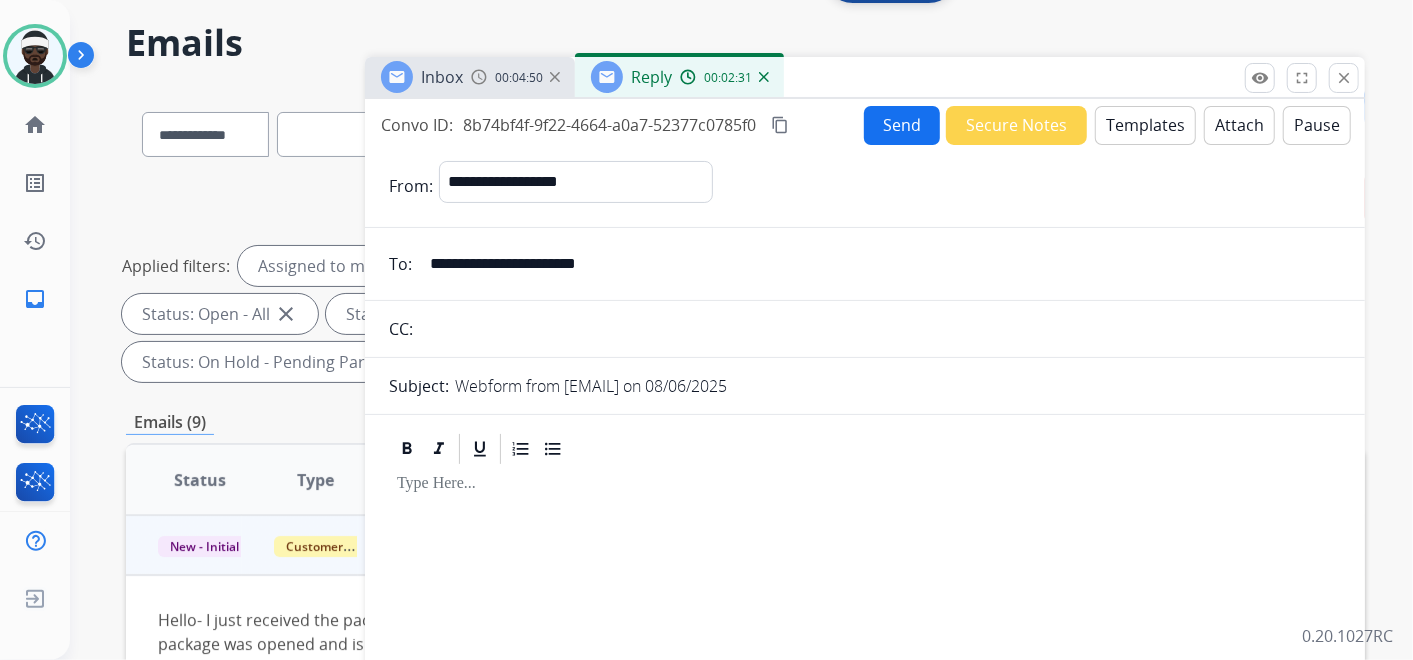 click on "Templates" at bounding box center [1145, 125] 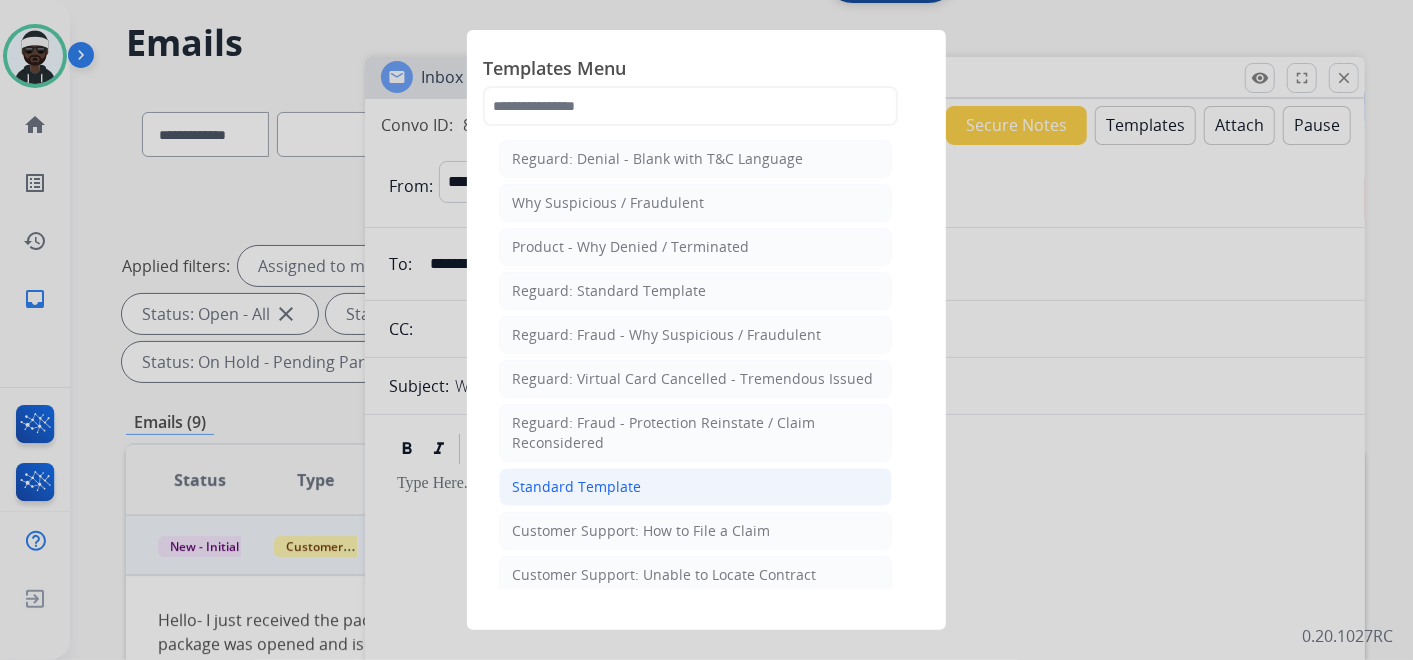 click on "Standard Template" 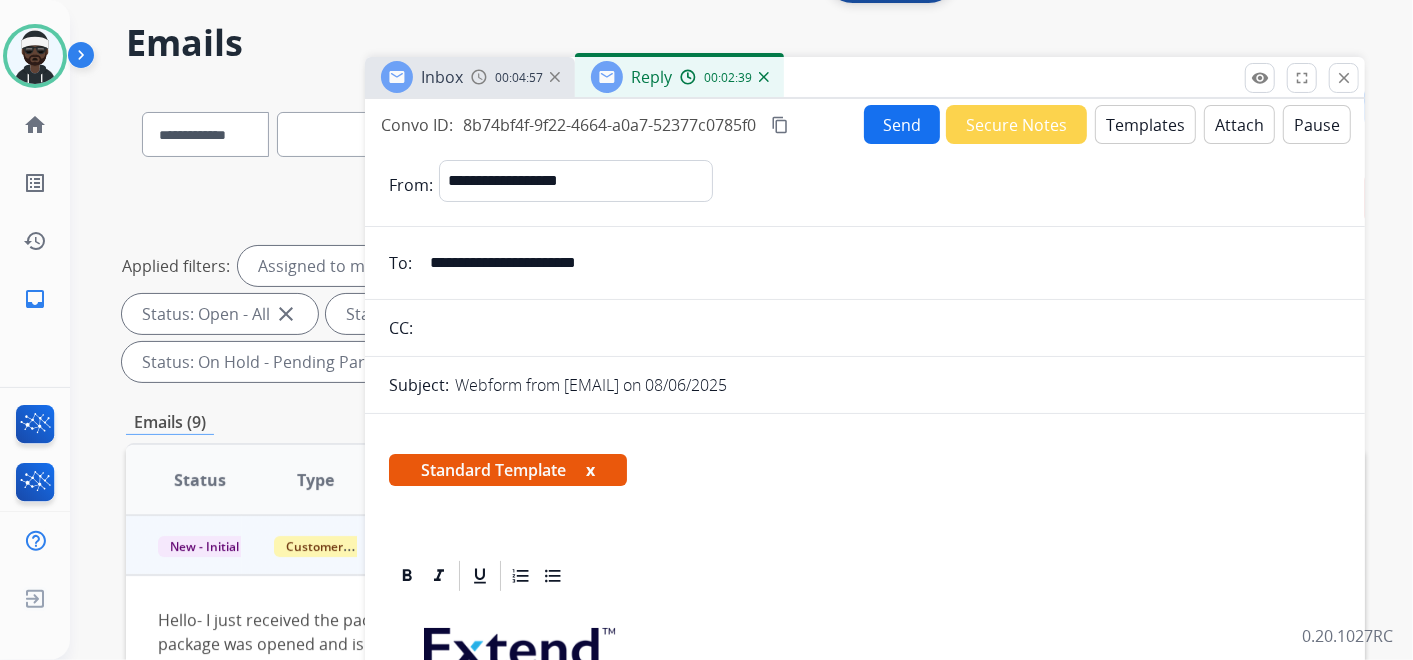 click on "x" at bounding box center [590, 470] 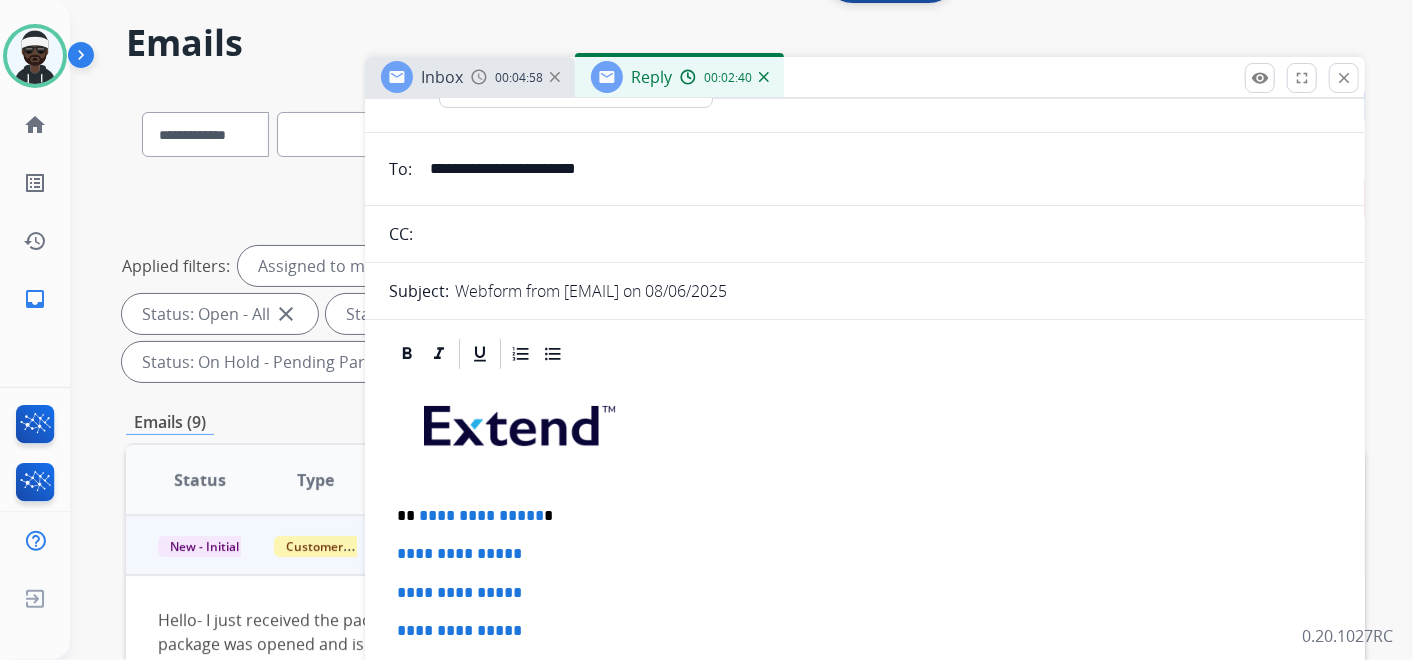 scroll, scrollTop: 222, scrollLeft: 0, axis: vertical 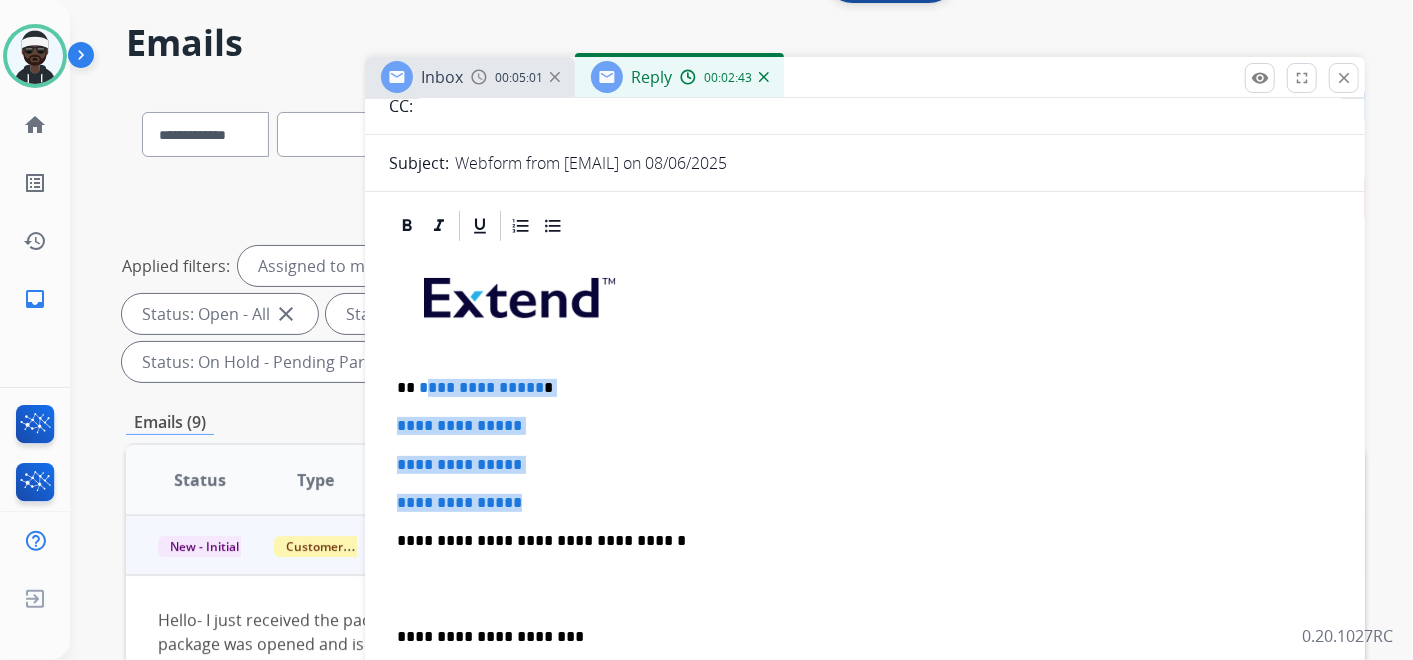 drag, startPoint x: 562, startPoint y: 505, endPoint x: 534, endPoint y: 355, distance: 152.59096 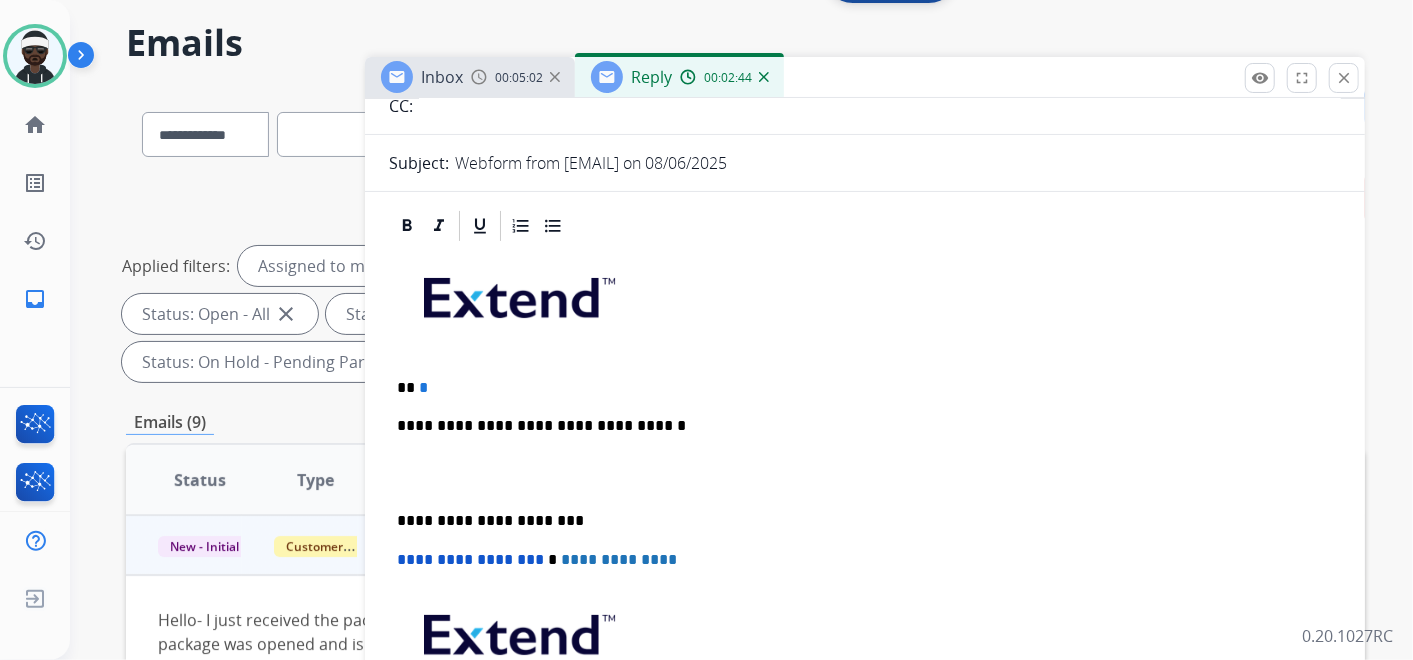 type 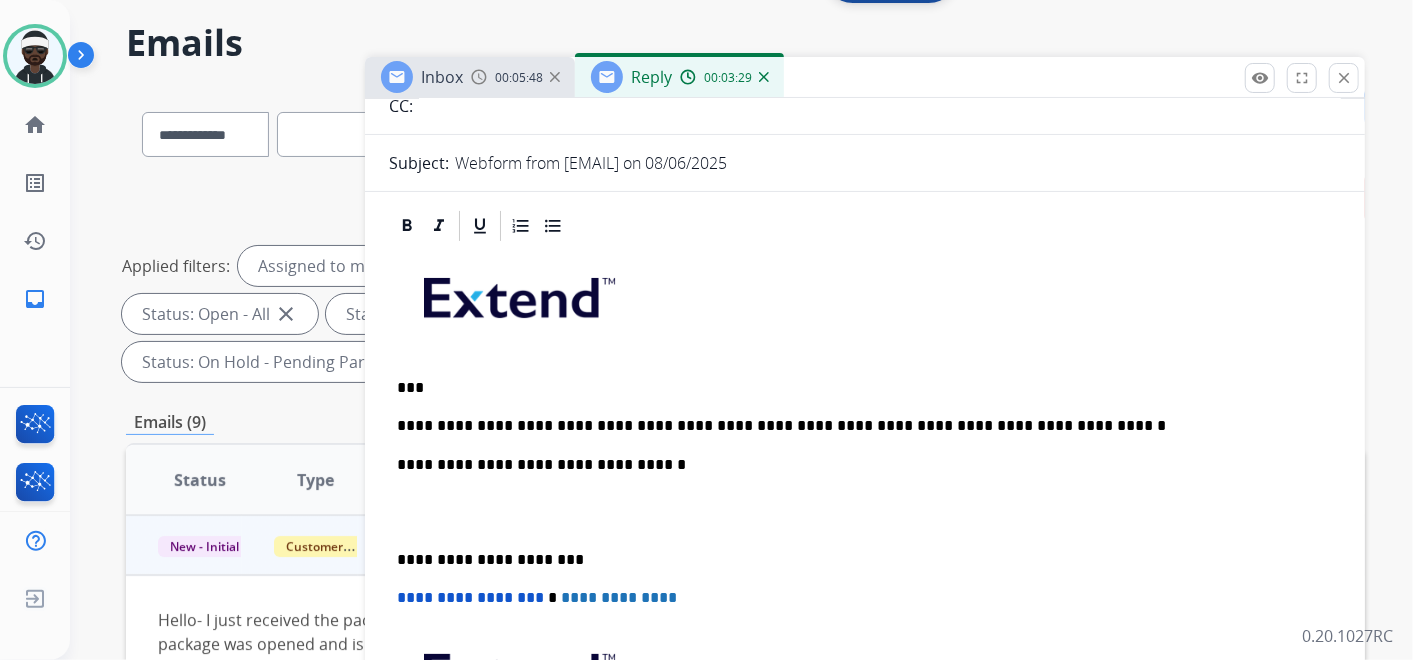 click on "**********" at bounding box center [857, 426] 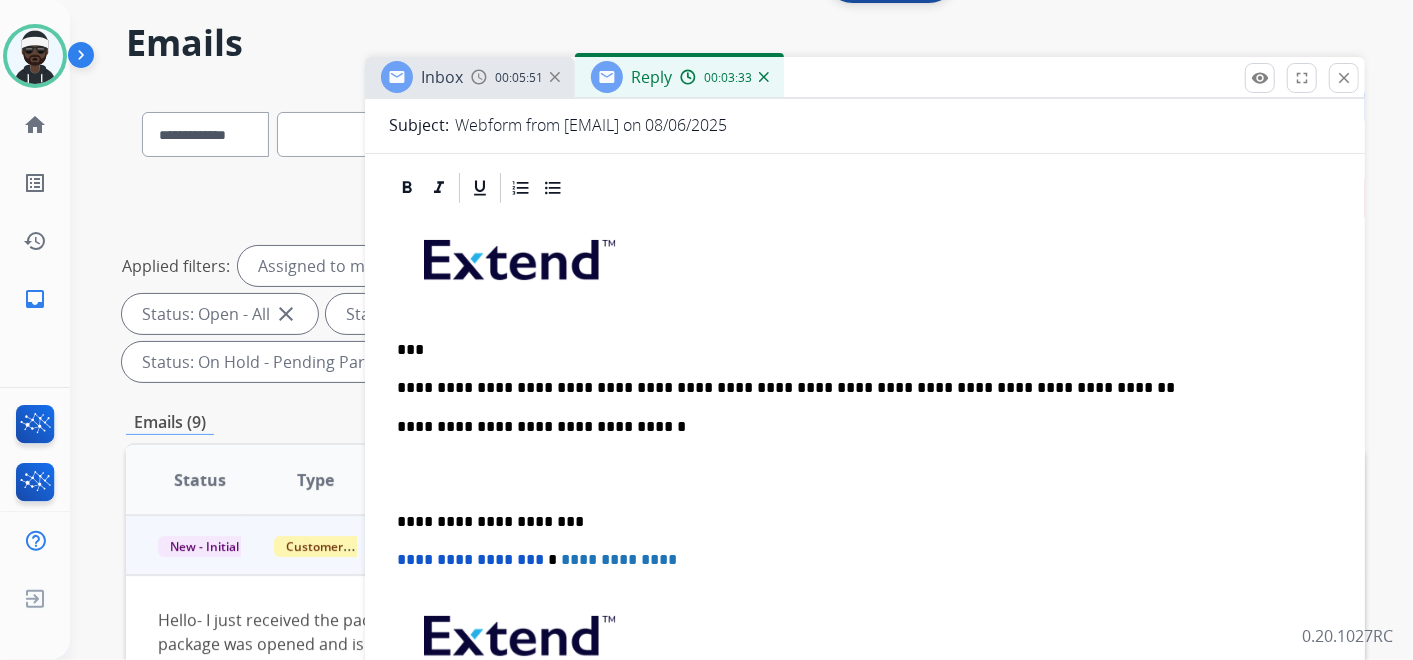 scroll, scrollTop: 280, scrollLeft: 0, axis: vertical 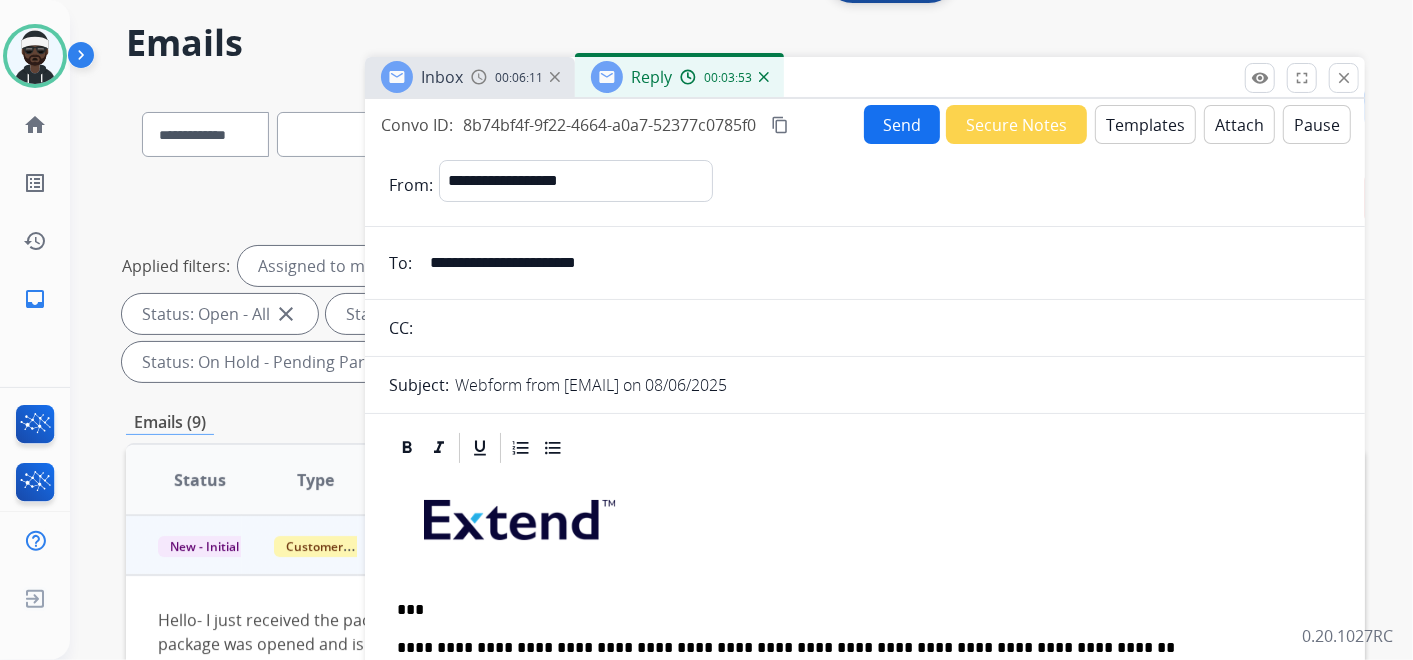 click on "Send" at bounding box center [902, 124] 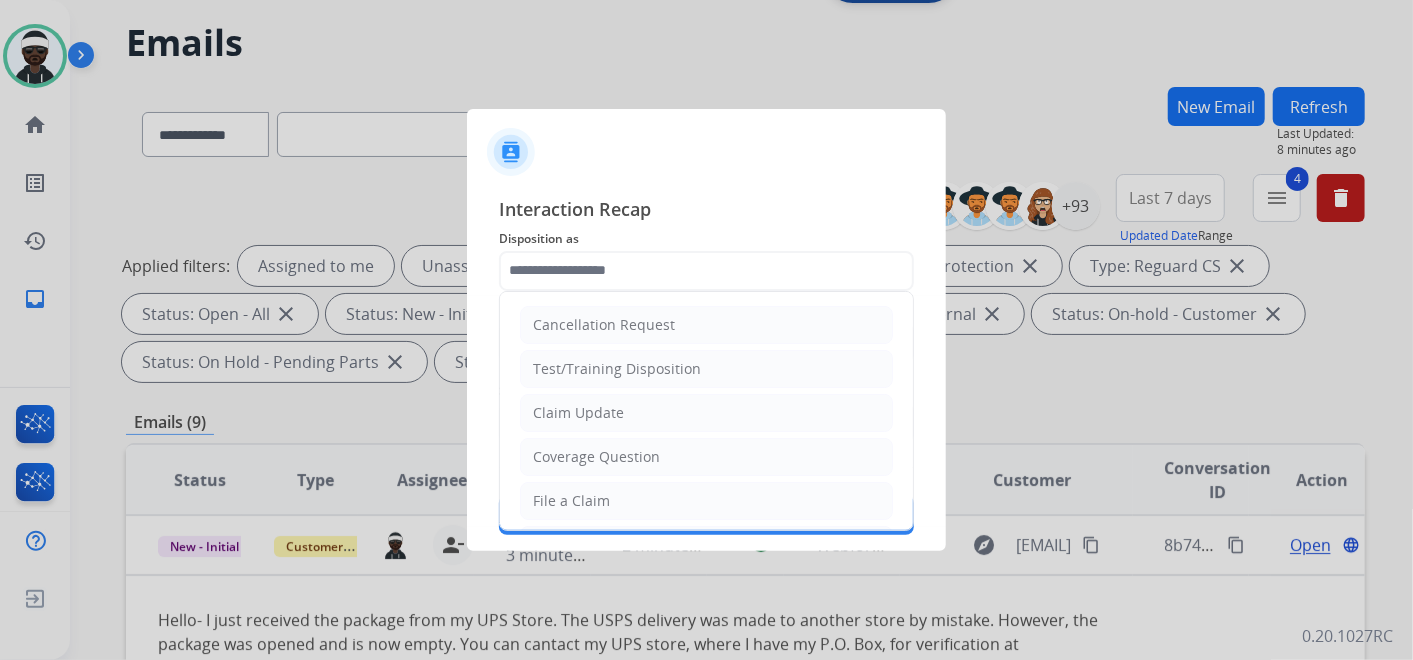 click 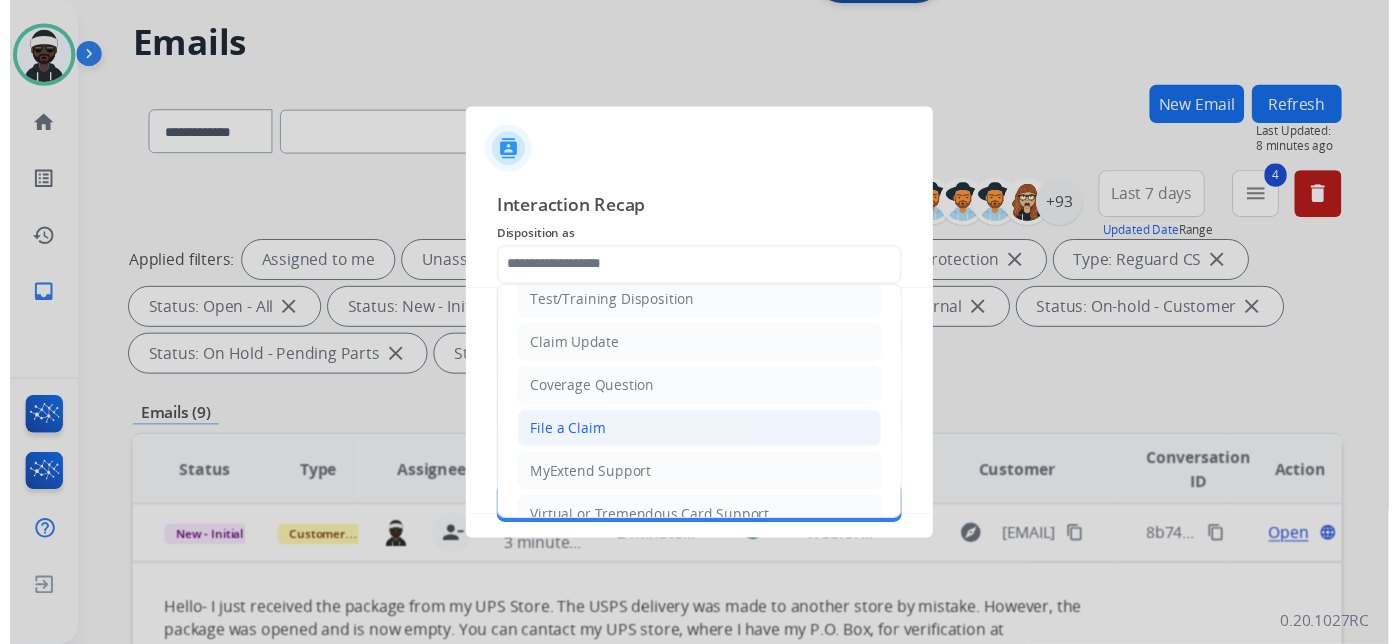 scroll, scrollTop: 111, scrollLeft: 0, axis: vertical 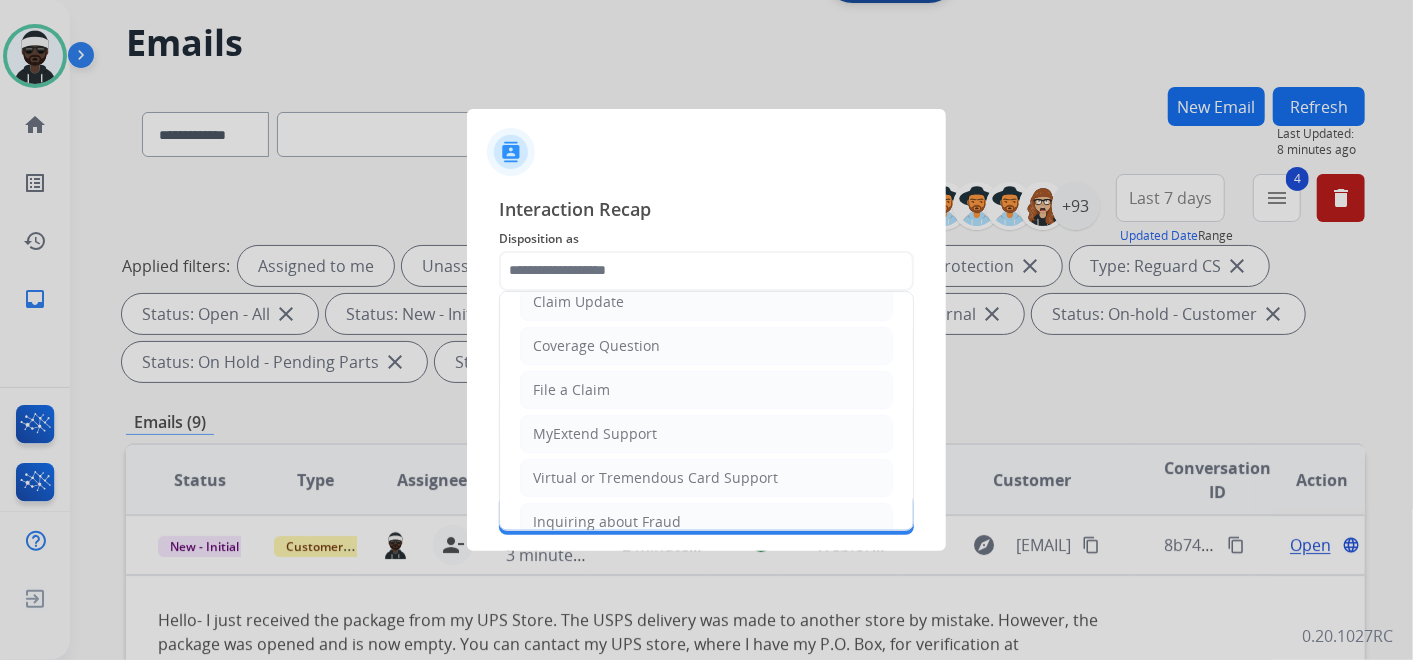 click on "File a Claim" 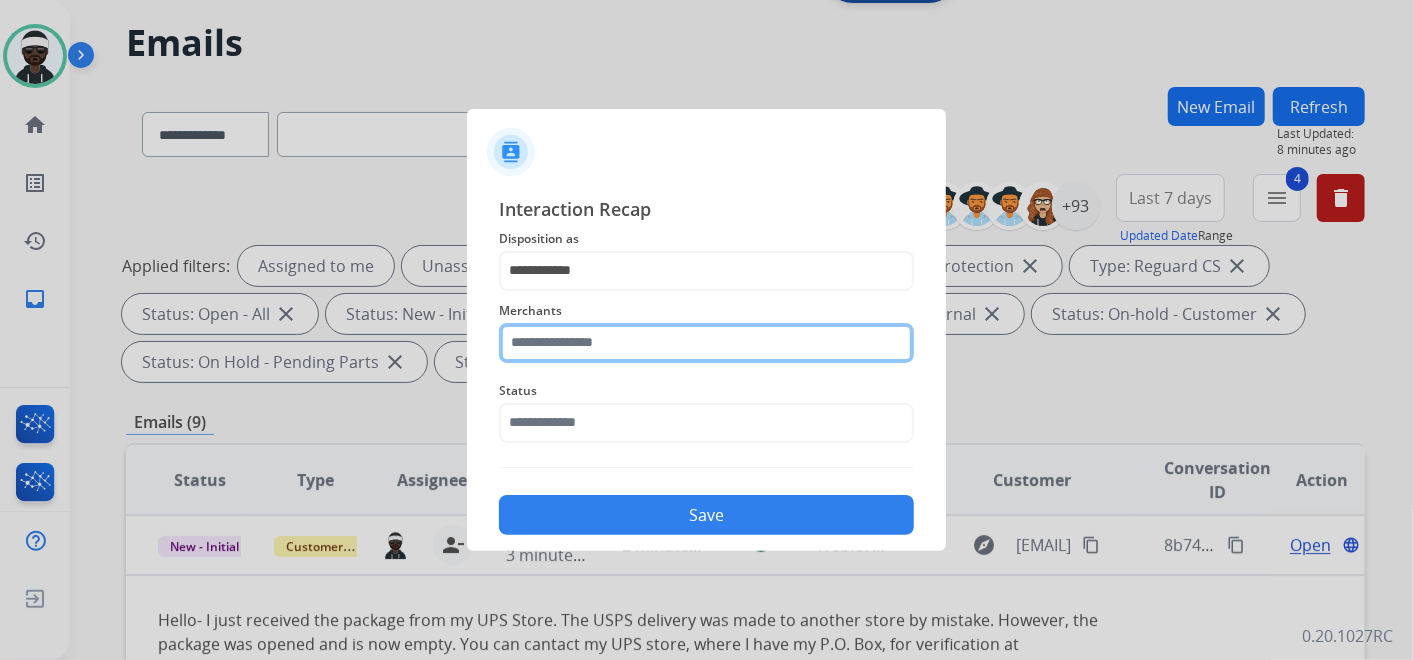 click 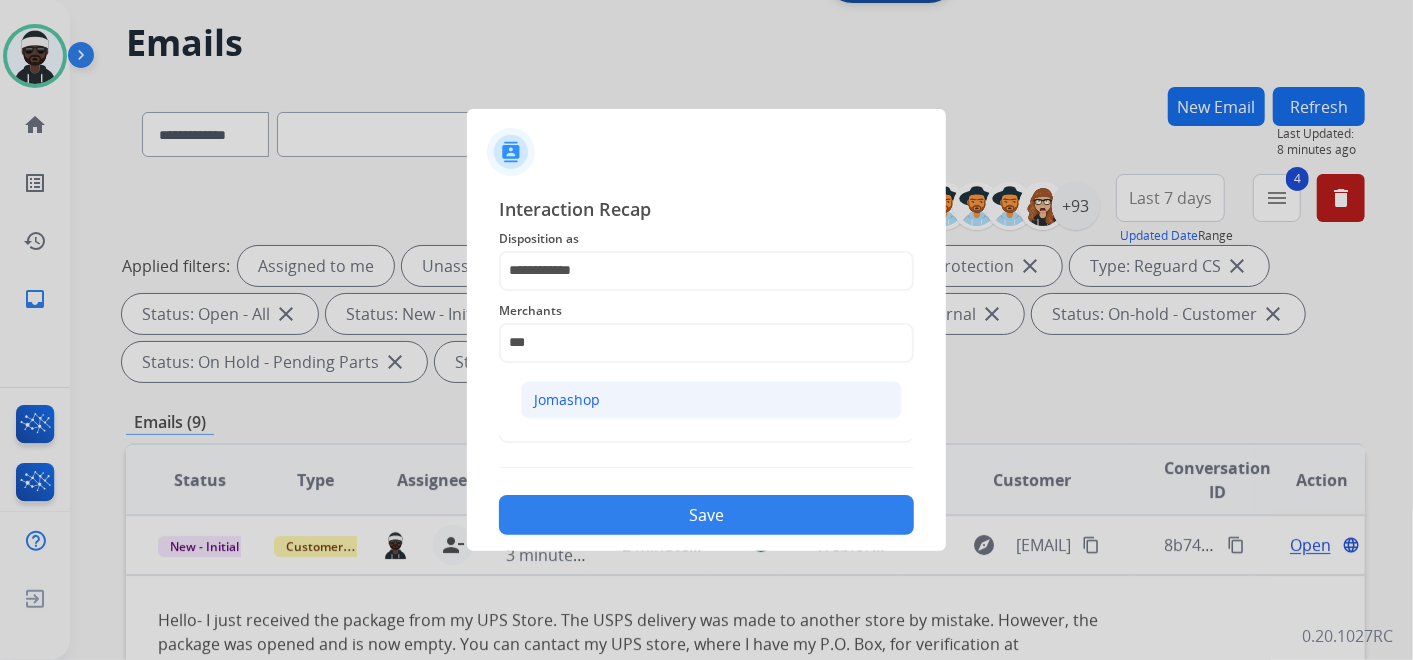 click on "Jomashop" 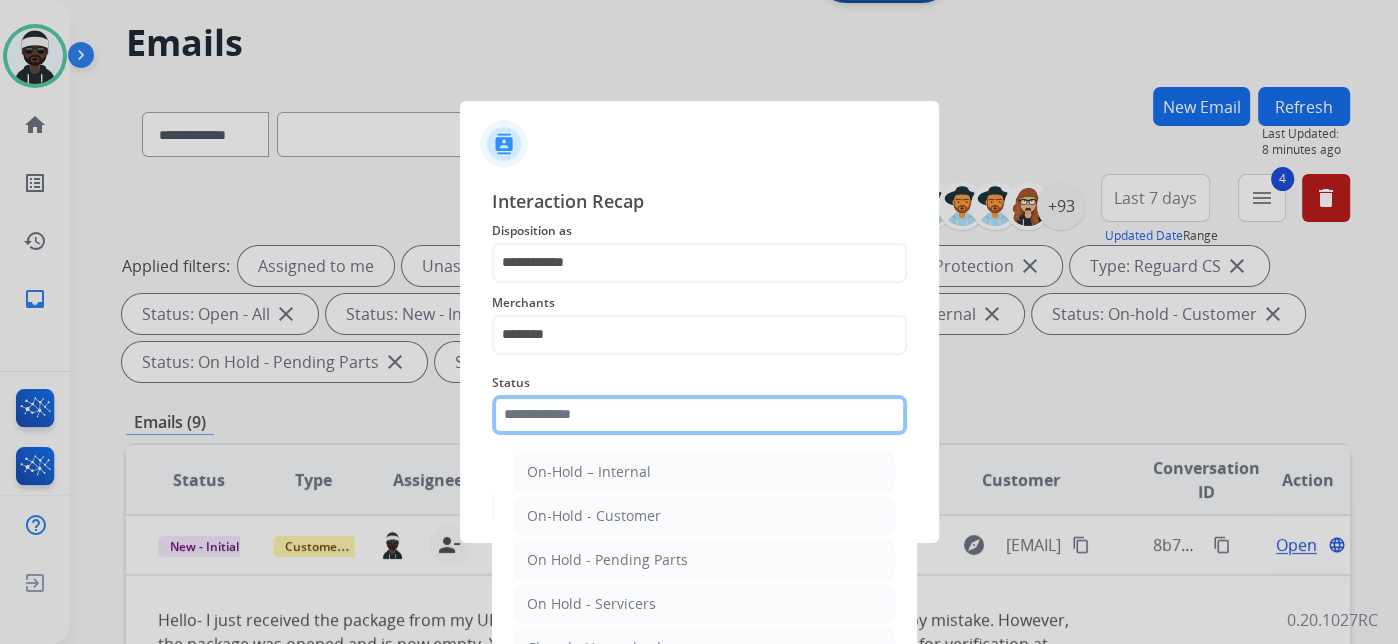 click 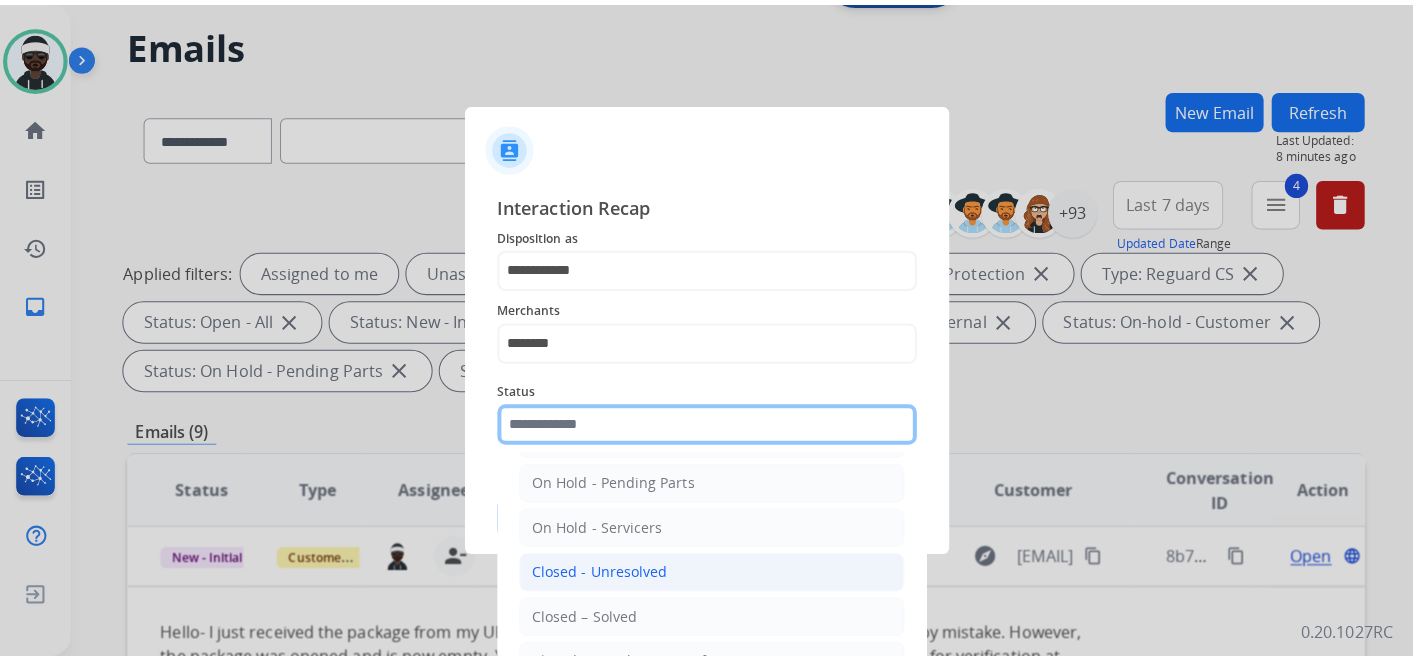 scroll, scrollTop: 114, scrollLeft: 0, axis: vertical 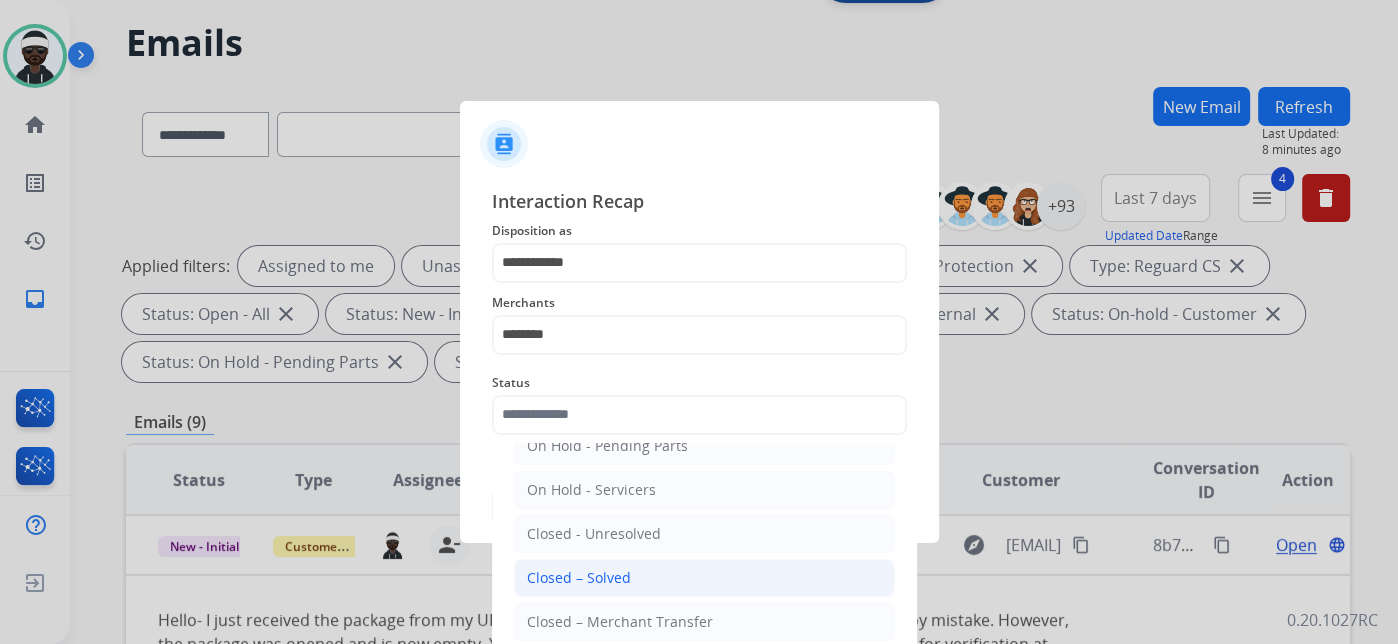 click on "Closed – Solved" 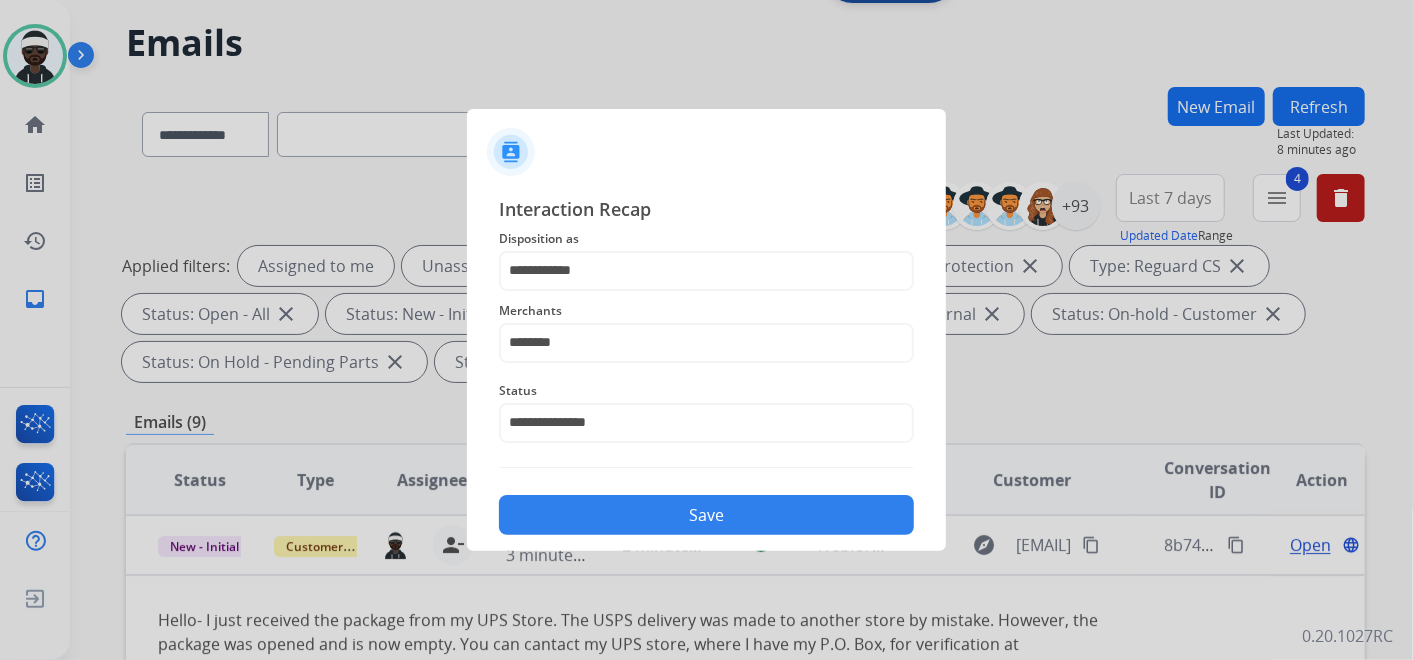 click on "Save" 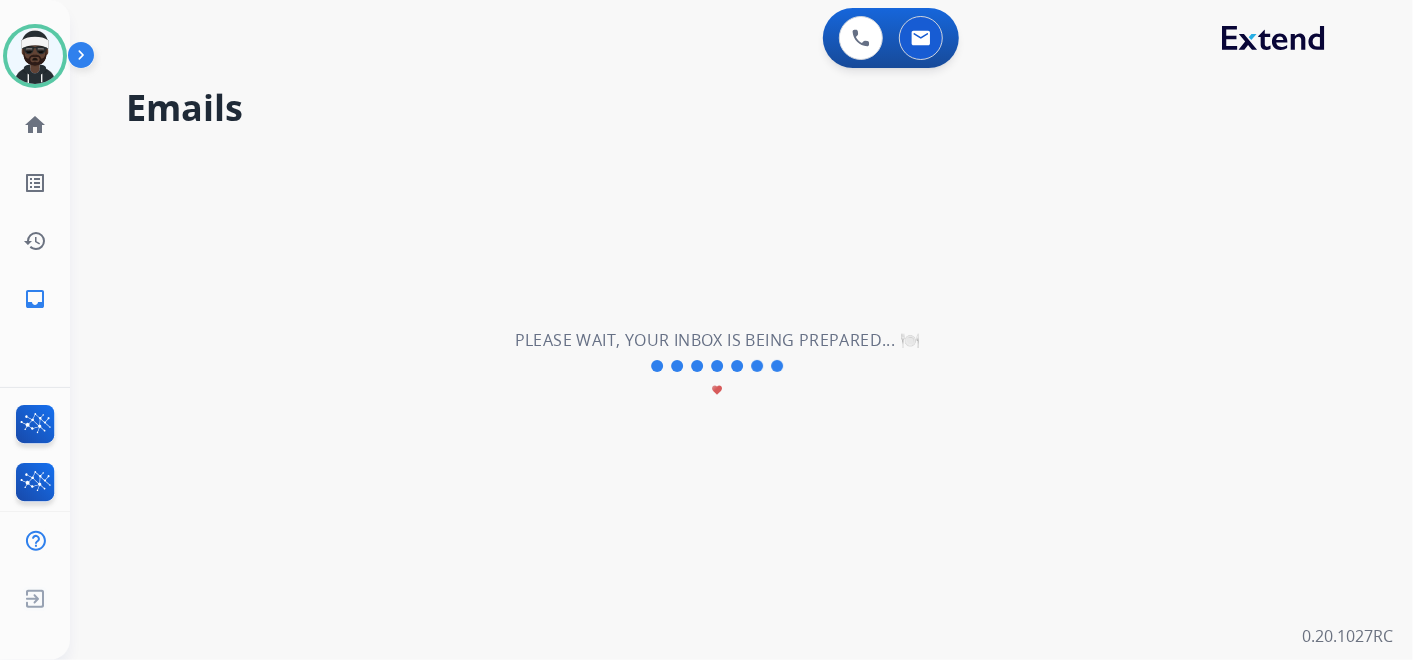 scroll, scrollTop: 0, scrollLeft: 0, axis: both 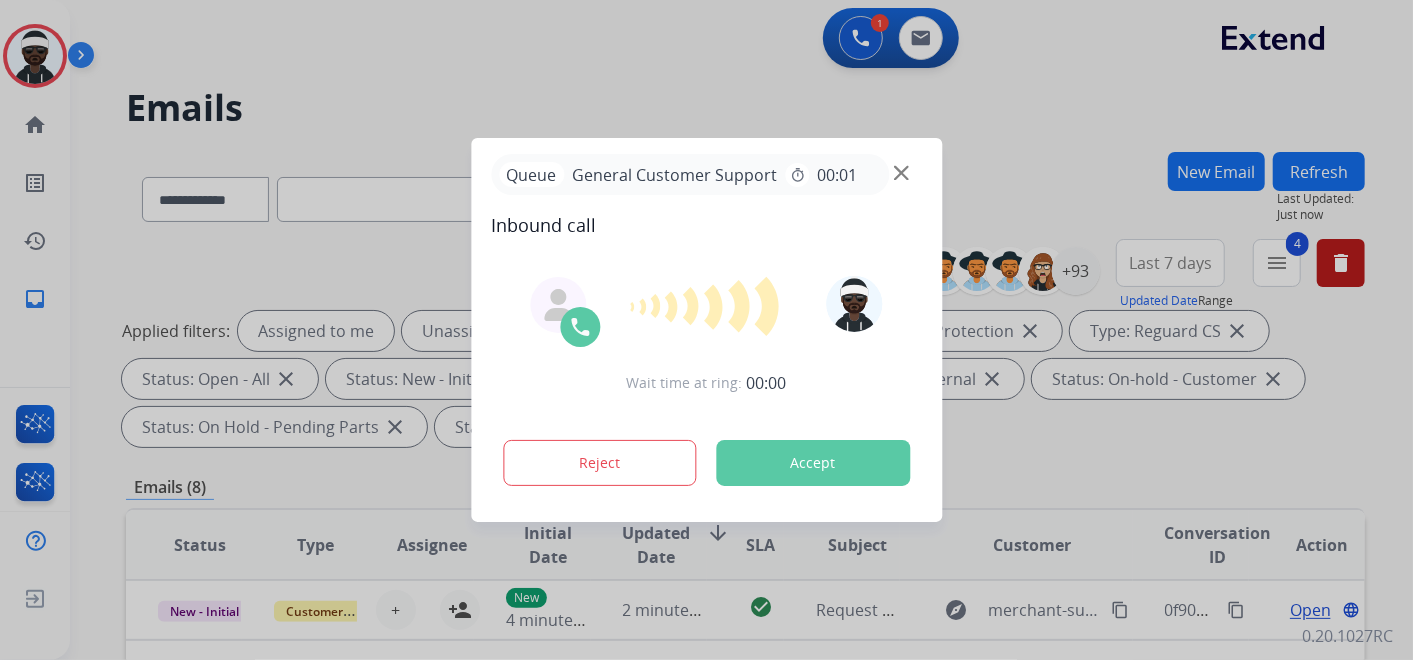 click on "Accept" at bounding box center [813, 463] 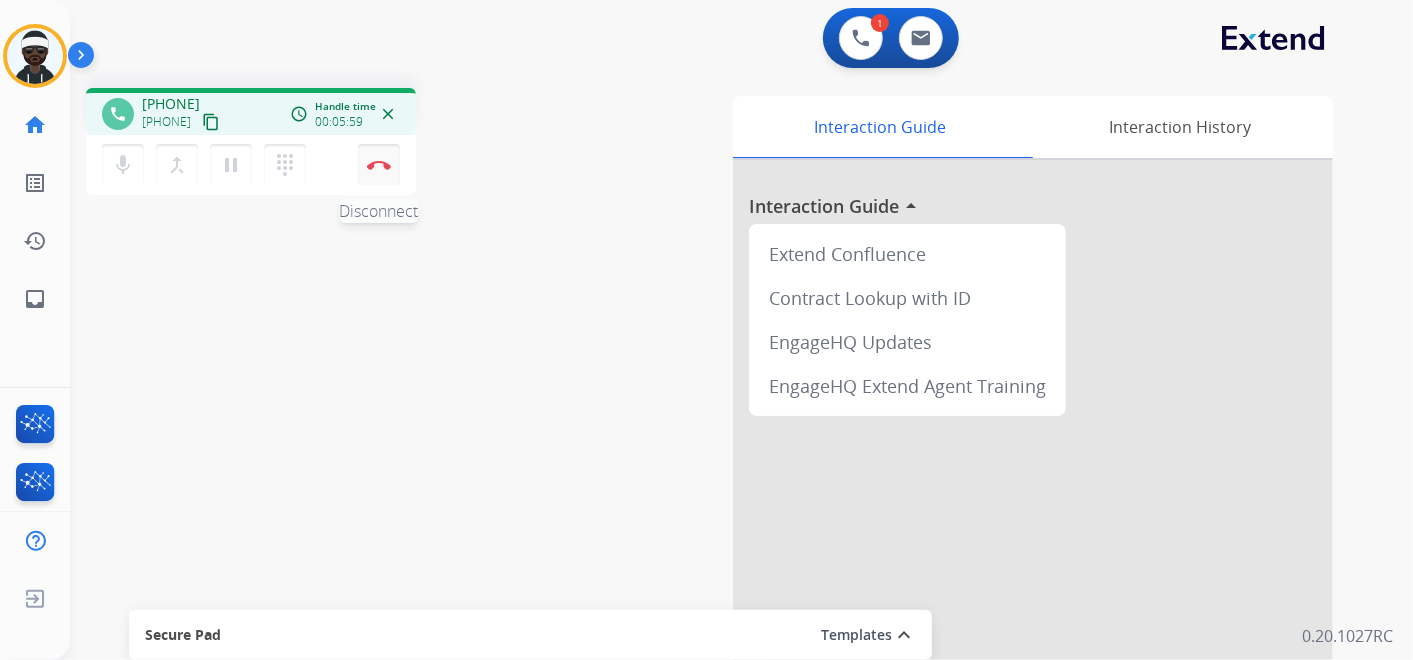click on "Disconnect" at bounding box center (379, 165) 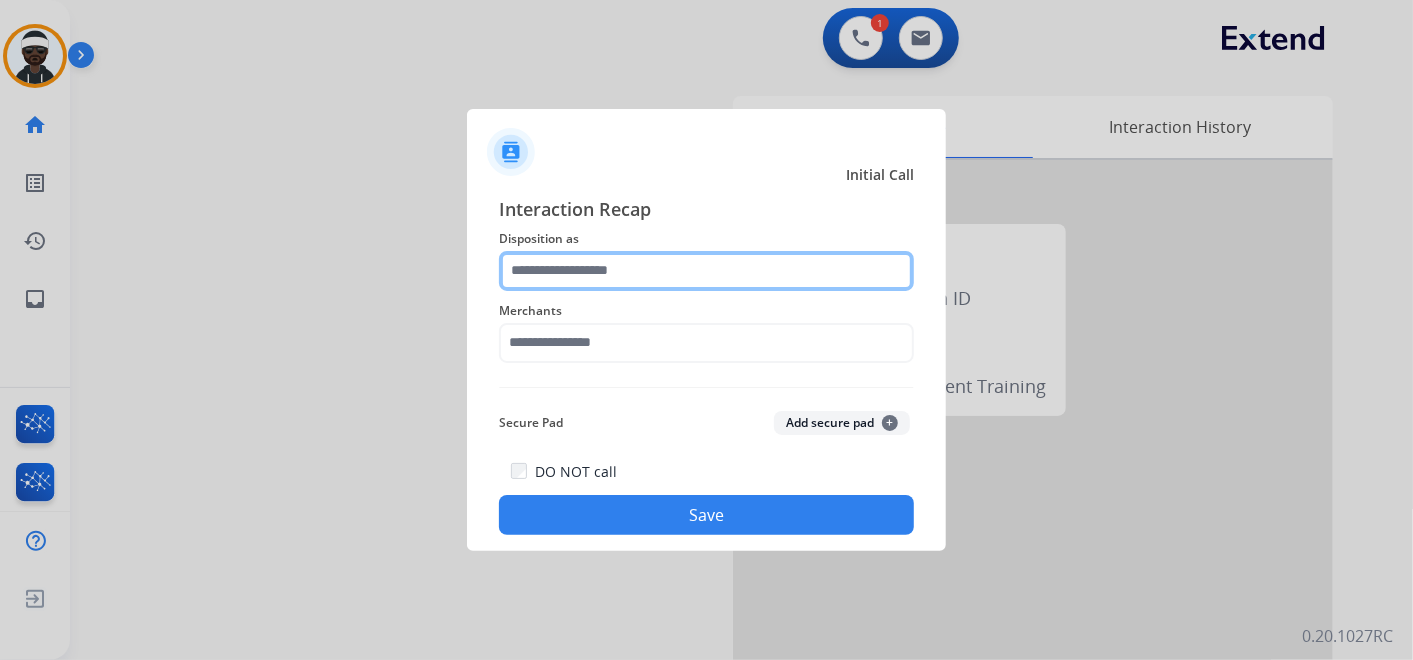 click 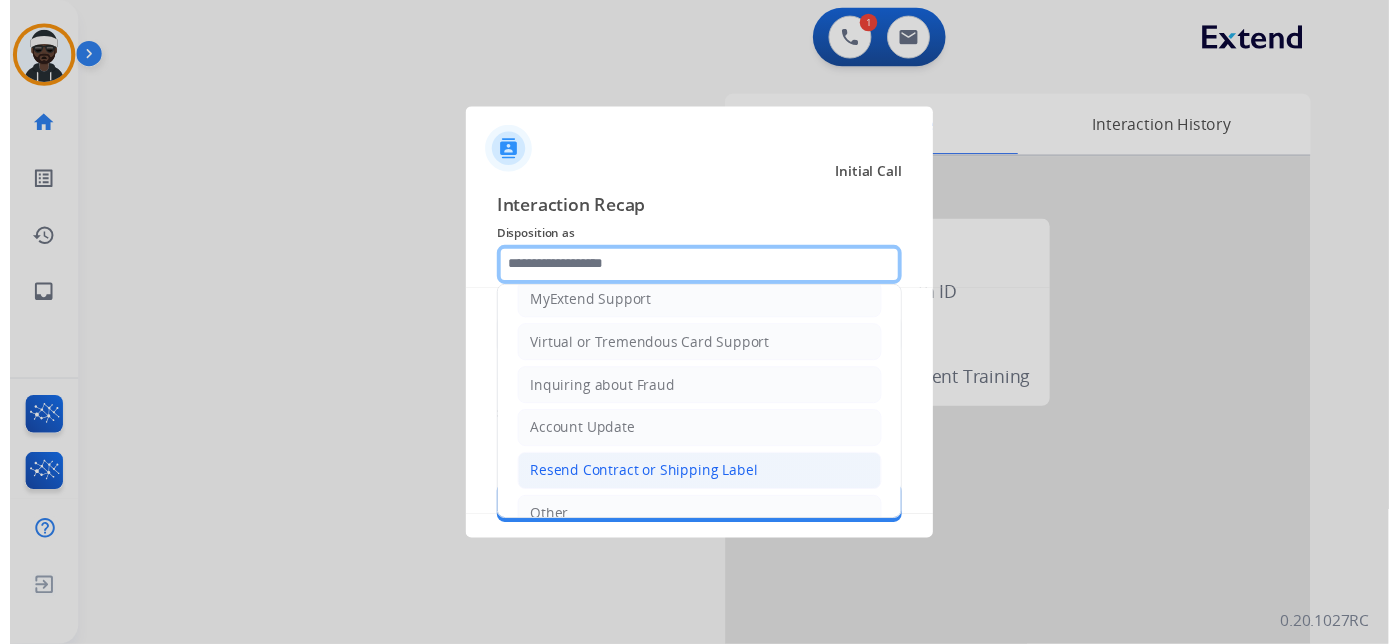 scroll, scrollTop: 194, scrollLeft: 0, axis: vertical 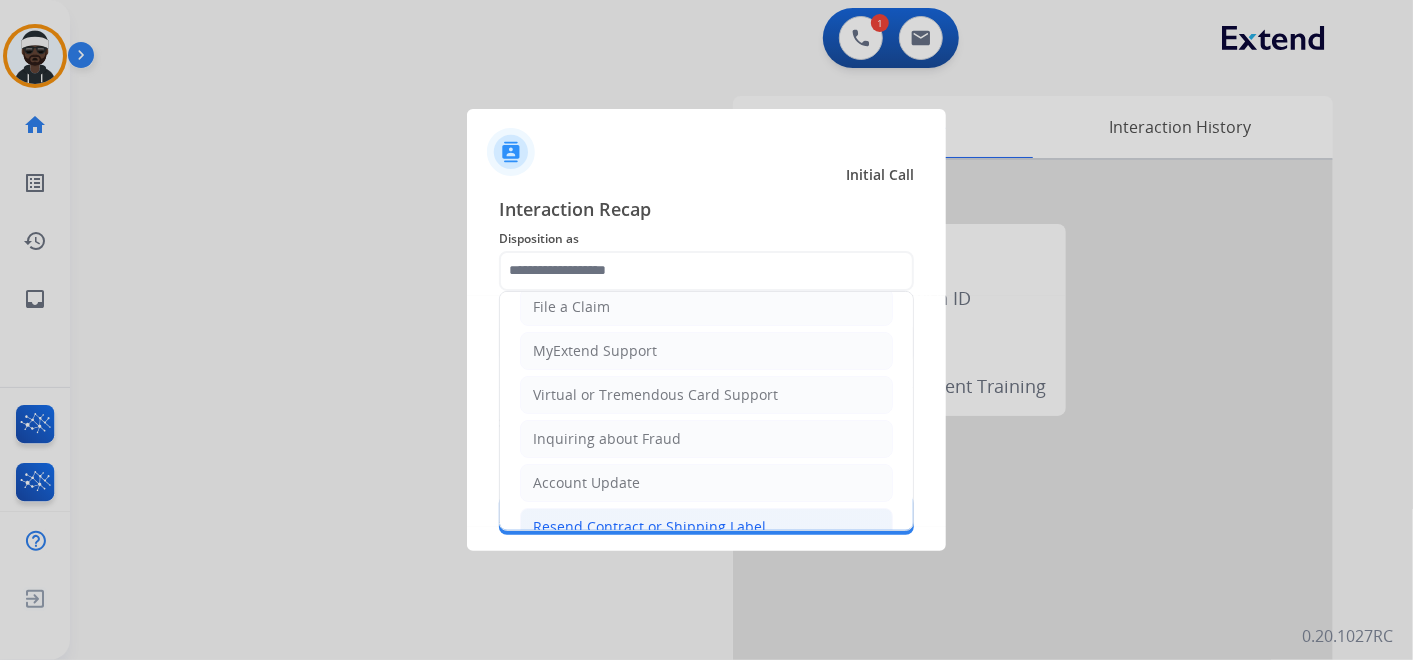 click on "Virtual or Tremendous Card Support" 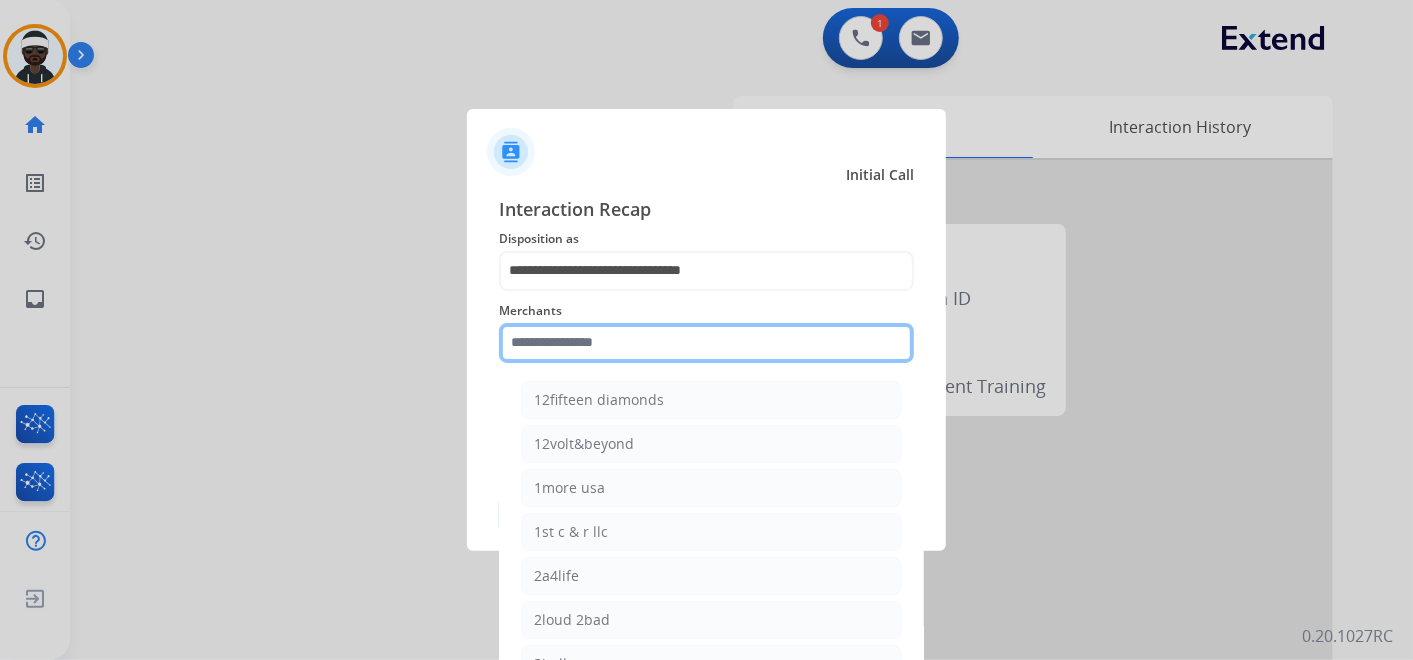 click 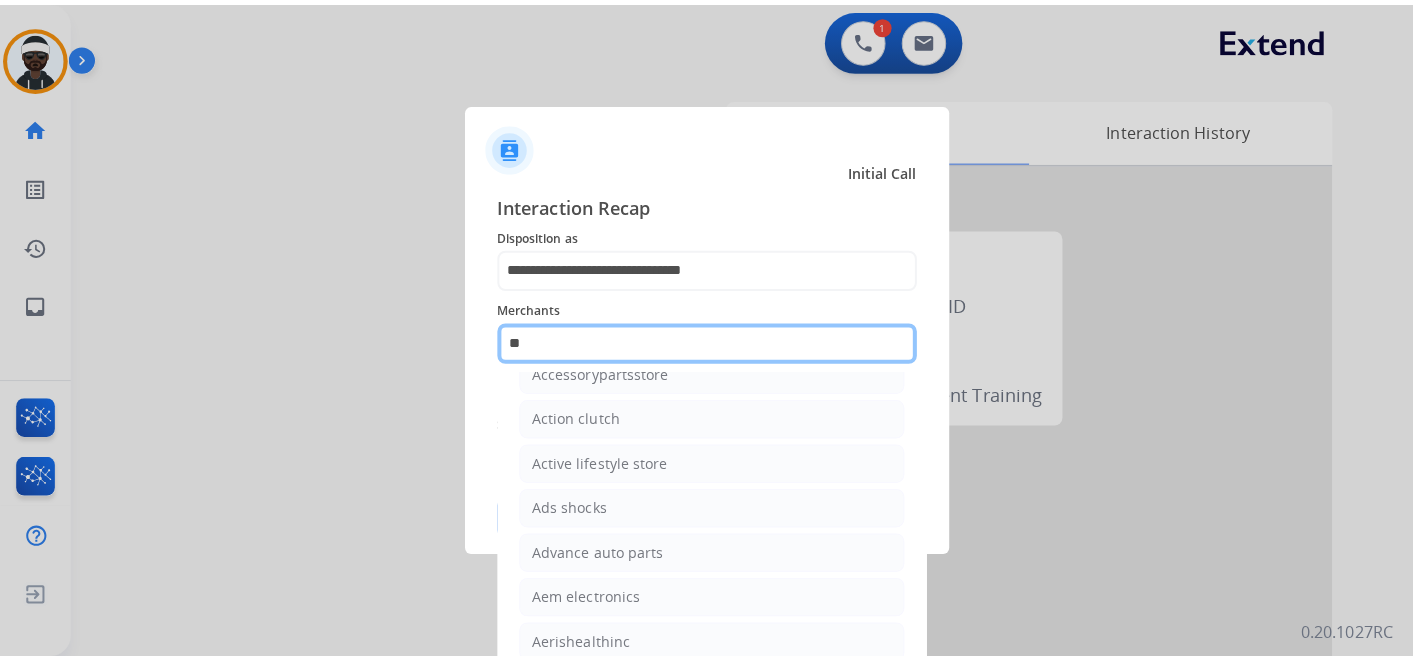 scroll, scrollTop: 0, scrollLeft: 0, axis: both 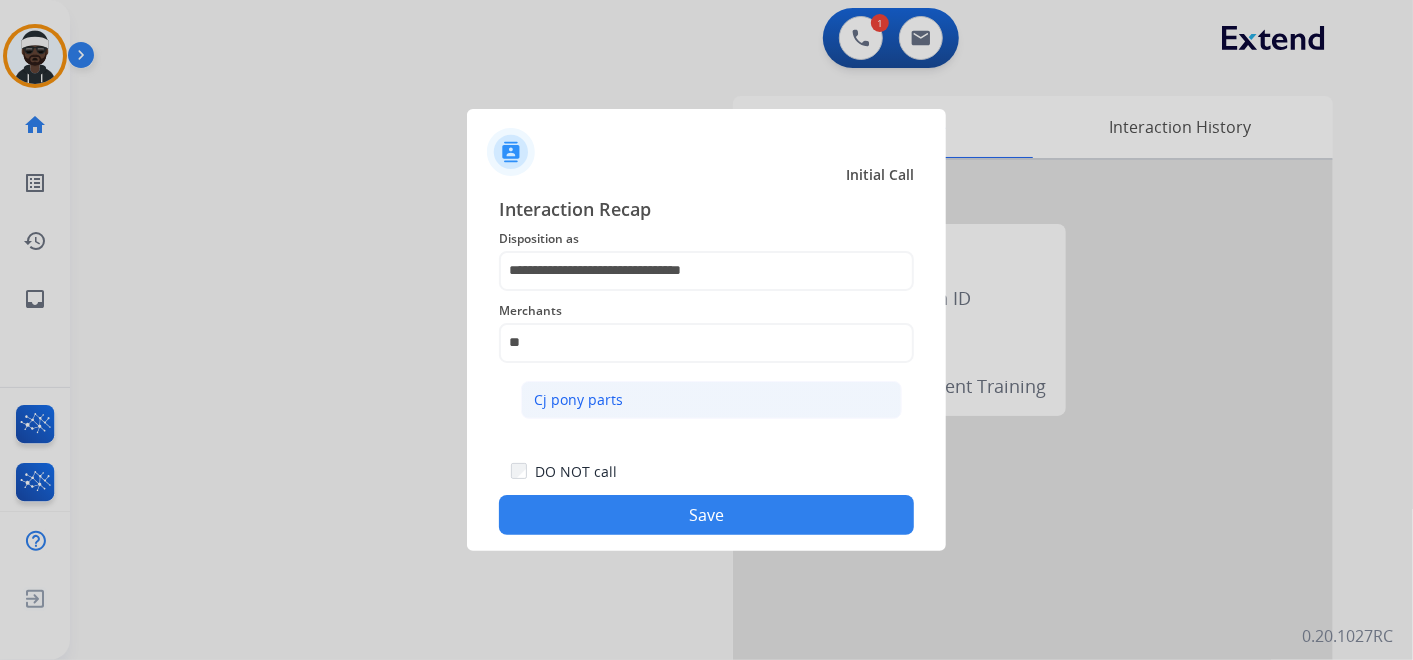 click on "Cj pony parts" 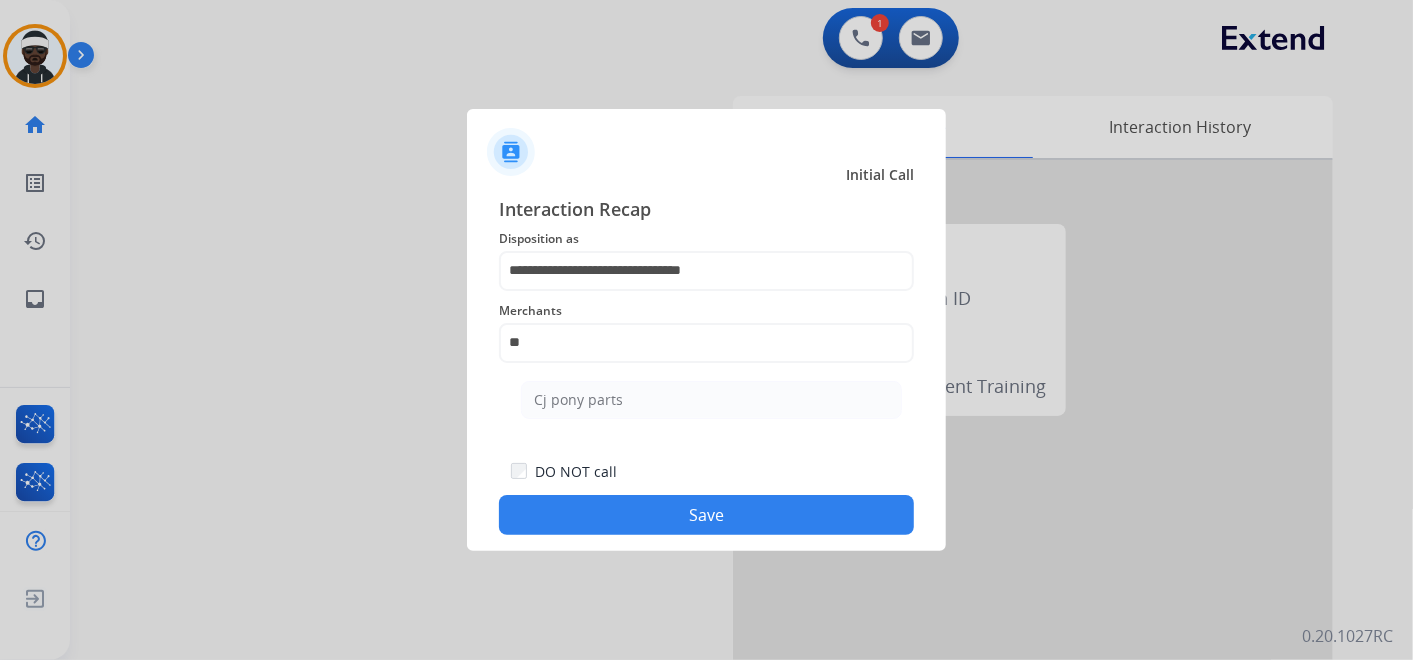 type on "**********" 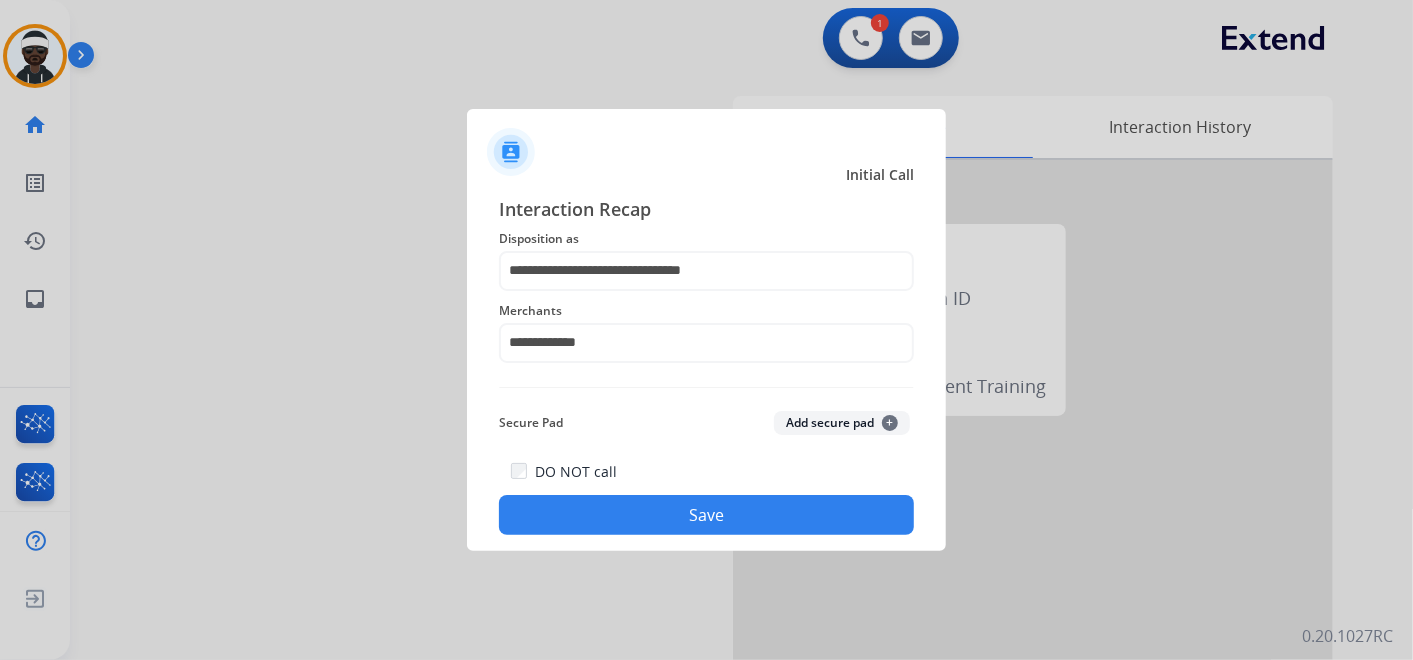 click on "Save" 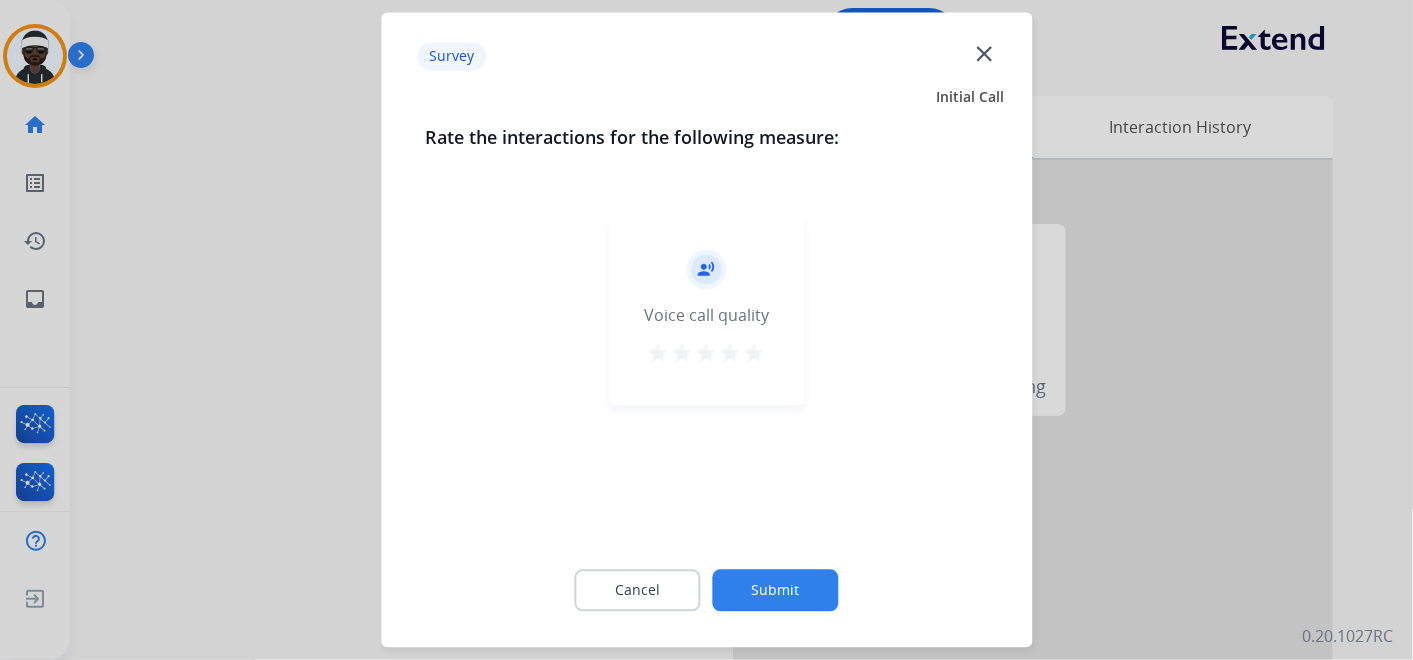 click on "Submit" 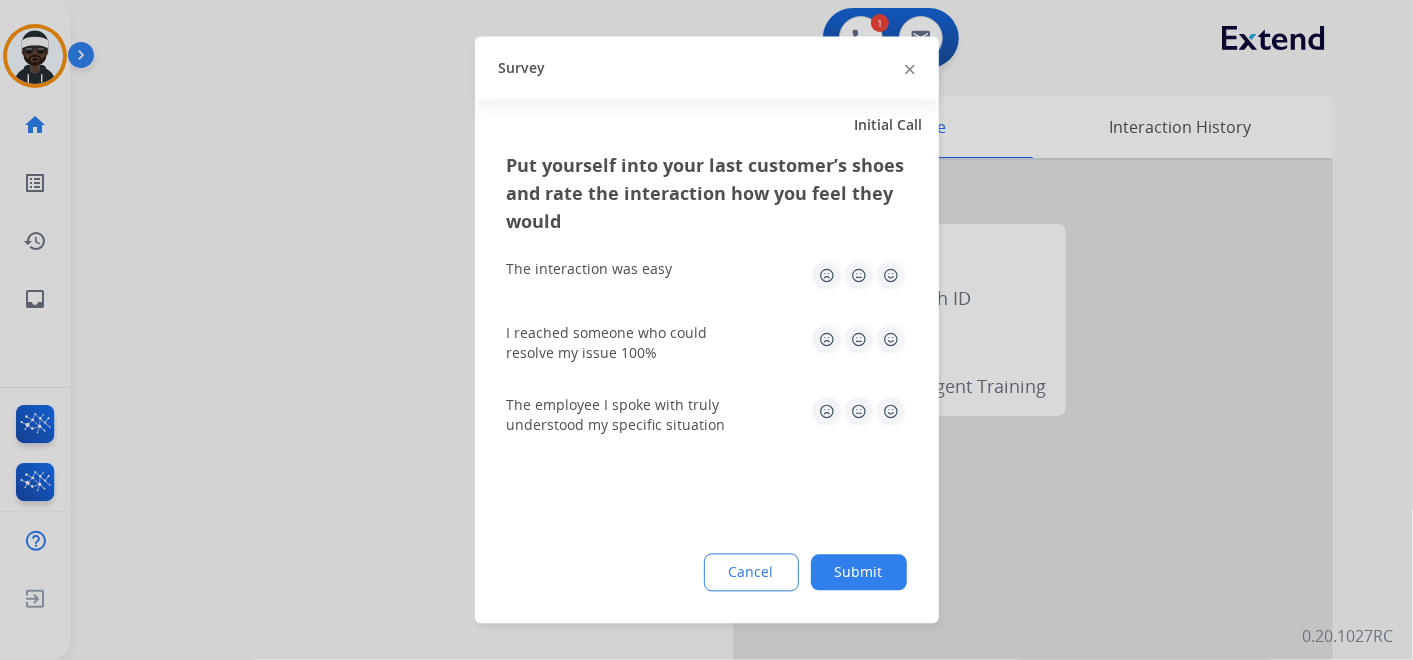 click on "Submit" 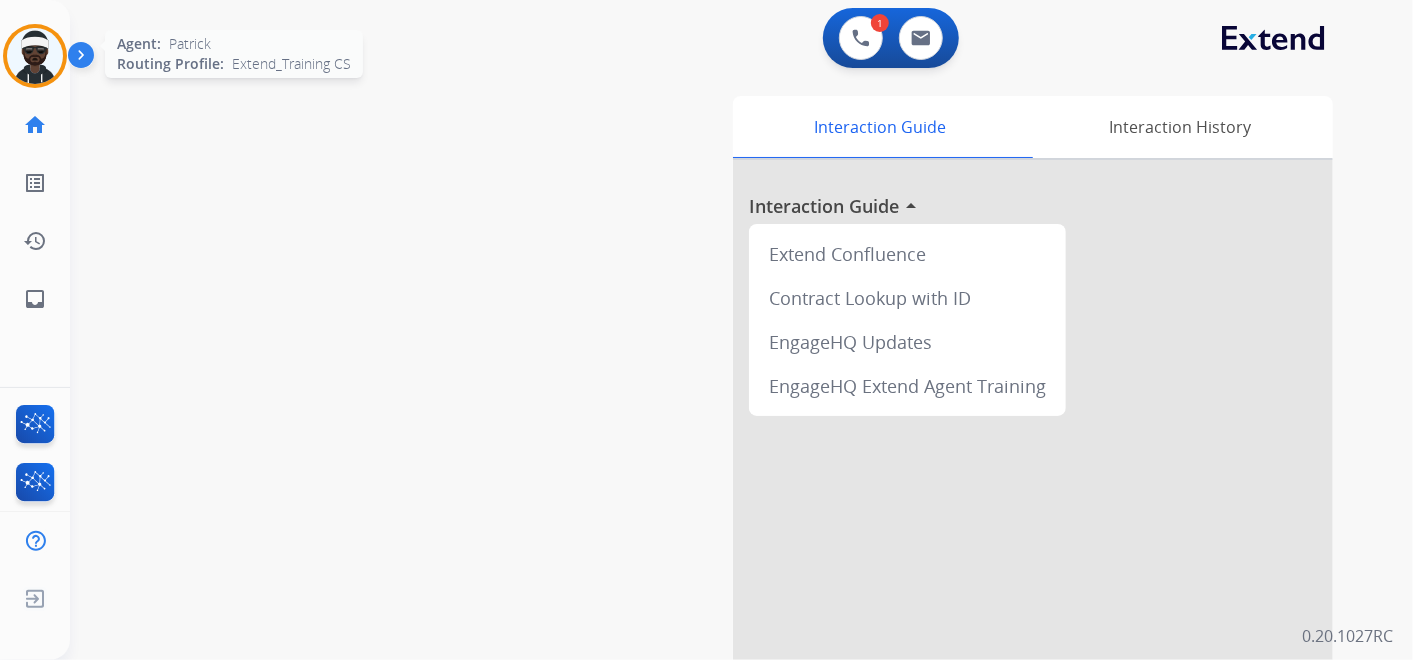 click at bounding box center [35, 56] 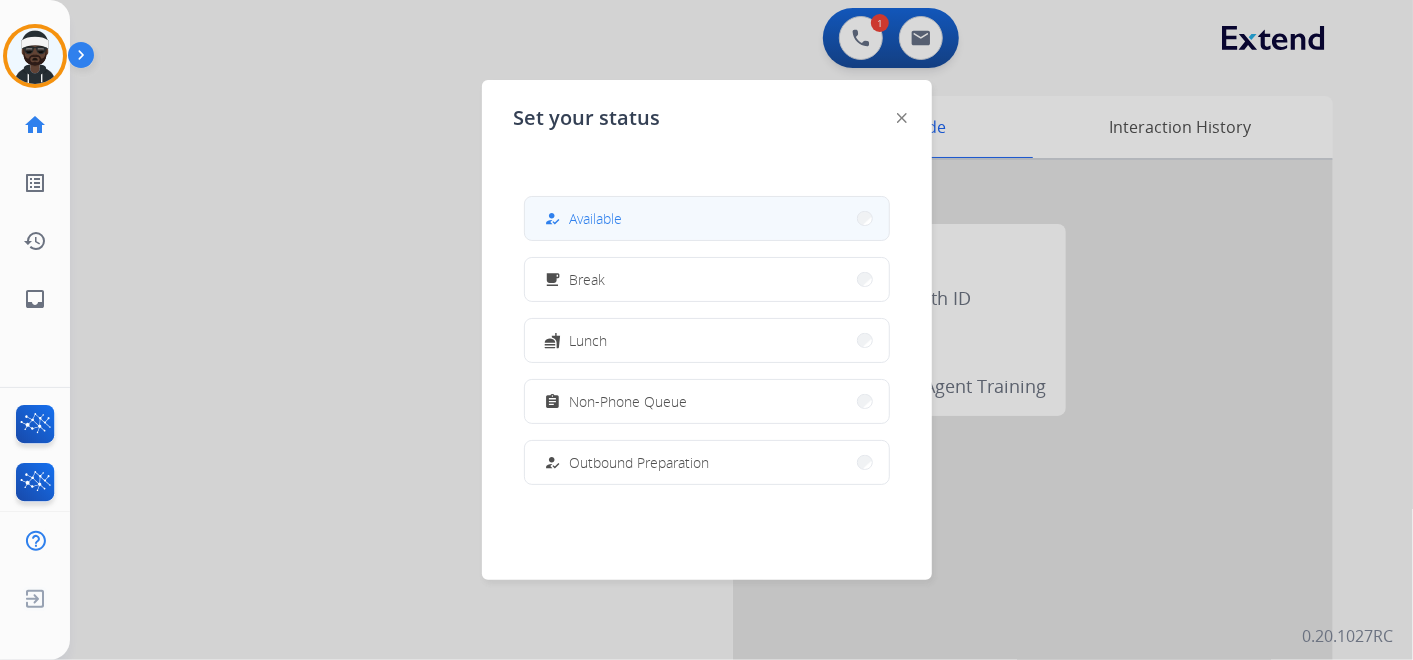 drag, startPoint x: 585, startPoint y: 206, endPoint x: 1370, endPoint y: 159, distance: 786.40576 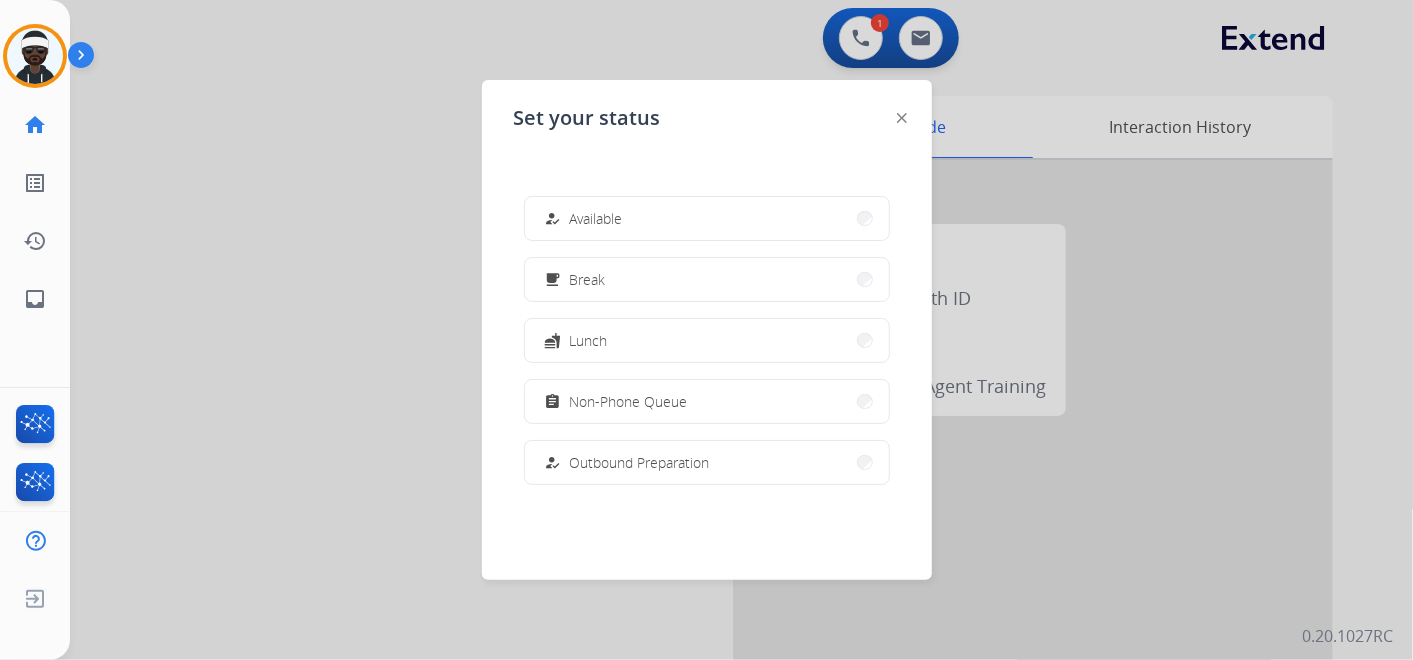 click on "how_to_reg Available" at bounding box center (582, 219) 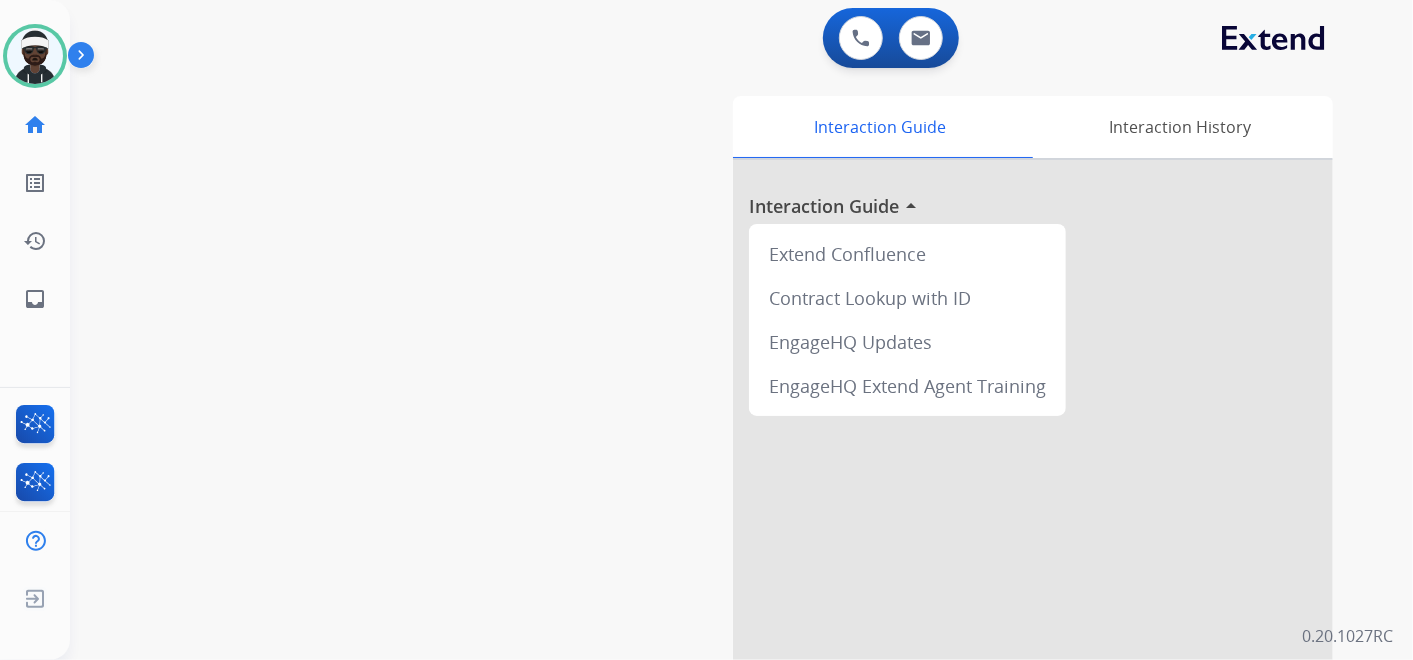 scroll, scrollTop: 0, scrollLeft: 0, axis: both 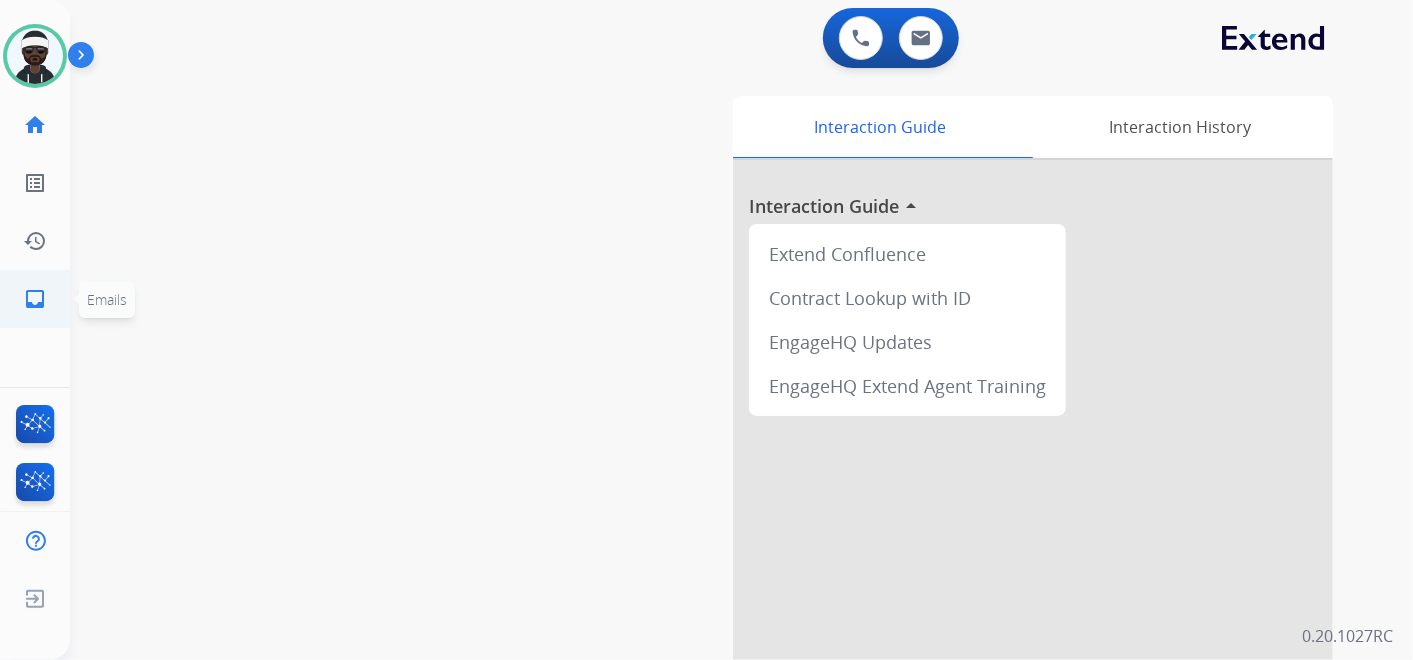 click on "inbox" 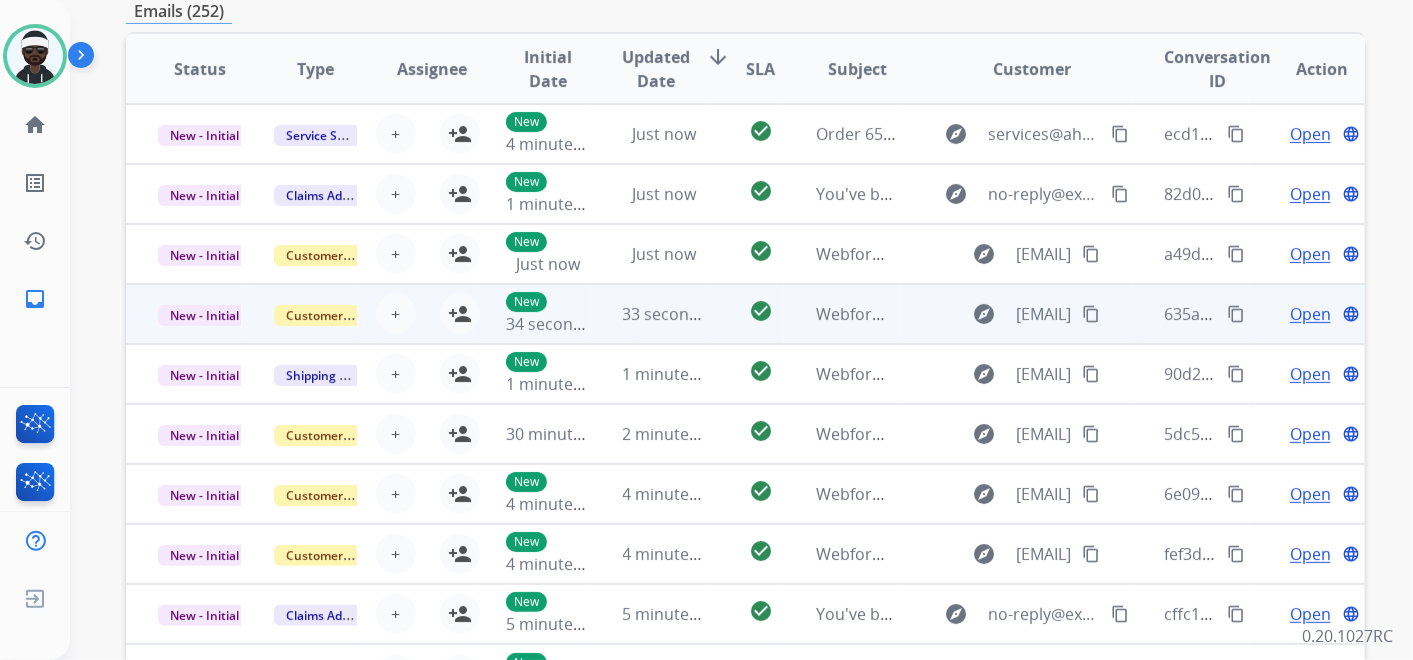 scroll, scrollTop: 333, scrollLeft: 0, axis: vertical 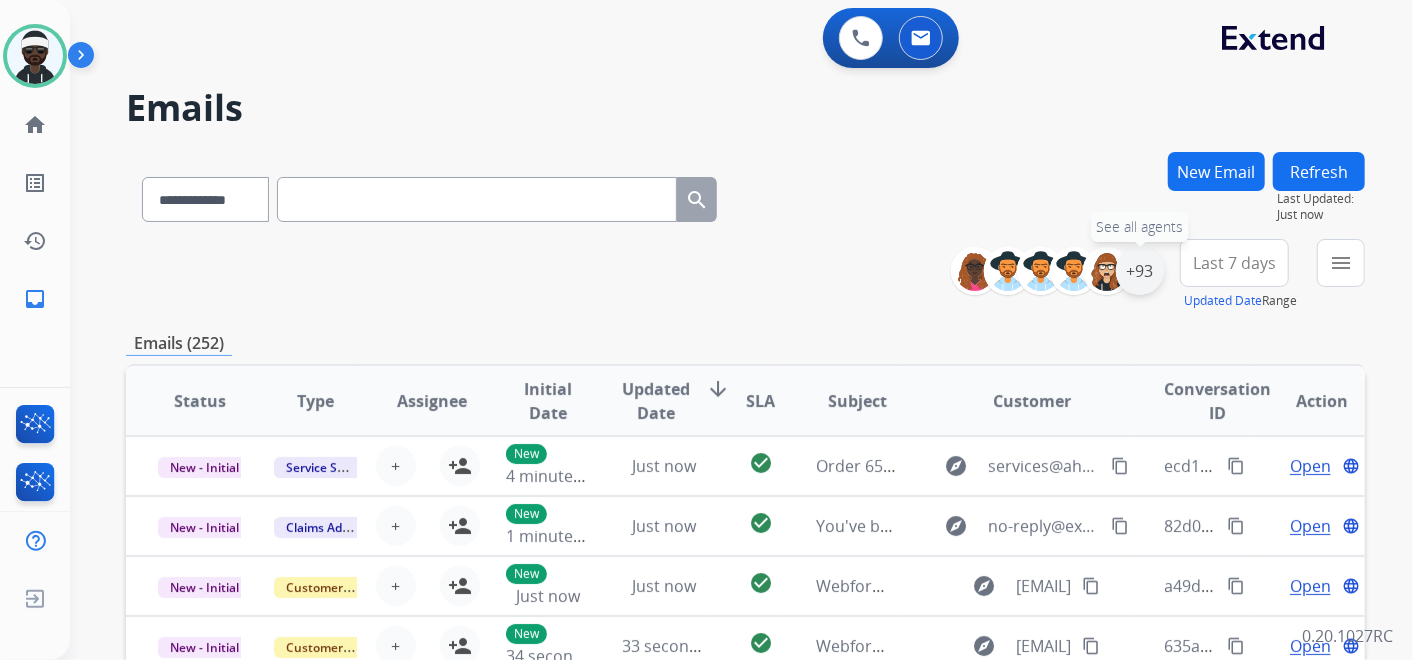 click on "+93" at bounding box center [1140, 271] 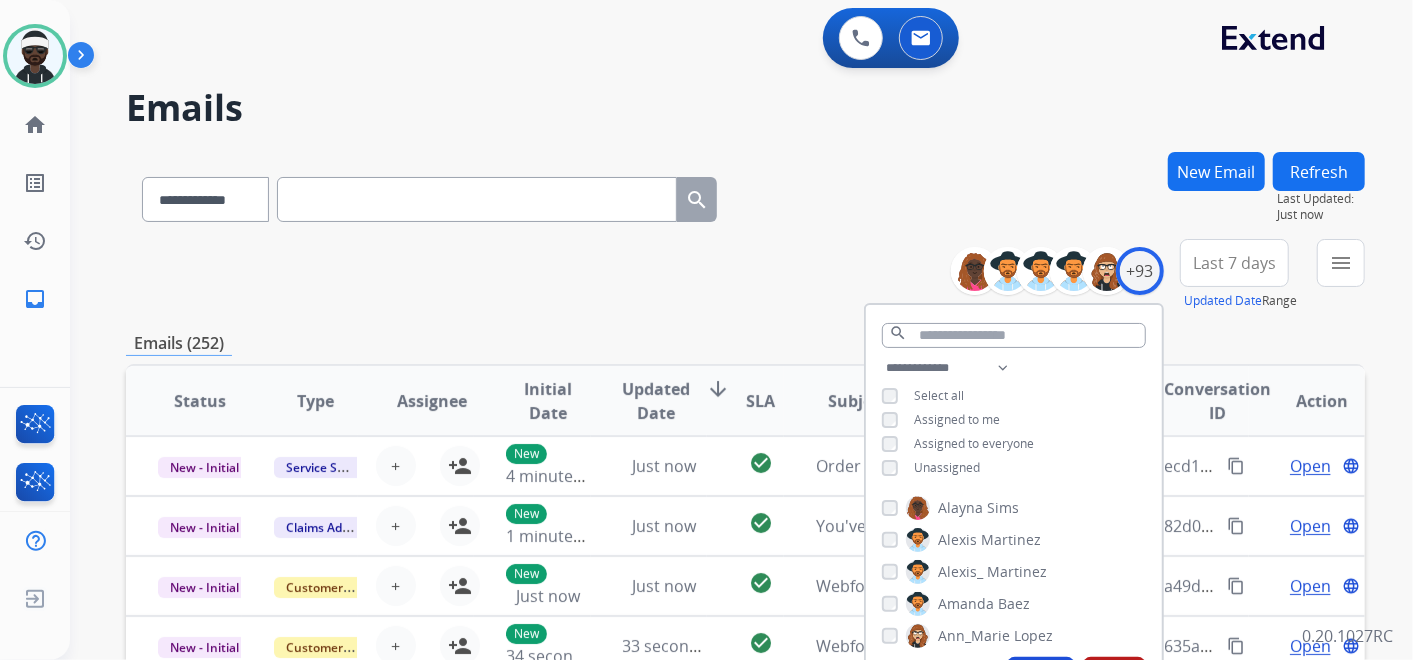 click on "Unassigned" at bounding box center [947, 467] 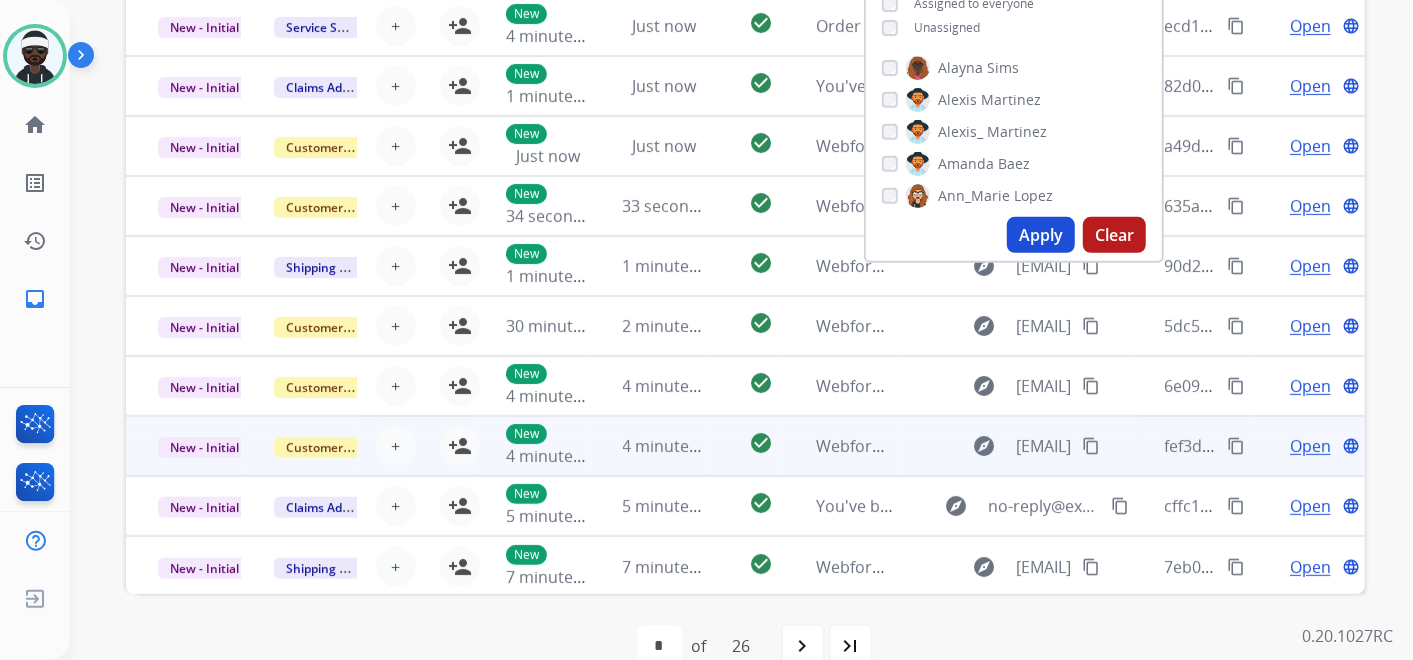 scroll, scrollTop: 444, scrollLeft: 0, axis: vertical 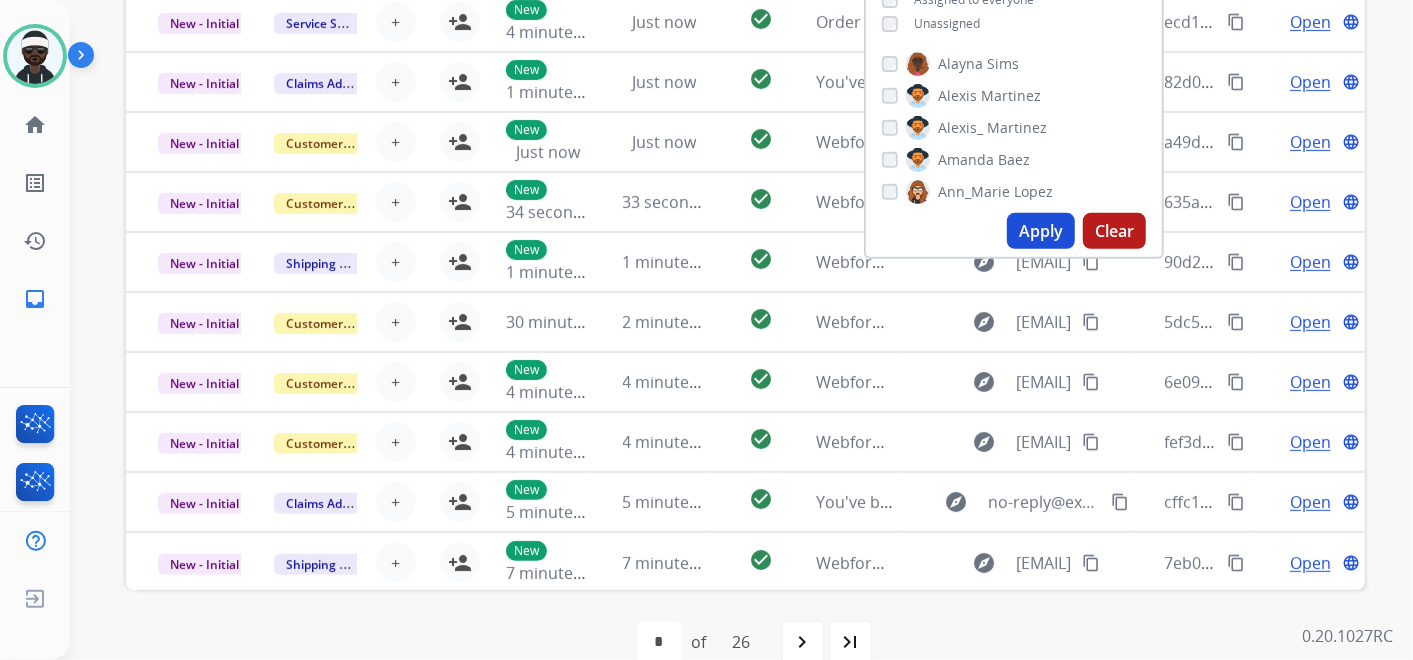 click on "Apply" at bounding box center (1041, 231) 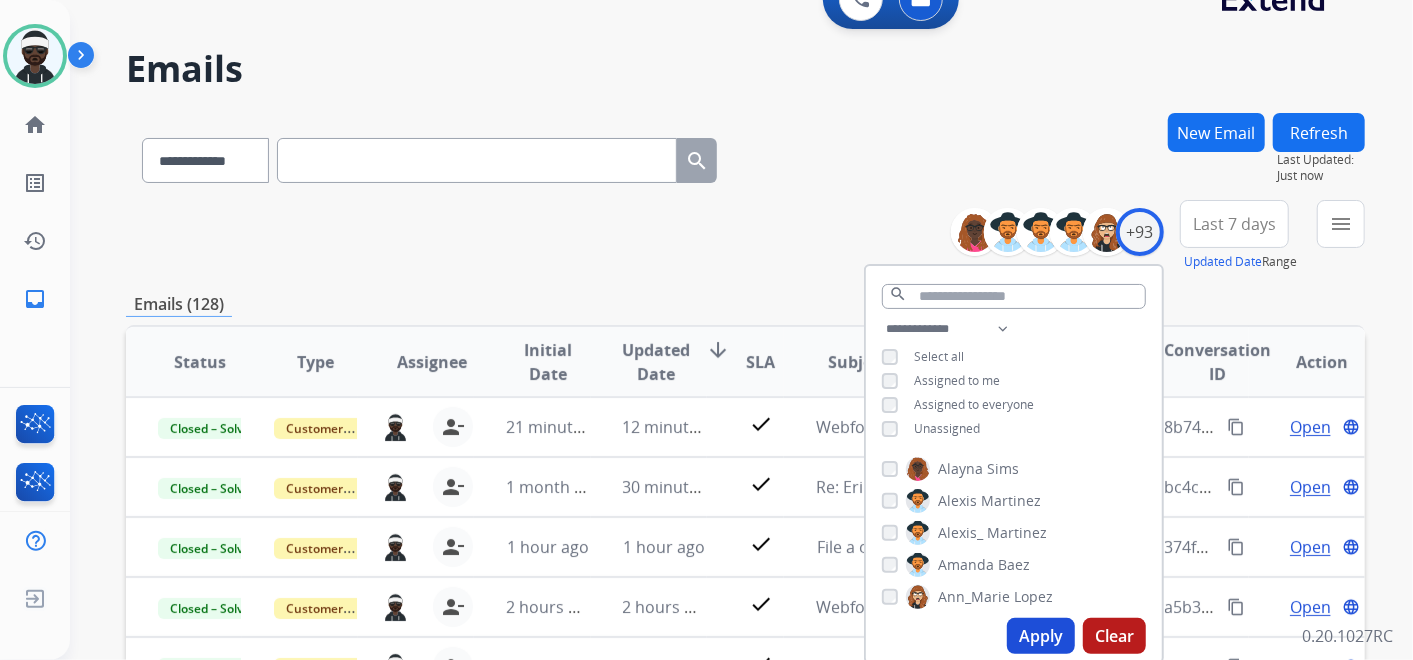scroll, scrollTop: 0, scrollLeft: 0, axis: both 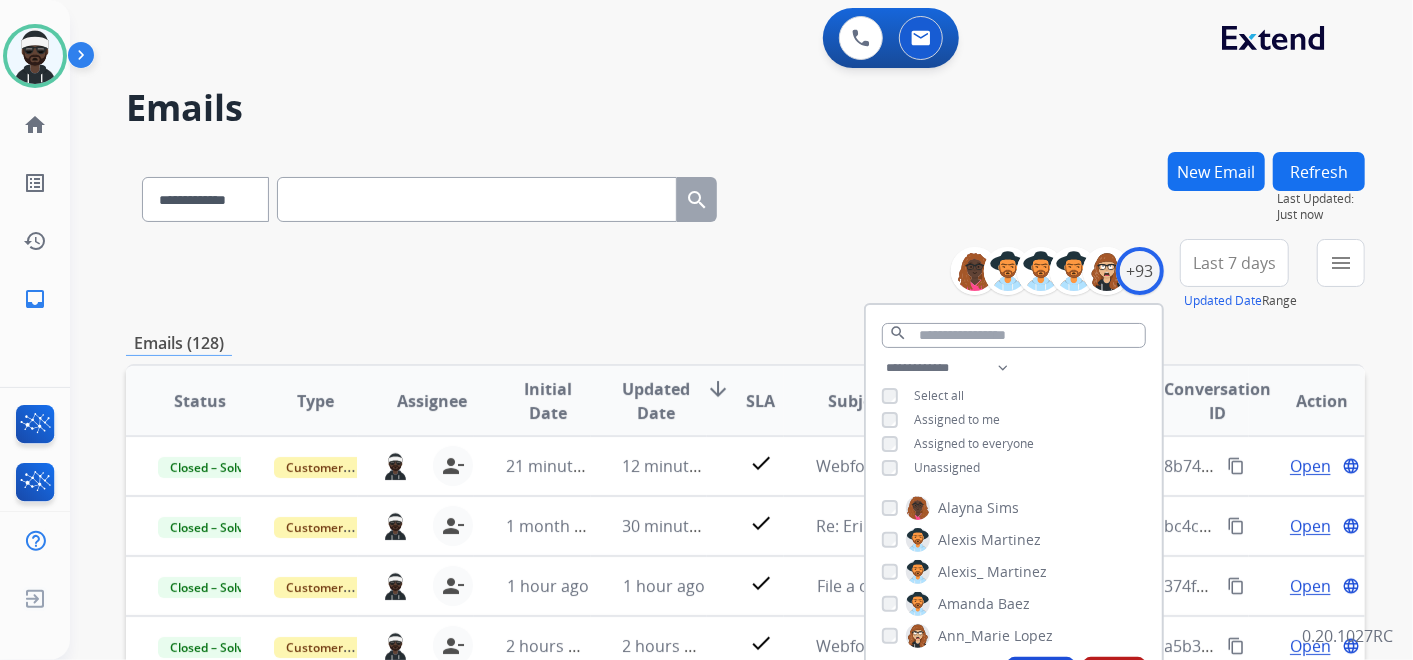 click on "**********" at bounding box center [745, 275] 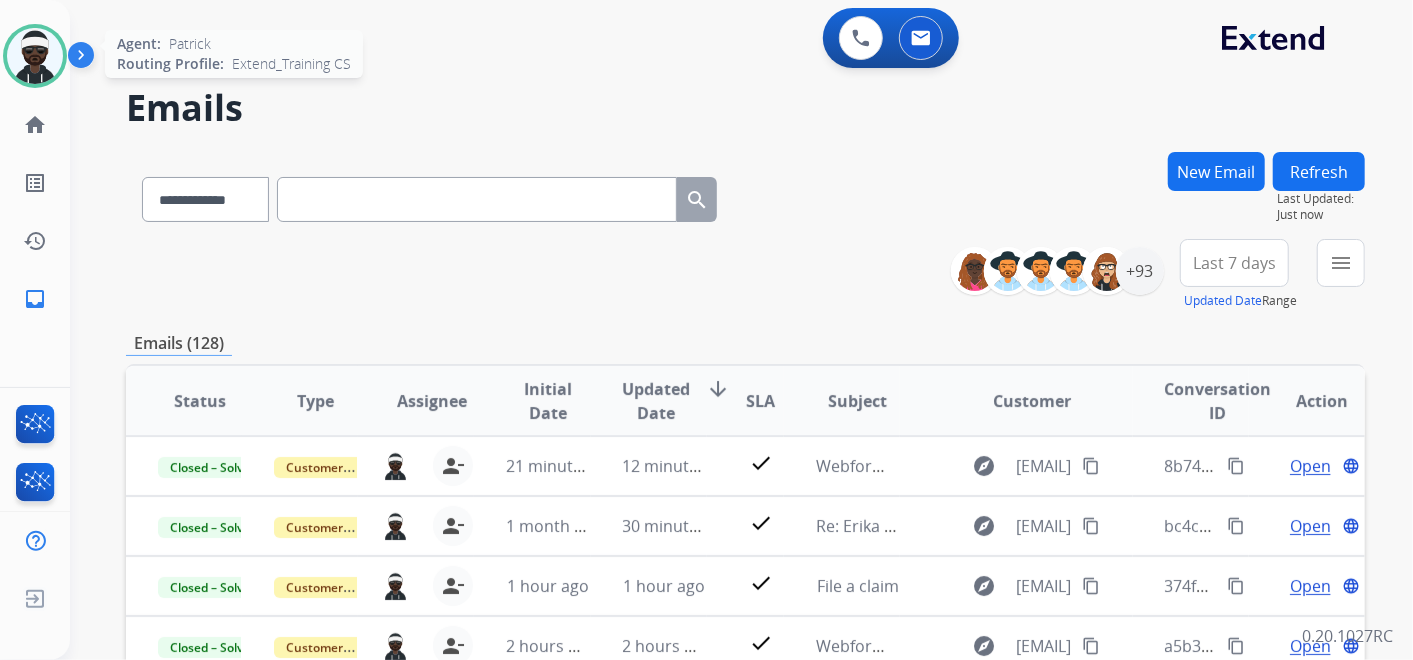 click at bounding box center (35, 56) 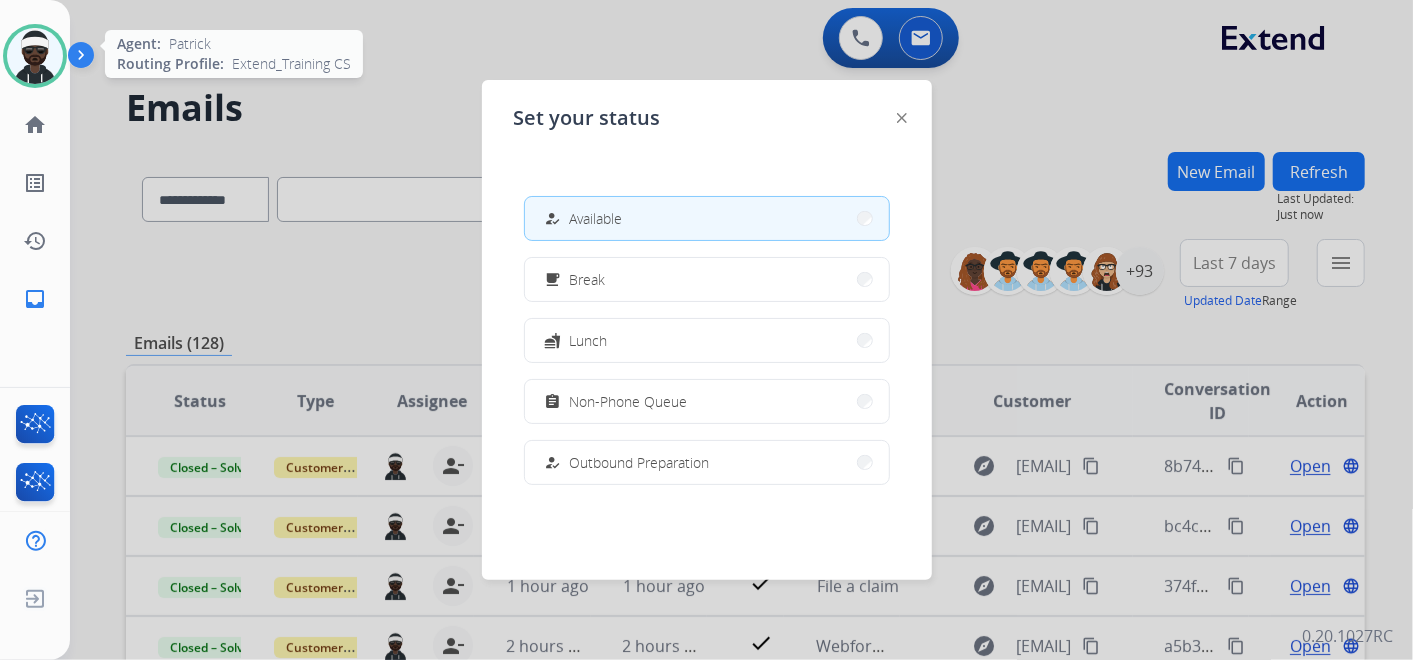 click at bounding box center (35, 56) 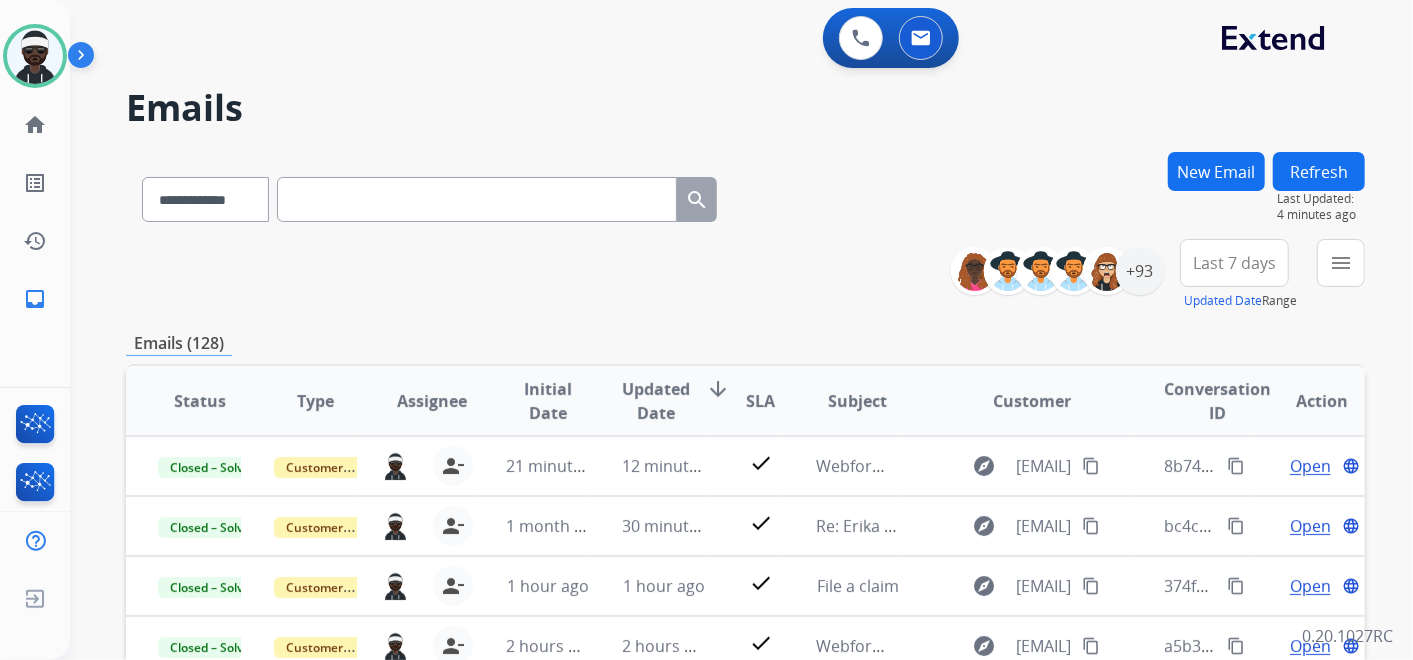 click on "Last 7 days" at bounding box center (1234, 263) 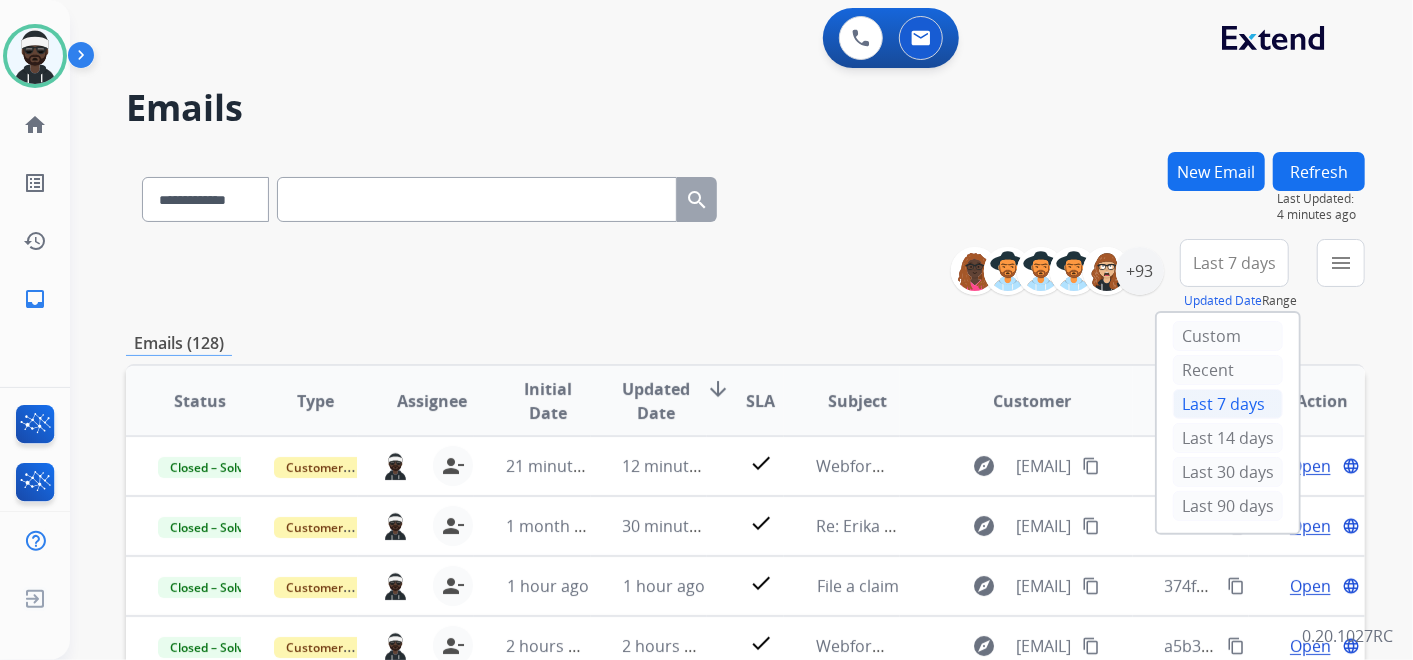 click on "Last 7 days" at bounding box center (1234, 263) 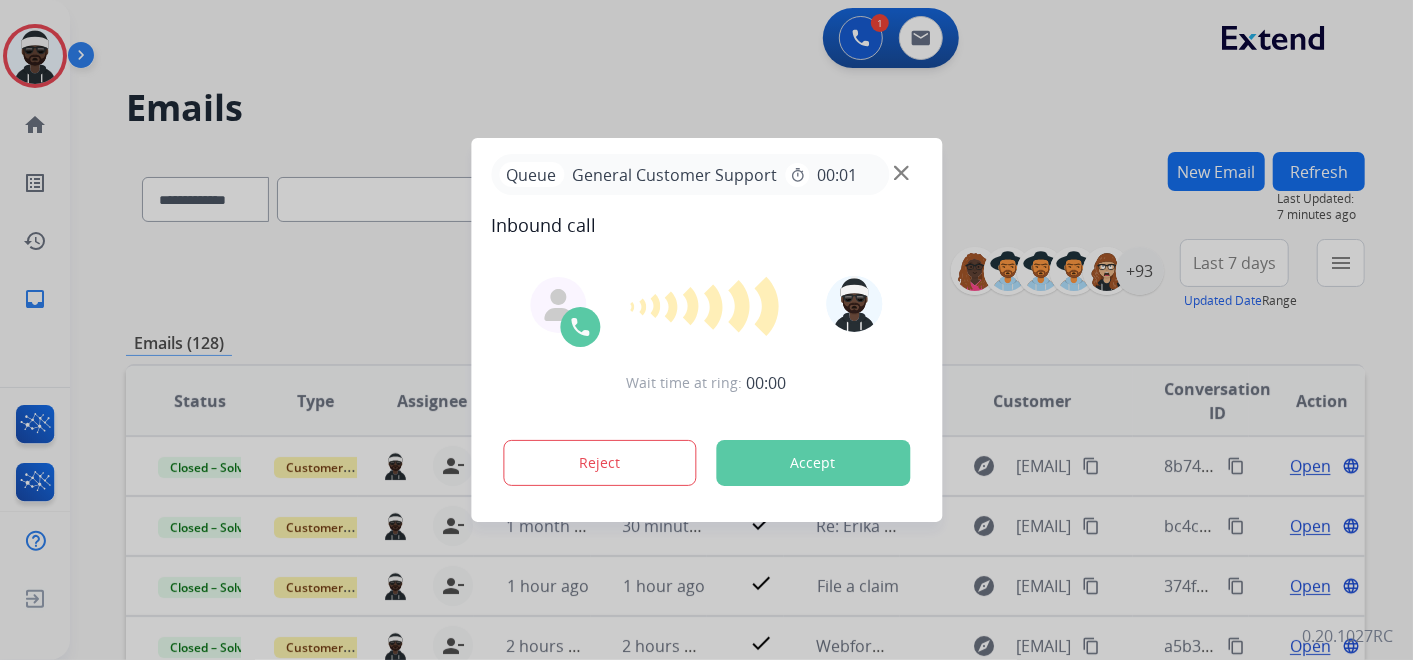 click on "Accept" at bounding box center [813, 463] 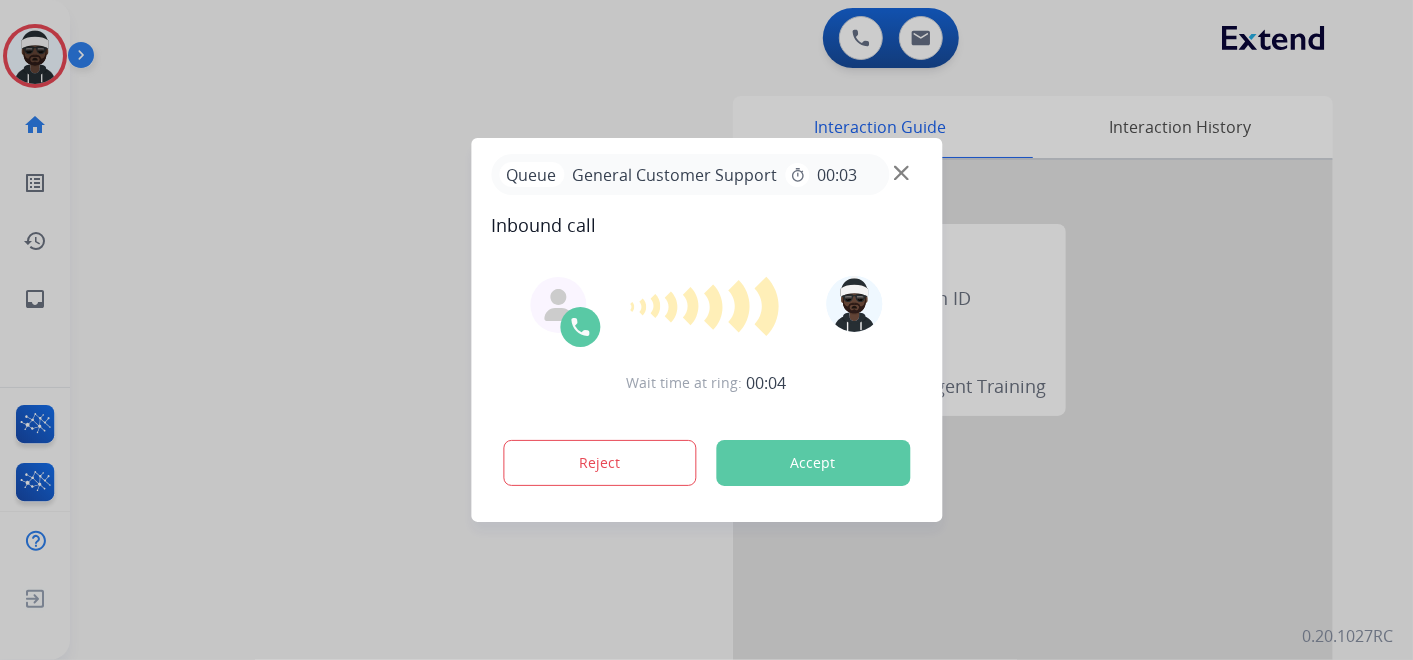 drag, startPoint x: 763, startPoint y: 455, endPoint x: 779, endPoint y: 457, distance: 16.124516 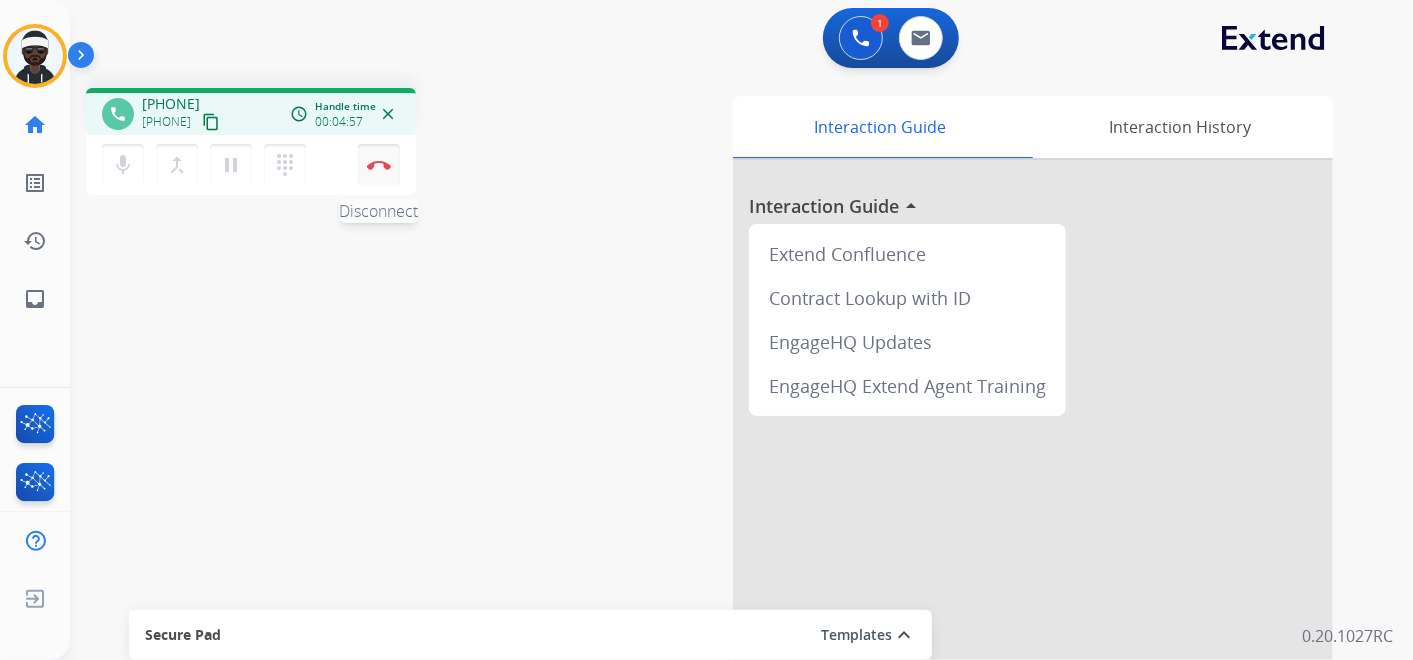 click at bounding box center (379, 165) 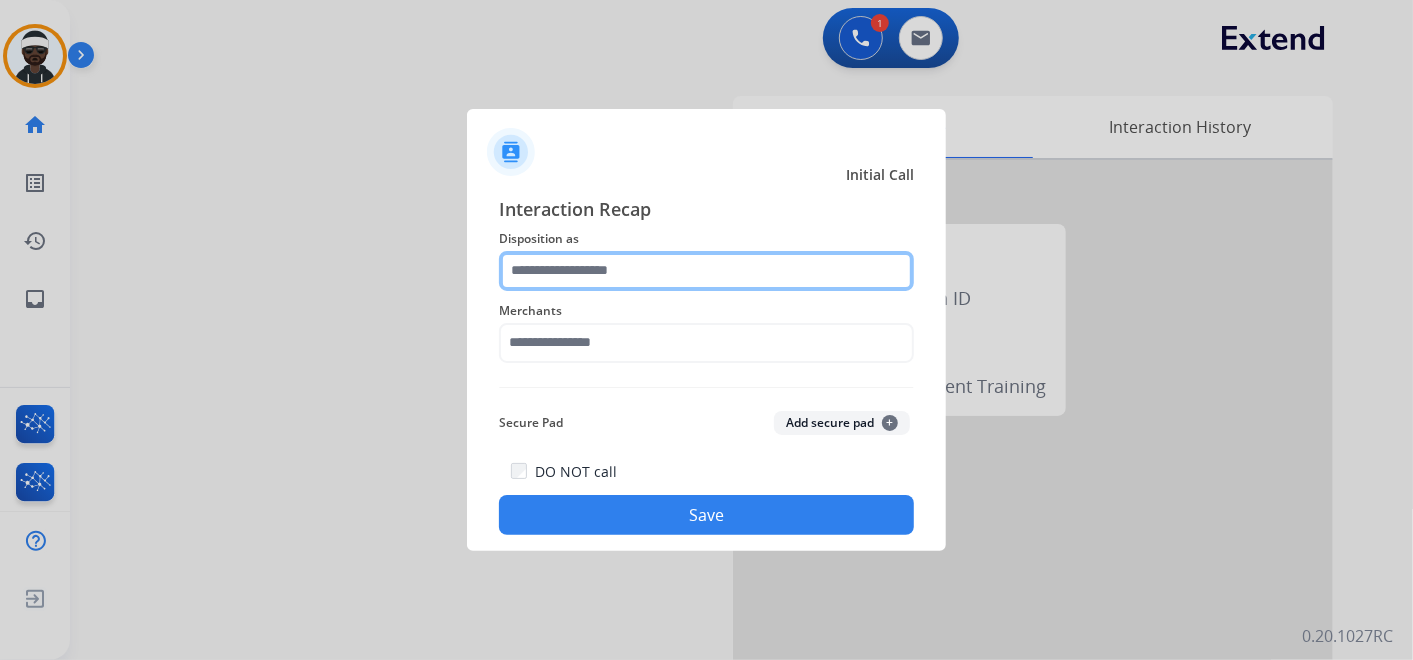 click 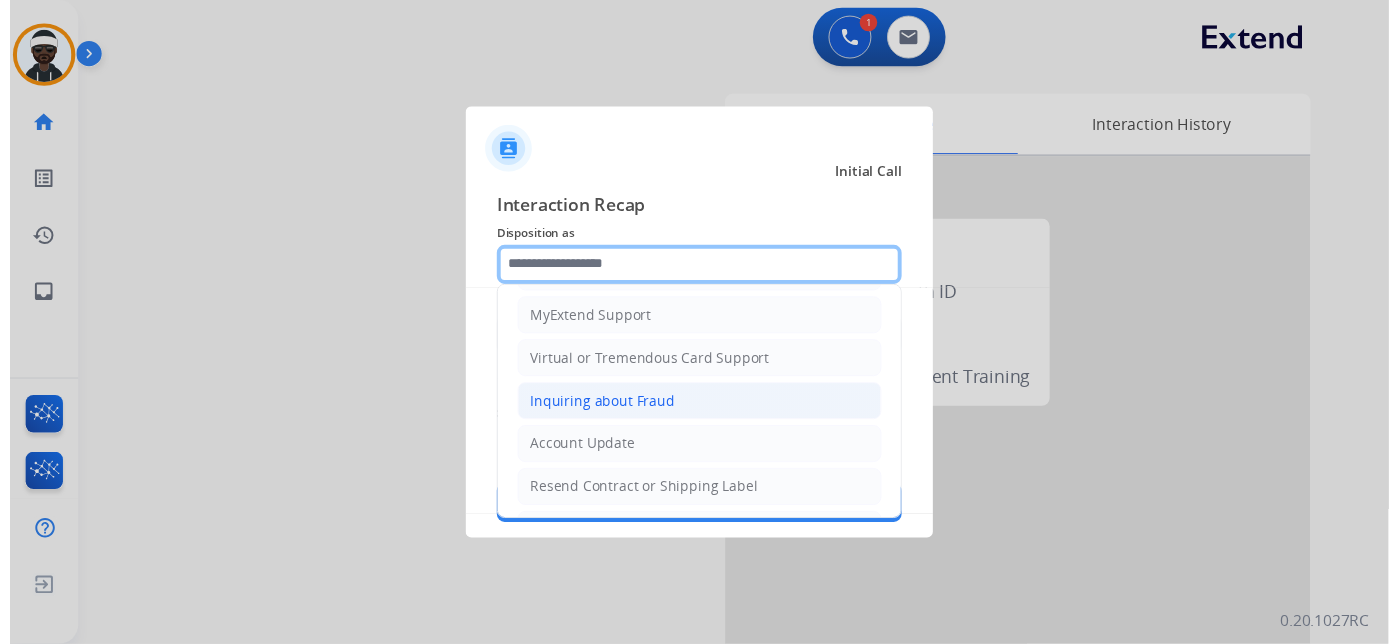 scroll, scrollTop: 305, scrollLeft: 0, axis: vertical 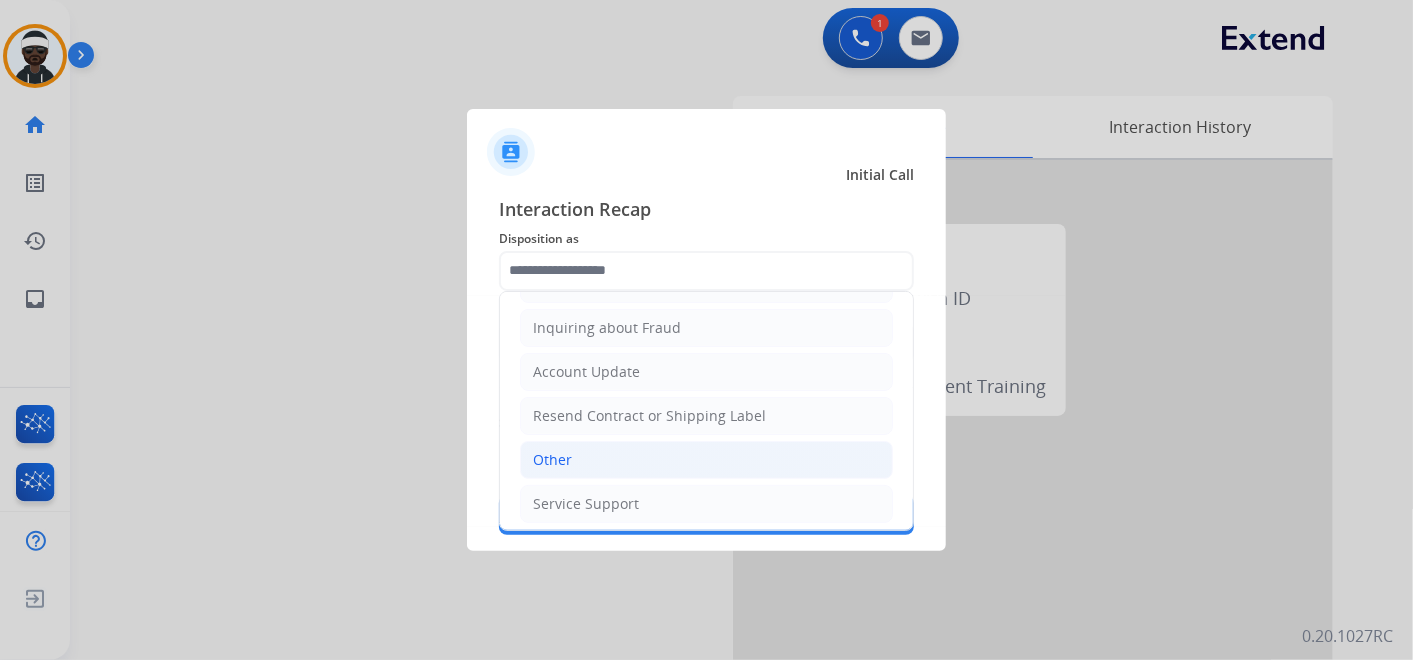 click on "Other" 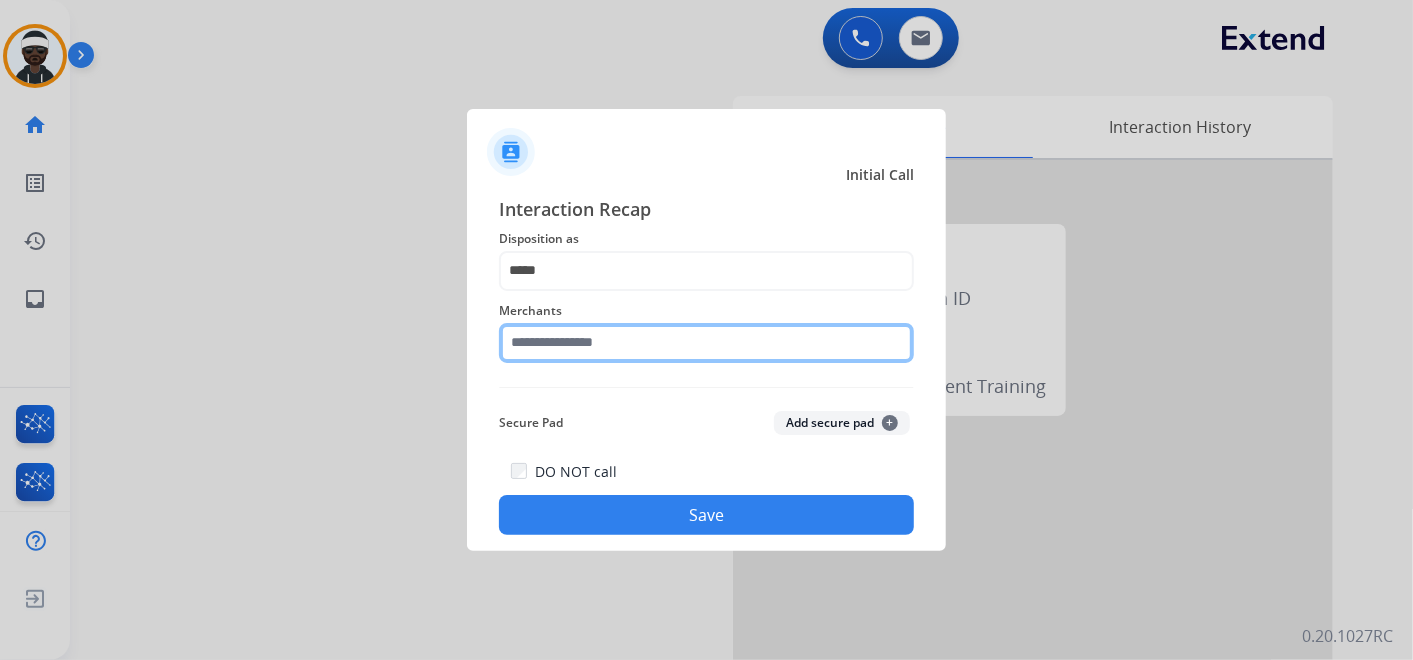 click 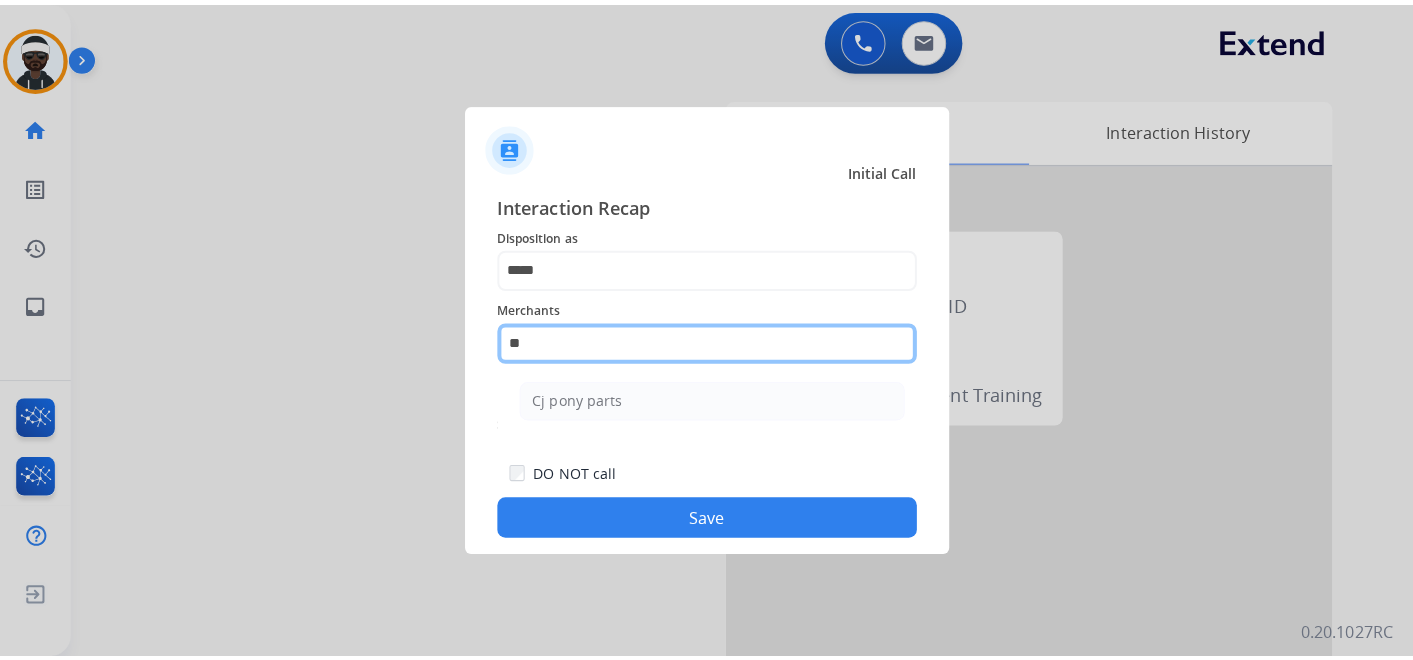 scroll, scrollTop: 0, scrollLeft: 0, axis: both 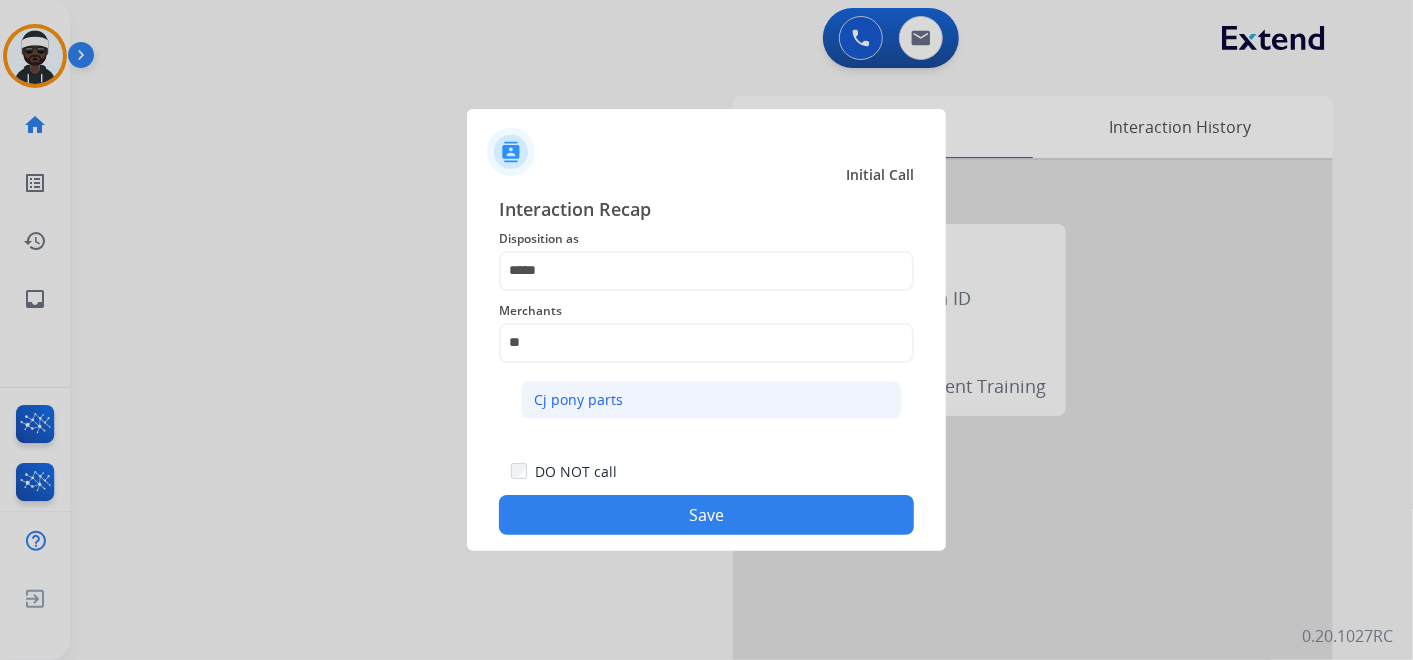 click on "Cj pony parts" 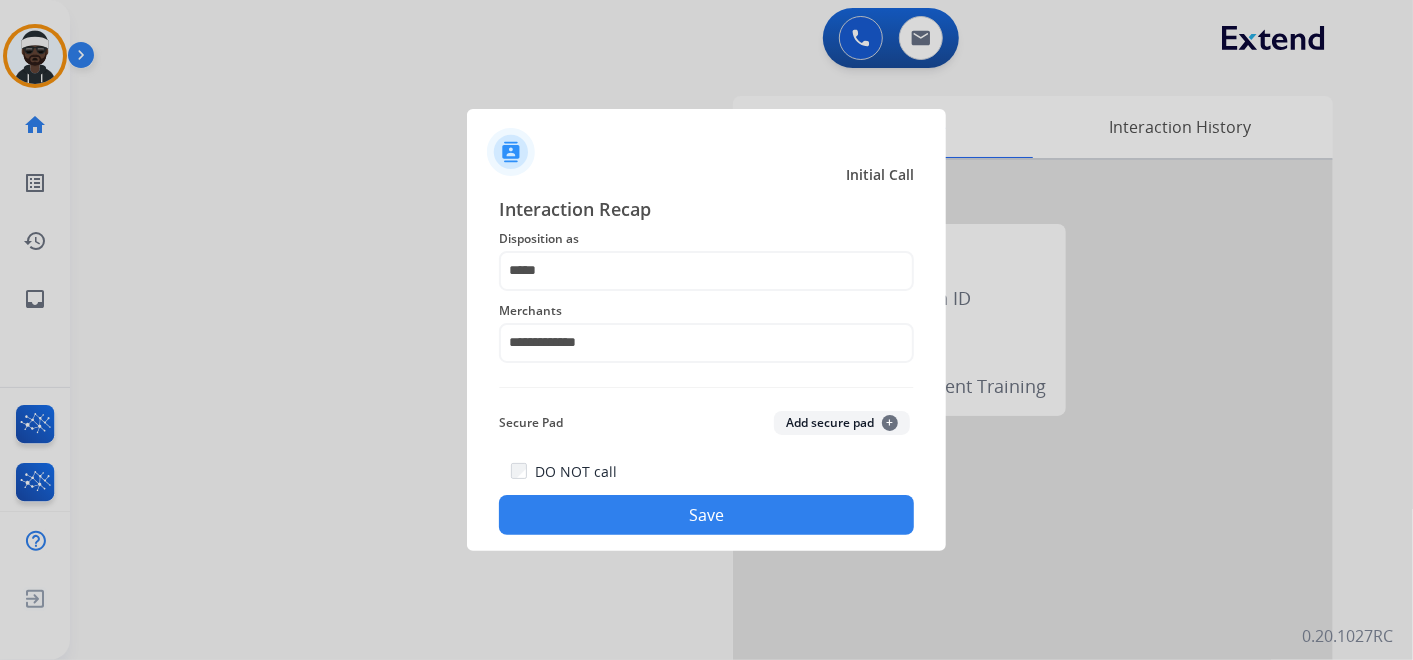 click on "Save" 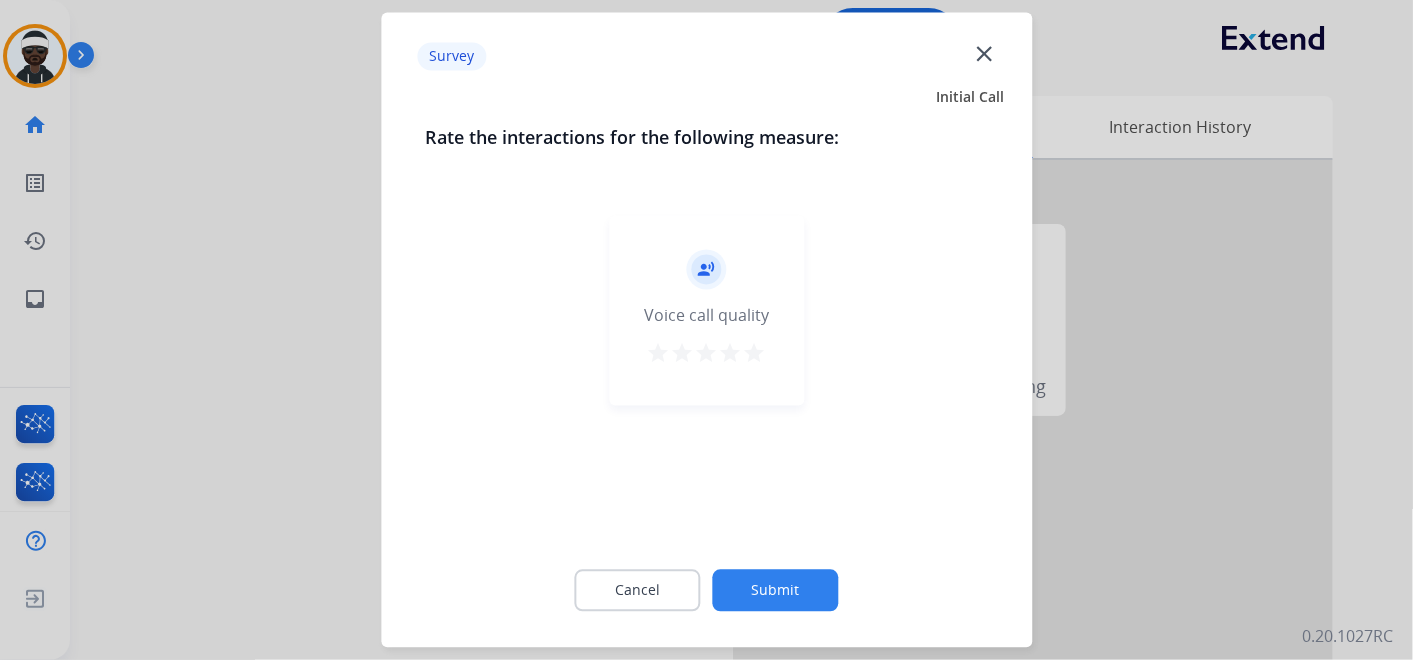 click on "Submit" 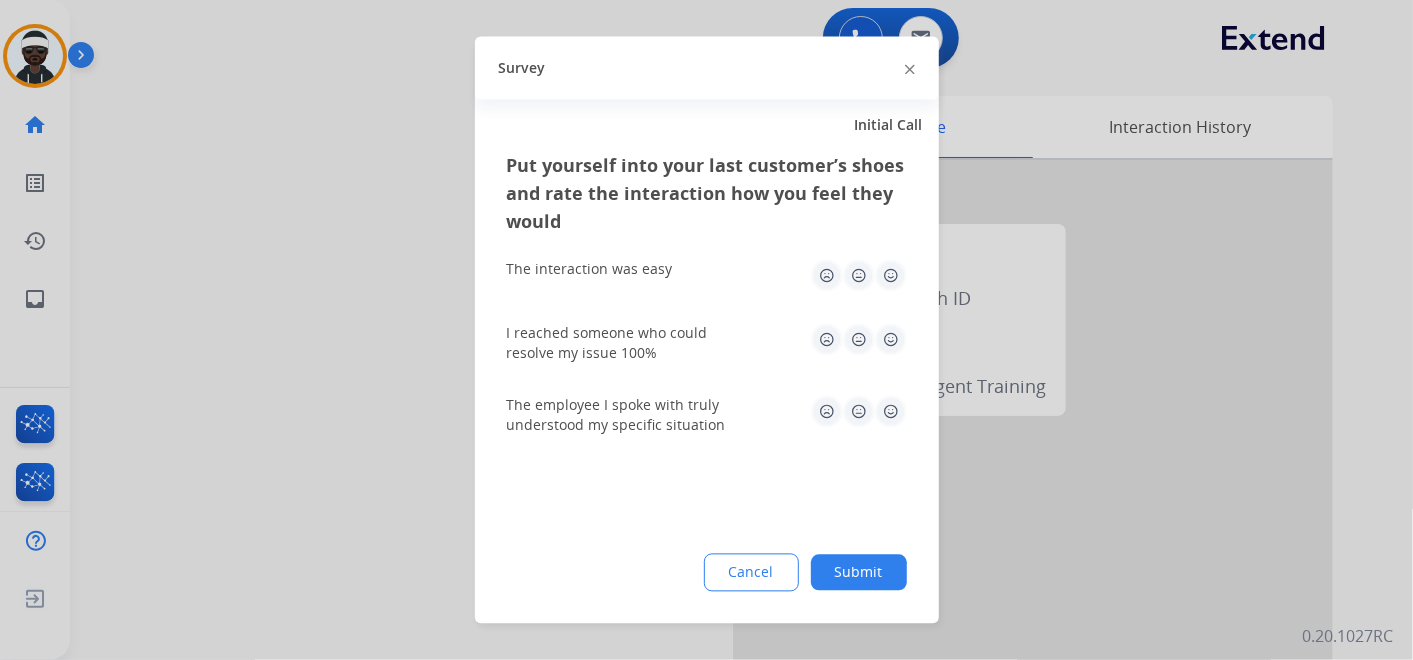 click on "Submit" 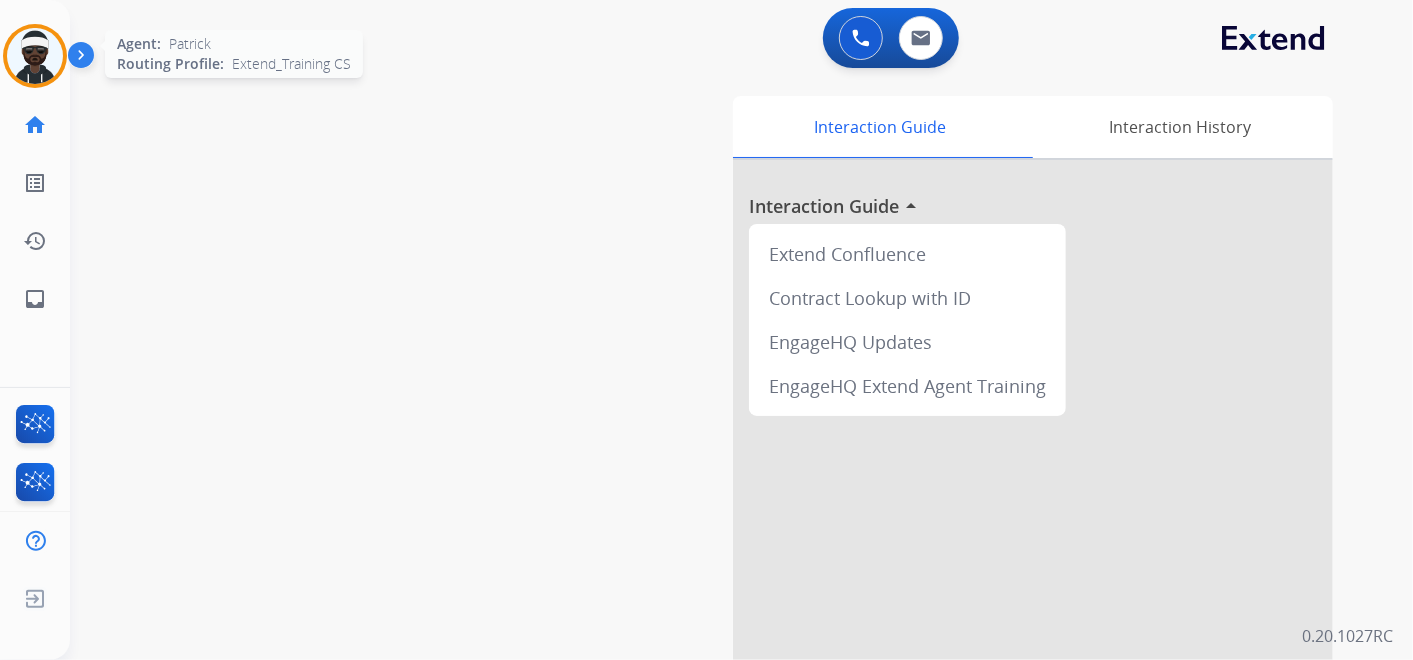 click at bounding box center (35, 56) 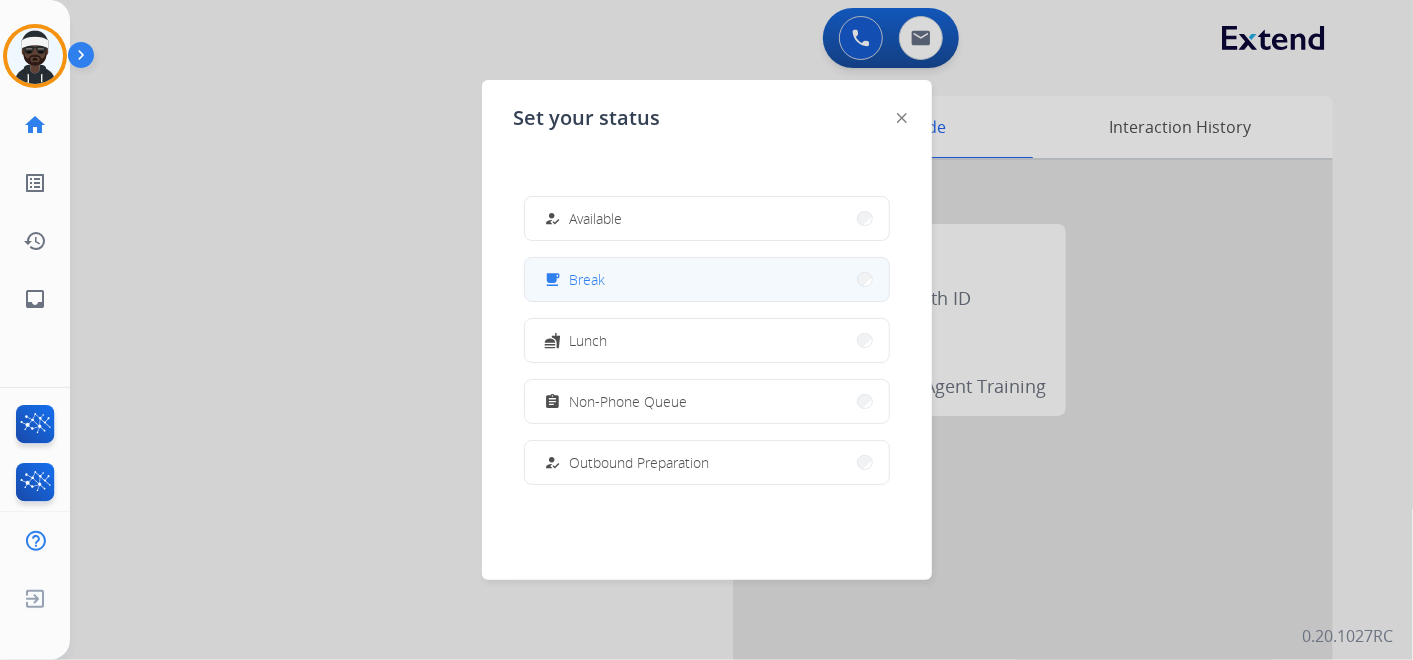click on "free_breakfast Break" at bounding box center (707, 279) 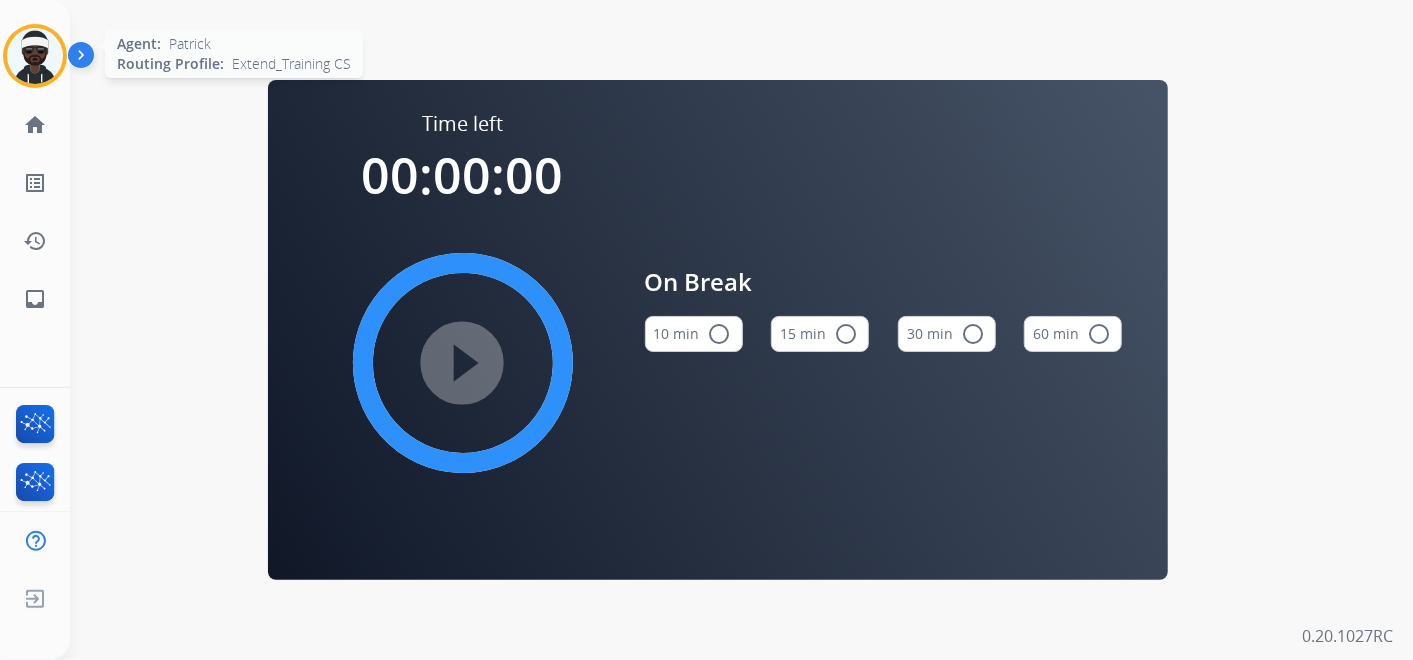 click at bounding box center (35, 56) 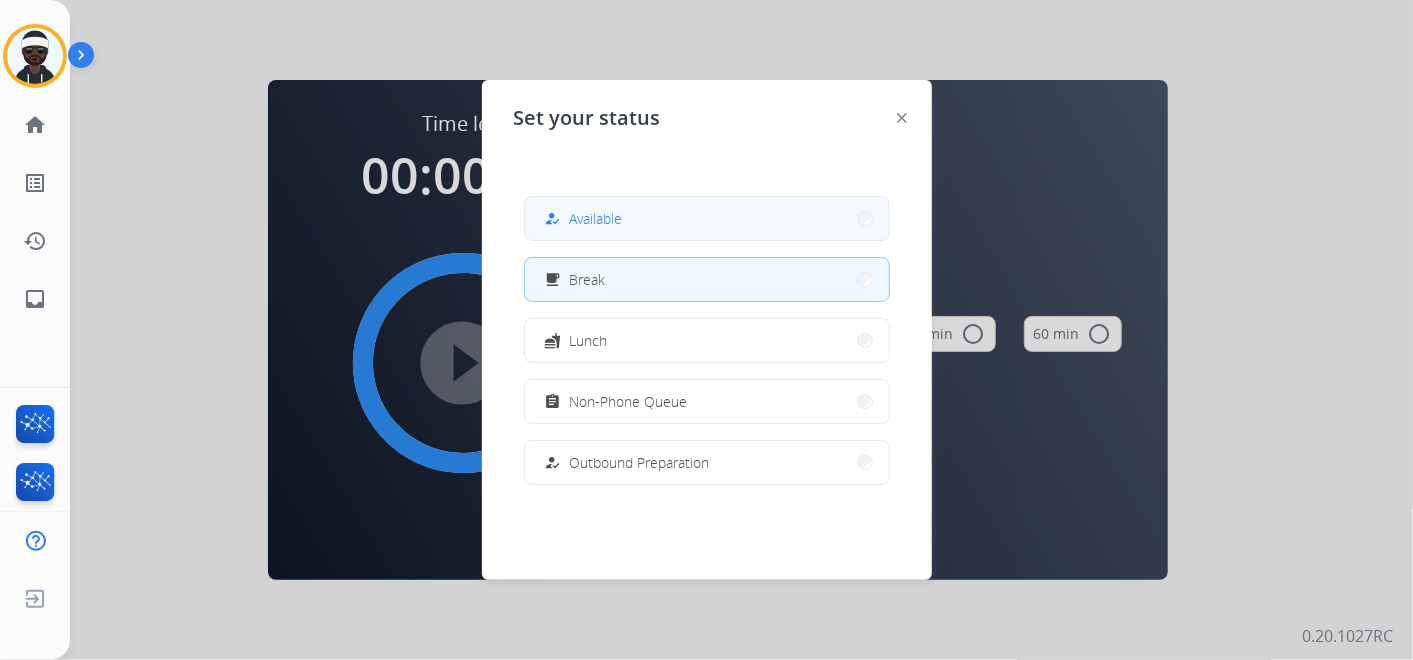 click on "Available" at bounding box center [596, 218] 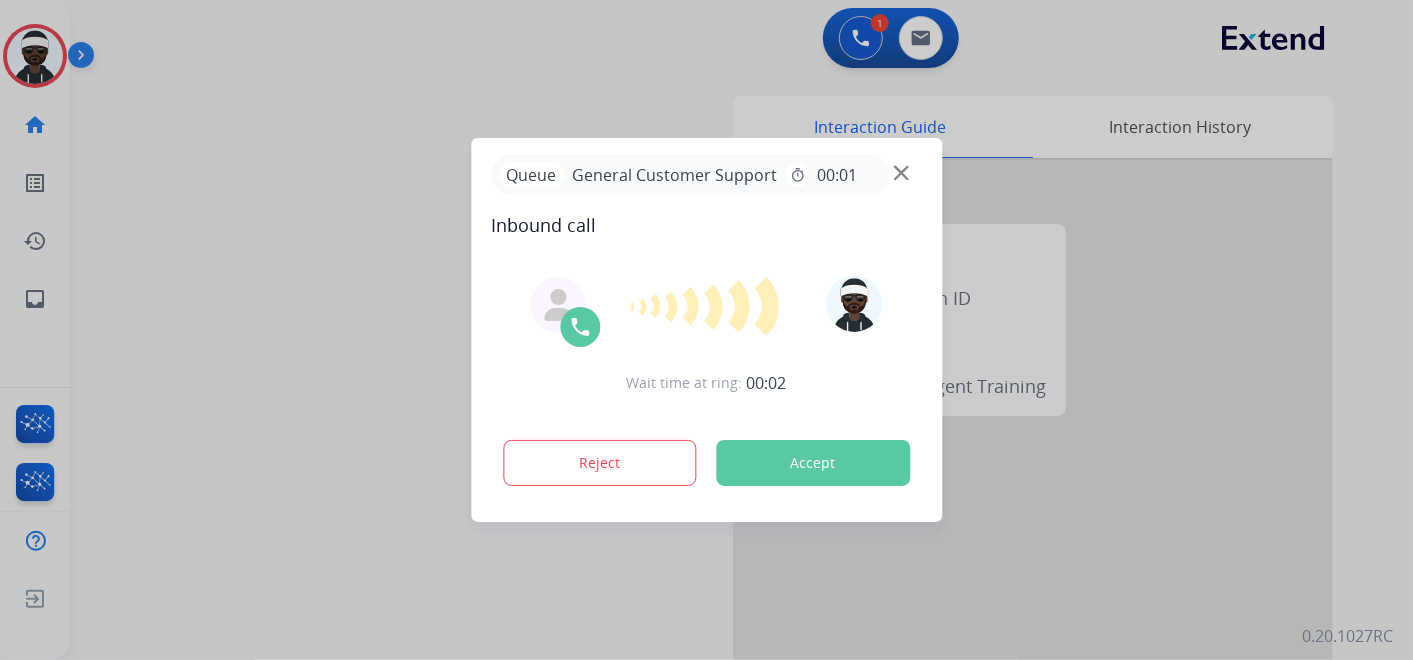 click on "Accept" at bounding box center (813, 463) 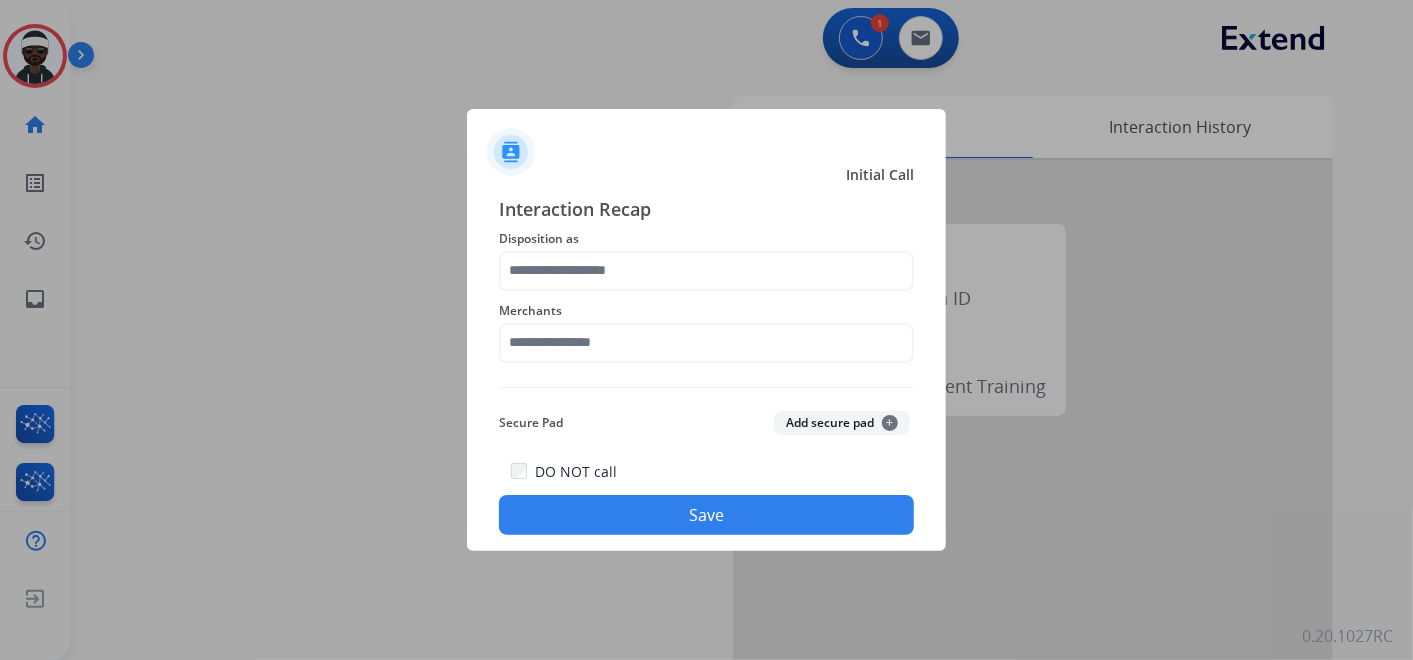 click on "Save" 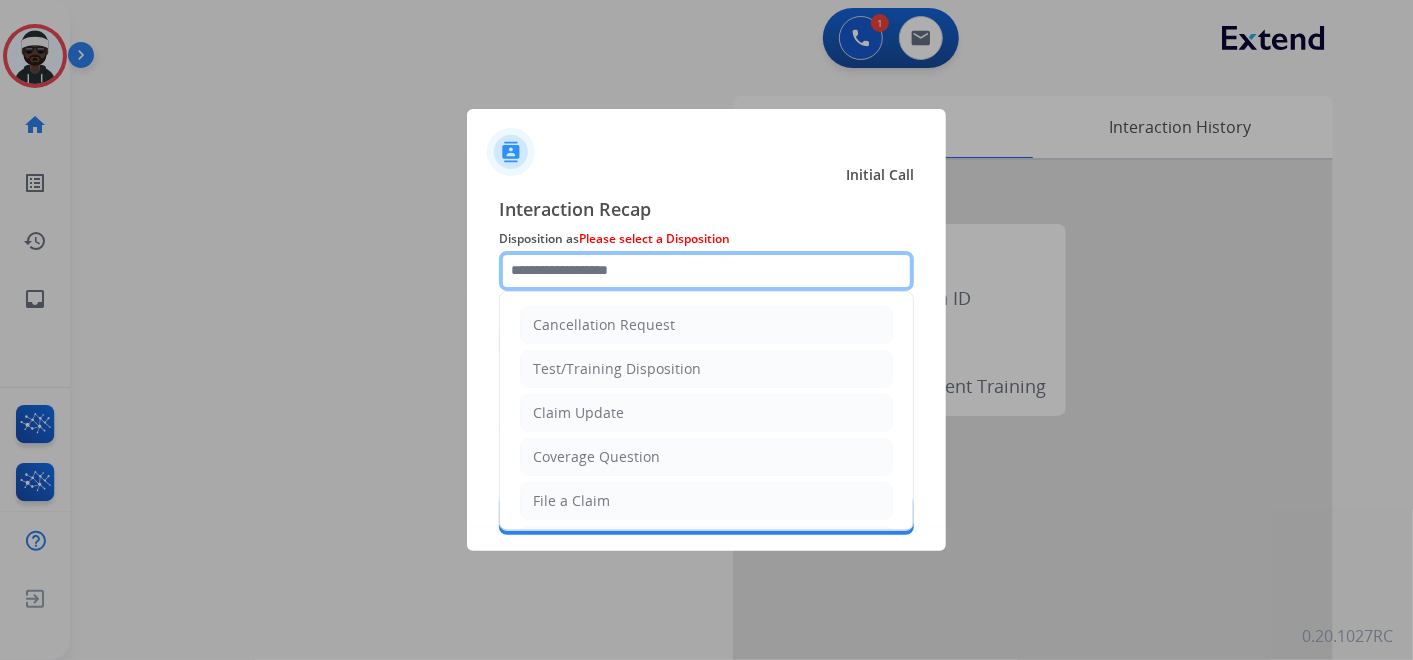 click 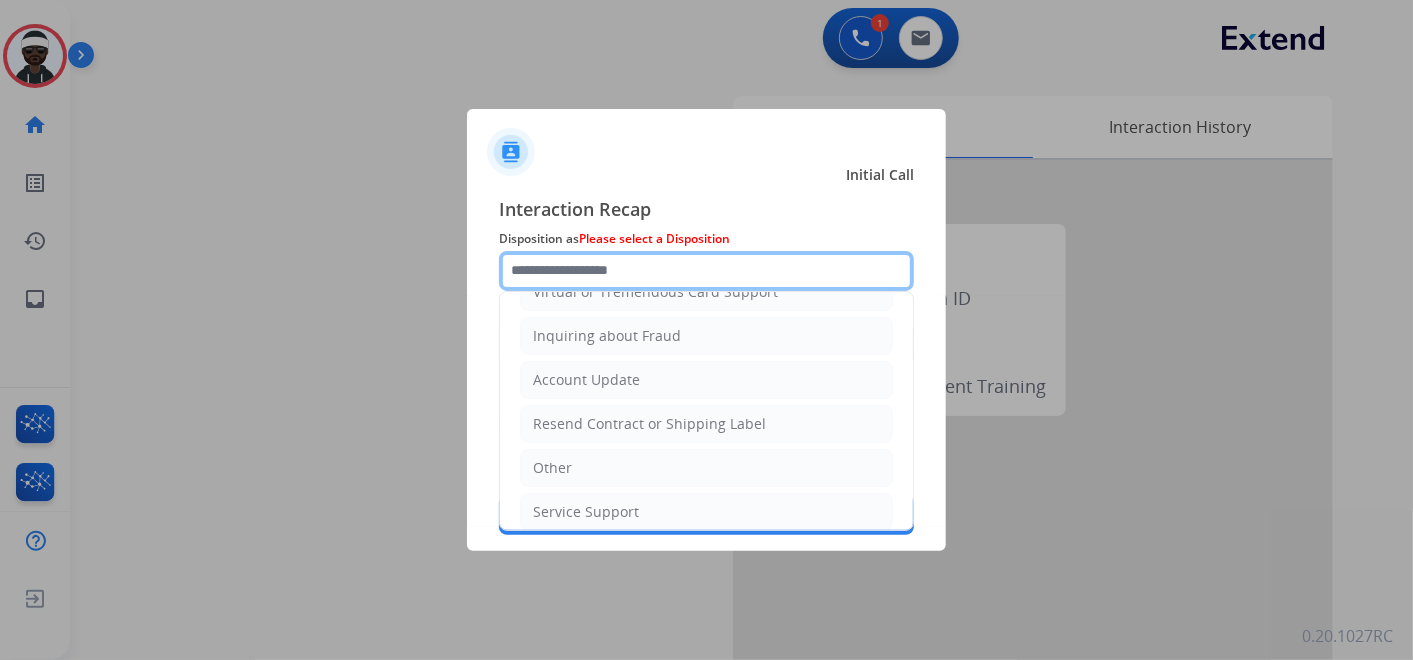 scroll, scrollTop: 305, scrollLeft: 0, axis: vertical 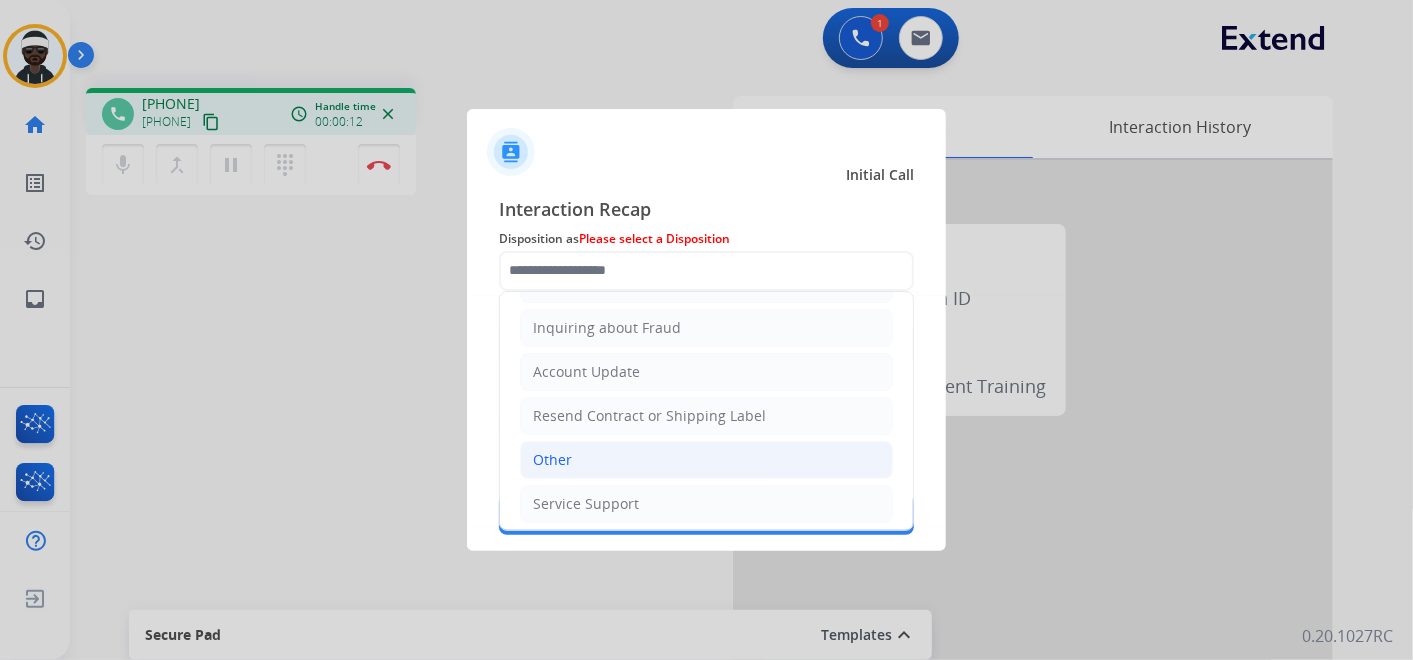 click on "Other" 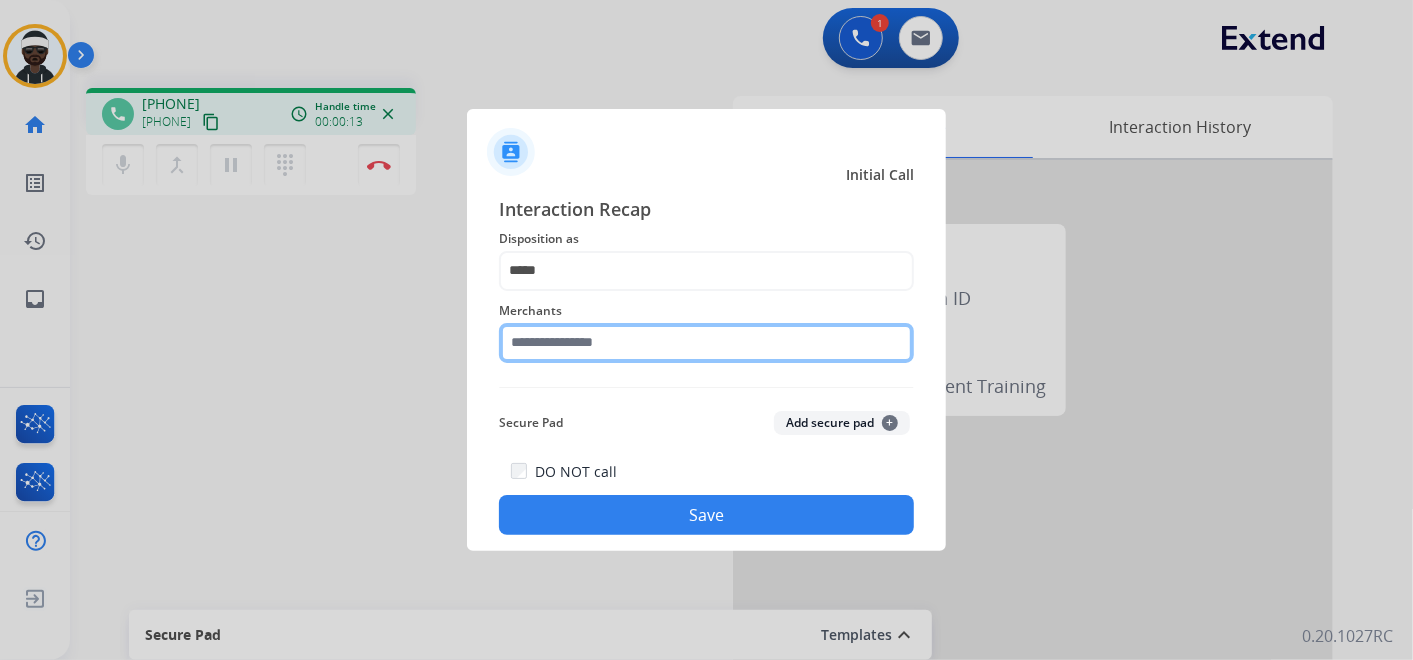 click 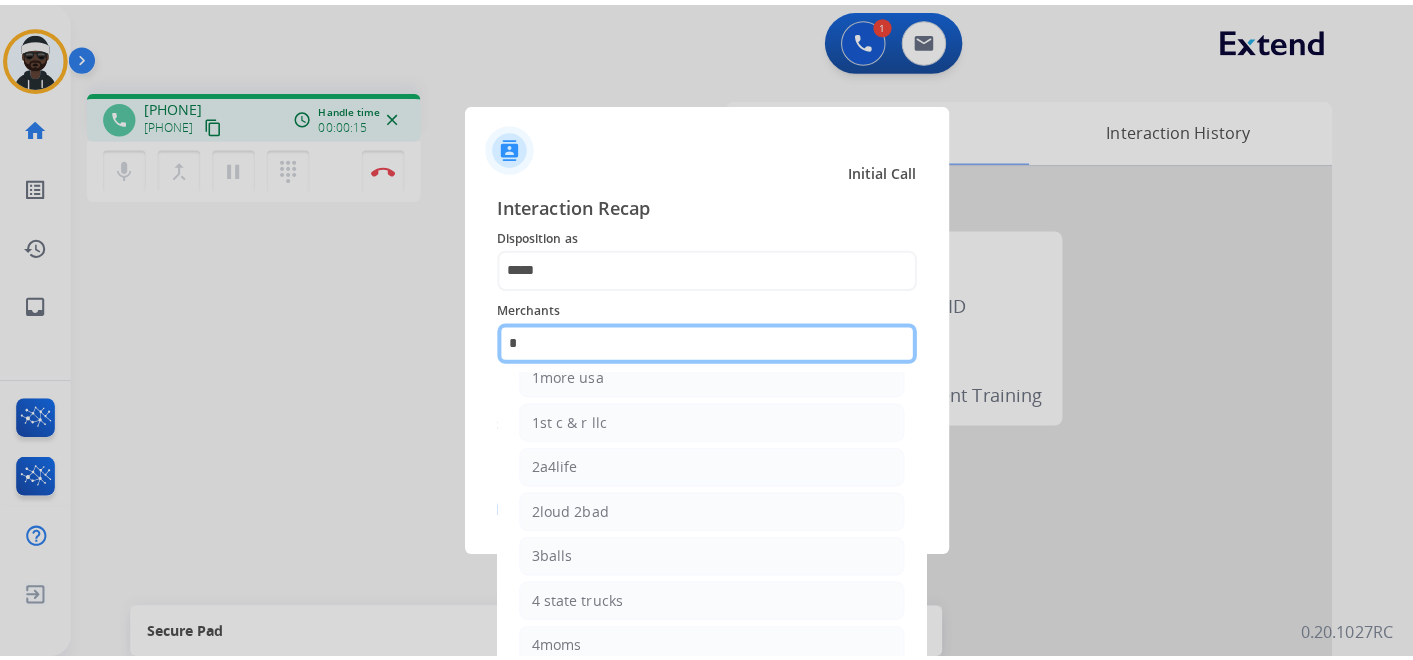 scroll, scrollTop: 0, scrollLeft: 0, axis: both 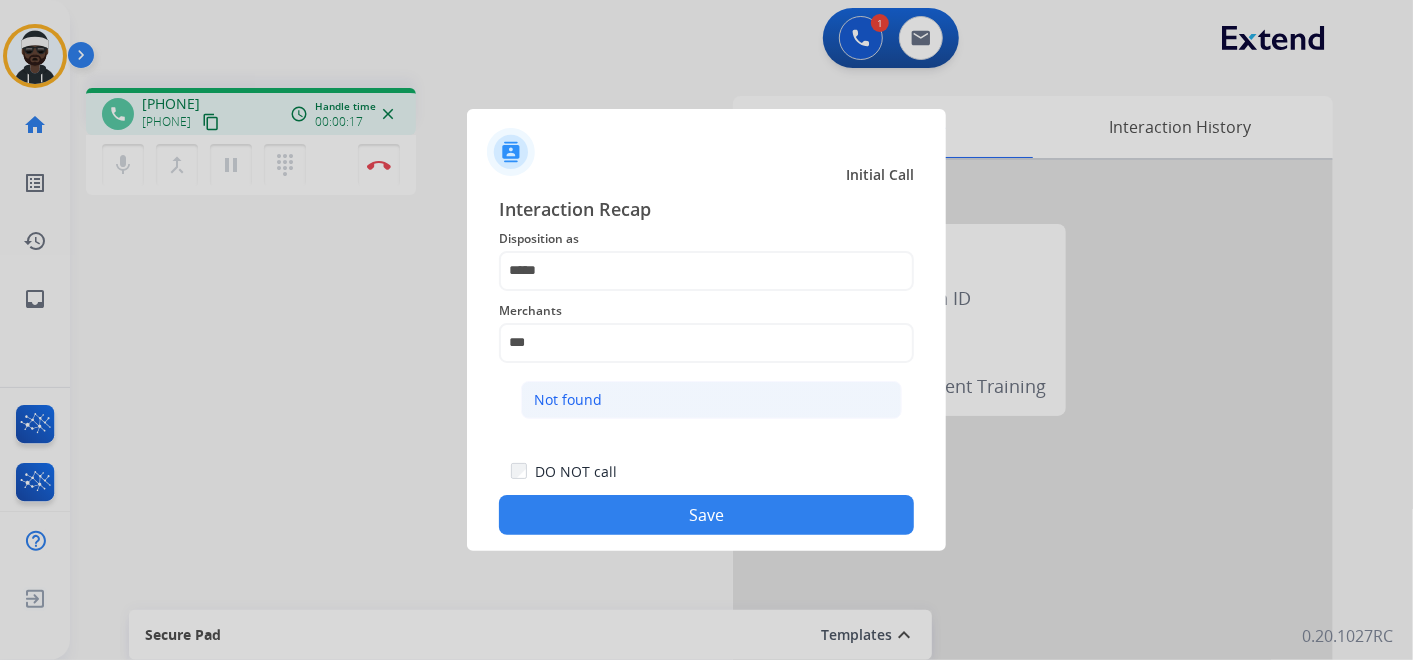 click on "Not found" 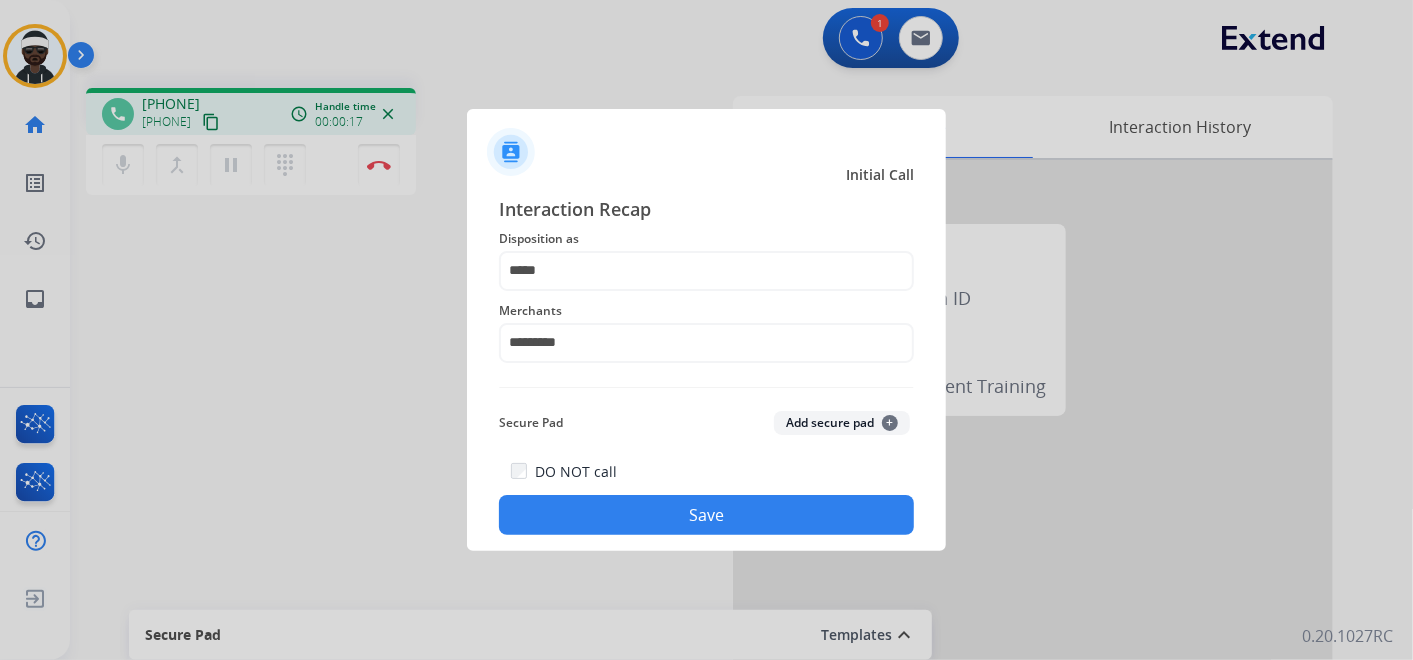 click on "Secure Pad  Add secure pad  +" 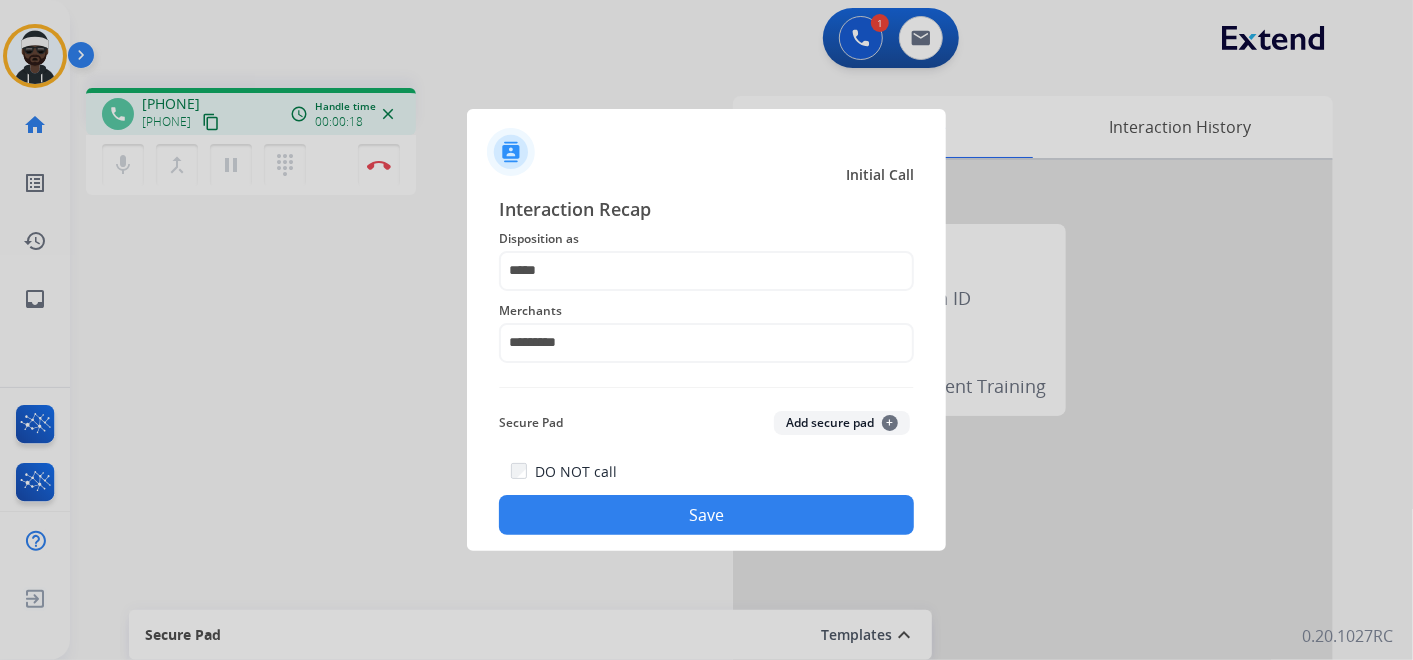 click on "Save" 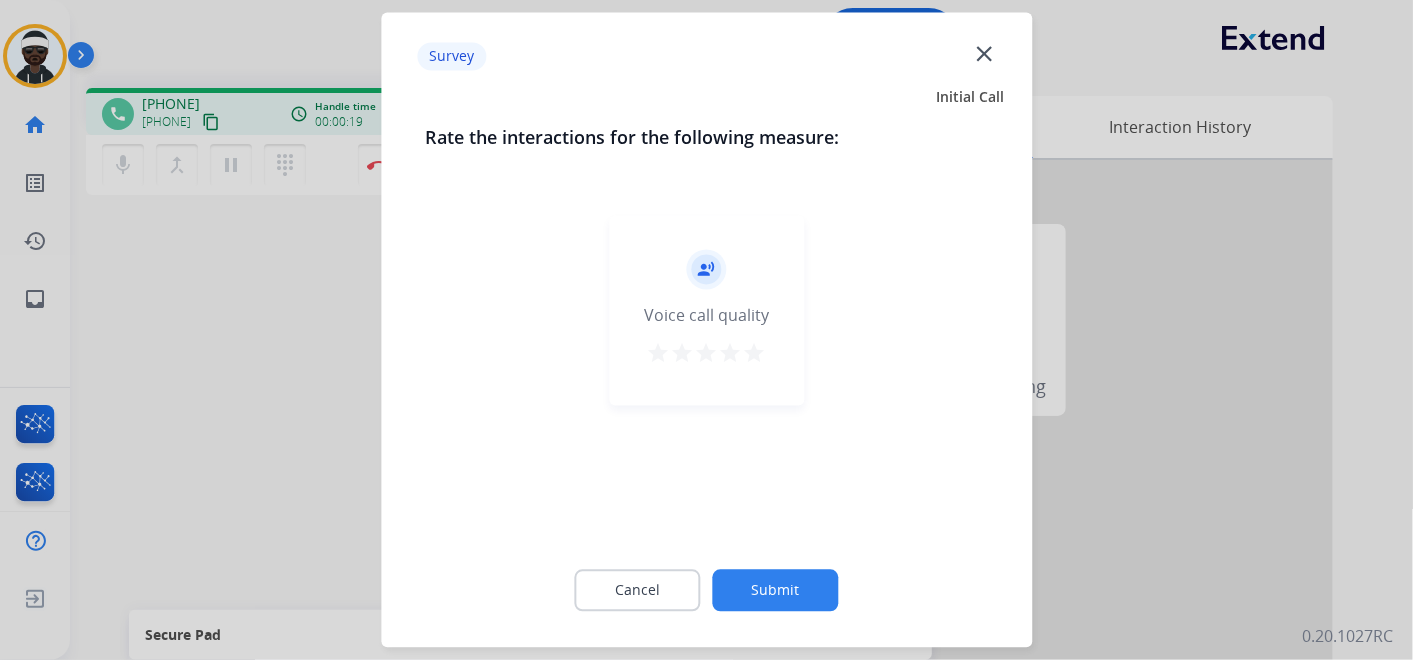 click on "Submit" 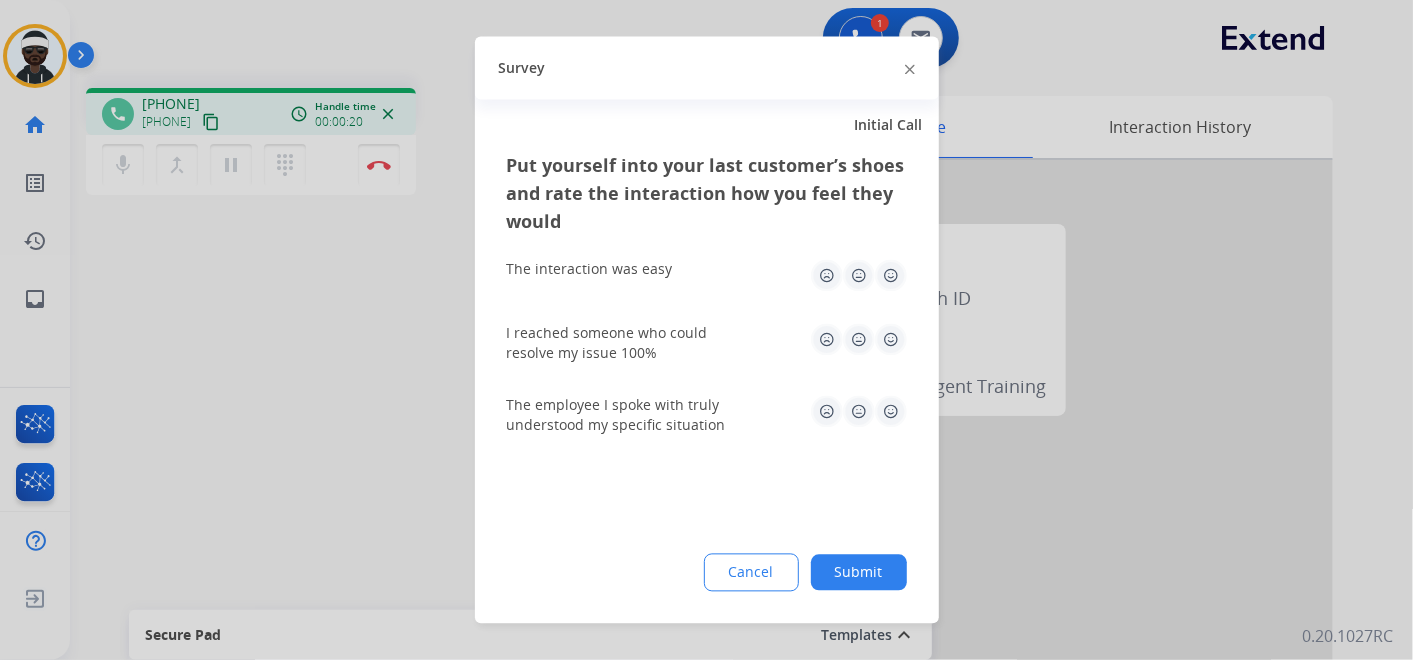 click on "Submit" 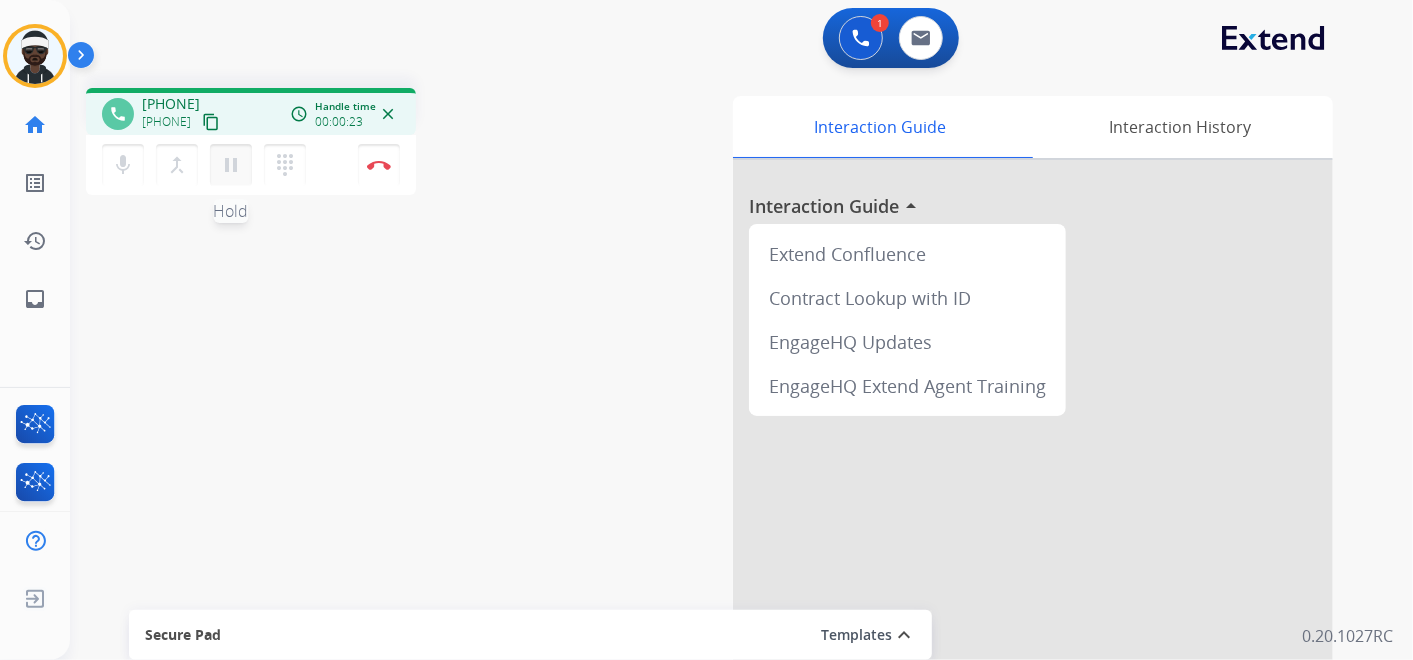 click on "pause" at bounding box center (231, 165) 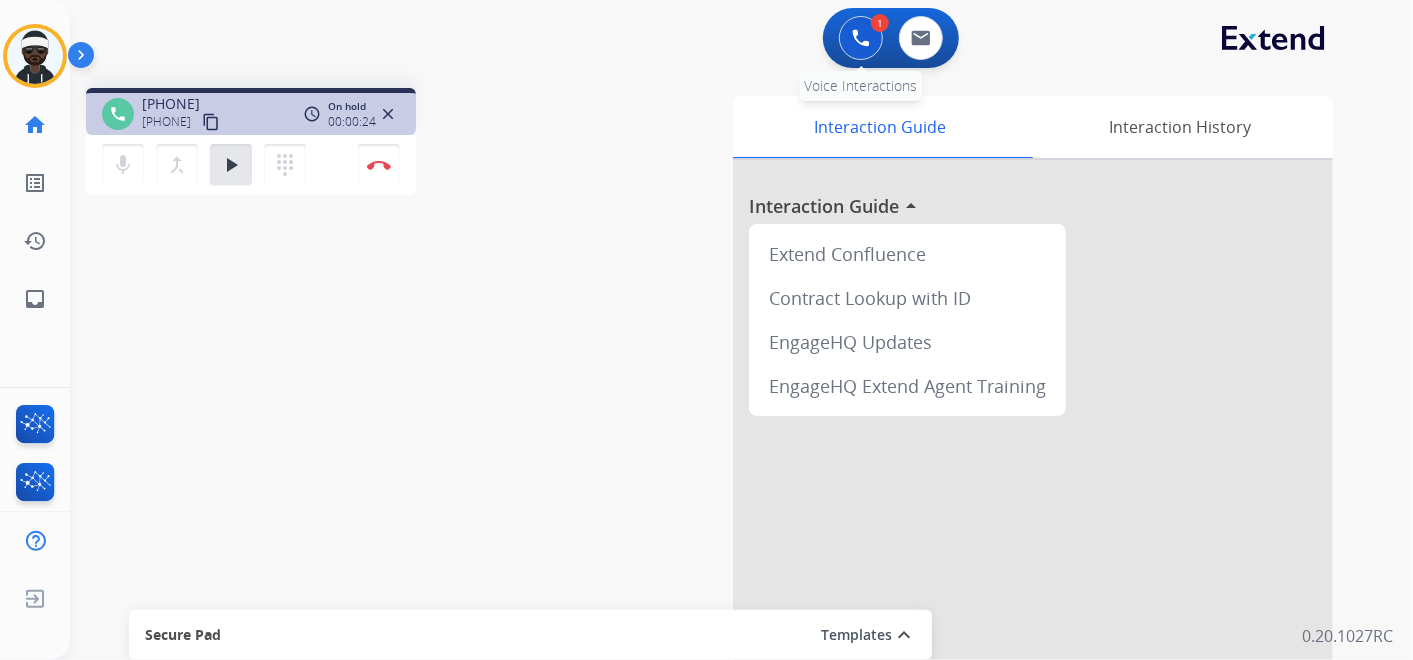 click at bounding box center [861, 38] 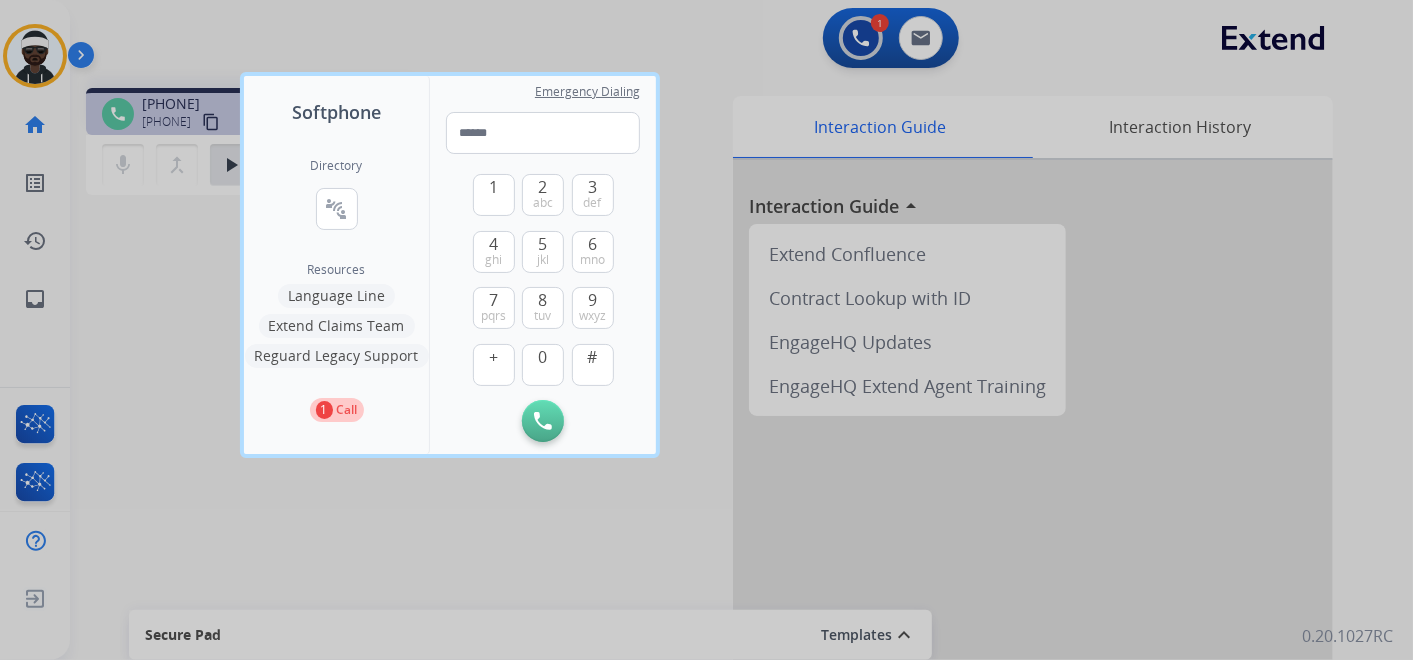 click on "Language Line" at bounding box center (336, 296) 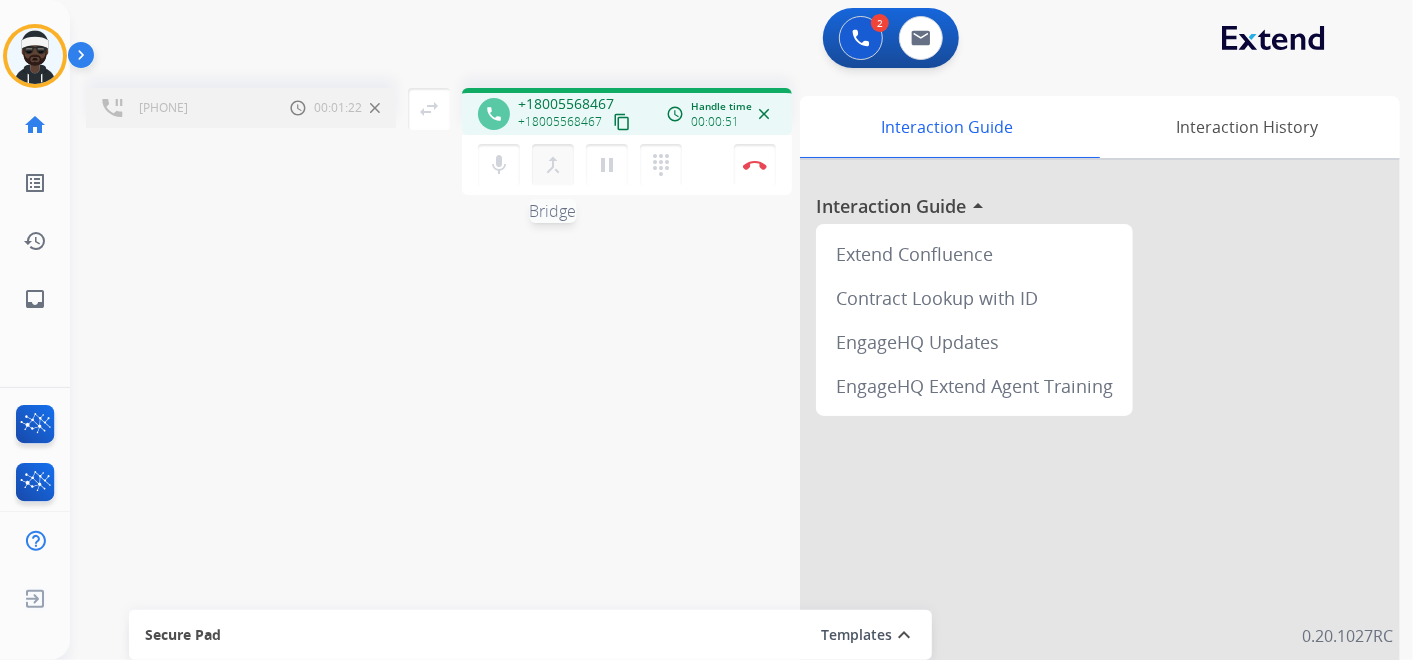 click on "merge_type" at bounding box center (553, 165) 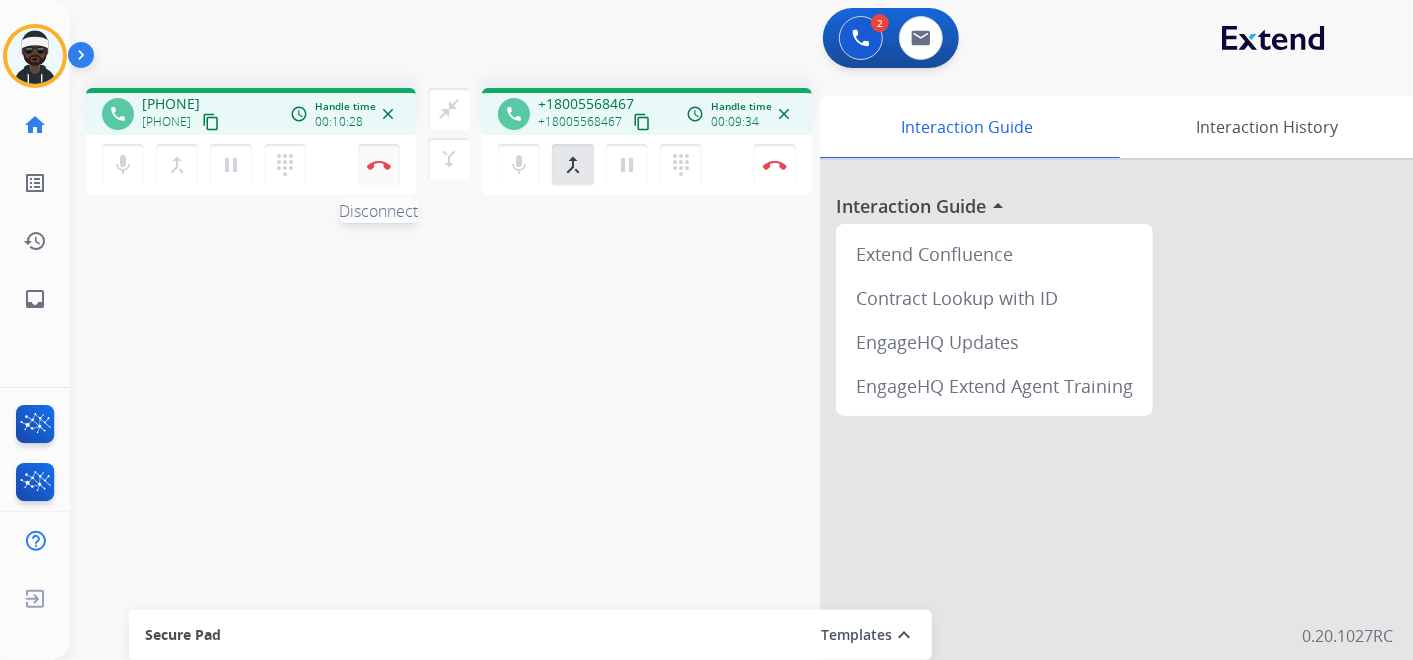 click at bounding box center (379, 165) 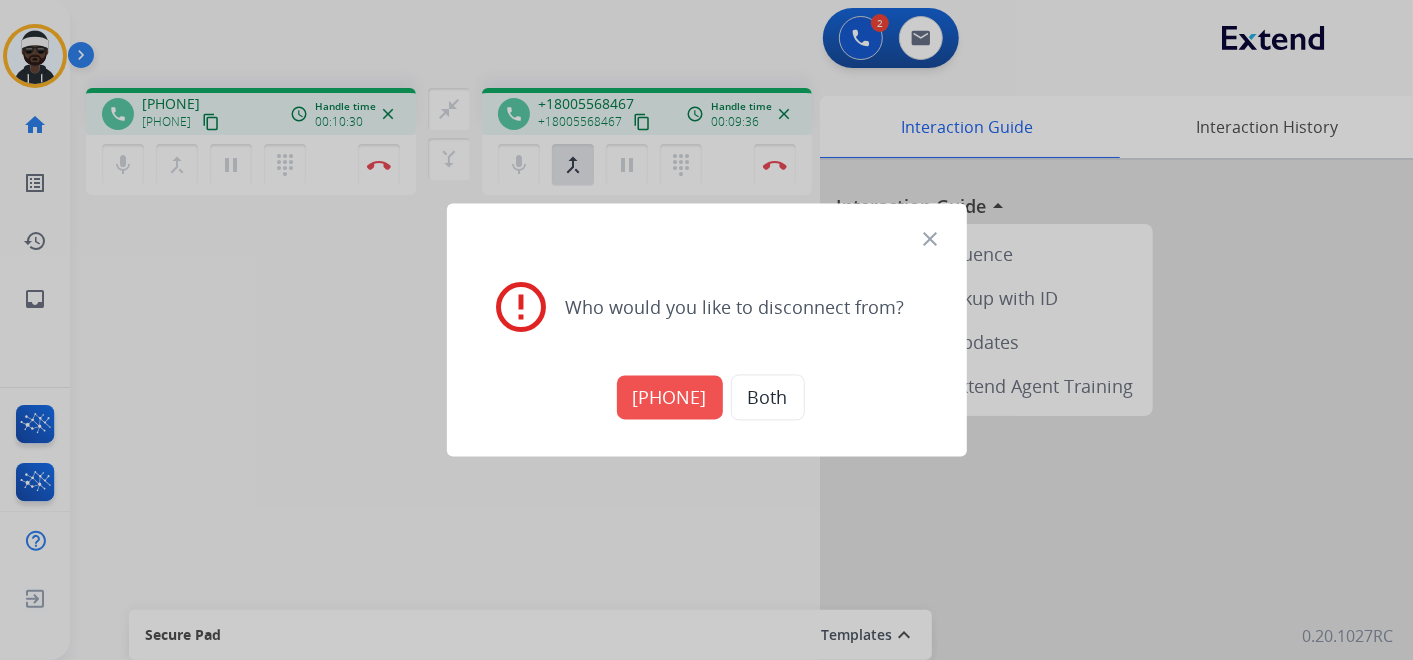 click on "[PHONE]" at bounding box center (670, 398) 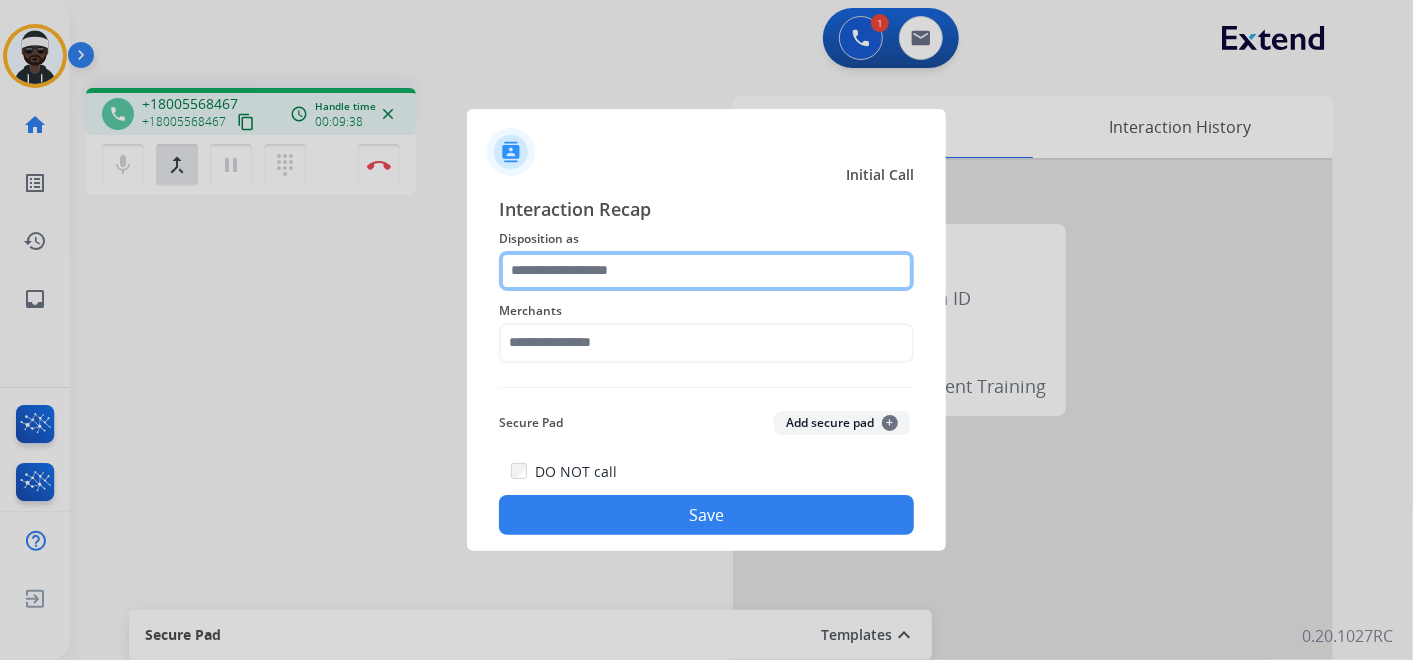 click 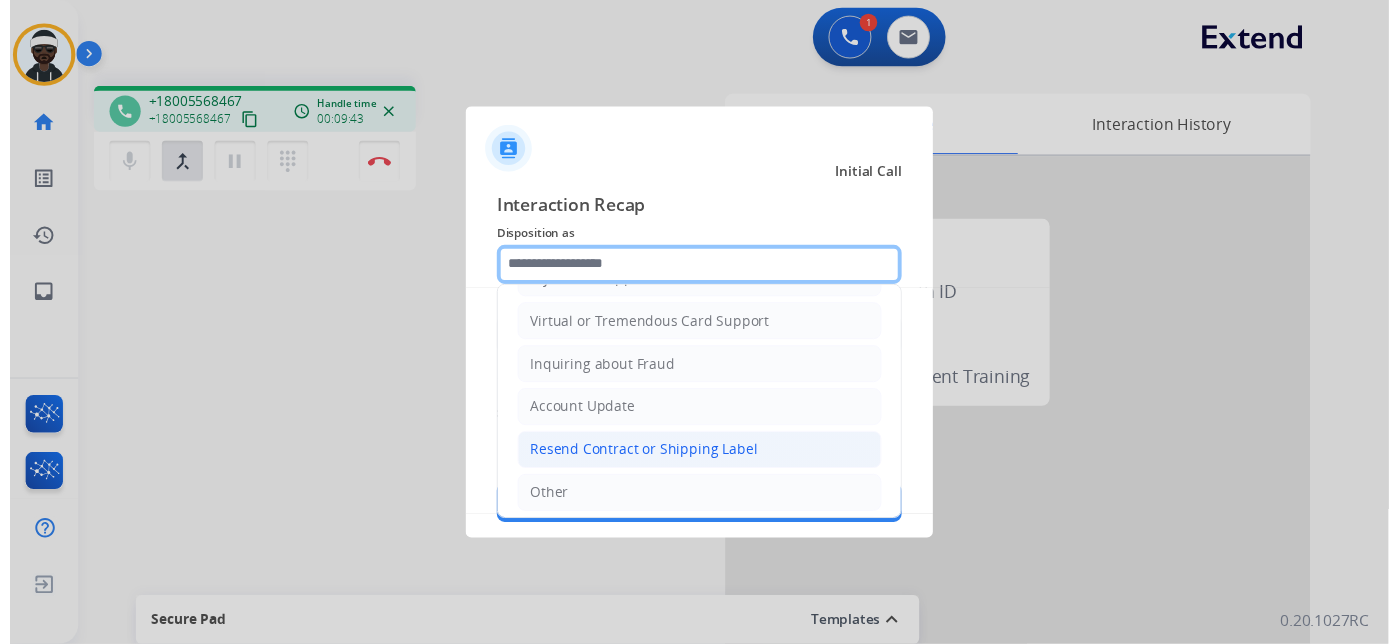 scroll, scrollTop: 305, scrollLeft: 0, axis: vertical 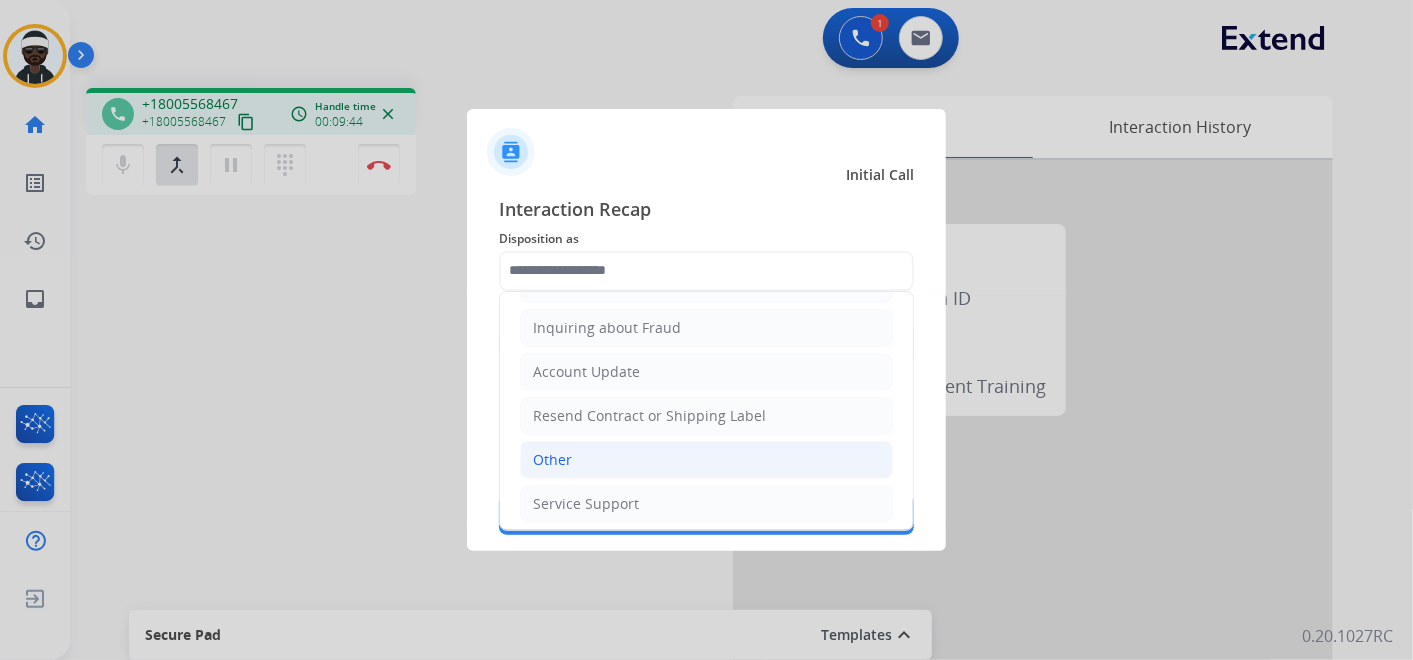 click on "Other" 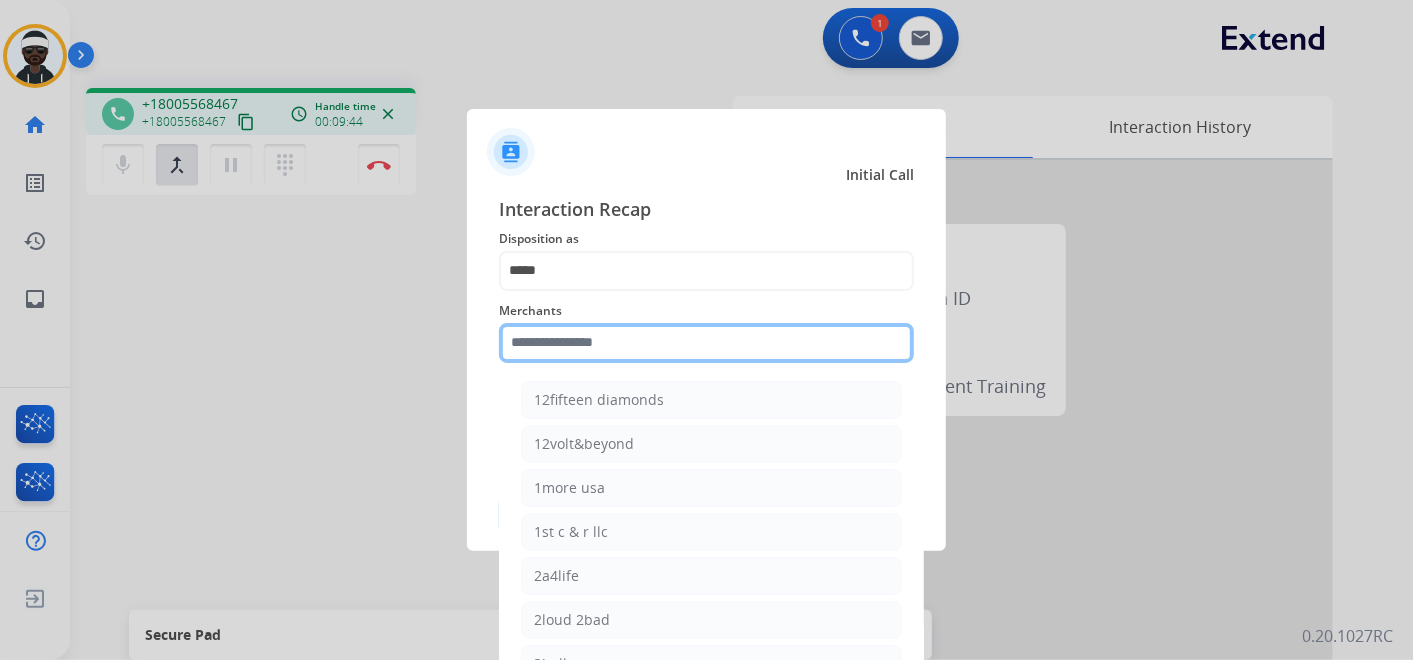 drag, startPoint x: 617, startPoint y: 342, endPoint x: 620, endPoint y: 360, distance: 18.248287 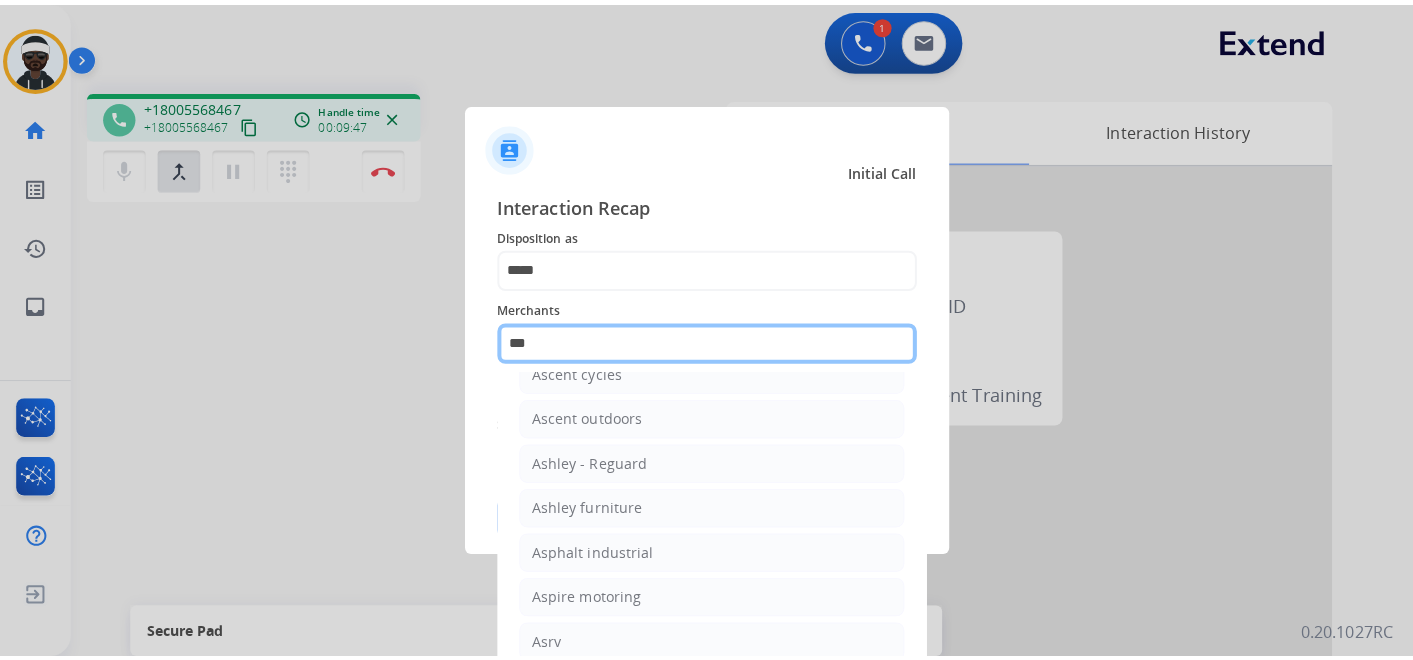 scroll, scrollTop: 28, scrollLeft: 0, axis: vertical 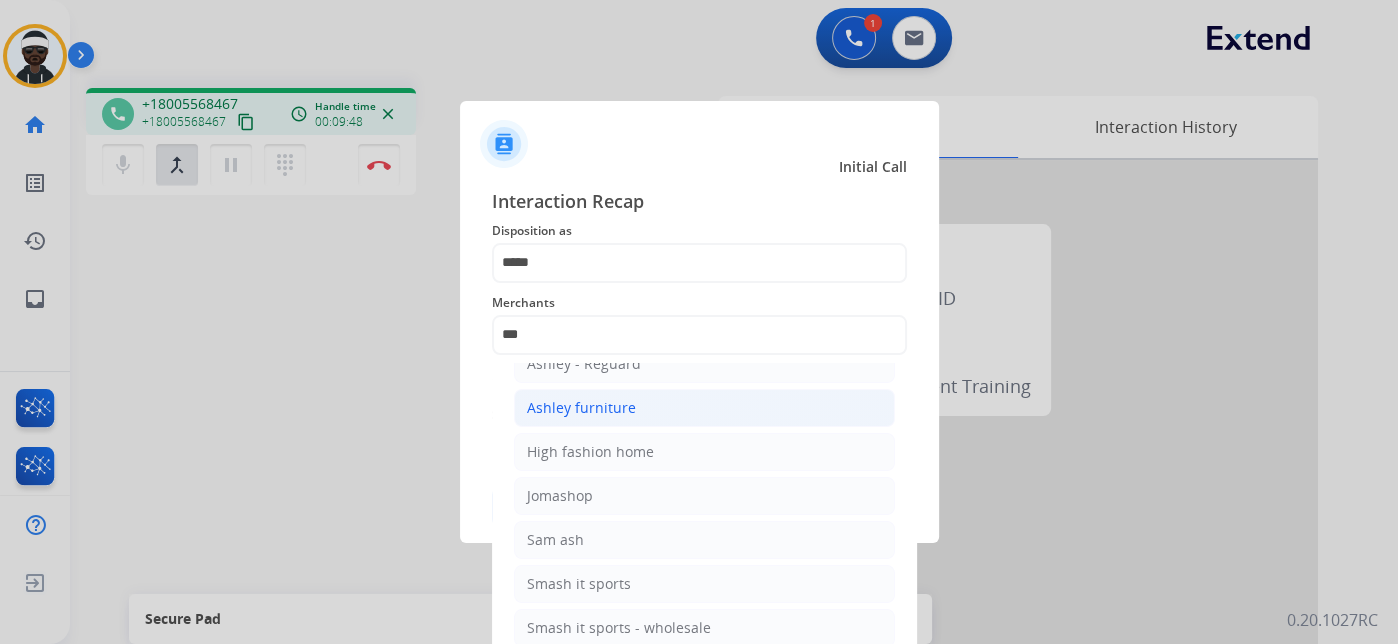 click on "Ashley furniture" 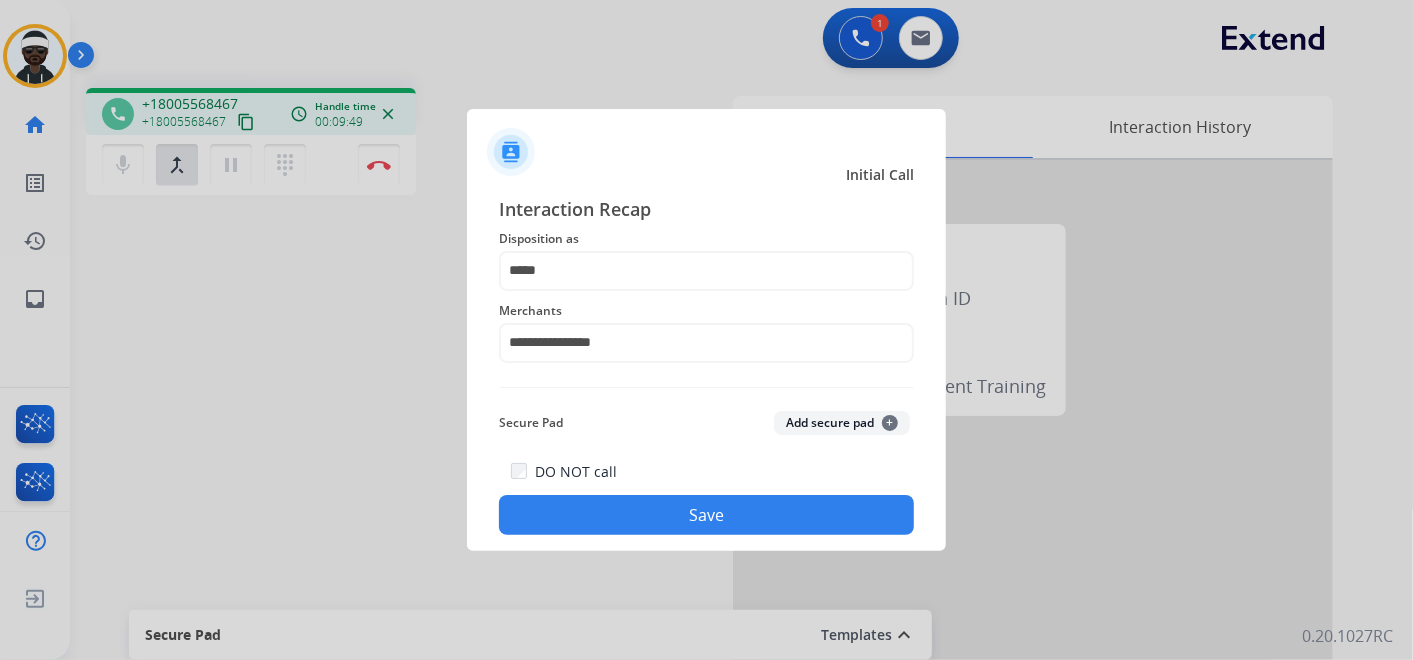 click on "Save" 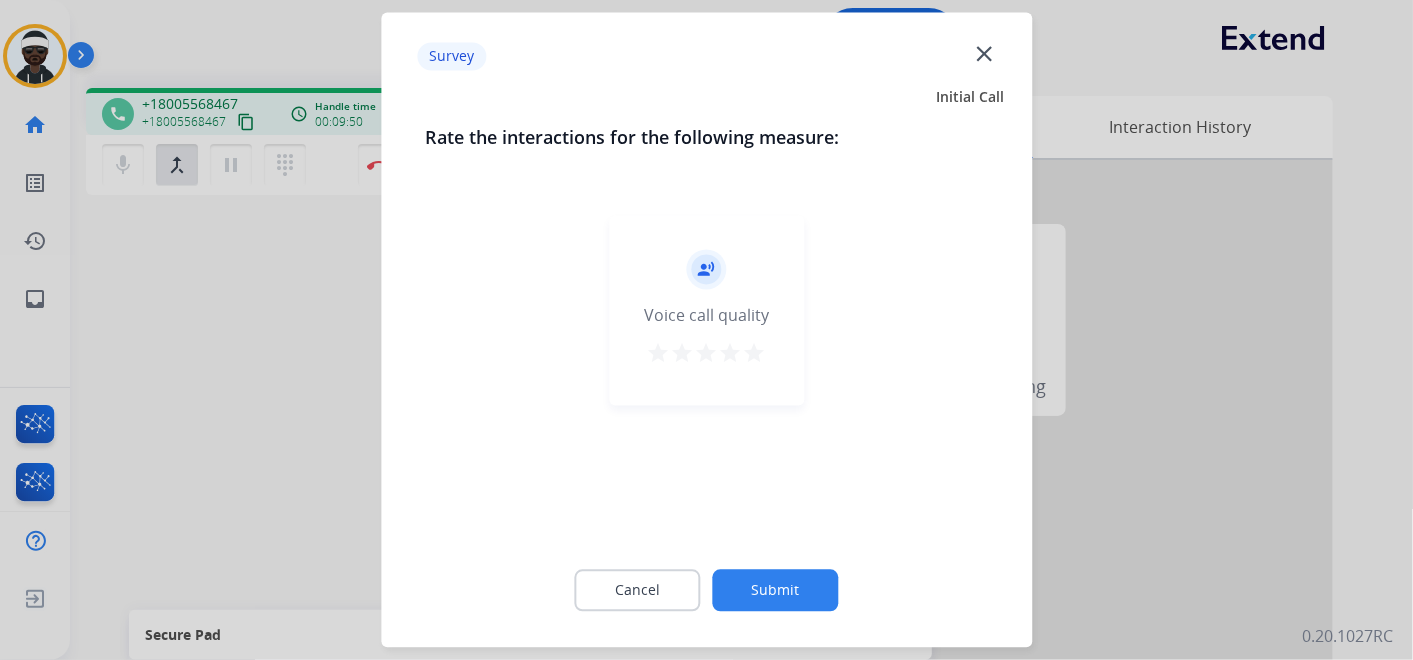 click on "Submit" 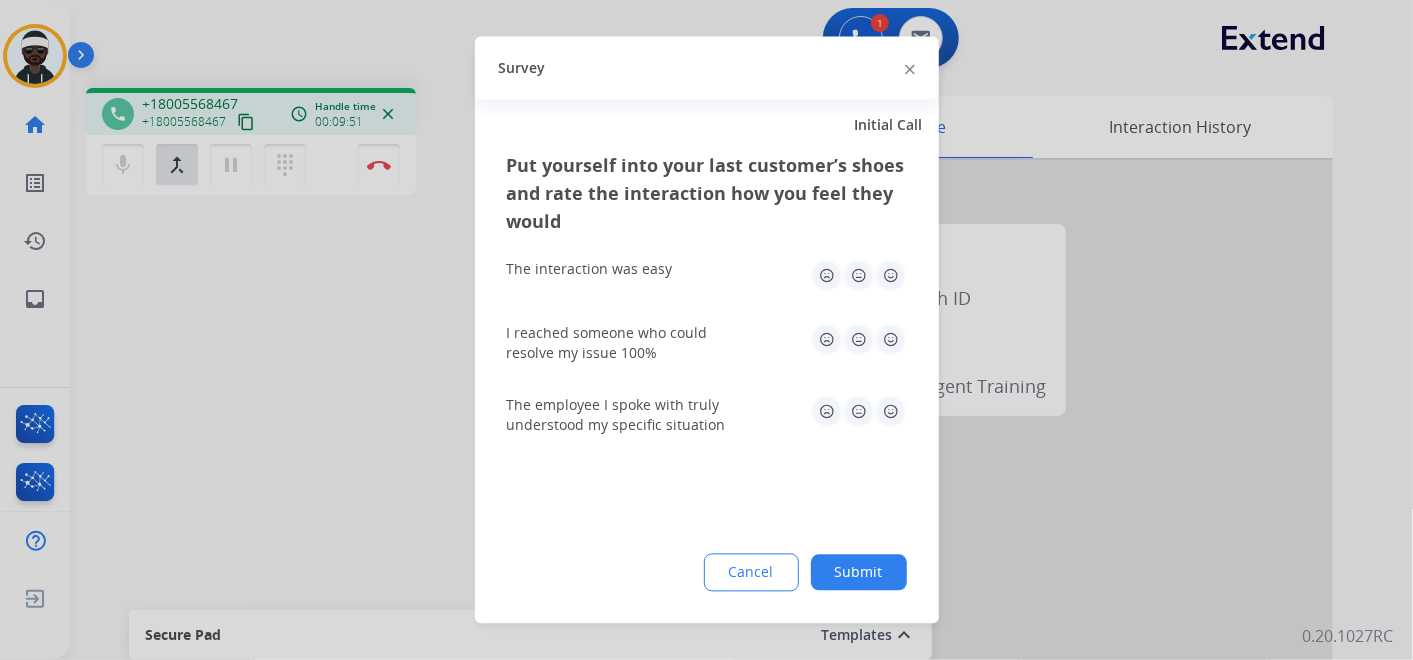 click on "Submit" 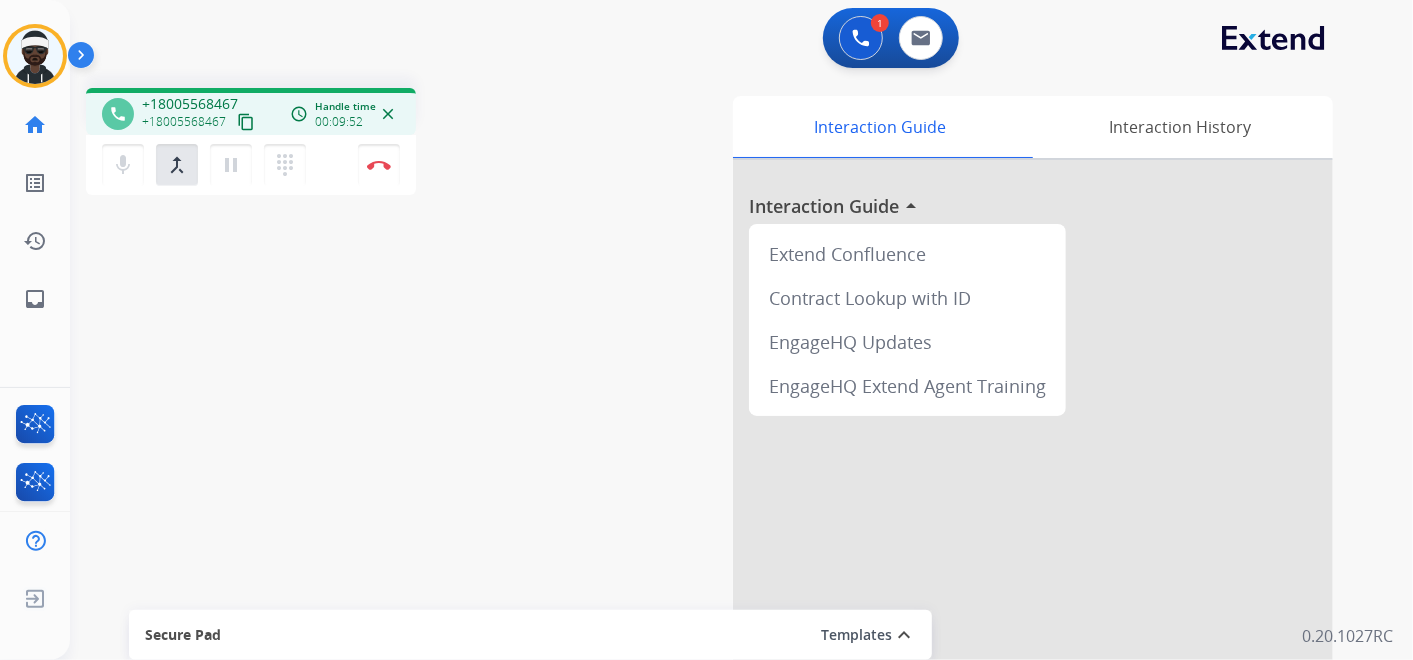 click on "Disconnect" at bounding box center (379, 165) 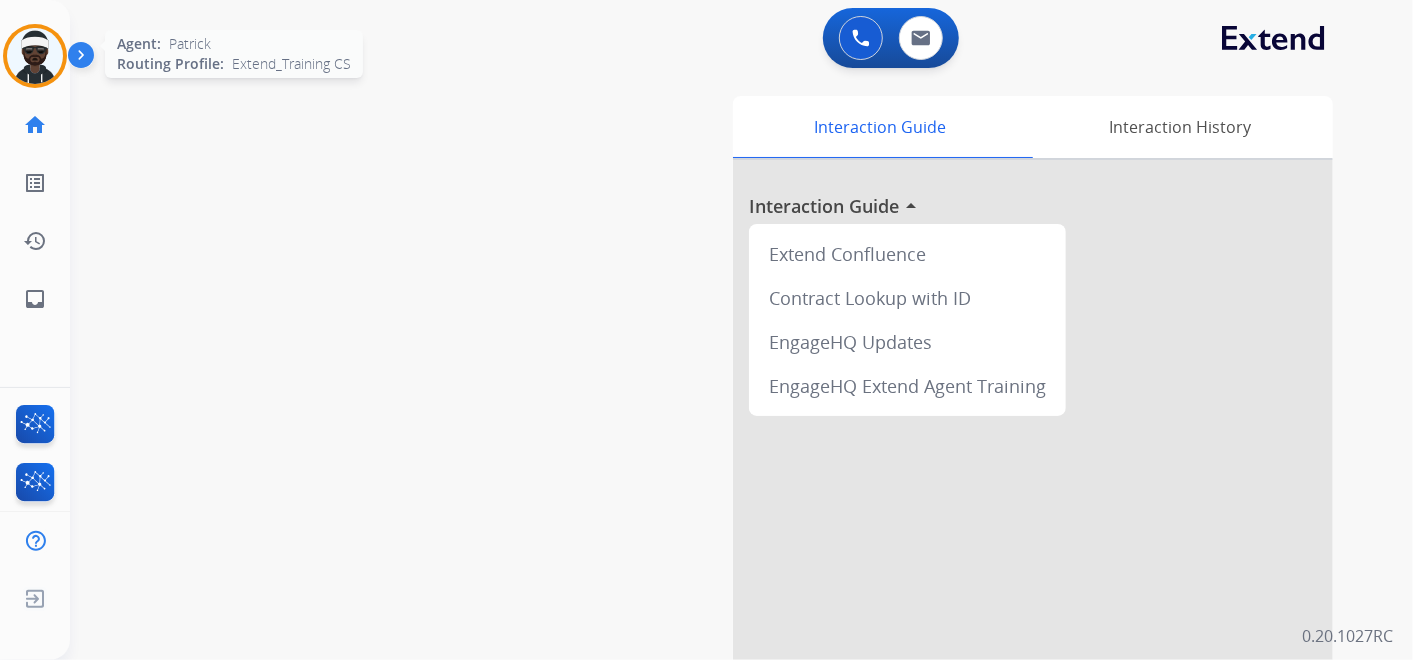 click at bounding box center (35, 56) 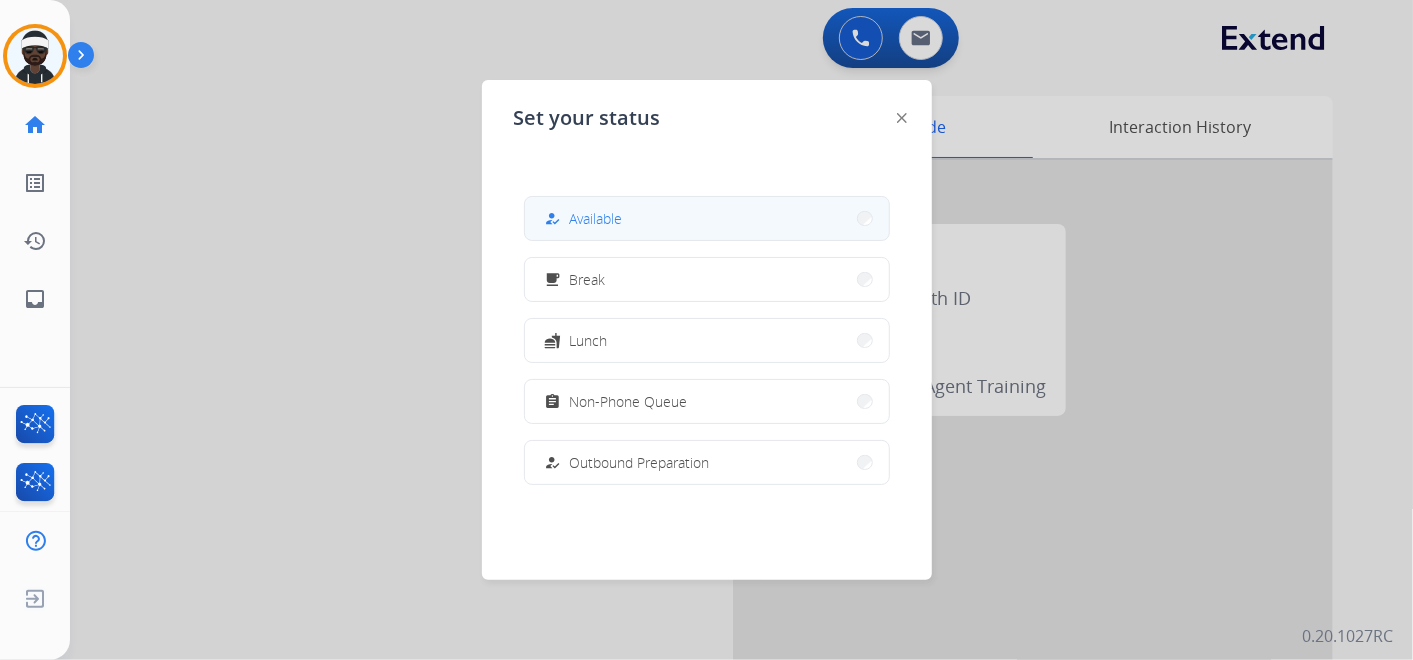 click on "how_to_reg Available" at bounding box center (707, 218) 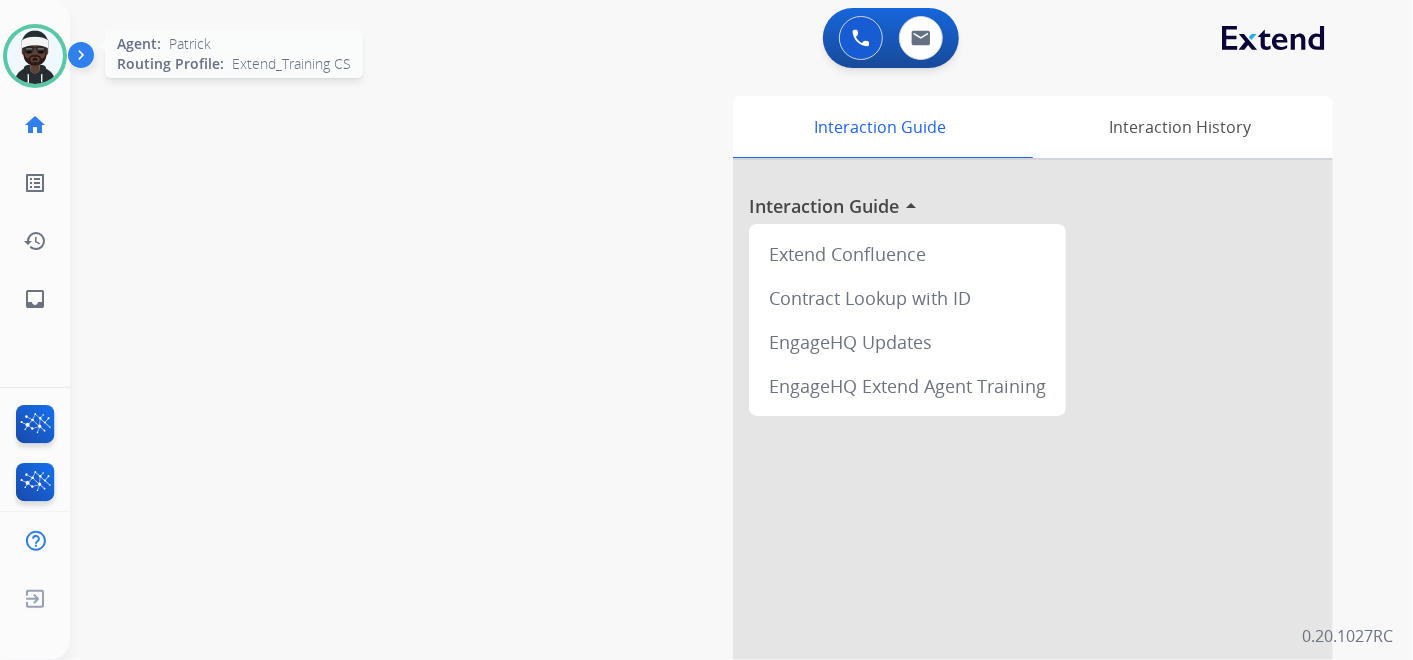 click at bounding box center [35, 56] 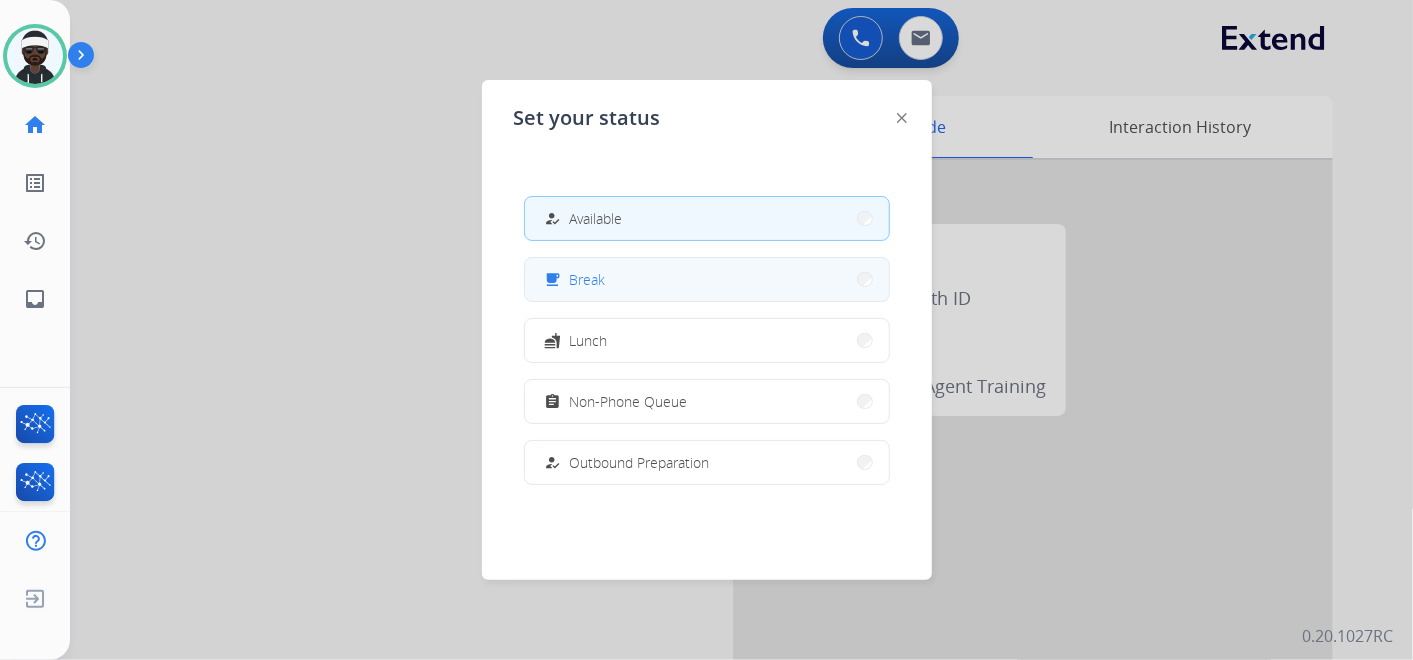 click on "free_breakfast Break" at bounding box center [707, 279] 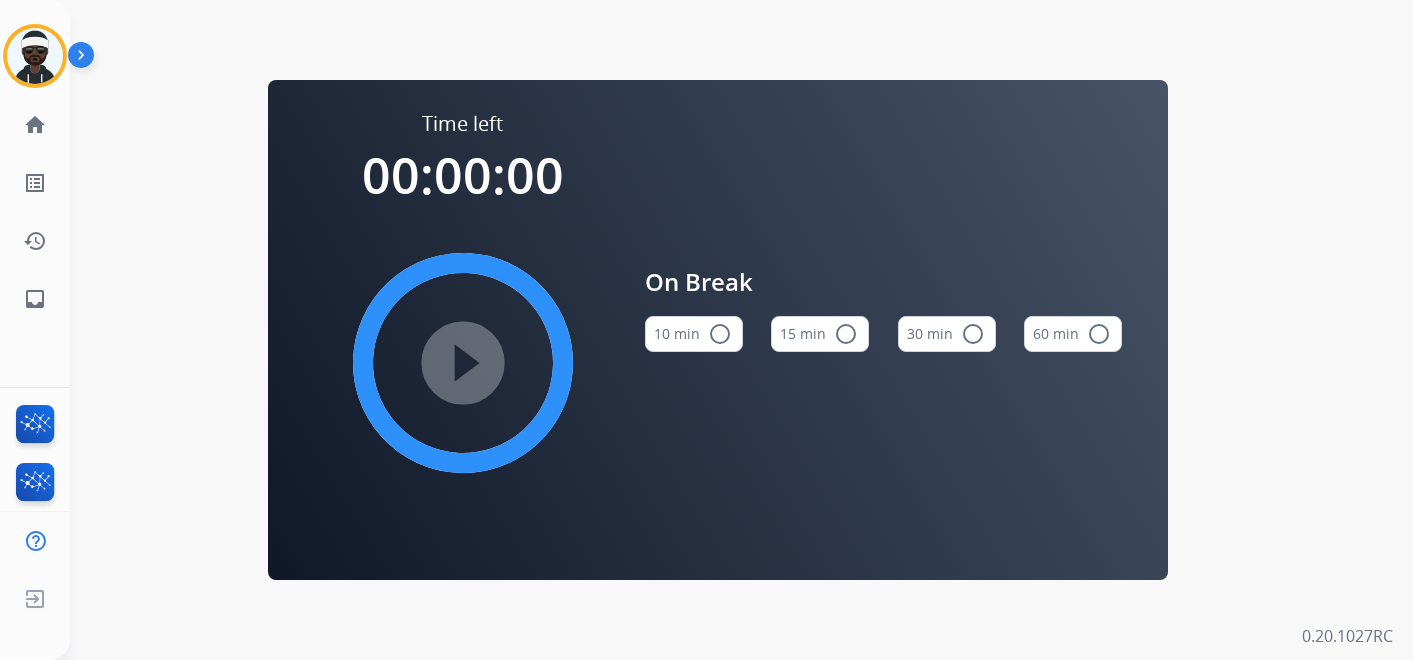 scroll, scrollTop: 0, scrollLeft: 0, axis: both 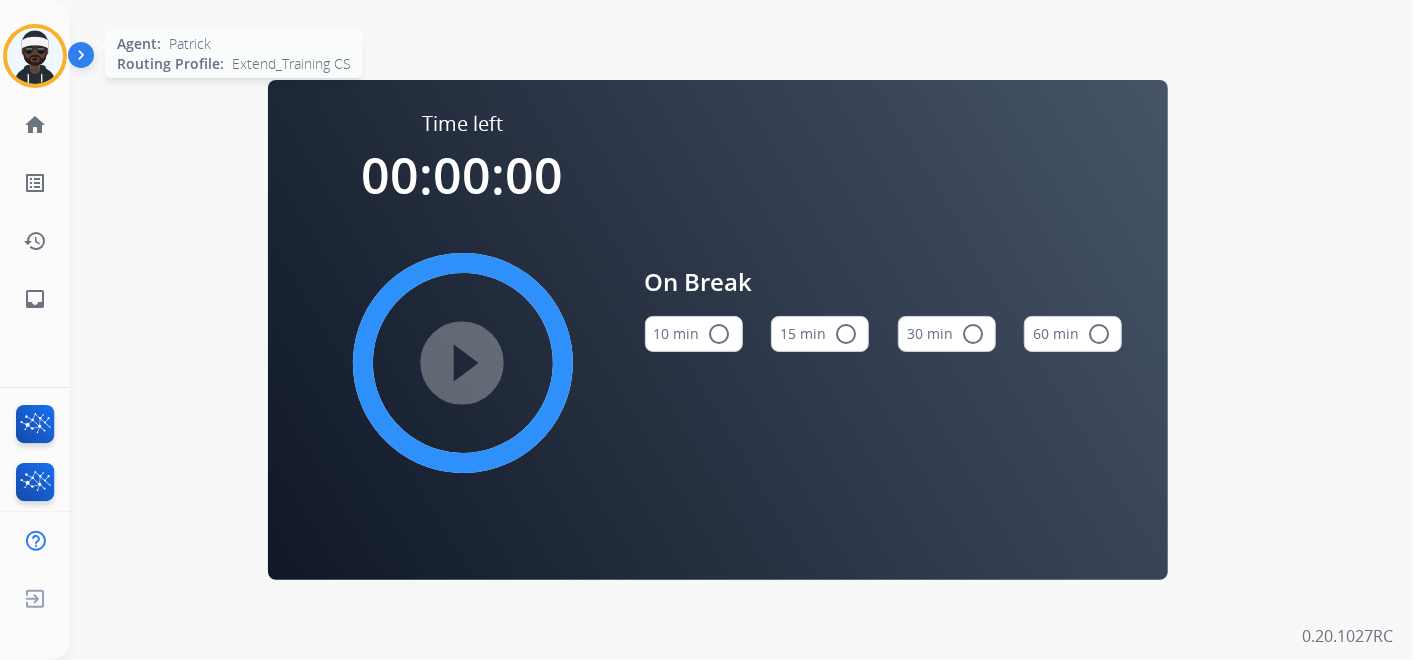 click at bounding box center (35, 56) 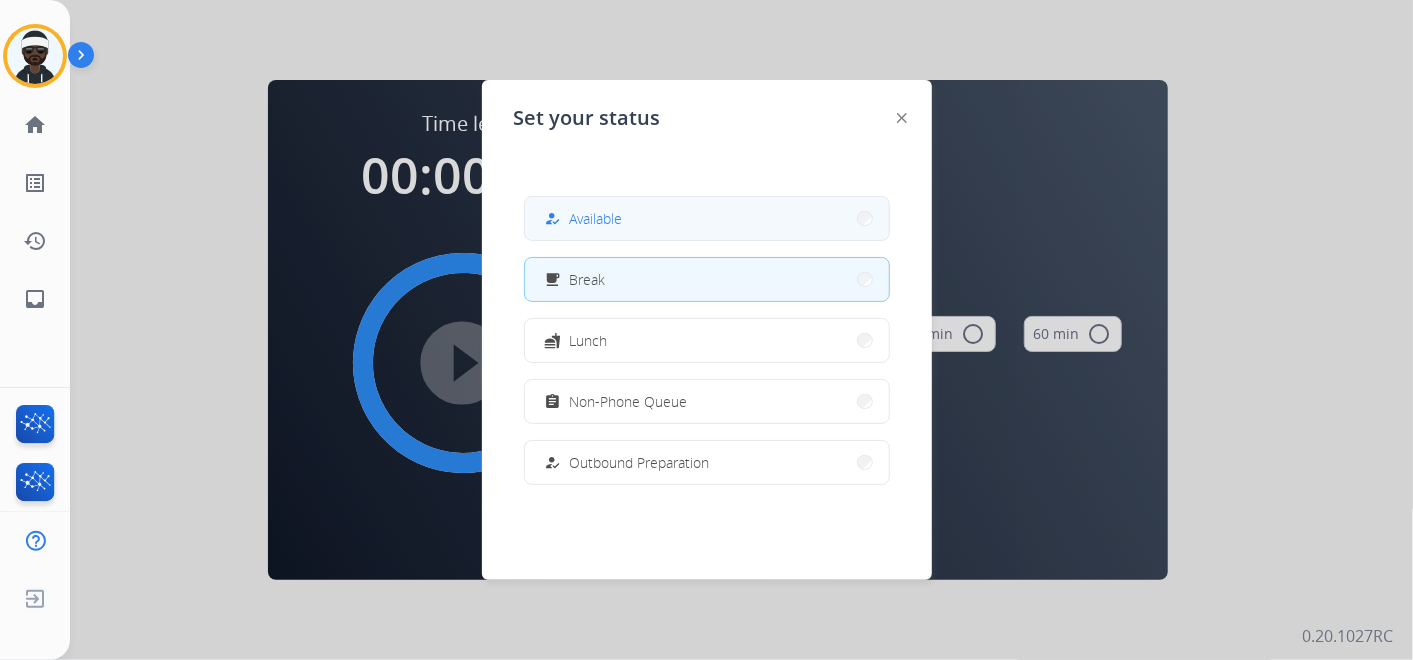 click on "how_to_reg Available" at bounding box center [707, 218] 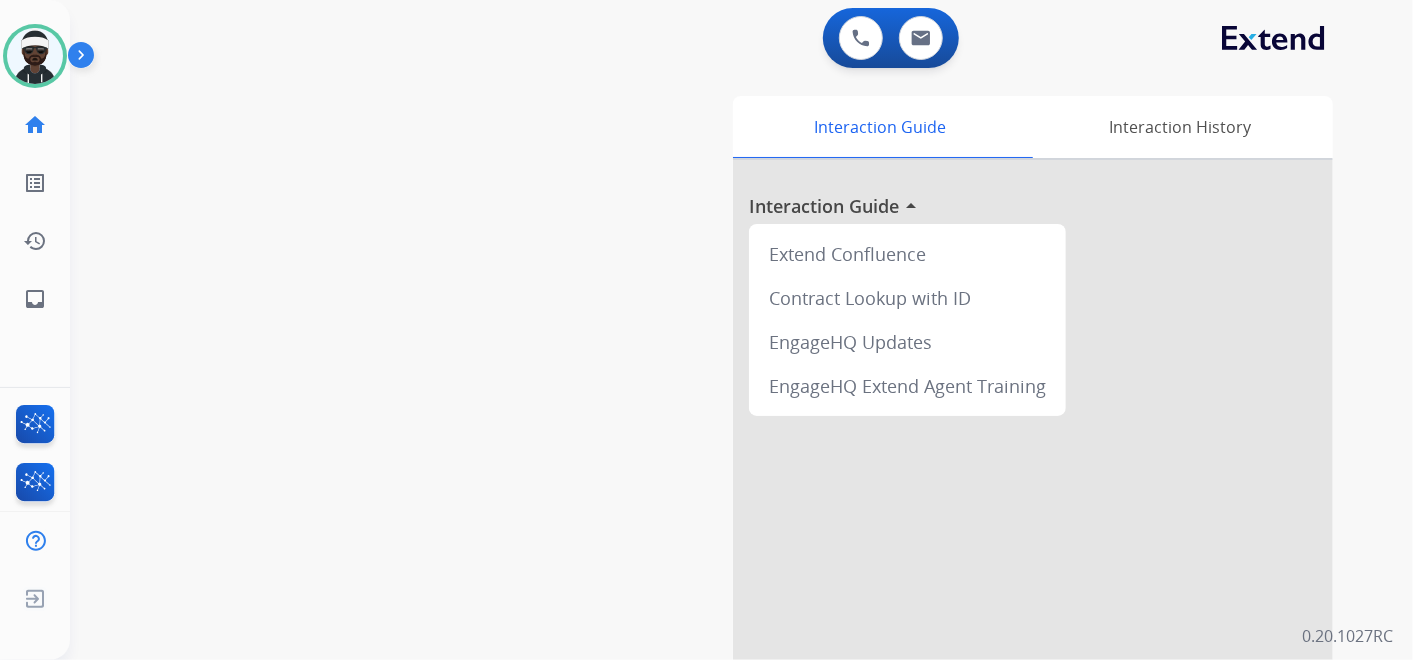 drag, startPoint x: 737, startPoint y: 209, endPoint x: 1302, endPoint y: 364, distance: 585.8754 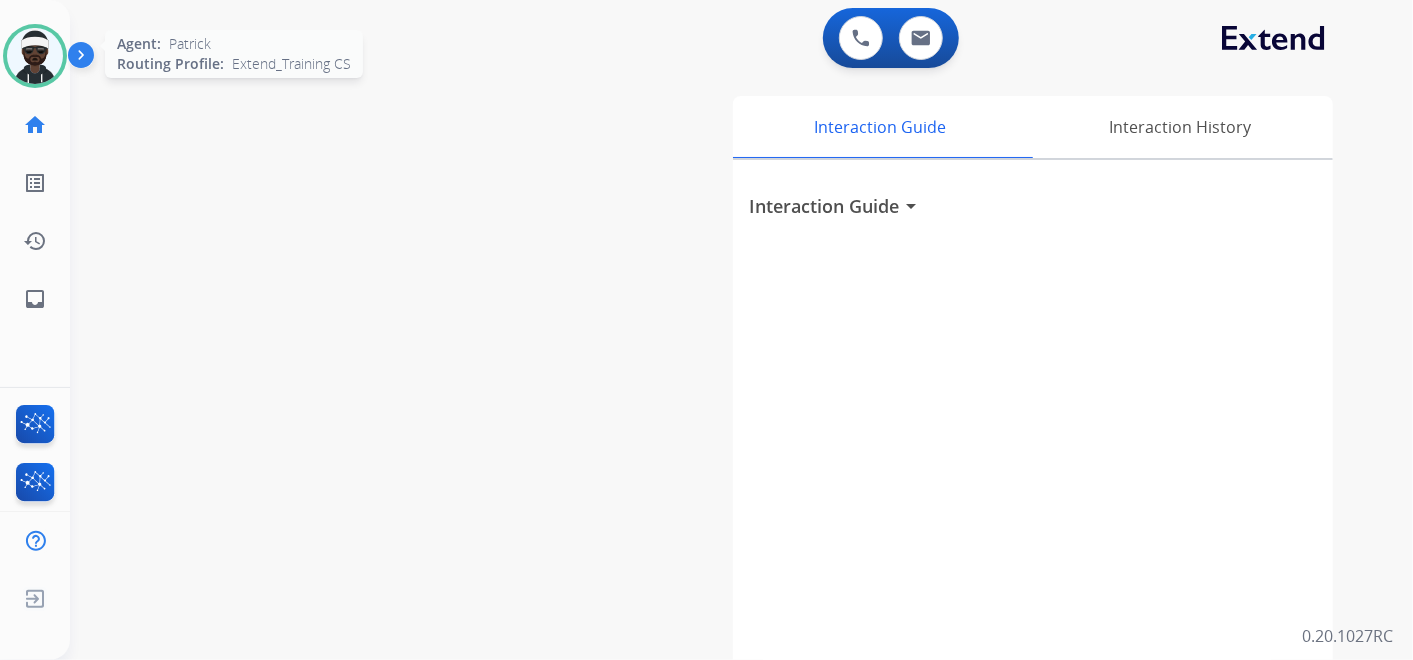 click at bounding box center [35, 56] 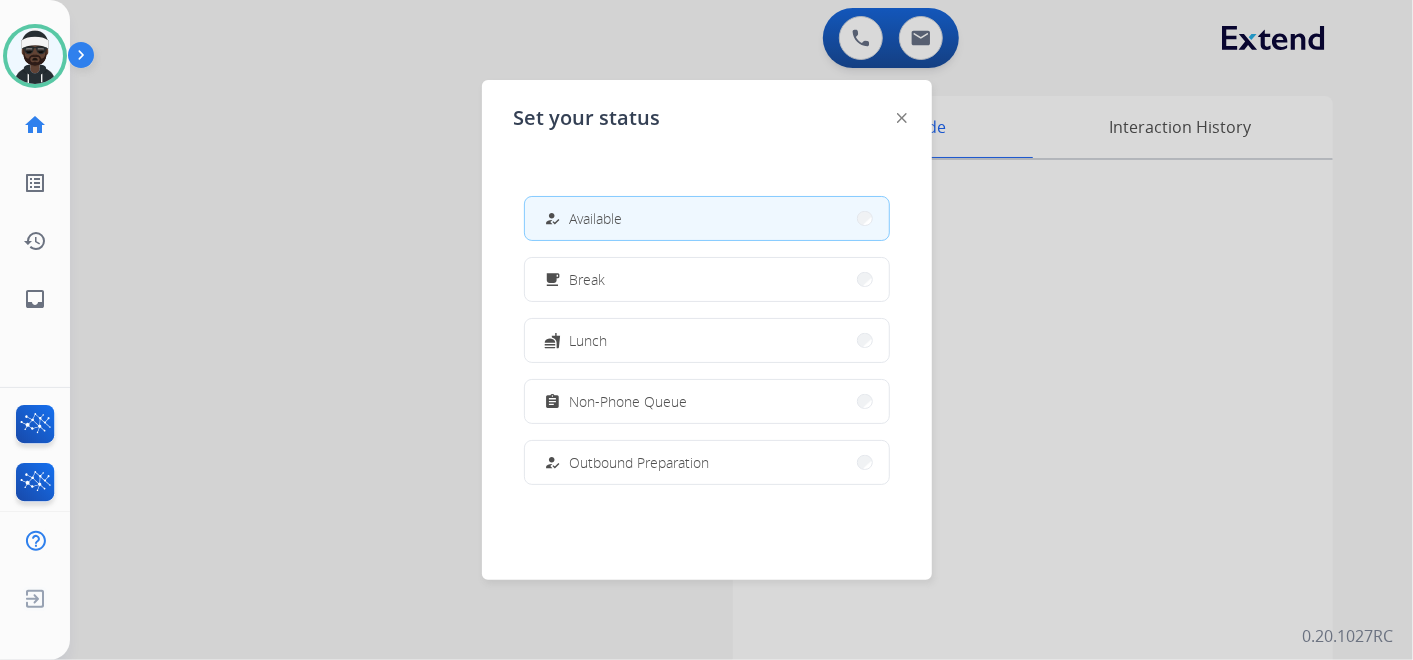 click at bounding box center (706, 330) 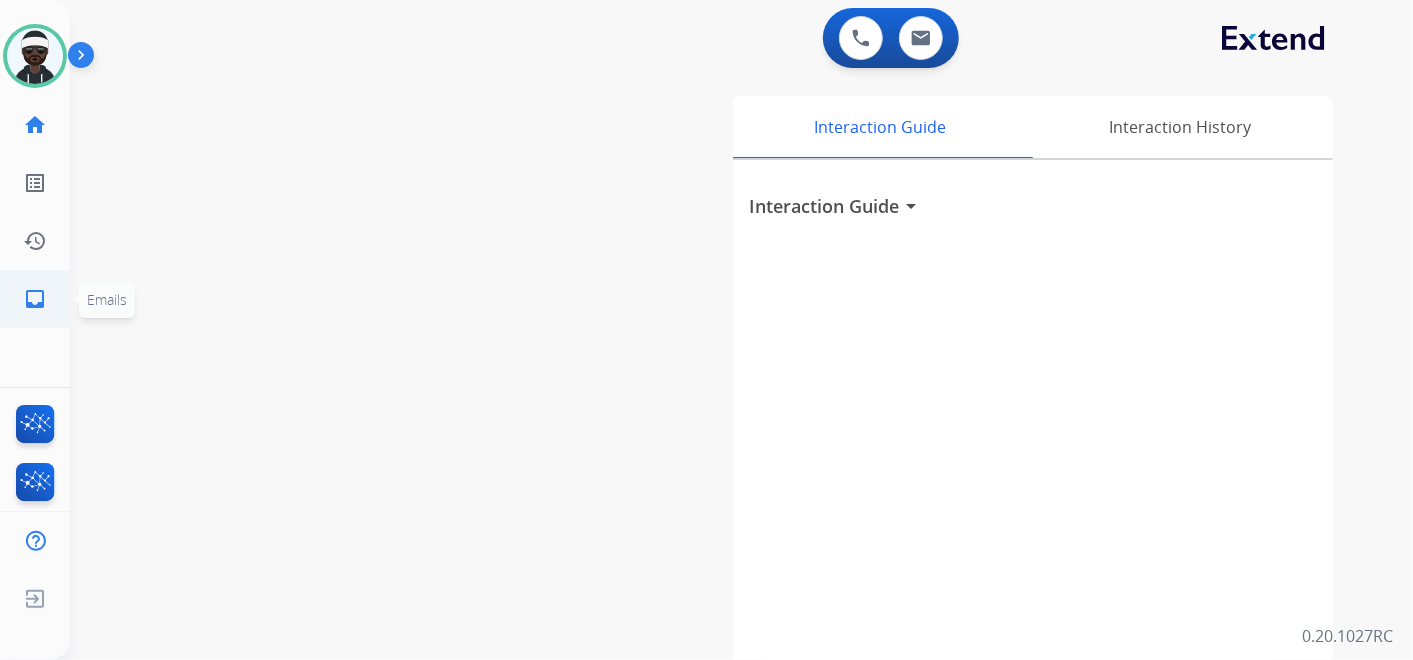 click on "inbox" 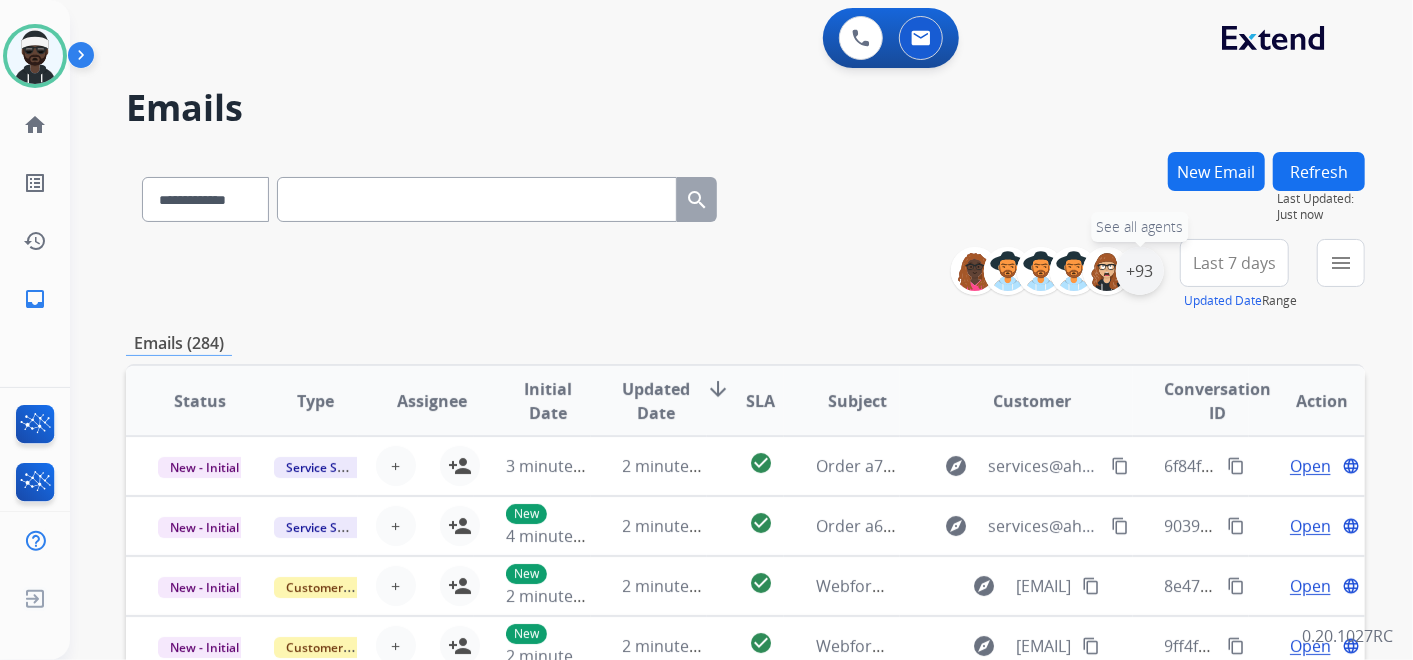 click on "+93" at bounding box center [1140, 271] 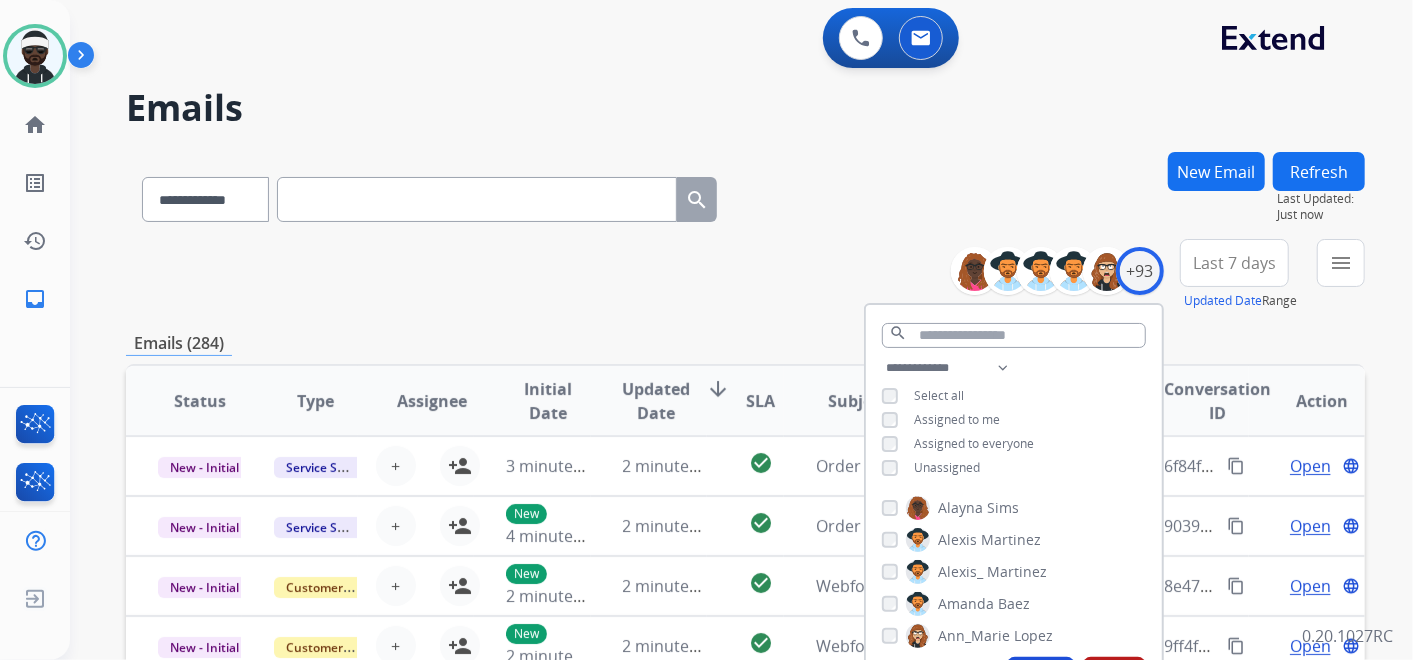 click on "Unassigned" at bounding box center (947, 467) 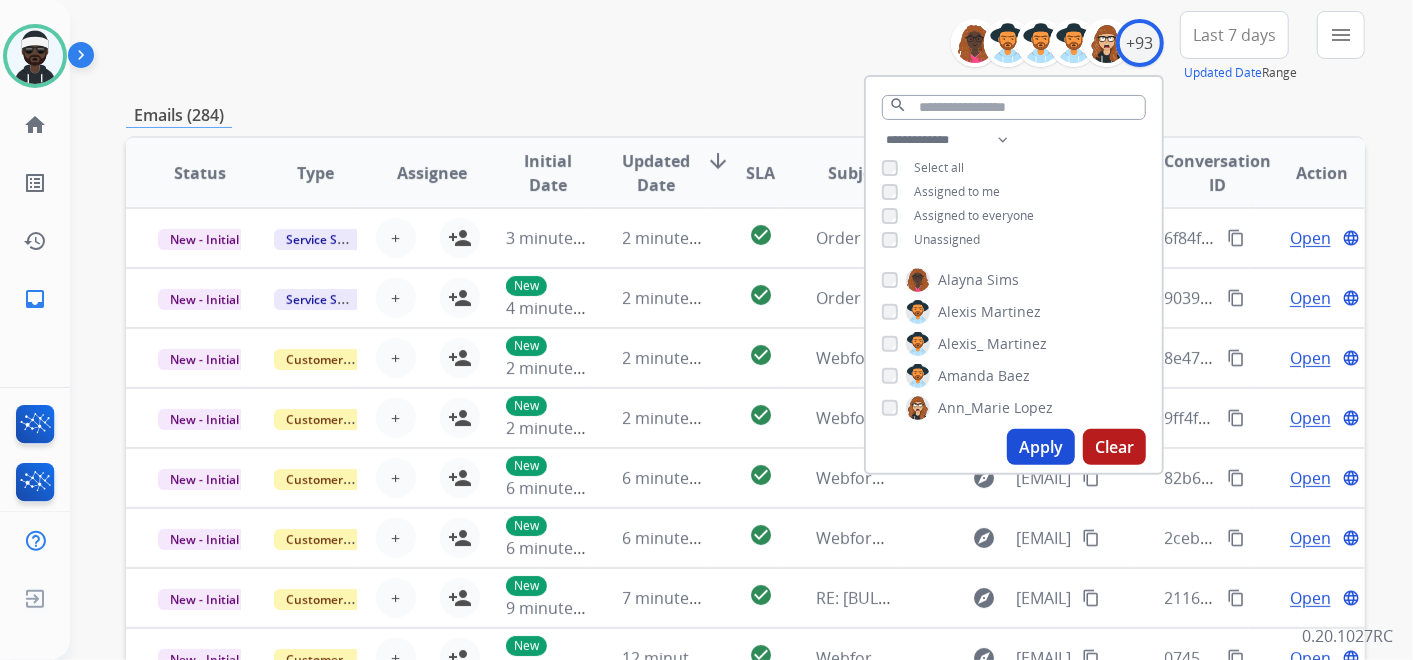 scroll, scrollTop: 222, scrollLeft: 0, axis: vertical 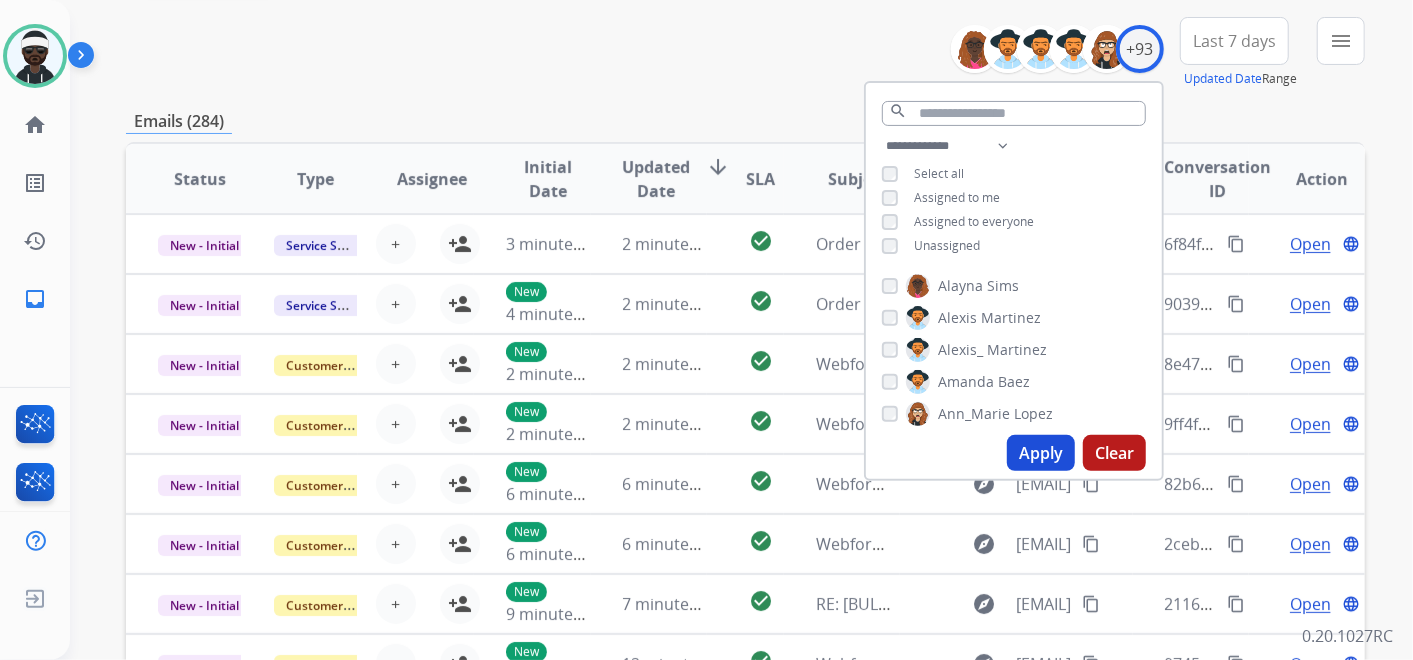 click on "Apply" at bounding box center (1041, 453) 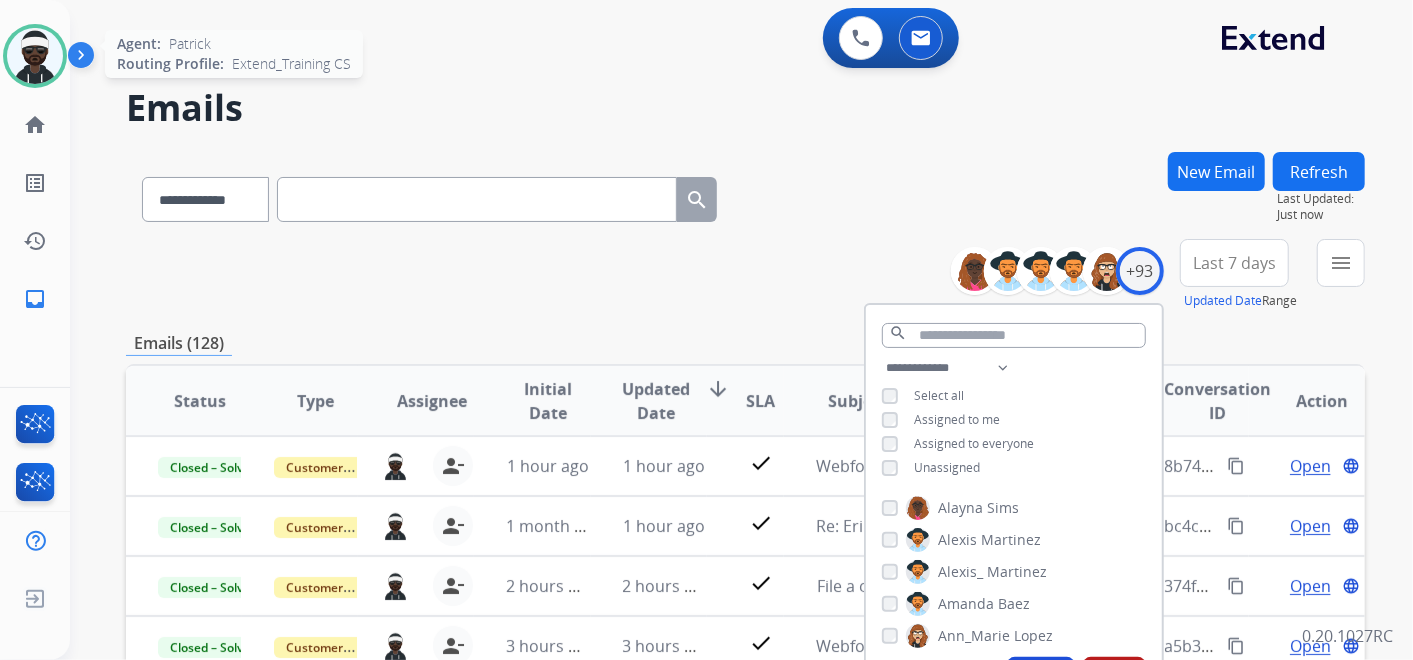 click at bounding box center (35, 56) 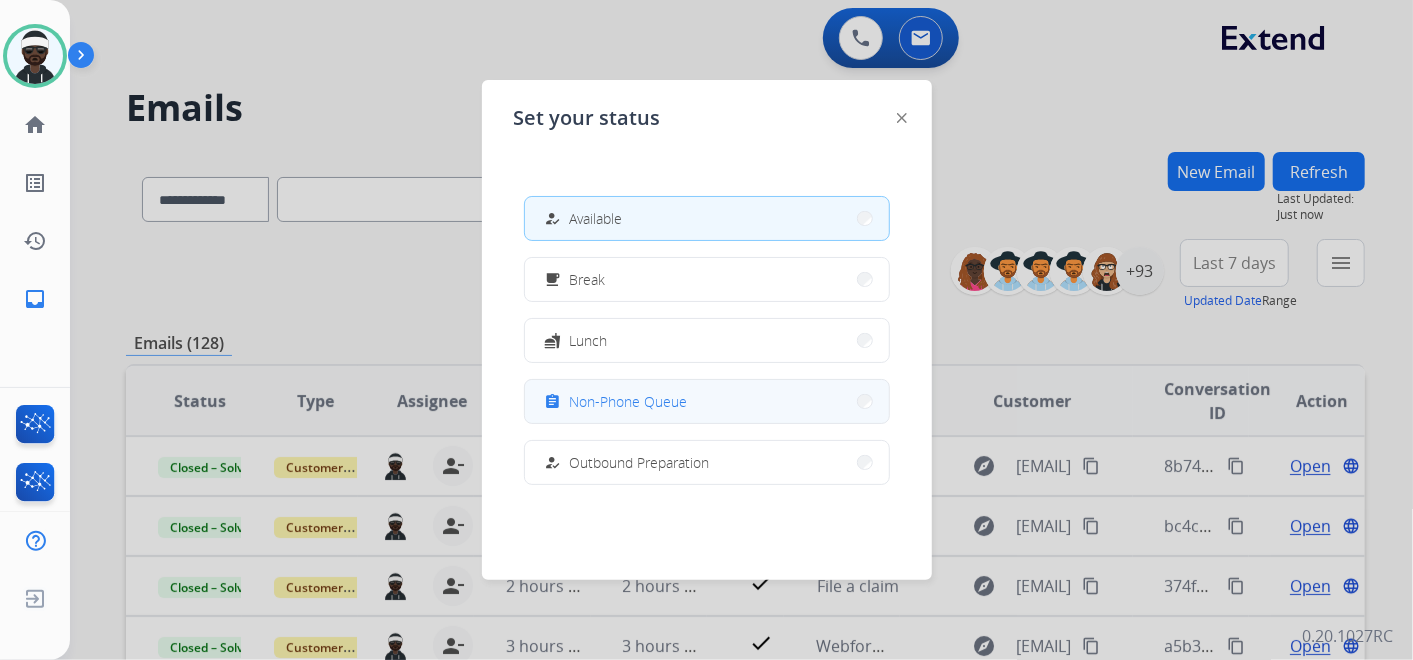 click on "Non-Phone Queue" at bounding box center (629, 401) 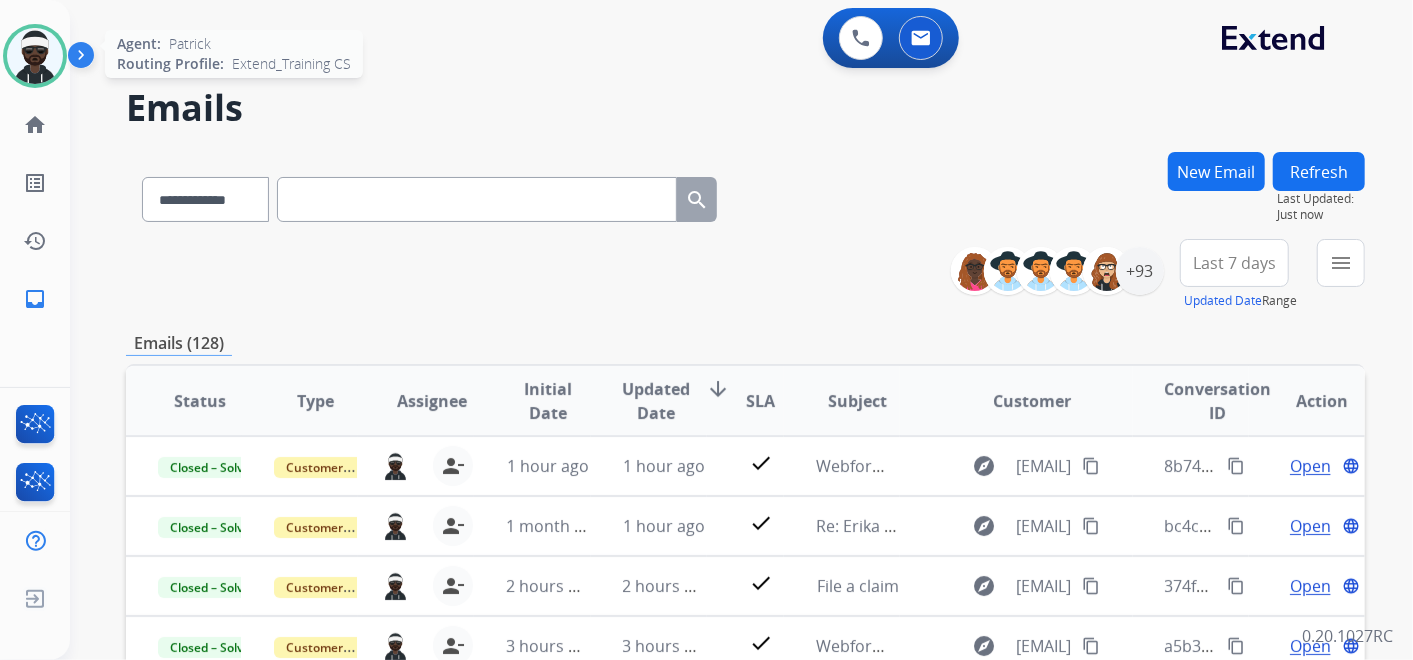 click at bounding box center (35, 56) 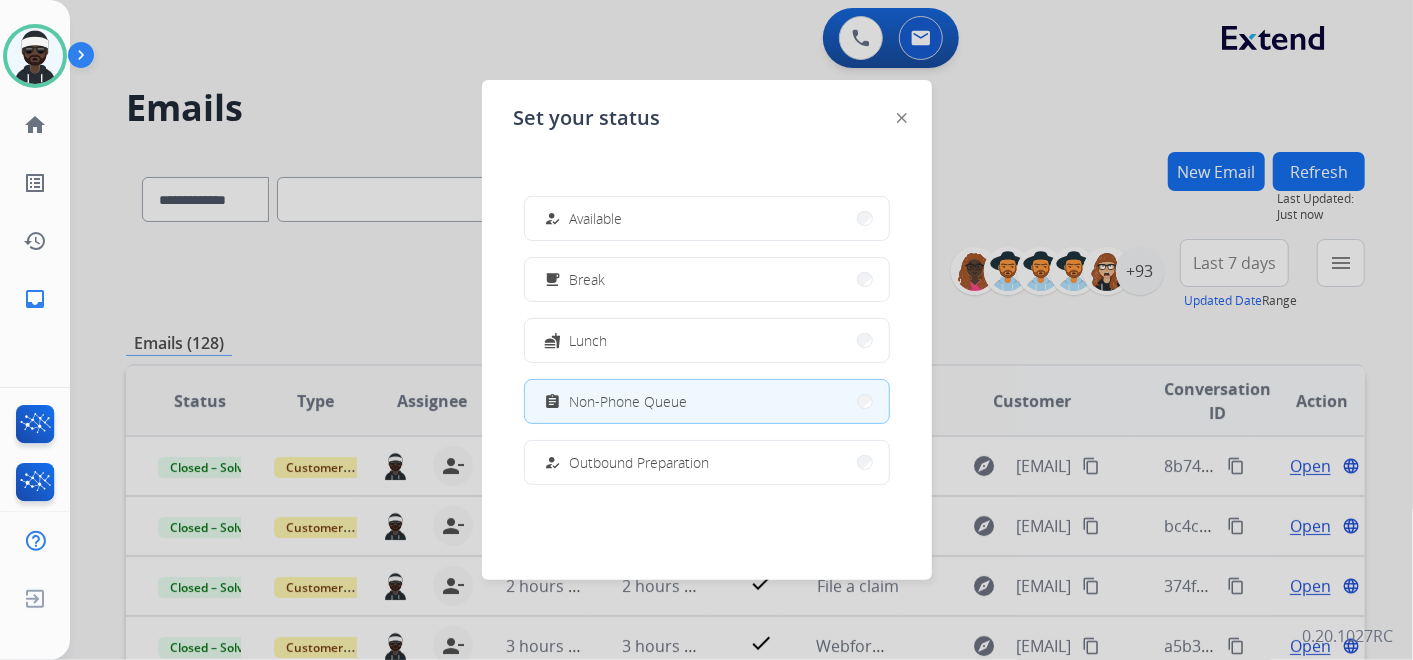 click on "Available" at bounding box center [596, 218] 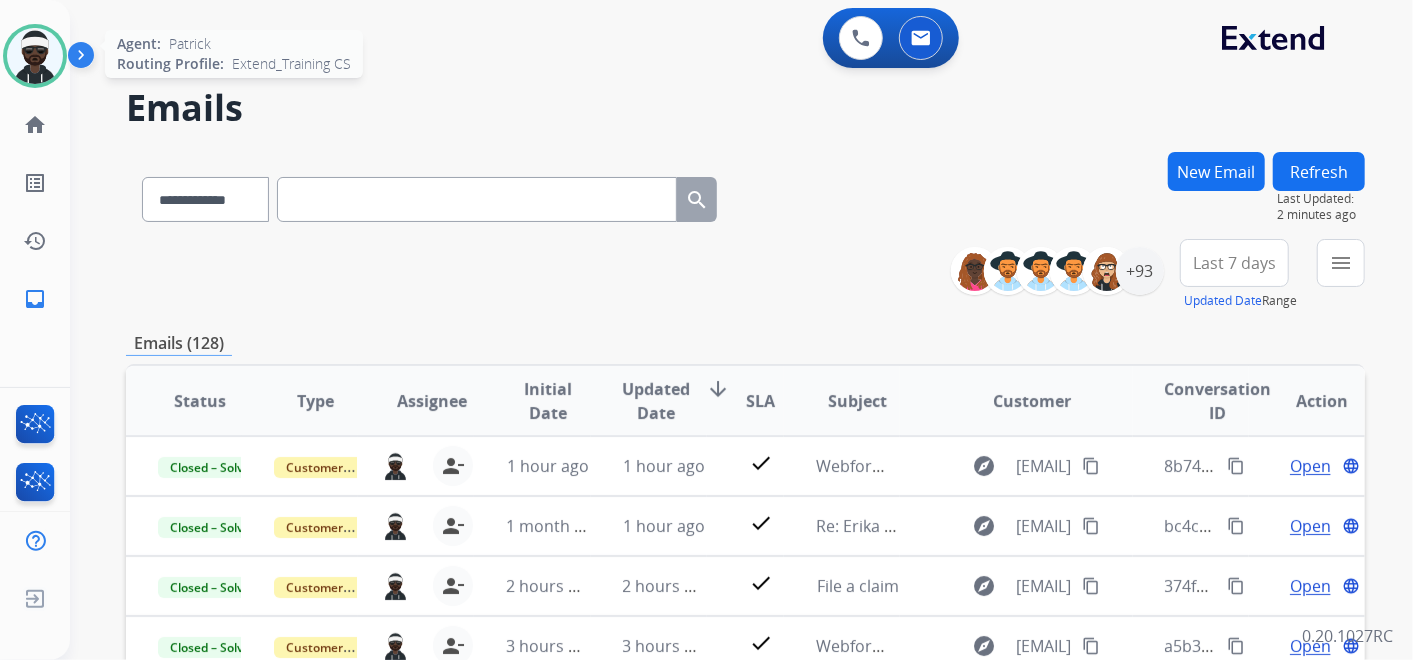 click at bounding box center (35, 56) 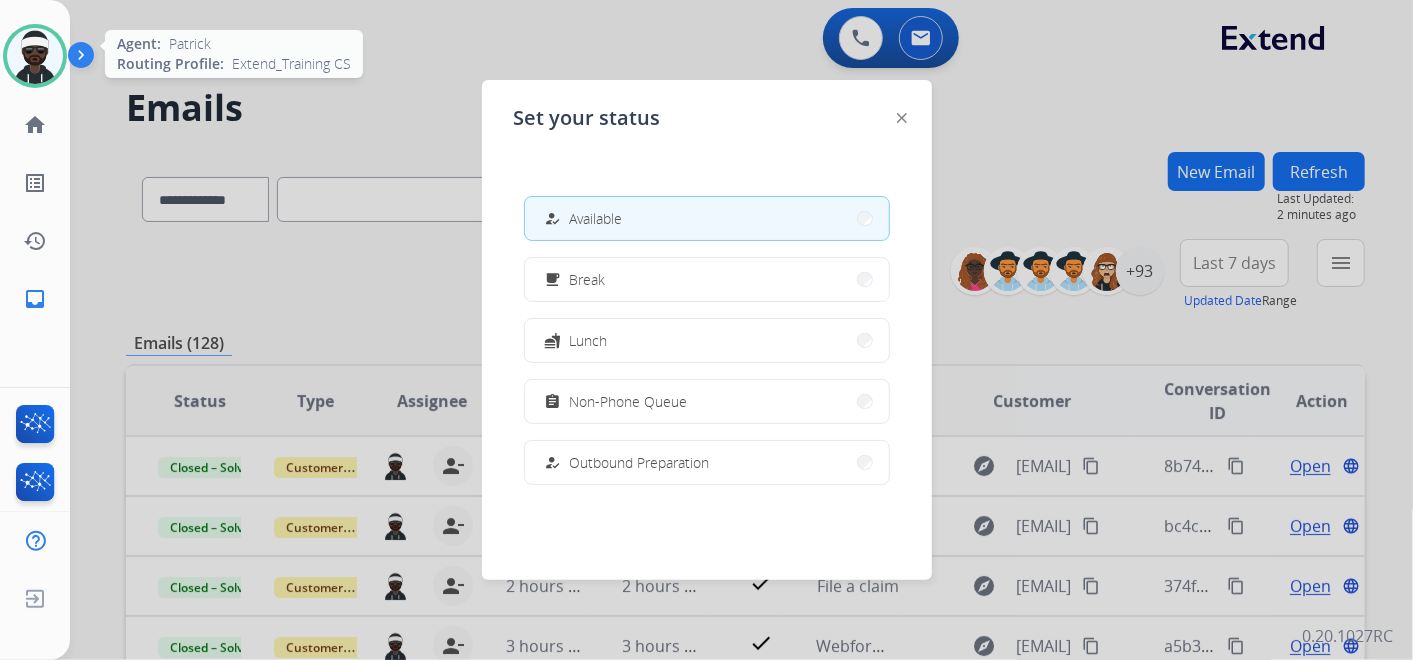 click at bounding box center [35, 56] 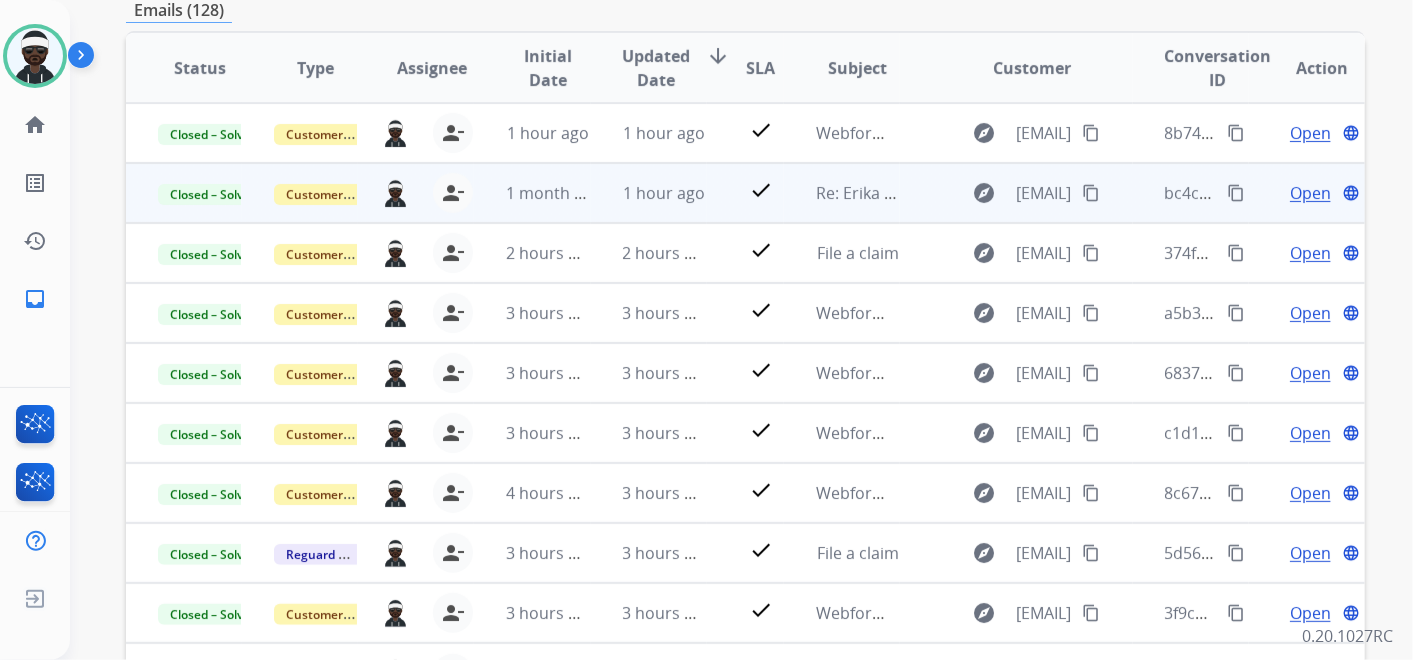 scroll, scrollTop: 111, scrollLeft: 0, axis: vertical 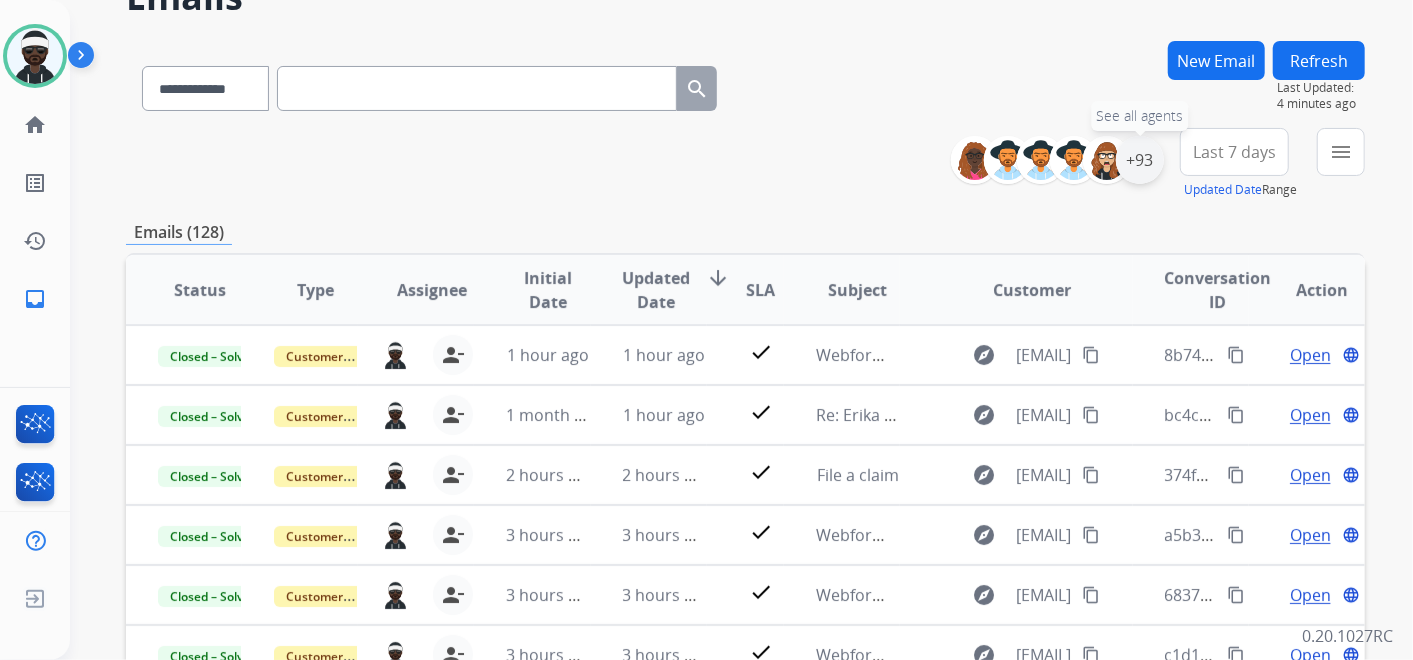 click on "+93" at bounding box center [1140, 160] 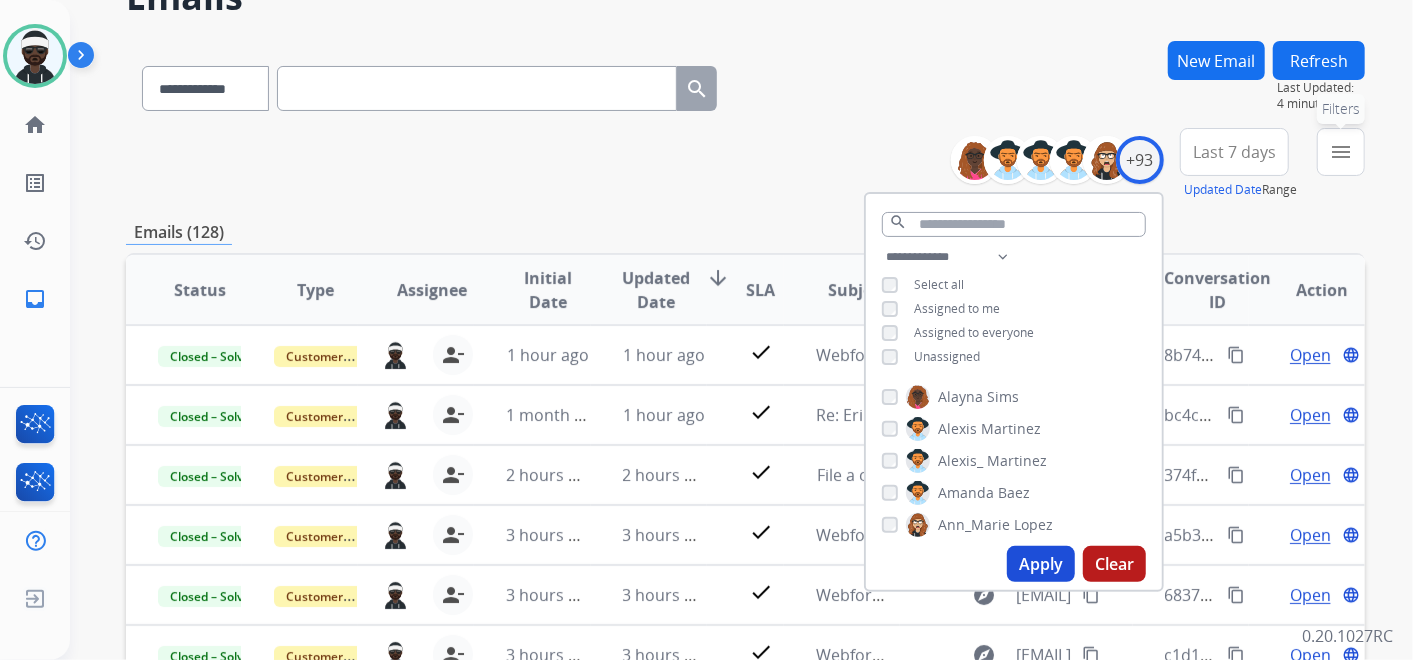 click on "menu" at bounding box center (1341, 152) 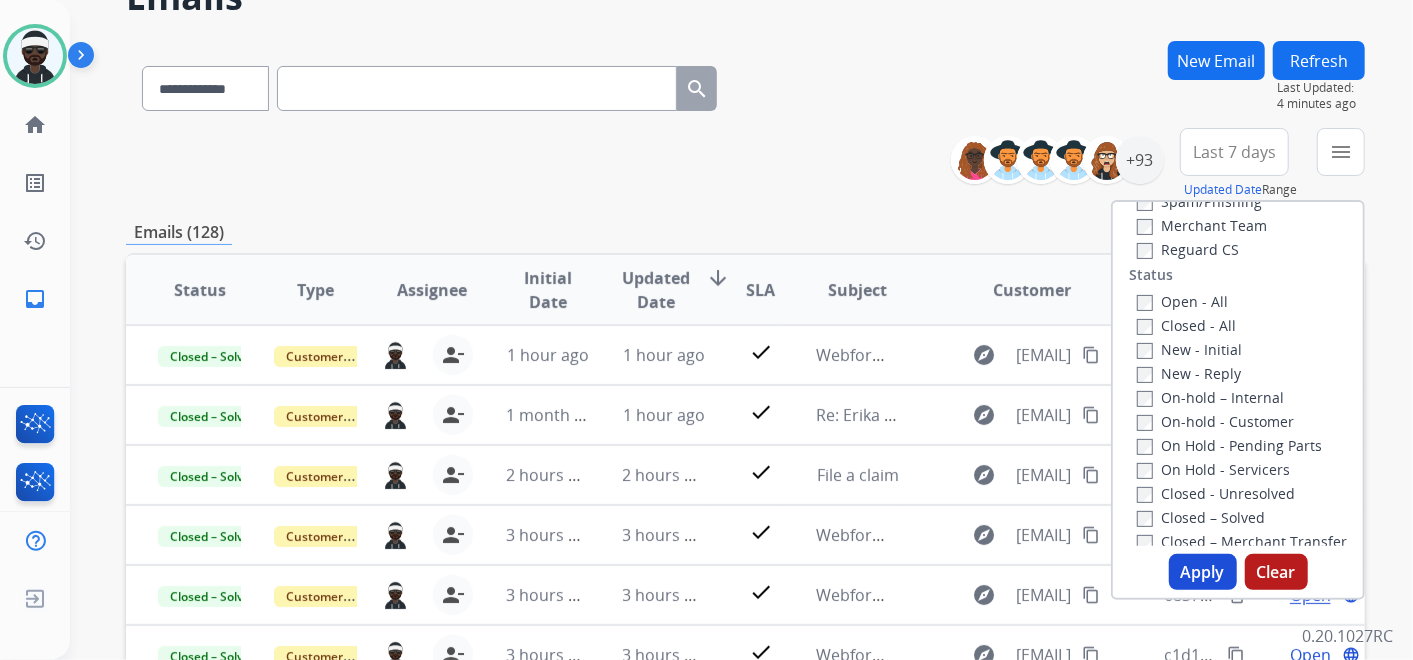 scroll, scrollTop: 222, scrollLeft: 0, axis: vertical 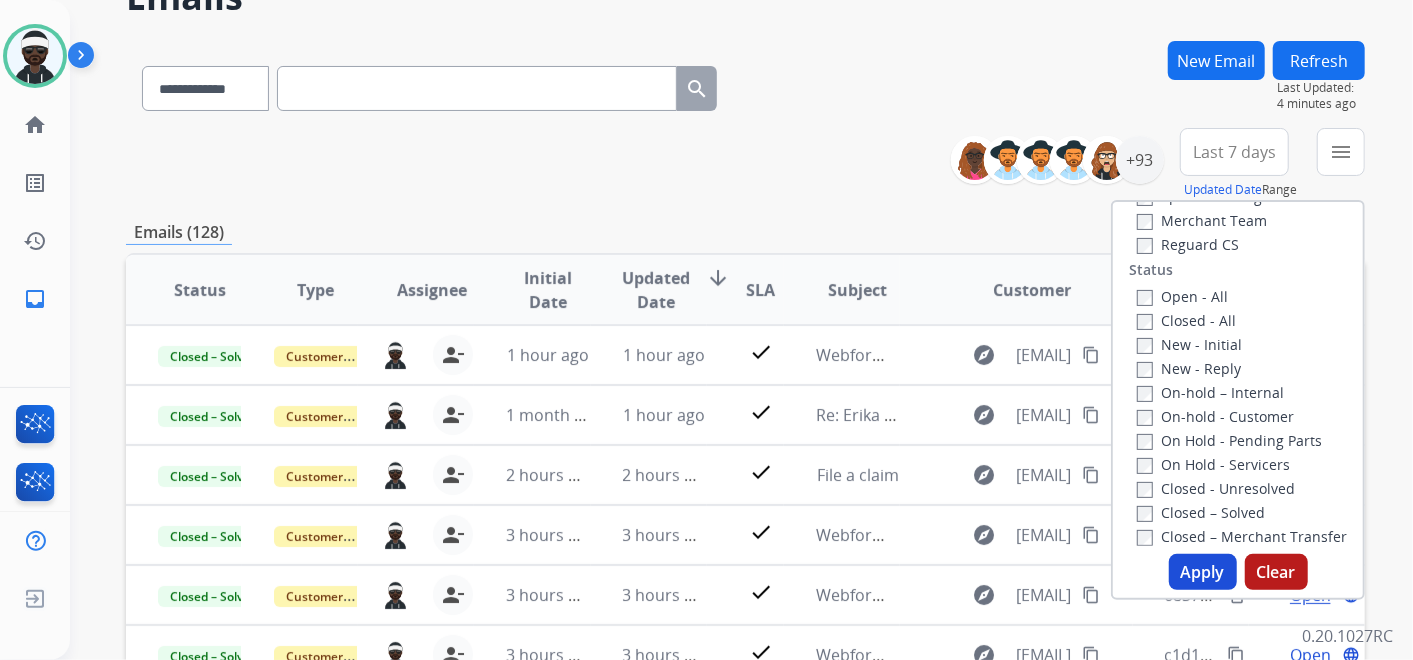 click on "New - Initial" at bounding box center [1189, 344] 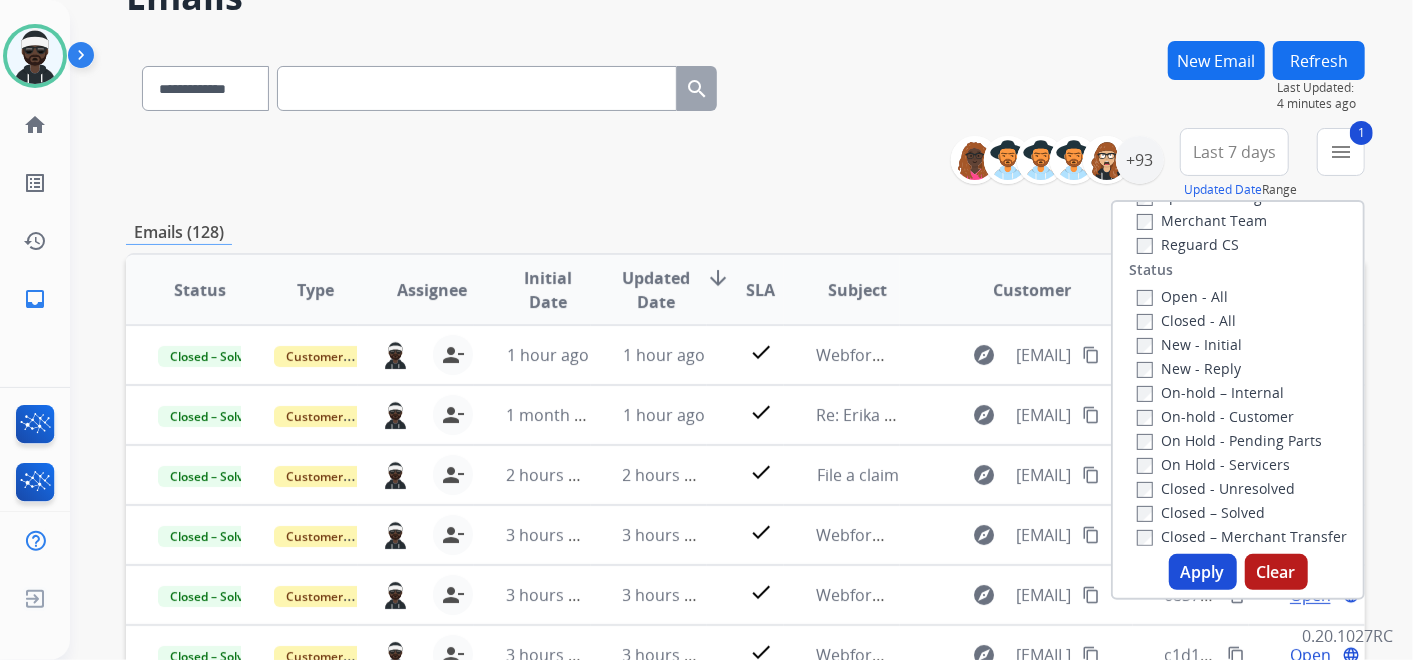 click on "New - Reply" at bounding box center [1189, 368] 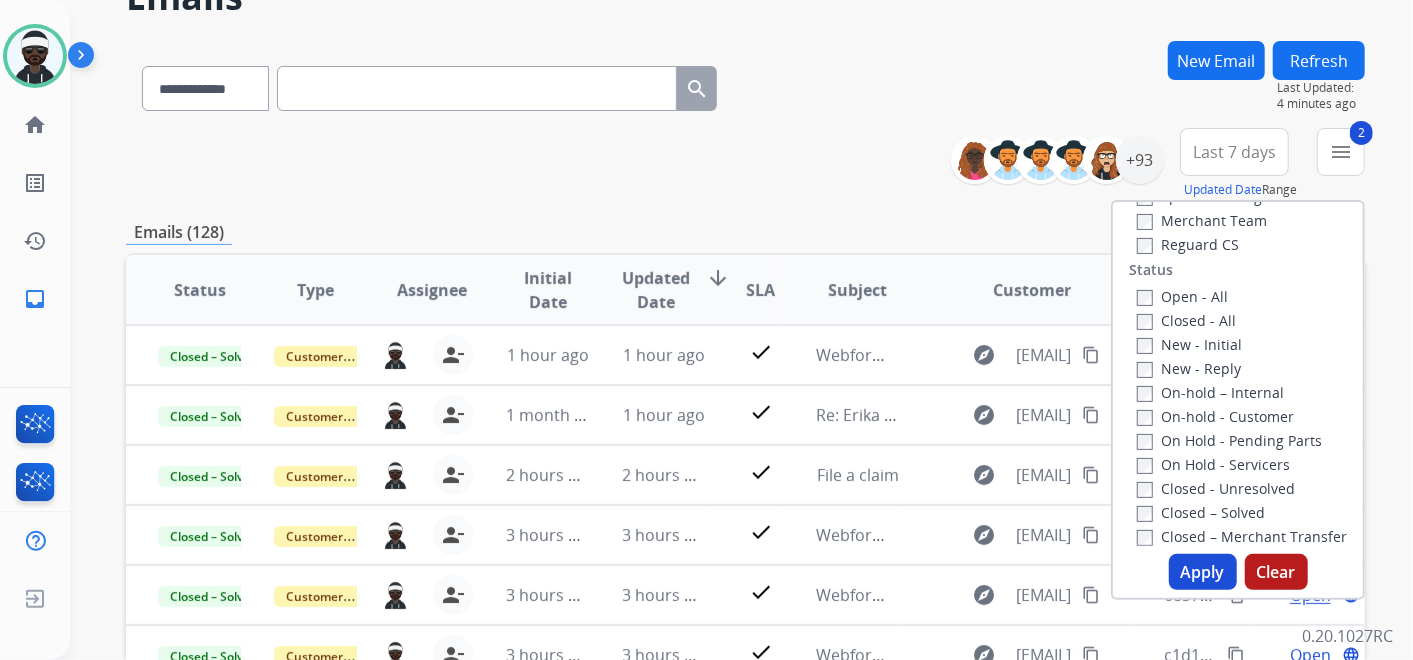 click on "Apply" at bounding box center [1203, 572] 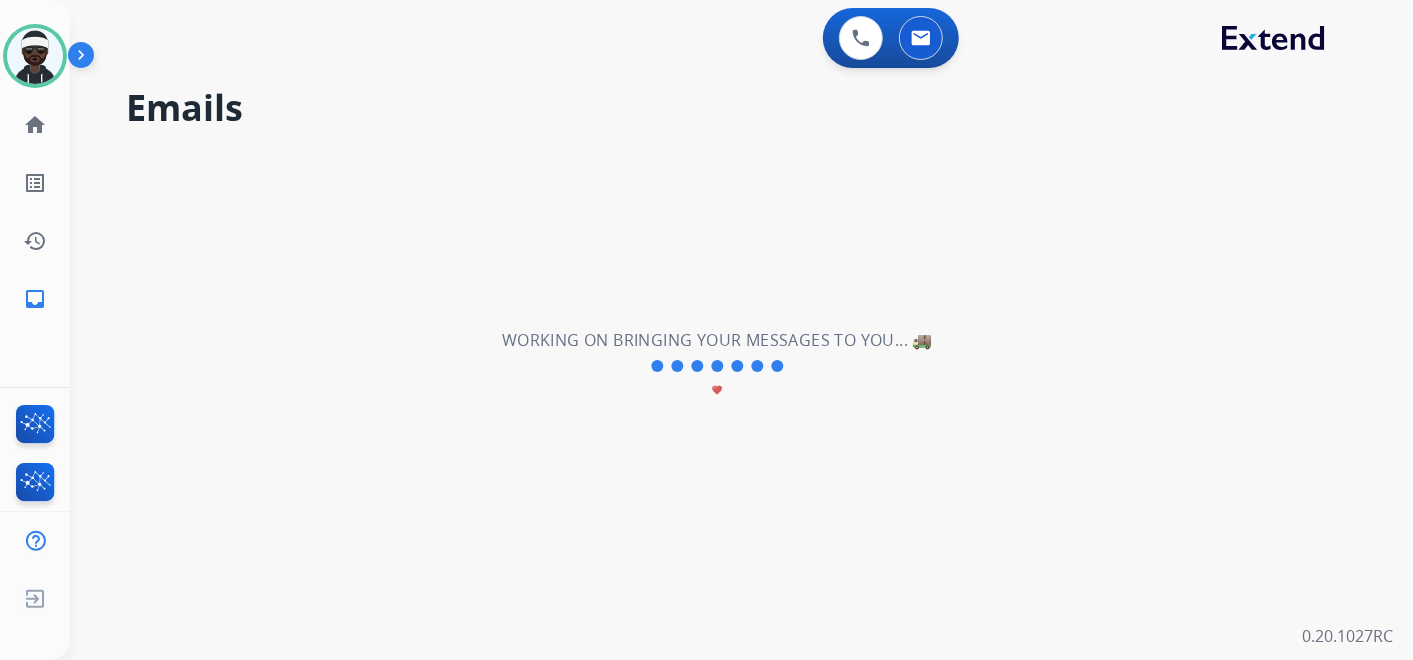 scroll, scrollTop: 0, scrollLeft: 0, axis: both 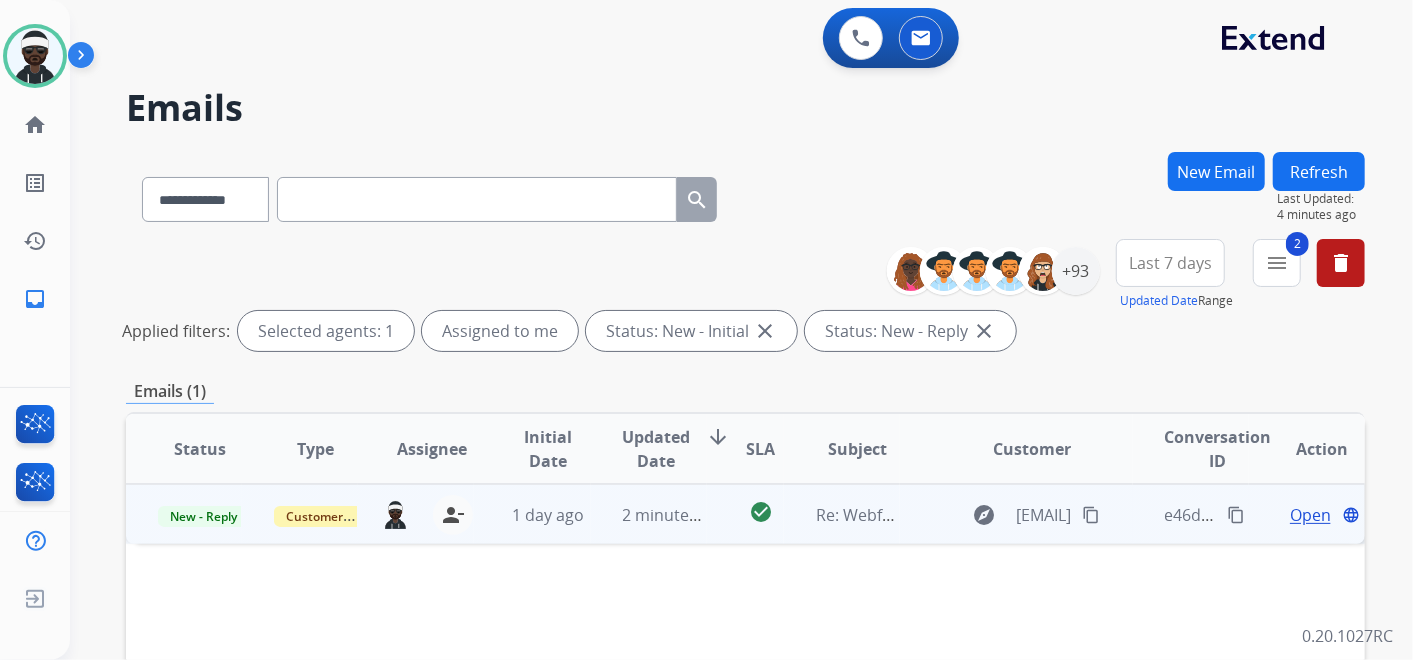 click on "Open" at bounding box center (1310, 515) 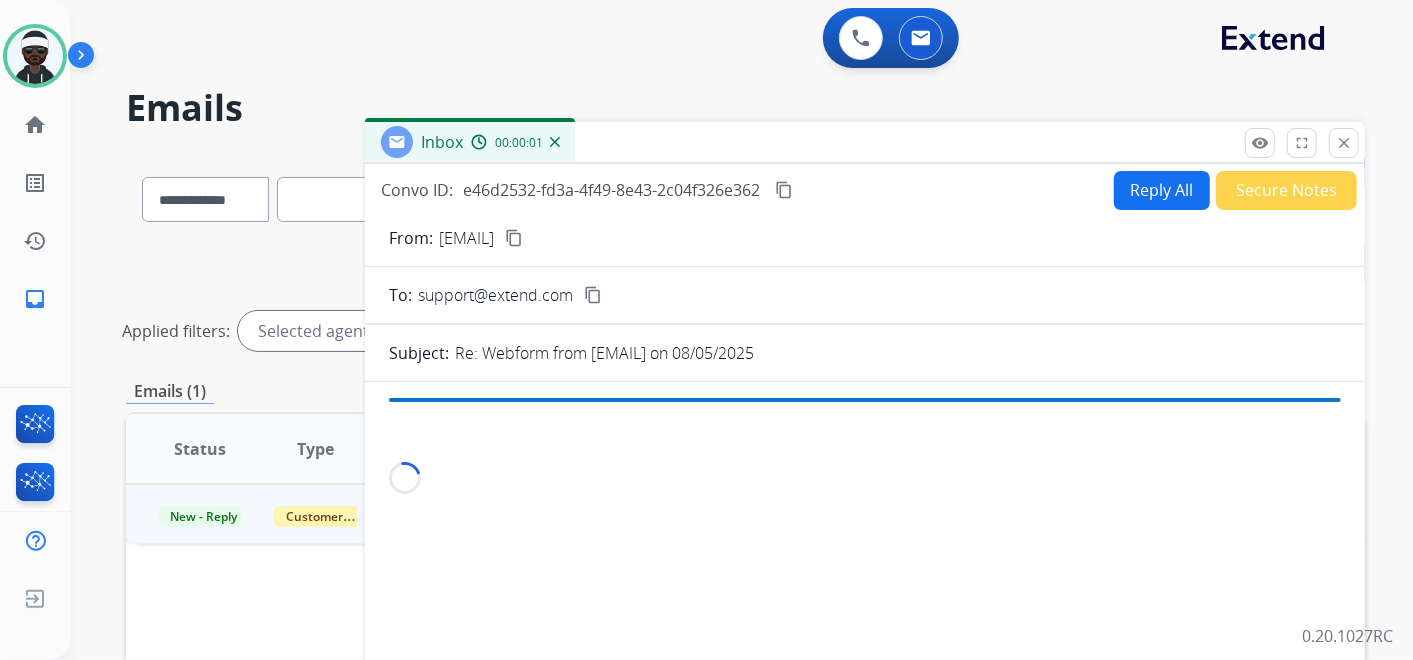 scroll, scrollTop: 111, scrollLeft: 0, axis: vertical 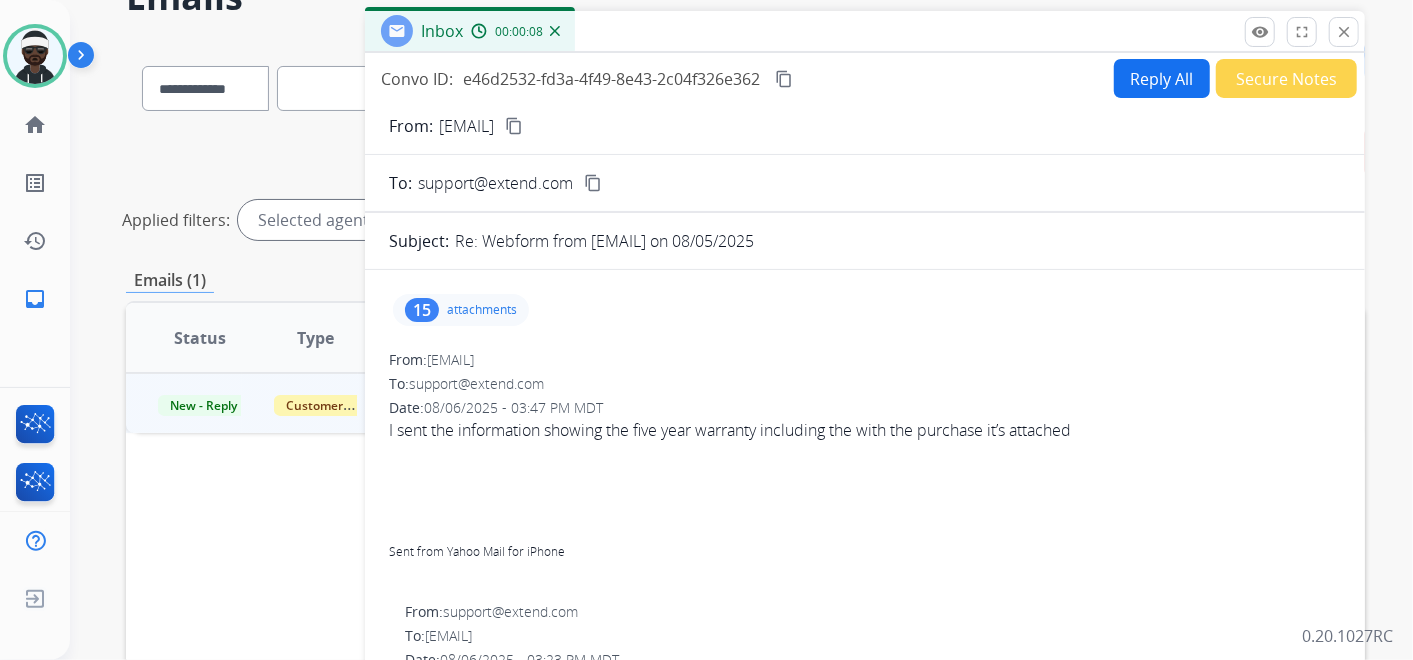click on "15 attachments" at bounding box center (461, 310) 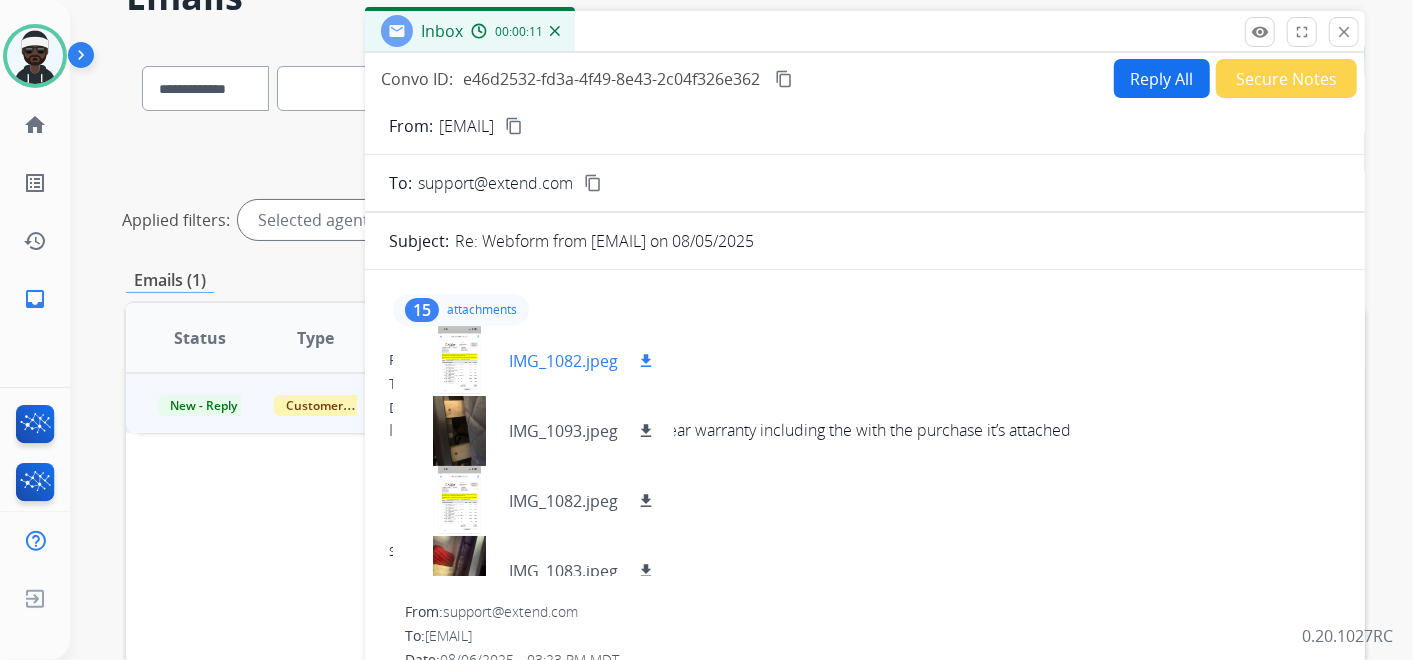 click at bounding box center (459, 361) 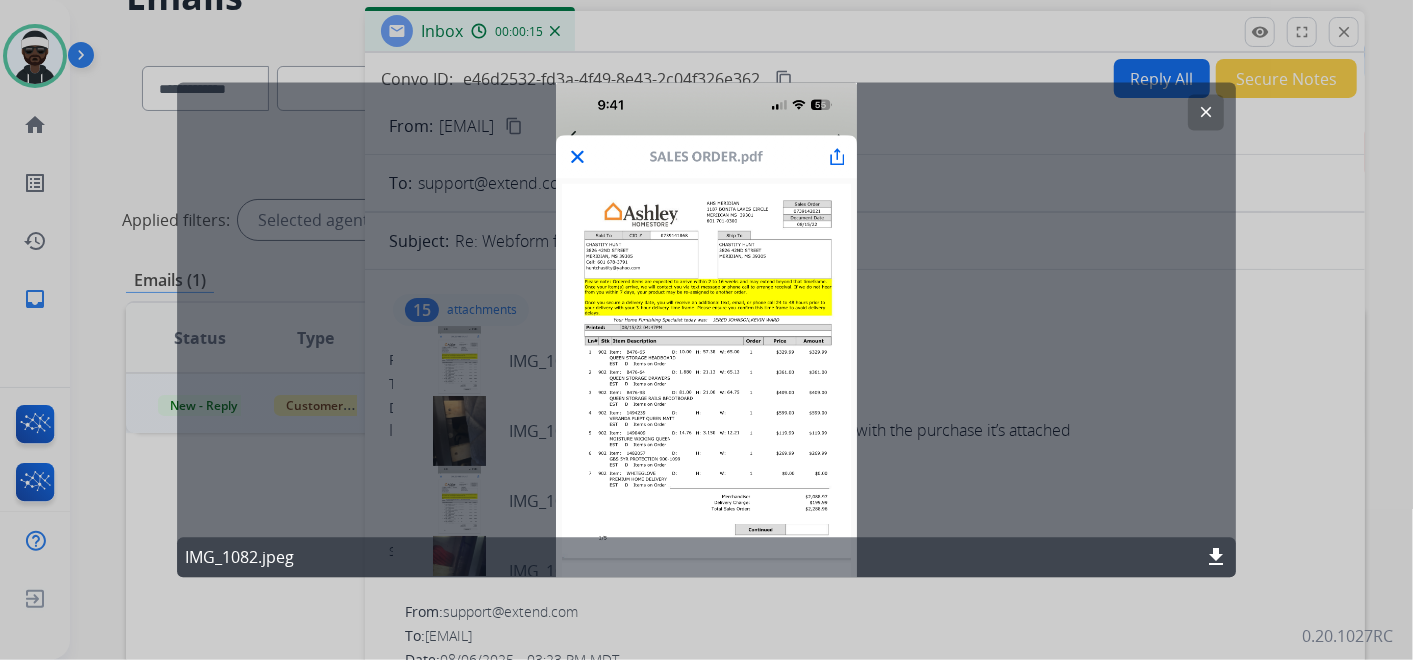 click on "clear IMG_1082.jpeg download" 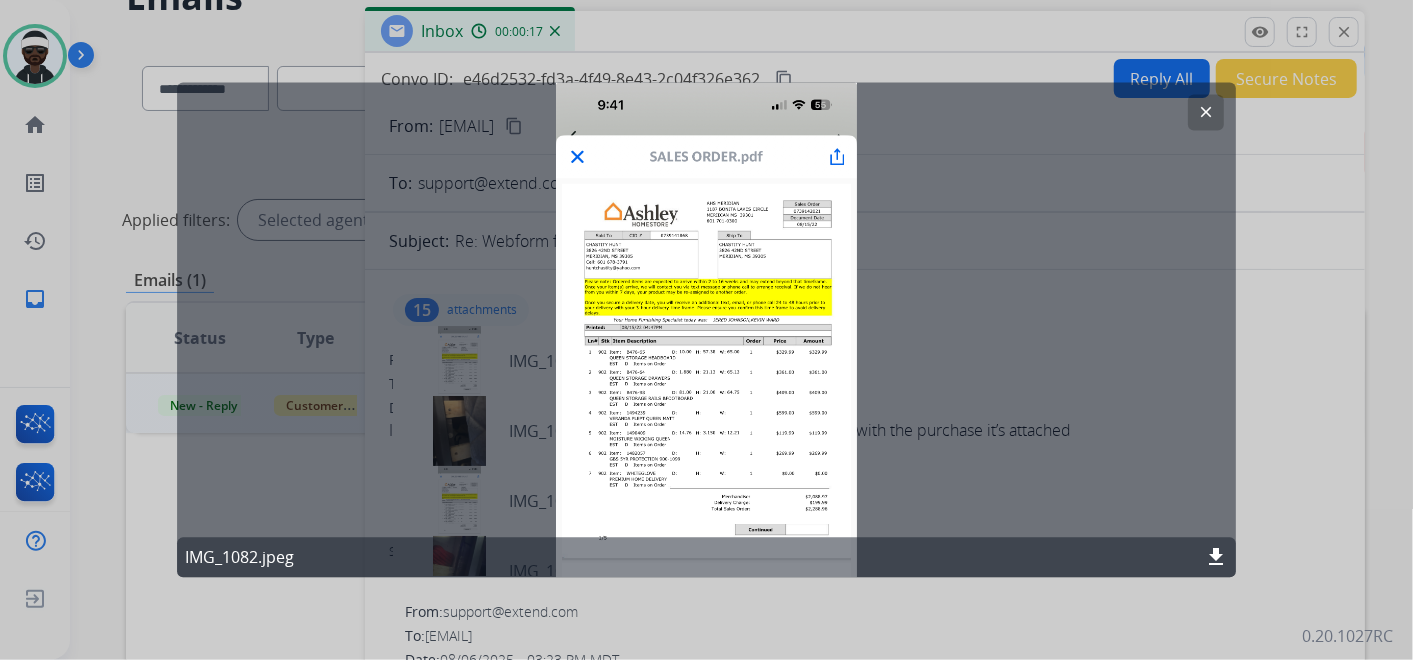 click on "clear" 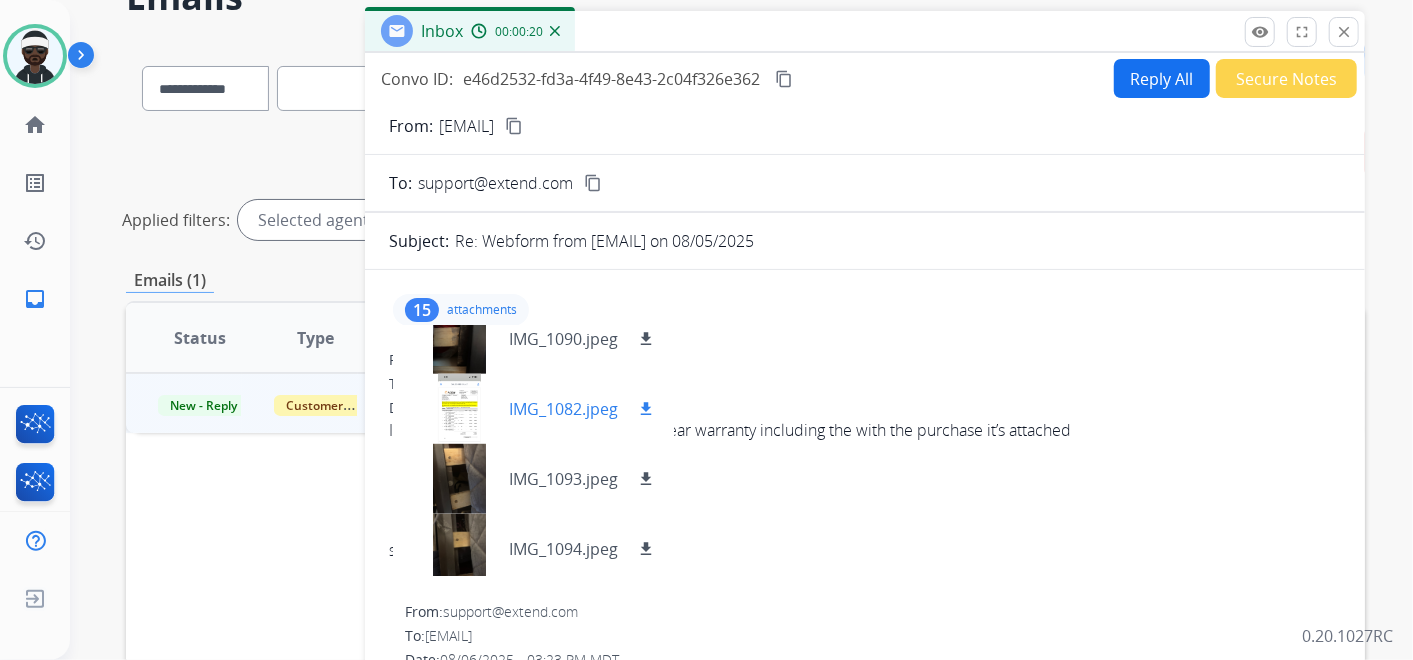 scroll, scrollTop: 800, scrollLeft: 0, axis: vertical 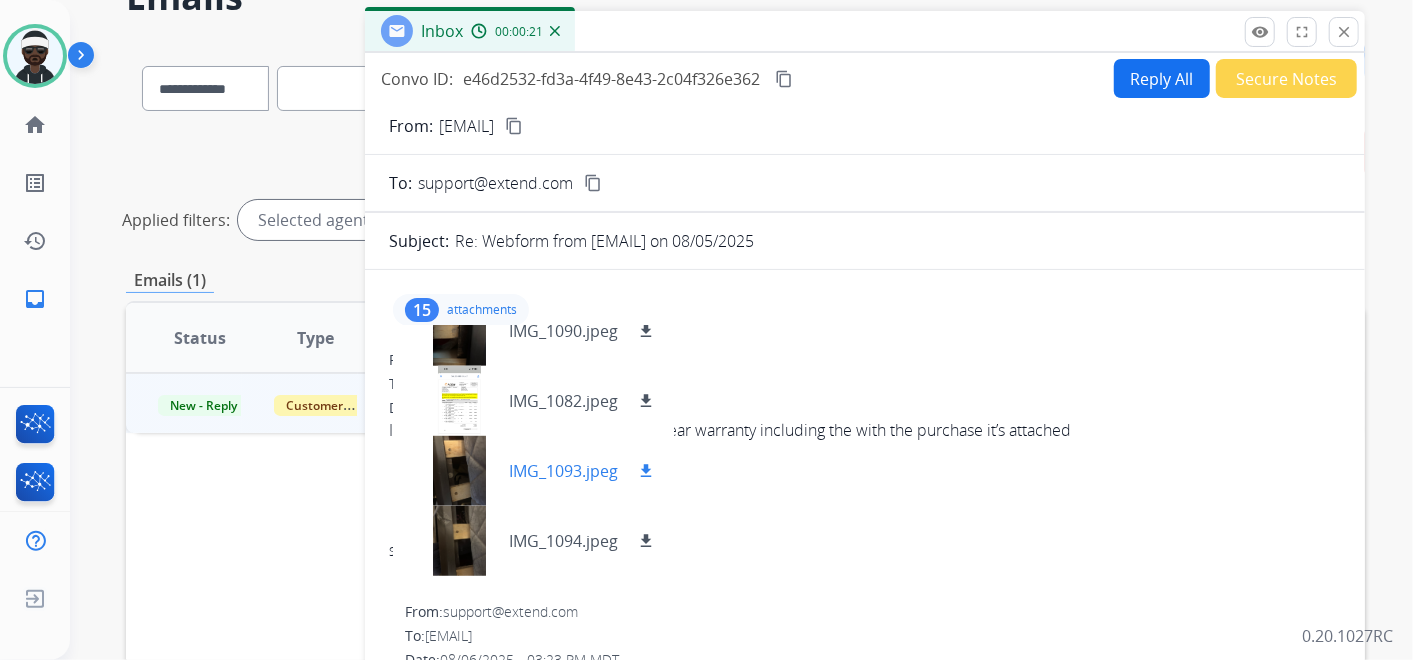 click at bounding box center [459, 471] 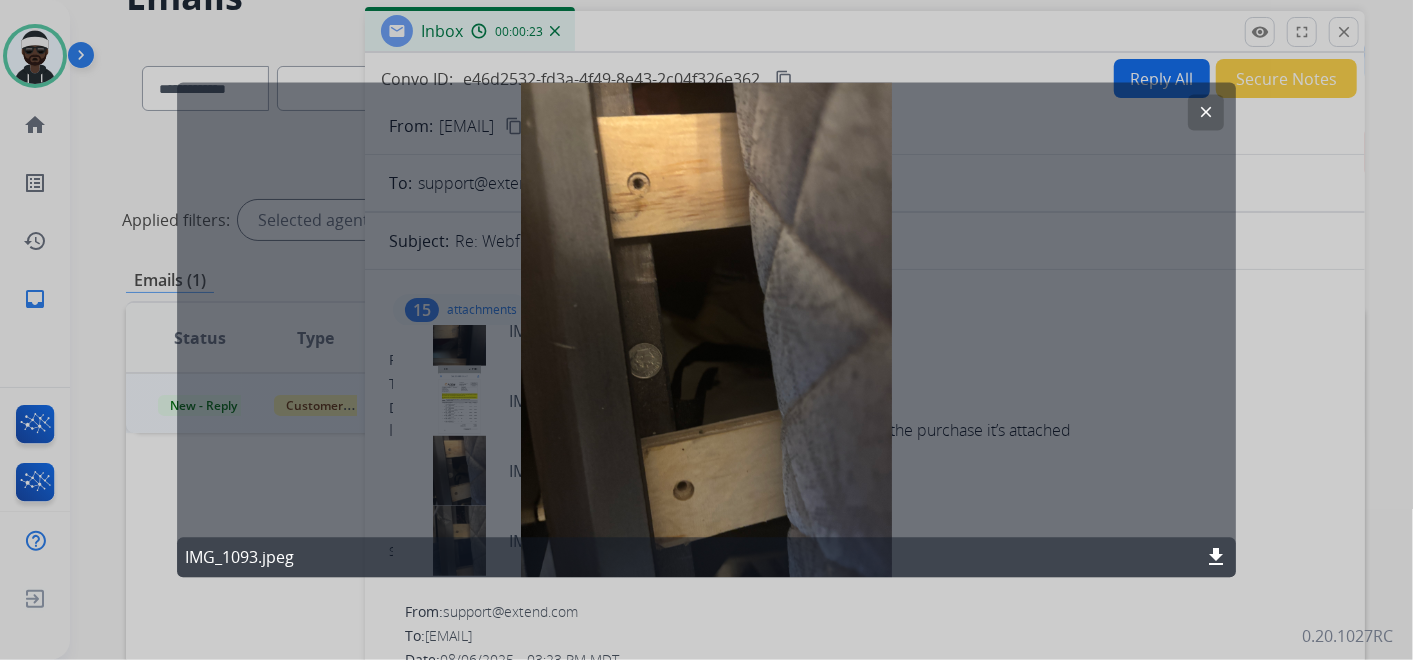 click on "clear" 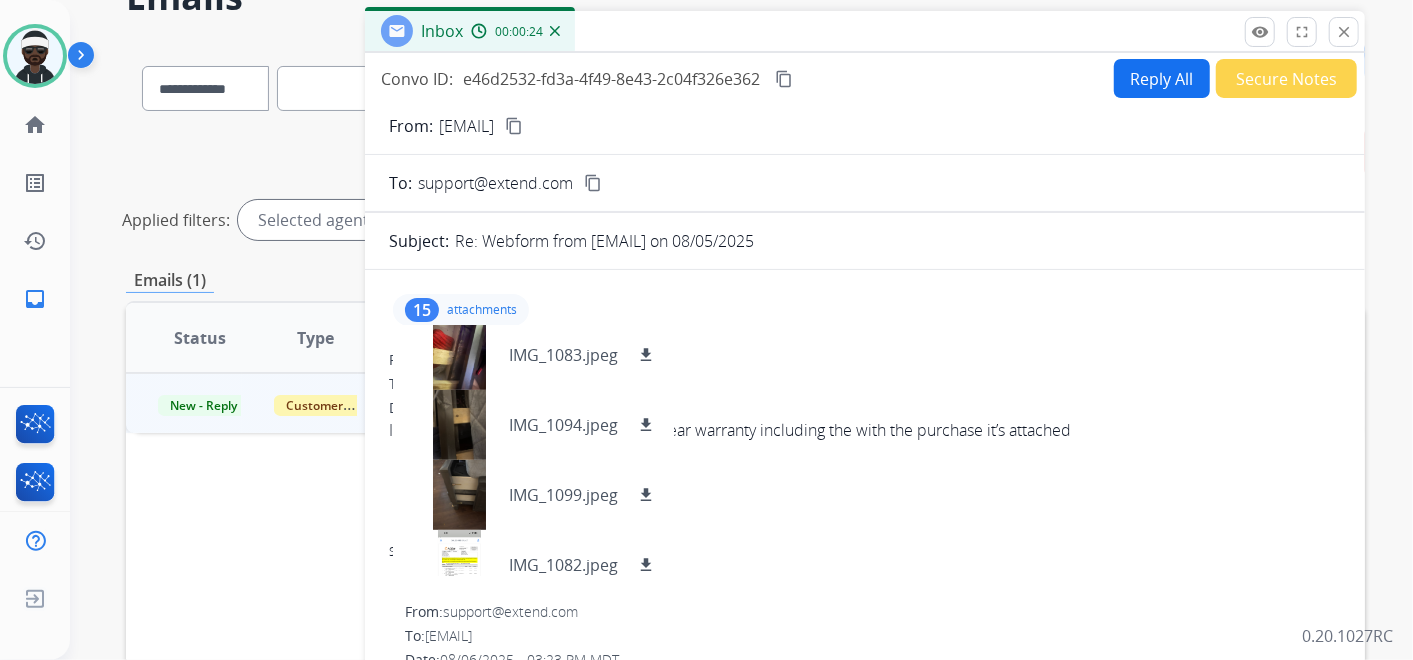 scroll, scrollTop: 0, scrollLeft: 0, axis: both 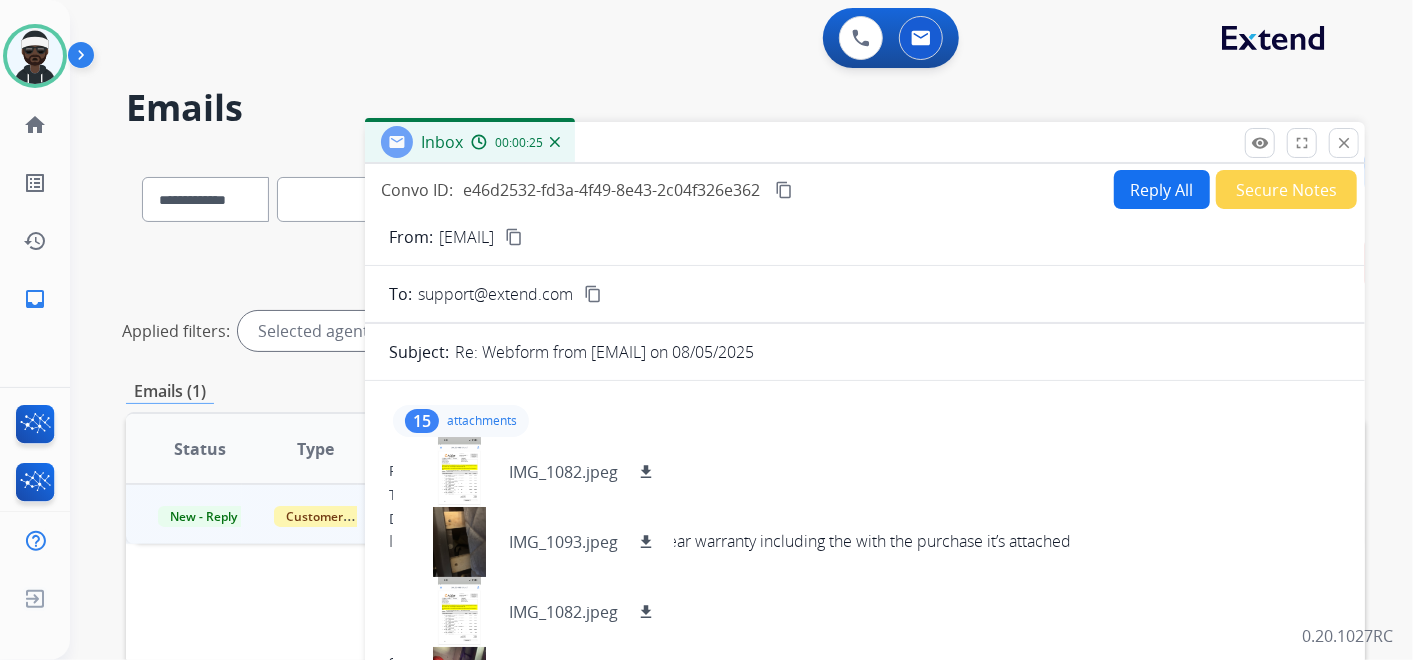 click on "content_copy" at bounding box center (514, 237) 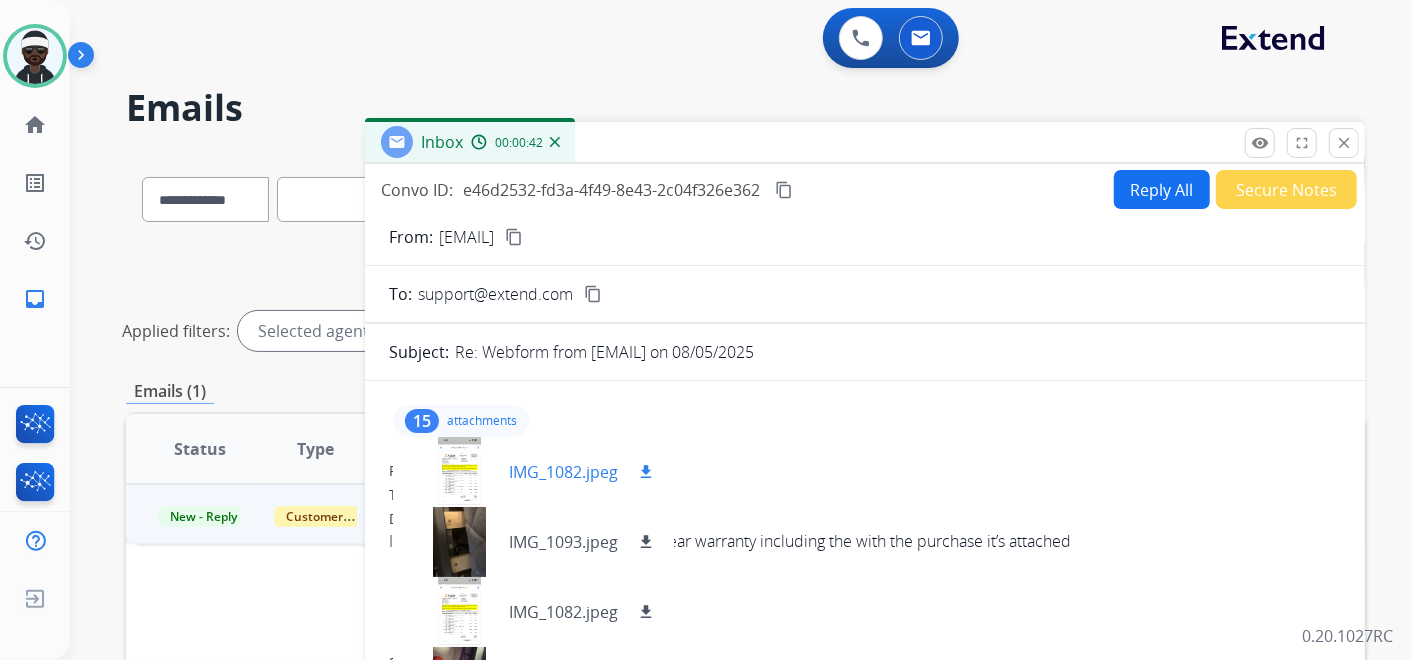 click at bounding box center [459, 472] 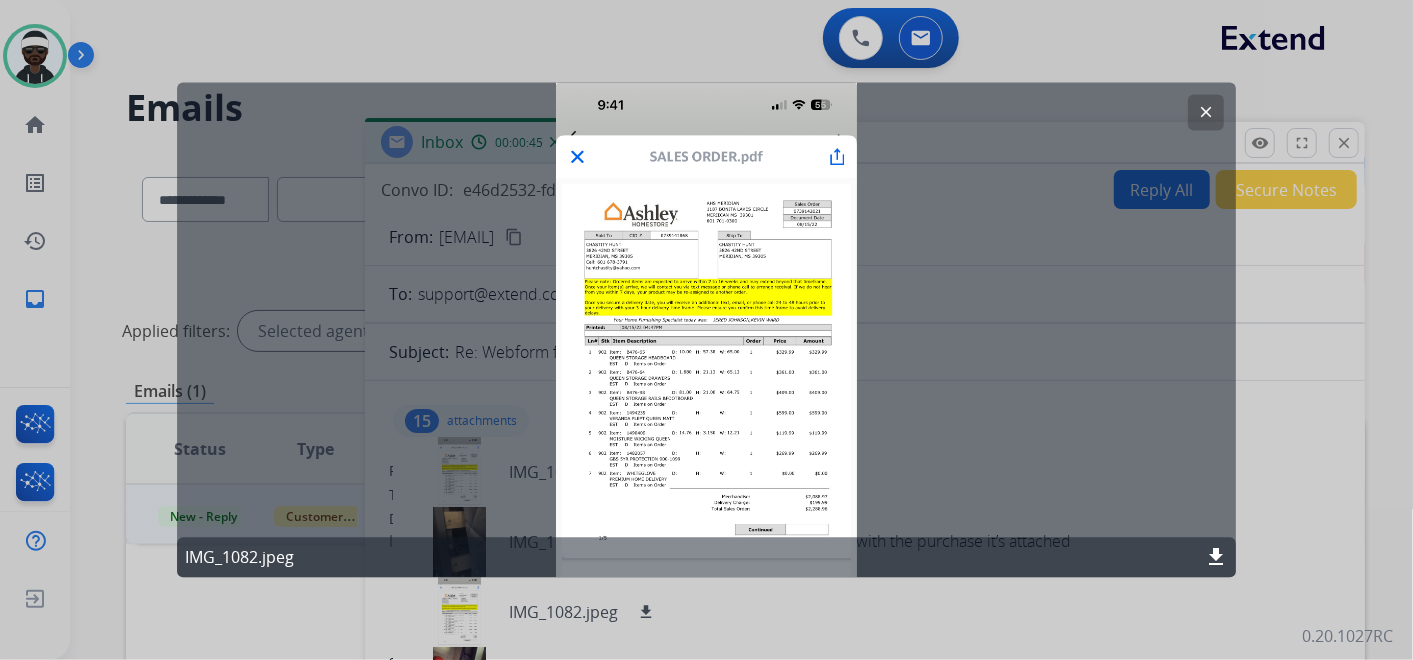 click on "clear IMG_1082.jpeg download" 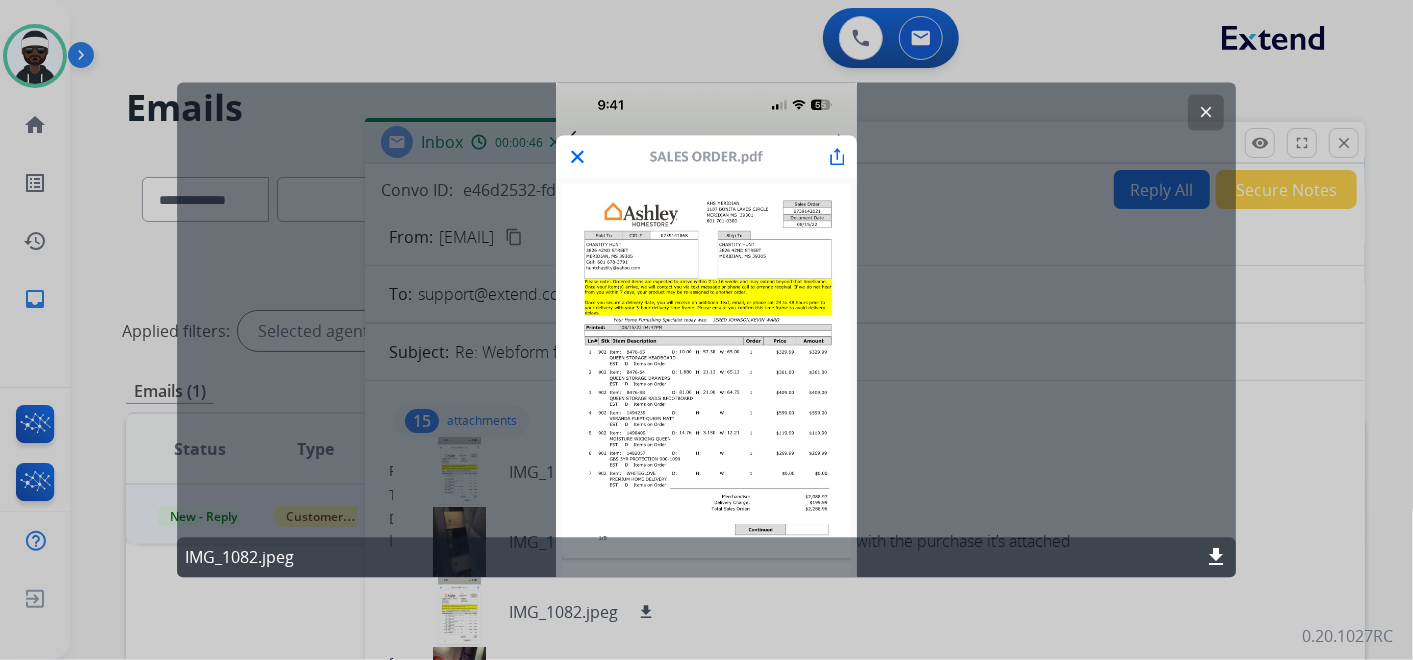 click on "clear" 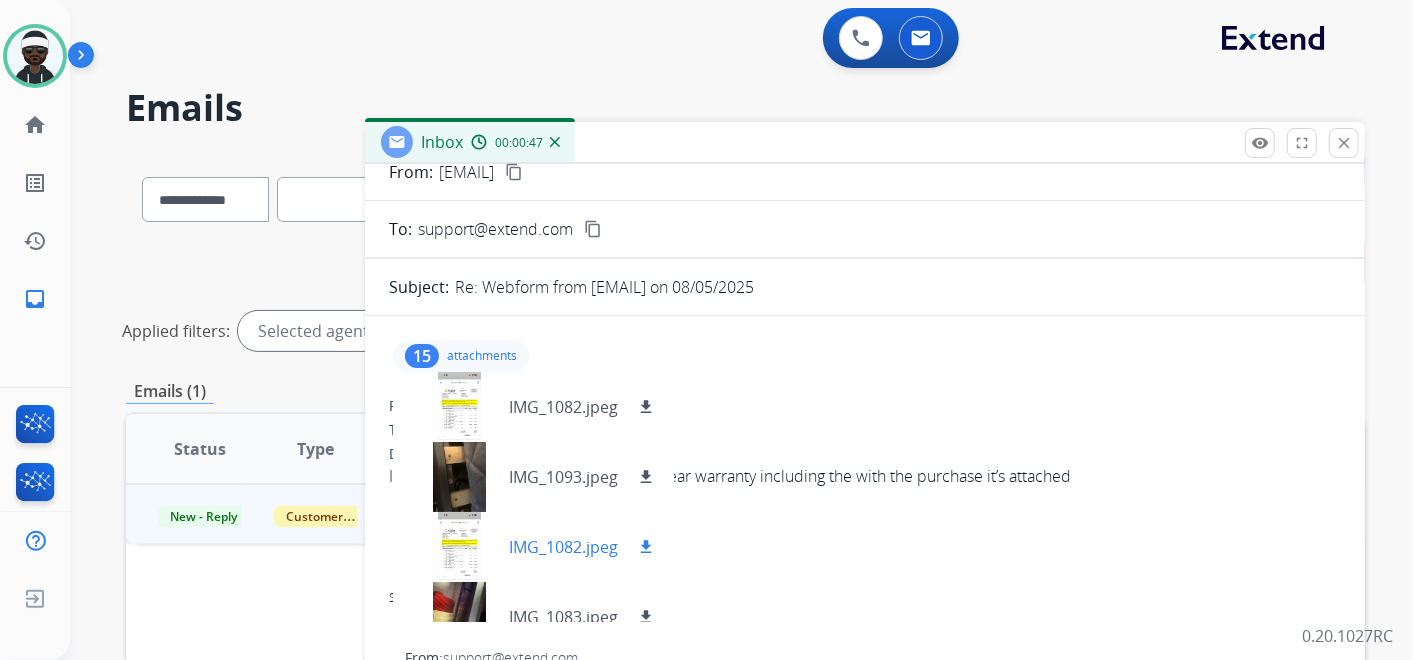 scroll, scrollTop: 111, scrollLeft: 0, axis: vertical 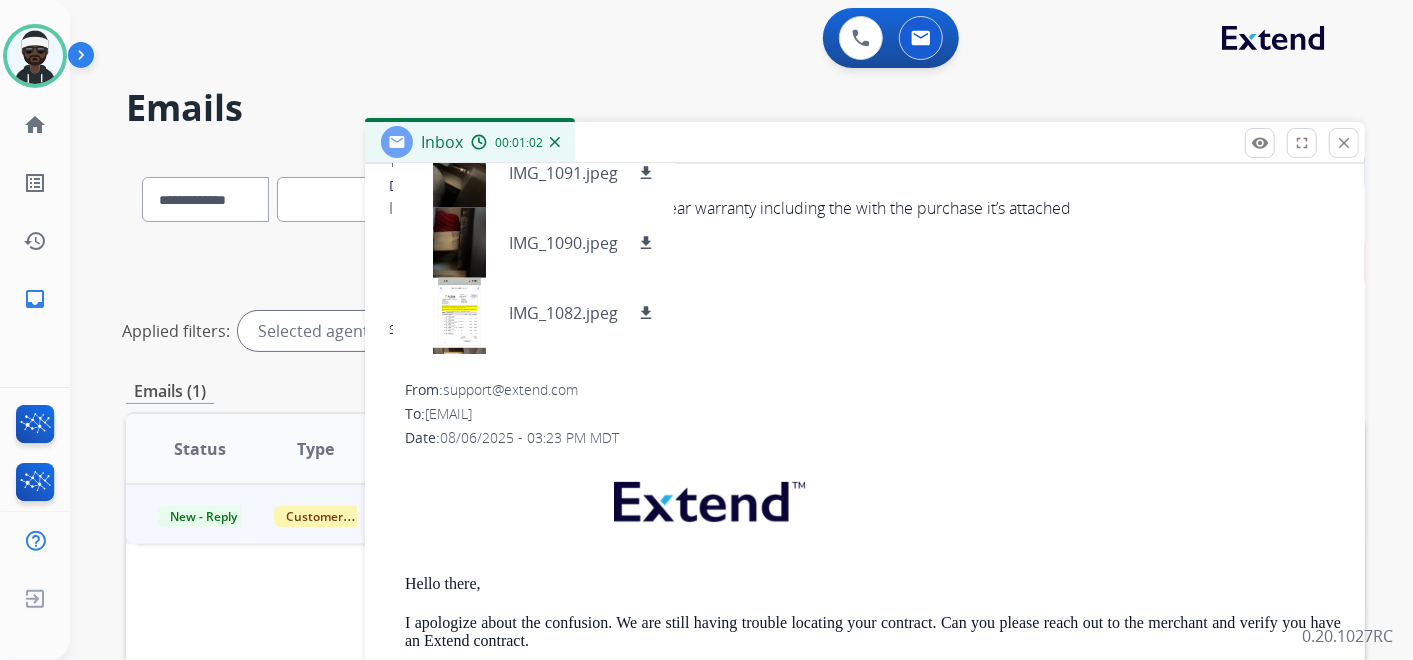 click on "To:  huntchastity@yahoo.com" at bounding box center [873, 414] 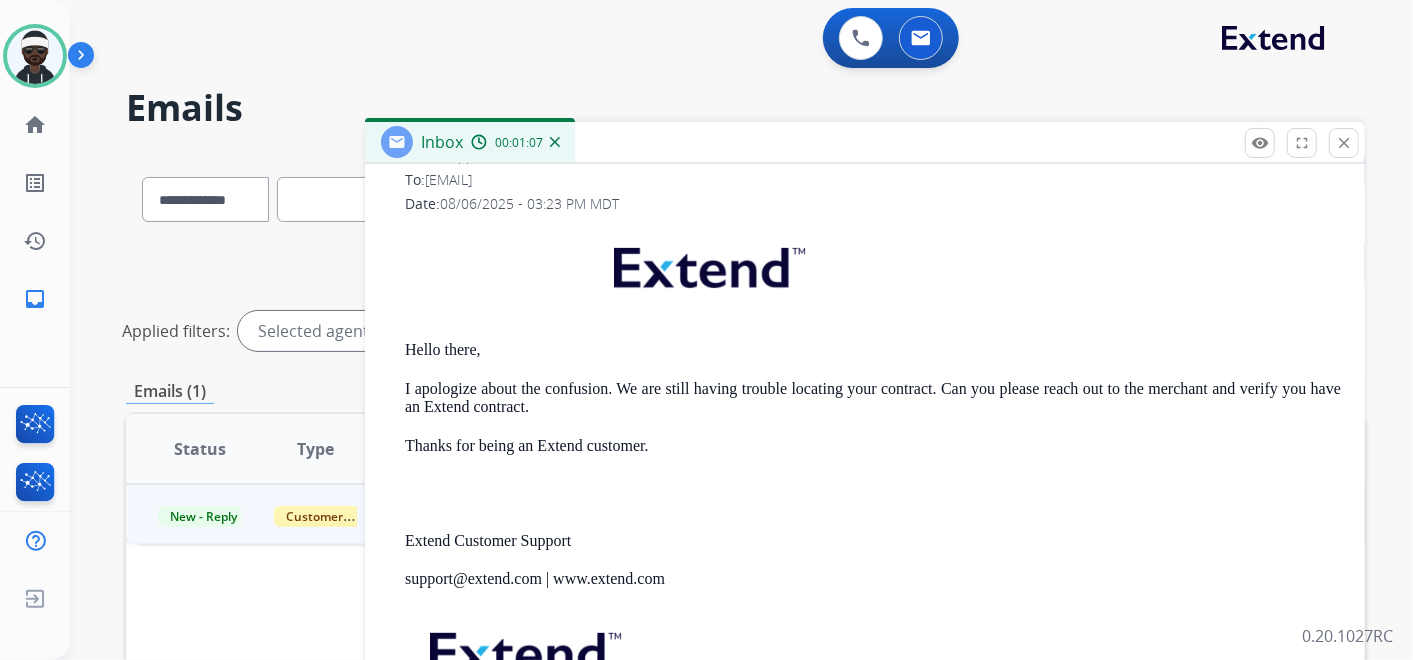 scroll, scrollTop: 333, scrollLeft: 0, axis: vertical 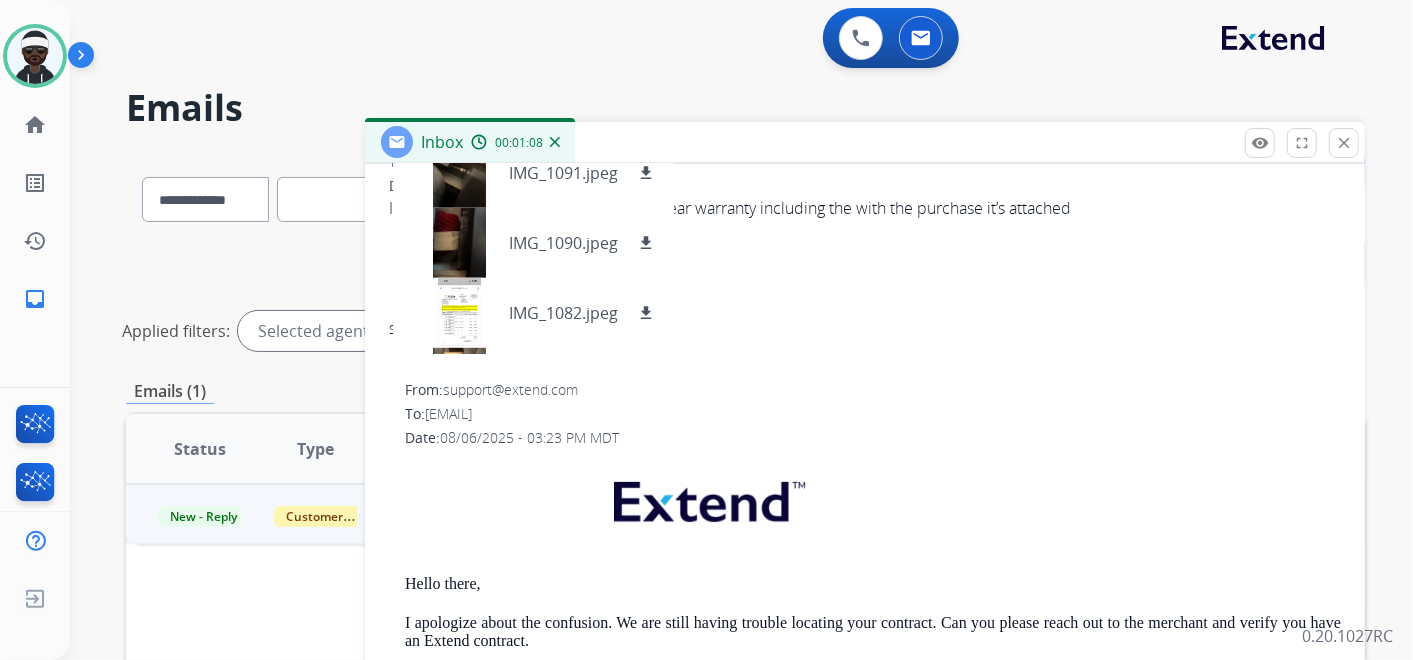 click on "From:  huntchastity@yahoo.com   To:  support@extend.com  Date:  08/06/2025 - 03:47 PM MDT
I sent the information showing the five year warranty including the with the purchase it’s attached   Sent from Yahoo Mail for iPhone  From:  support@extend.com   To:  huntchastity@yahoo.com  Date:  08/06/2025 - 03:23 PM MDT Hello there, I apologize about the confusion. We are still having trouble locating your contract. Can you please reach out to the merchant and verify you have an Extend contract. Thanks for being an Extend customer. Extend Customer Support support@extend.com | www.extend.com If you have any questions or need further assistance, reply to this email or give us a call at (877) 248-7707 Monday-Friday 9:00AM - 8:00PM EST or Saturdays and Sundays 9:00AM - 2:00PM EST.  From:  huntchastity@yahoo.com   To:  support@extend.com  Date:  08/06/2025 - 01:08 PM MDT
Huntchastity@yahoo.com Chastity Hunt 0739141868 Sent from Yahoo Mail for iPhone  From:  support@extend.com   To:  huntchastity@yahoo.com  Date:" at bounding box center (865, 2011) 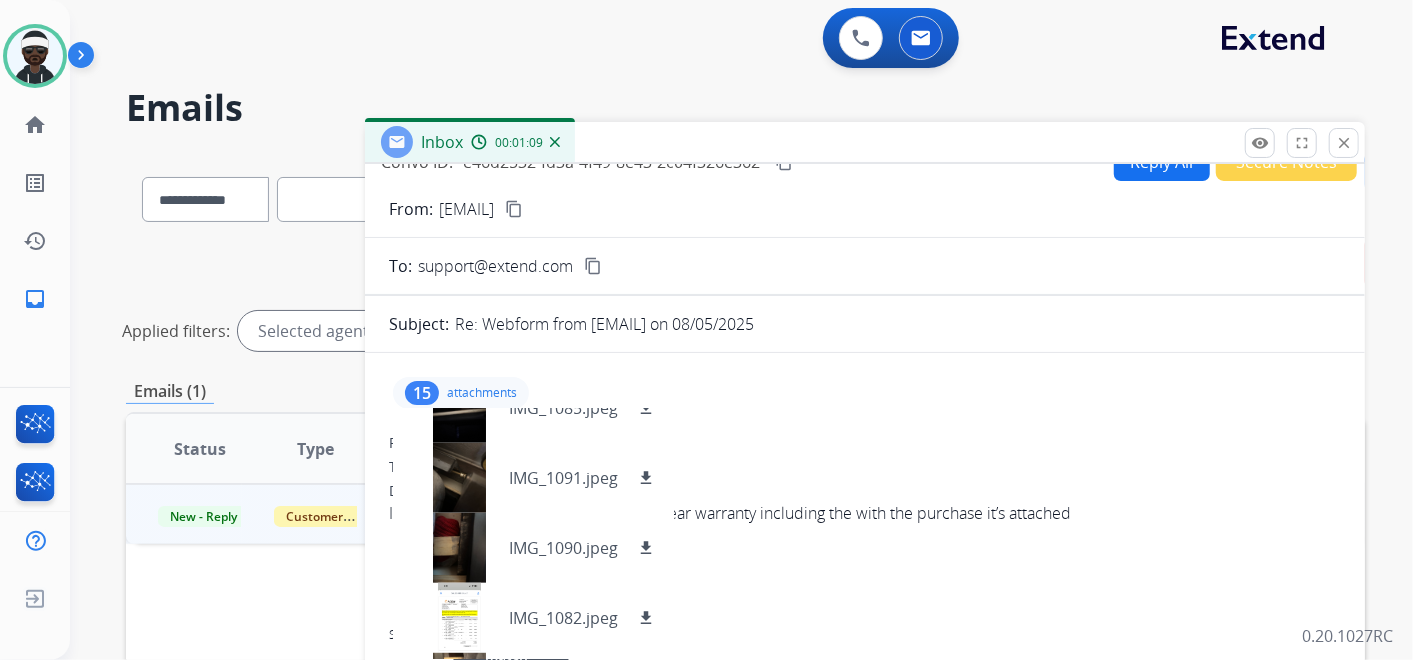 scroll, scrollTop: 0, scrollLeft: 0, axis: both 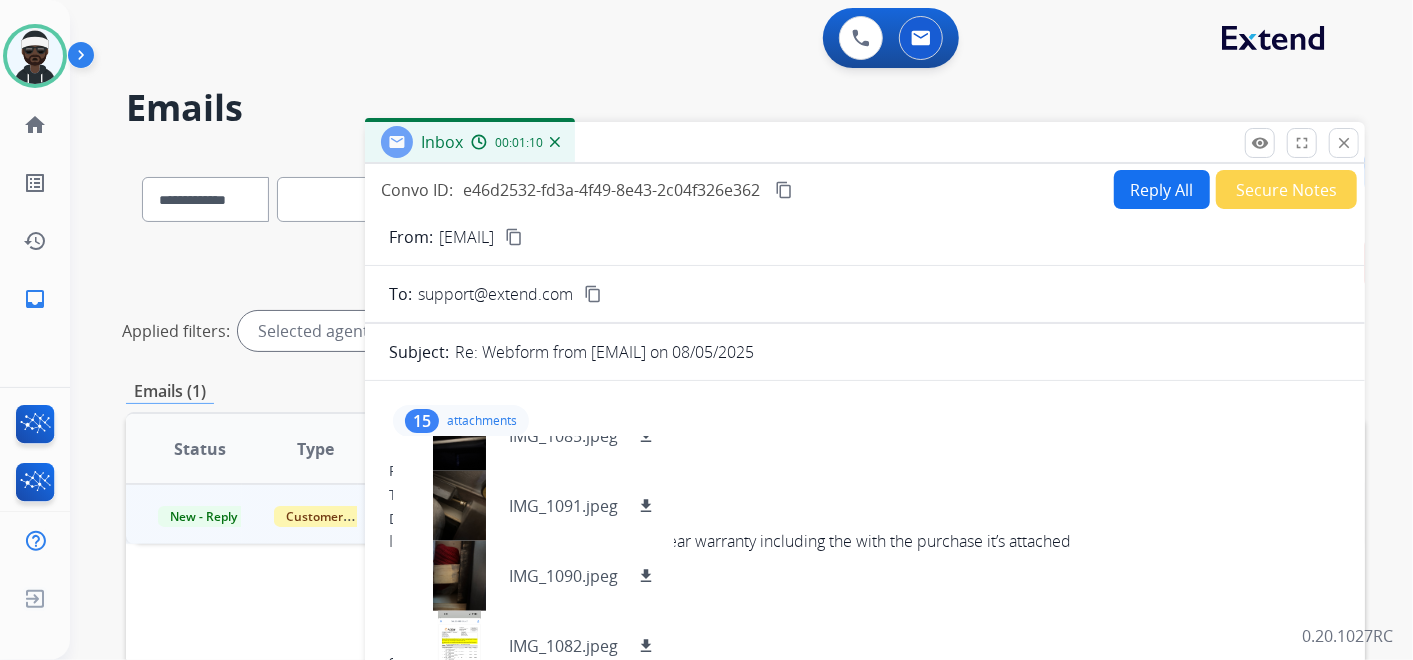 click on "15 attachments  IMG_1082.jpeg  download  IMG_1093.jpeg  download  IMG_1082.jpeg  download  IMG_1083.jpeg  download  IMG_1094.jpeg  download  IMG_1099.jpeg  download  IMG_1082.jpeg  download  IMG_1099.jpeg  download  IMG_1084.jpeg  download  IMG_1085.jpeg  download  IMG_1091.jpeg  download  IMG_1090.jpeg  download  IMG_1082.jpeg  download  IMG_1093.jpeg  download  IMG_1094.jpeg  download" at bounding box center [461, 421] 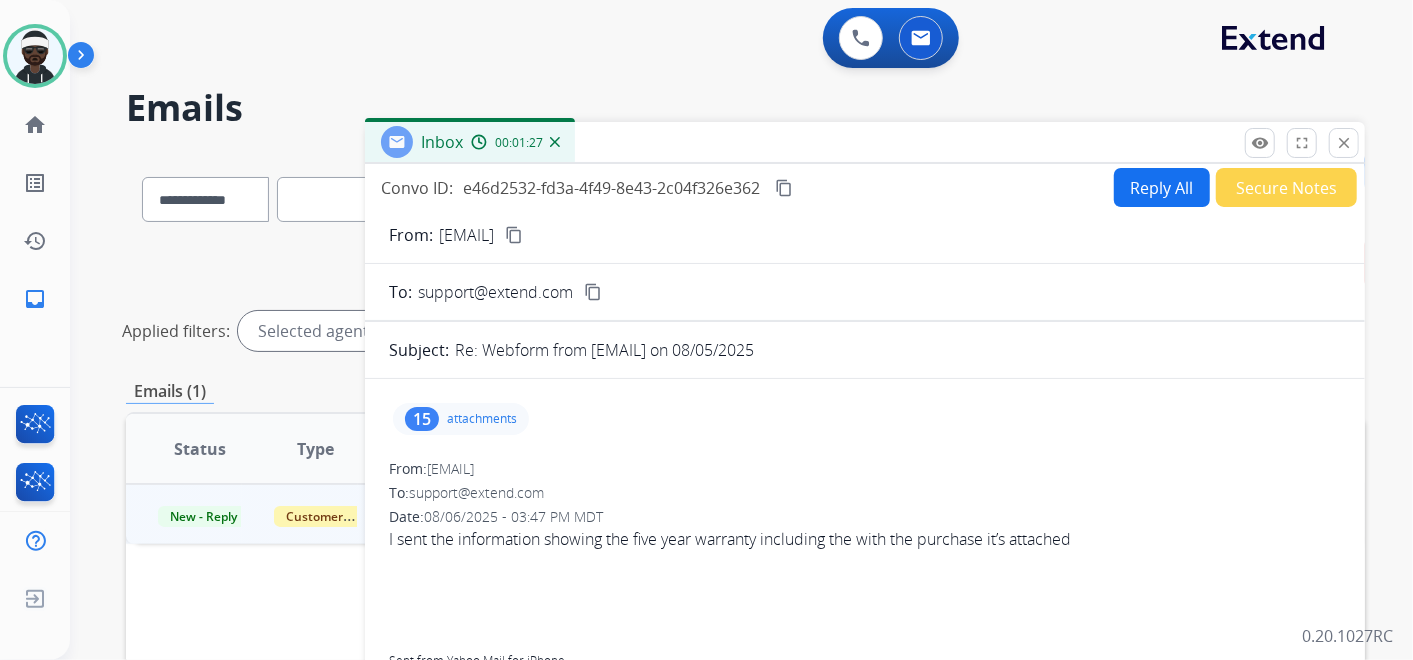 scroll, scrollTop: 0, scrollLeft: 0, axis: both 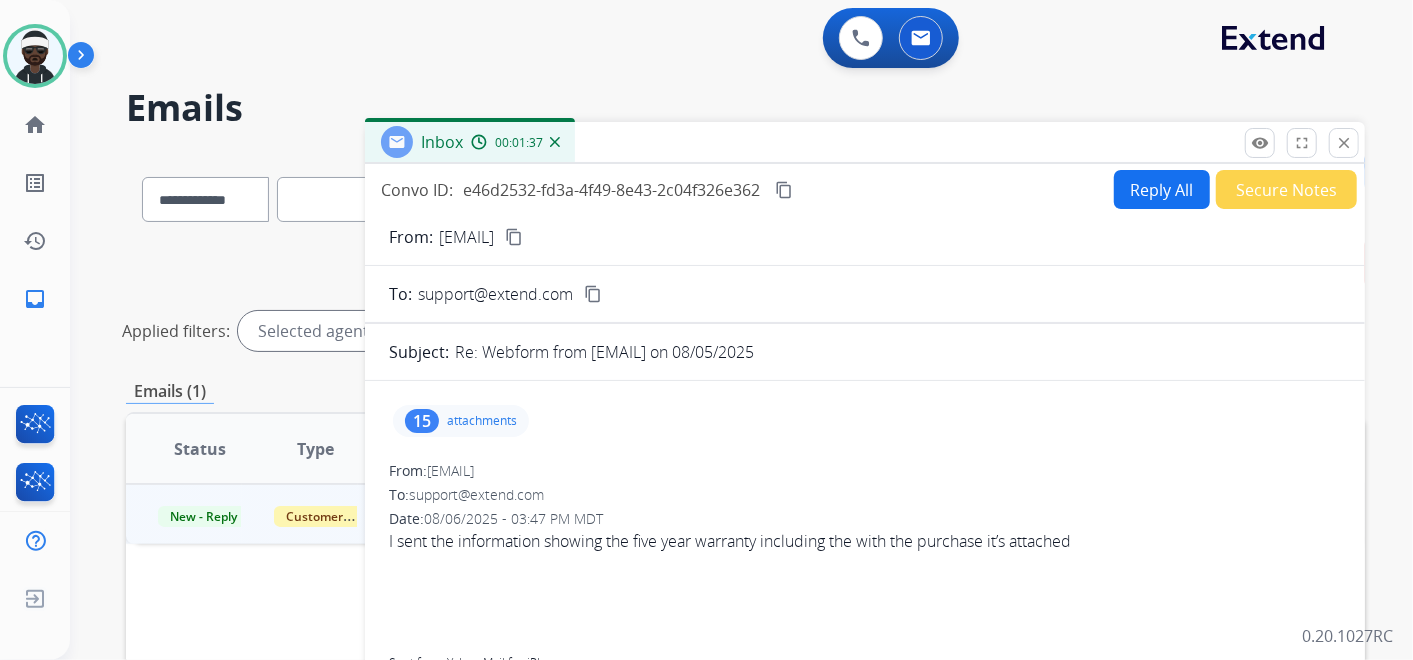 click on "content_copy" at bounding box center (514, 237) 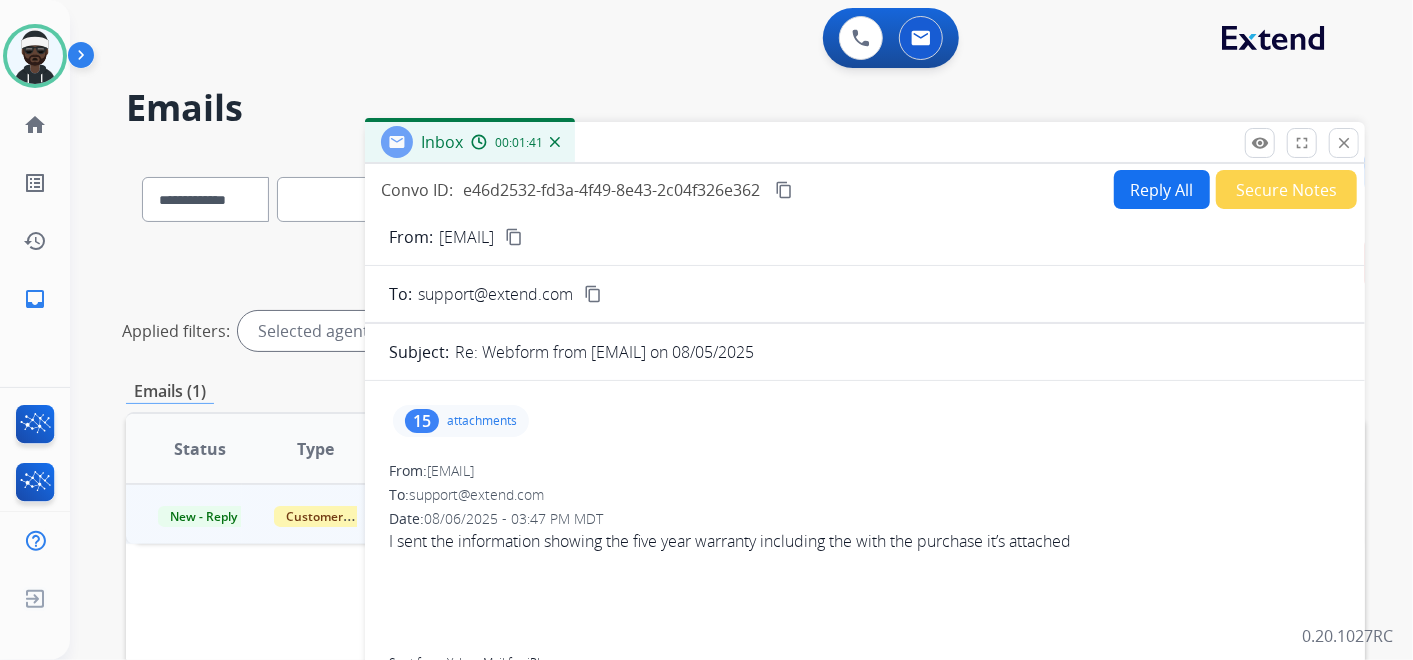 click on "attachments" at bounding box center [482, 421] 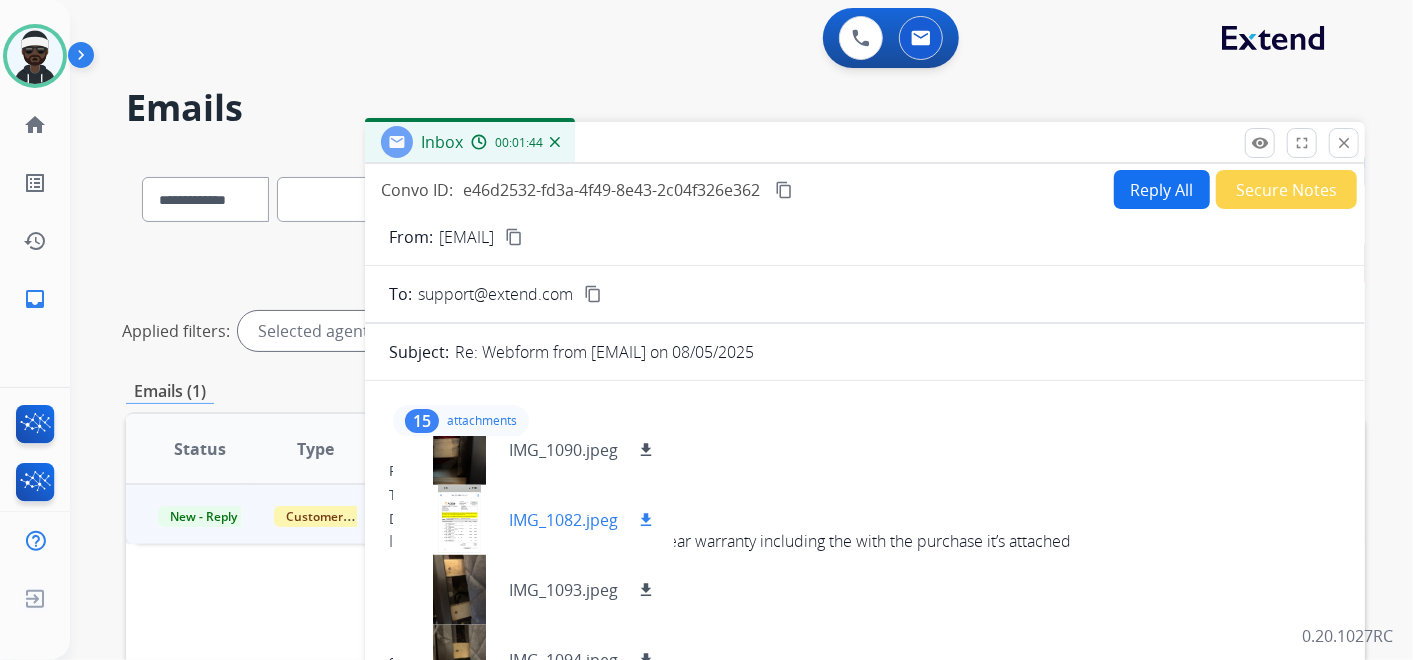 scroll, scrollTop: 800, scrollLeft: 0, axis: vertical 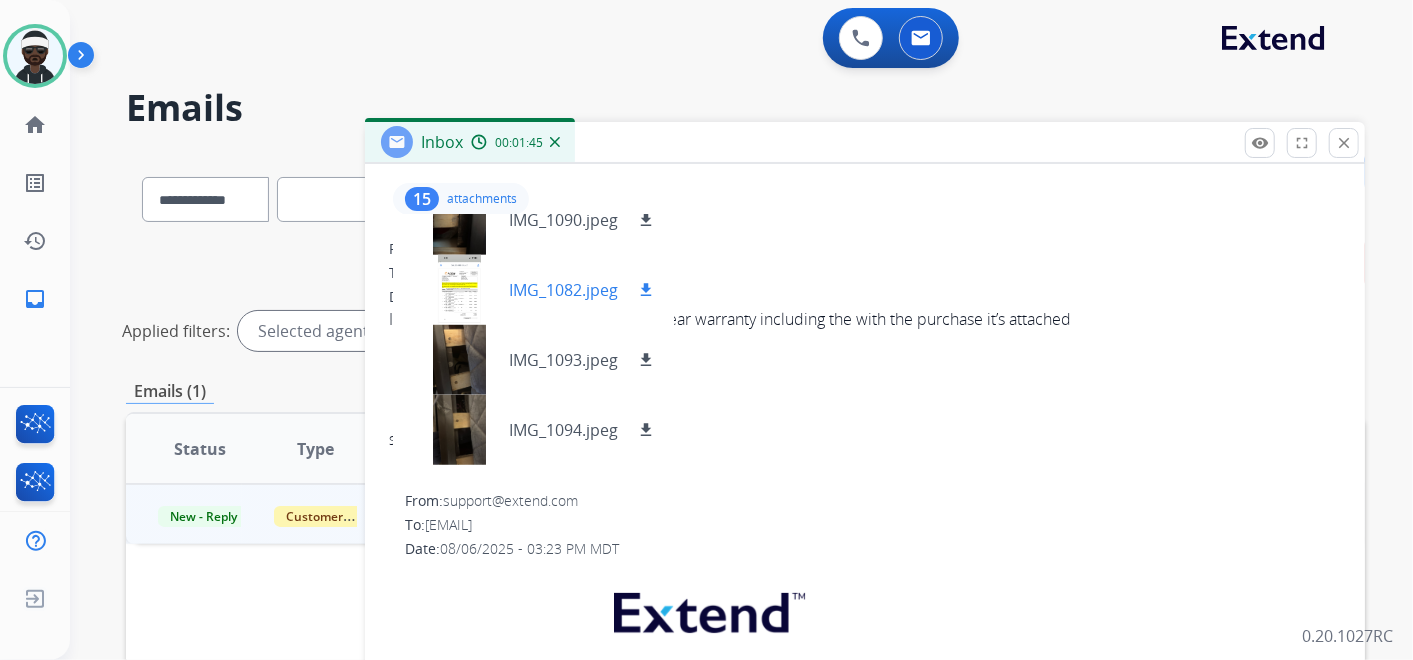 click at bounding box center (459, 290) 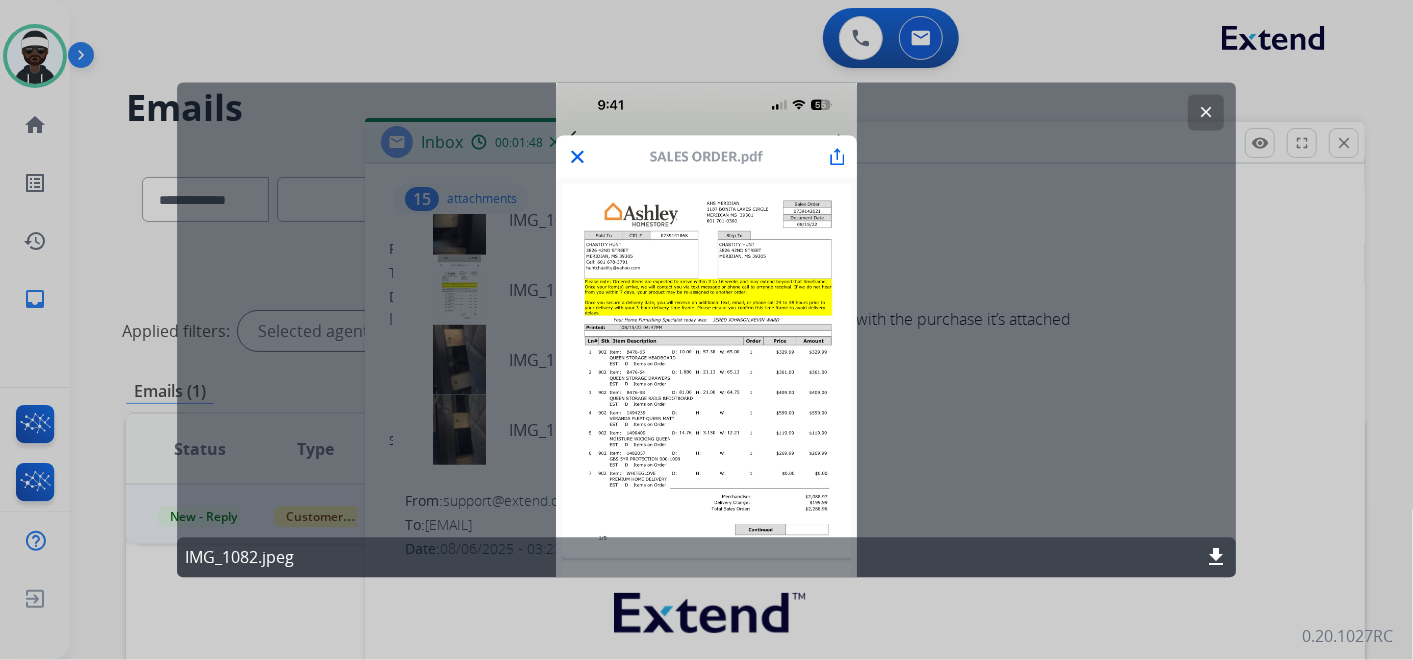 click on "clear IMG_1082.jpeg download" 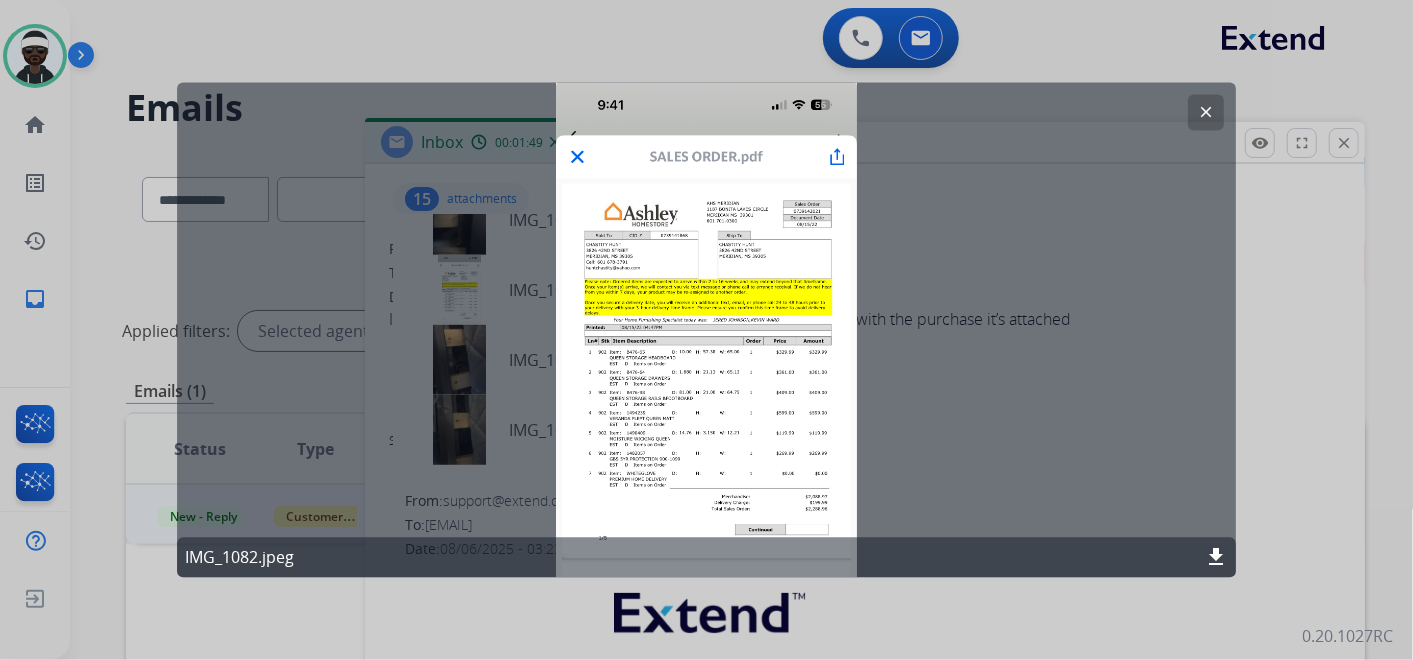 click on "clear" 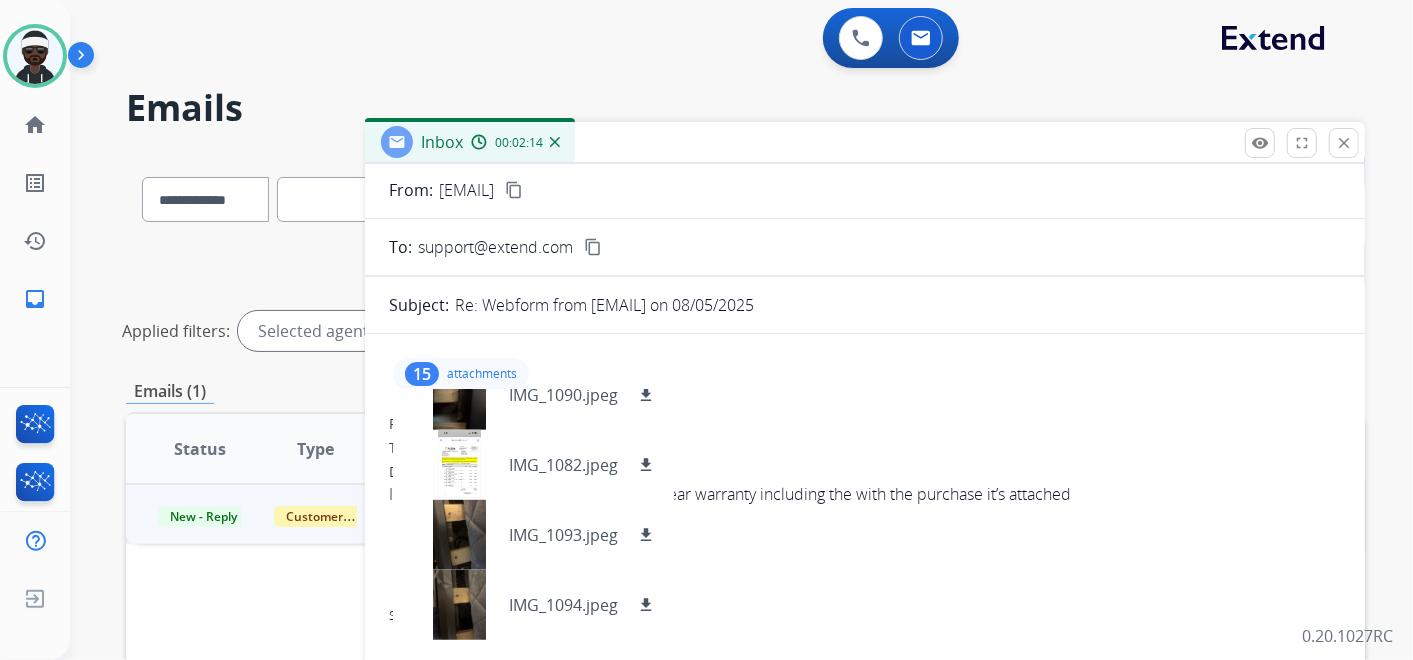 scroll, scrollTop: 0, scrollLeft: 0, axis: both 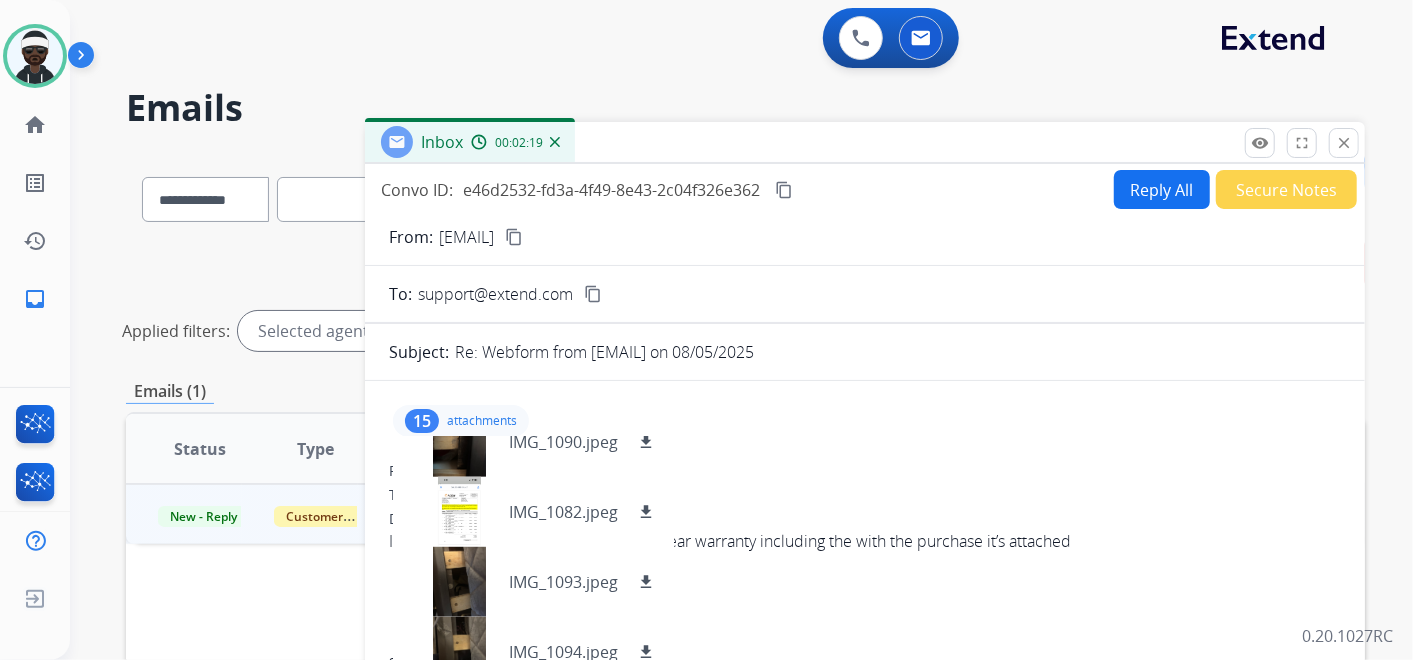 click on "15 attachments  IMG_1082.jpeg  download  IMG_1093.jpeg  download  IMG_1082.jpeg  download  IMG_1083.jpeg  download  IMG_1094.jpeg  download  IMG_1099.jpeg  download  IMG_1082.jpeg  download  IMG_1099.jpeg  download  IMG_1084.jpeg  download  IMG_1085.jpeg  download  IMG_1091.jpeg  download  IMG_1090.jpeg  download  IMG_1082.jpeg  download  IMG_1093.jpeg  download  IMG_1094.jpeg  download" at bounding box center (865, 421) 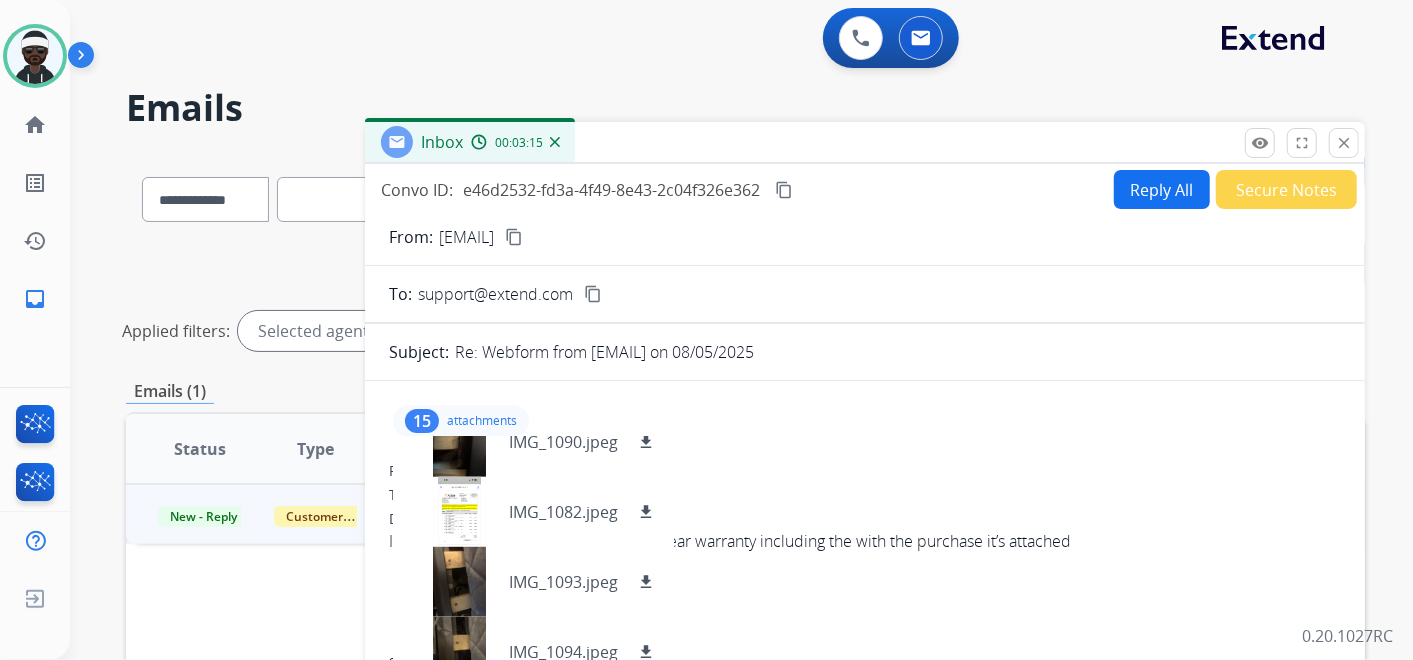 click on "From:  huntchastity@yahoo.com" at bounding box center (865, 471) 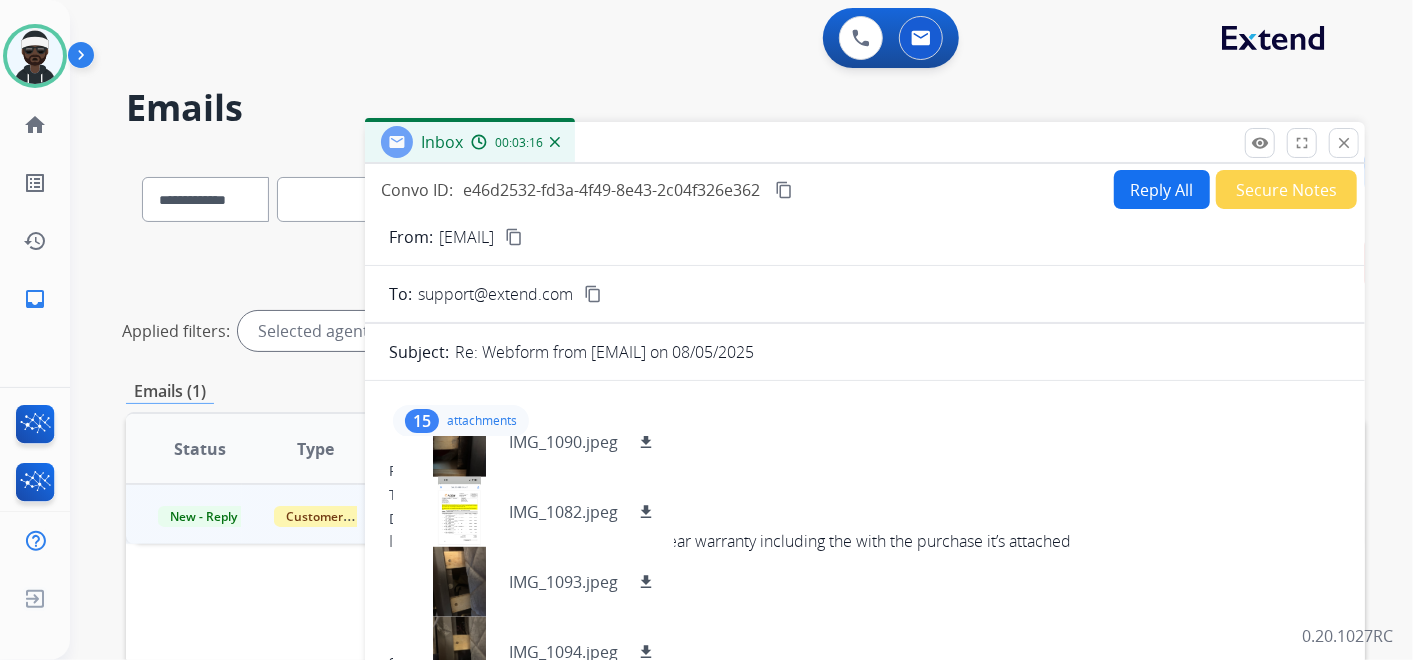 click on "From:  huntchastity@yahoo.com" at bounding box center [865, 471] 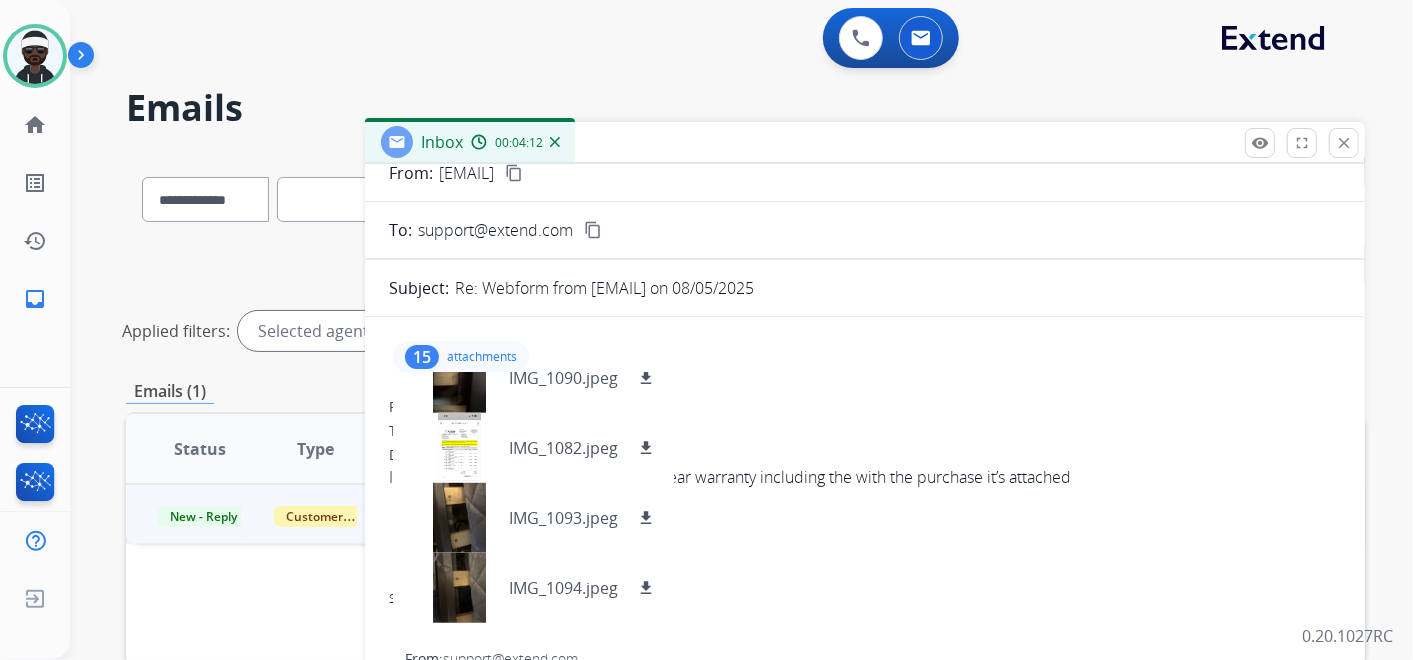 scroll, scrollTop: 111, scrollLeft: 0, axis: vertical 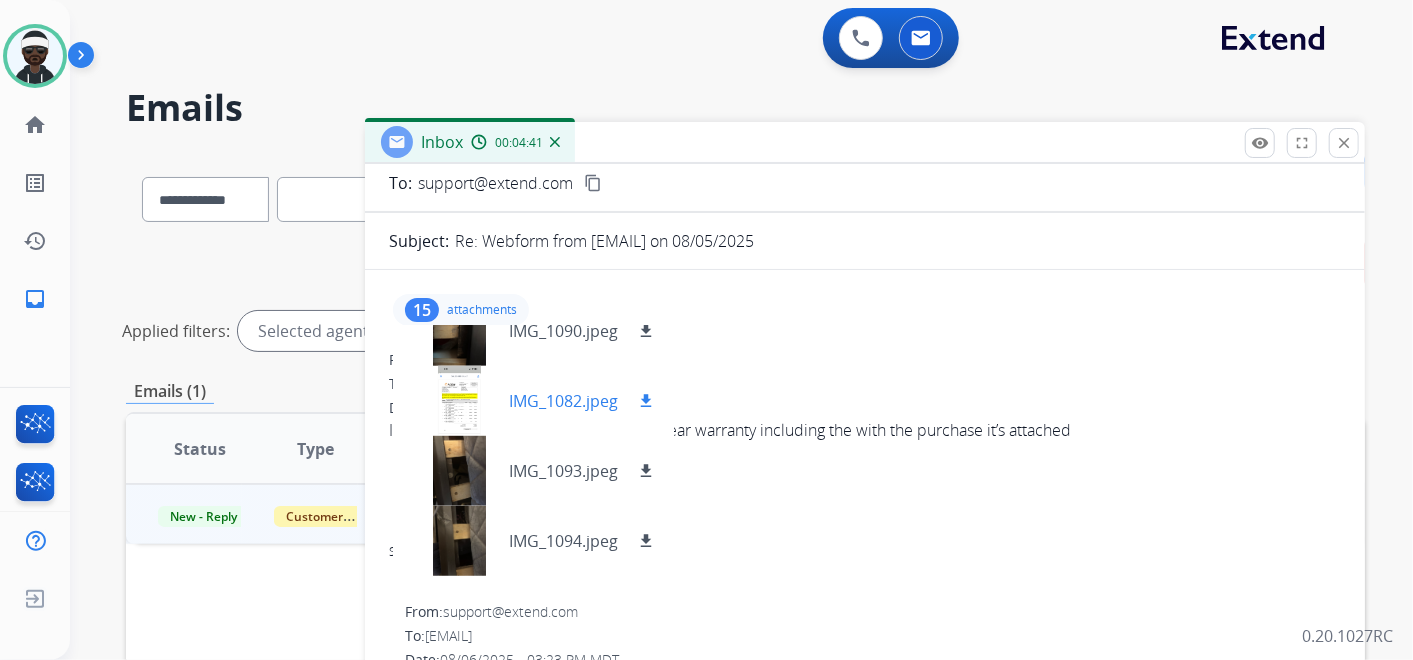 click at bounding box center (459, 401) 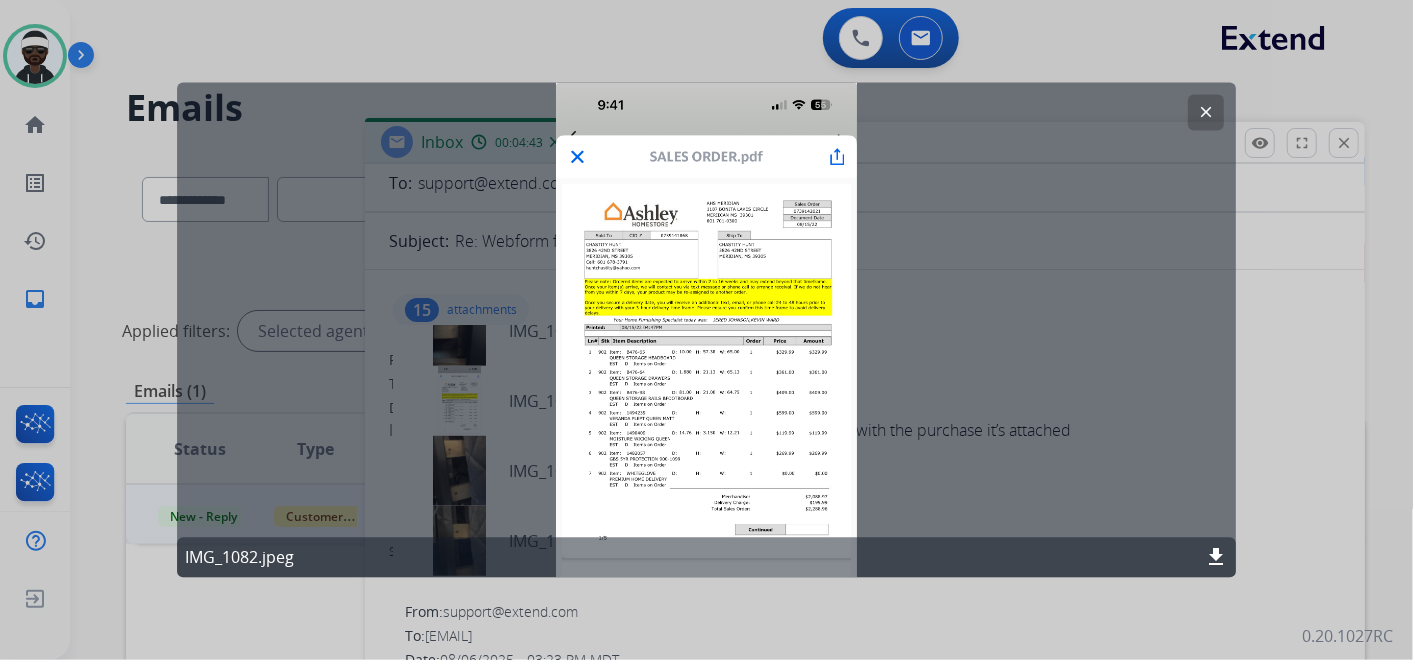 click on "clear IMG_1082.jpeg download" 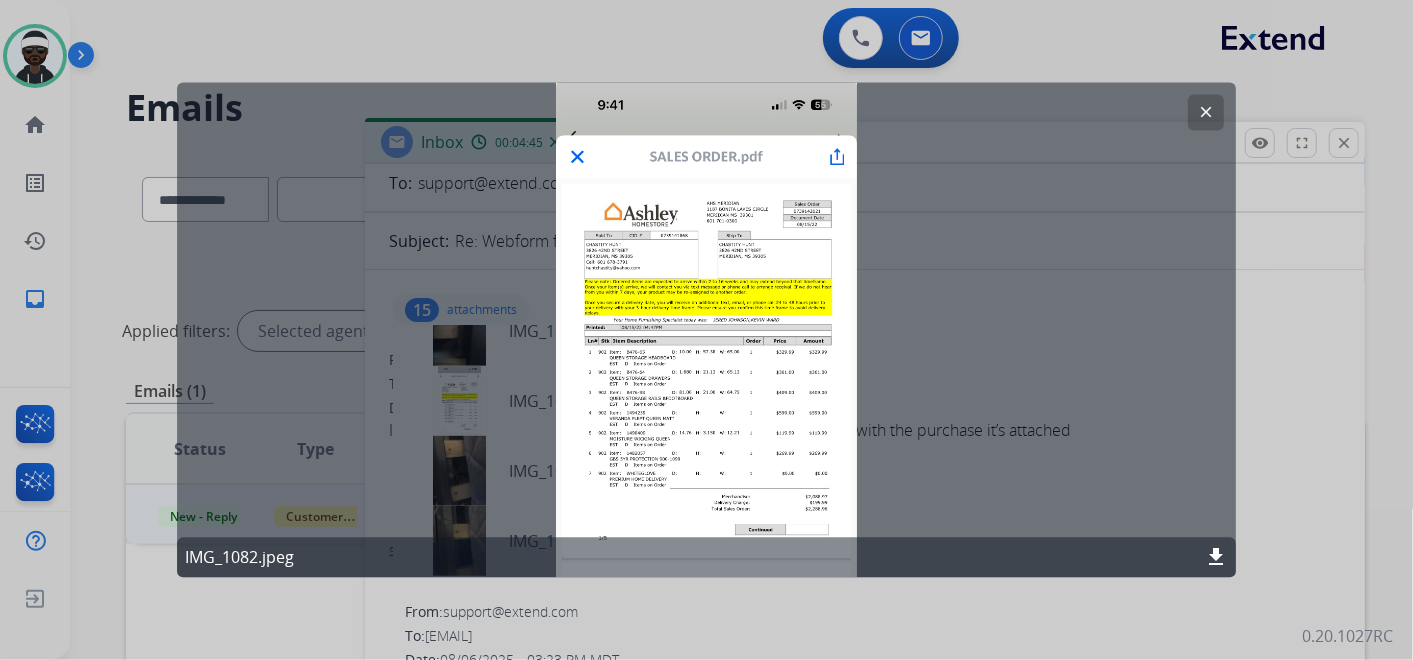click on "clear" 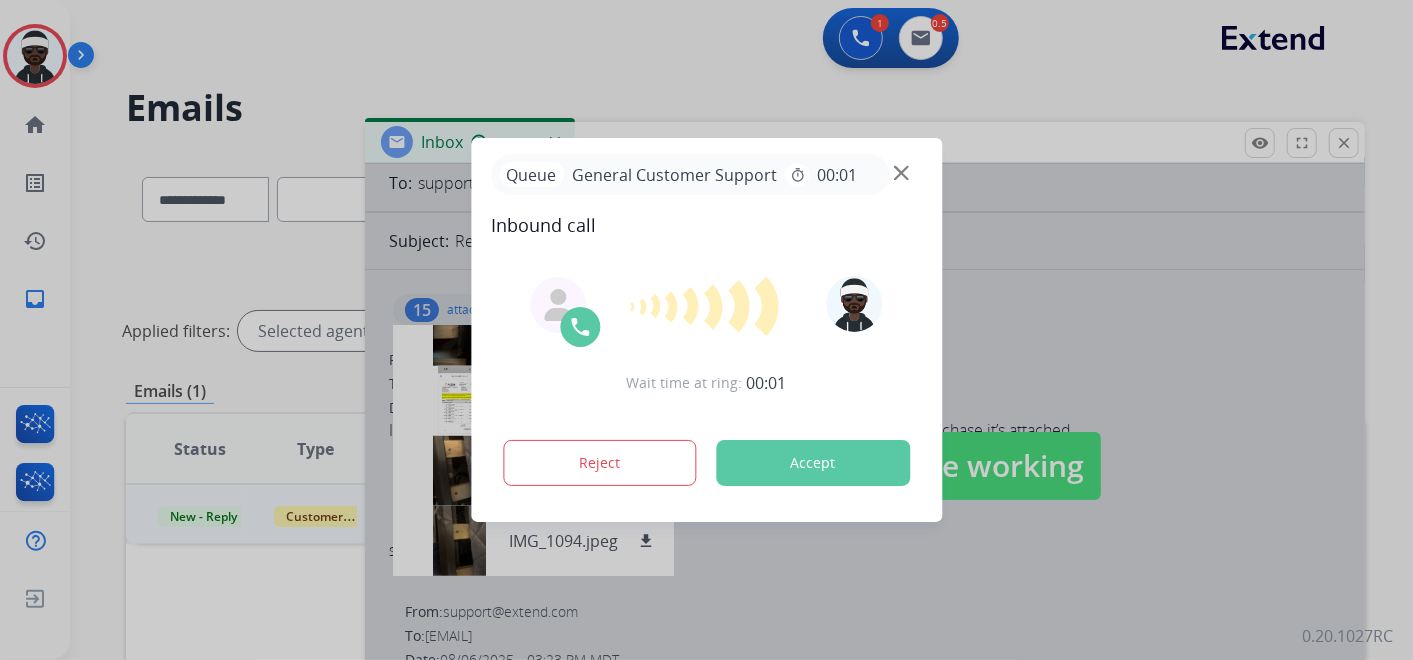 click on "Accept" at bounding box center [813, 463] 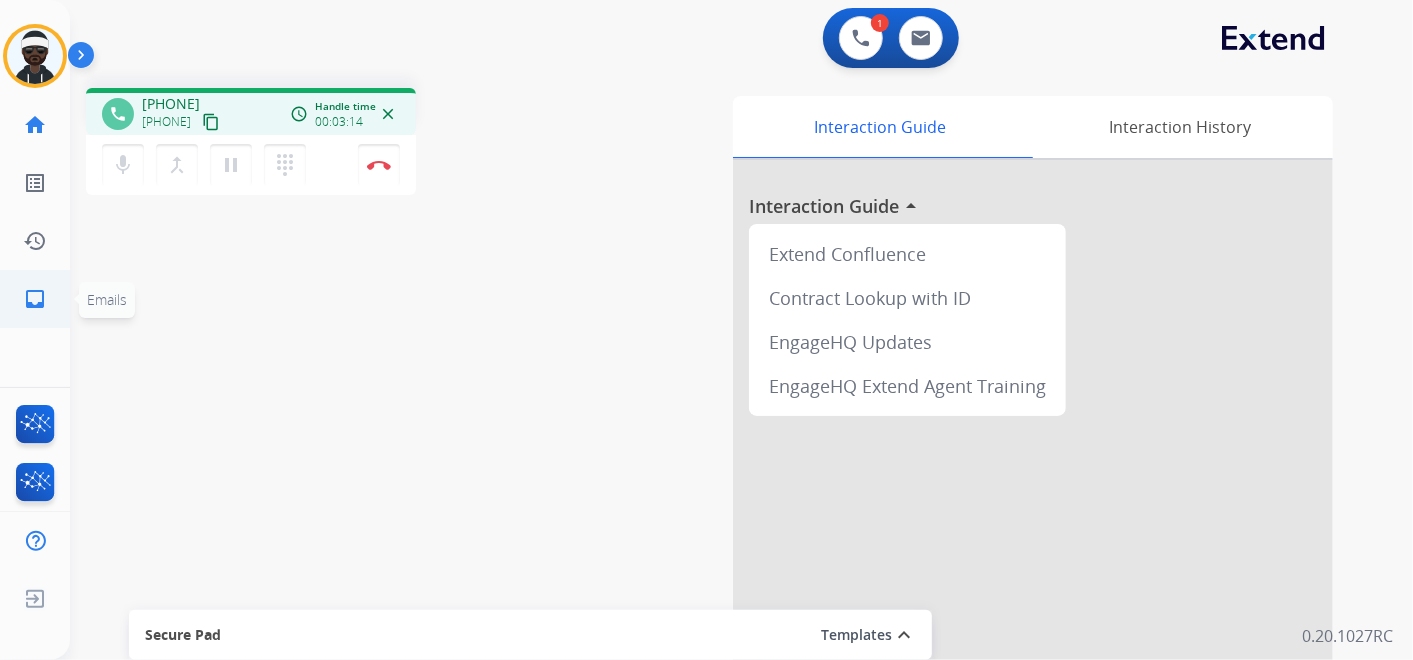 click on "inbox" 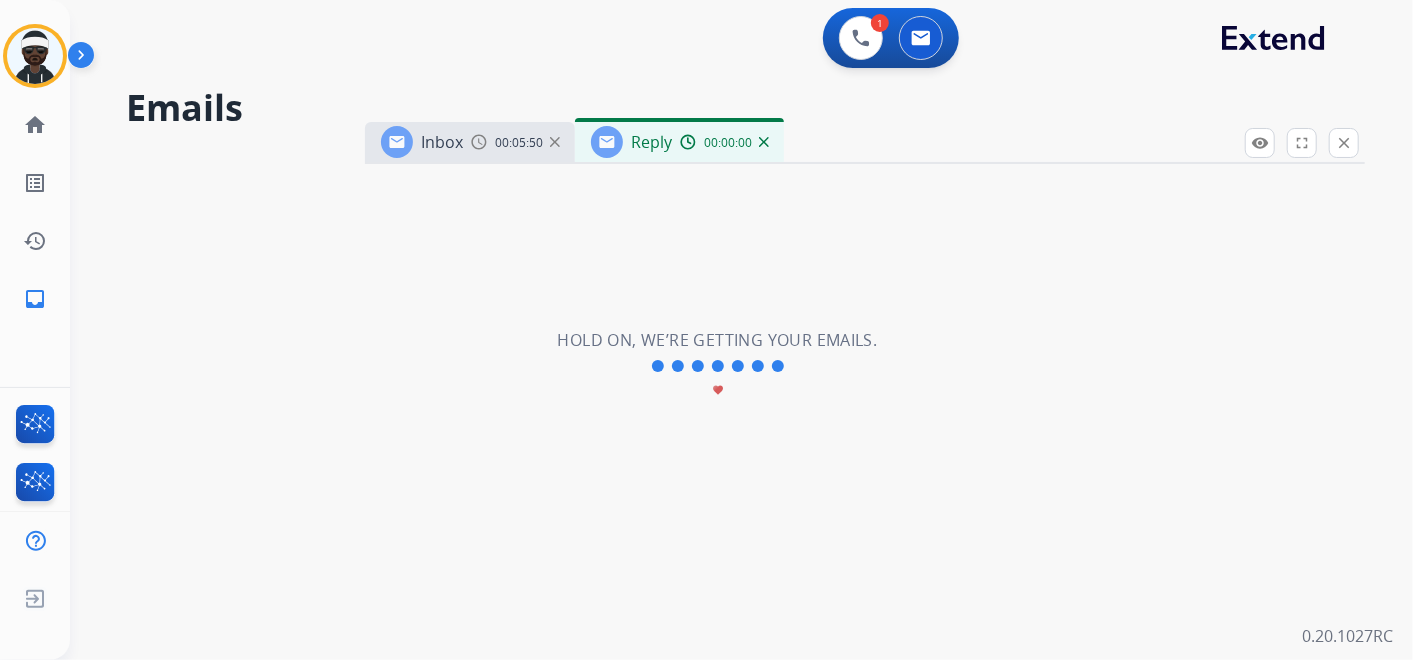 select on "**********" 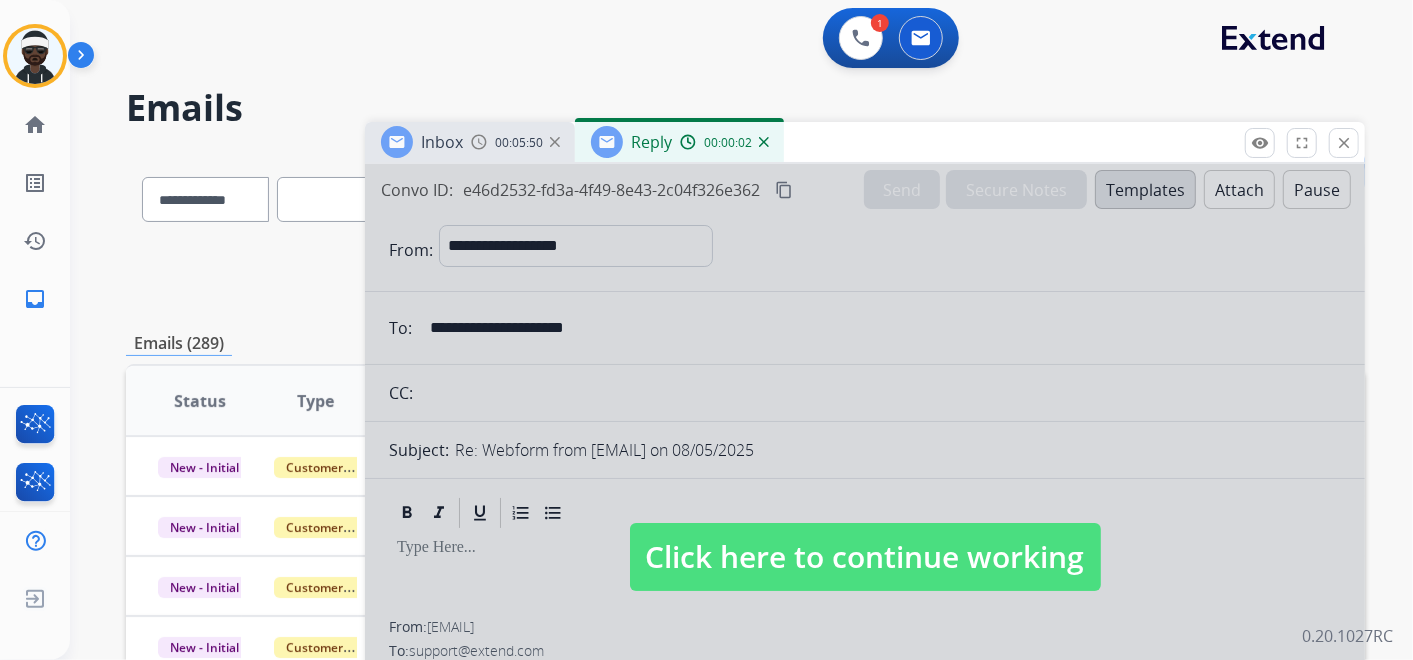 click at bounding box center [764, 142] 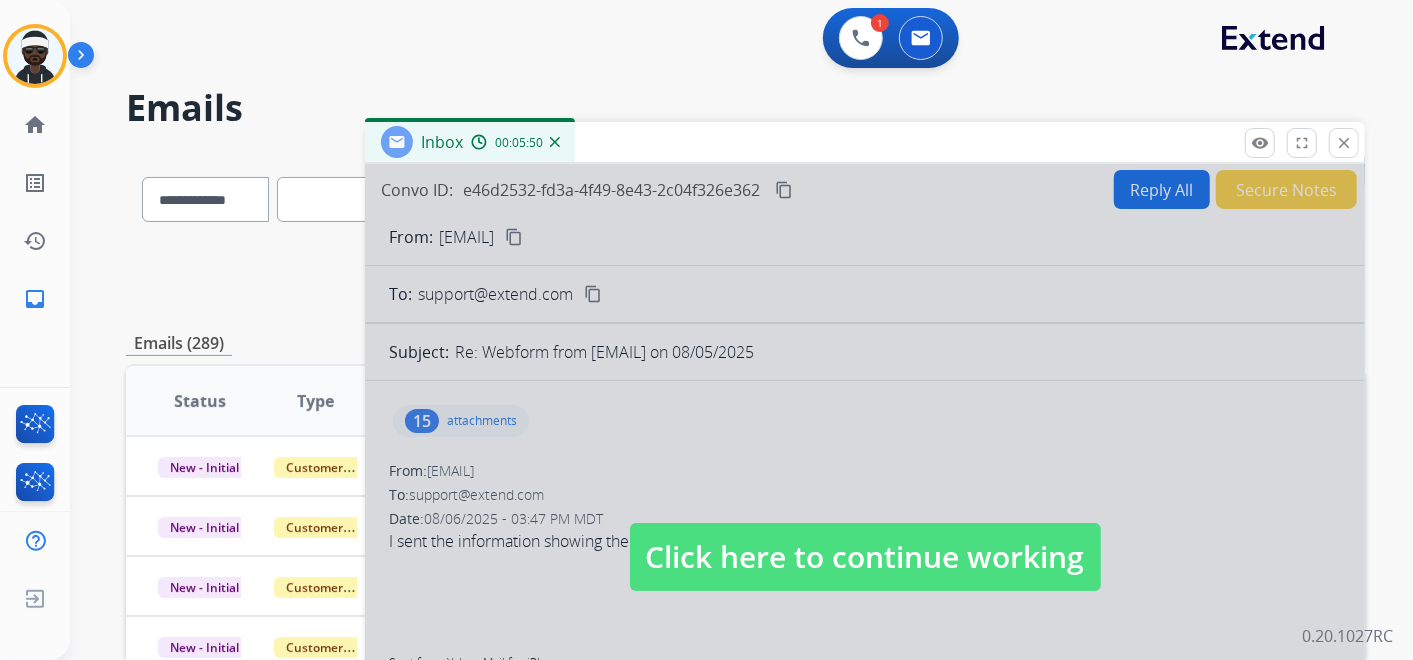 click at bounding box center (555, 142) 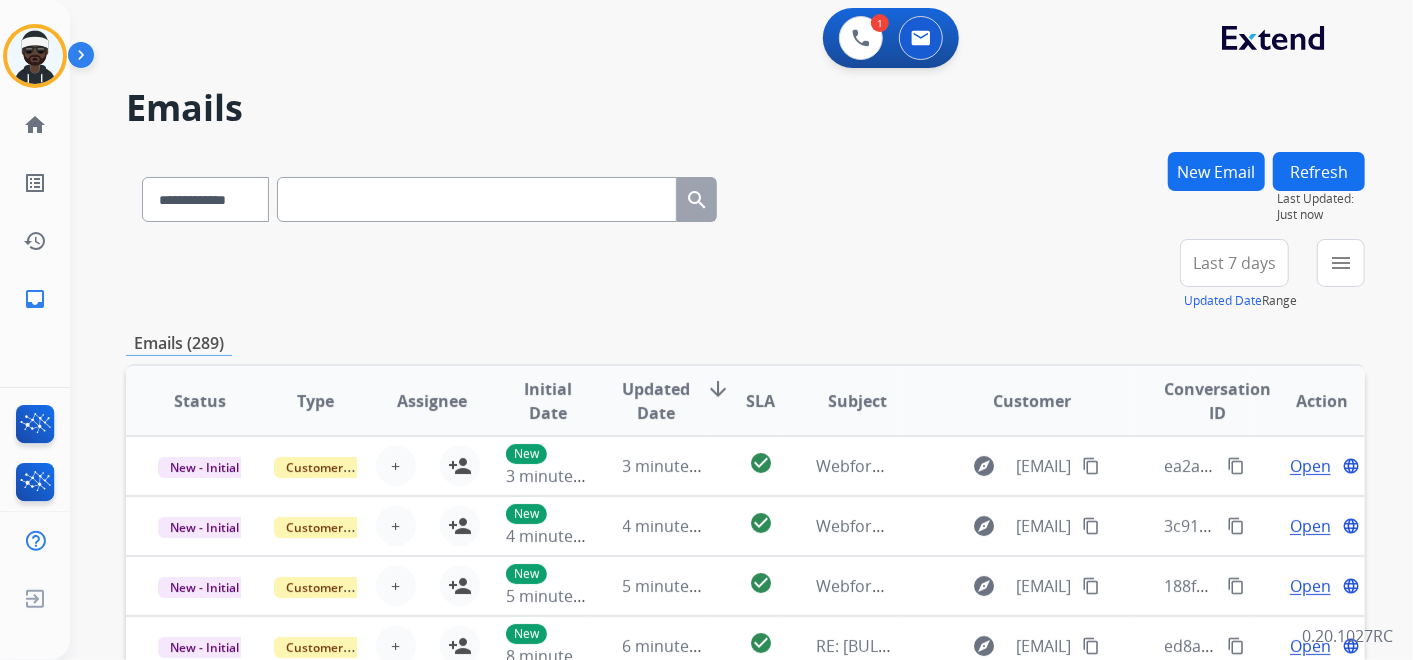 click at bounding box center [477, 199] 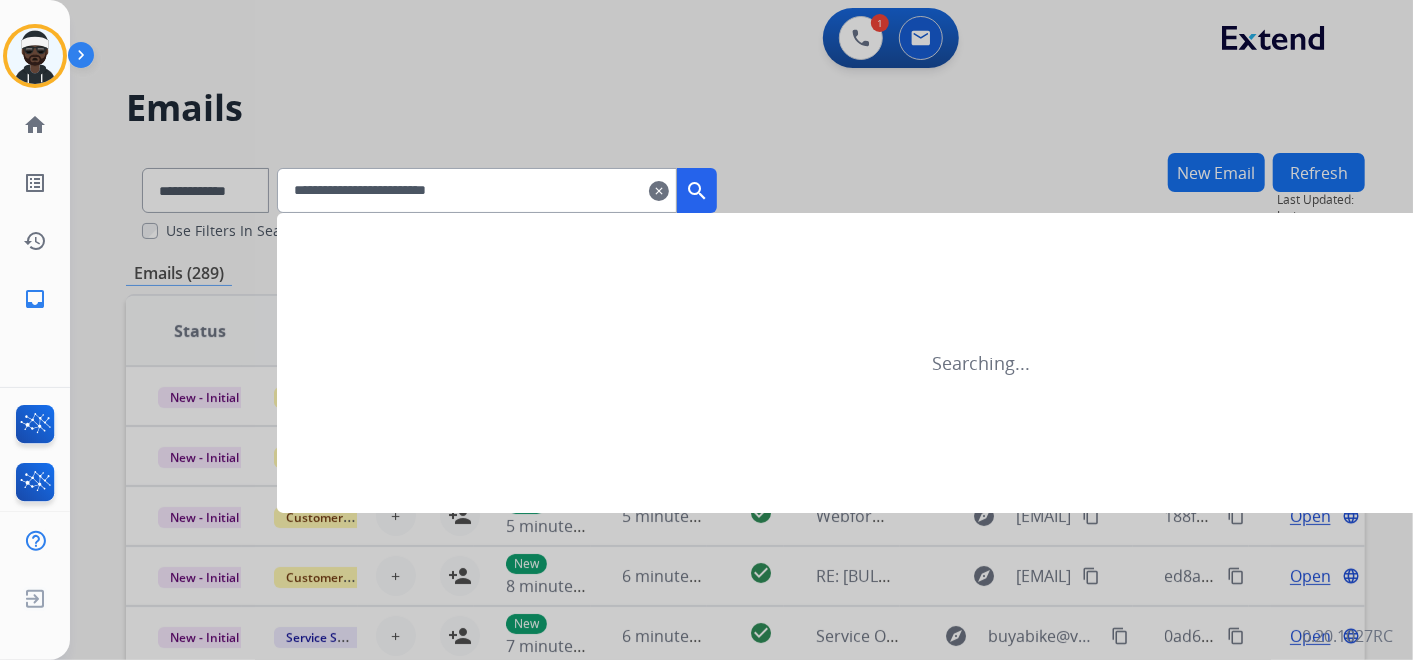 type on "**********" 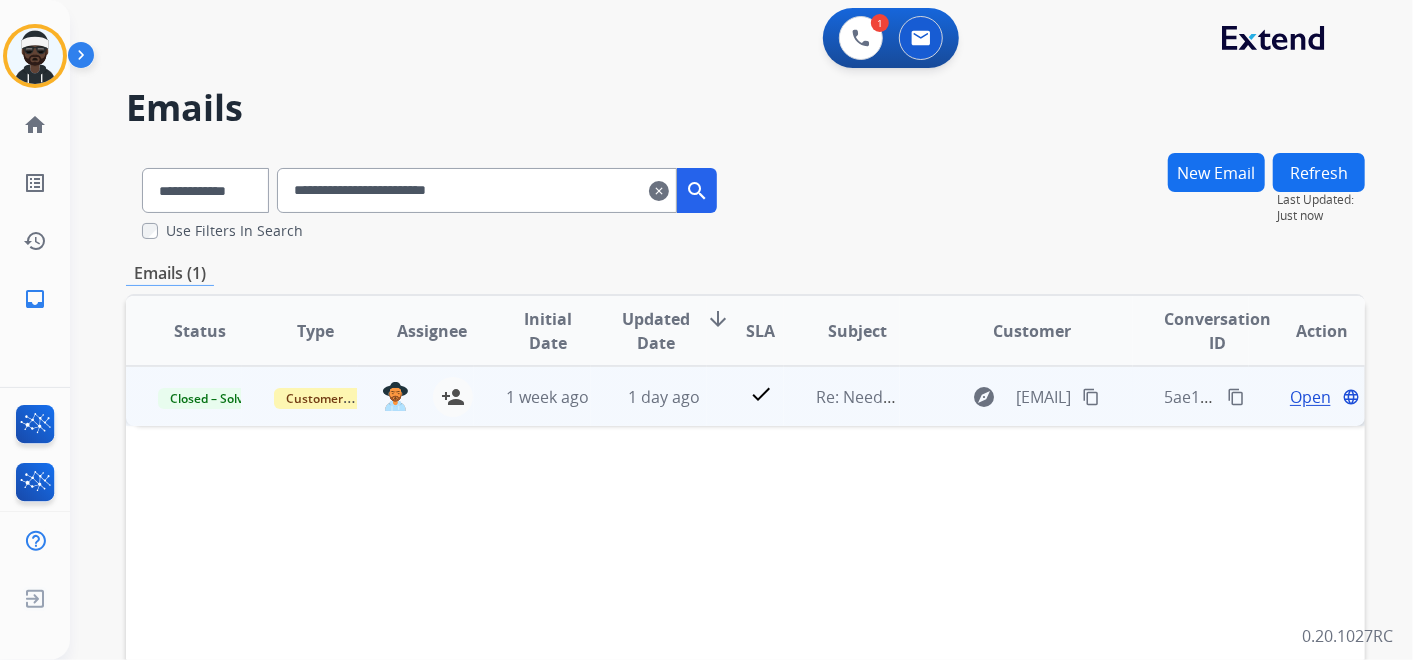 click on "explore jamesvandiver285@yahoo.com content_copy" at bounding box center [1016, 396] 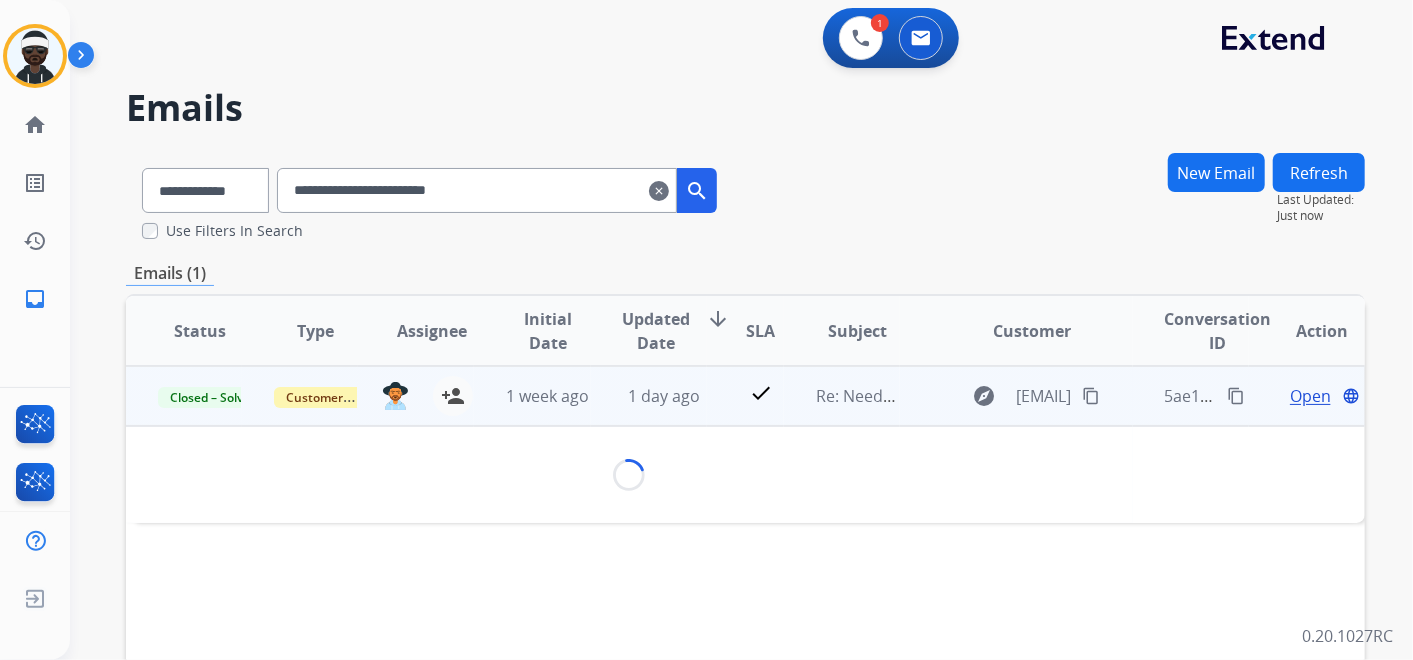 click on "Open" at bounding box center (1310, 396) 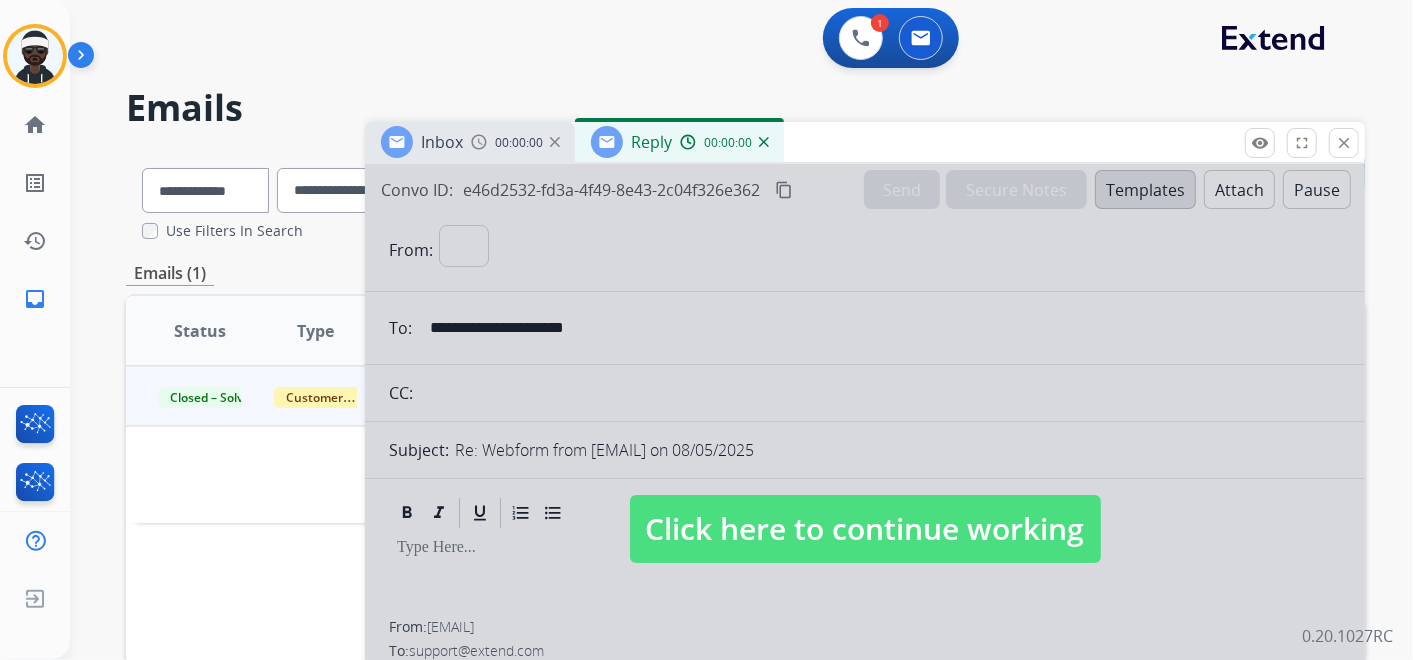 select on "**********" 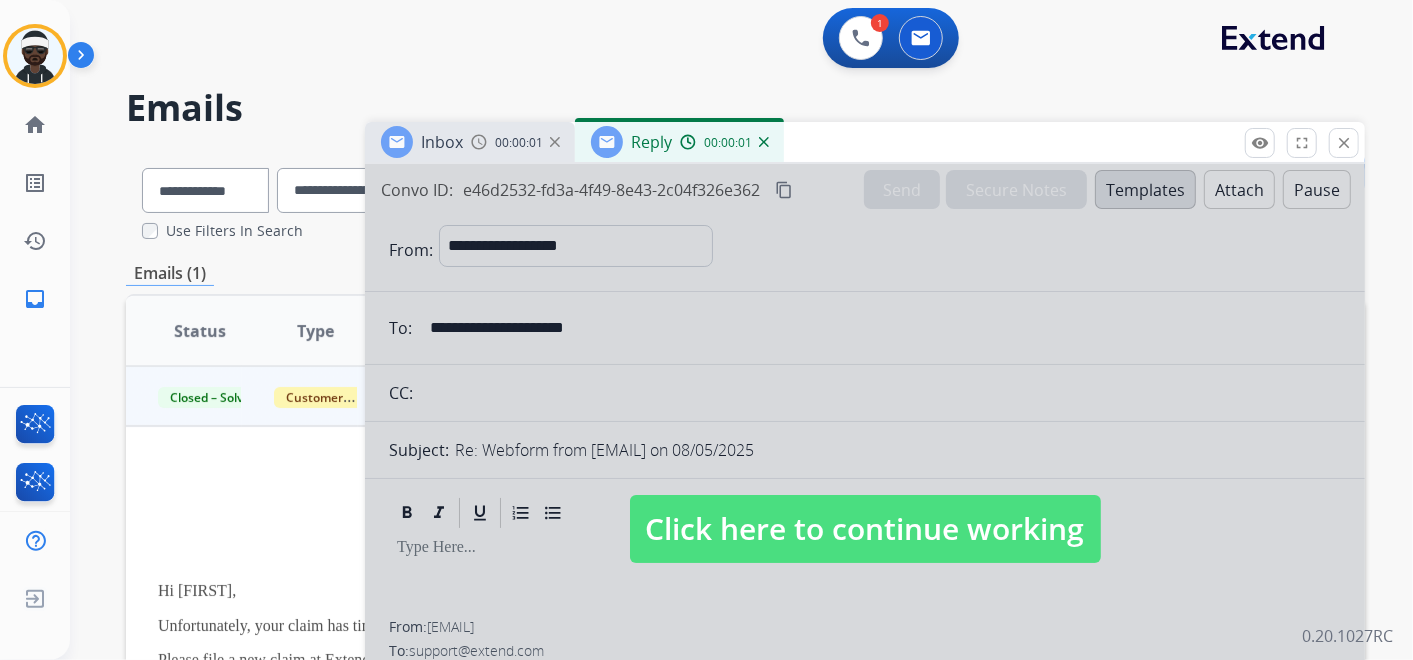 click on "Click here to continue working" at bounding box center [865, 529] 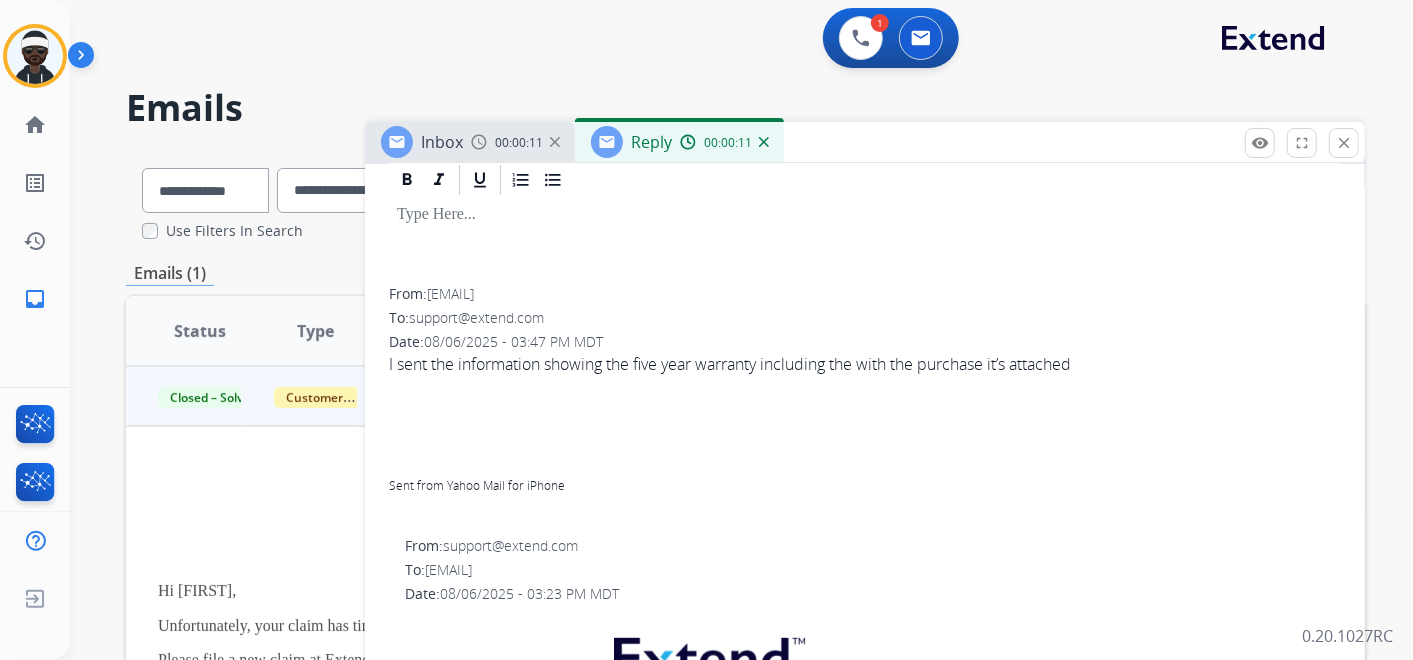 scroll, scrollTop: 0, scrollLeft: 0, axis: both 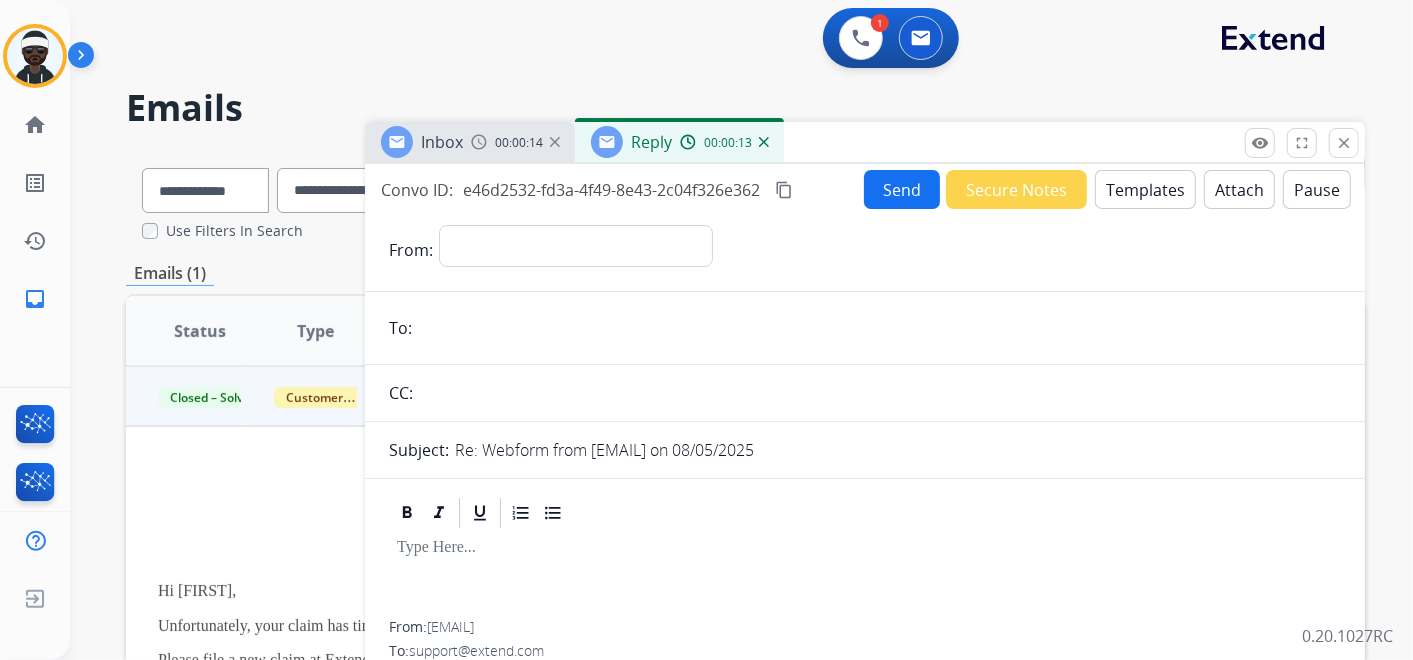 click on "00:00:14" at bounding box center [519, 143] 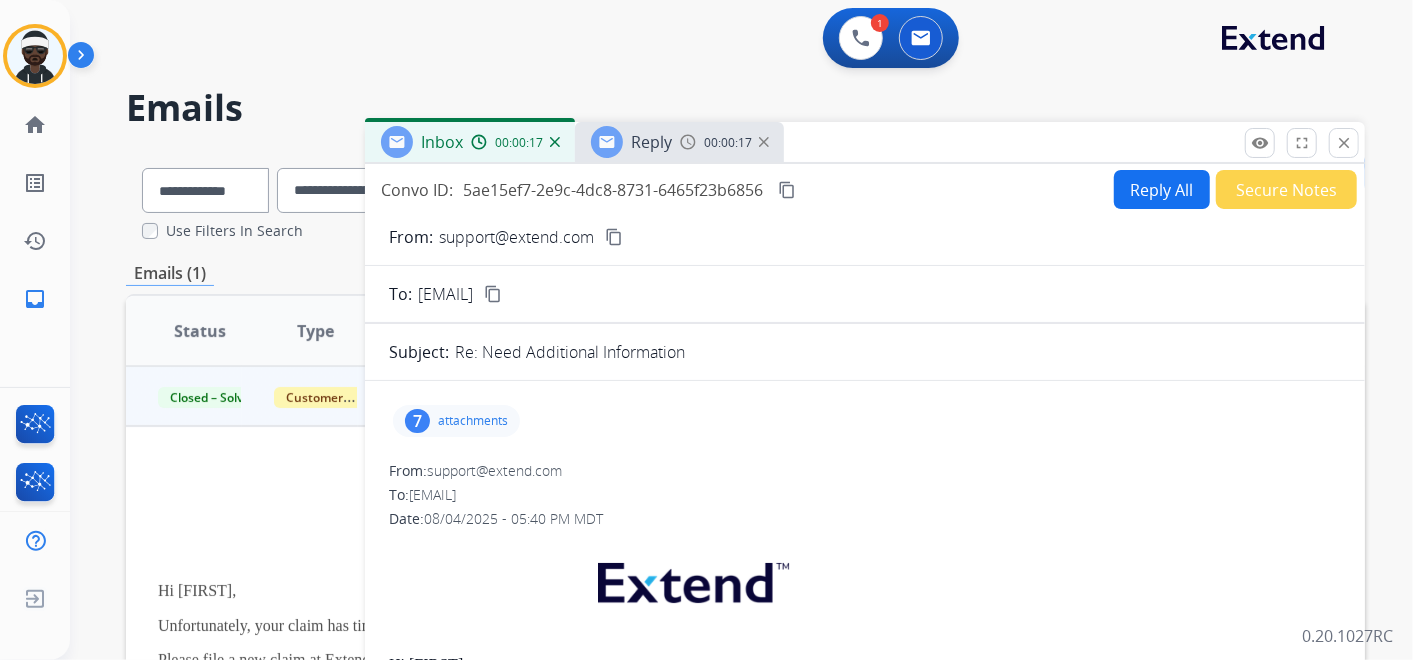 click on "7 attachments" at bounding box center (456, 421) 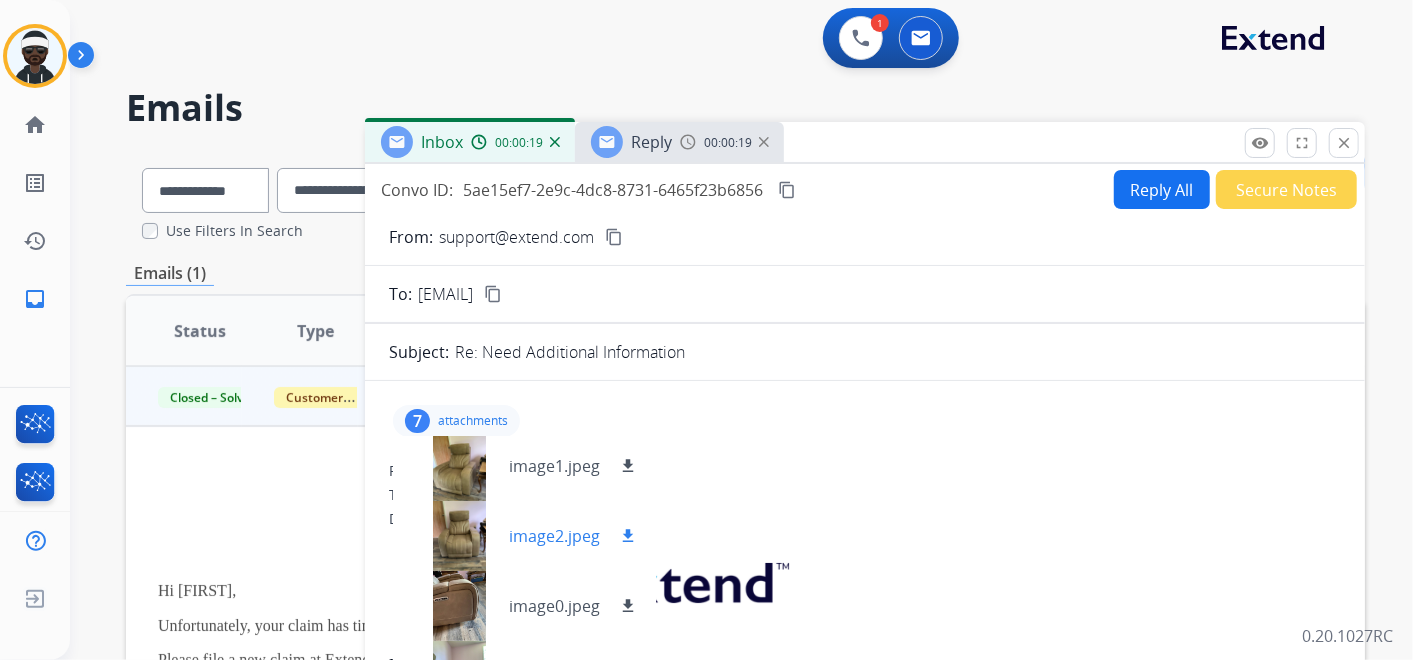 scroll, scrollTop: 111, scrollLeft: 0, axis: vertical 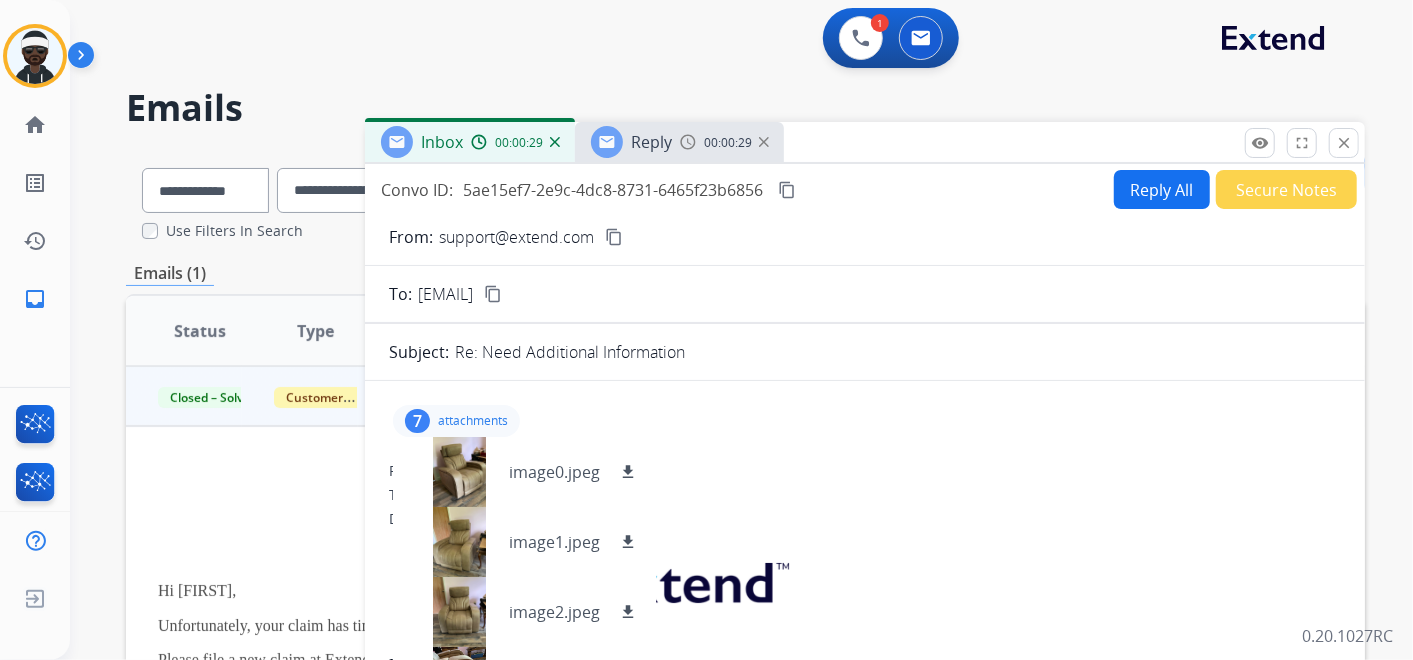 click on "7 attachments  image0.jpeg  download  image1.jpeg  download  image2.jpeg  download  image0.jpeg  download  image1.jpeg  download  image2.jpeg  download  image3.jpeg  download  From:  support@extend.com   To:  jamesvandiver285@yahoo.com  Date:  08/04/2025 - 05:40 PM MDT Hi James, Unfortunately, your claim has timed out and has been closed.  Please file a new claim at Extend.com for further assistance. Thanks for being an Extend customer. Extend Customer Support support@extend.com | www.extend.com If you have any questions or need further assistance, reply to this email or give us a call at (877) 248-7707 Monday-Friday 9:00AM - 8:00PM EST or Saturdays and Sundays 9:00AM - 2:00PM EST.  From:  jamesvandiver285@yahoo.com   To:  support@extend.com  Date:  08/04/2025 - 03:51 PM MDT Sent from my iPhone  From:  support@extend.com   To:  jamesvandiver285@yahoo.com  Date:  07/31/2025 - 04:10 PM MDT Hi James, Thank you for reaching out to Extend. A photo of the whole product with all edges visible.  From:   To:   Date:" at bounding box center [865, 1743] 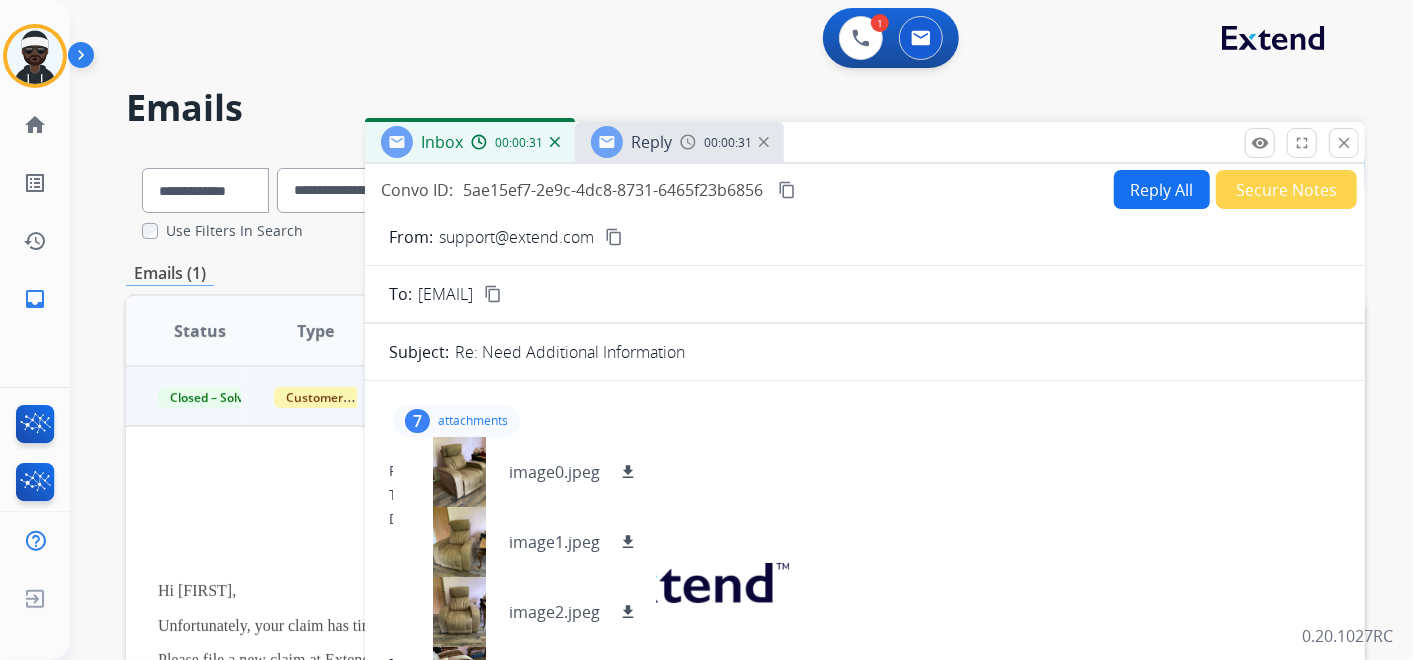 click on "7" at bounding box center (417, 421) 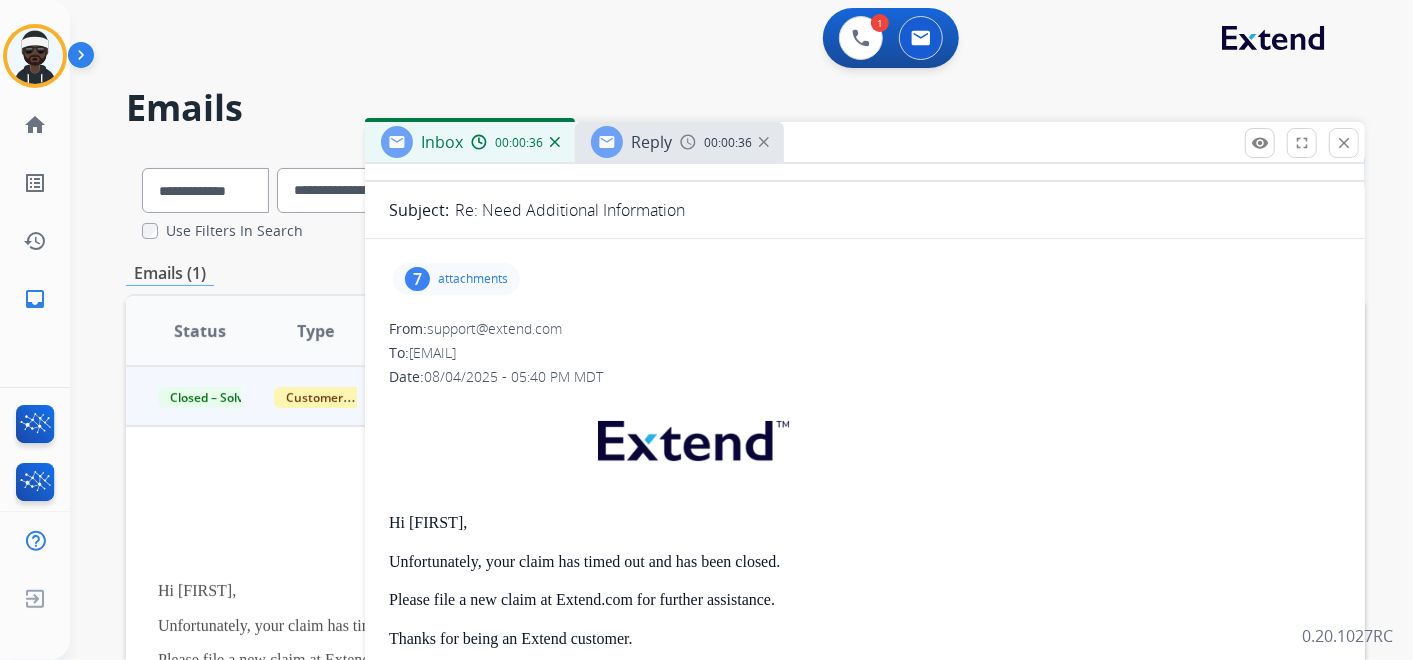 scroll, scrollTop: 0, scrollLeft: 0, axis: both 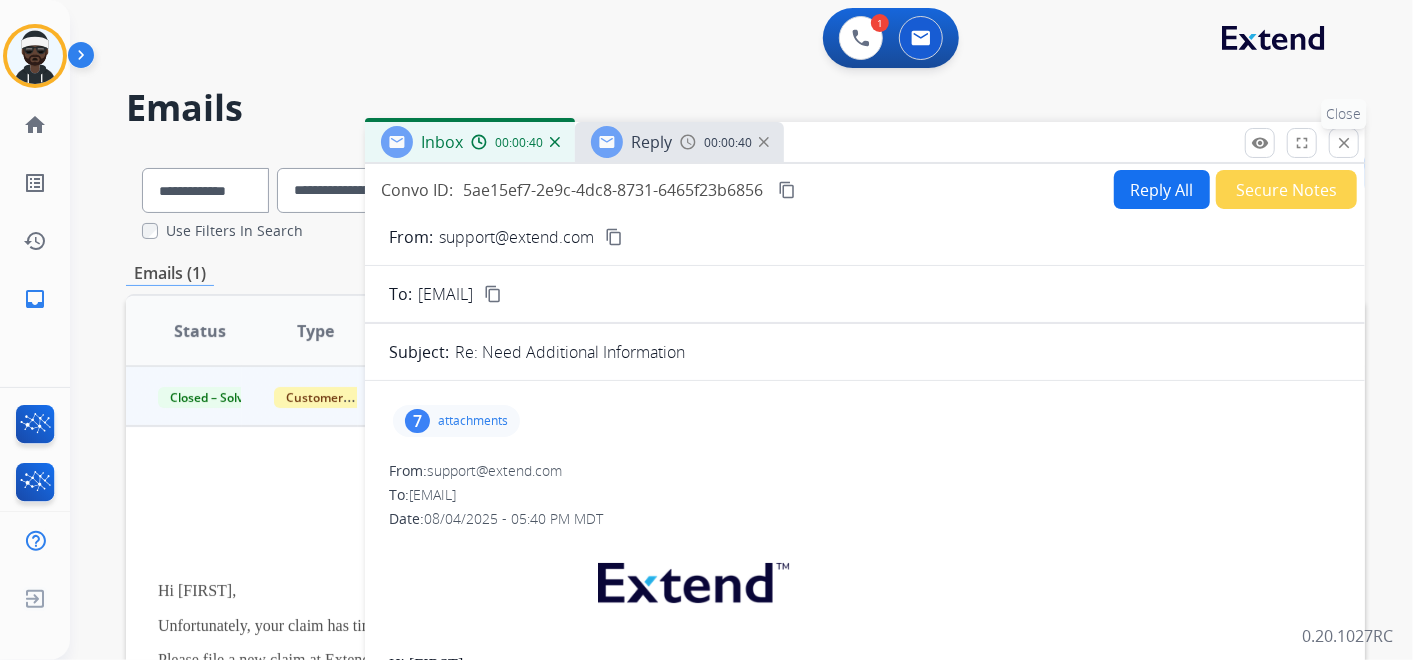 click on "close" at bounding box center (1344, 143) 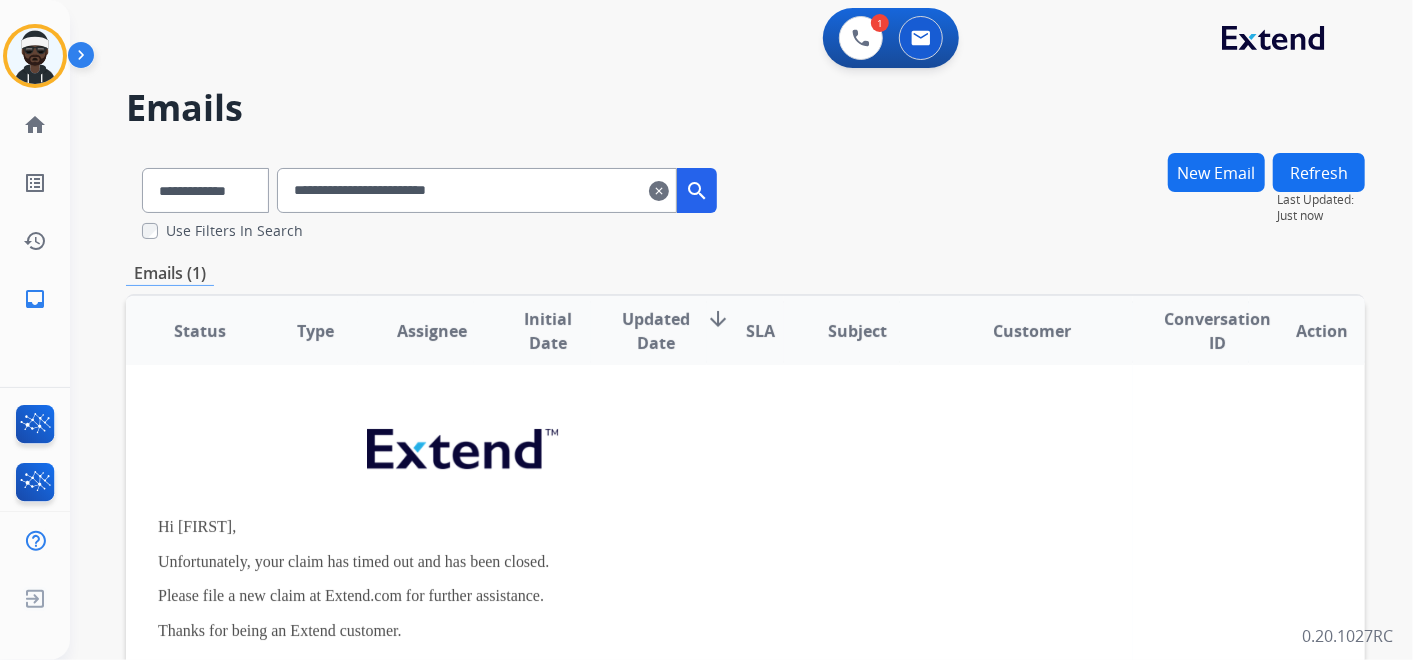 scroll, scrollTop: 97, scrollLeft: 0, axis: vertical 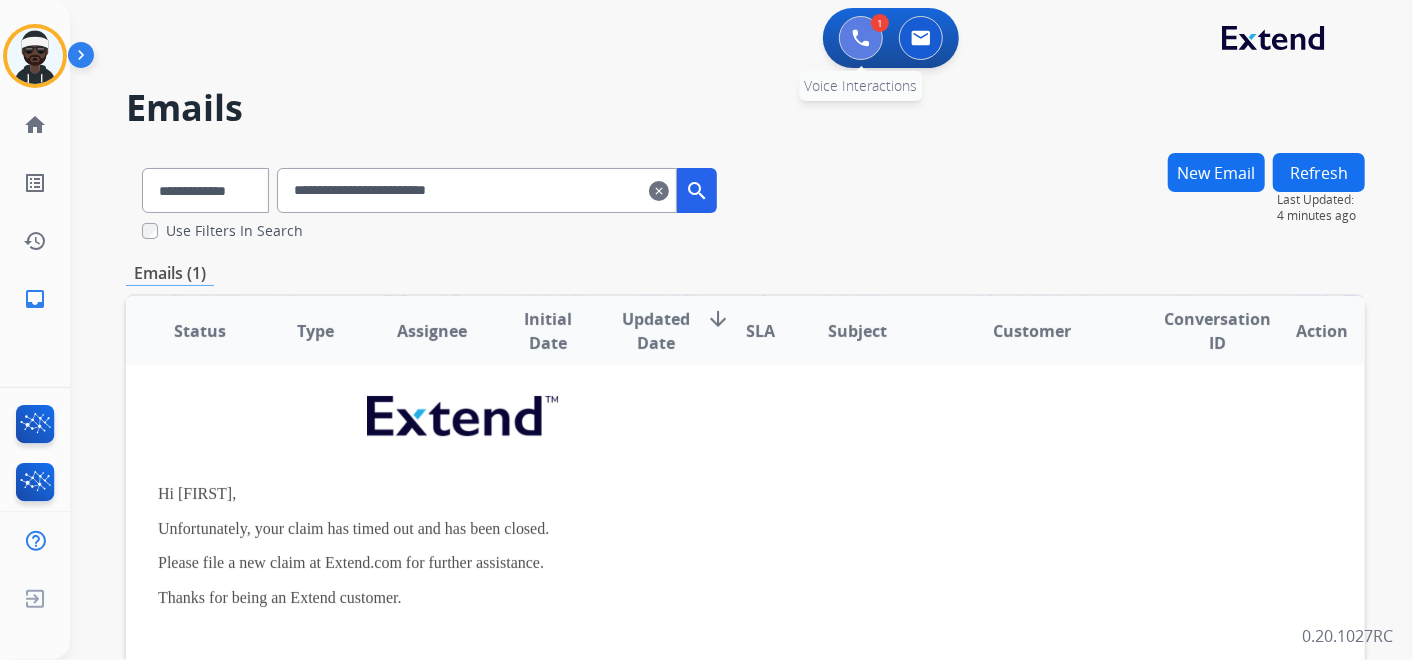 click at bounding box center [861, 38] 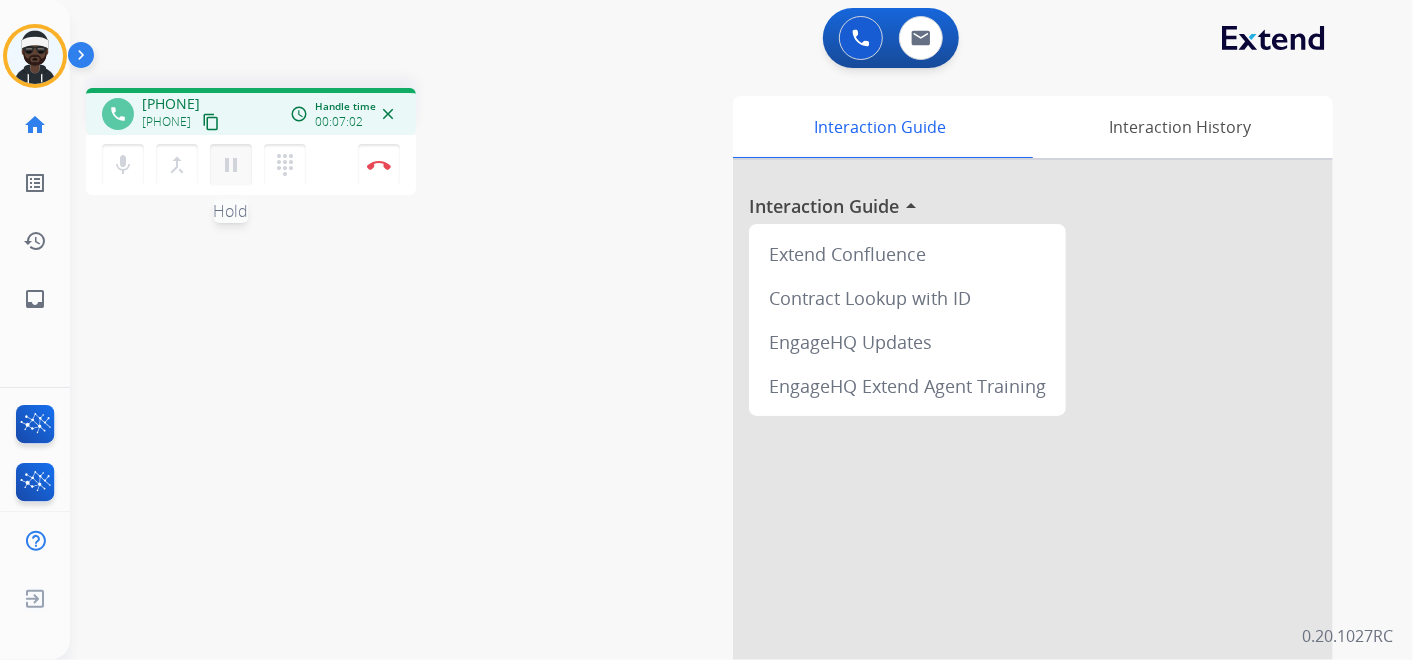 click on "pause" at bounding box center [231, 165] 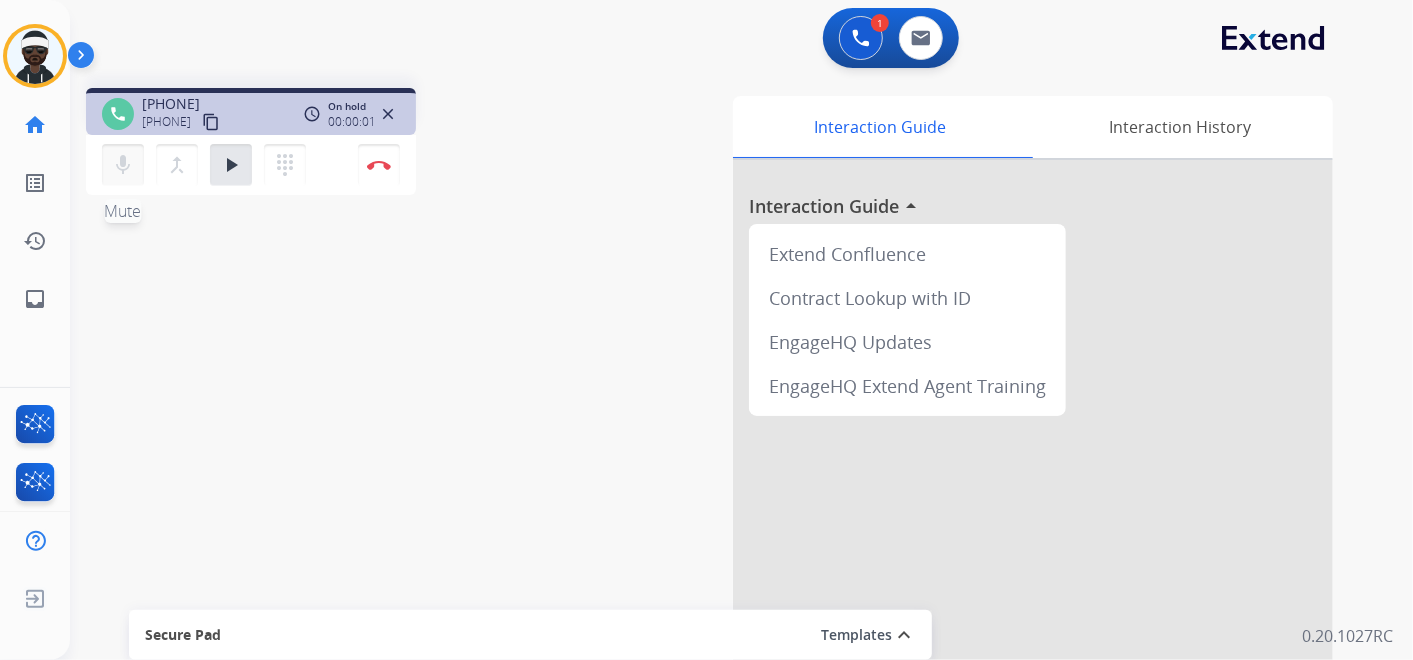 click on "mic" at bounding box center [123, 165] 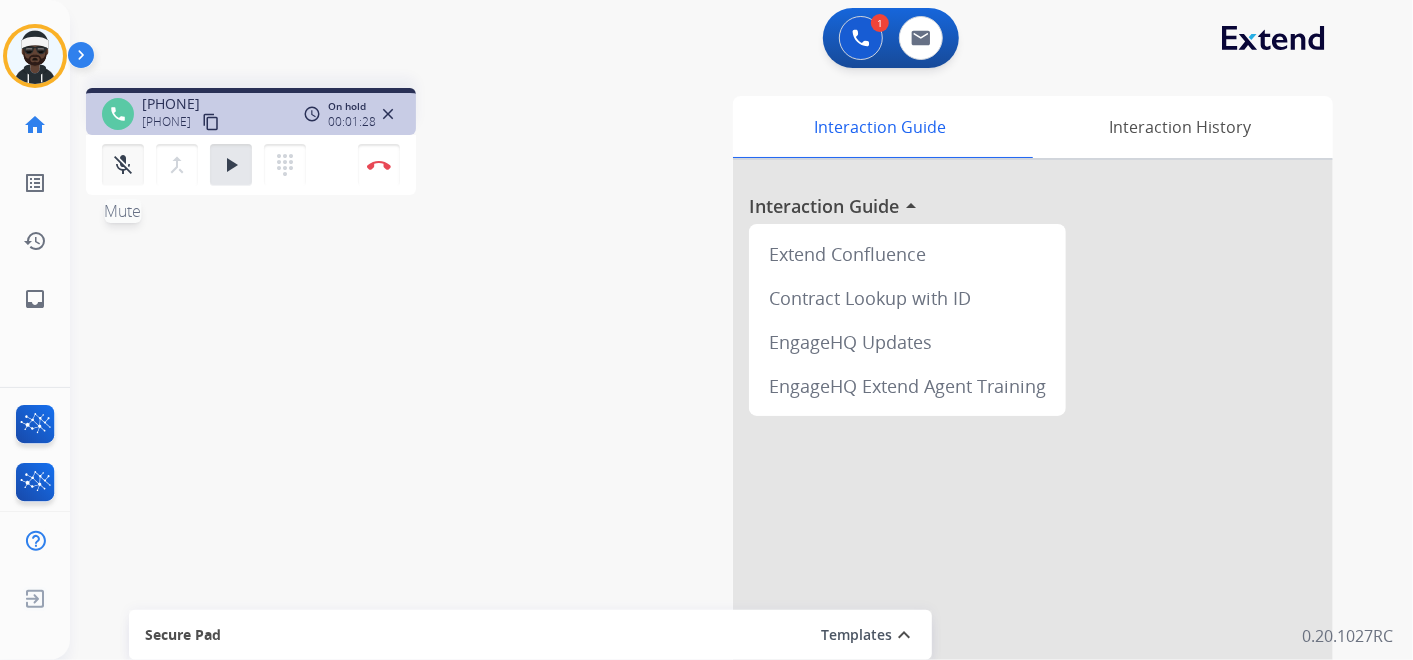 click on "mic_off" at bounding box center (123, 165) 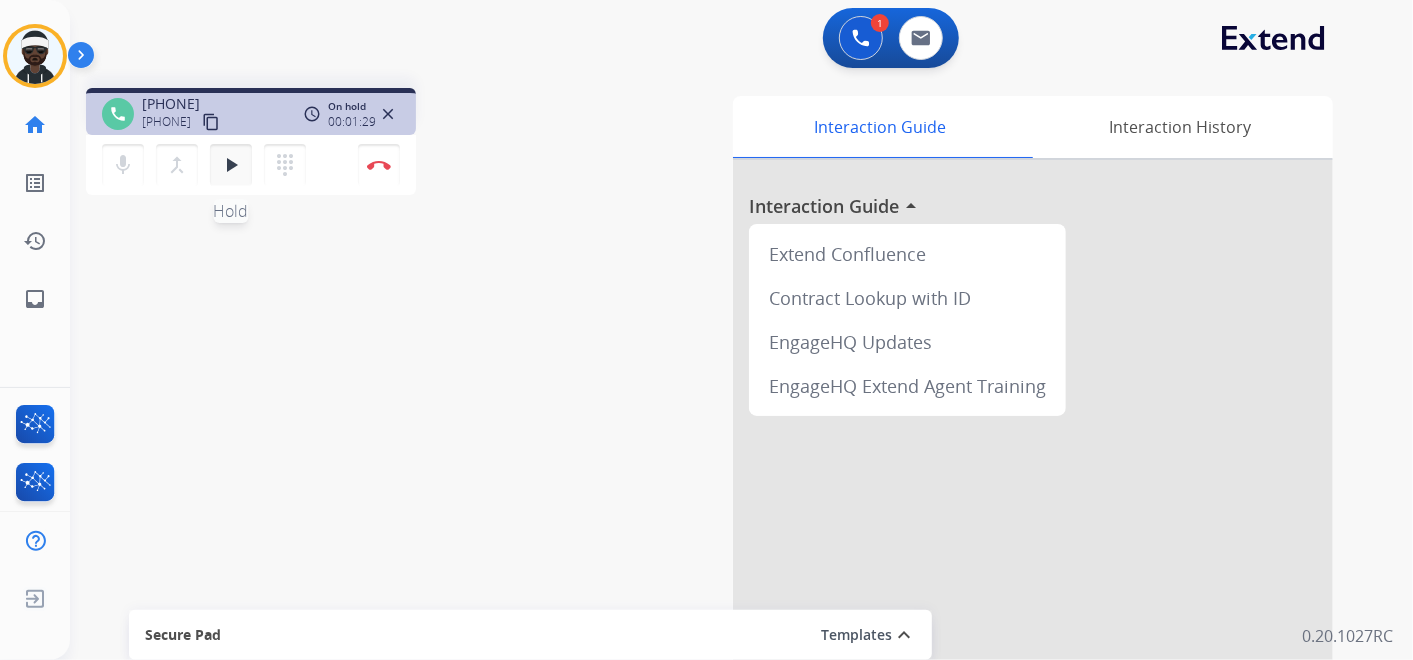 click on "play_arrow" at bounding box center (231, 165) 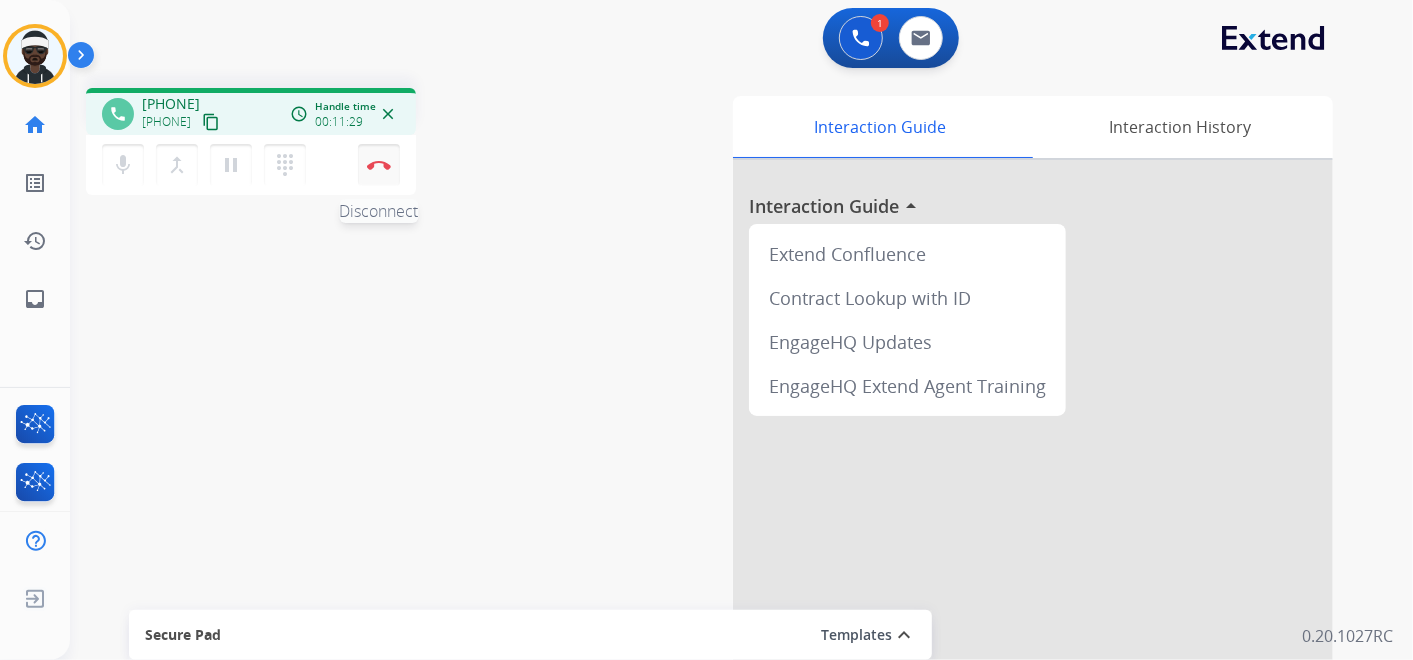 click on "Disconnect" at bounding box center [379, 165] 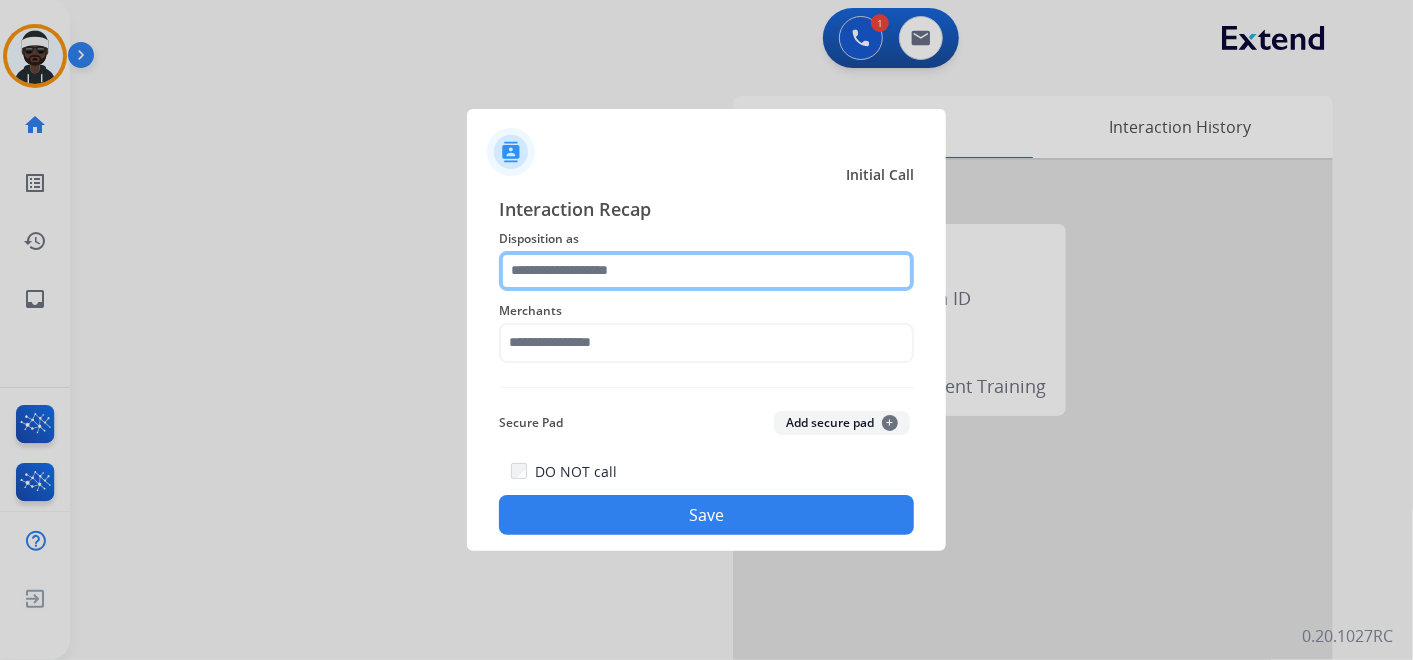 click 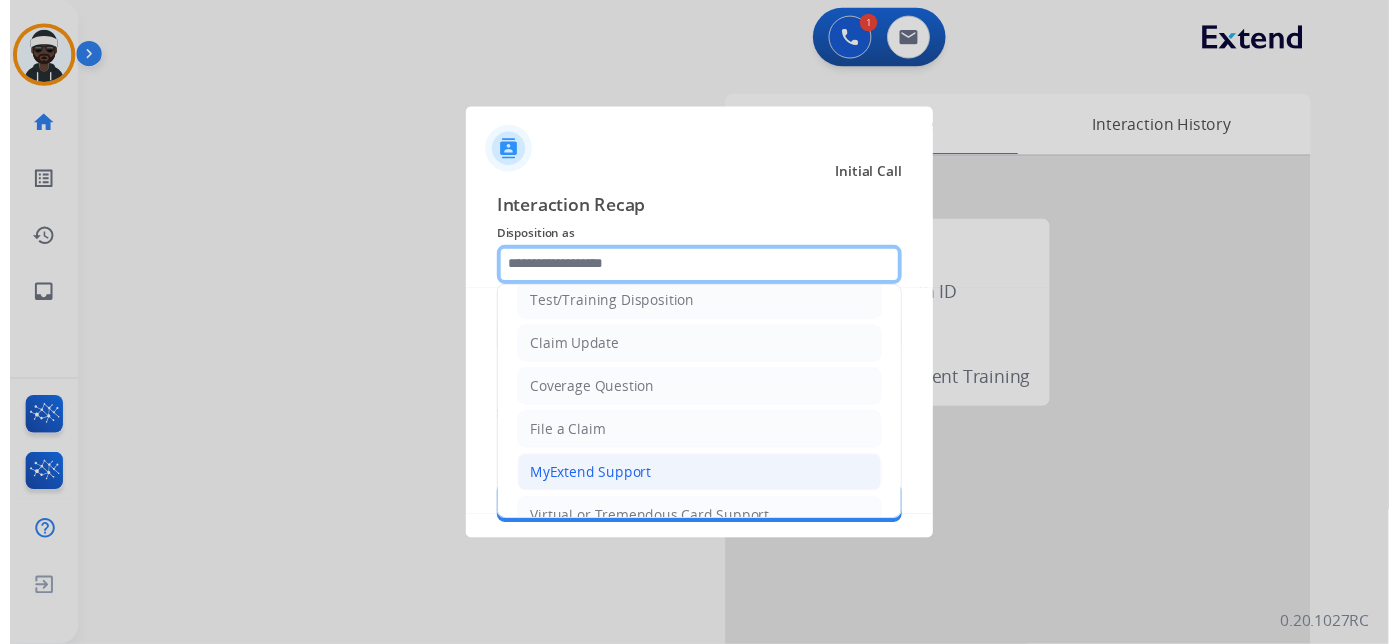 scroll, scrollTop: 111, scrollLeft: 0, axis: vertical 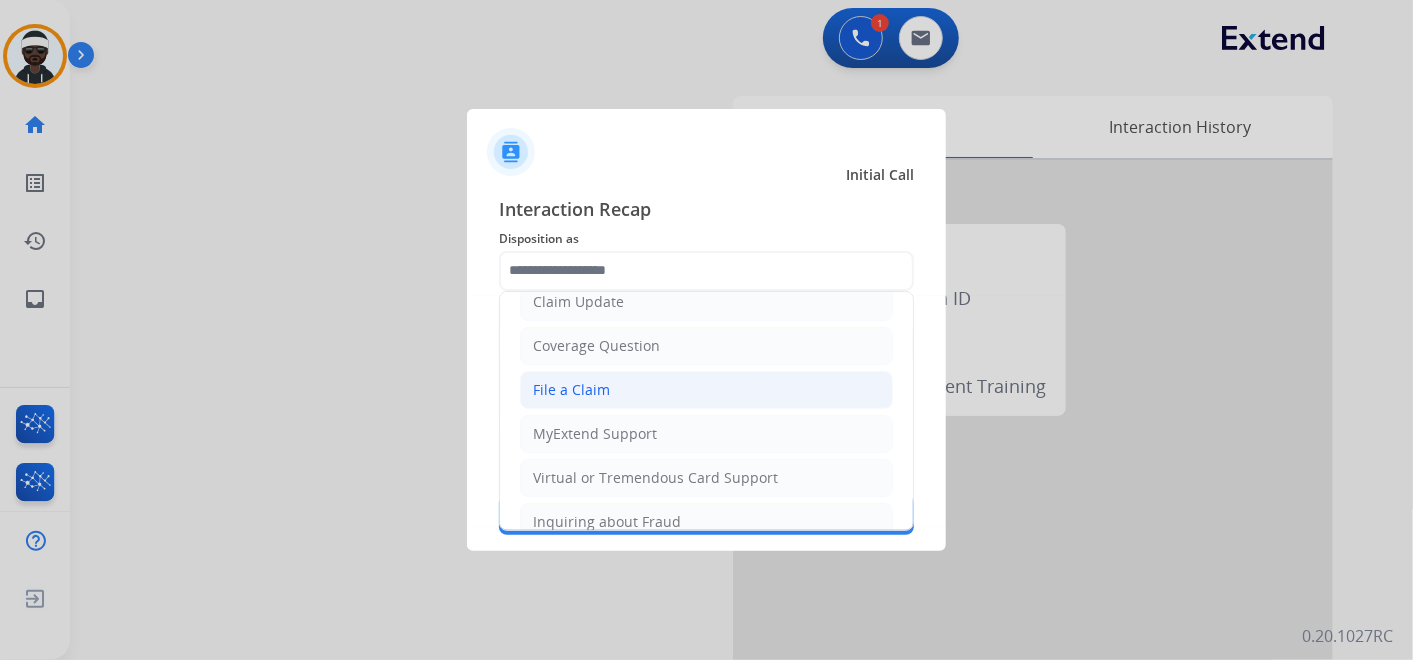 click on "File a Claim" 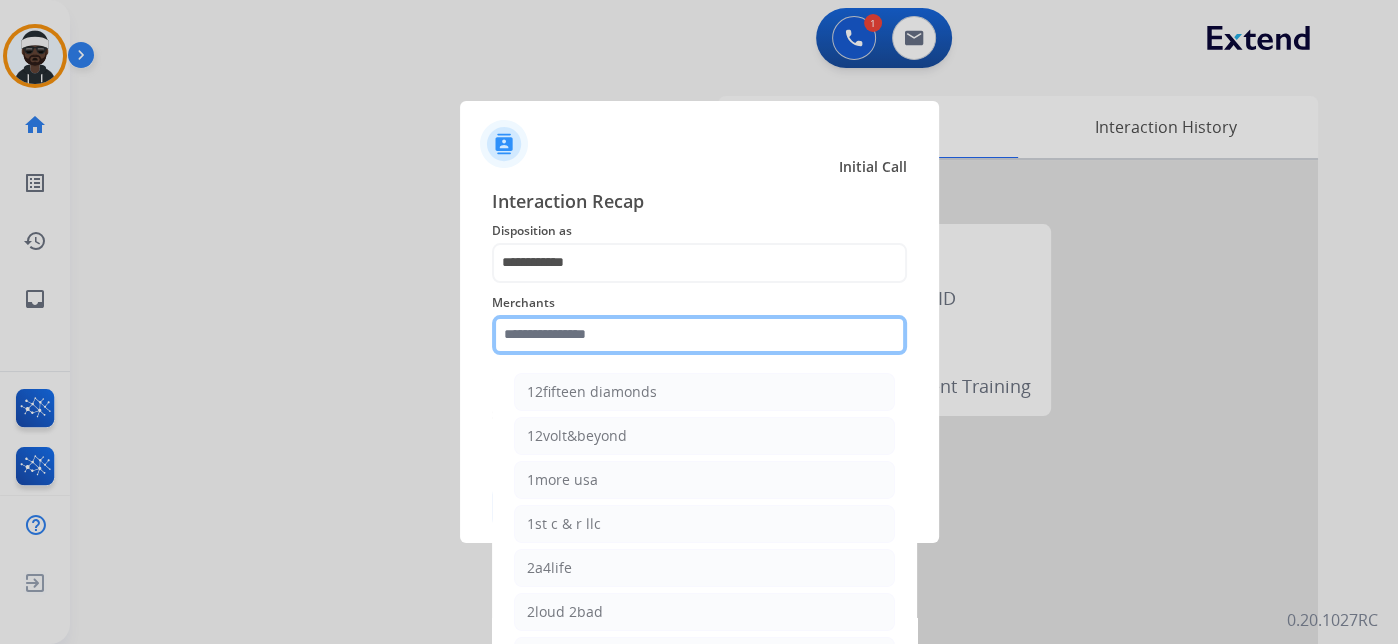 click 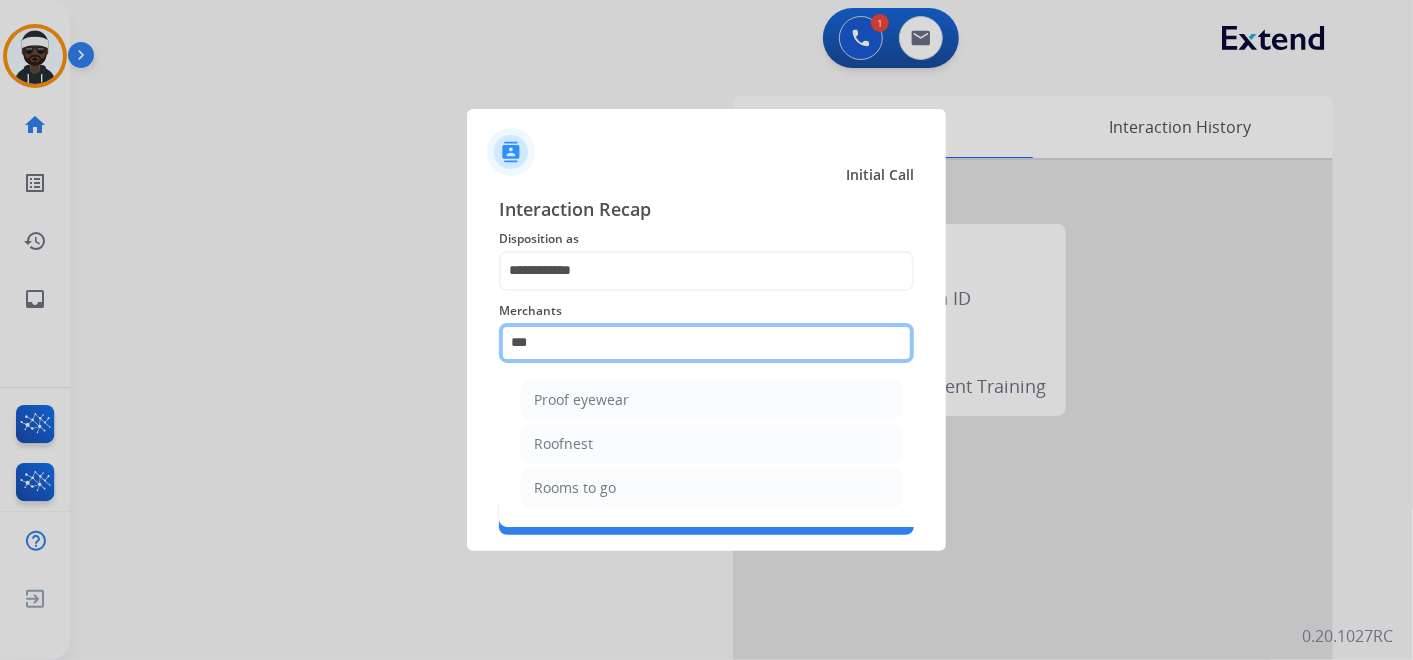 scroll, scrollTop: 0, scrollLeft: 0, axis: both 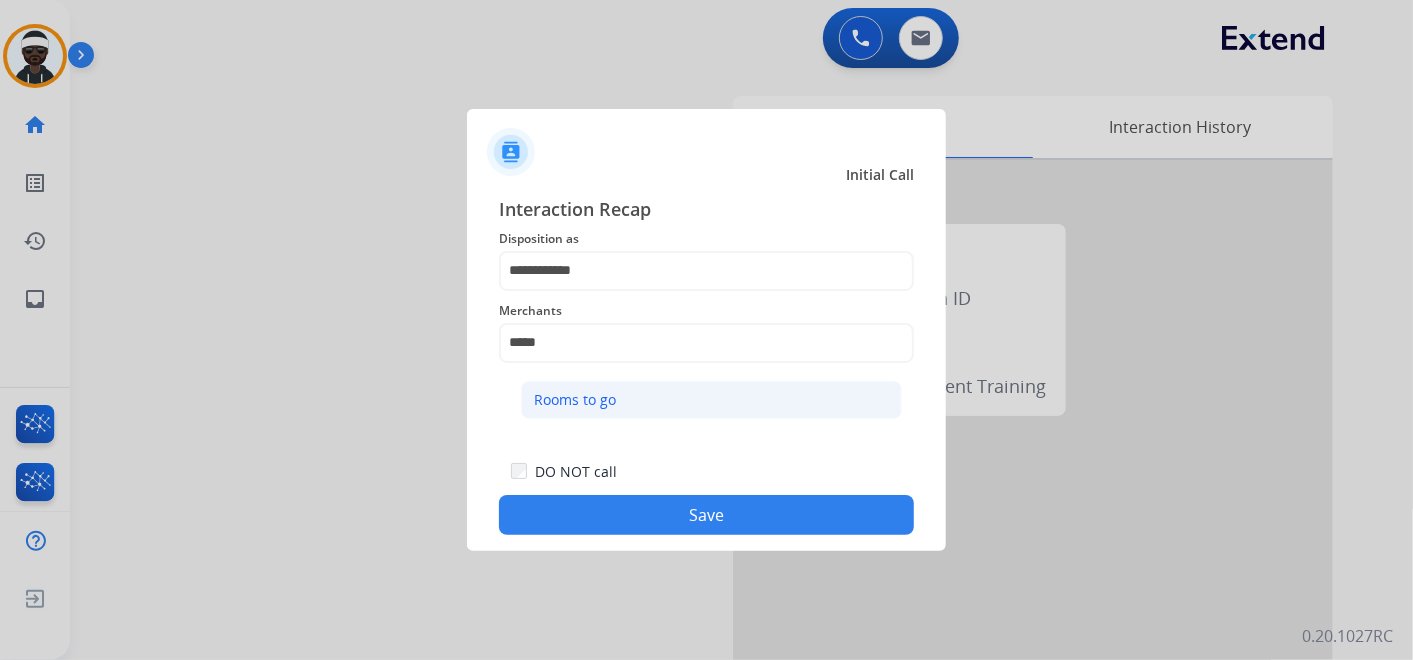 click on "Rooms to go" 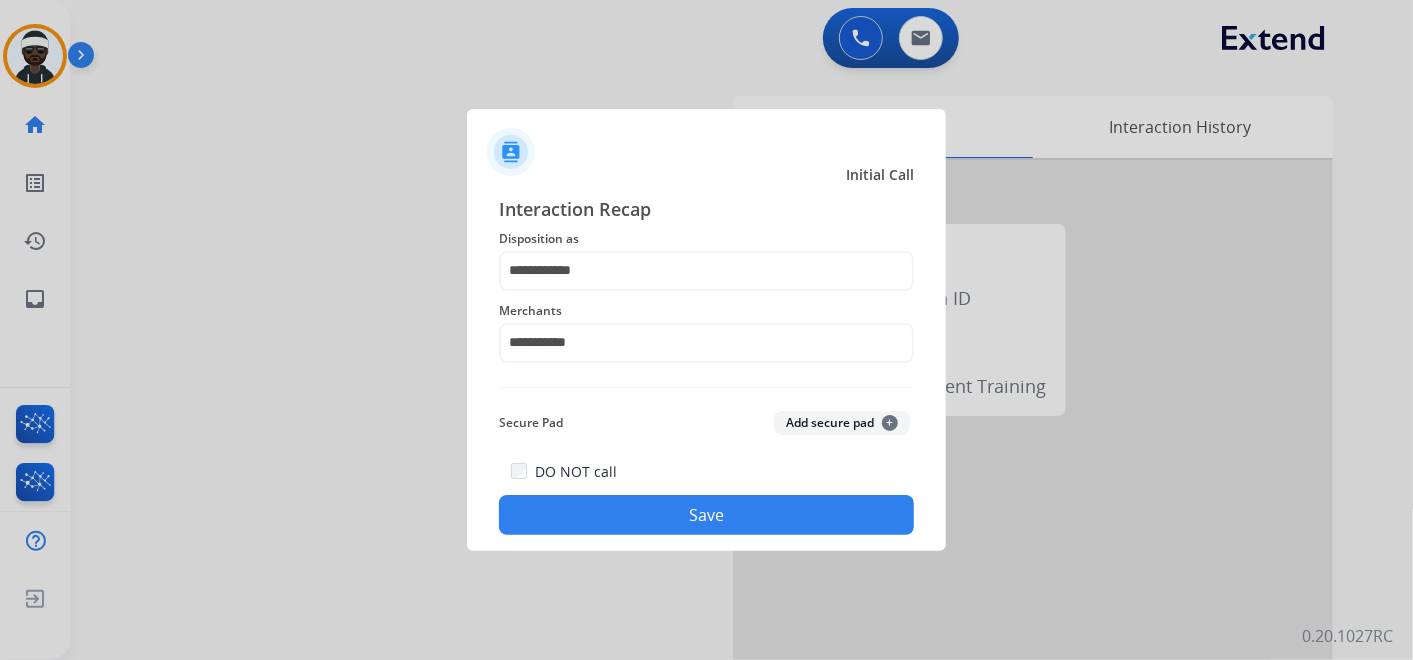 click on "**********" 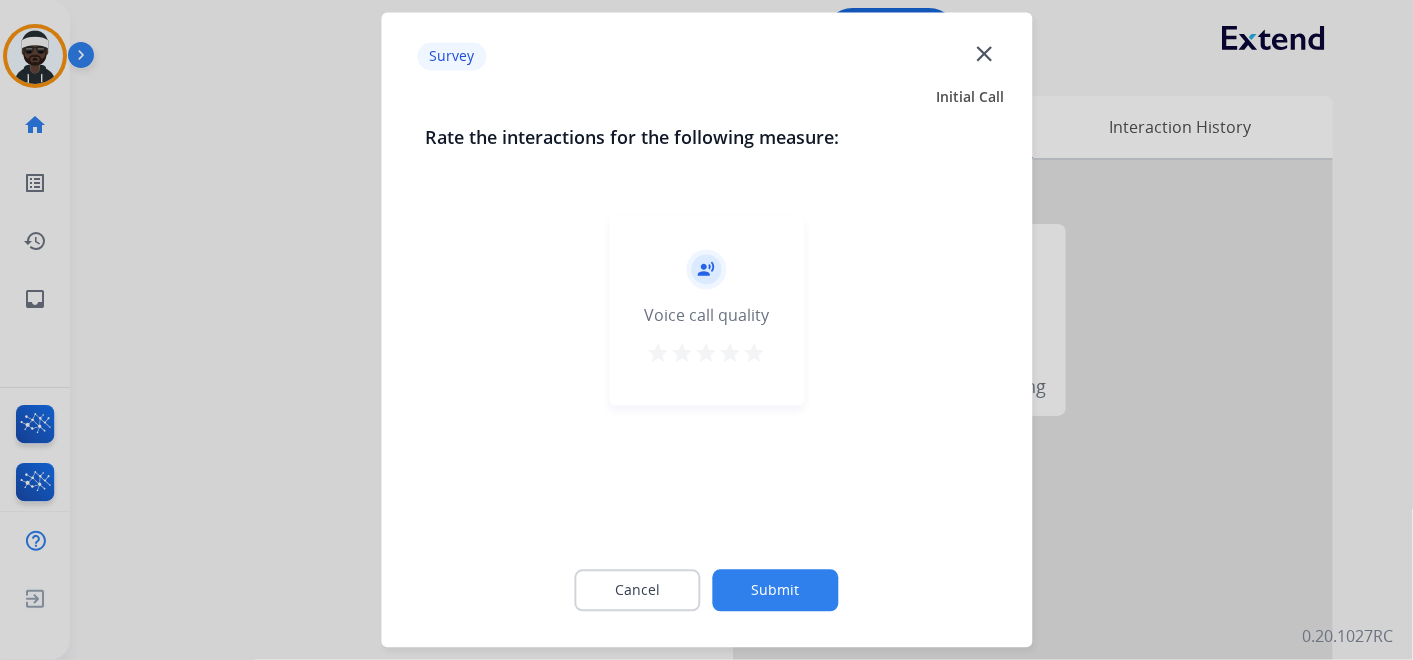 click on "close" 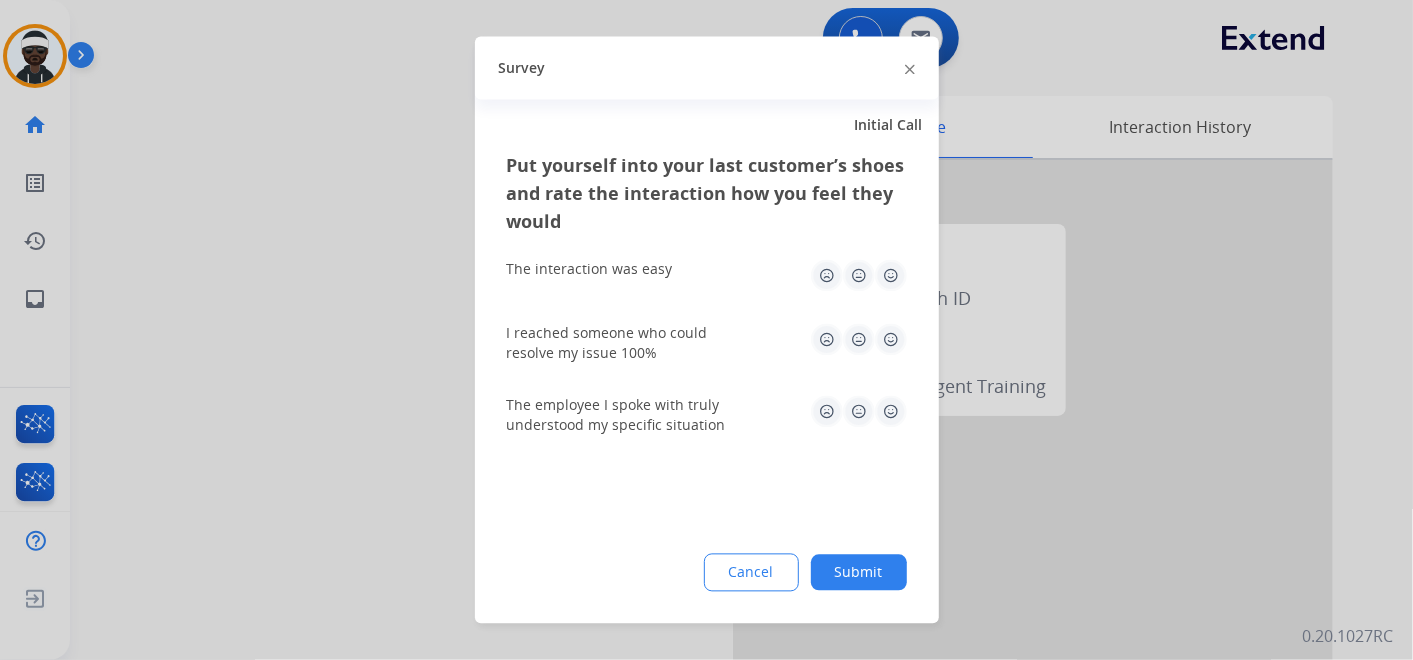 click 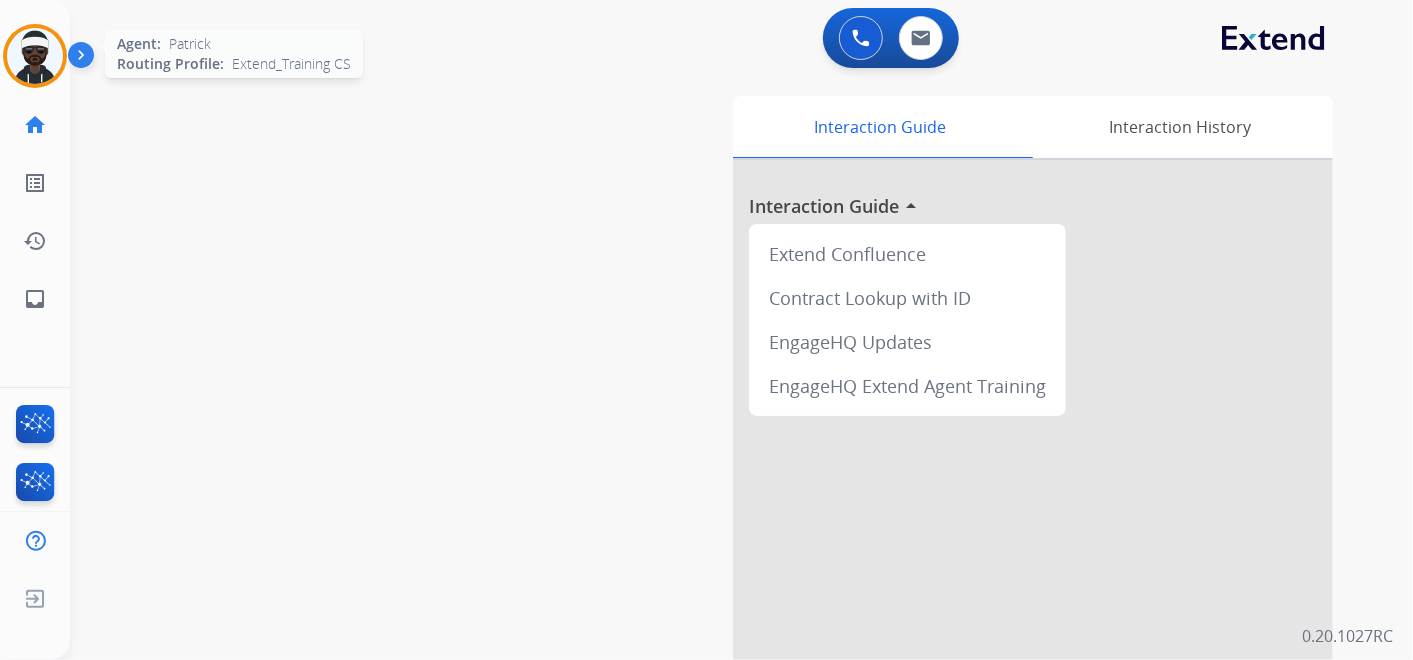 click at bounding box center [35, 56] 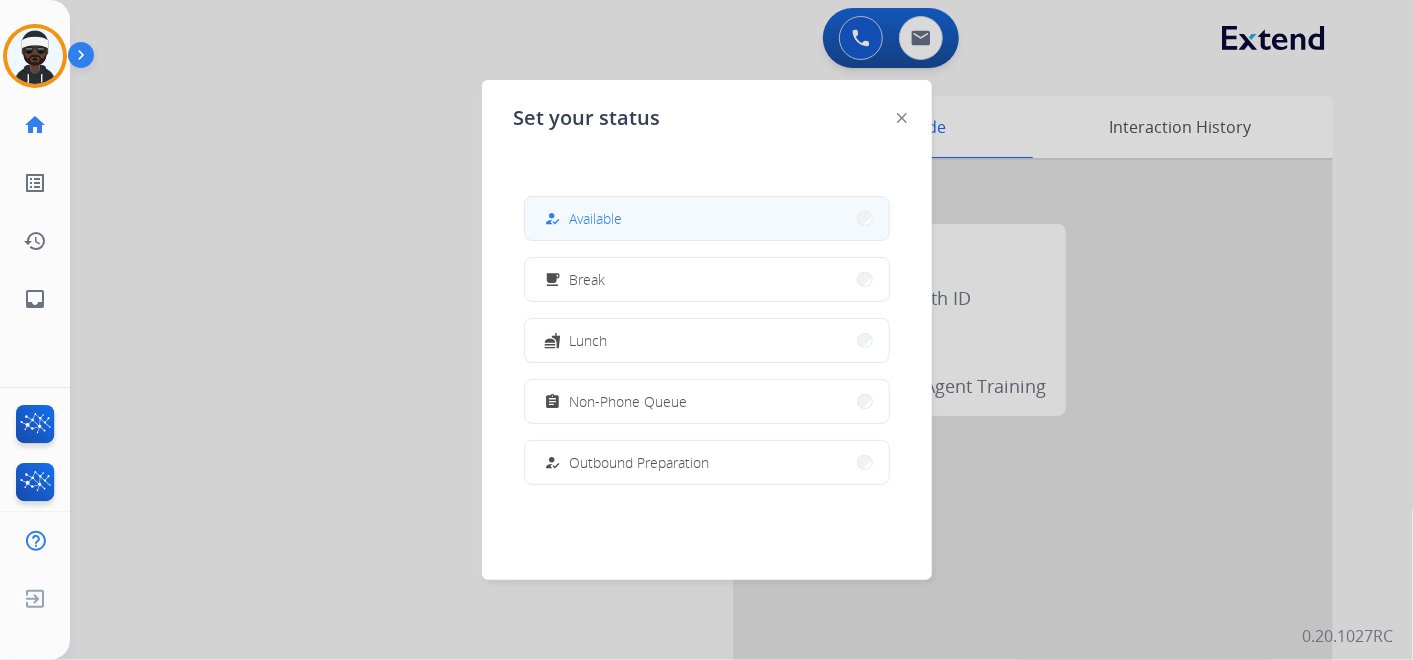 click on "Available" at bounding box center [596, 218] 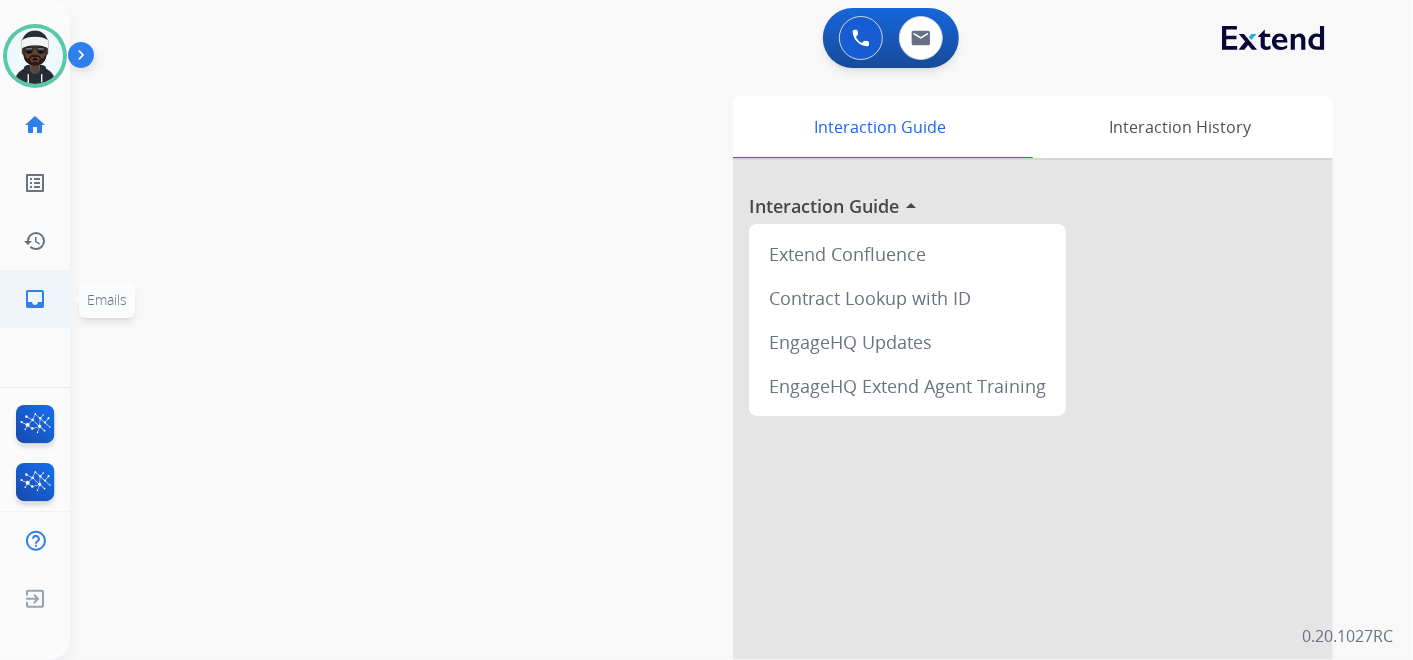 click on "inbox  Emails" 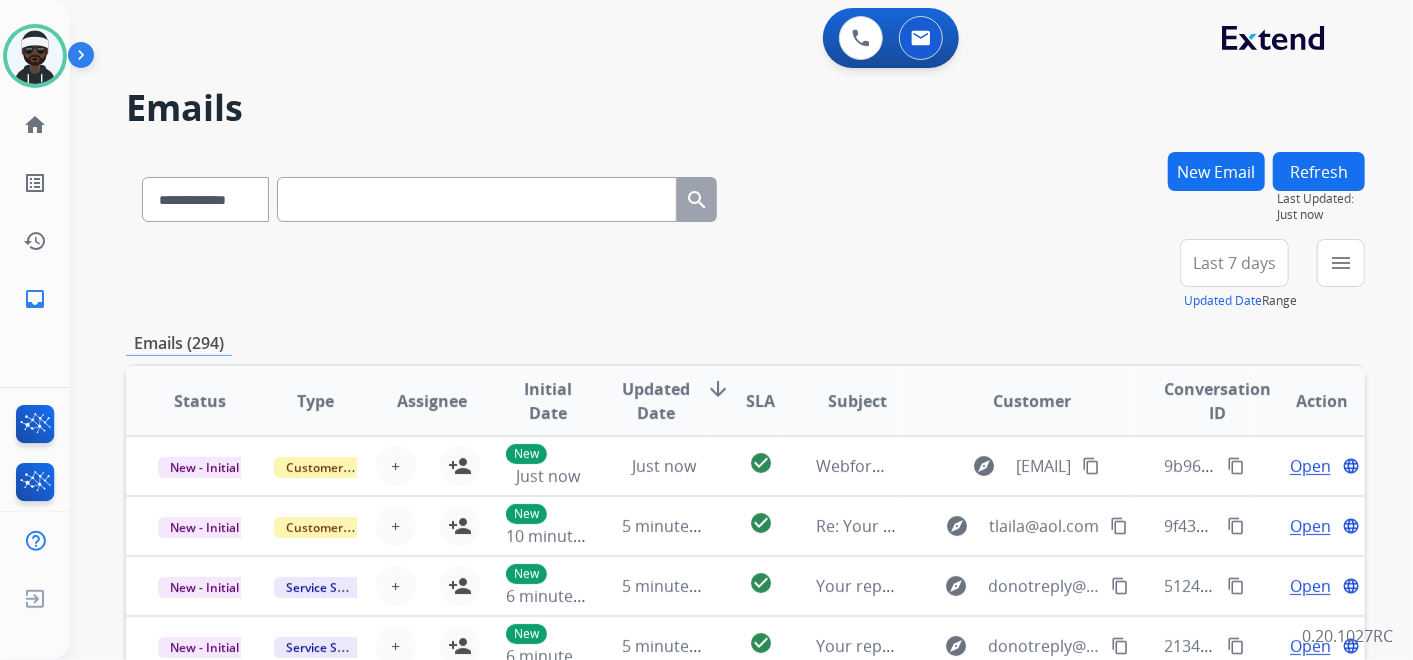 click at bounding box center (477, 199) 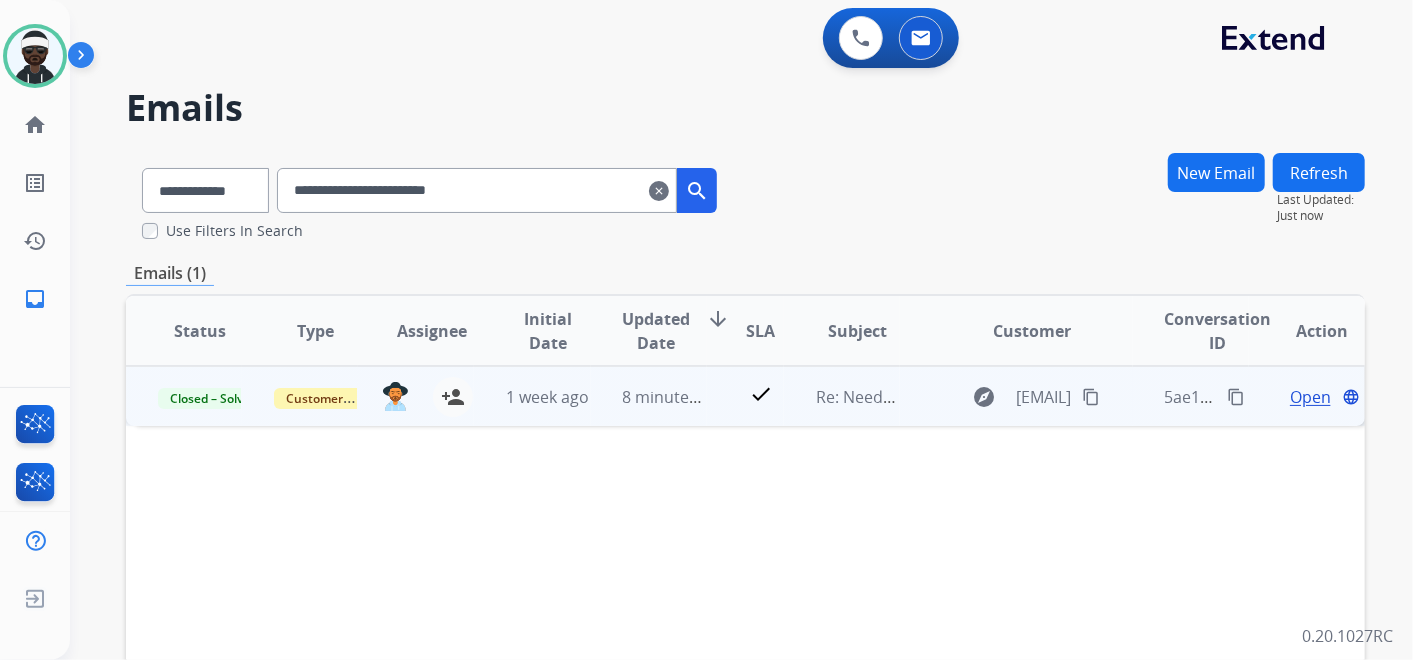 click on "Open" at bounding box center (1310, 397) 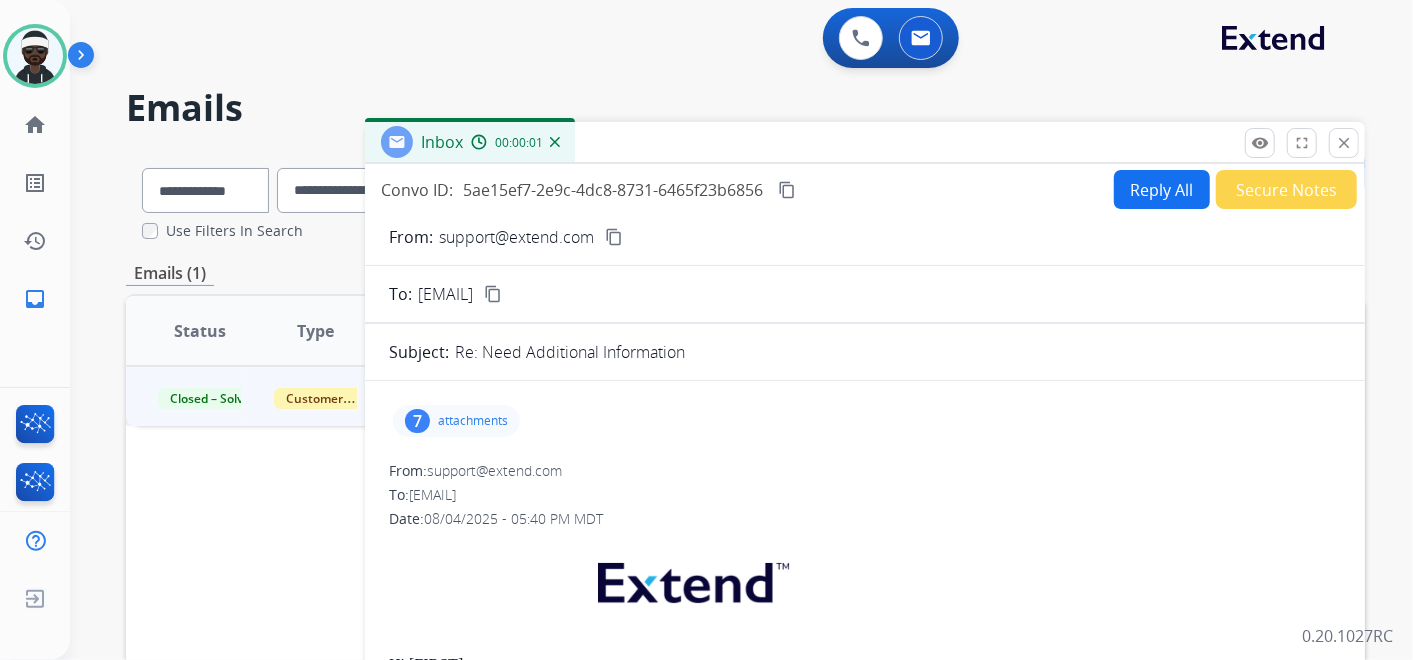 click on "7 attachments" at bounding box center [456, 421] 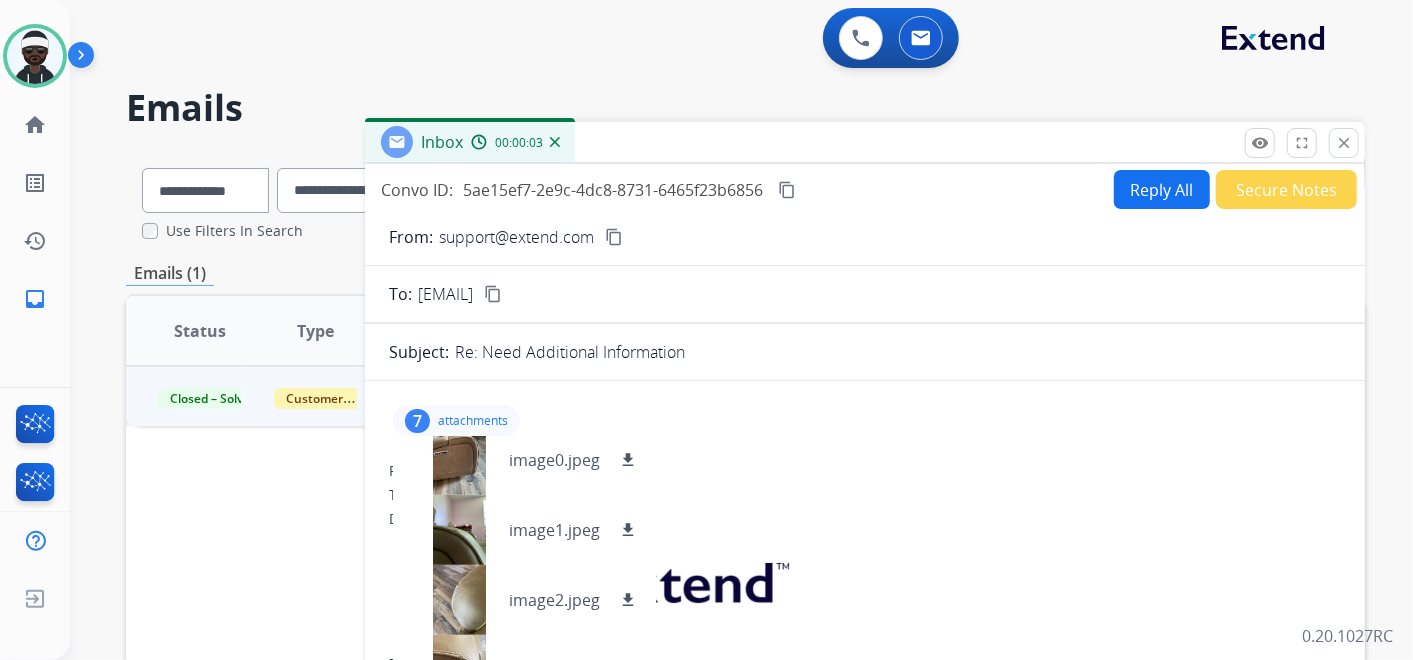 scroll, scrollTop: 0, scrollLeft: 0, axis: both 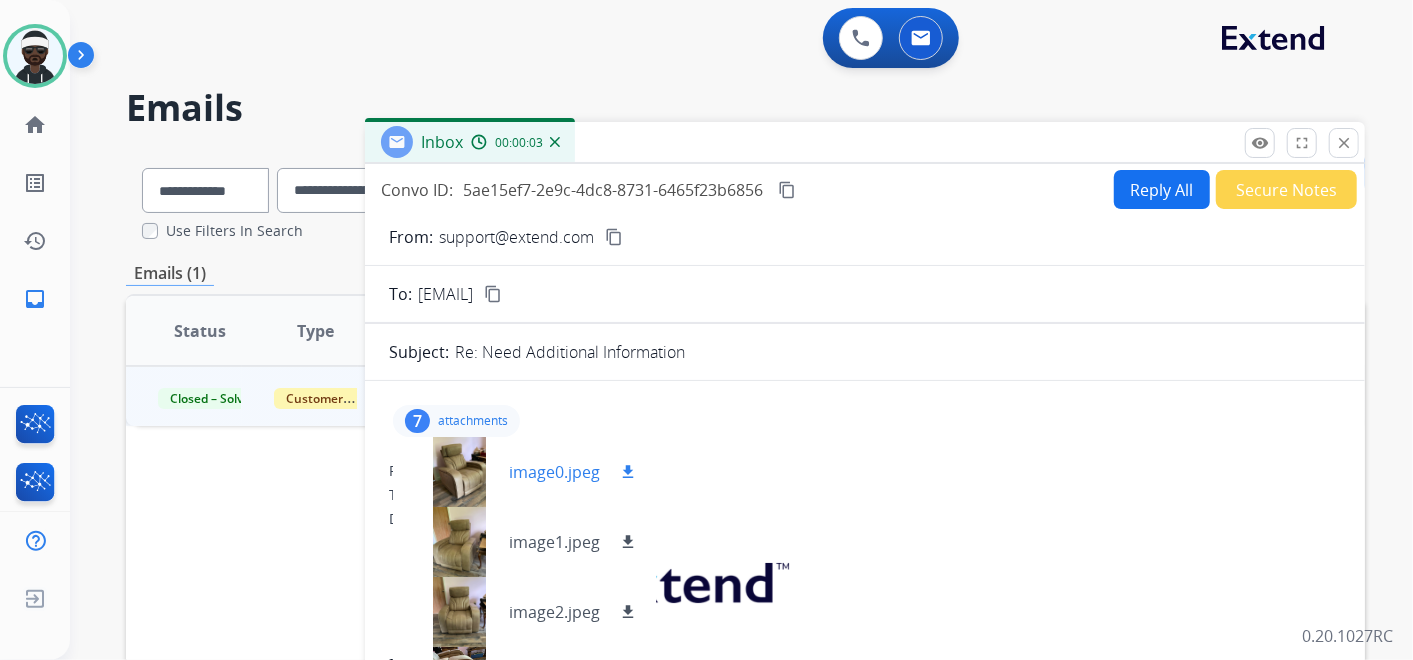 click on "download" at bounding box center [628, 472] 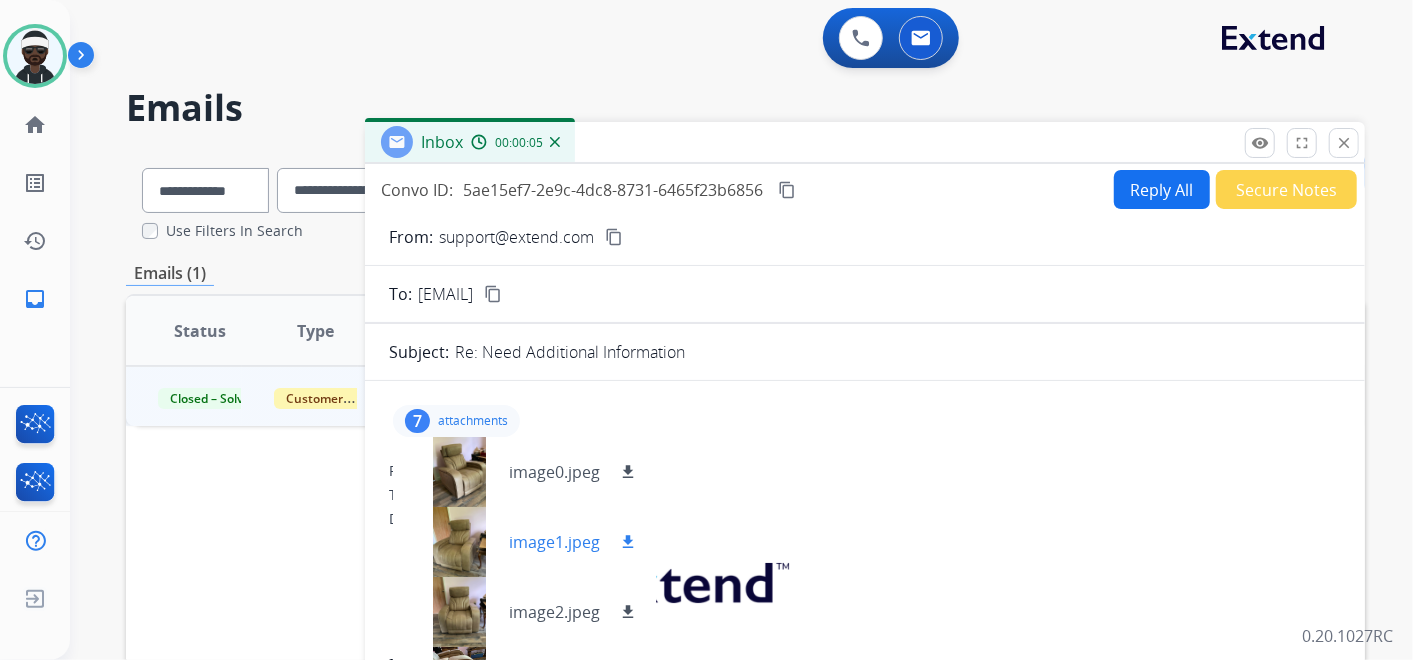 click on "download" at bounding box center (628, 542) 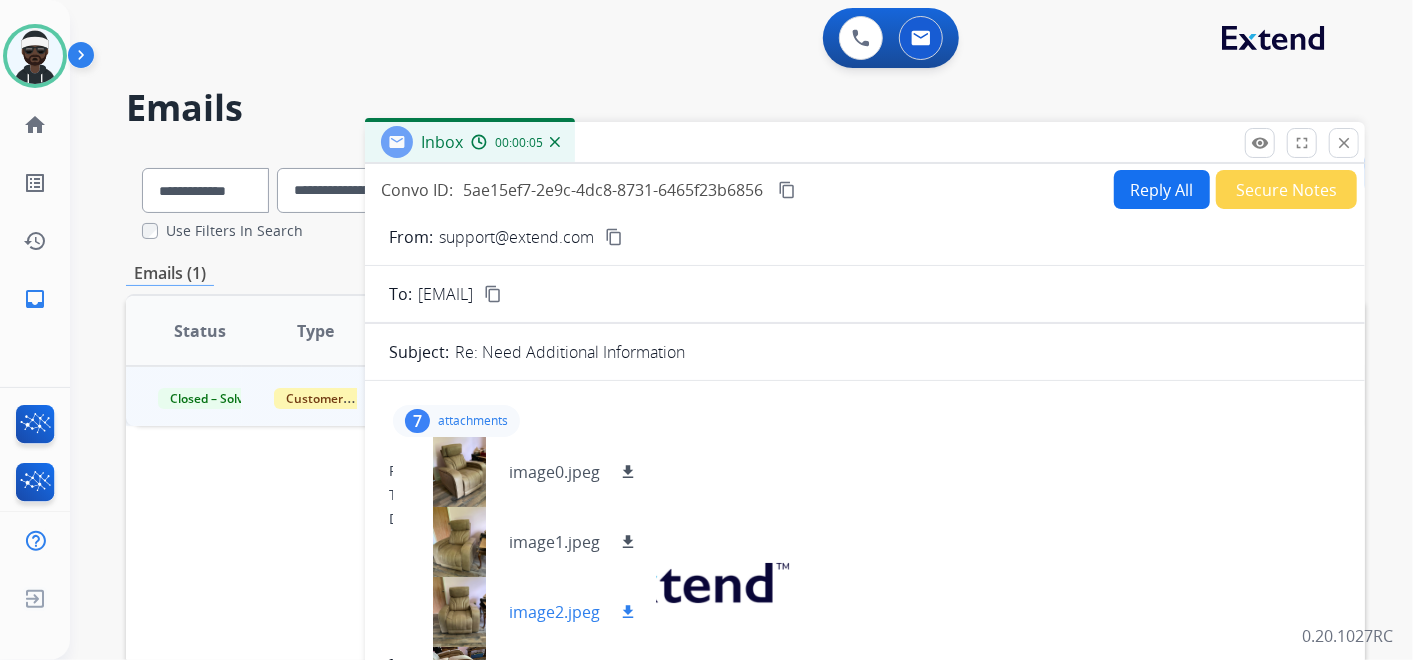 click on "download" at bounding box center (628, 612) 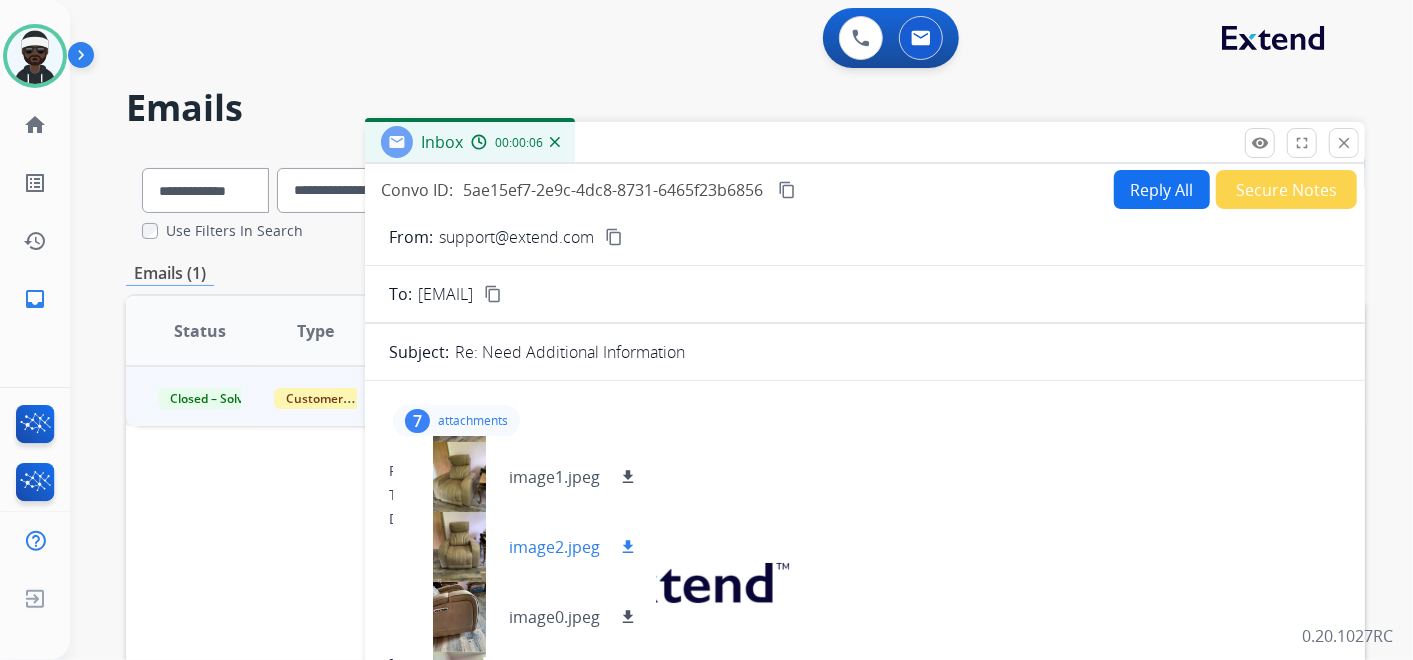 scroll, scrollTop: 111, scrollLeft: 0, axis: vertical 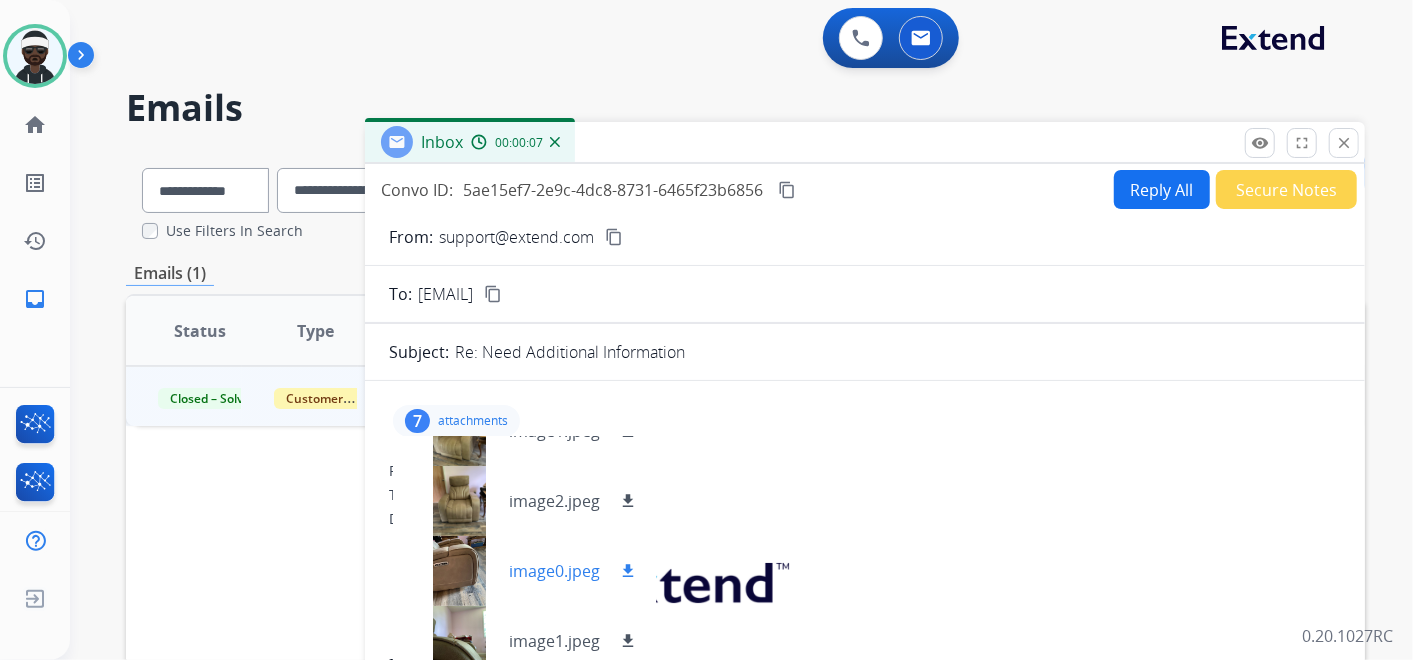 click on "download" at bounding box center [628, 571] 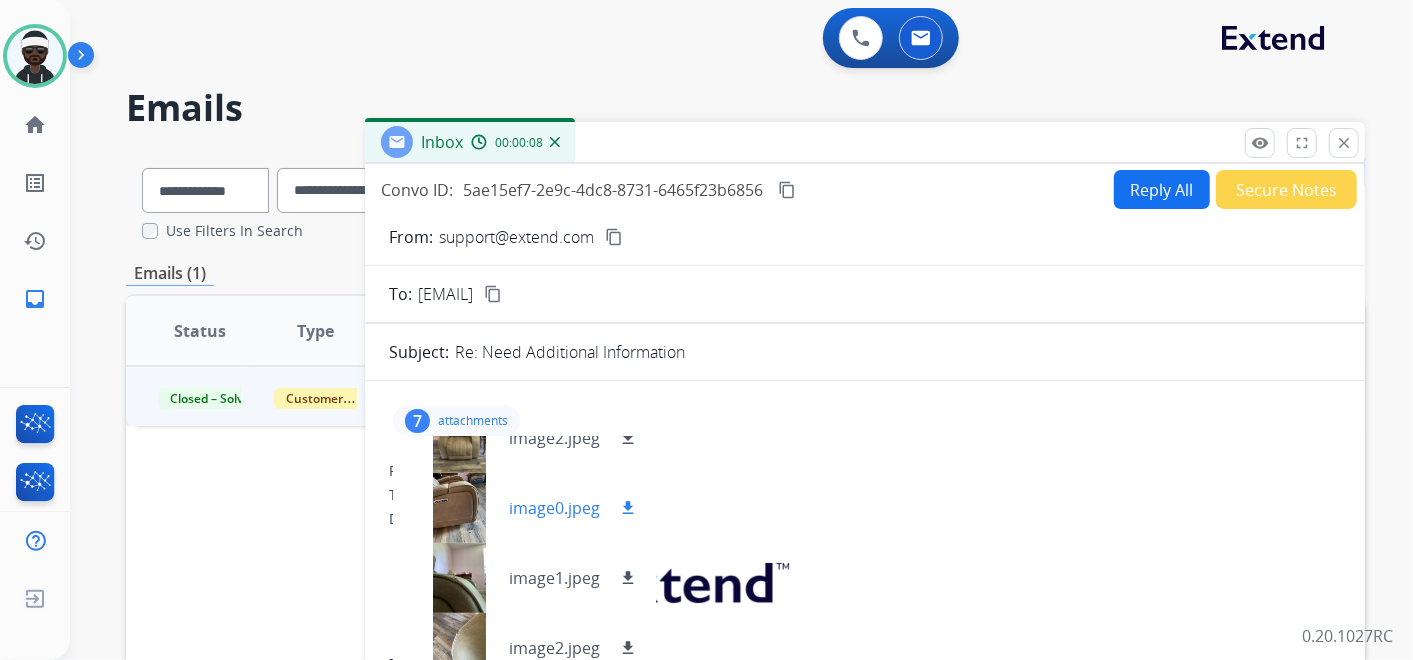 scroll, scrollTop: 222, scrollLeft: 0, axis: vertical 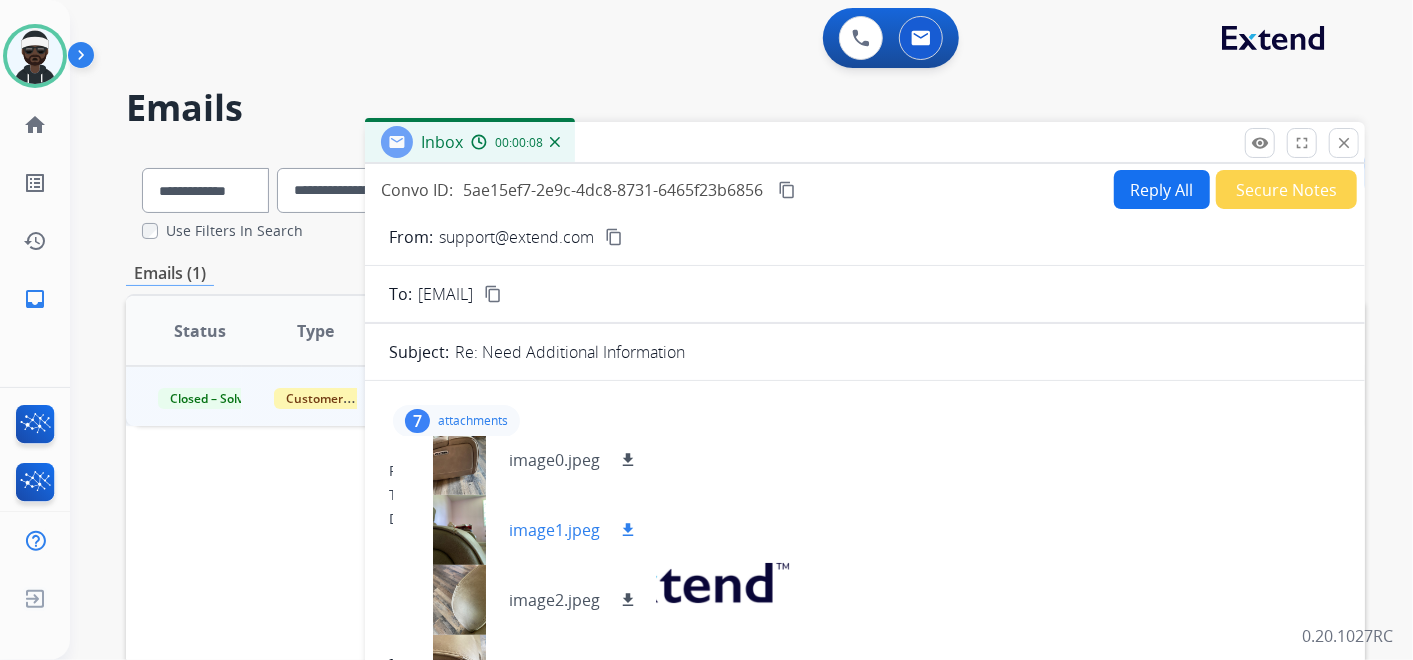 click on "image1.jpeg  download" at bounding box center [574, 530] 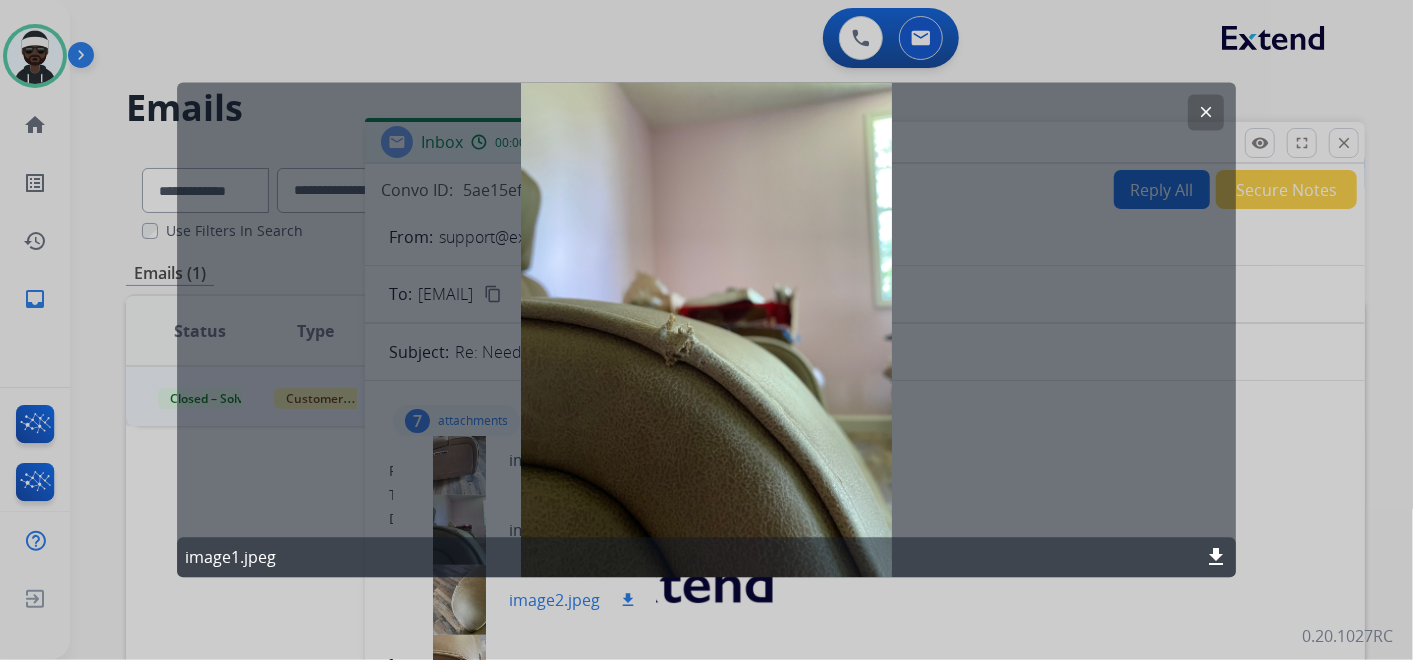 click 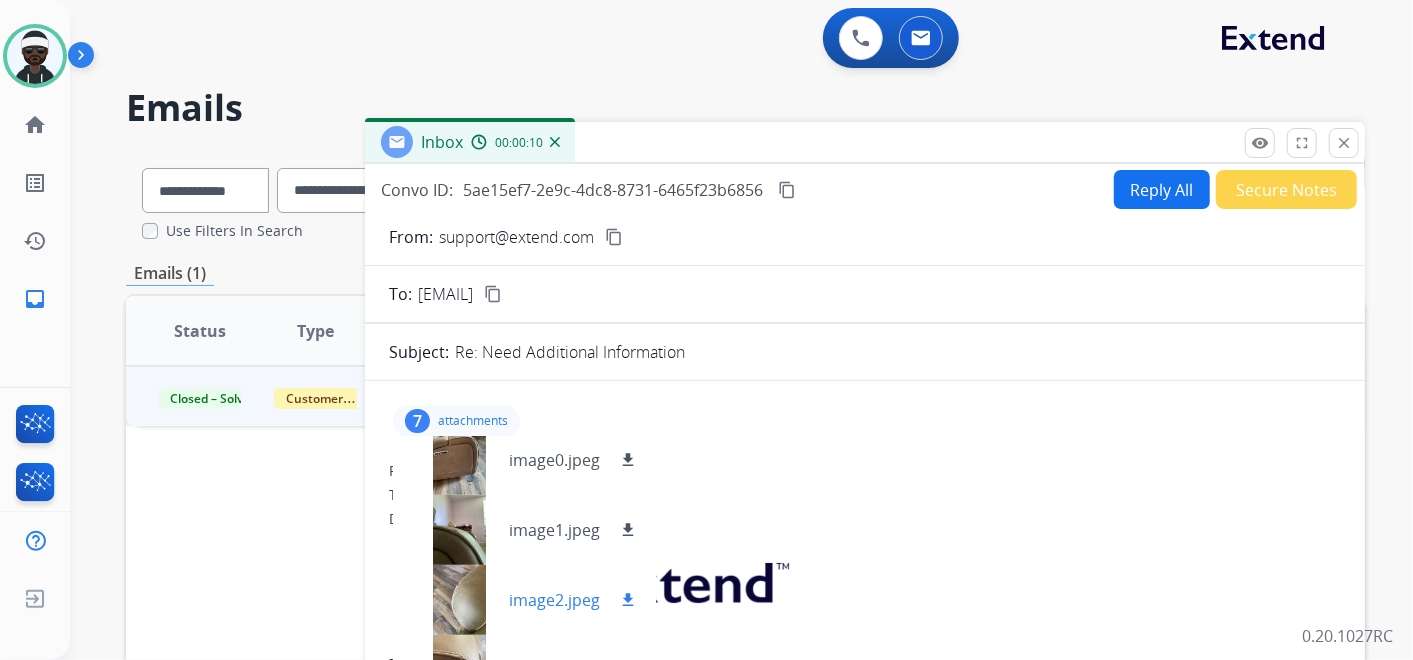 scroll, scrollTop: 240, scrollLeft: 0, axis: vertical 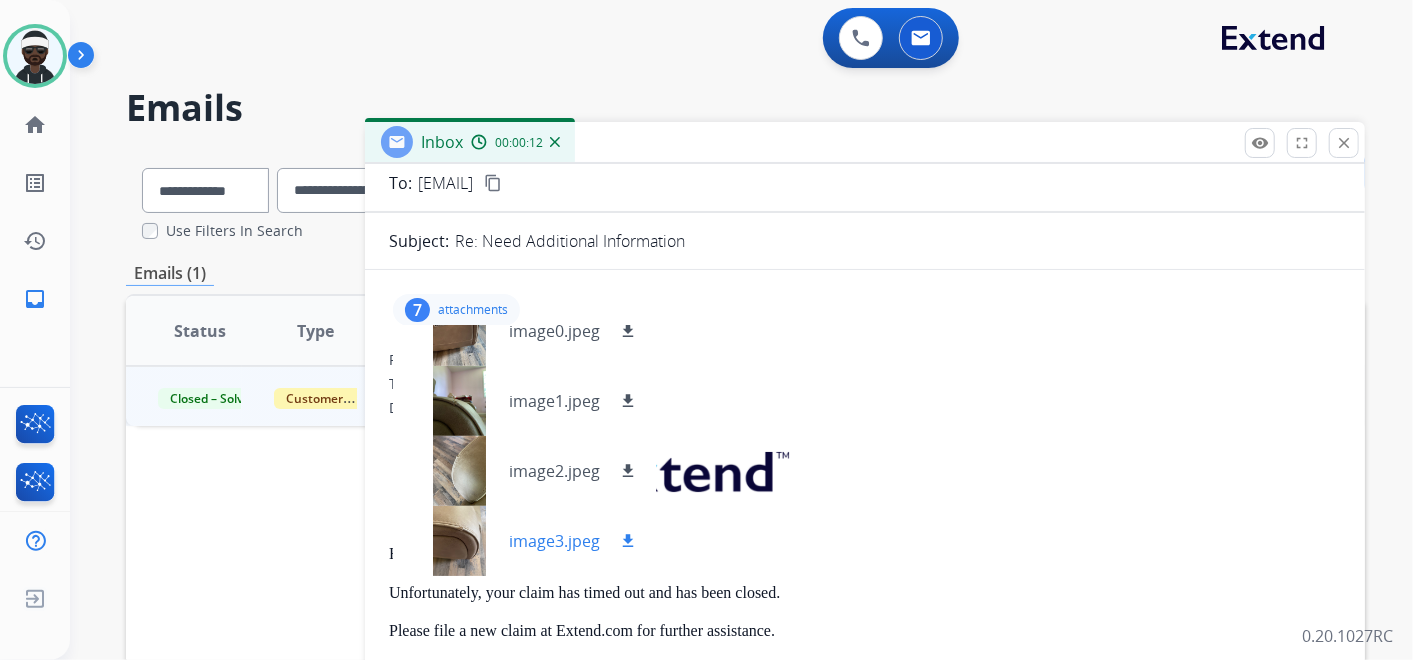 click on "download" at bounding box center [628, 541] 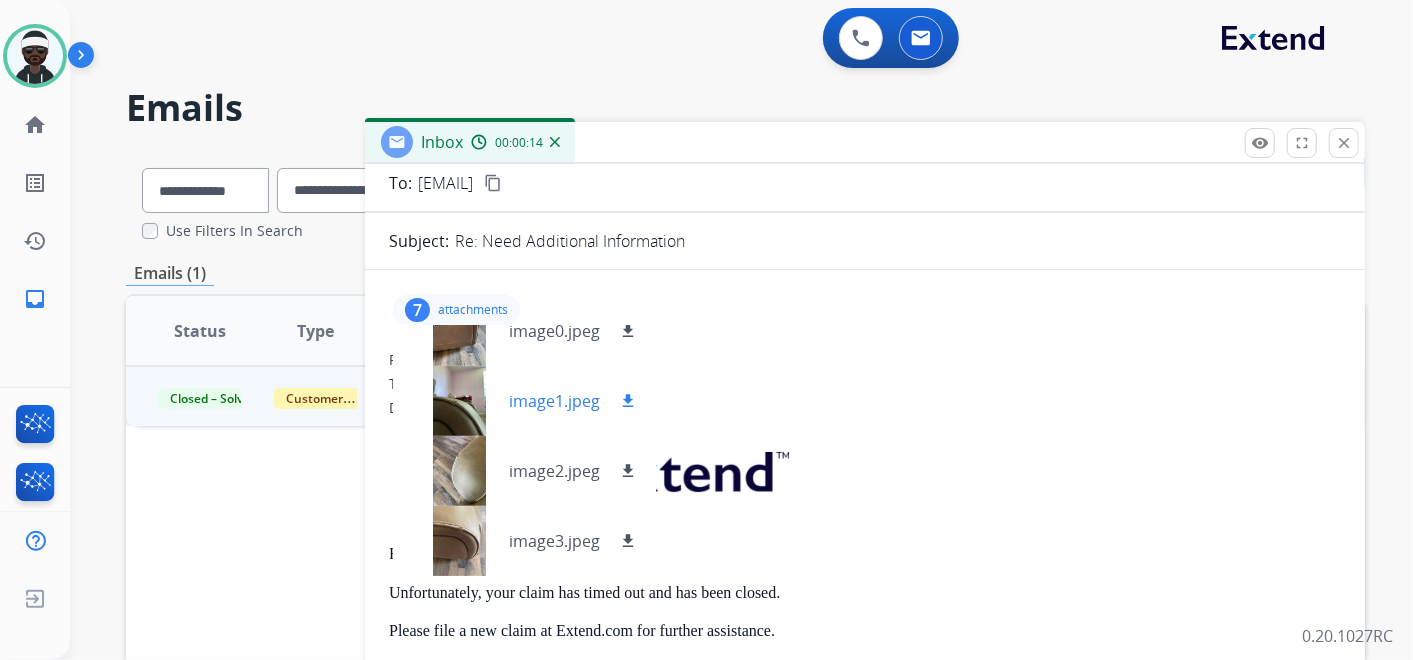 click at bounding box center (459, 401) 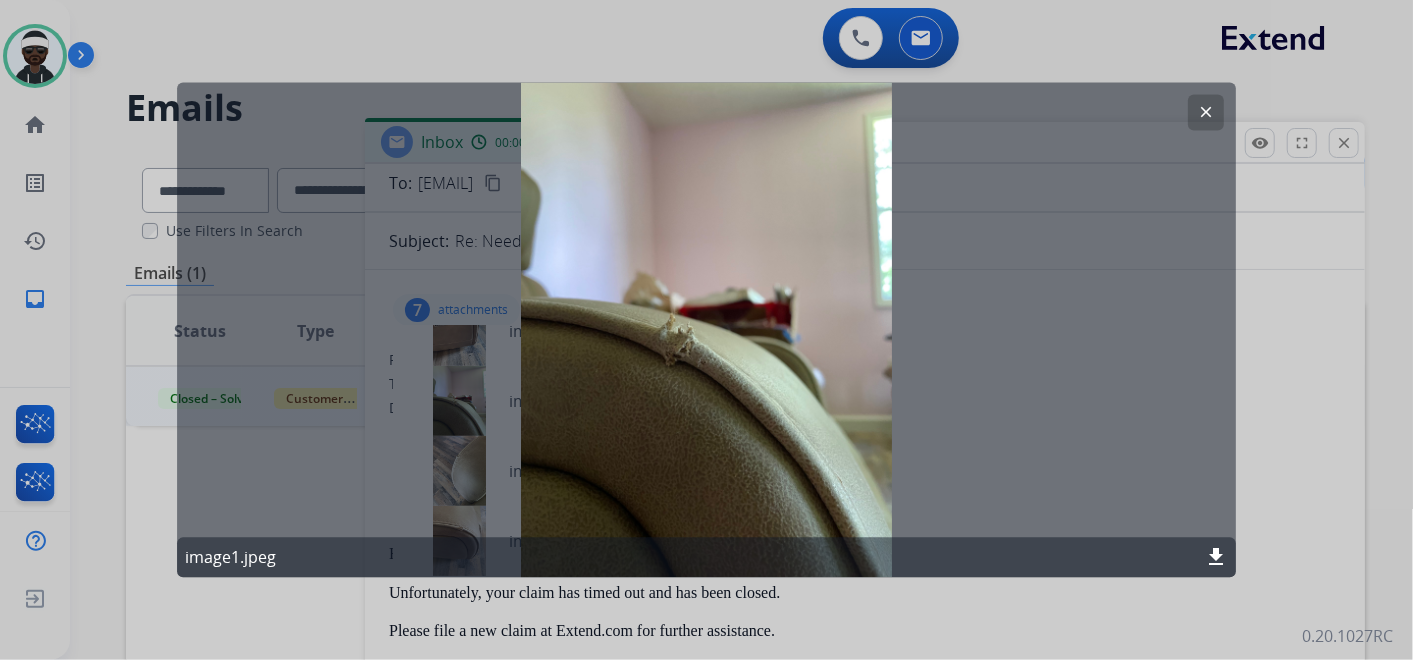 click on "clear" 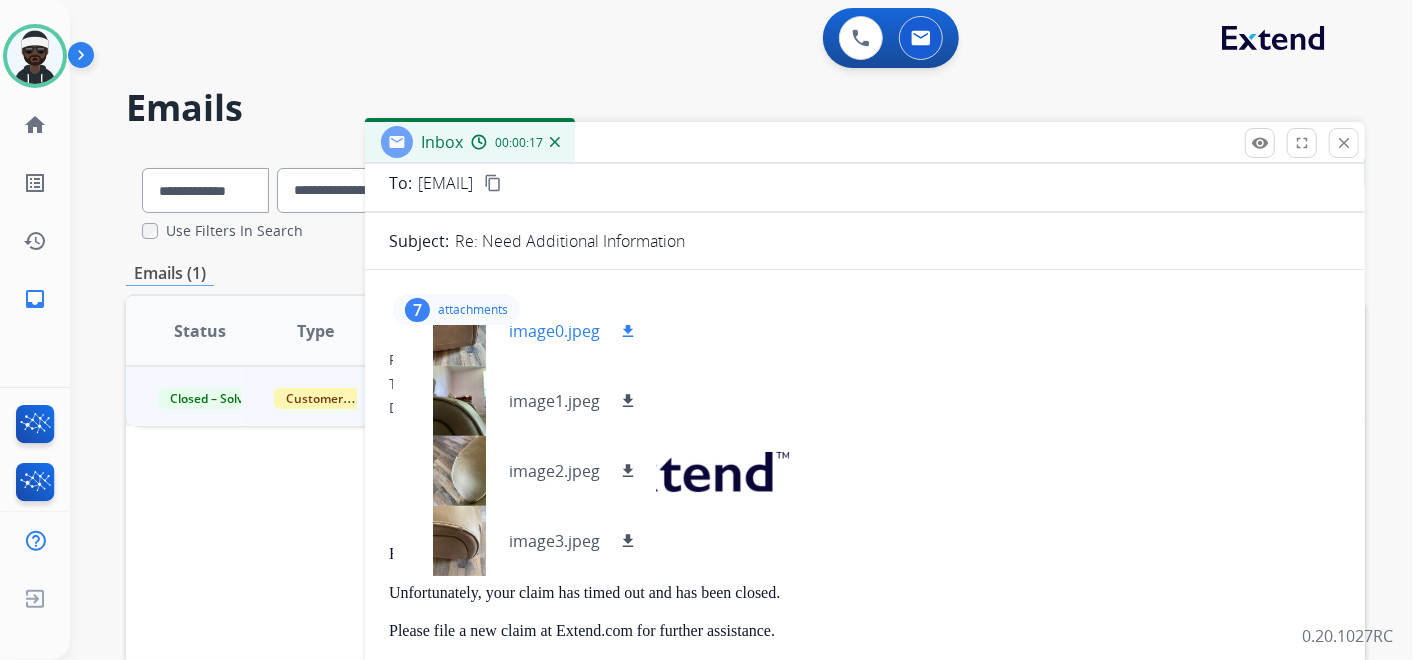 click at bounding box center [459, 331] 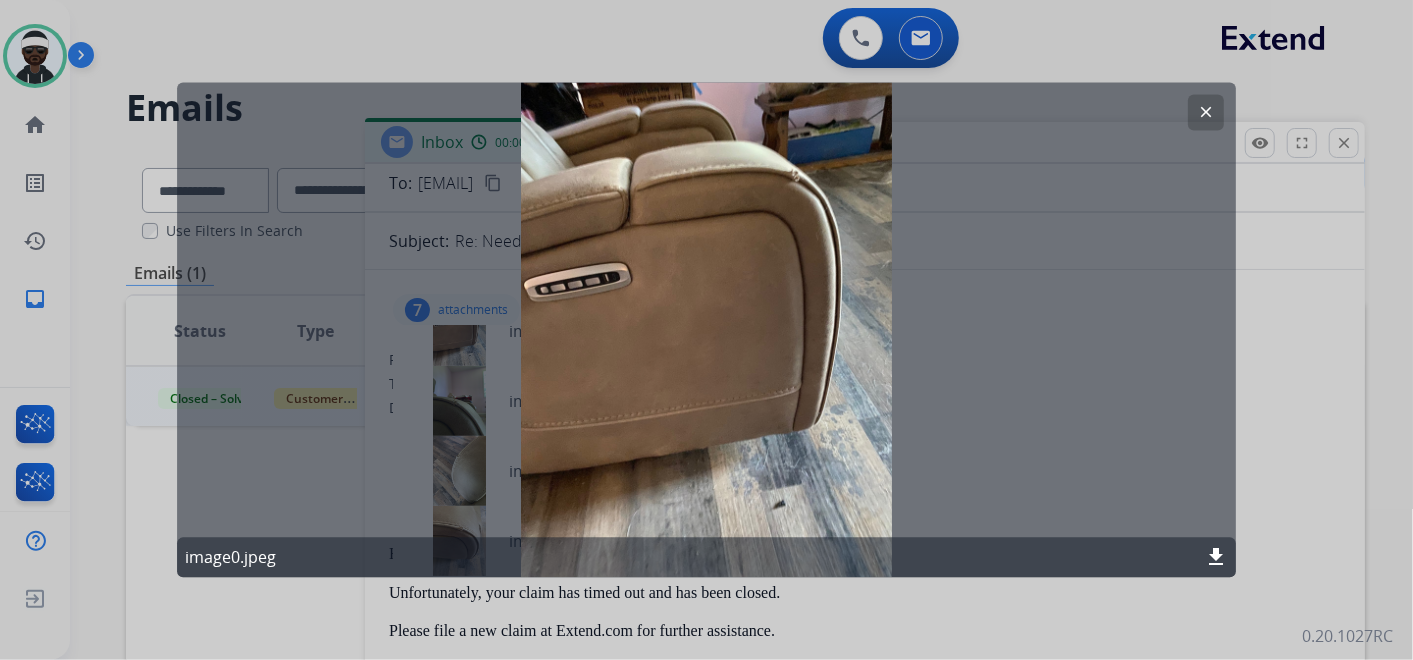 drag, startPoint x: 1297, startPoint y: 306, endPoint x: 1284, endPoint y: 311, distance: 13.928389 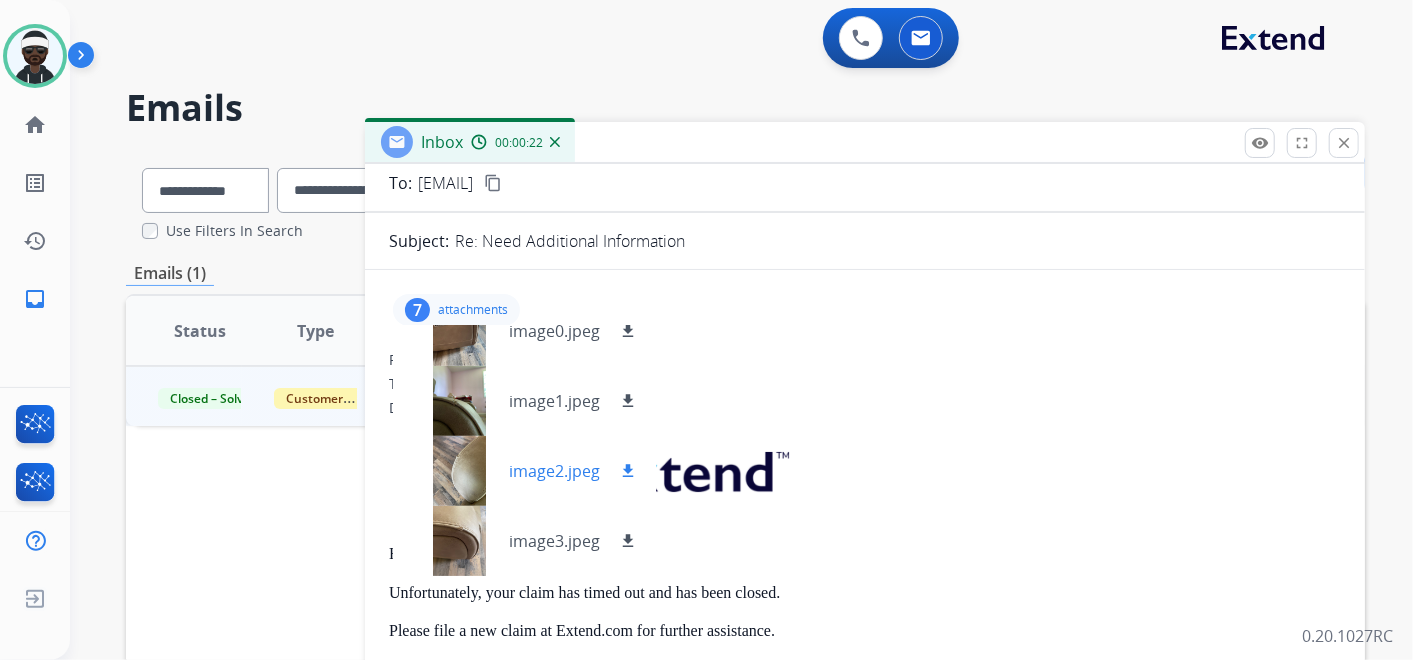 click at bounding box center (459, 471) 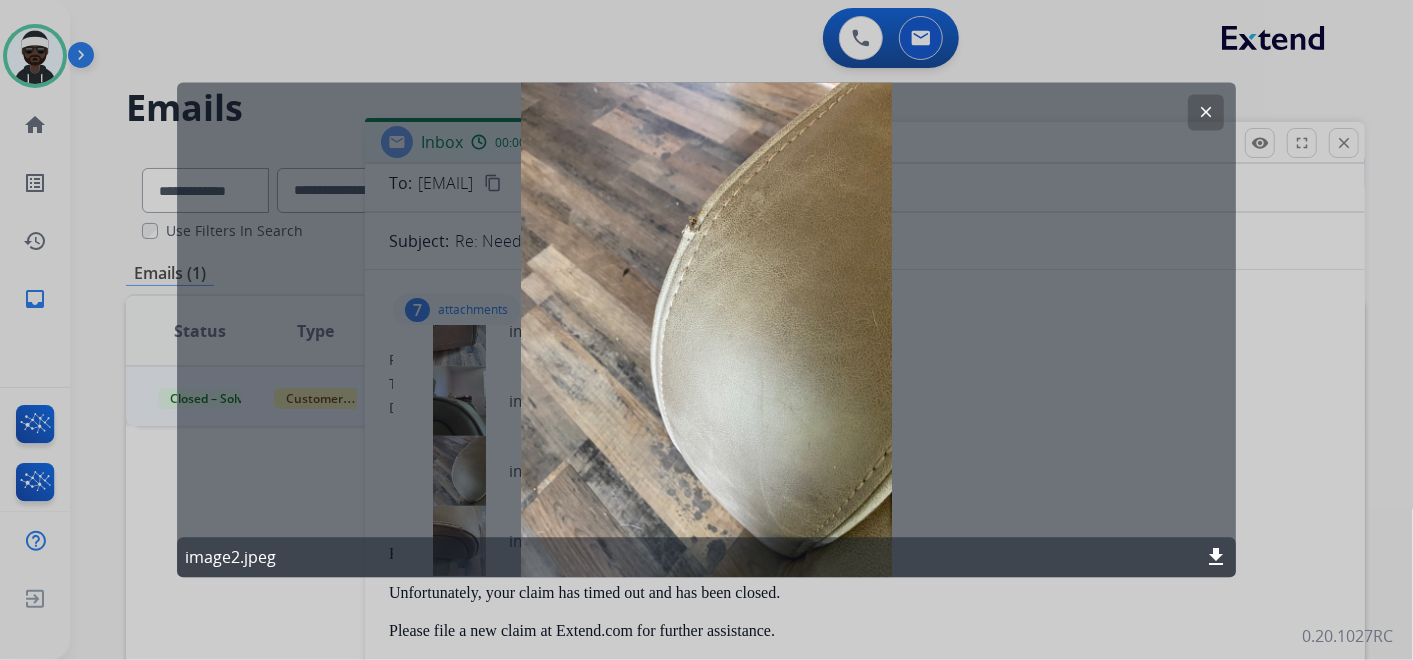 drag, startPoint x: 1291, startPoint y: 339, endPoint x: 1280, endPoint y: 350, distance: 15.556349 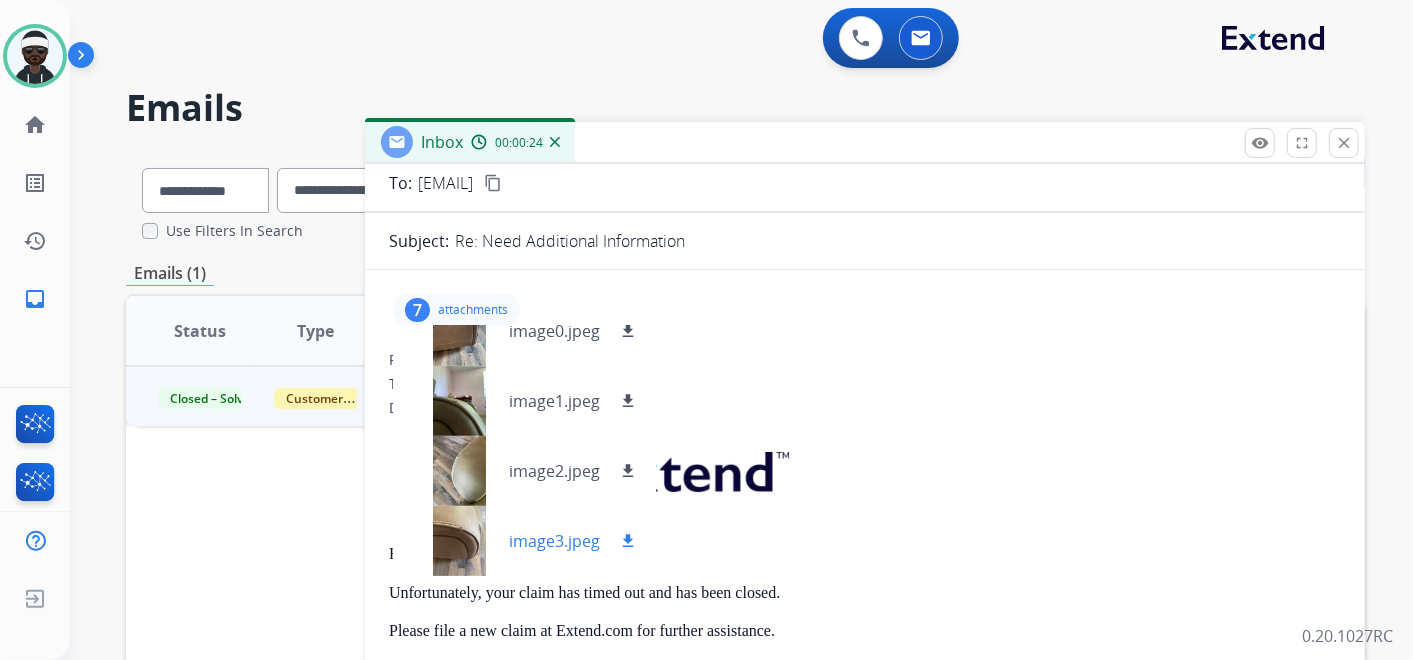click at bounding box center [459, 541] 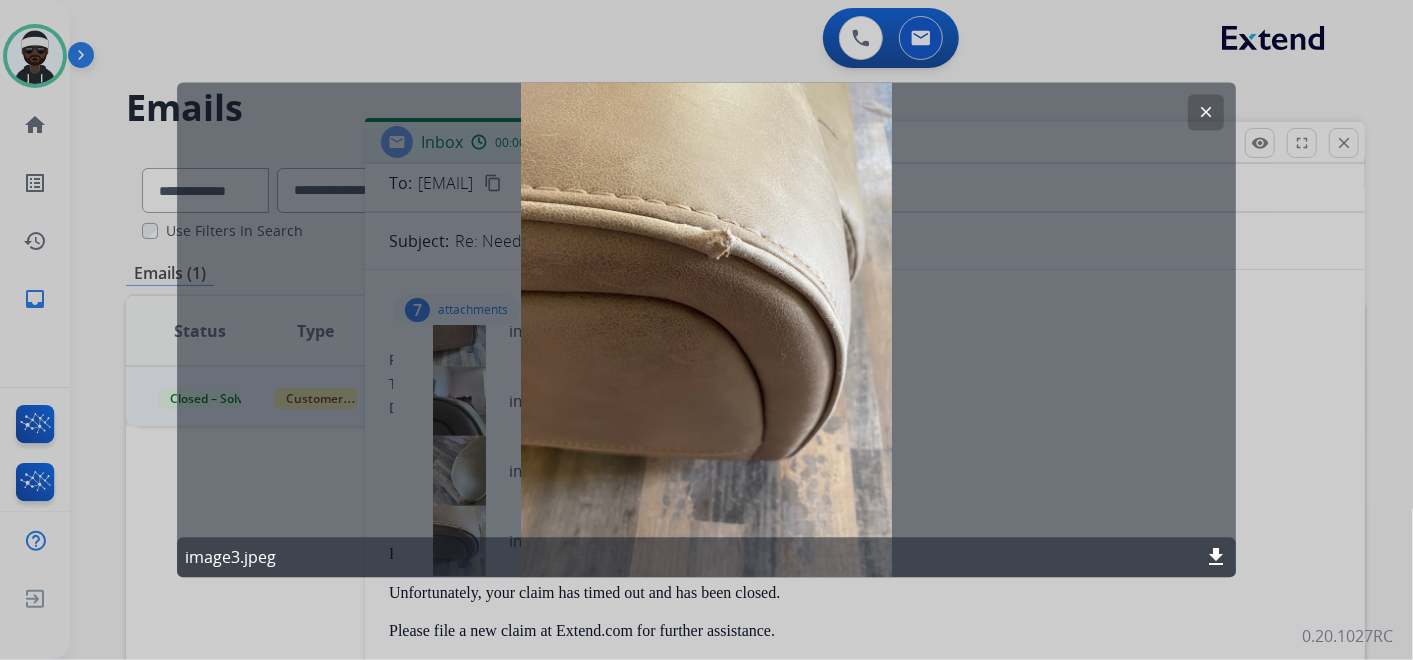 click 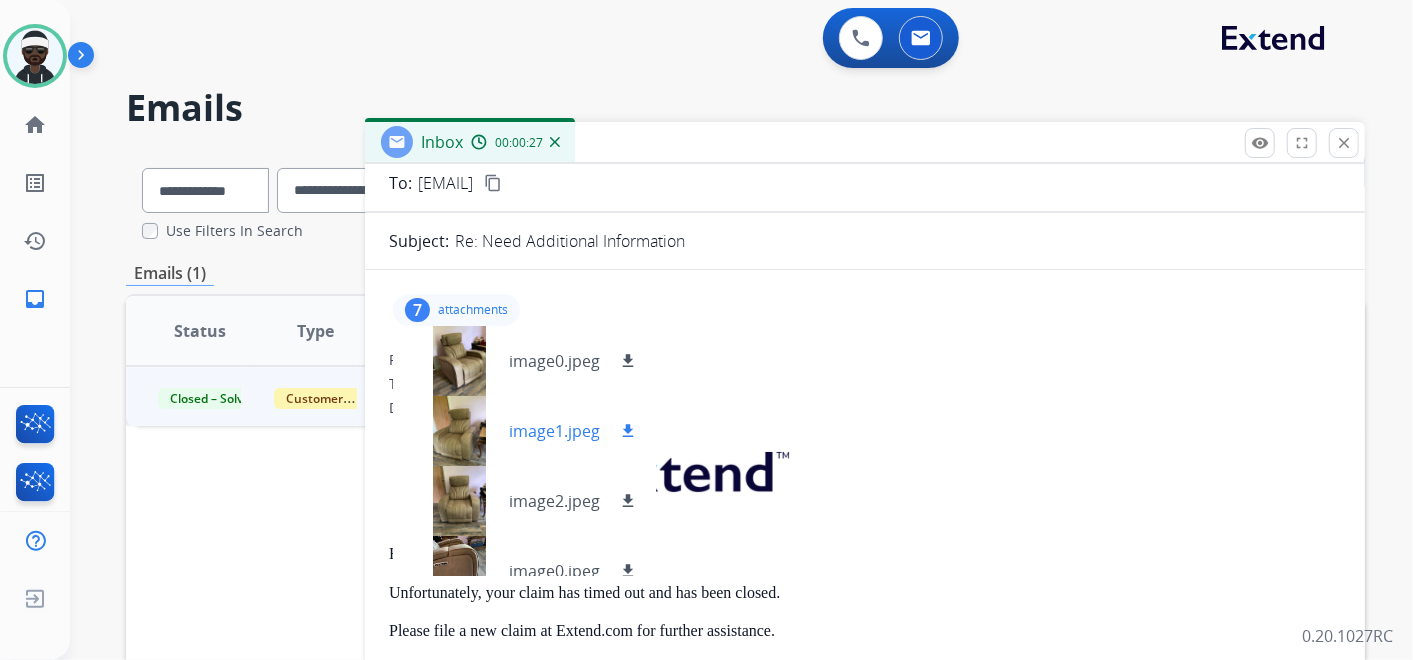 scroll, scrollTop: 111, scrollLeft: 0, axis: vertical 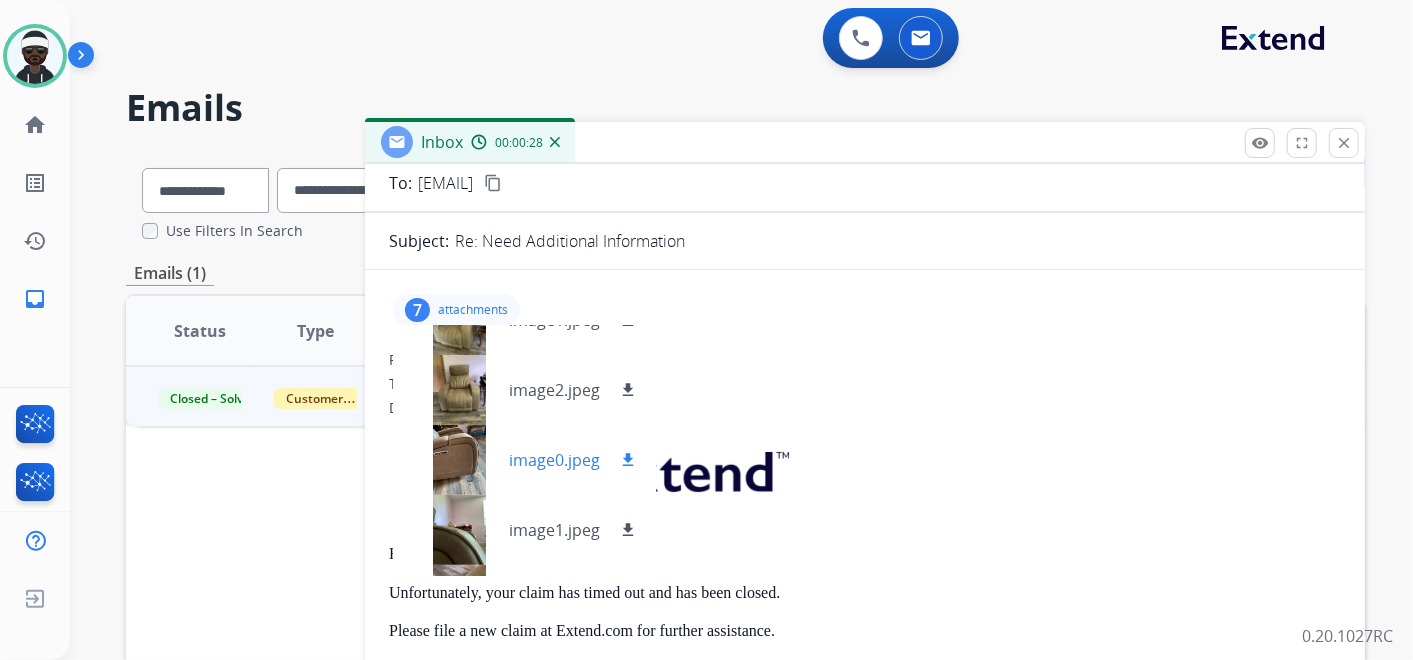 click at bounding box center [459, 460] 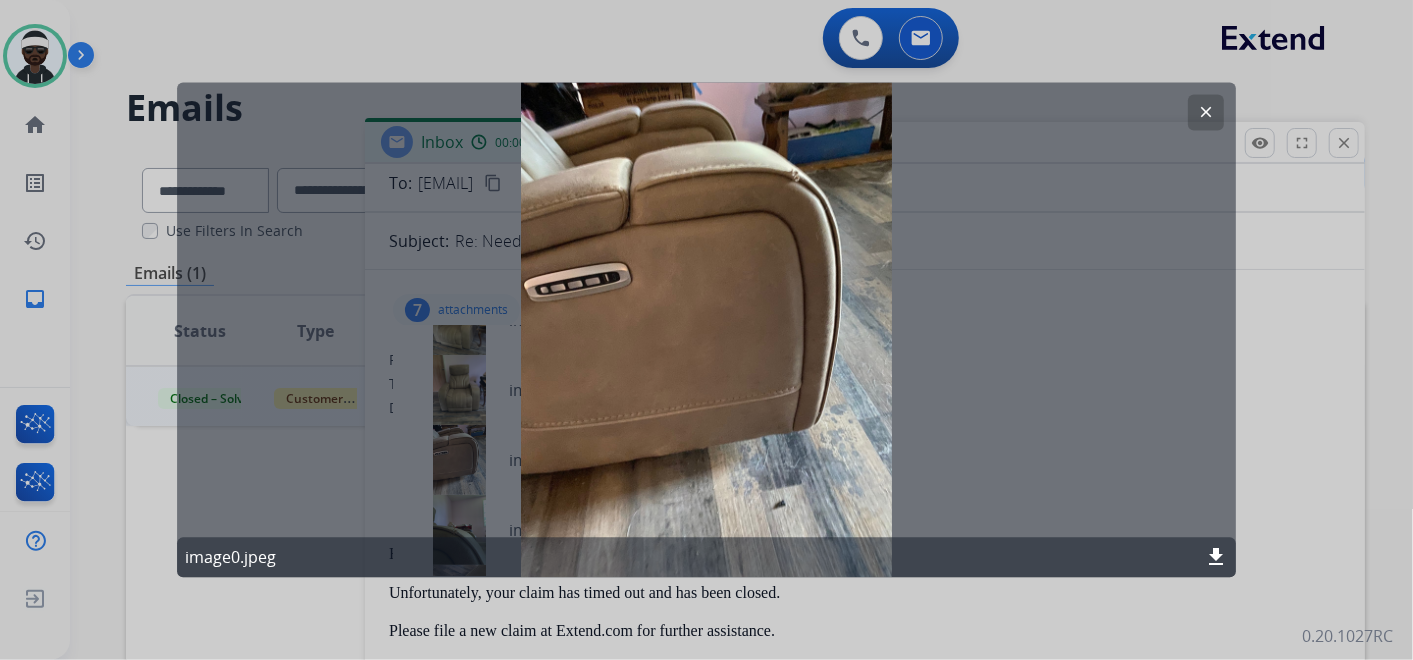 click 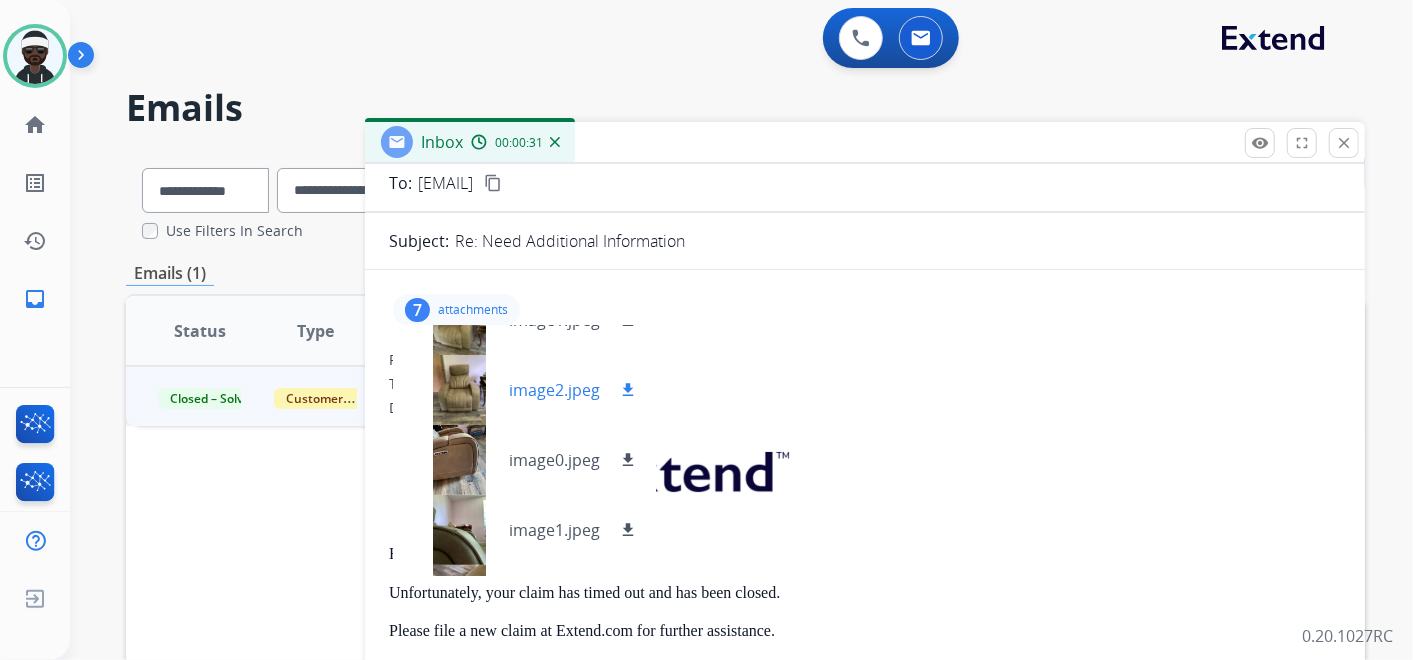 click at bounding box center [459, 390] 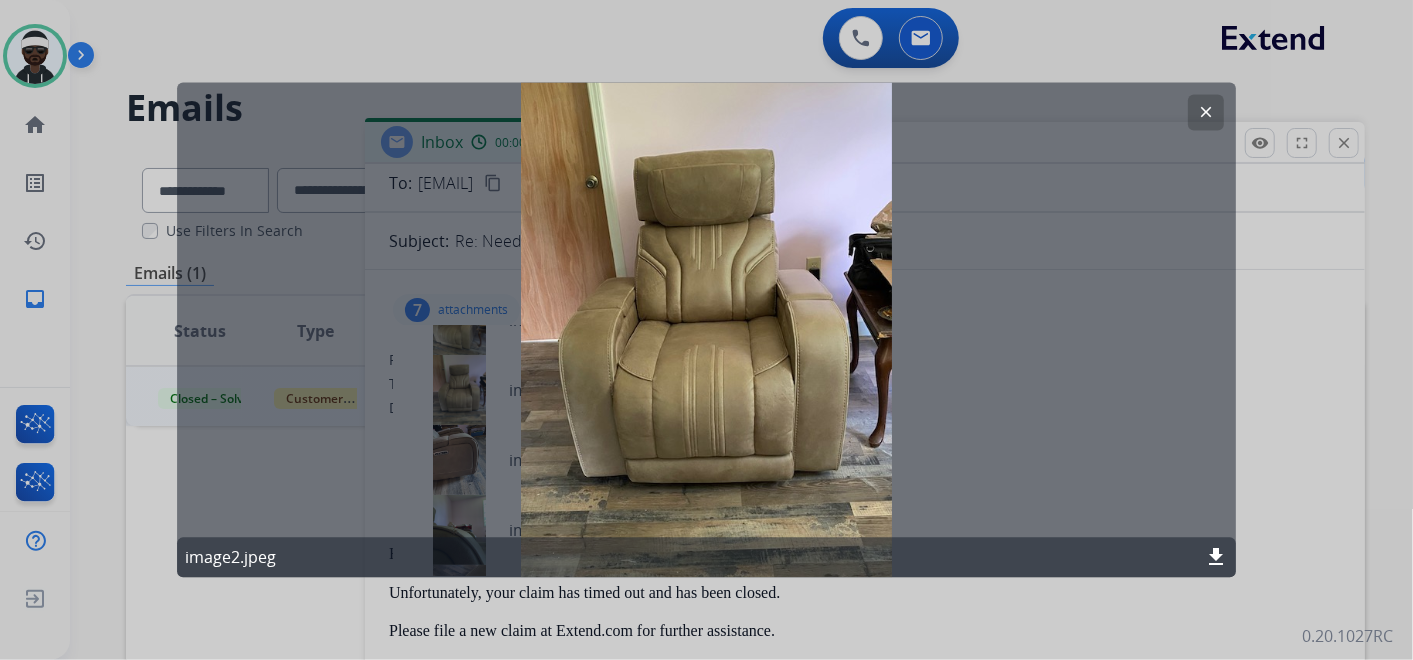 click 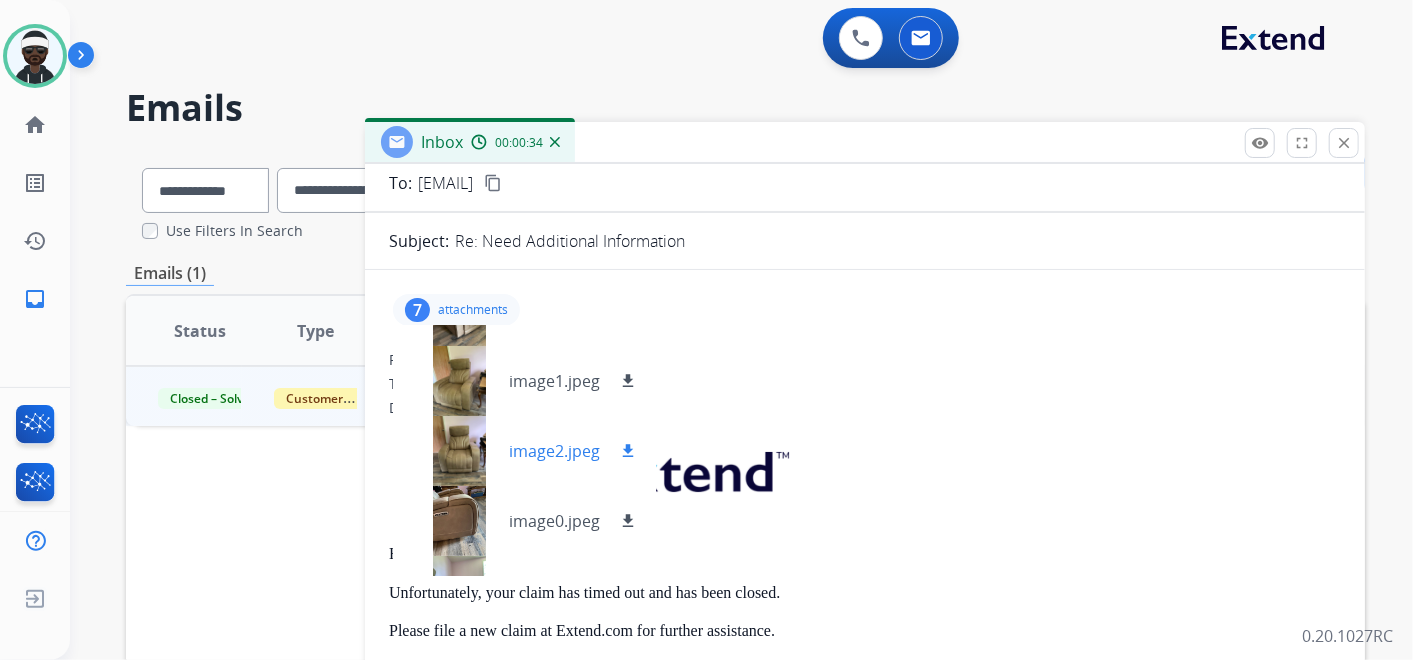 scroll, scrollTop: 0, scrollLeft: 0, axis: both 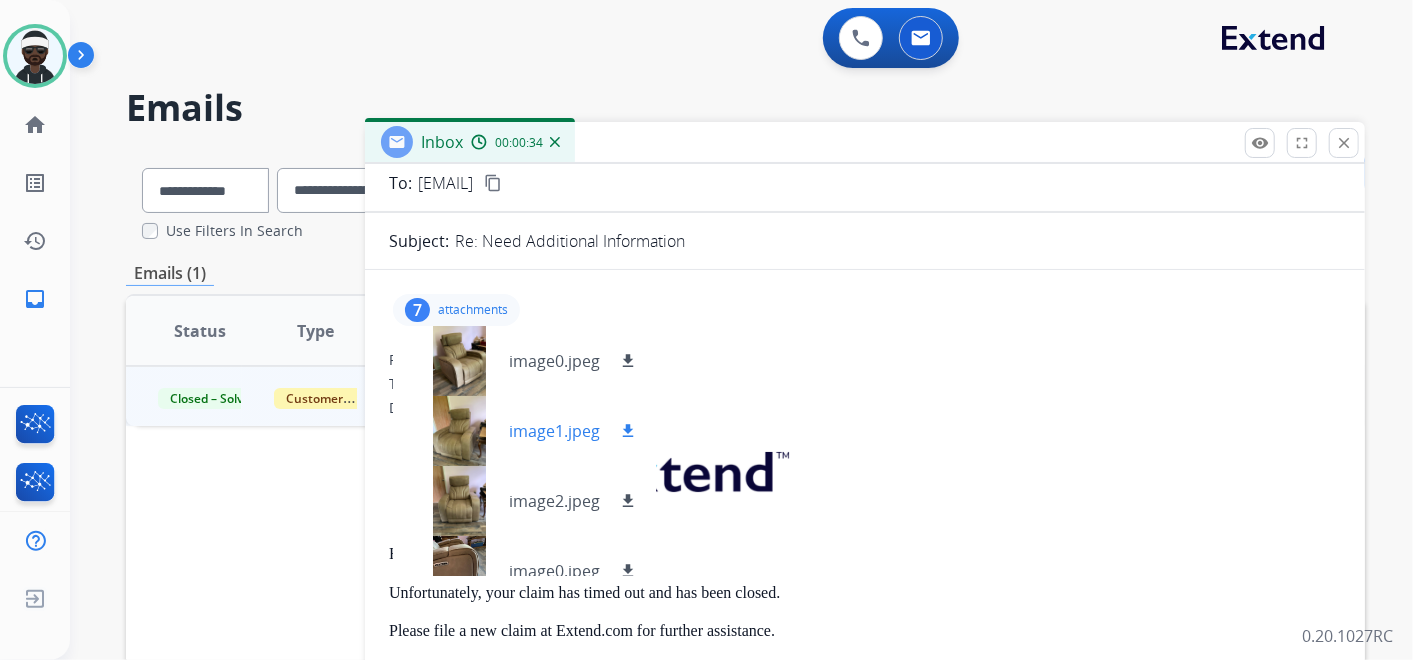 click at bounding box center [459, 431] 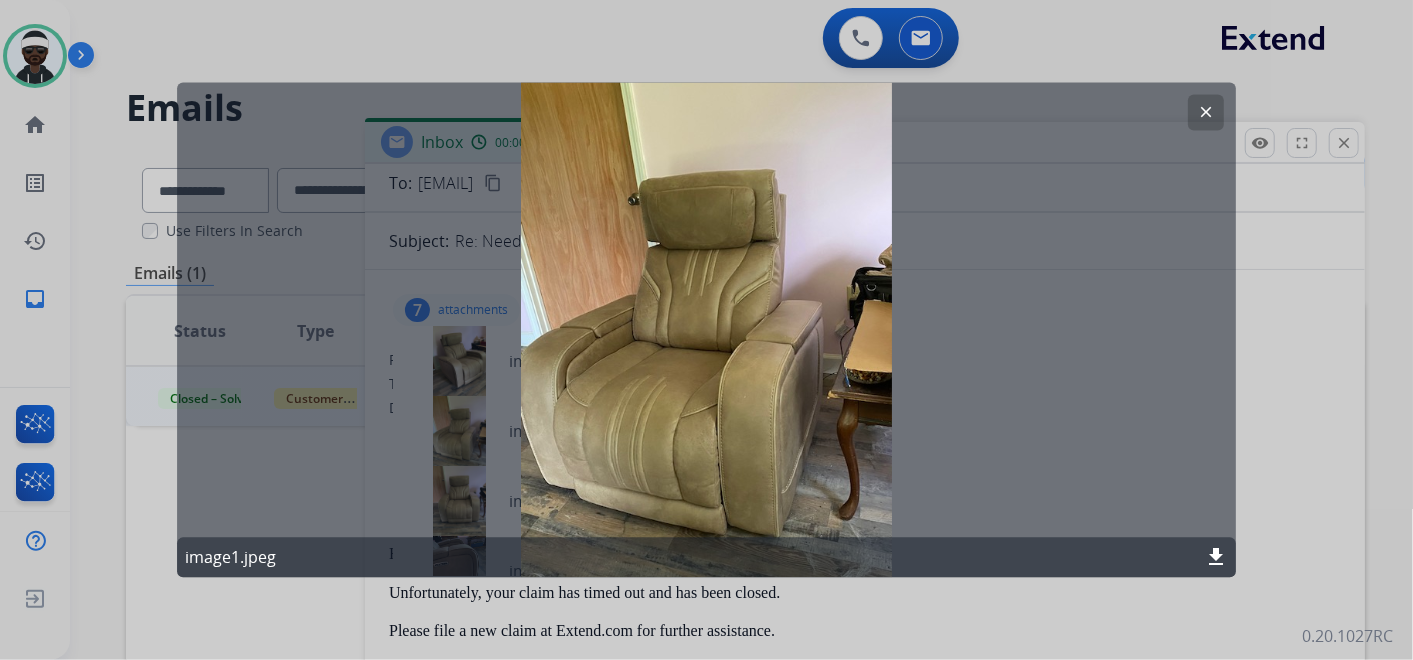 drag, startPoint x: 1297, startPoint y: 312, endPoint x: 1132, endPoint y: 321, distance: 165.24527 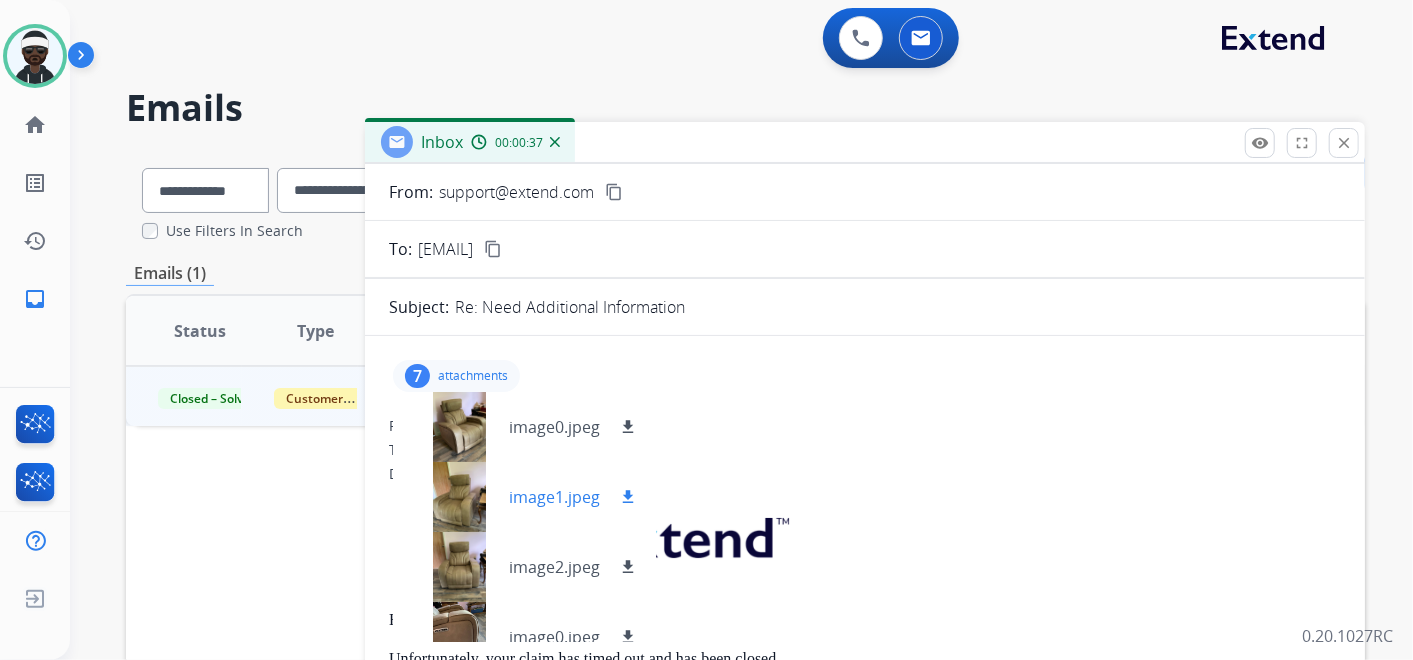 scroll, scrollTop: 0, scrollLeft: 0, axis: both 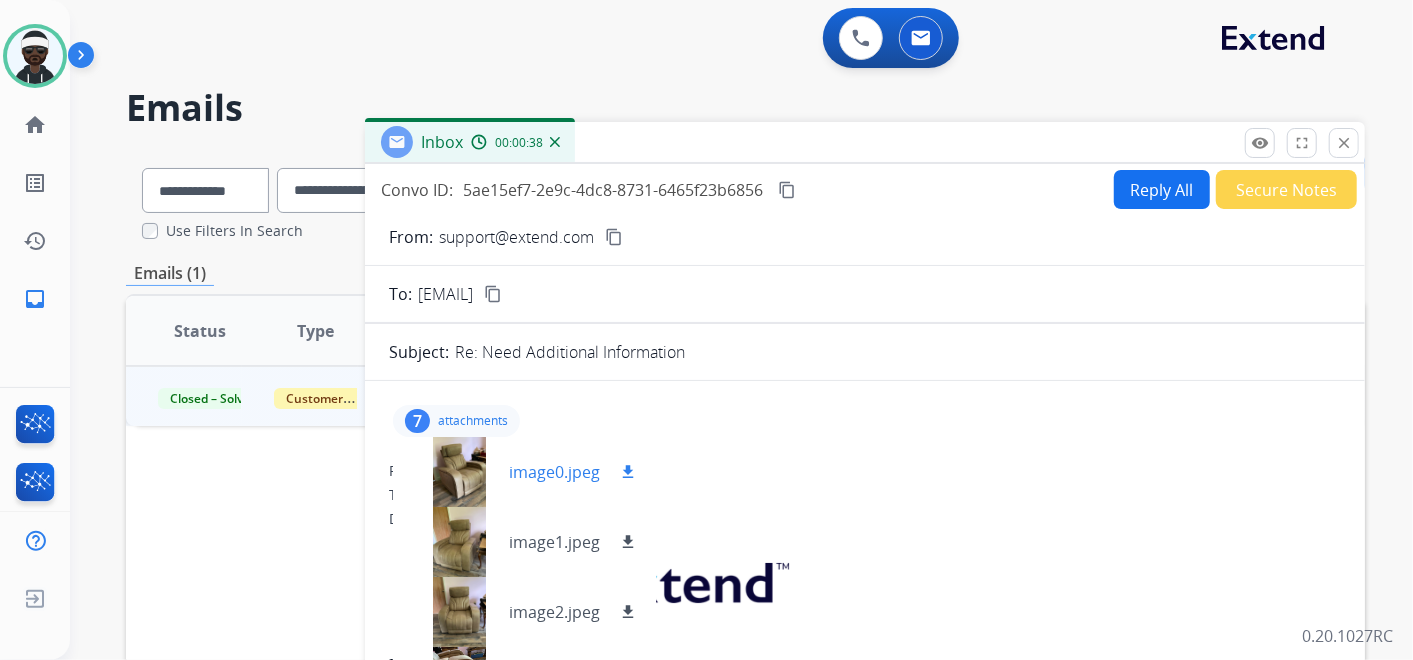 click at bounding box center (459, 472) 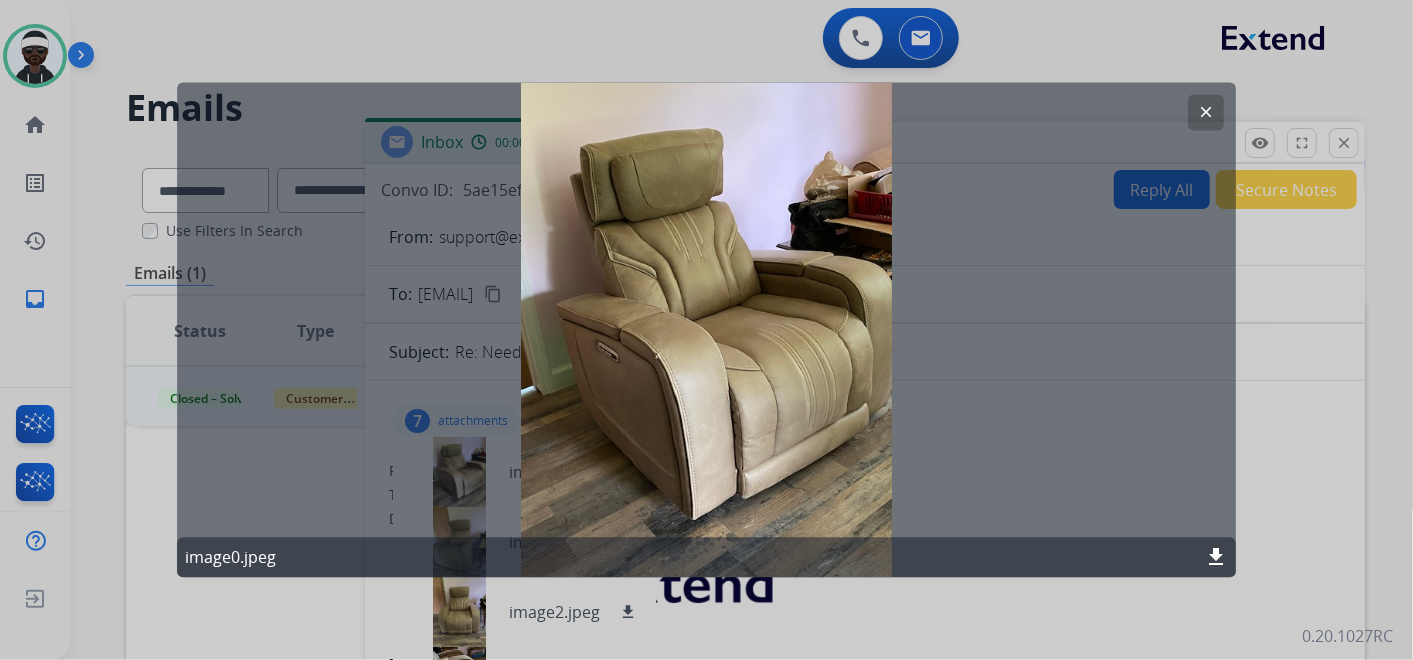 click 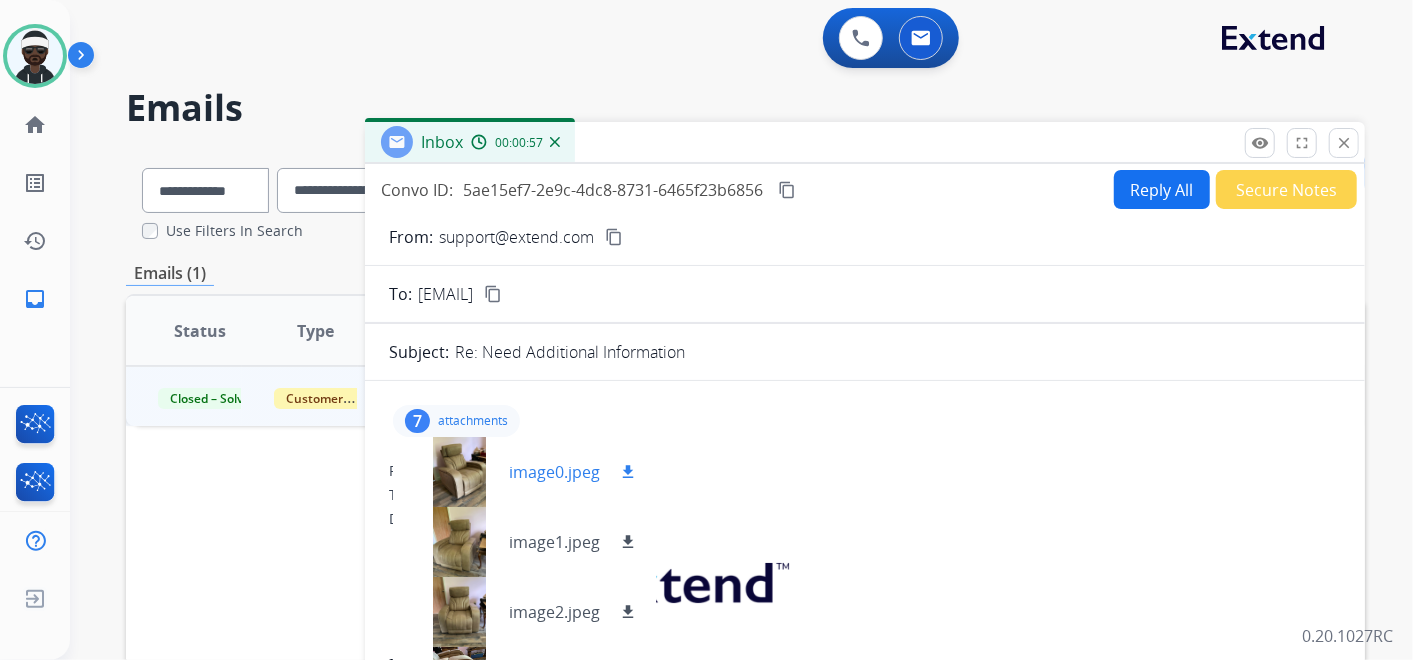 click at bounding box center (459, 472) 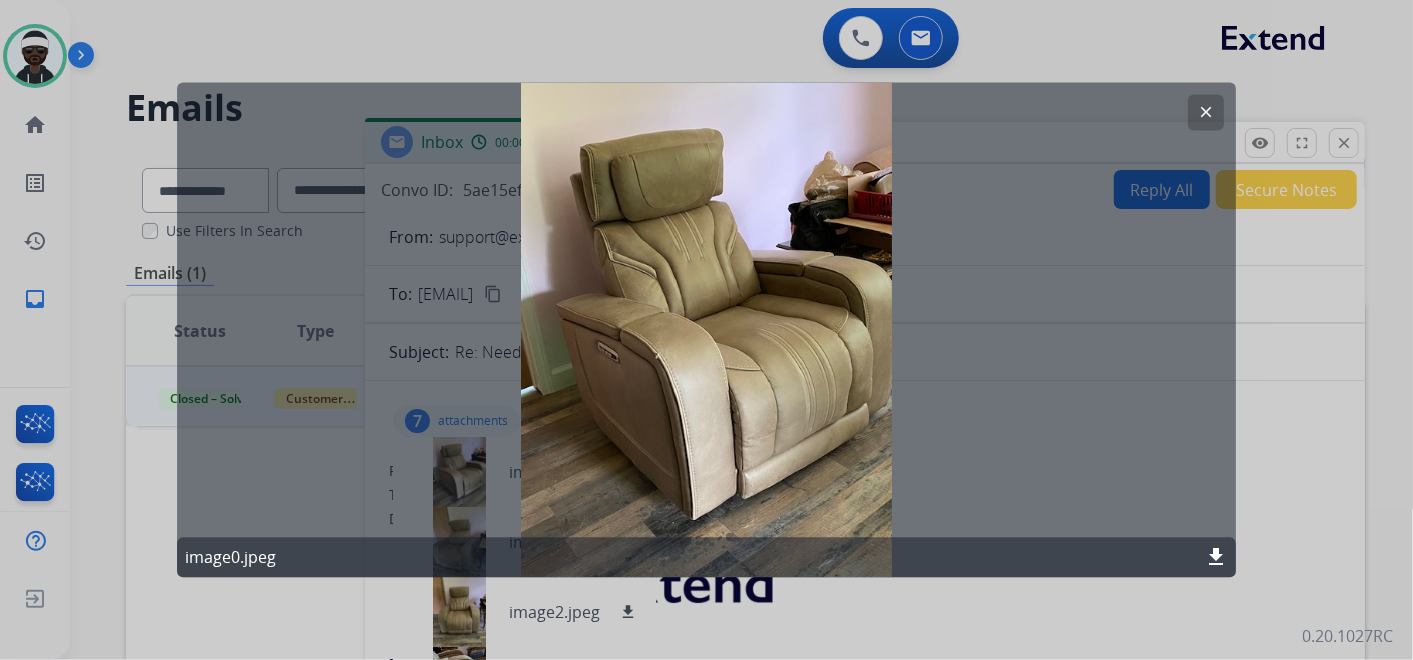click 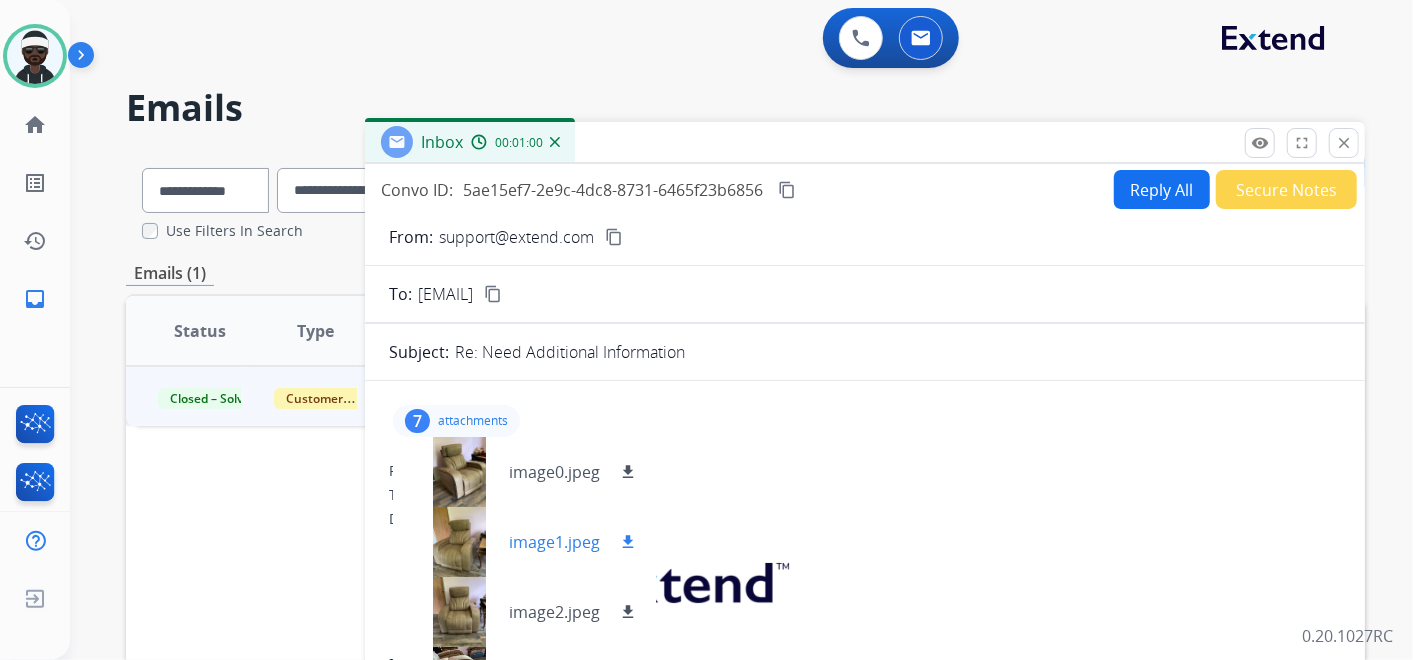 click at bounding box center [459, 542] 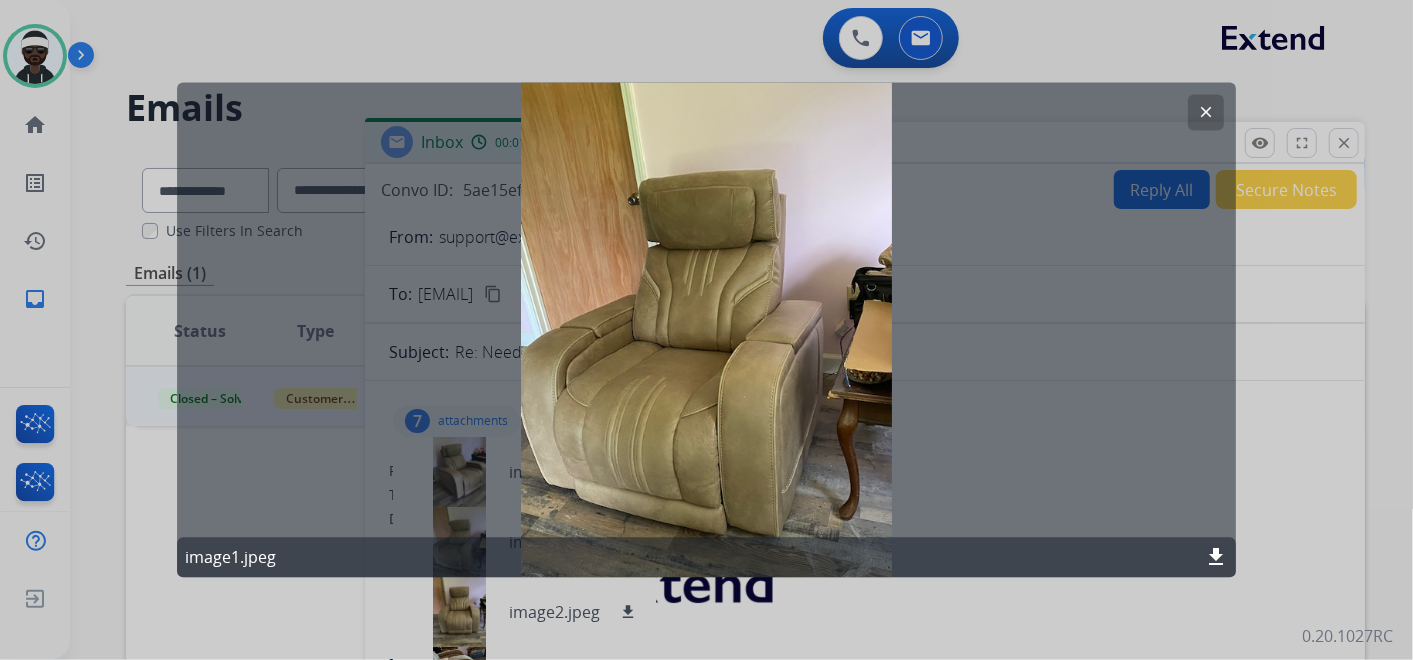 click 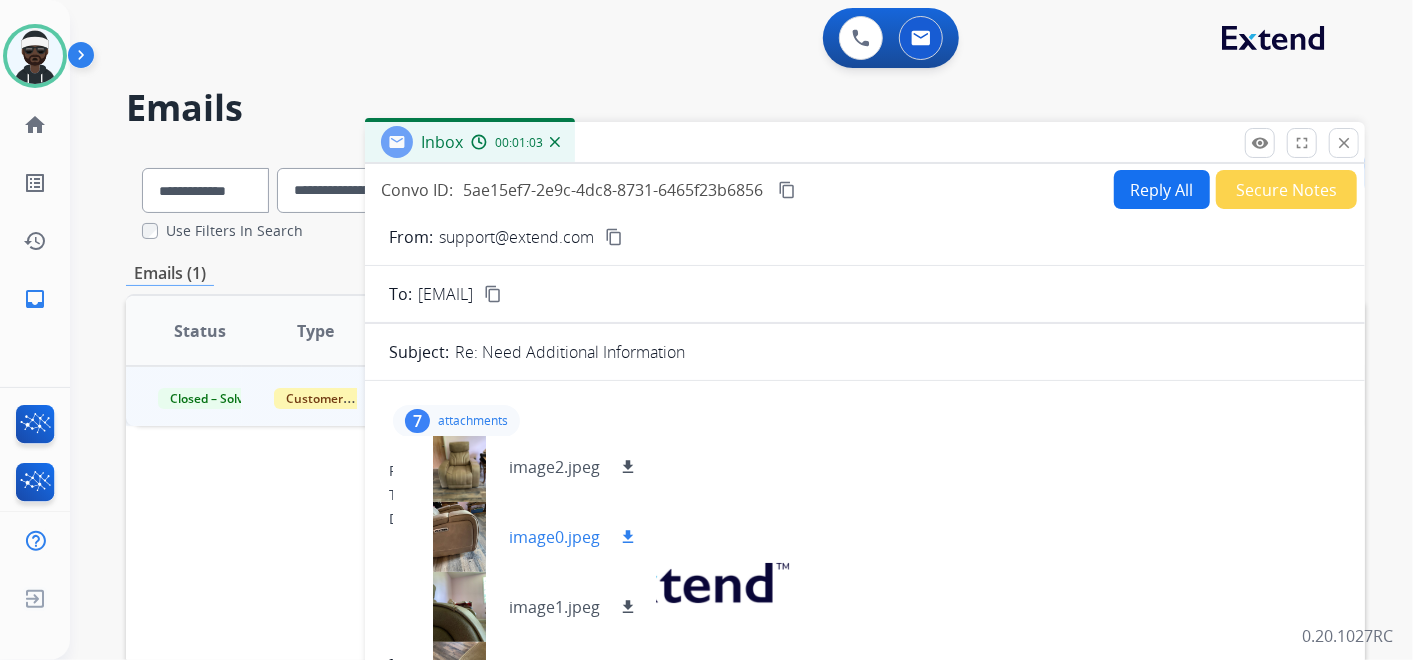 scroll, scrollTop: 111, scrollLeft: 0, axis: vertical 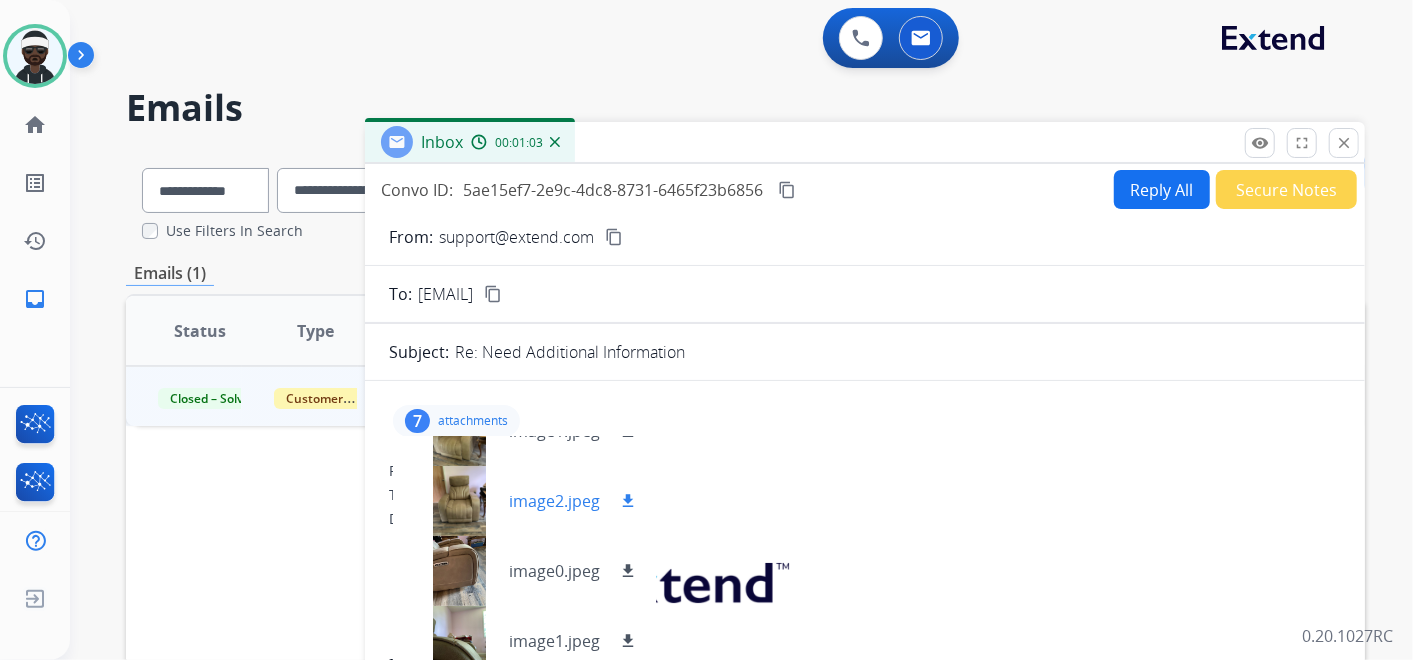 click at bounding box center [459, 501] 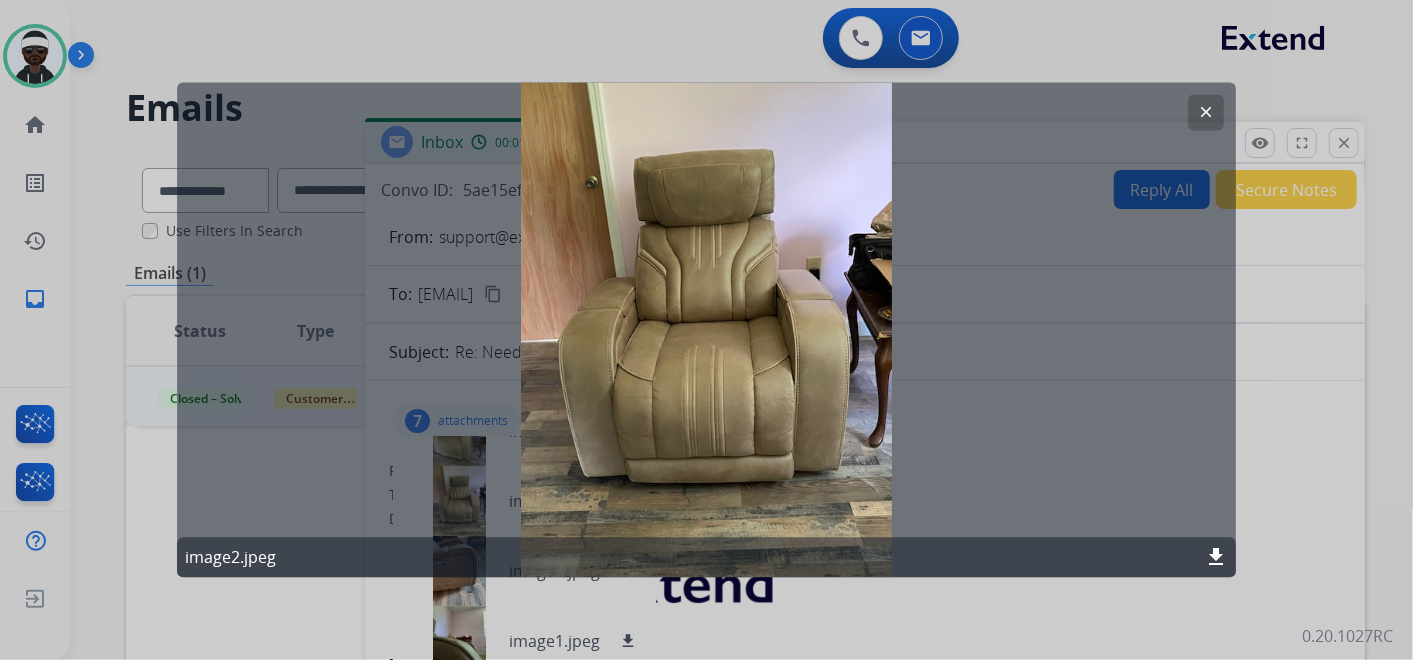 click 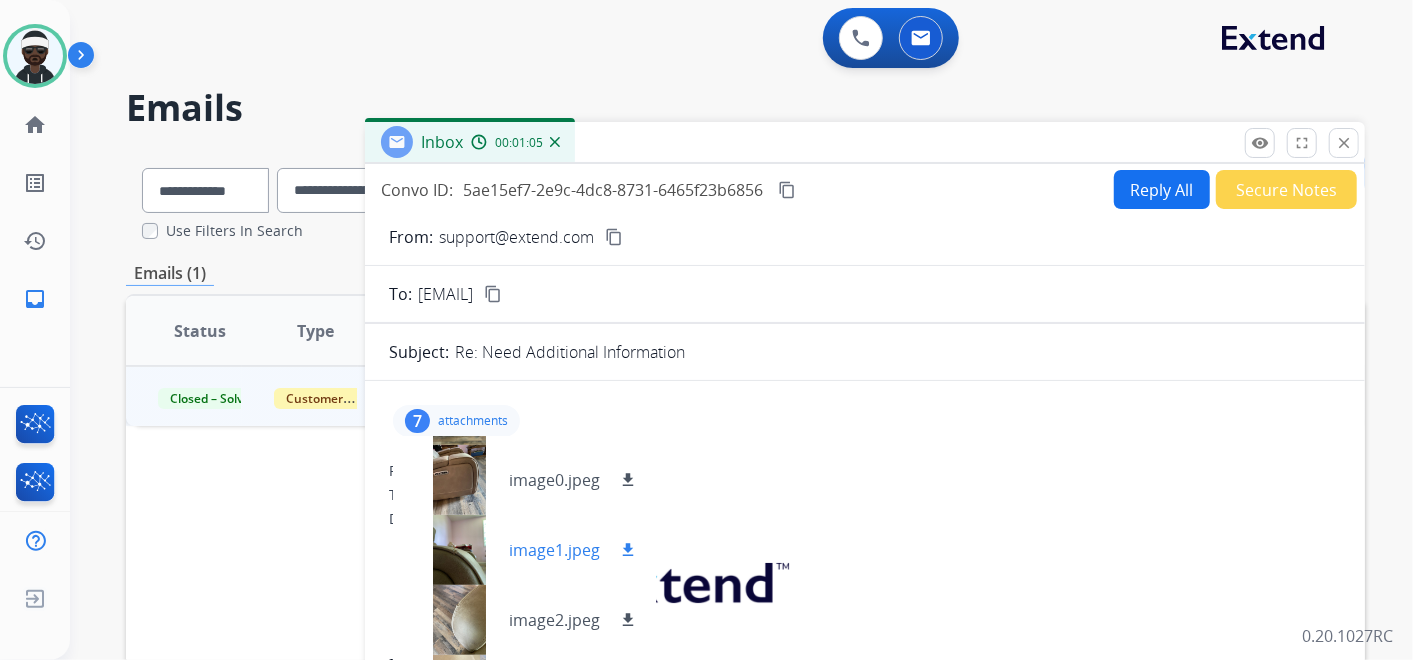 scroll, scrollTop: 222, scrollLeft: 0, axis: vertical 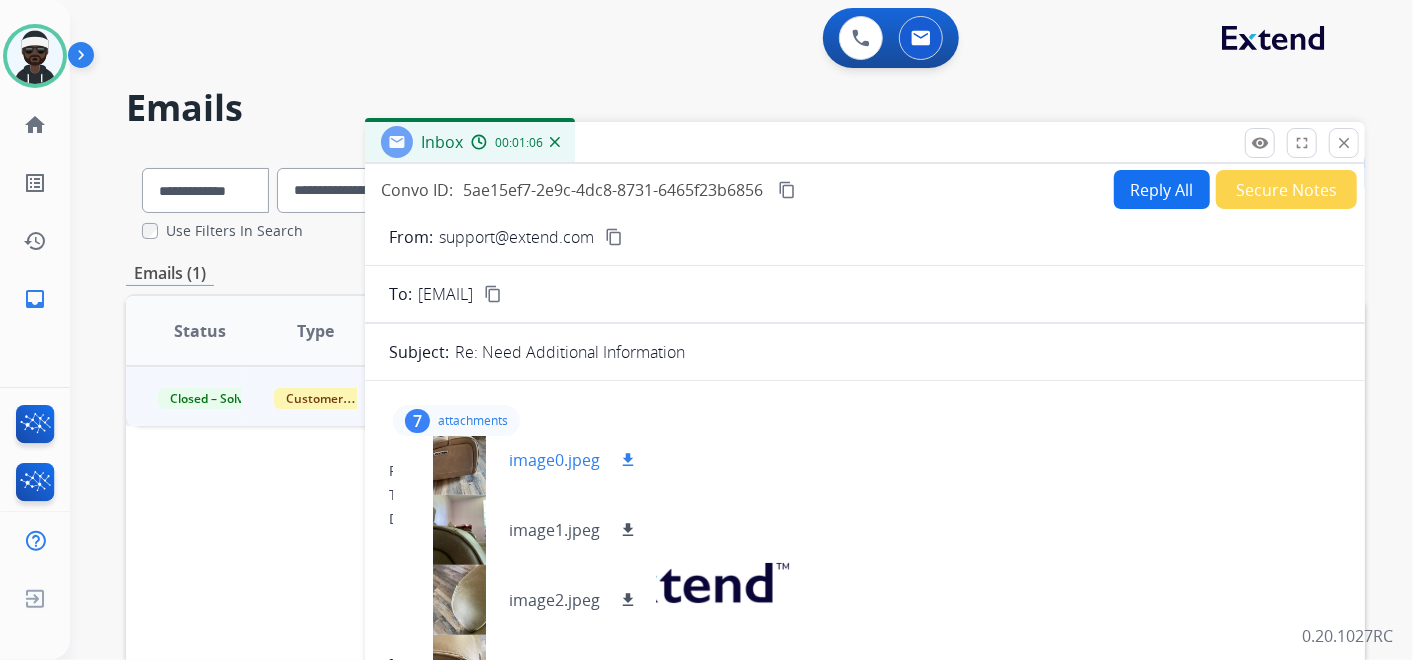 click at bounding box center [459, 460] 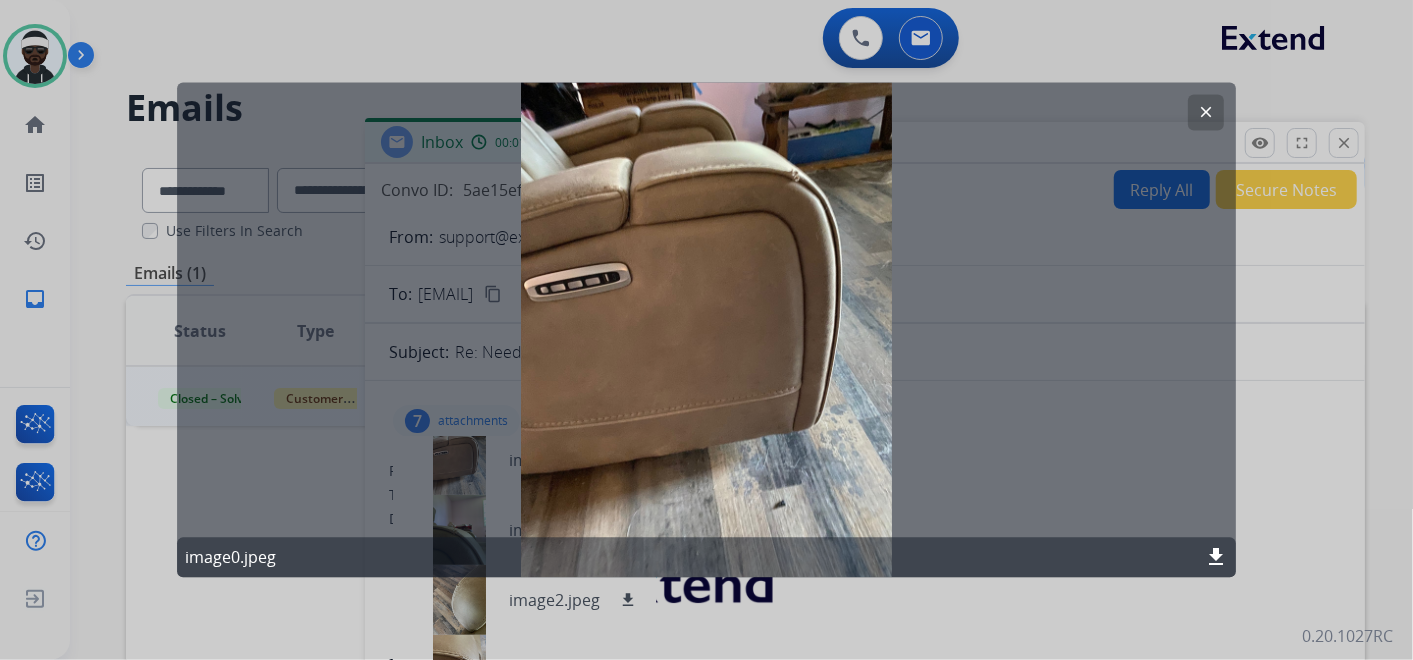 click 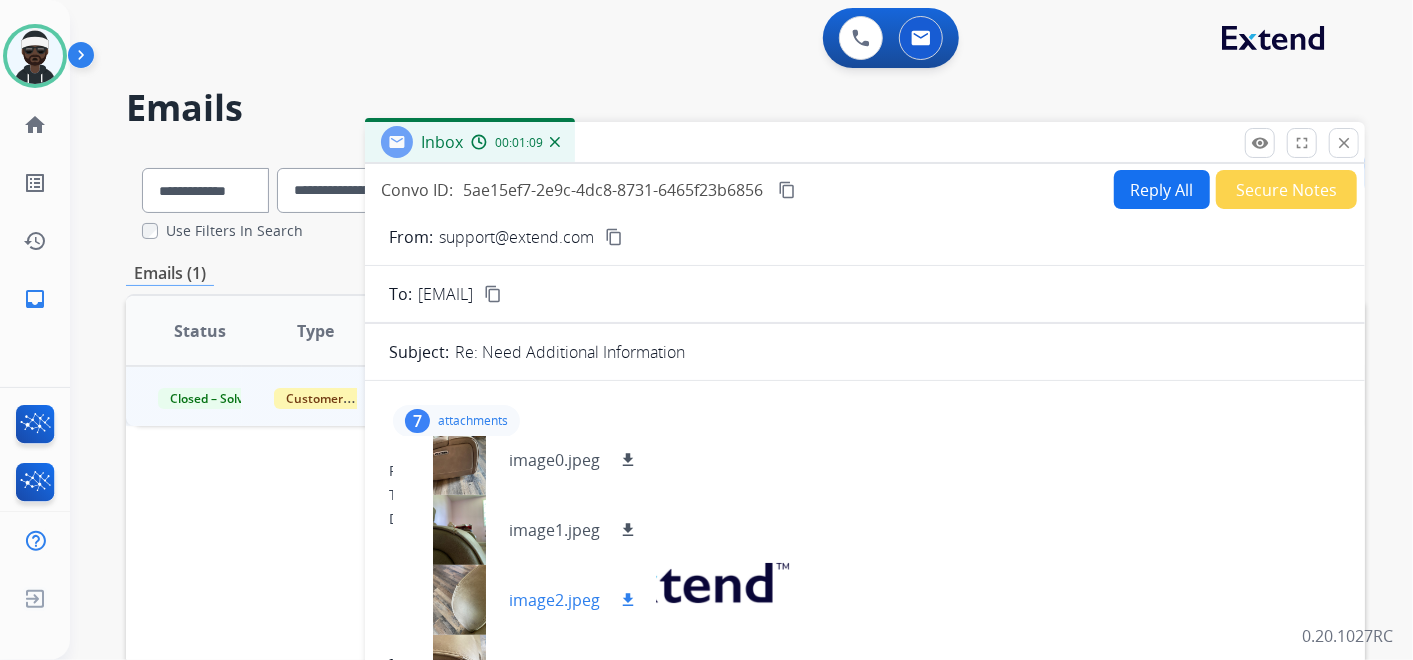 click at bounding box center [459, 600] 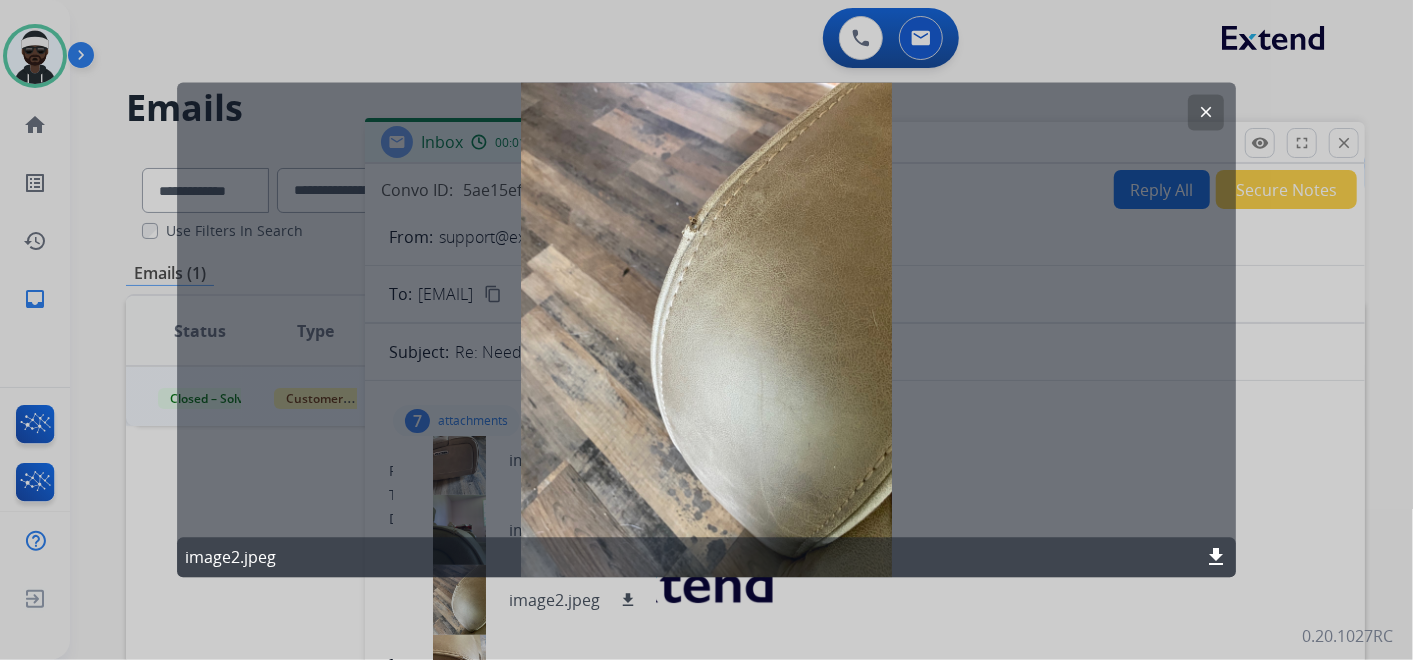 click 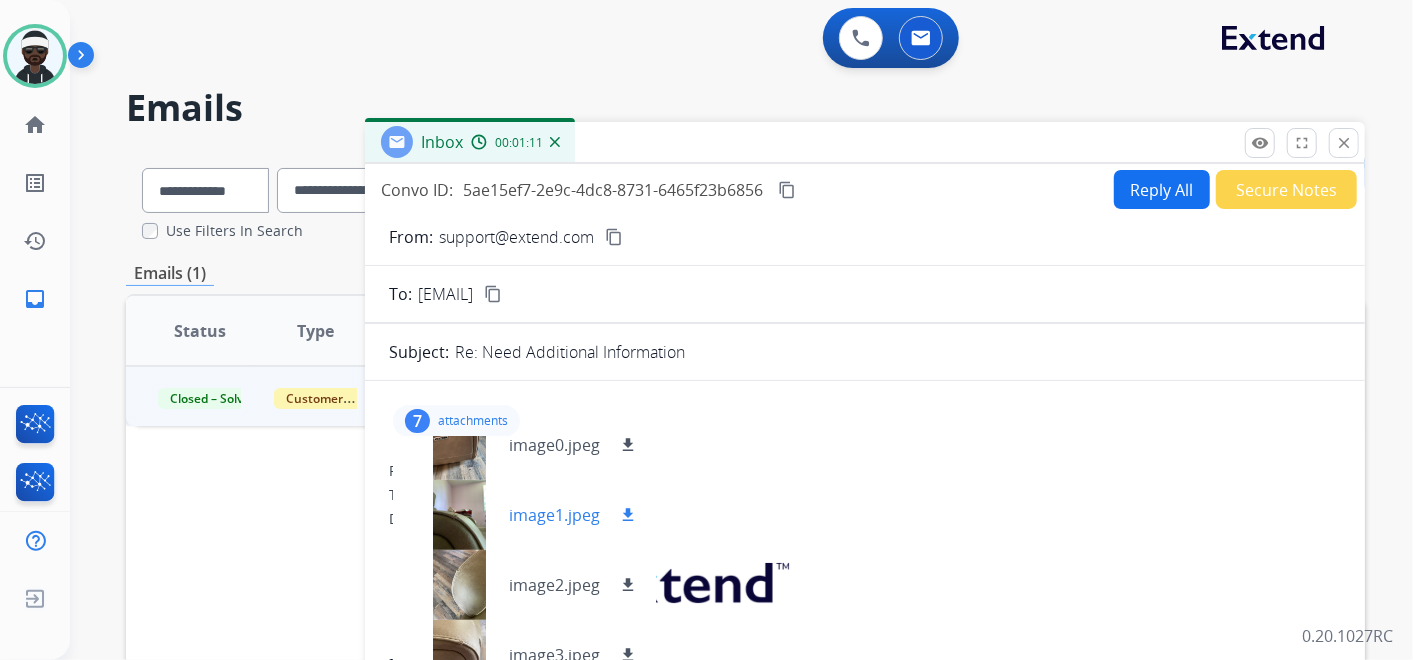 scroll, scrollTop: 240, scrollLeft: 0, axis: vertical 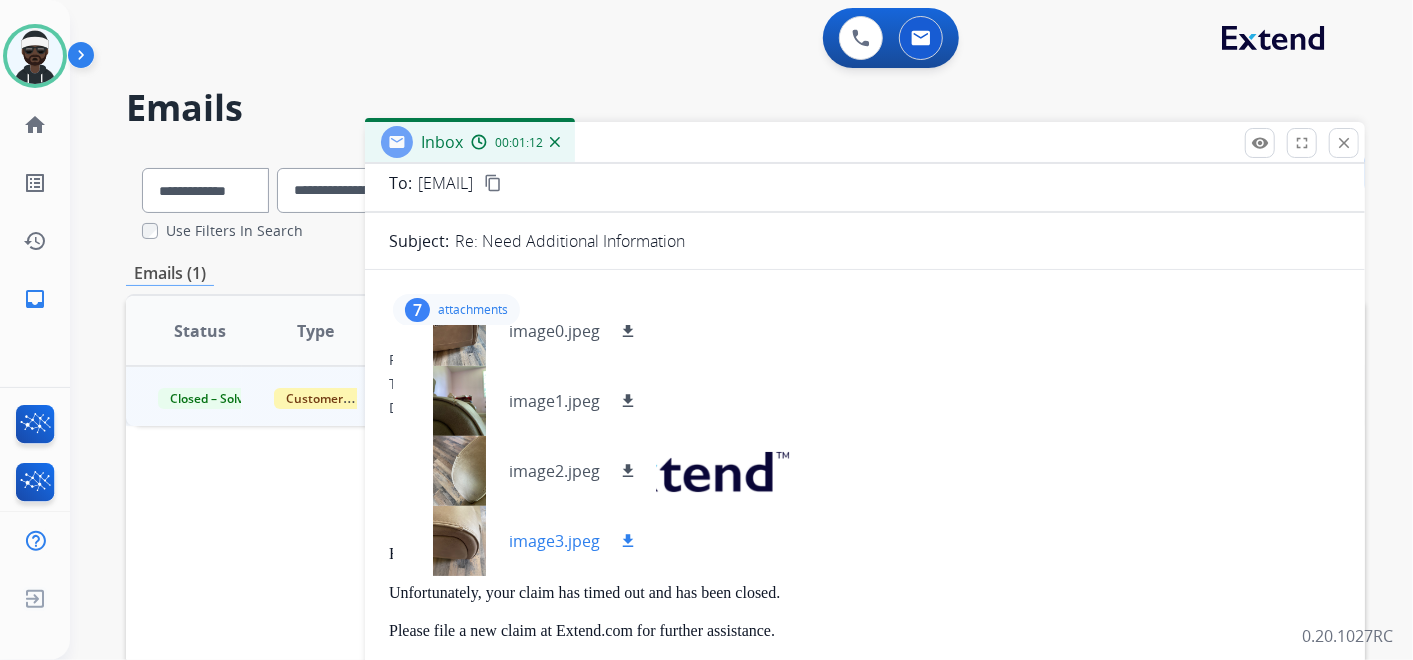 click at bounding box center (459, 541) 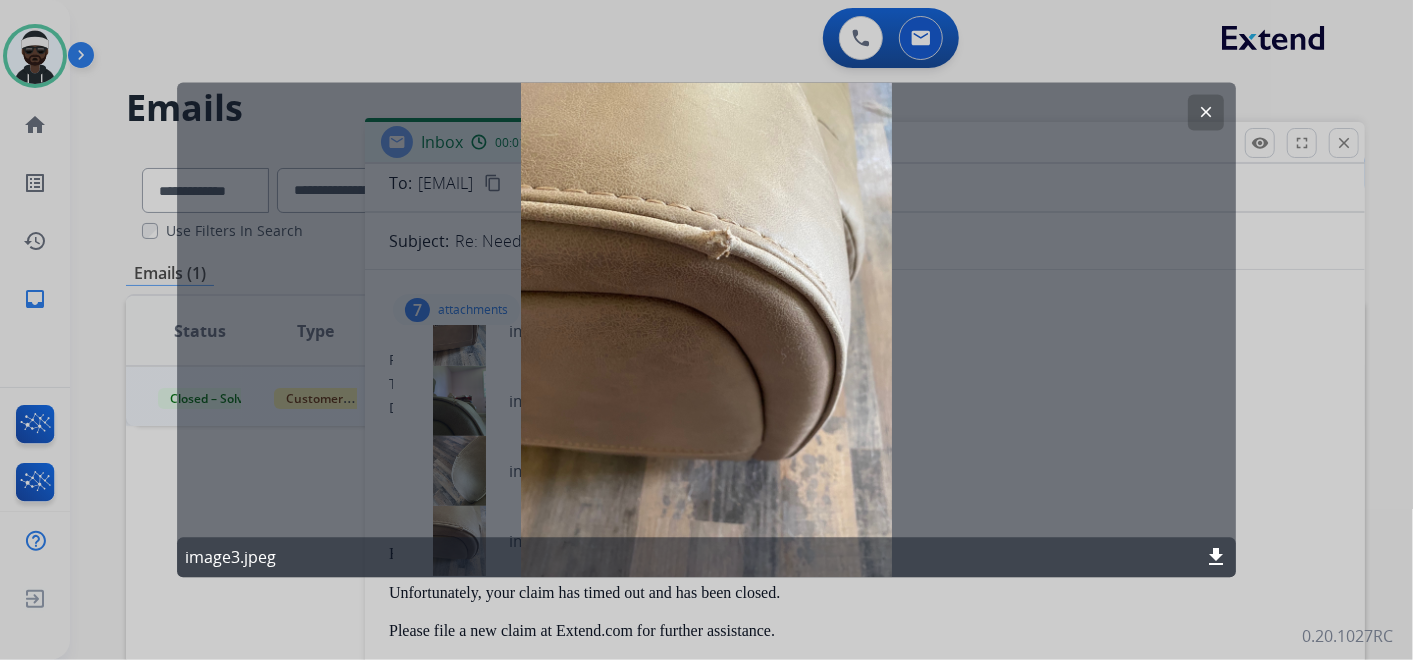 click 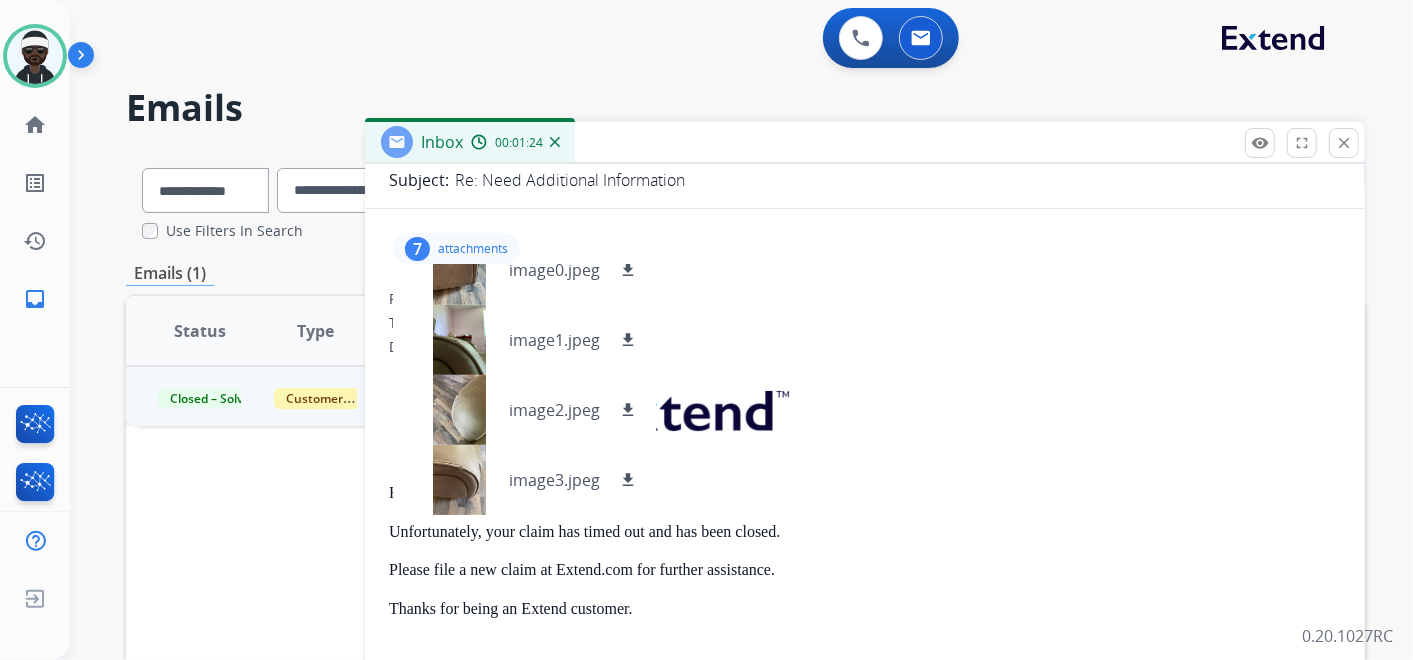 scroll, scrollTop: 222, scrollLeft: 0, axis: vertical 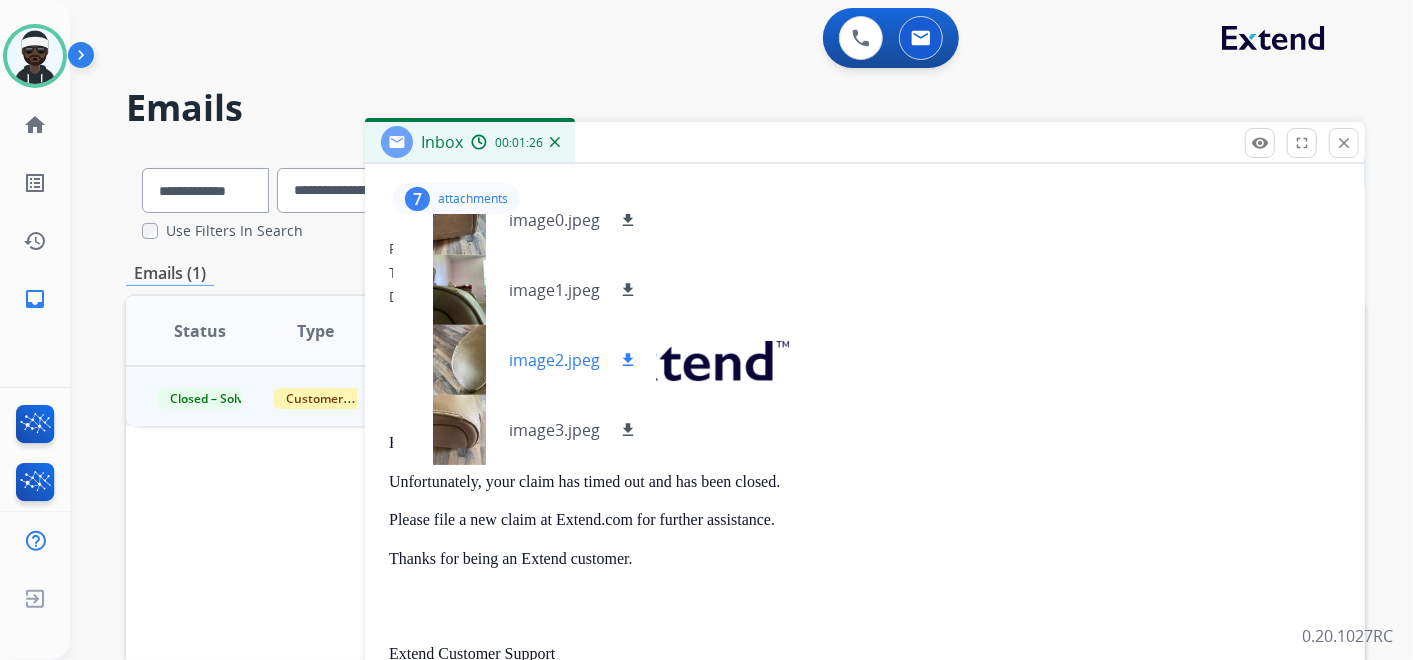 drag, startPoint x: 471, startPoint y: 420, endPoint x: 654, endPoint y: 378, distance: 187.75783 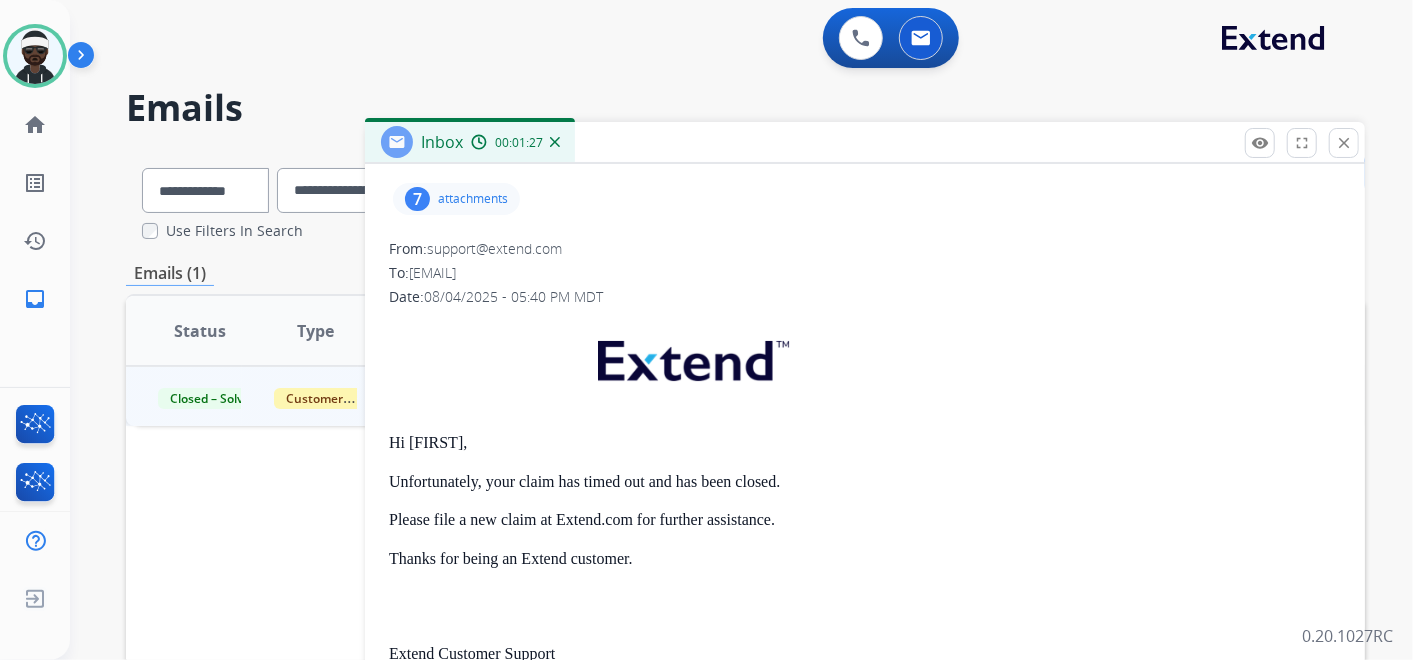 click on "7 attachments" at bounding box center (456, 199) 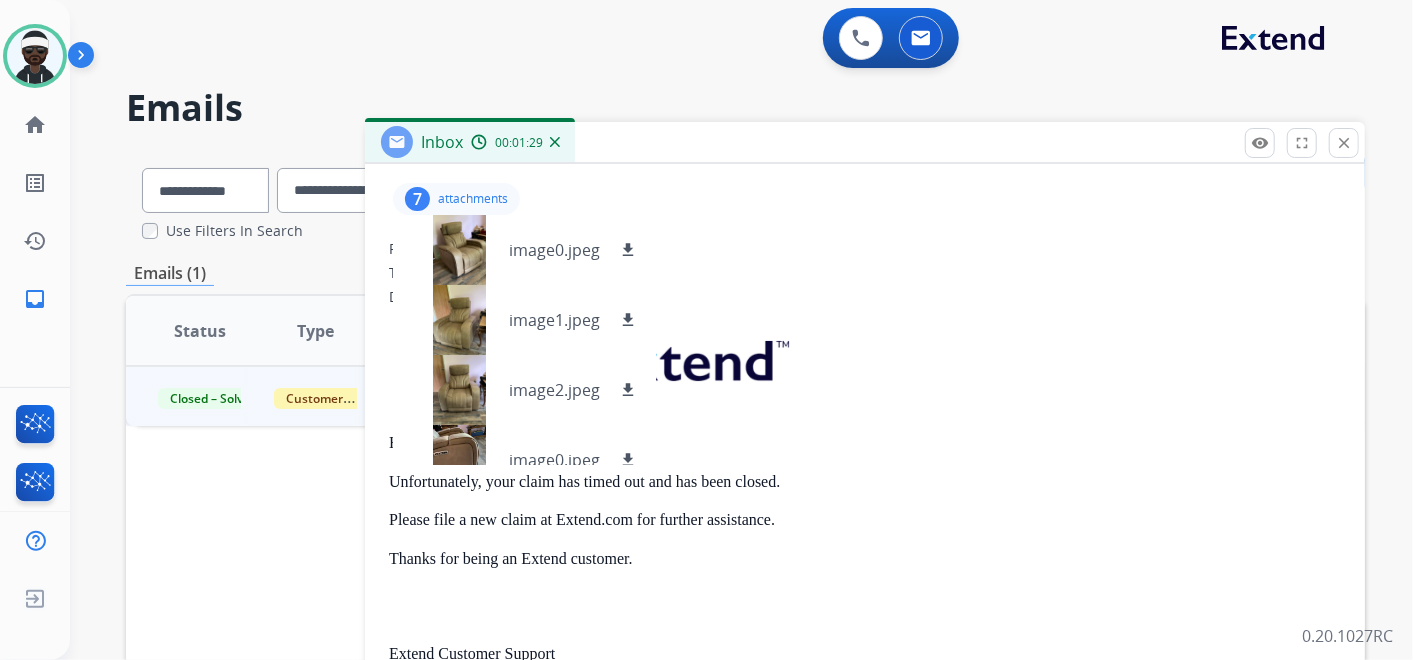 drag, startPoint x: 445, startPoint y: 431, endPoint x: 971, endPoint y: 336, distance: 534.5101 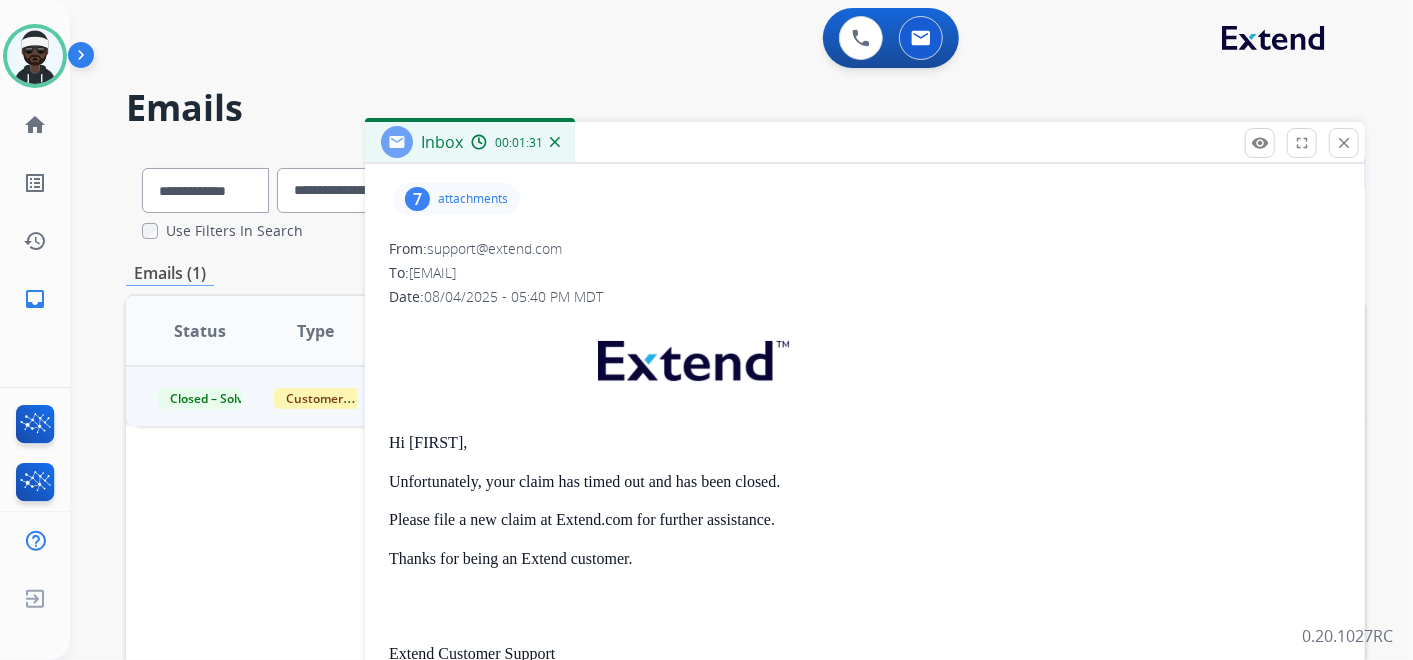 click on "7 attachments" at bounding box center [456, 199] 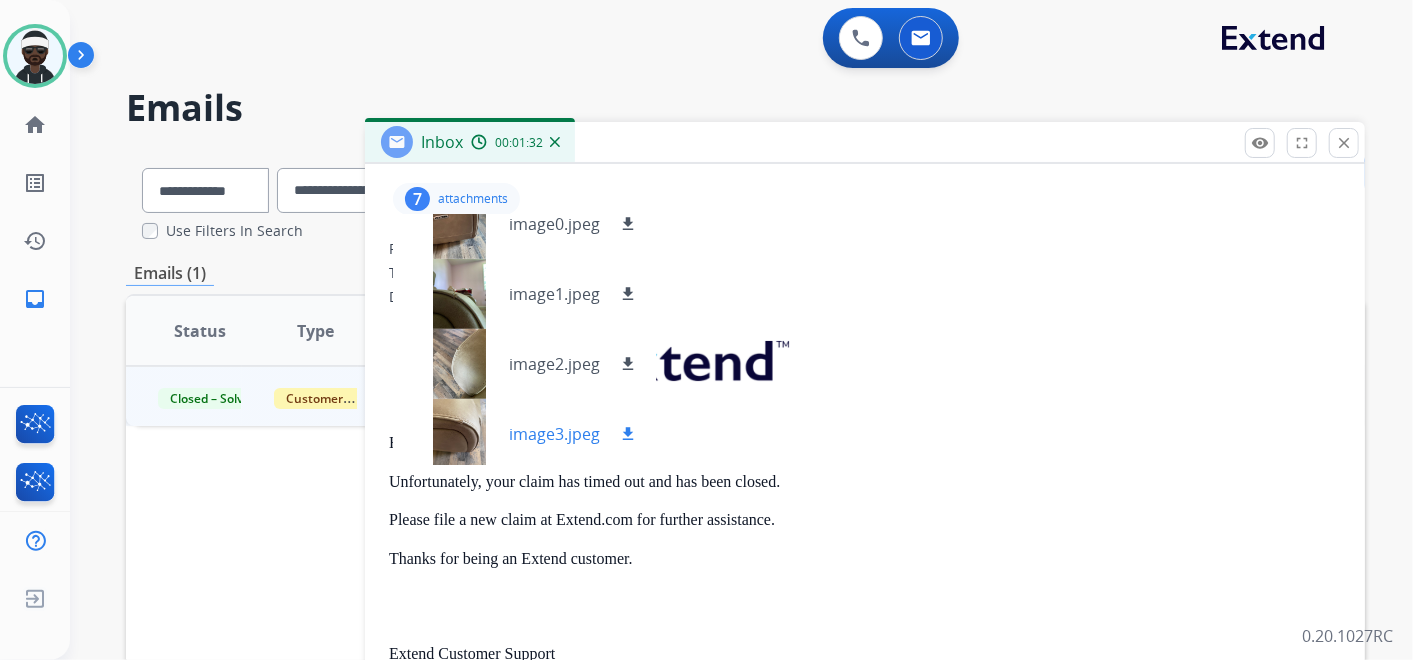 scroll, scrollTop: 240, scrollLeft: 0, axis: vertical 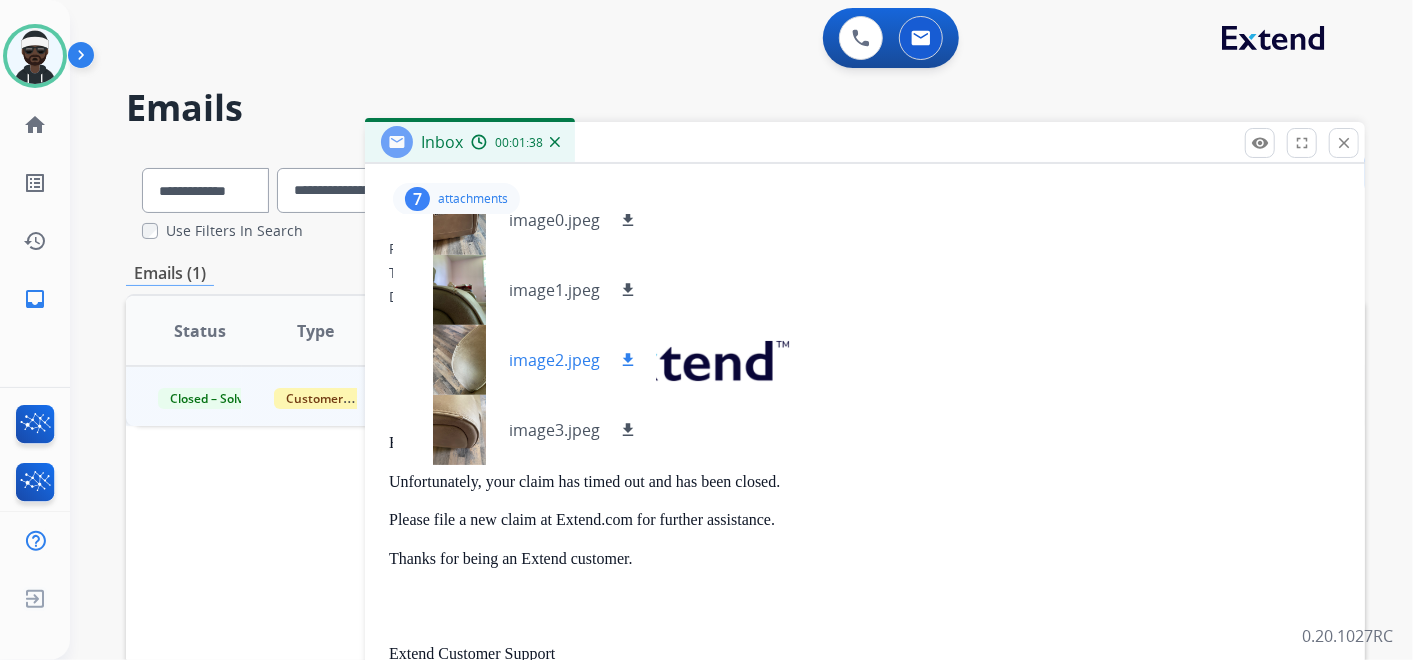 click at bounding box center (459, 360) 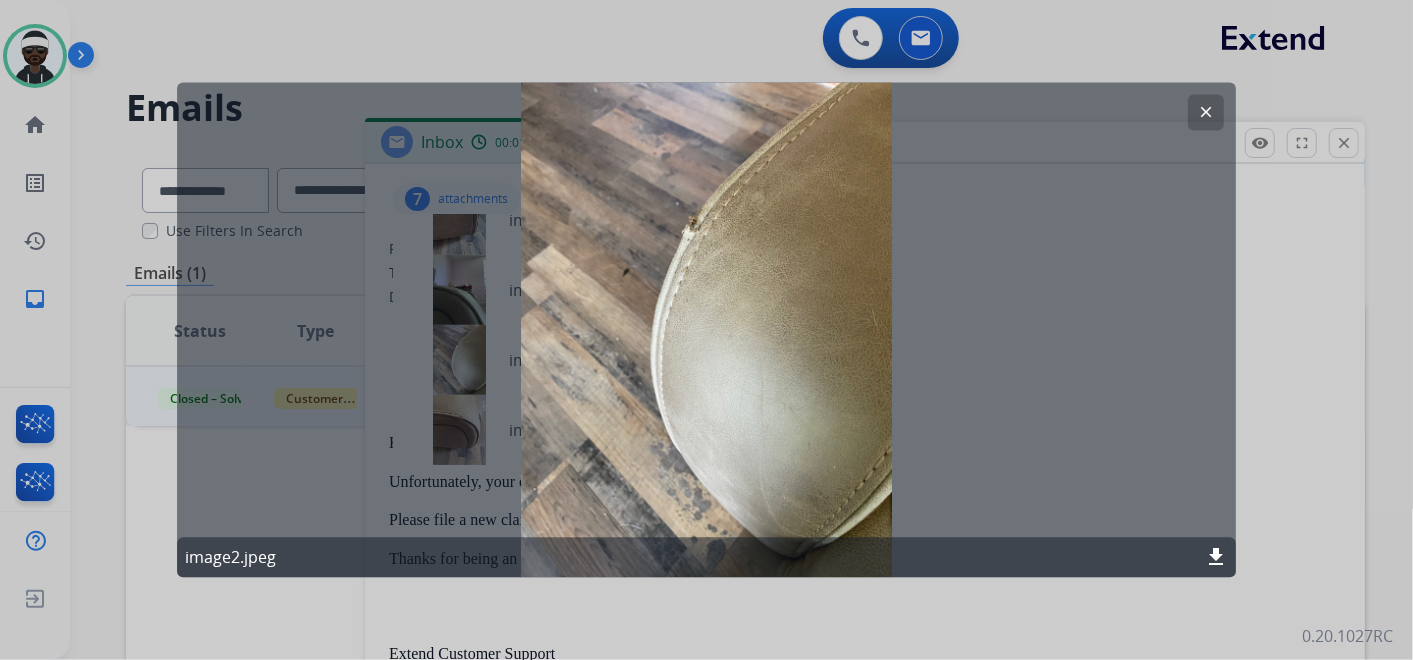 click 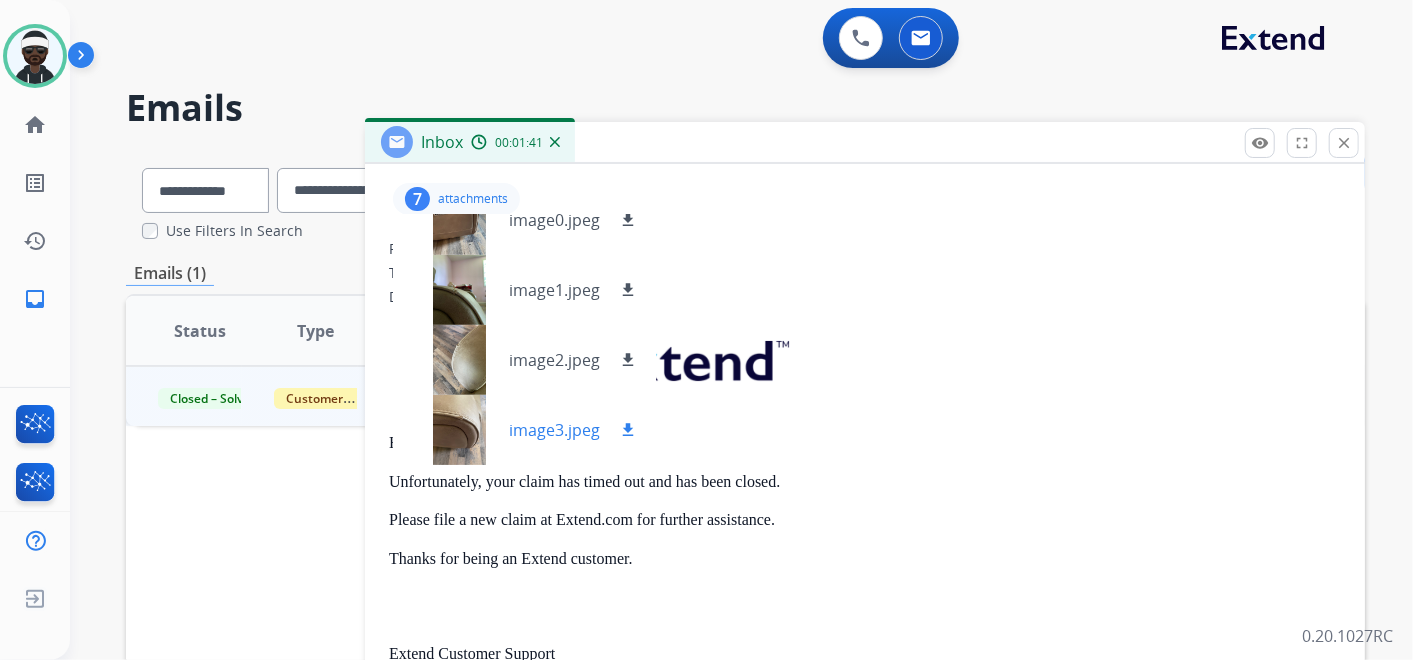 click at bounding box center (459, 430) 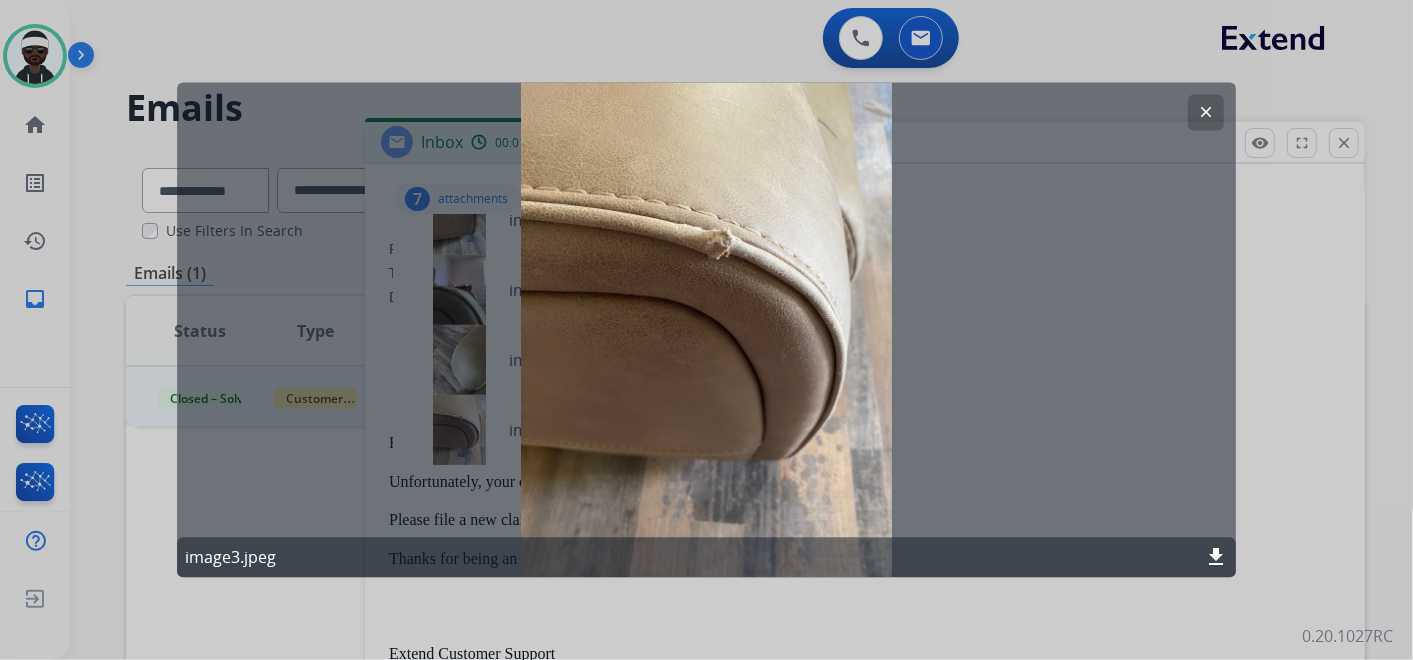 click 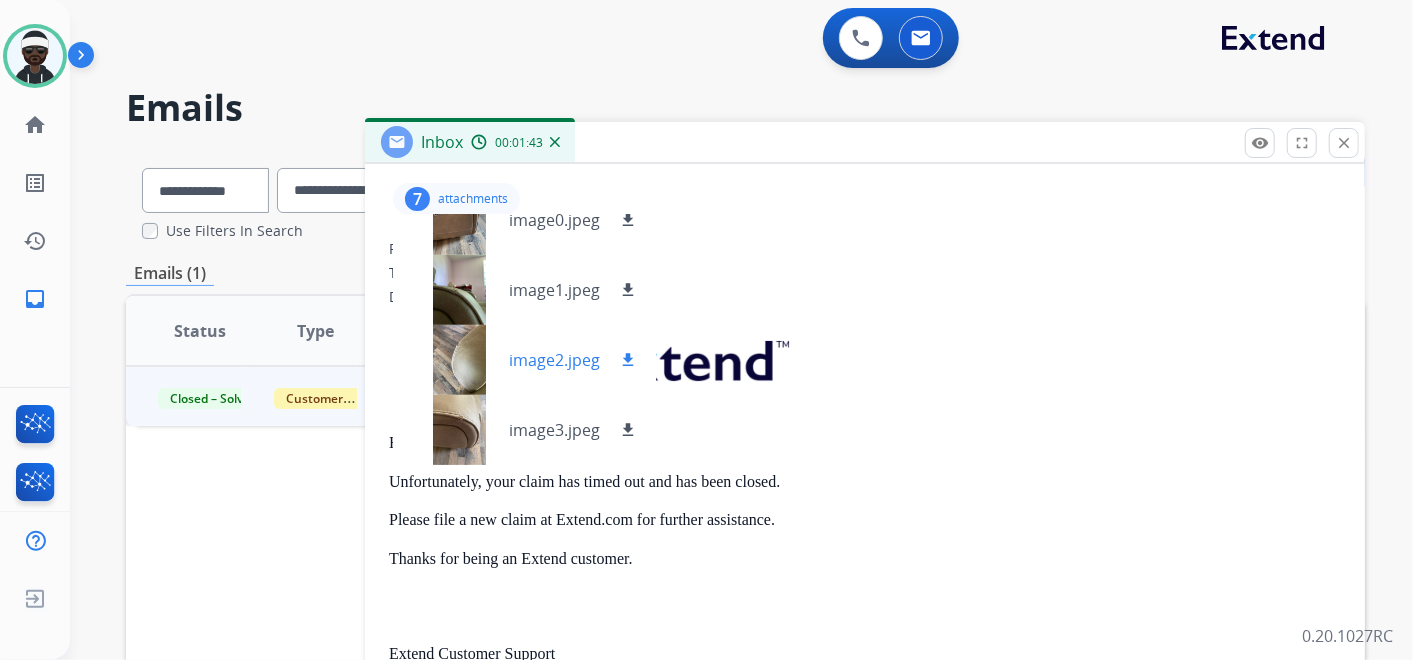 scroll, scrollTop: 128, scrollLeft: 0, axis: vertical 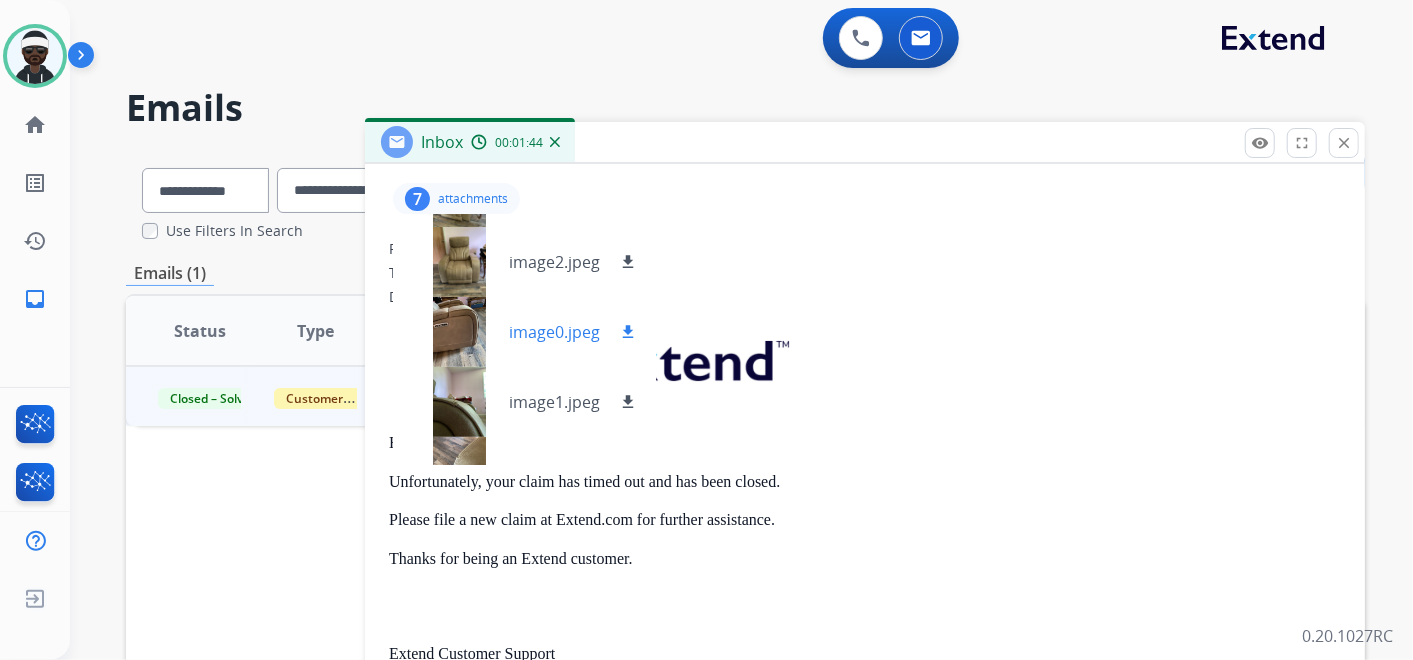 click at bounding box center [459, 332] 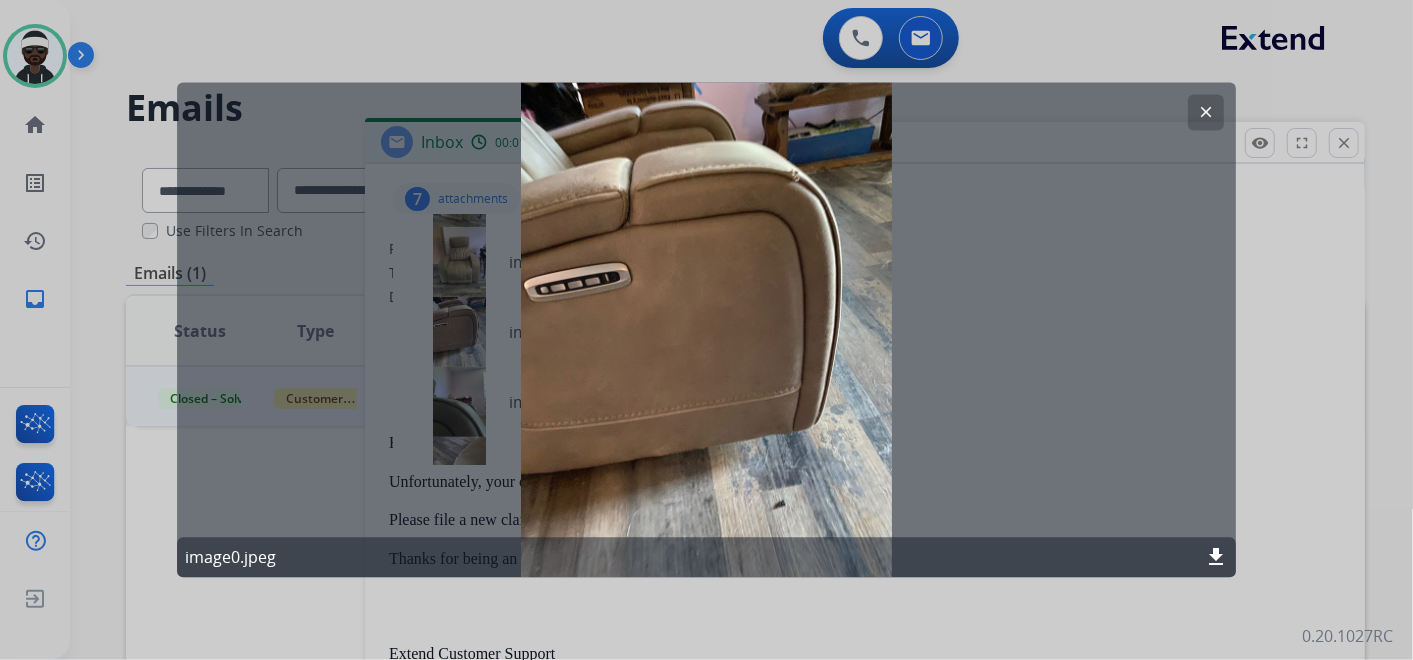 click 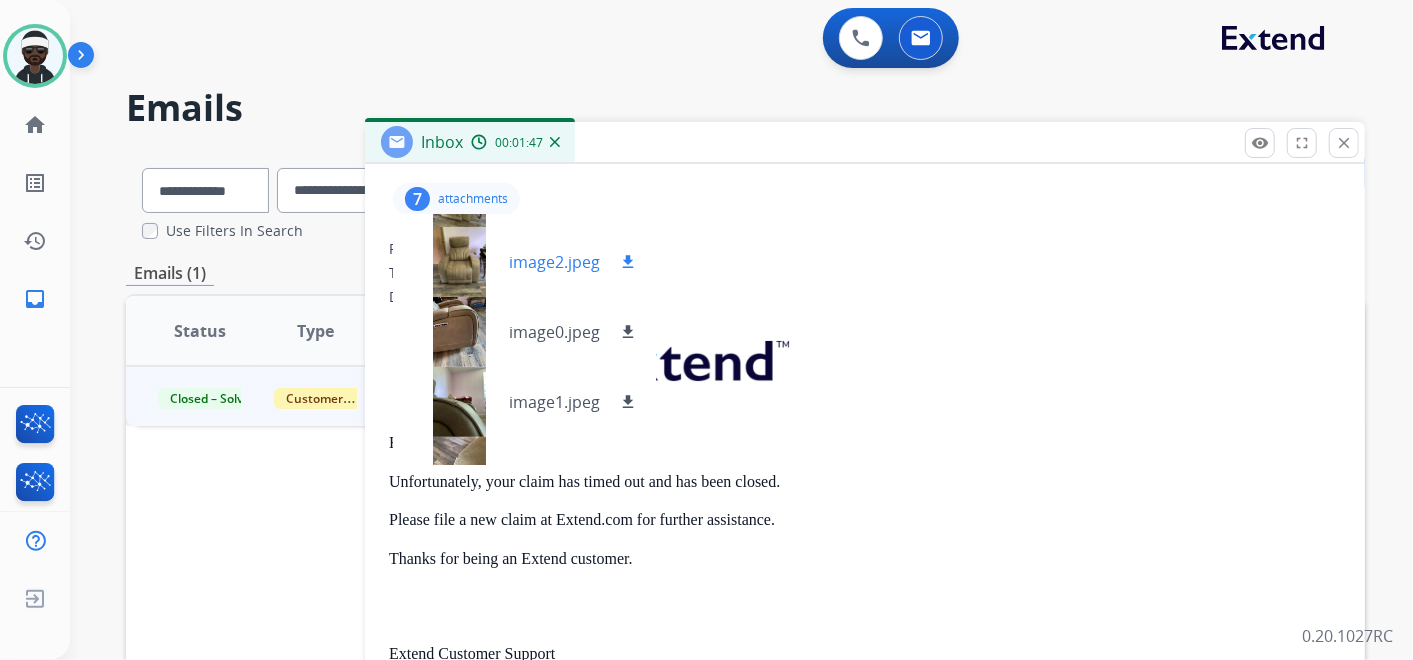 click at bounding box center [459, 262] 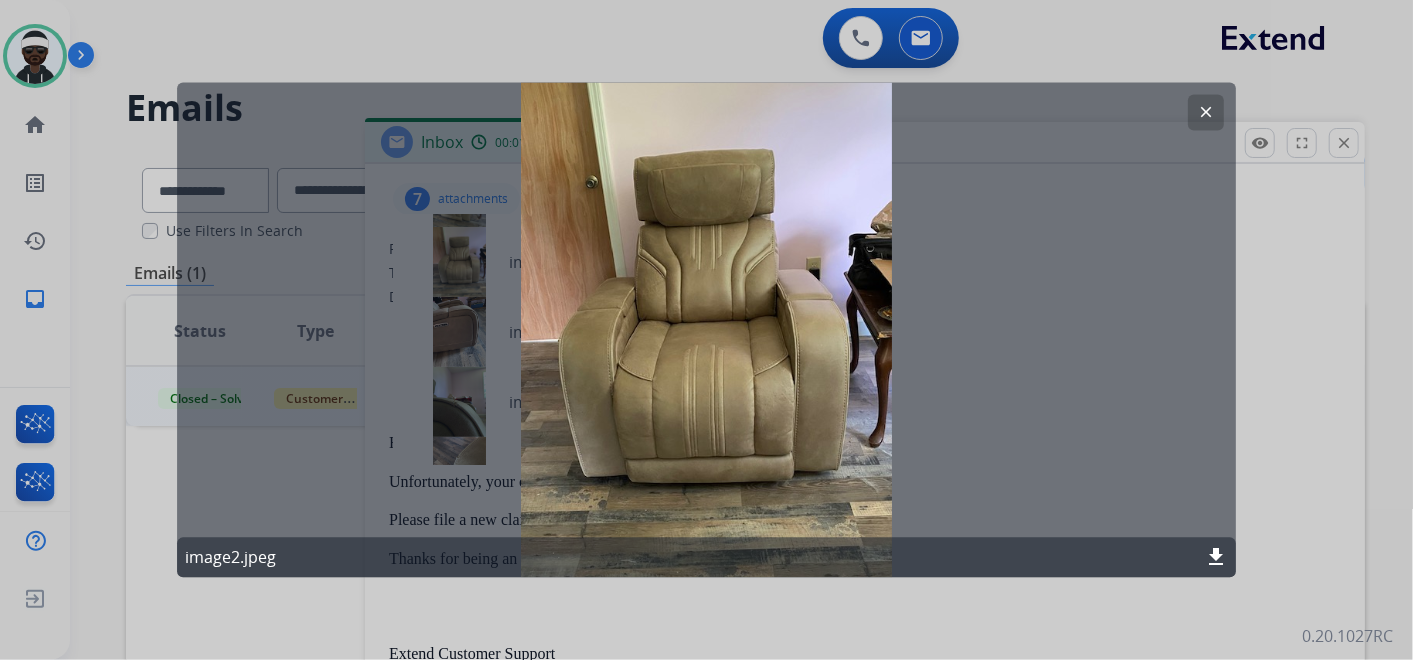 click 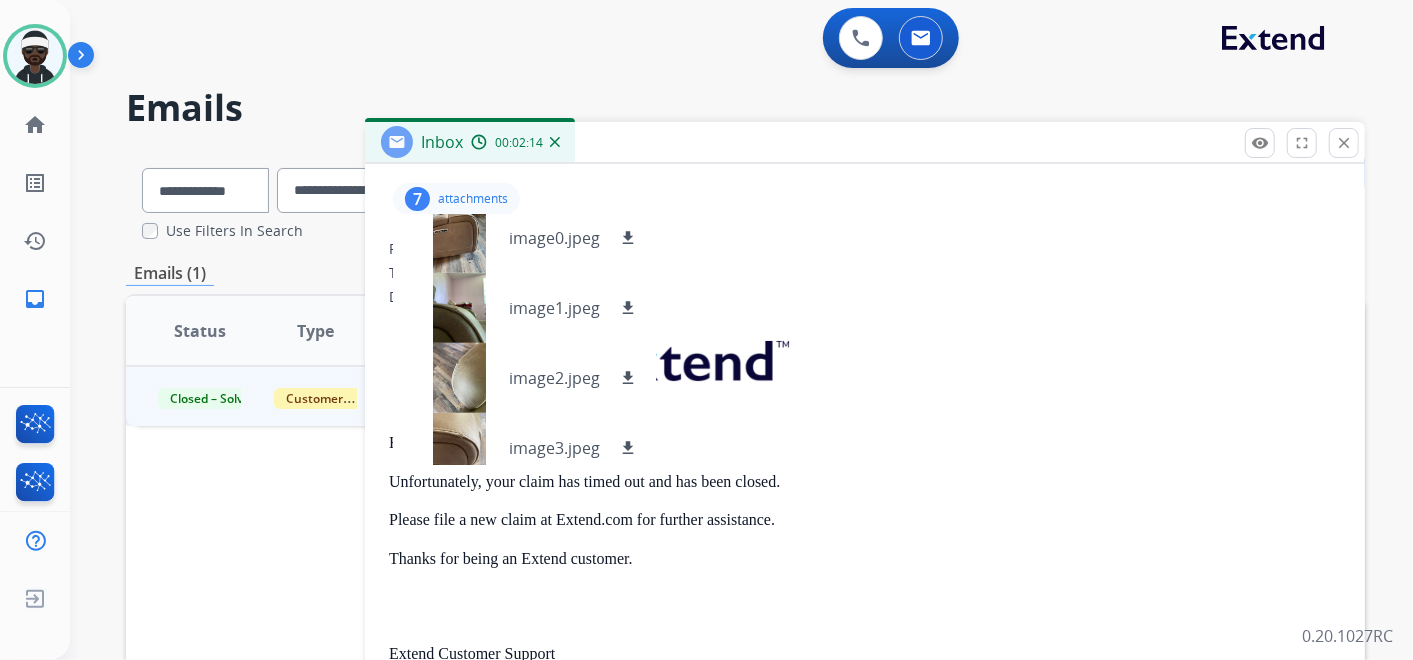 scroll, scrollTop: 240, scrollLeft: 0, axis: vertical 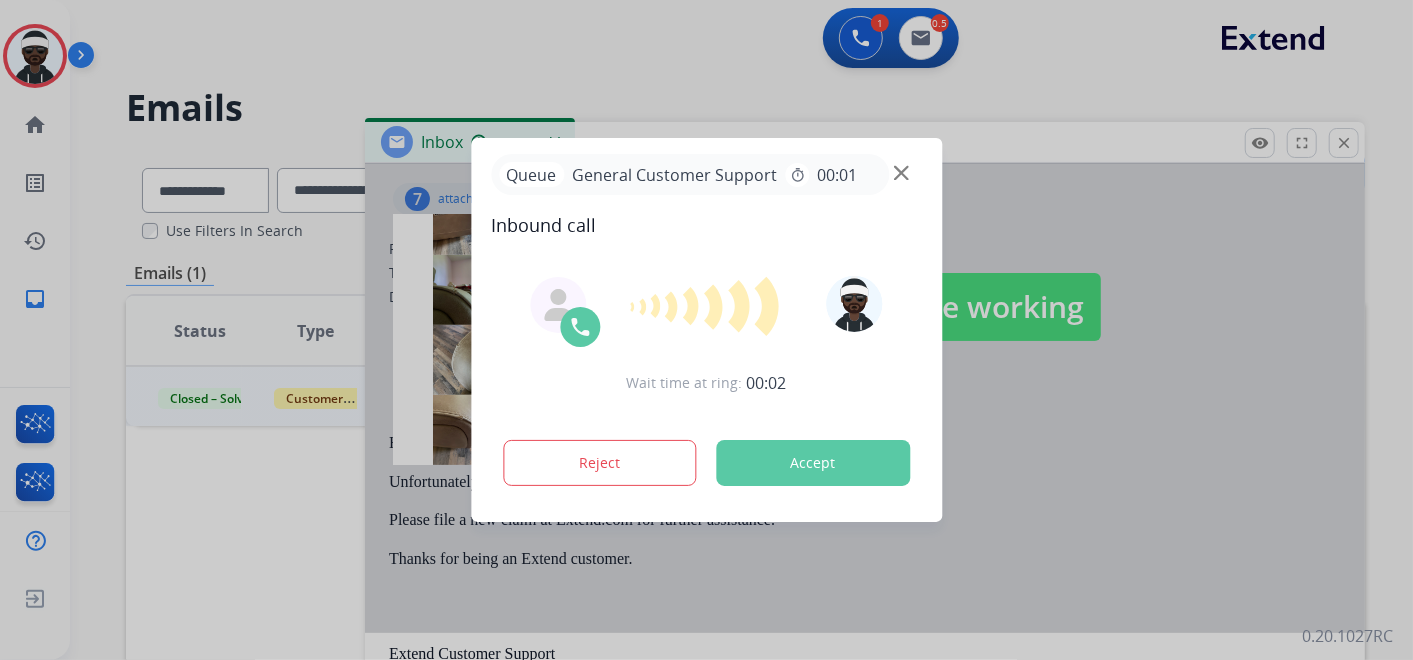 click on "Accept" at bounding box center [813, 463] 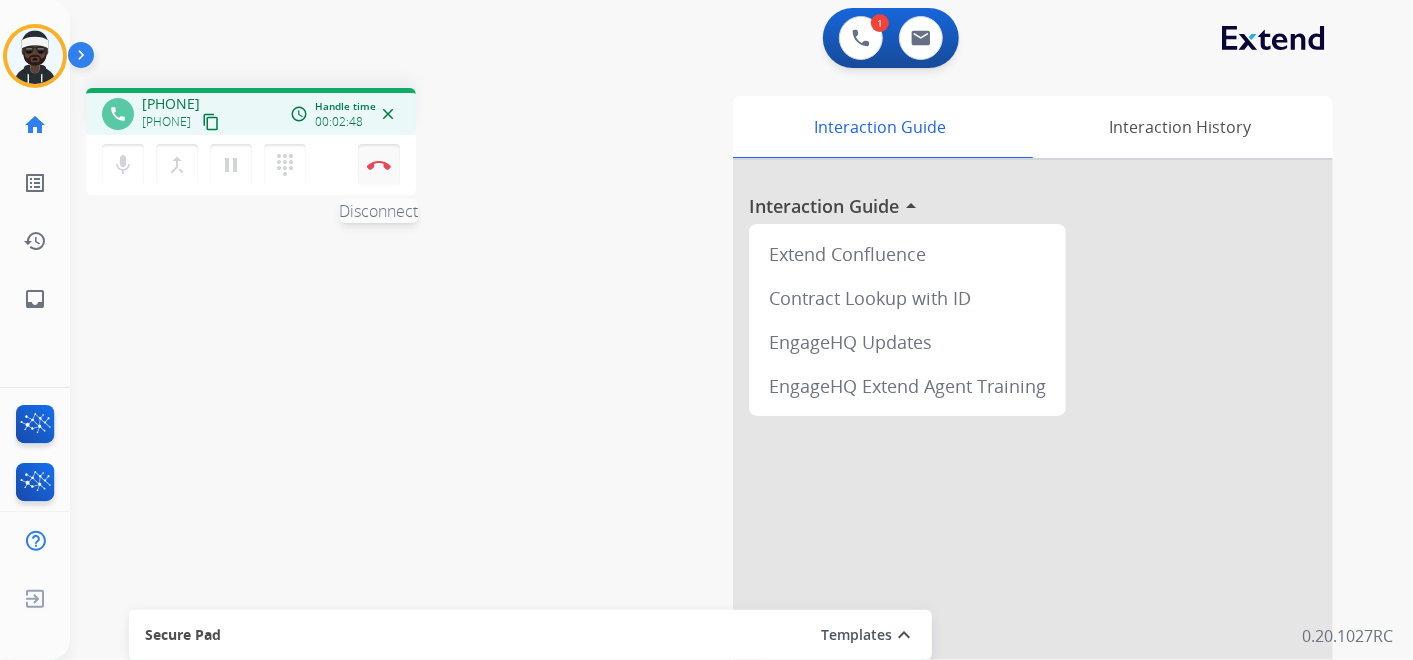 click on "Disconnect" at bounding box center (379, 165) 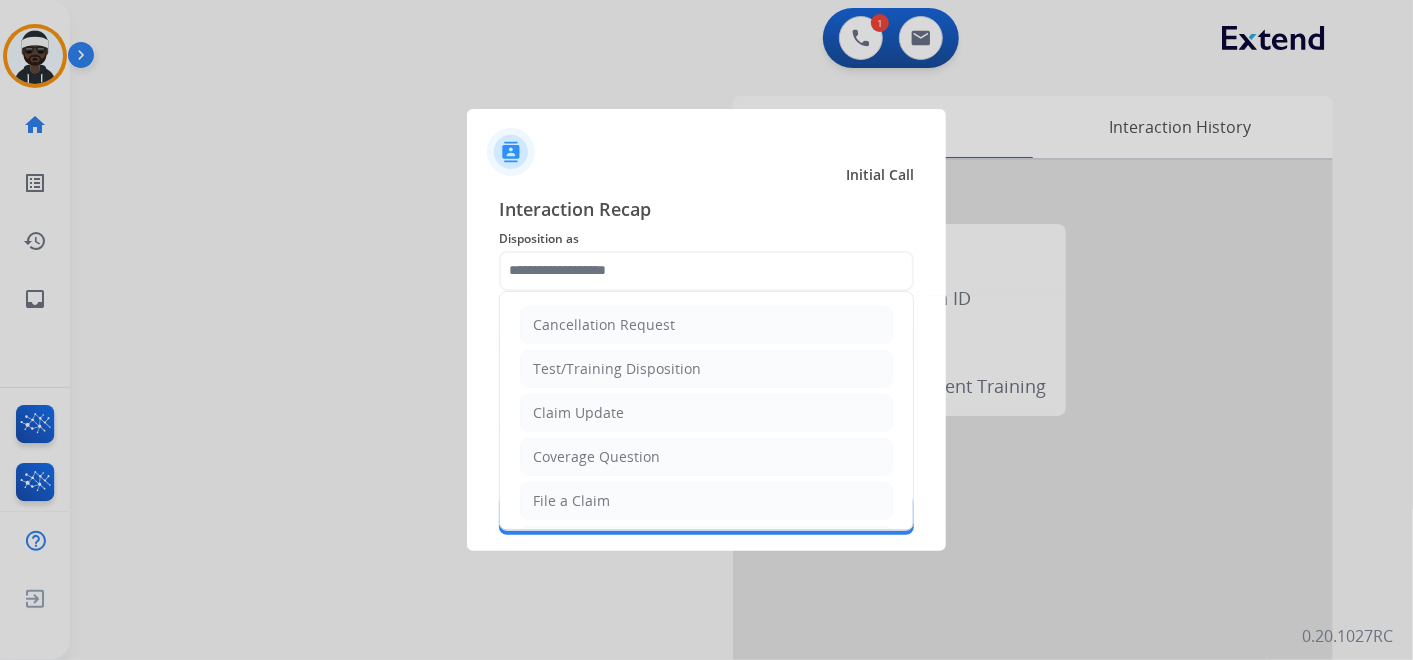 drag, startPoint x: 637, startPoint y: 274, endPoint x: 656, endPoint y: 184, distance: 91.983696 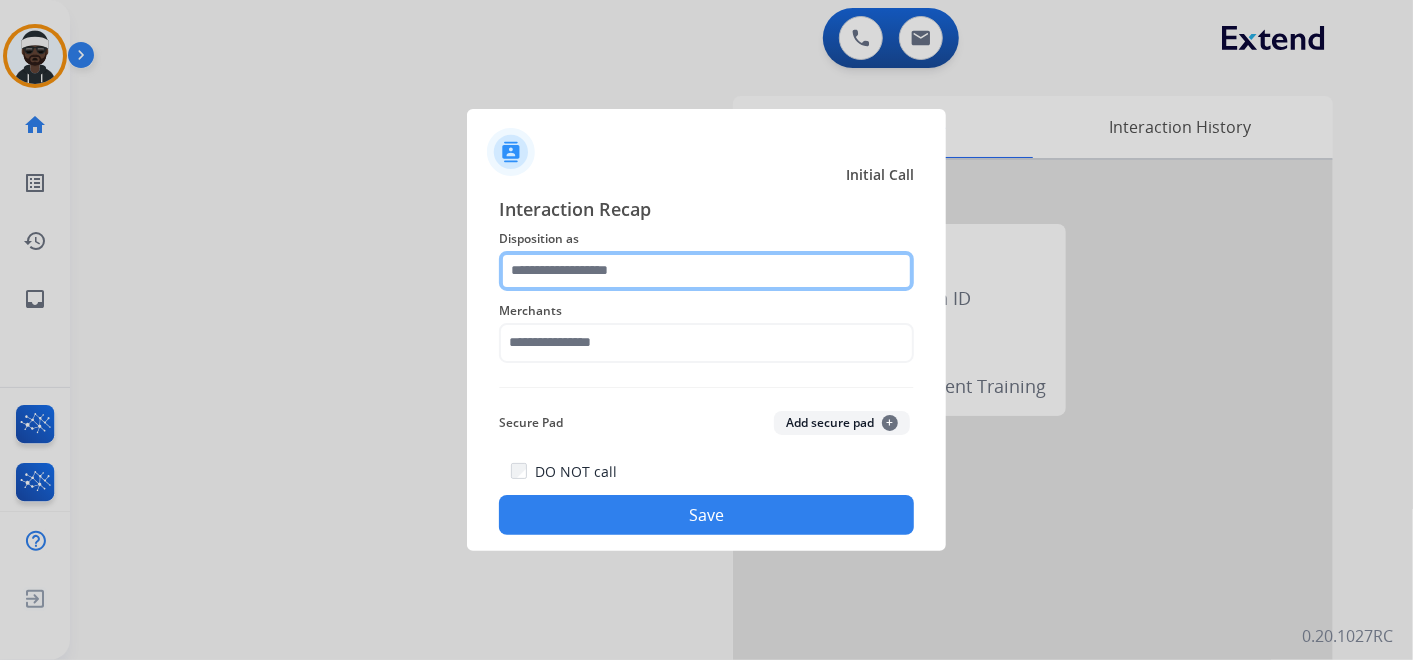 click 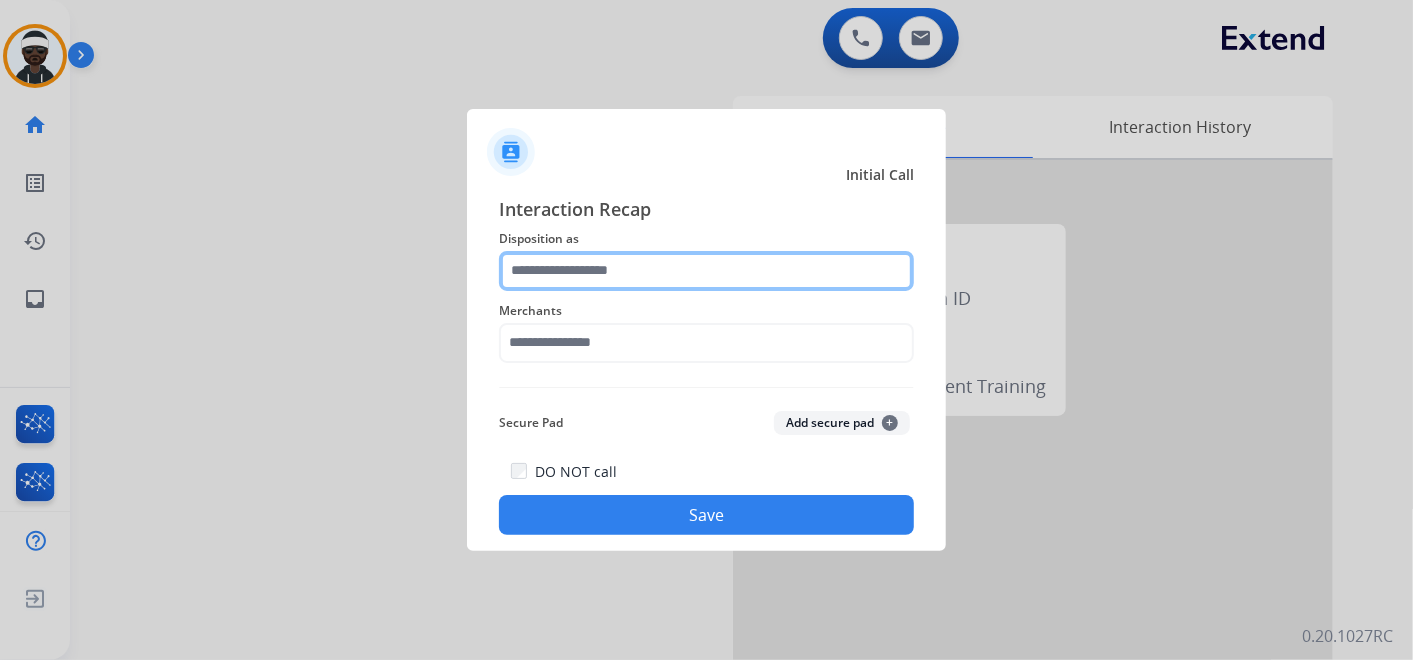 click 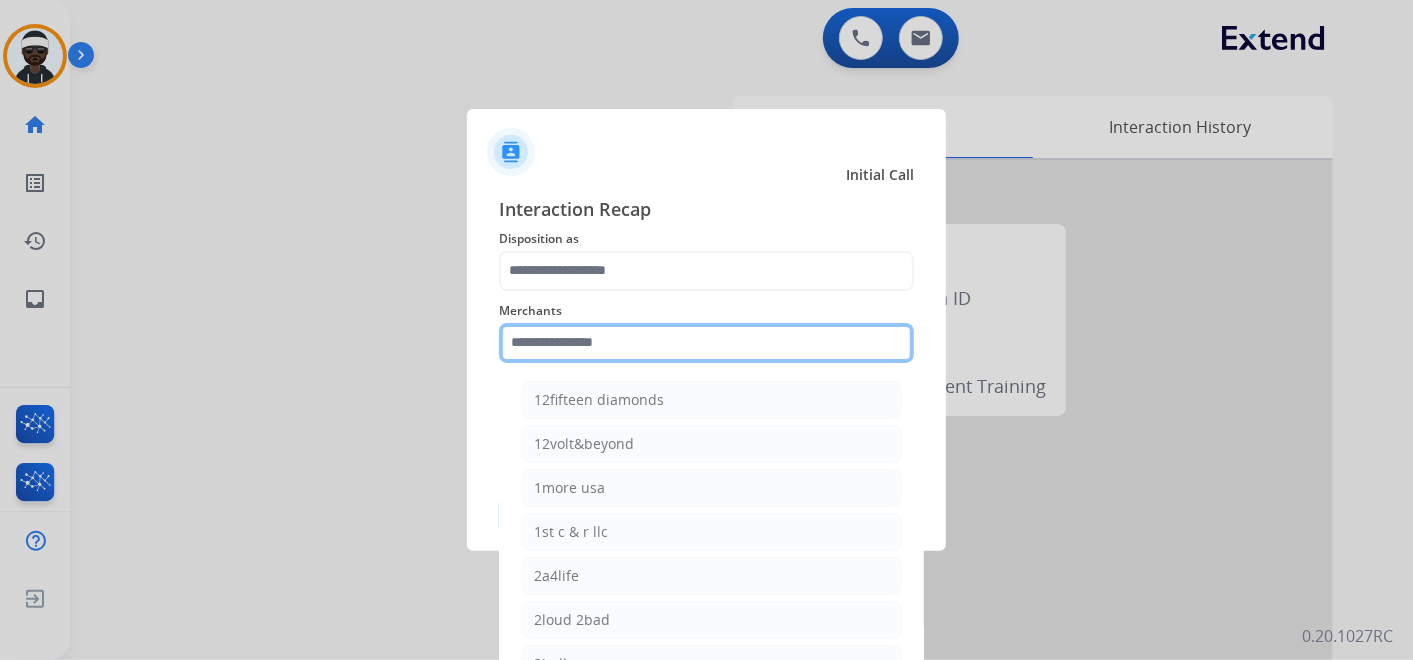 click on "Merchants    12fifteen diamonds   12volt&beyond   1more usa   1st c & r llc   2a4life   2loud 2bad   3balls   4 state trucks   4moms   Abstinence spirits   Accessorypartsstore   Action clutch   Active lifestyle store   Addaday   Adorama abs   Adorama business-to-business   Adrenaline offroad outfitters   Ads shocks   Advance auto parts   Aem electronics   Aerishealthinc   Ag solutions group, llc   Aim controllers   Air-relax   Airocide   Airslamit   Airsoft station   Airthereal   Alchemy fine home   Aleko products   Alice lane home   All around e-bikes   All electric motion   All things barbecue   Allen   Allied gaming north america, llc   Allied wheel components   Alta gracia motors   Alter   Ambient fires   American bass   American cornhole association   American medical sales and rentals   American technologies network   Ameridroid   Amethyst home   Amgair   Ams fireplace   Amscope   Andaaz jewelers   Anne klein   Anova   Anytime baseball supply   Anytime sports supply   Apec water systems   Apollo neuro" 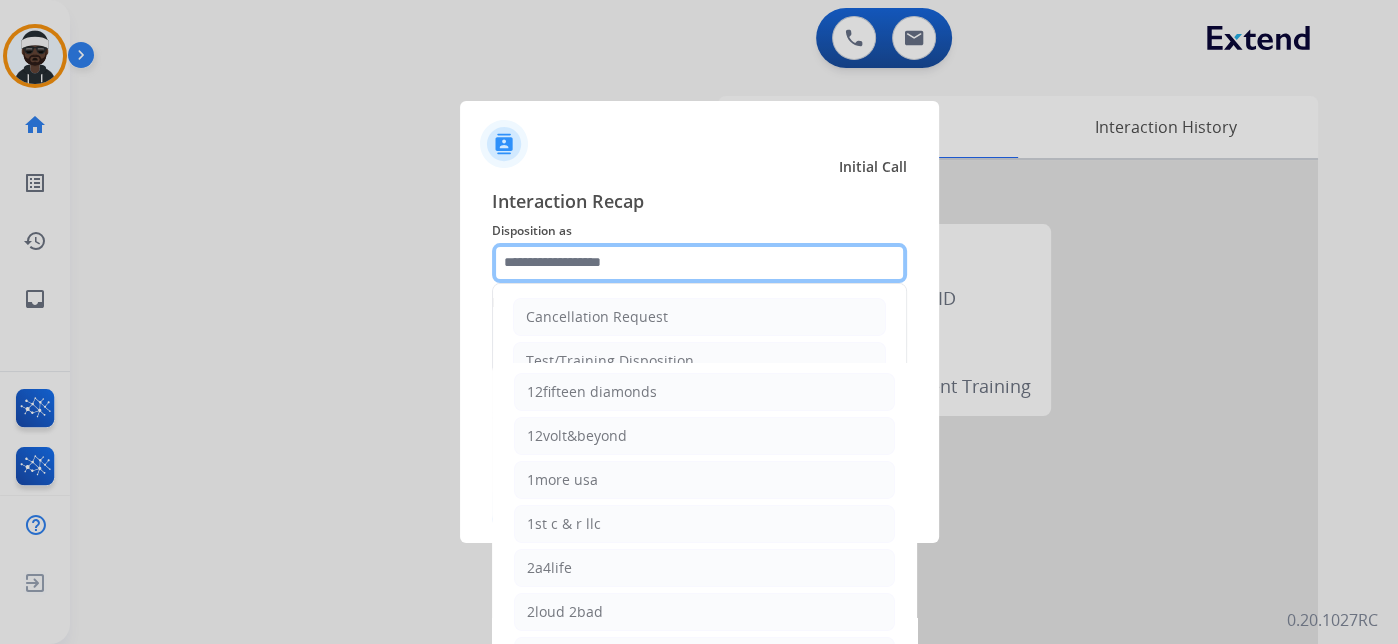 click 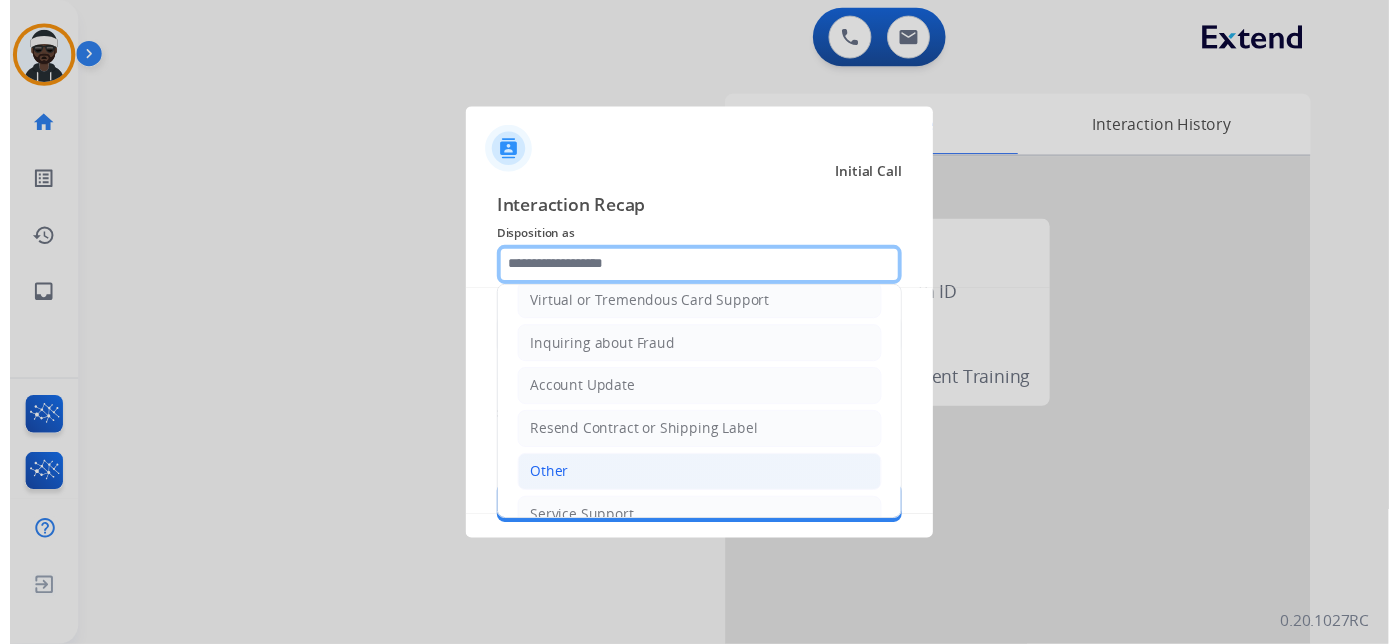 scroll, scrollTop: 305, scrollLeft: 0, axis: vertical 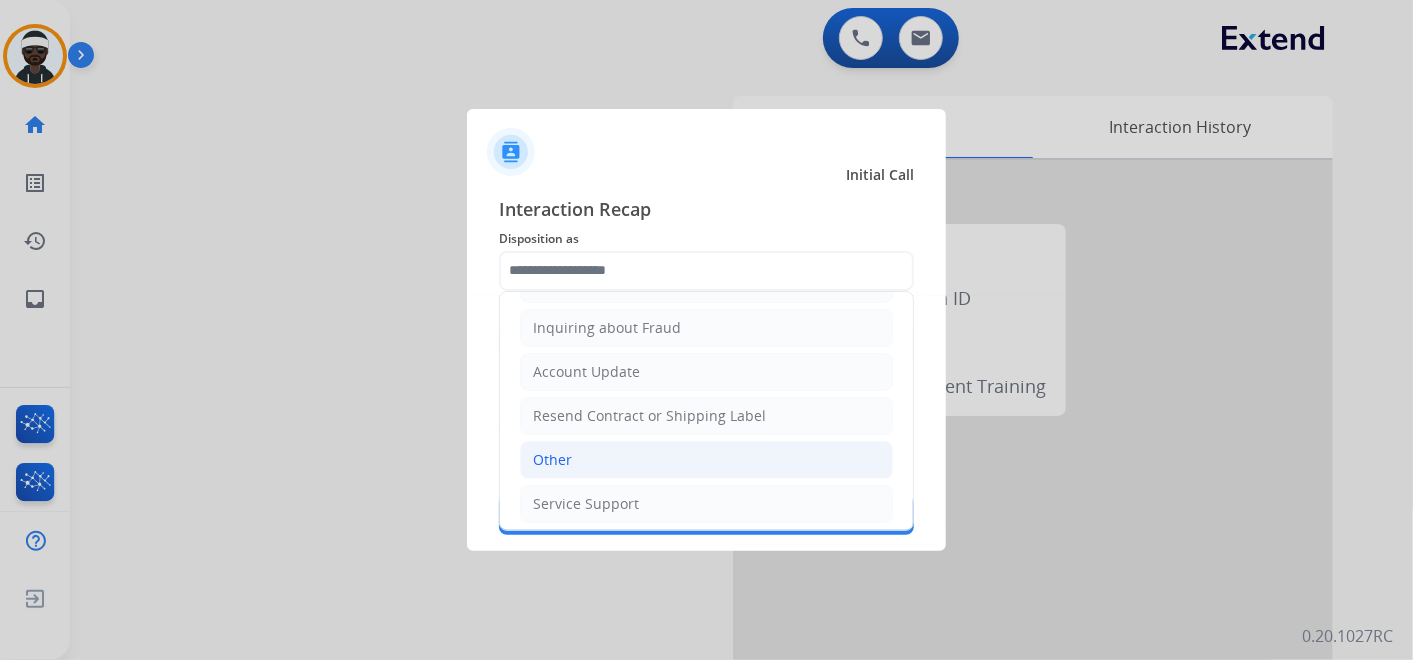 click on "Other" 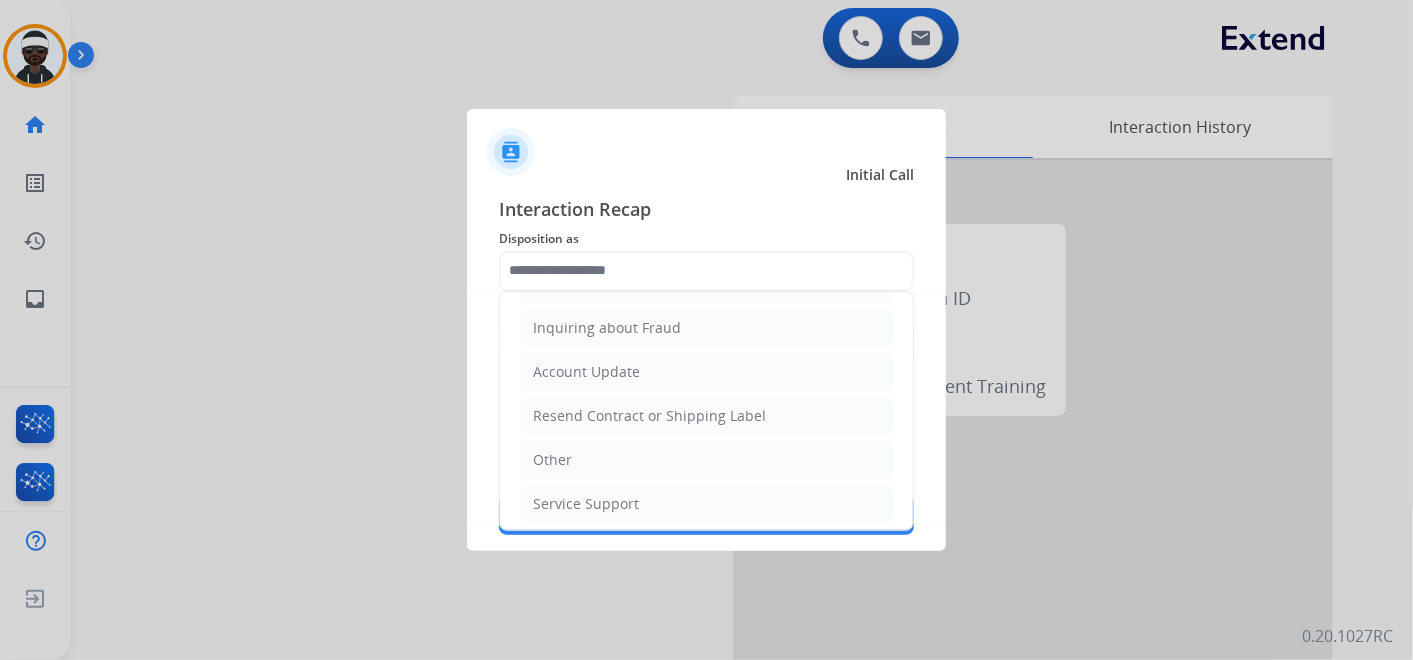 type on "*****" 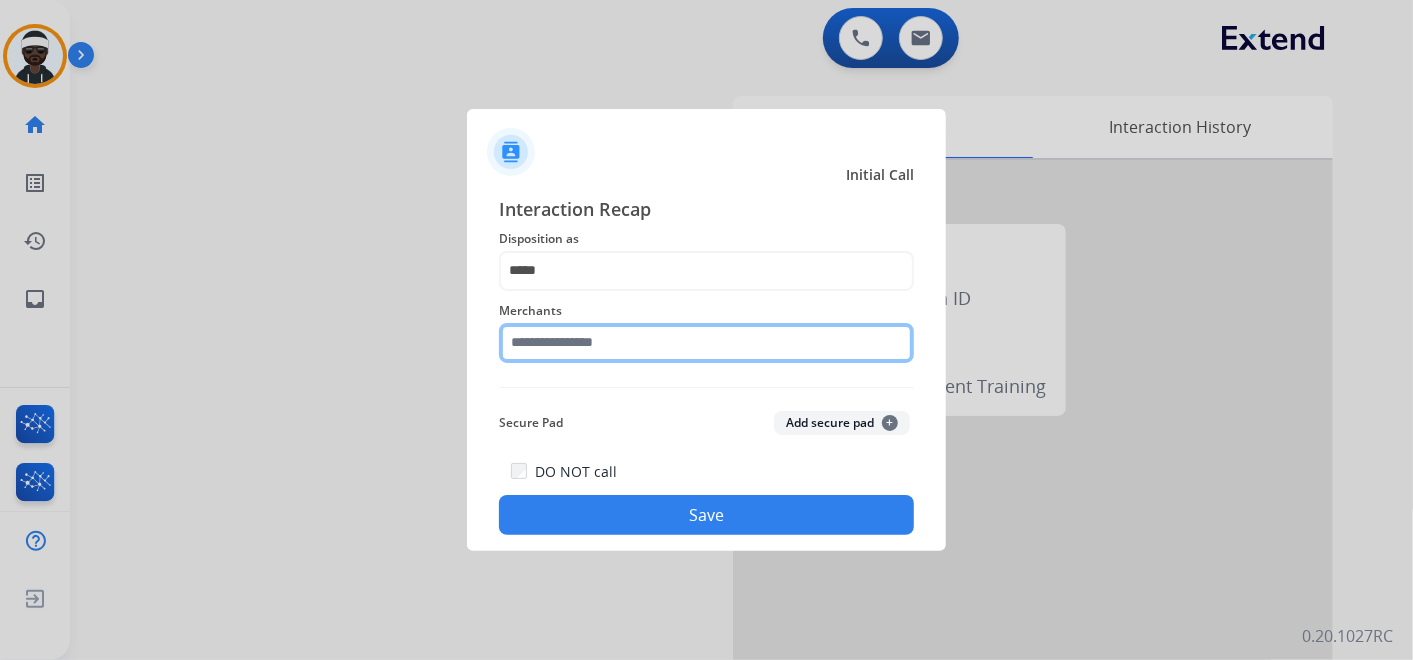 click on "Merchants" 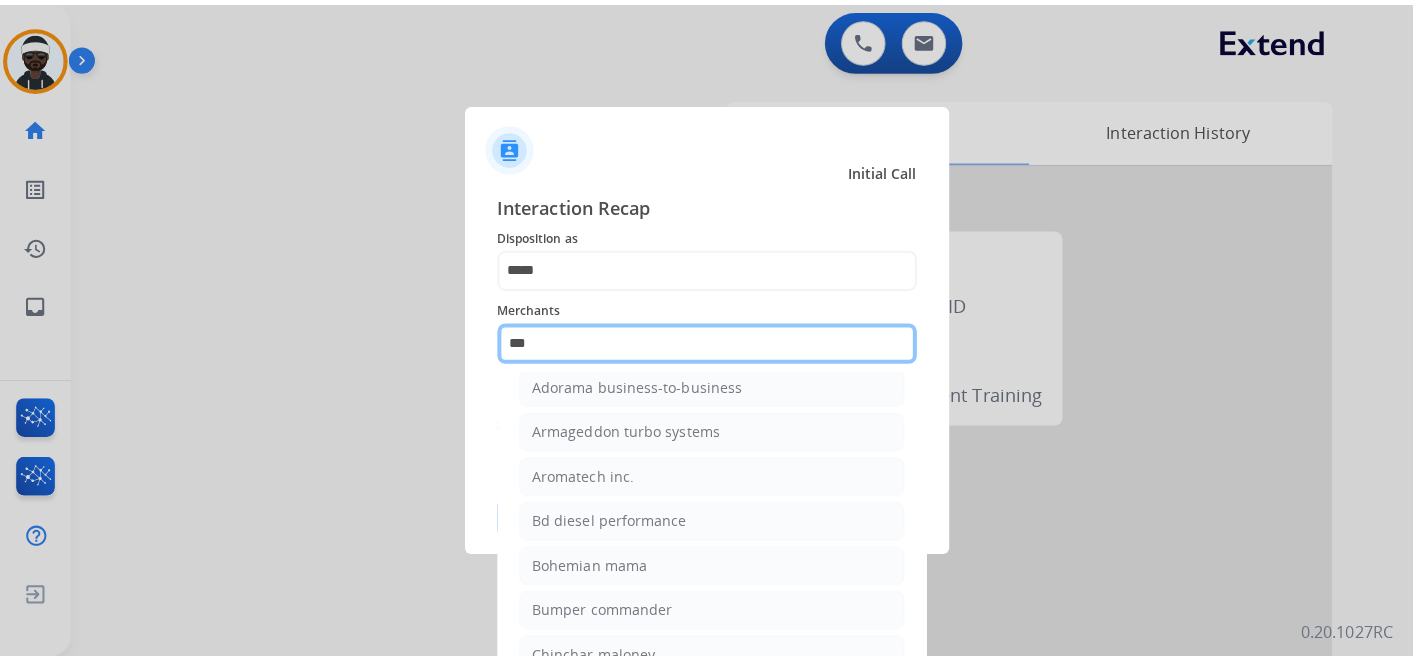 scroll, scrollTop: 0, scrollLeft: 0, axis: both 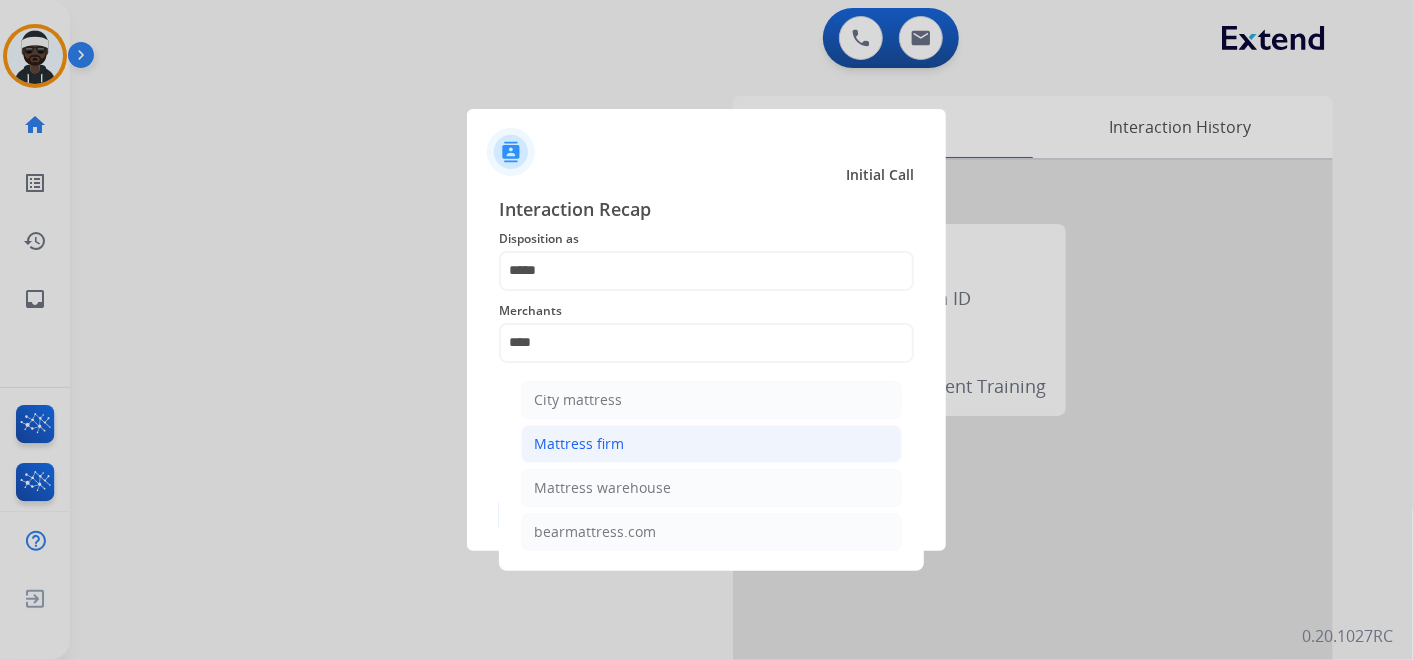 click on "Mattress firm" 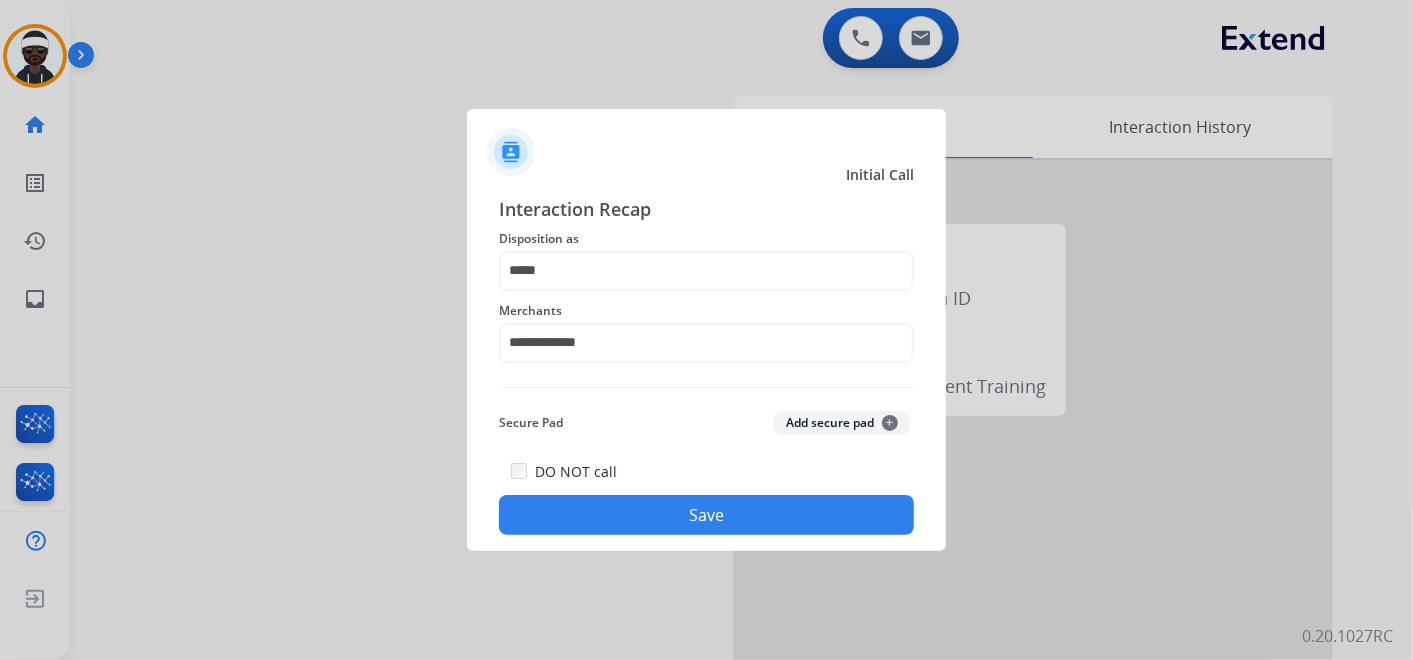 click on "Save" 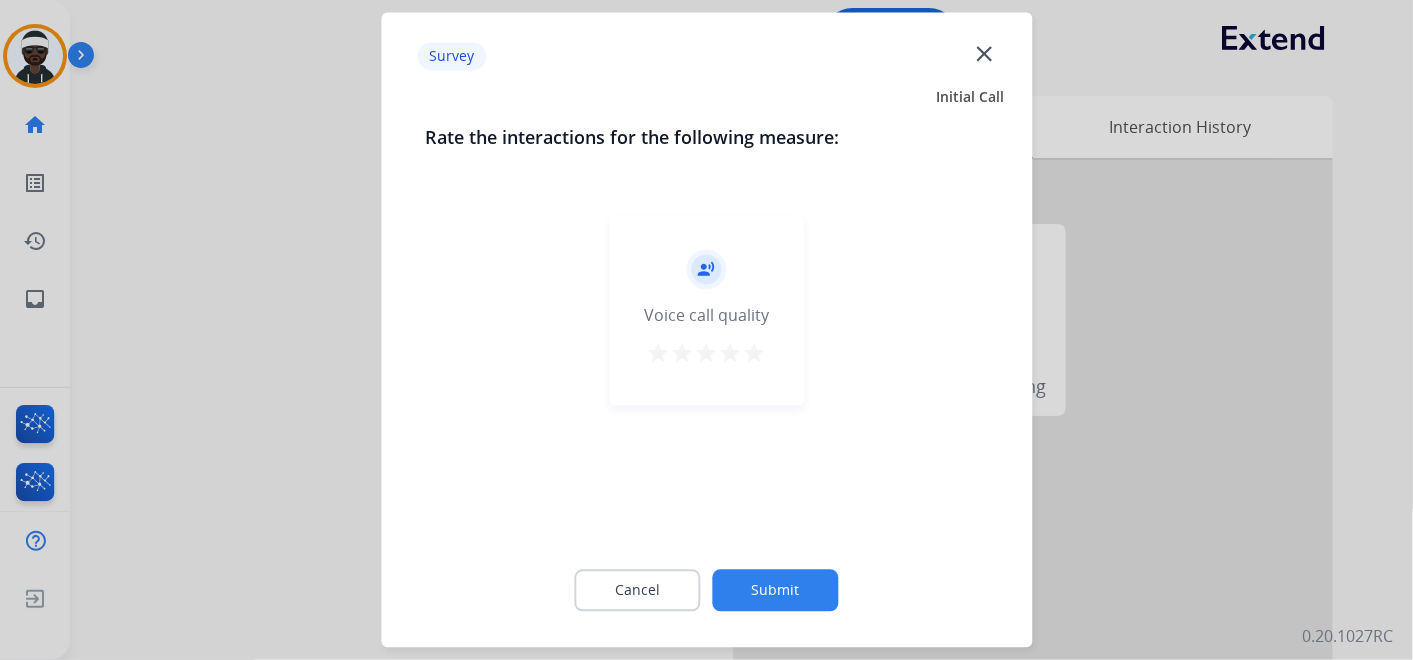click on "Submit" 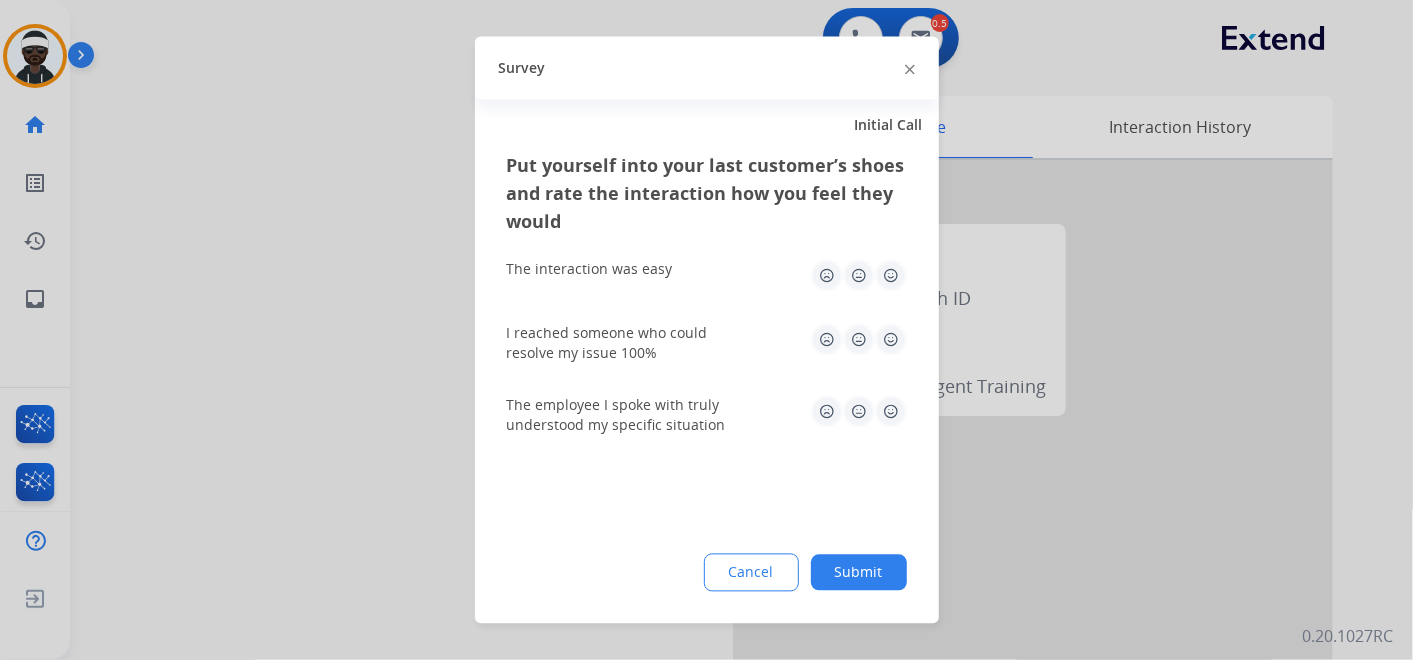 click on "Submit" 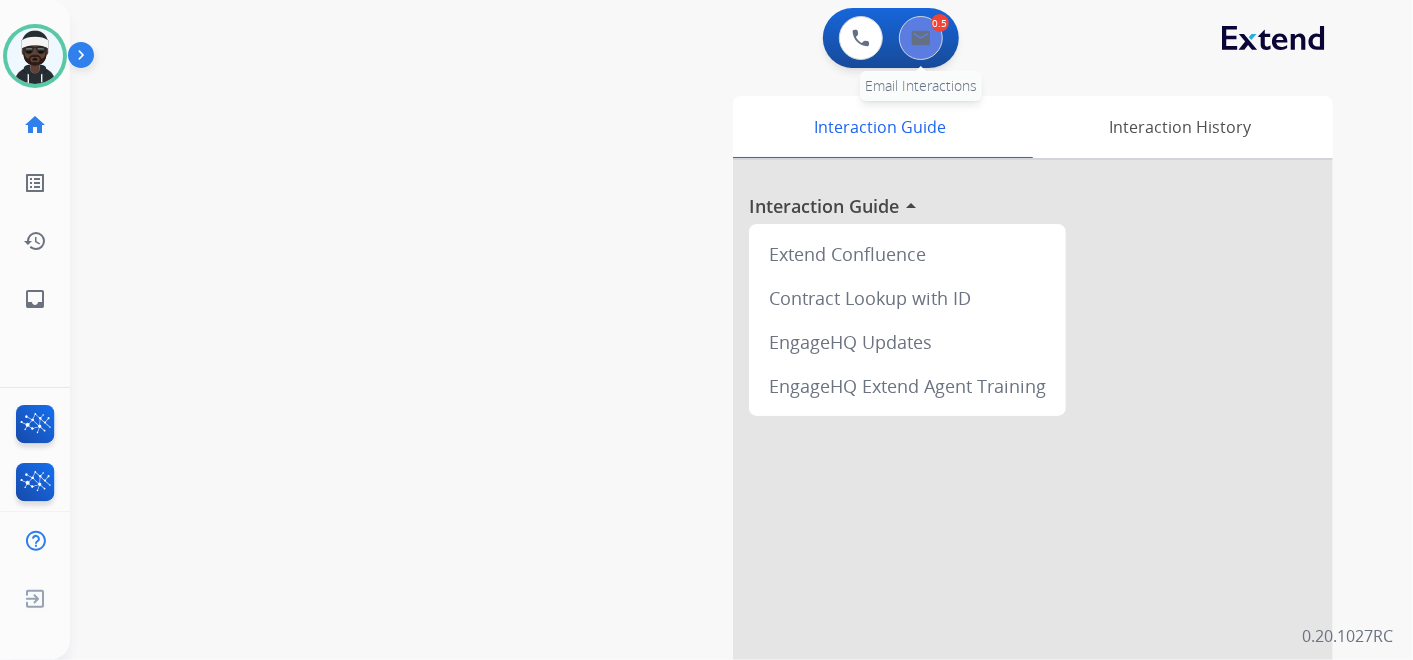 click at bounding box center [921, 38] 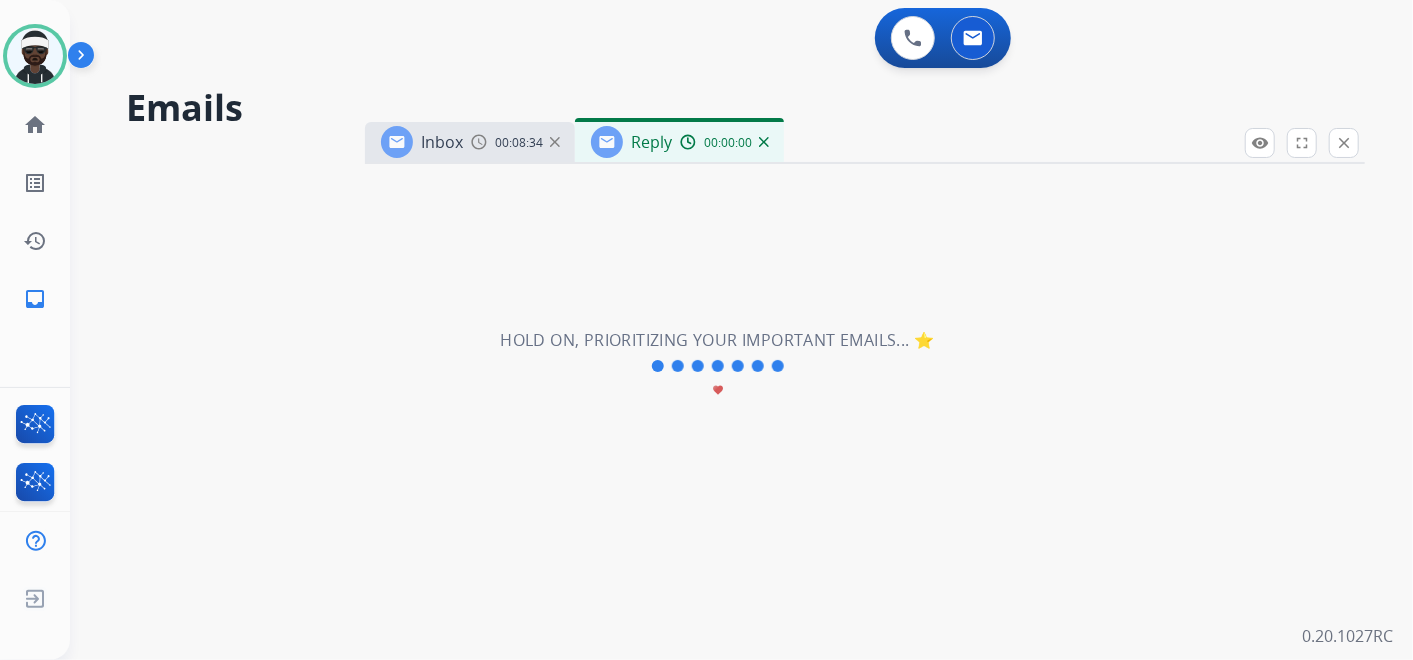 select on "**********" 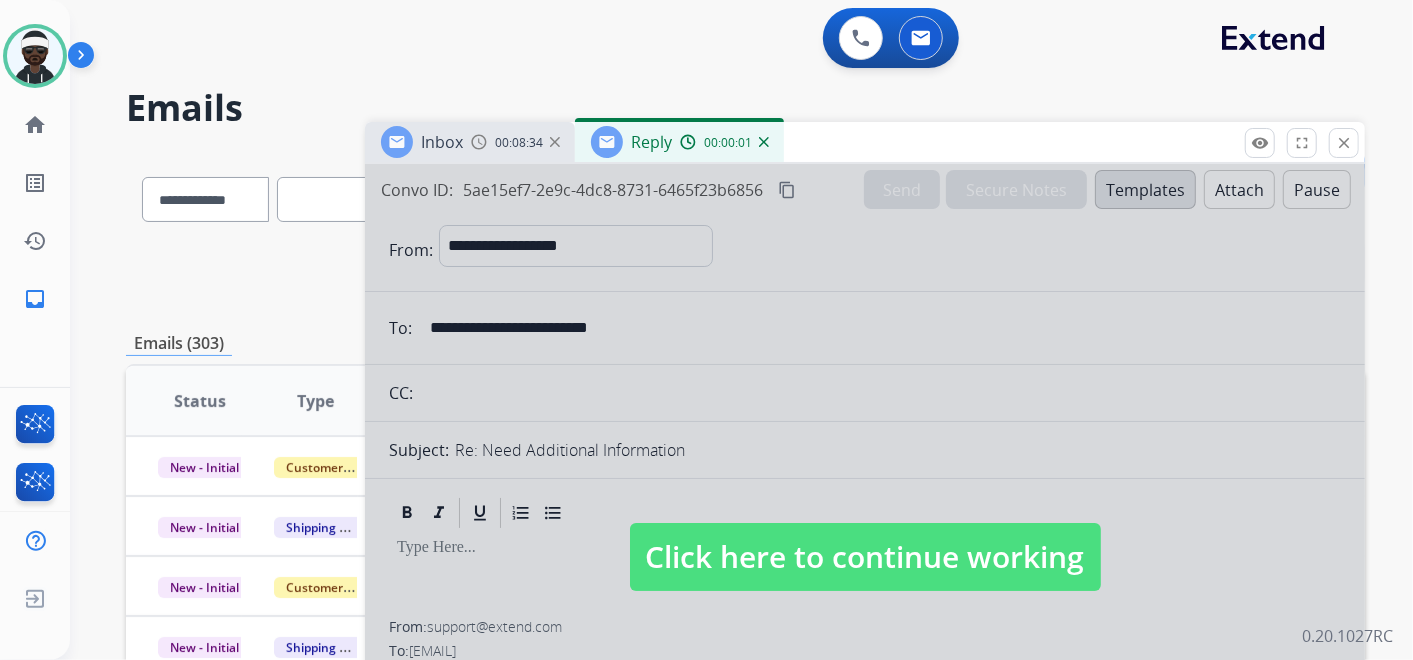 click on "00:08:34" at bounding box center [519, 143] 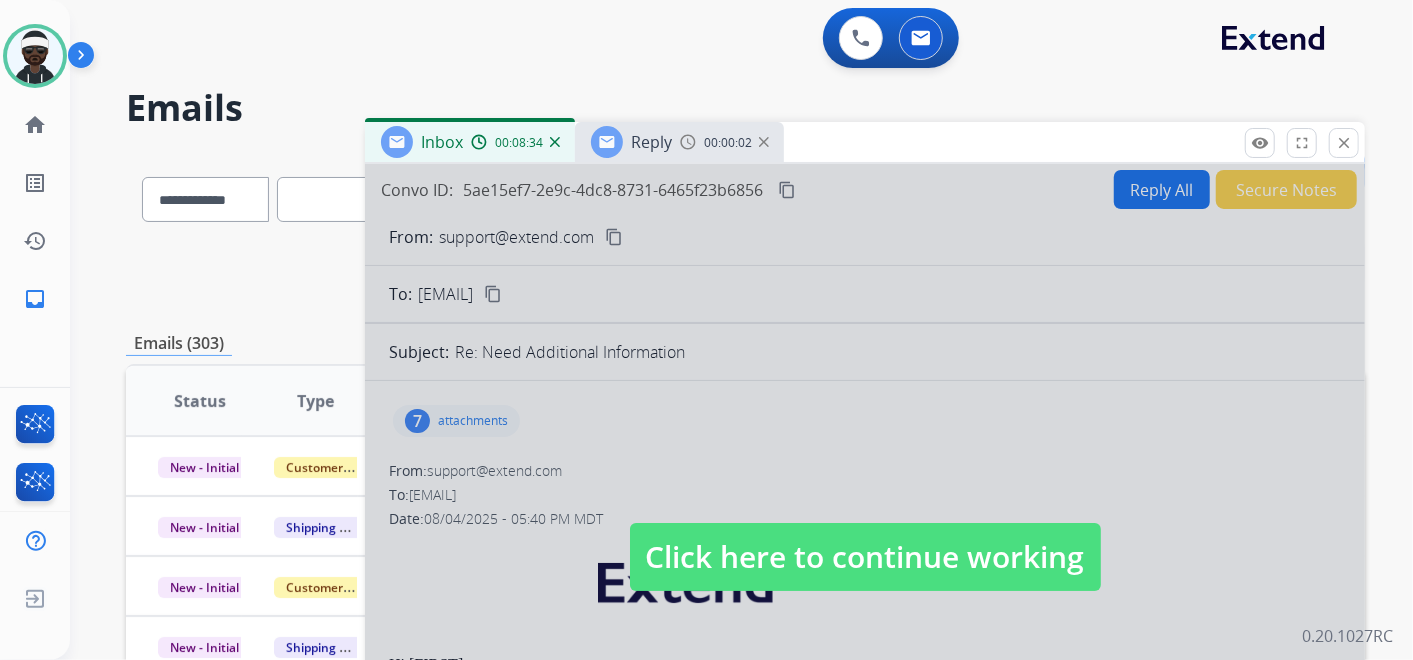 click at bounding box center [865, 537] 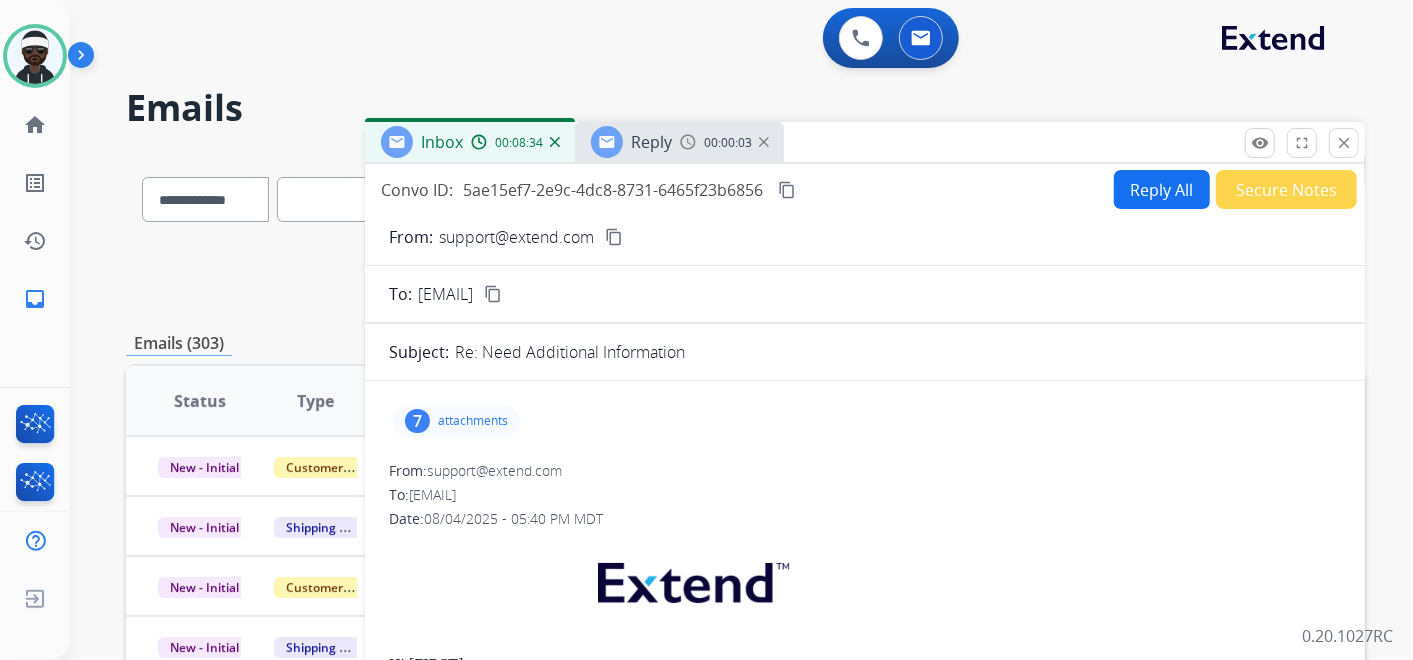 click on "content_copy" at bounding box center (787, 190) 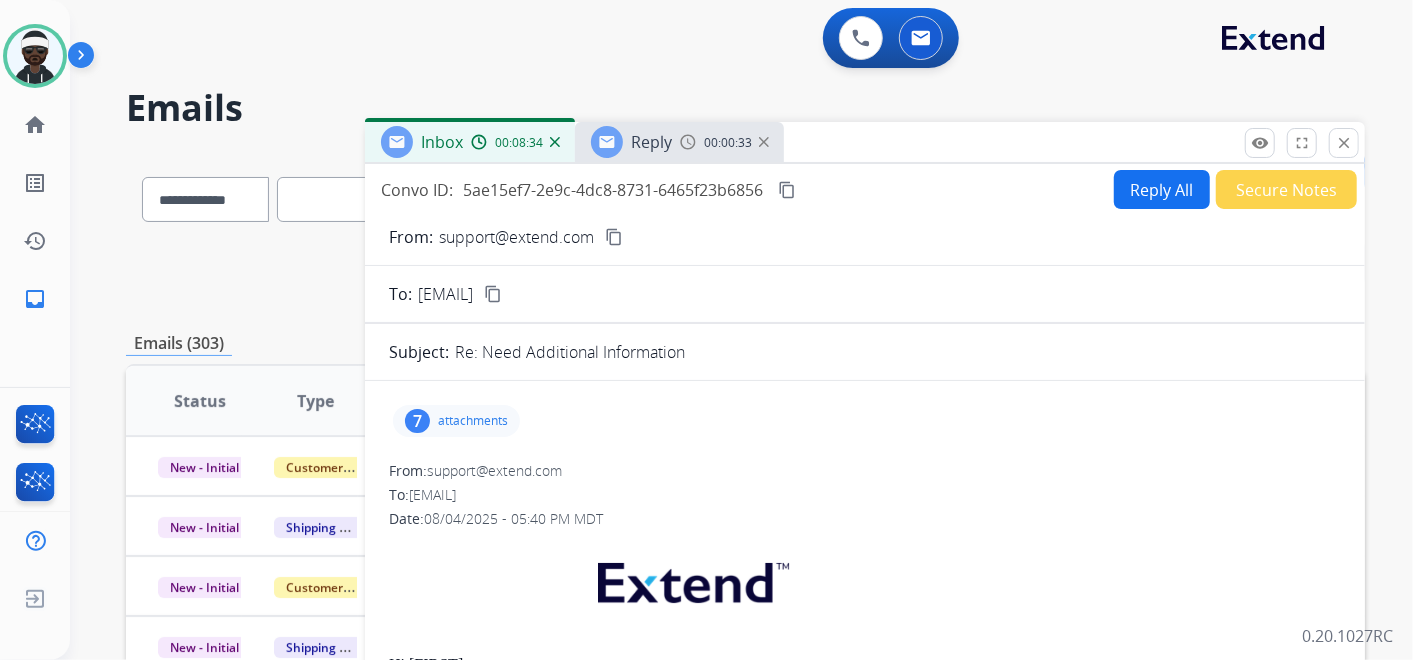 click on "Reply All" at bounding box center [1162, 189] 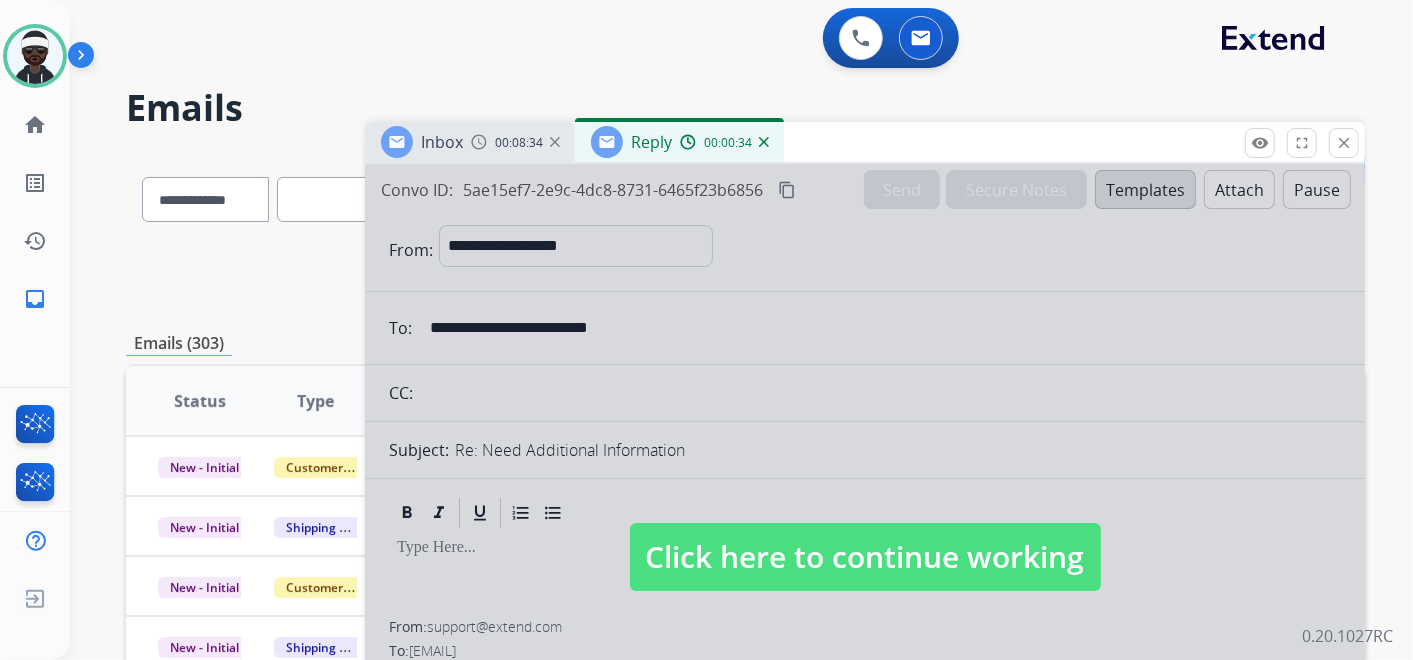 click on "Click here to continue working" at bounding box center (865, 557) 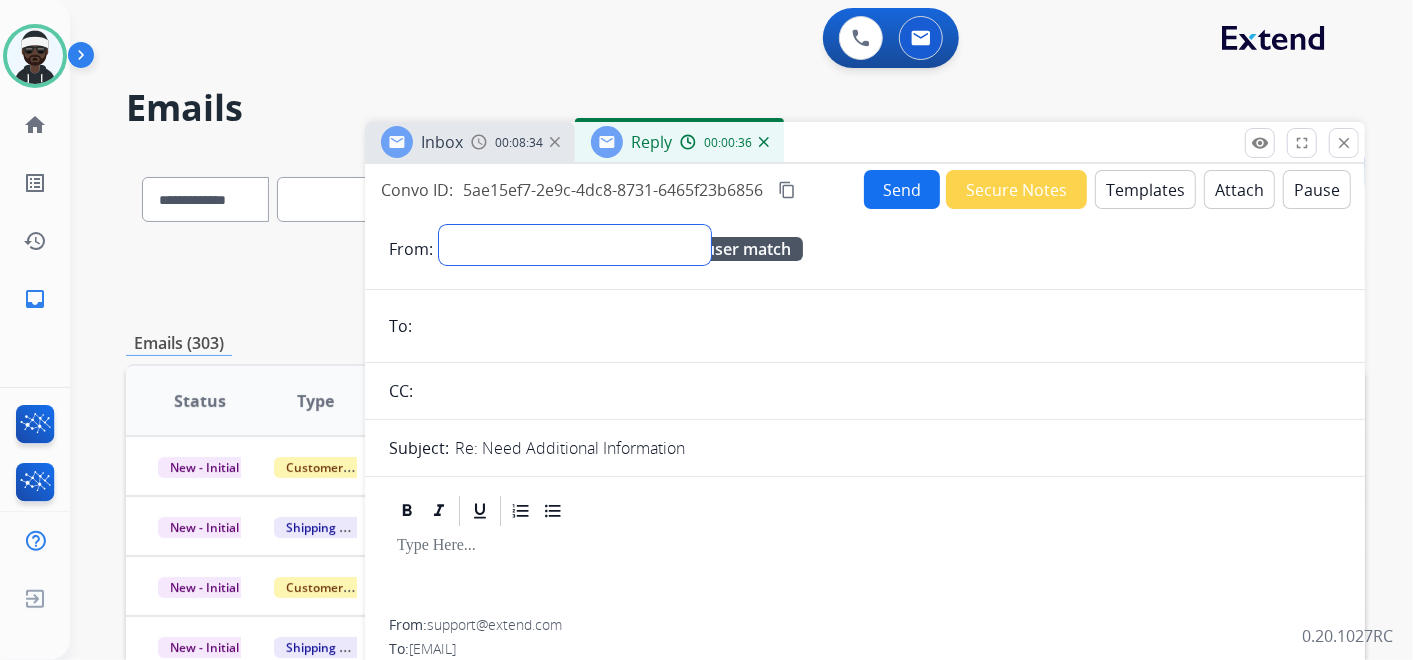 click on "**********" at bounding box center (575, 245) 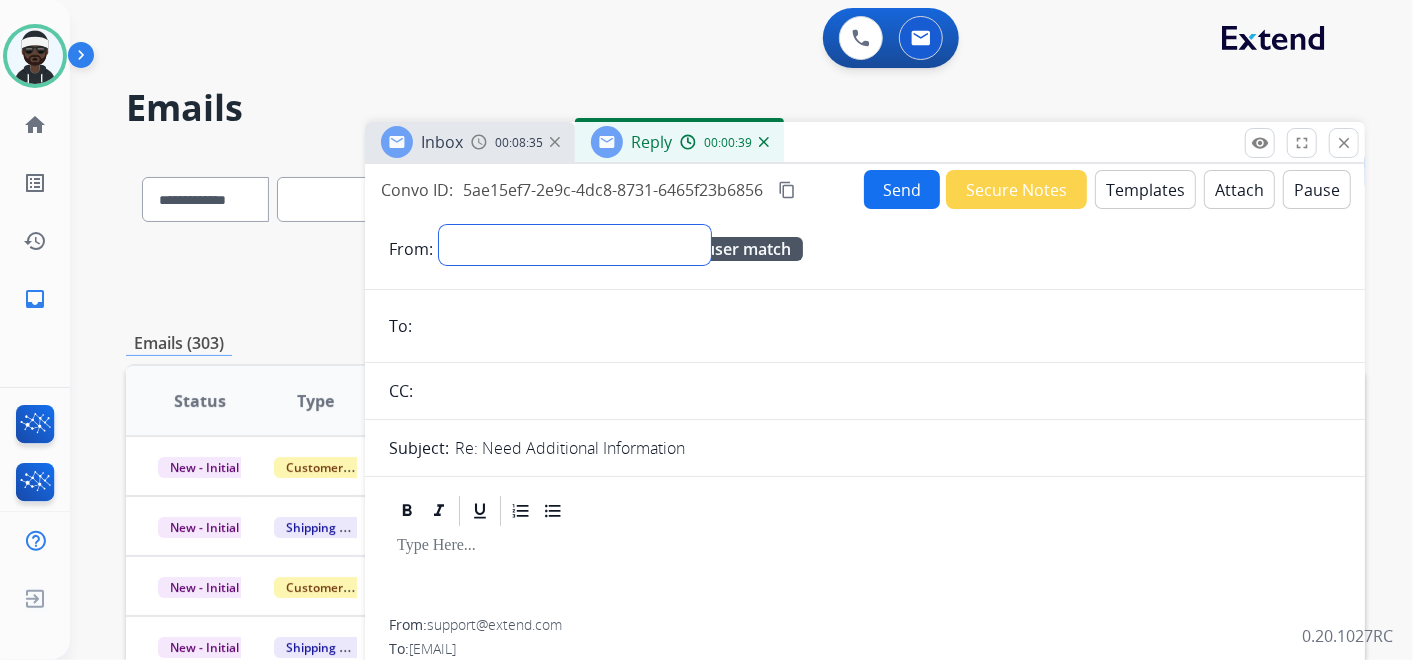 select on "**********" 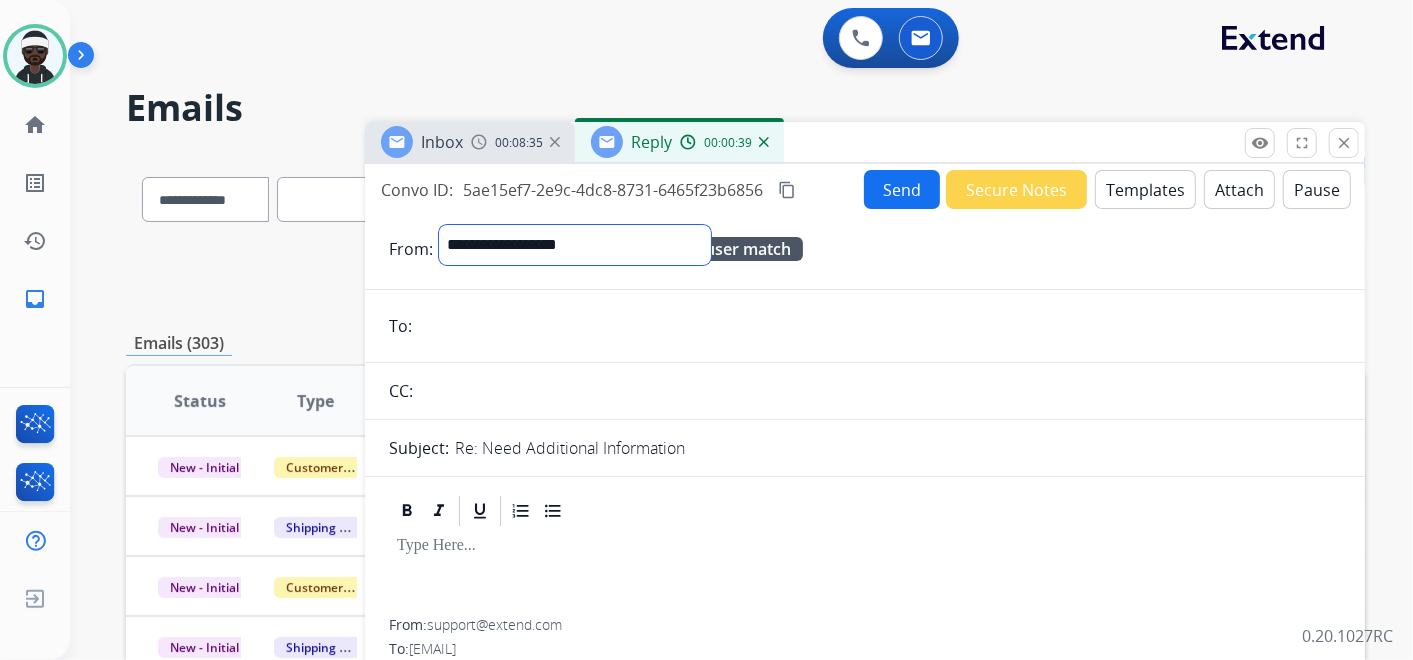 click on "**********" at bounding box center [575, 245] 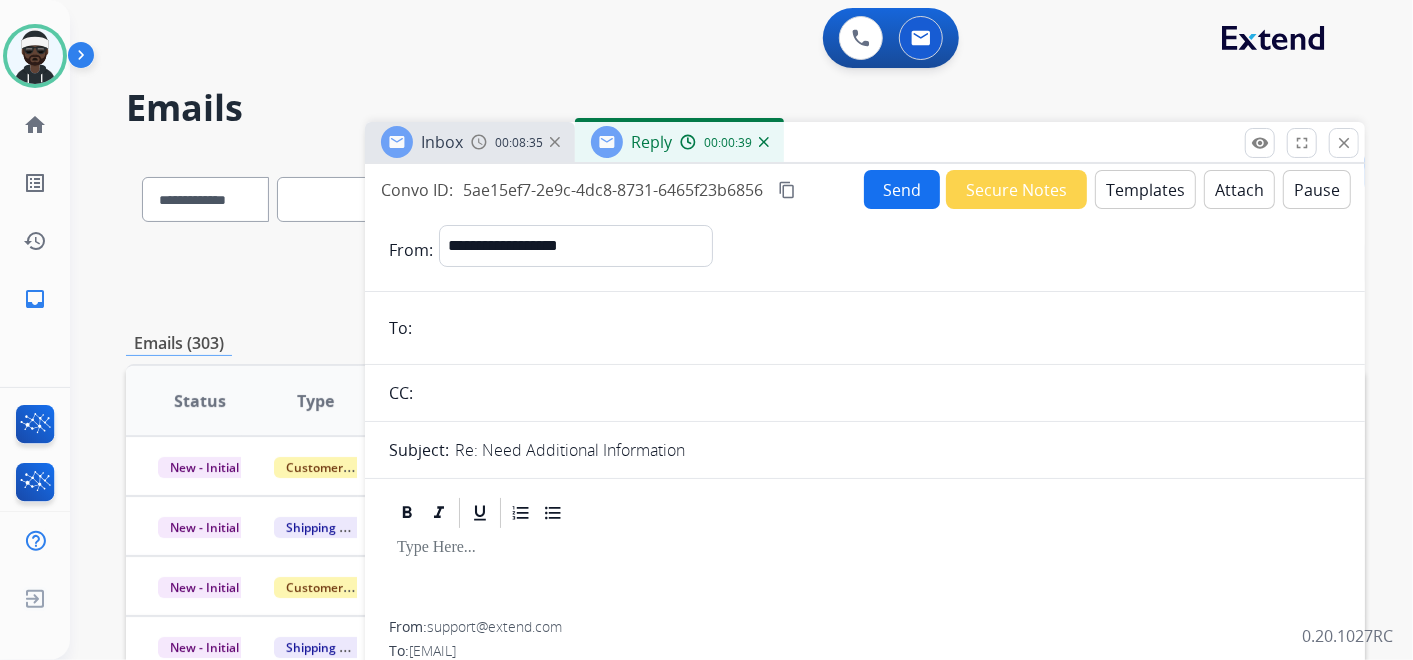 click at bounding box center [879, 328] 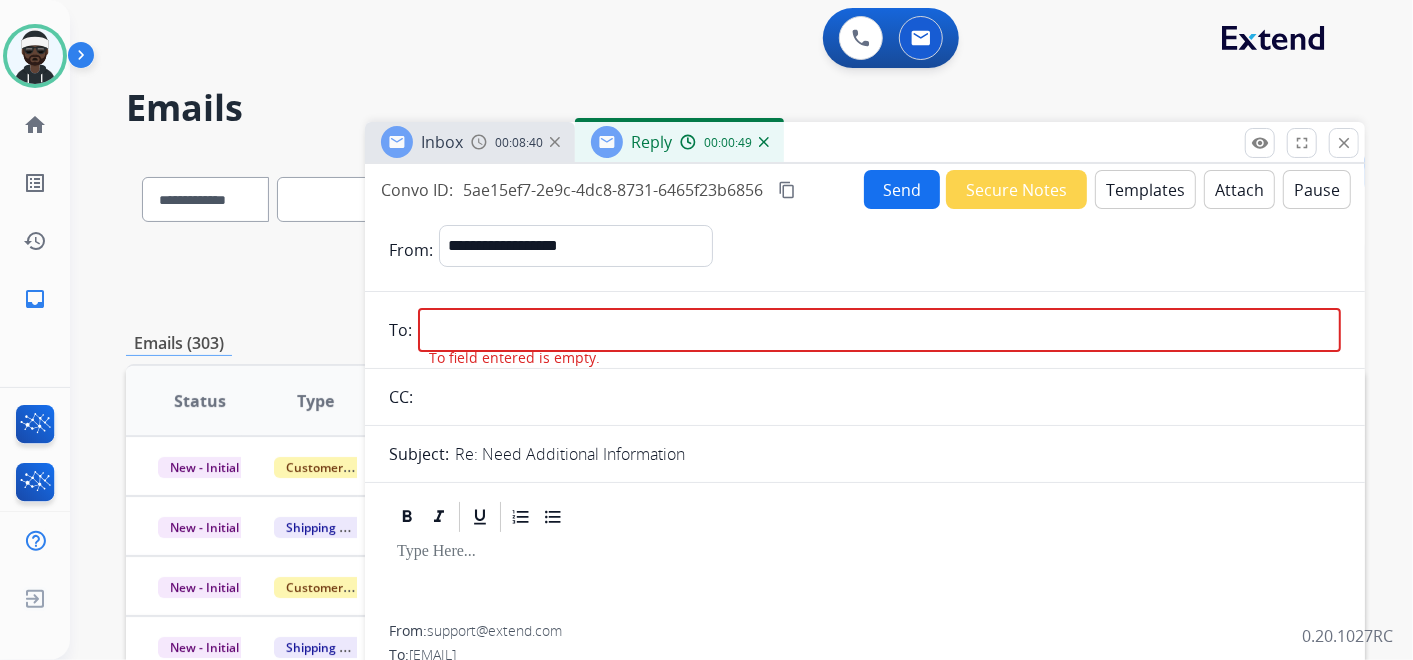 click at bounding box center (879, 330) 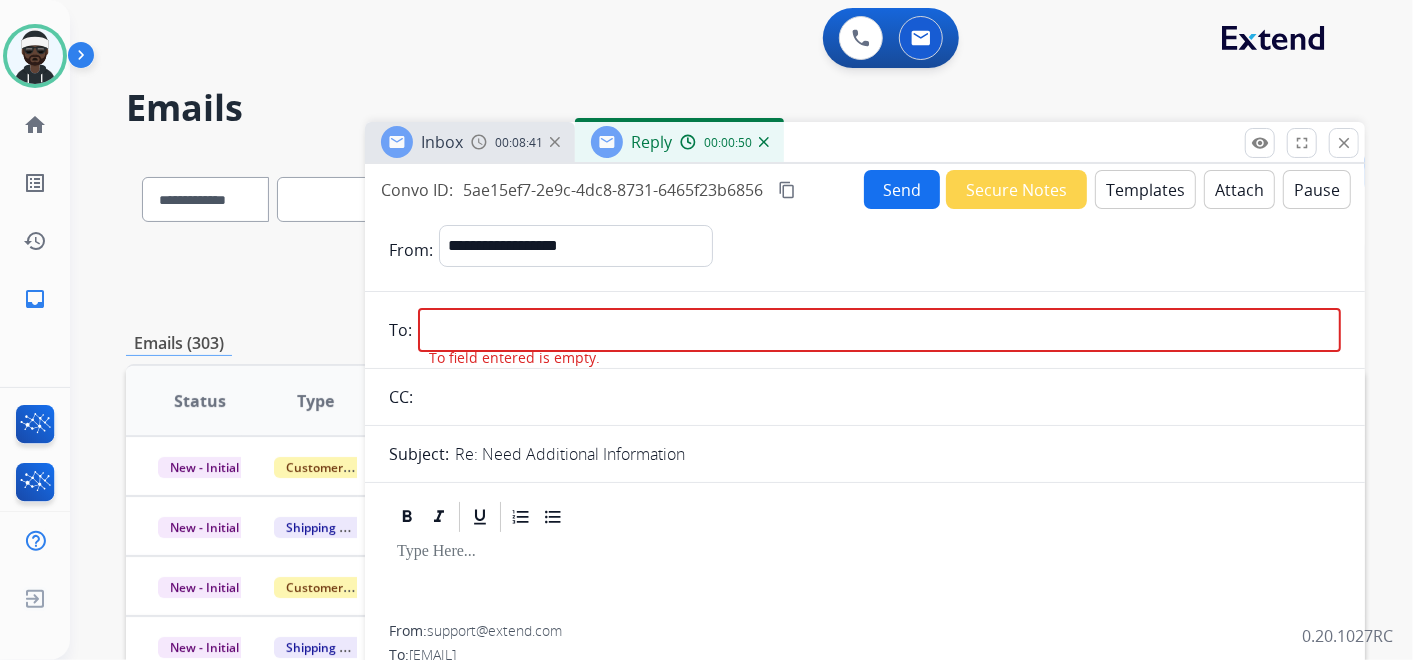 paste on "**********" 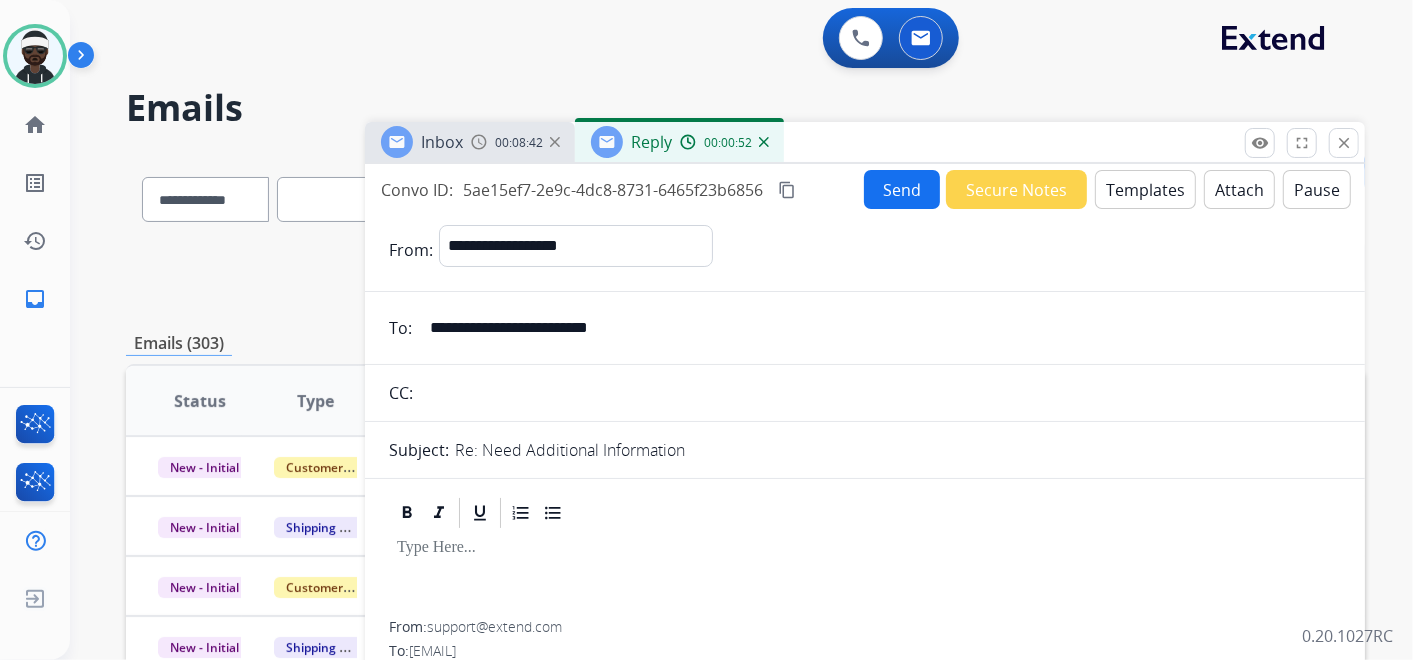 type on "**********" 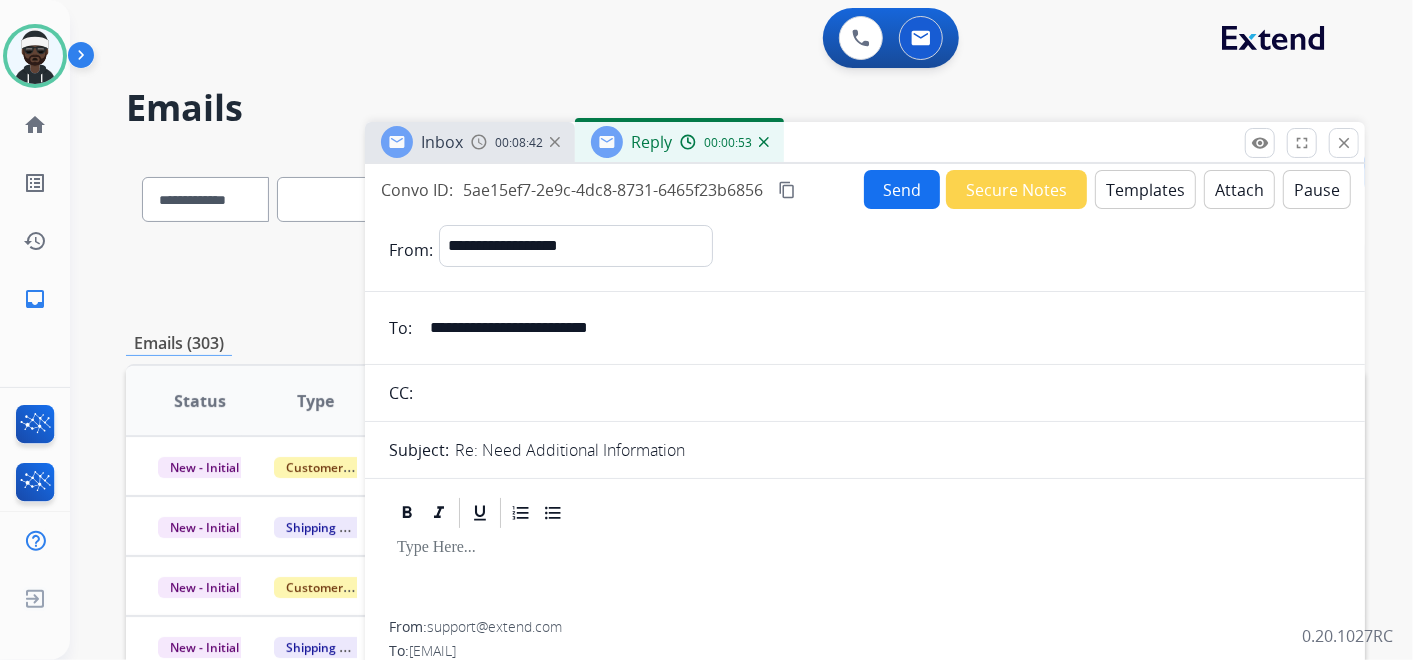 click at bounding box center [865, 548] 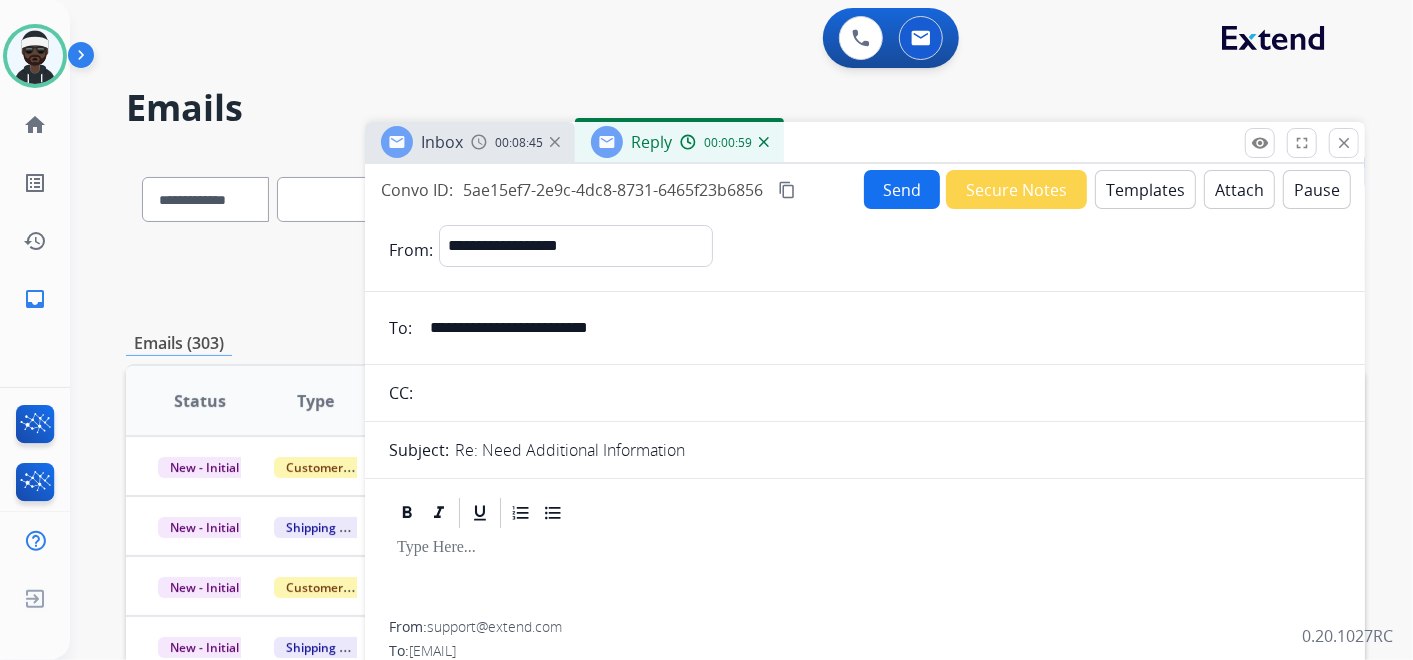 click on "Templates" at bounding box center [1145, 189] 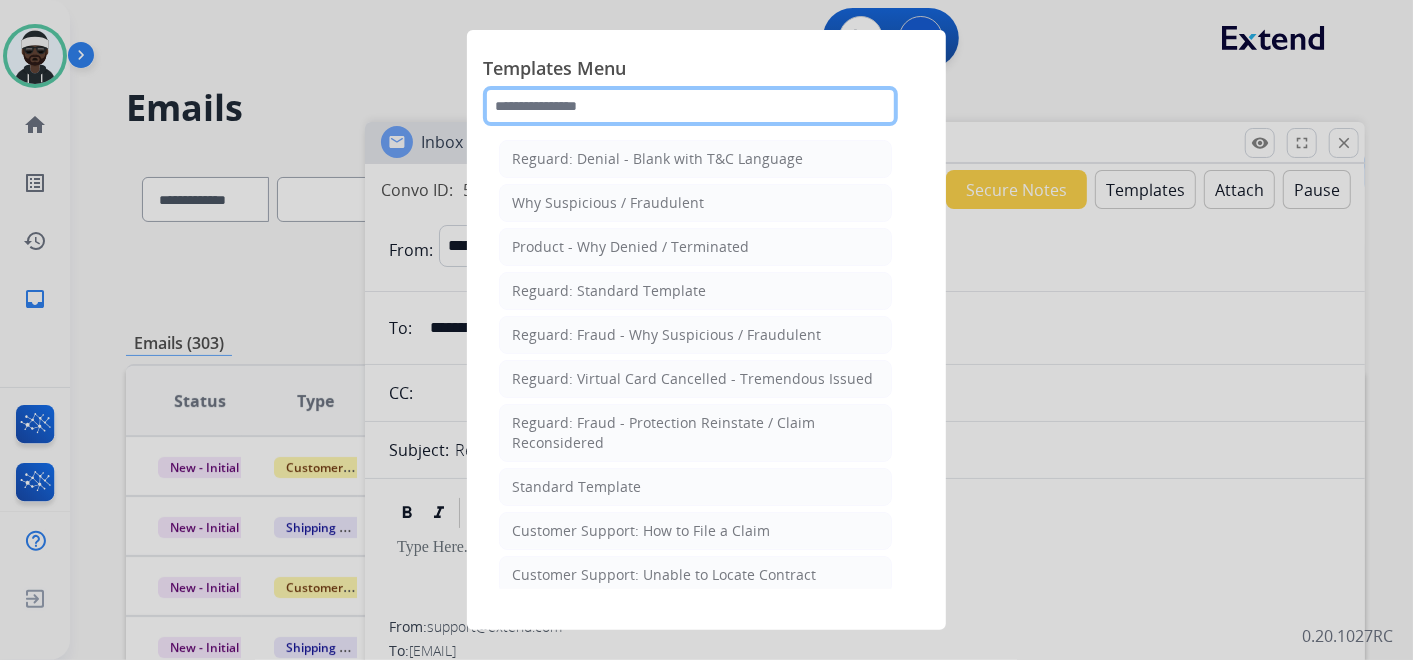 drag, startPoint x: 599, startPoint y: 120, endPoint x: 621, endPoint y: 50, distance: 73.37575 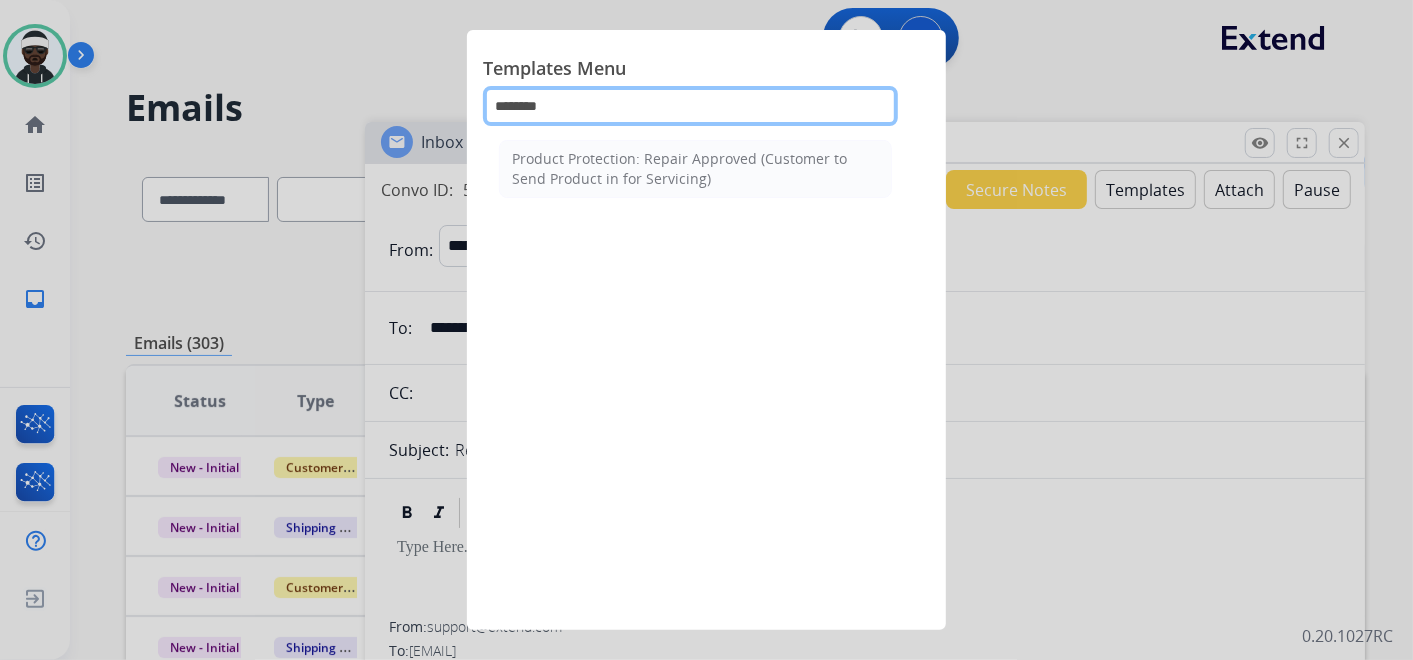 drag, startPoint x: 437, startPoint y: 87, endPoint x: 420, endPoint y: 81, distance: 18.027756 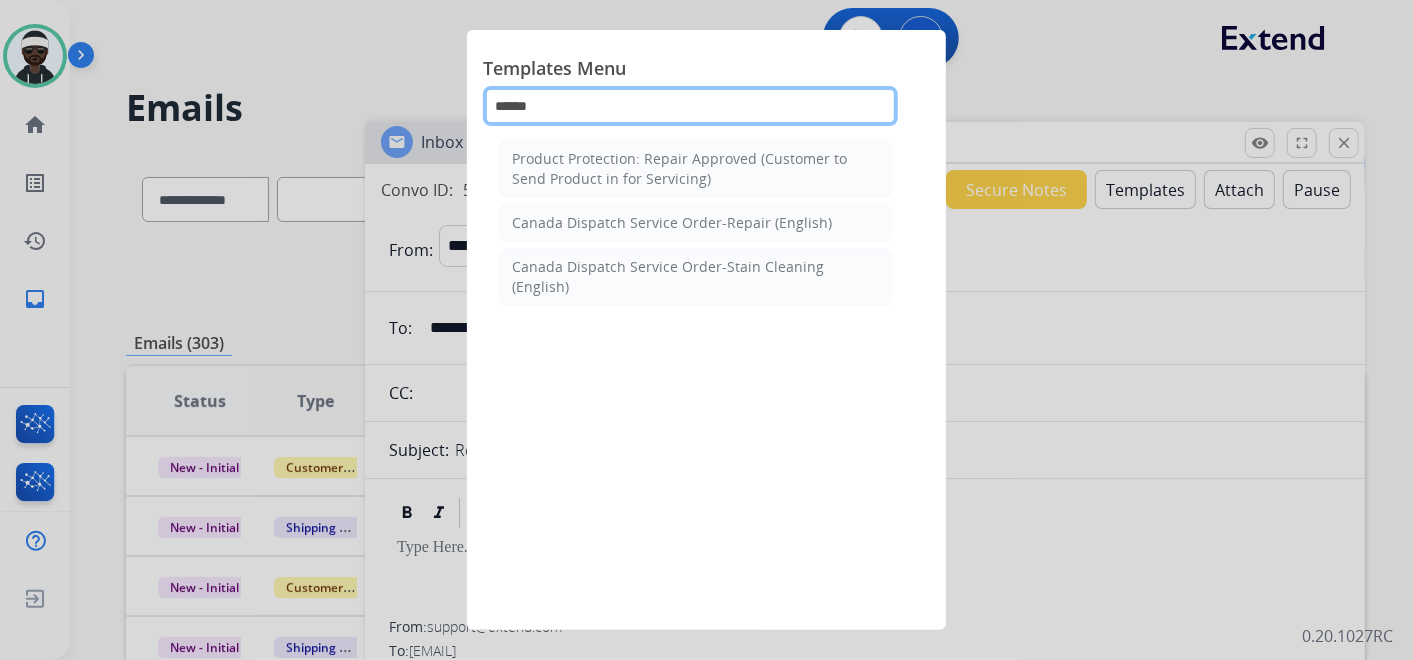drag, startPoint x: 622, startPoint y: 113, endPoint x: 477, endPoint y: 102, distance: 145.41664 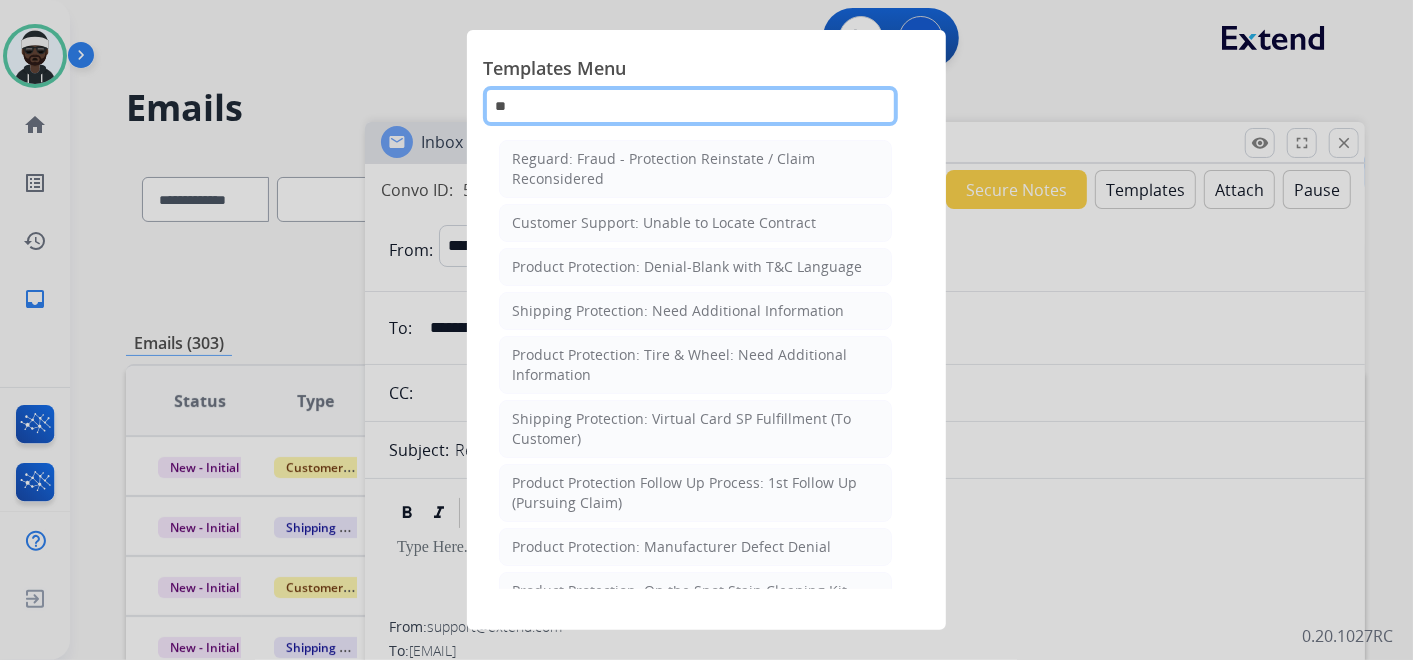 type on "*" 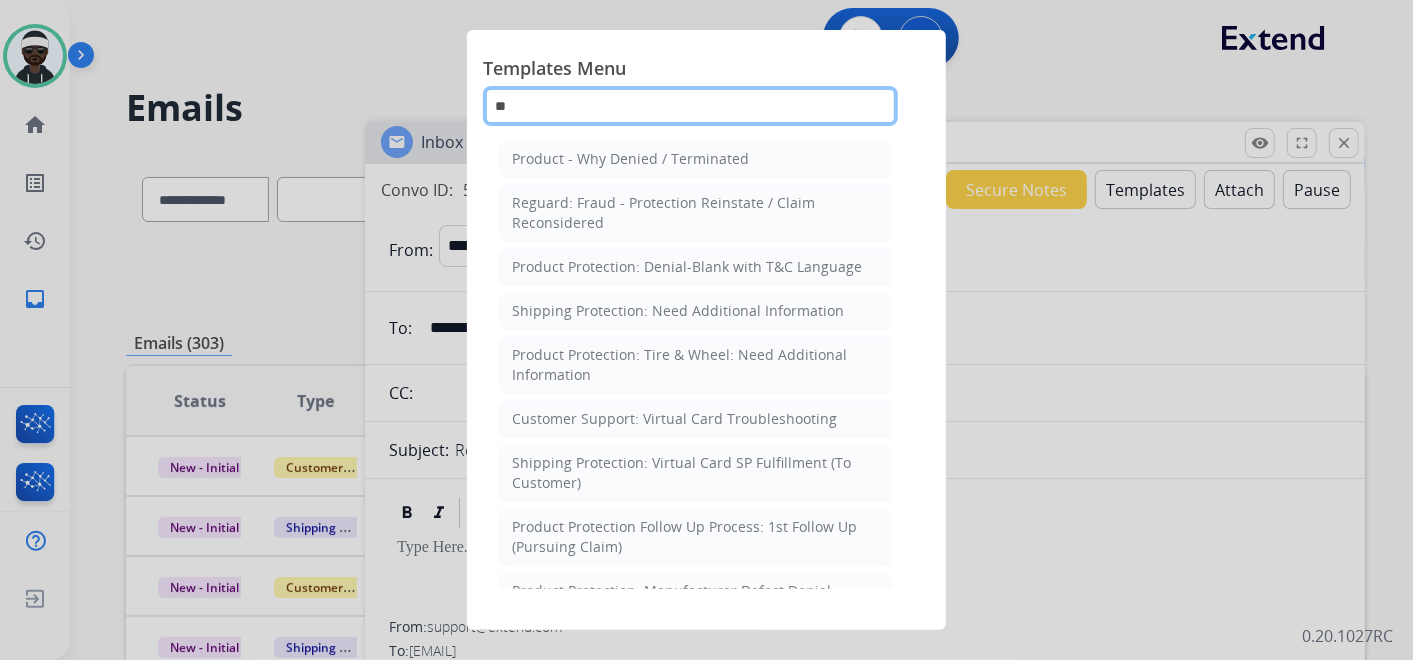 type on "*" 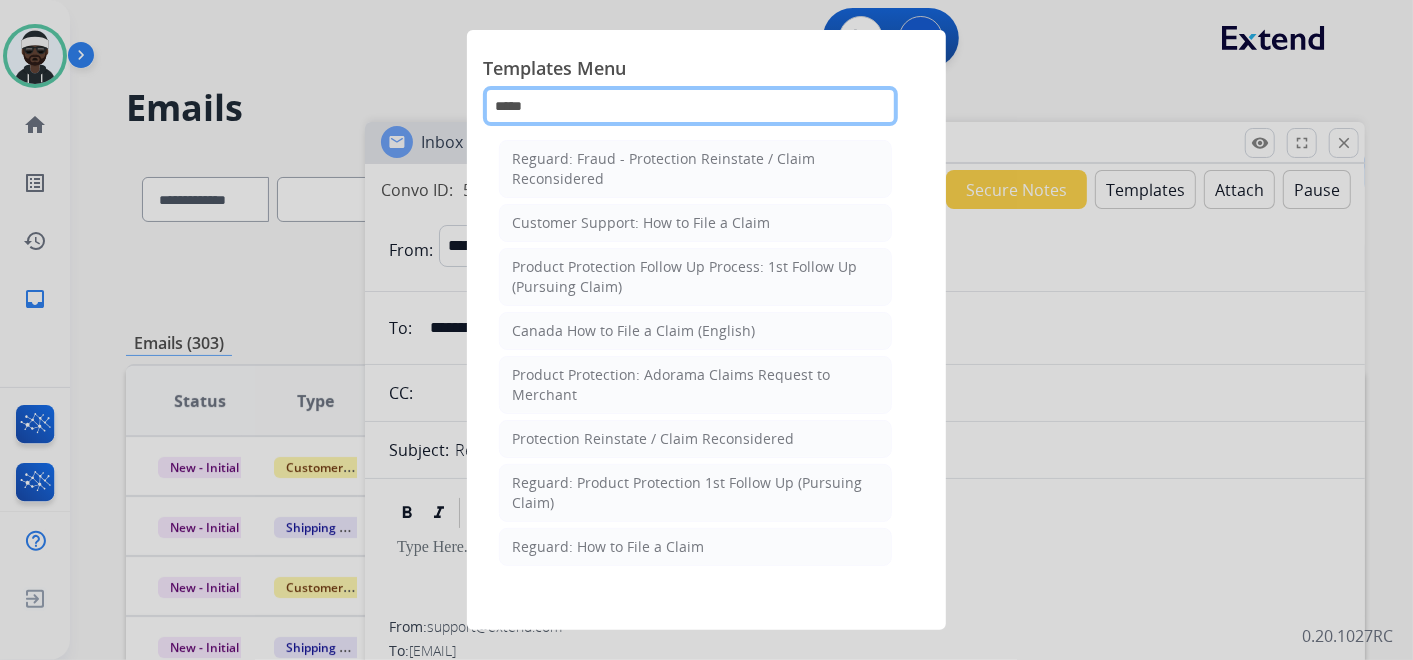 drag, startPoint x: 670, startPoint y: 102, endPoint x: 434, endPoint y: 94, distance: 236.13556 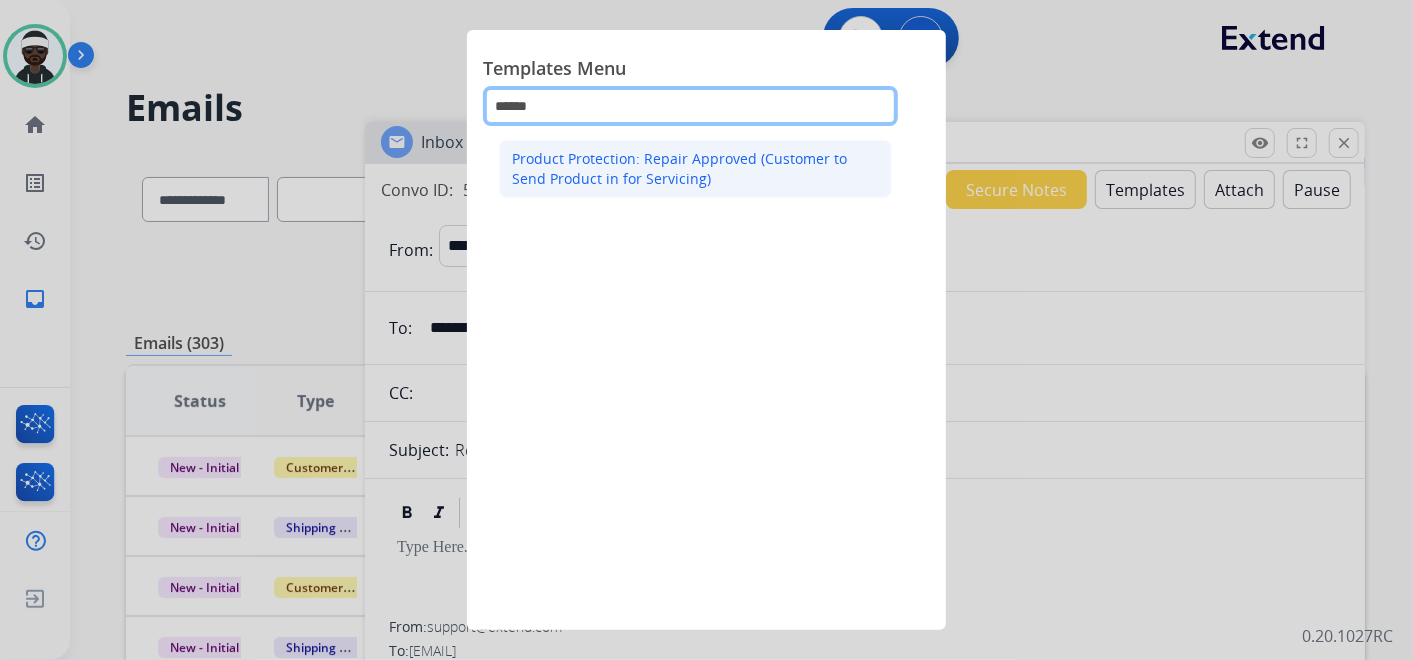 type on "******" 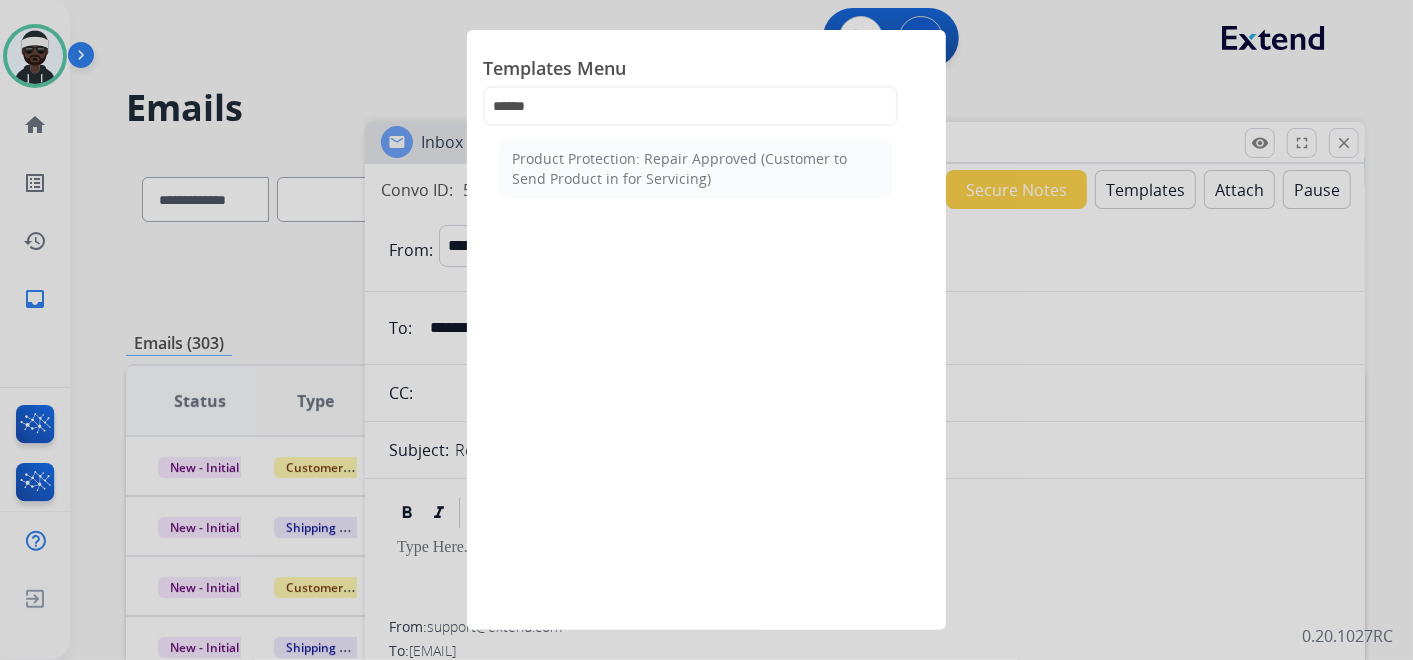 click on "Product Protection: Repair Approved (Customer to Send Product in for Servicing)" 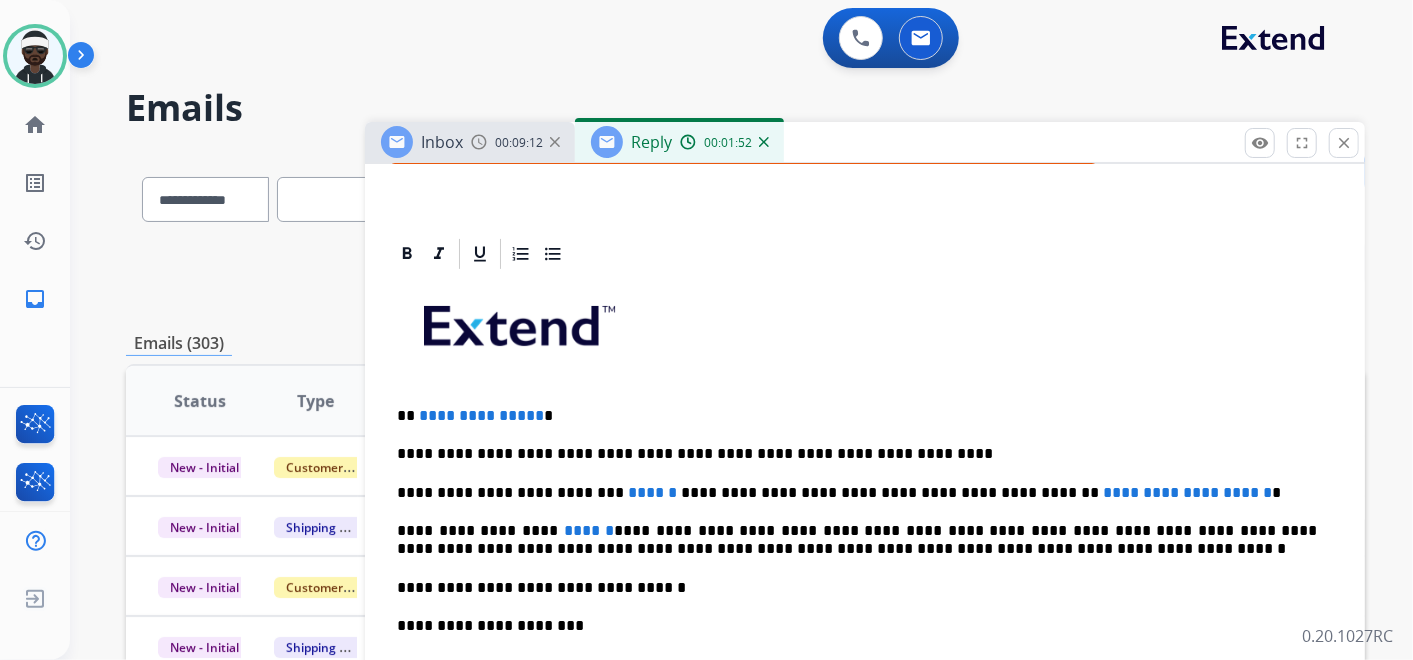 scroll, scrollTop: 444, scrollLeft: 0, axis: vertical 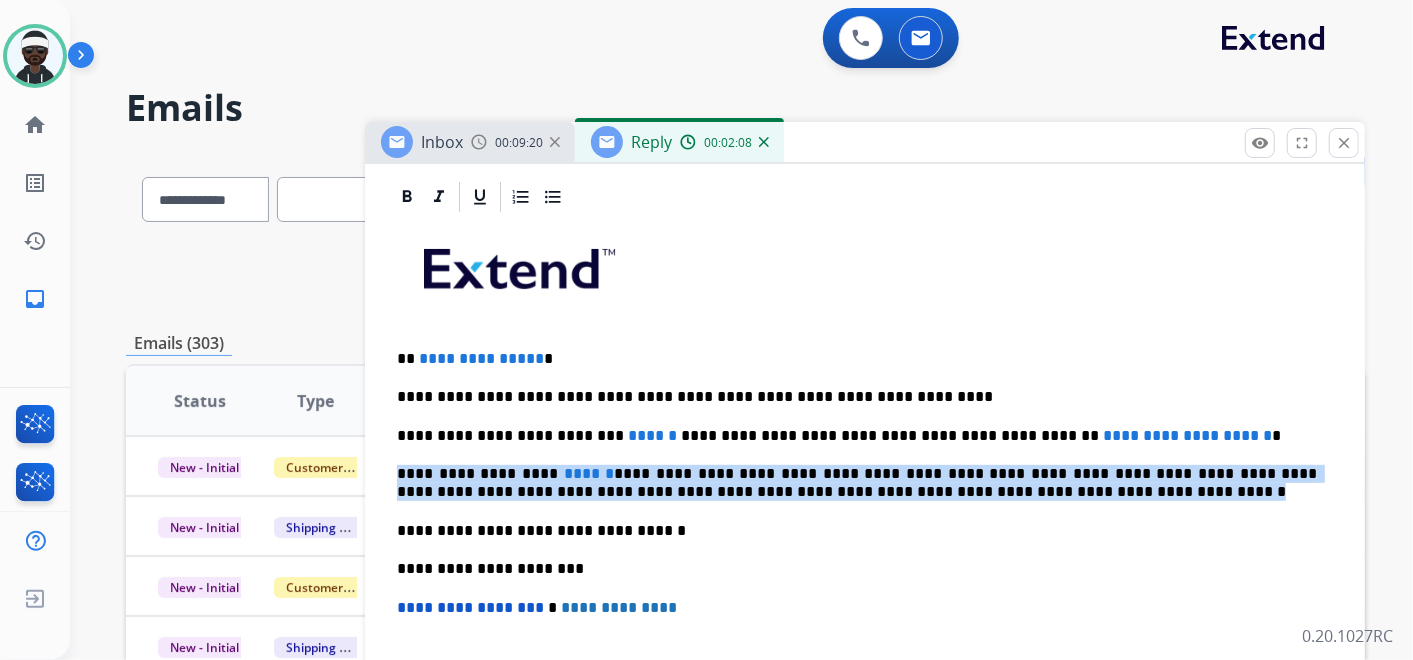 drag, startPoint x: 397, startPoint y: 471, endPoint x: 971, endPoint y: 487, distance: 574.22296 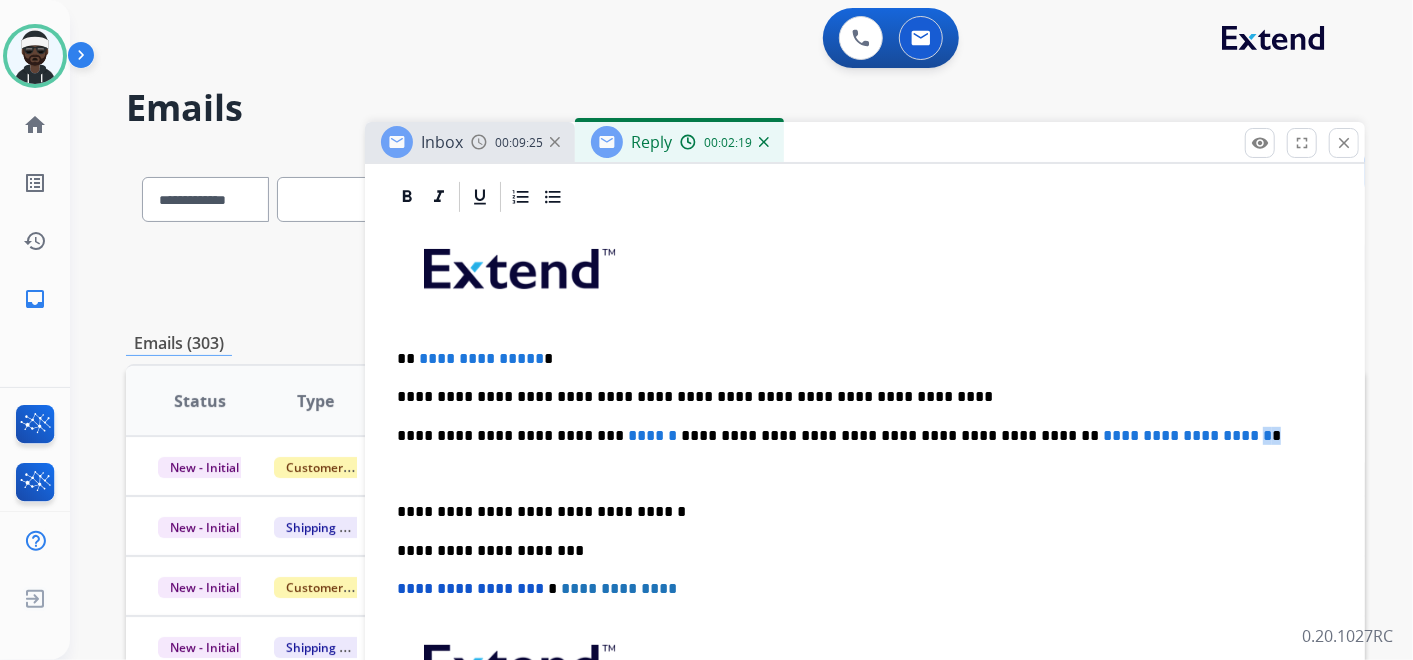 drag, startPoint x: 1111, startPoint y: 431, endPoint x: 1099, endPoint y: 436, distance: 13 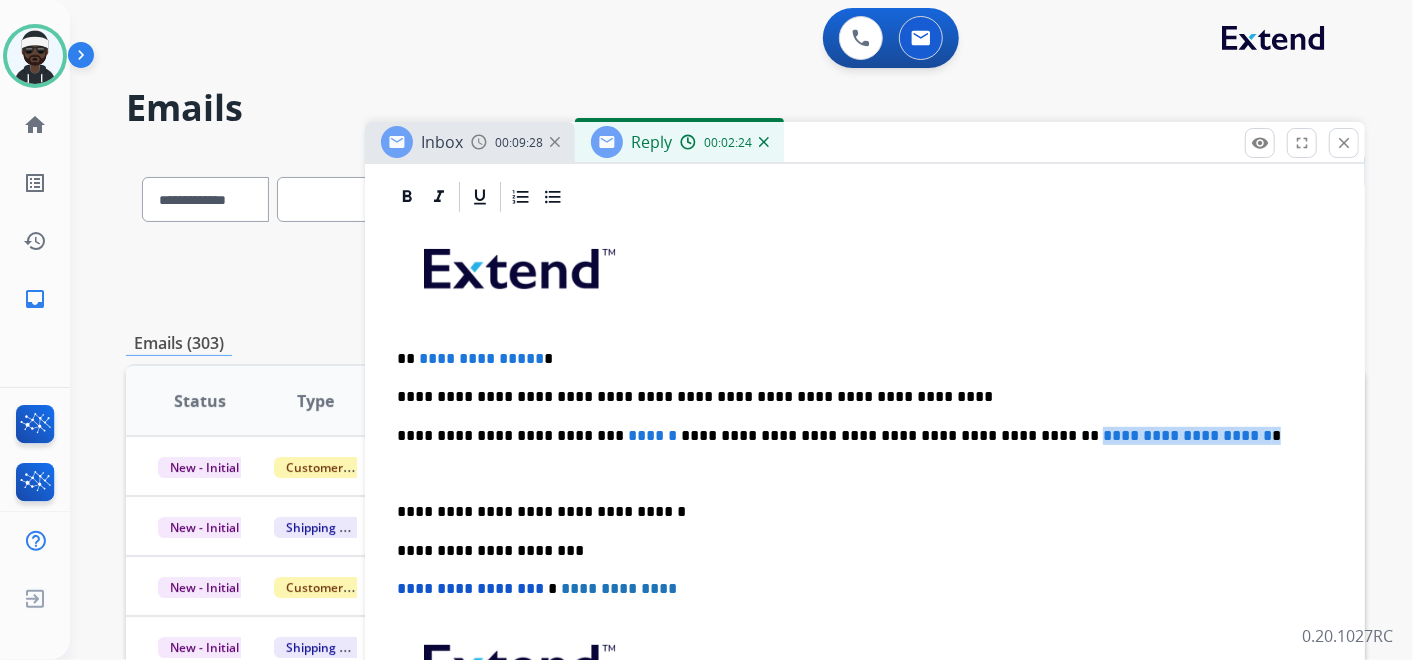 drag, startPoint x: 956, startPoint y: 430, endPoint x: 1105, endPoint y: 425, distance: 149.08386 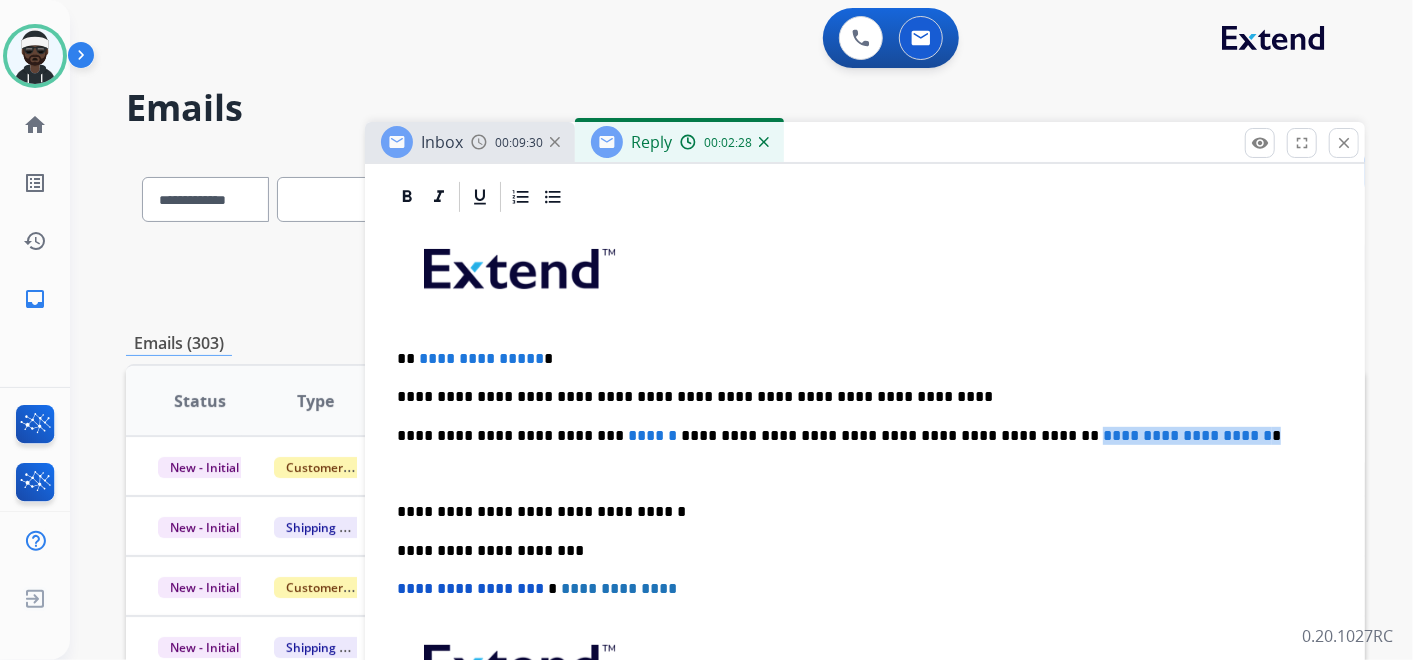 type 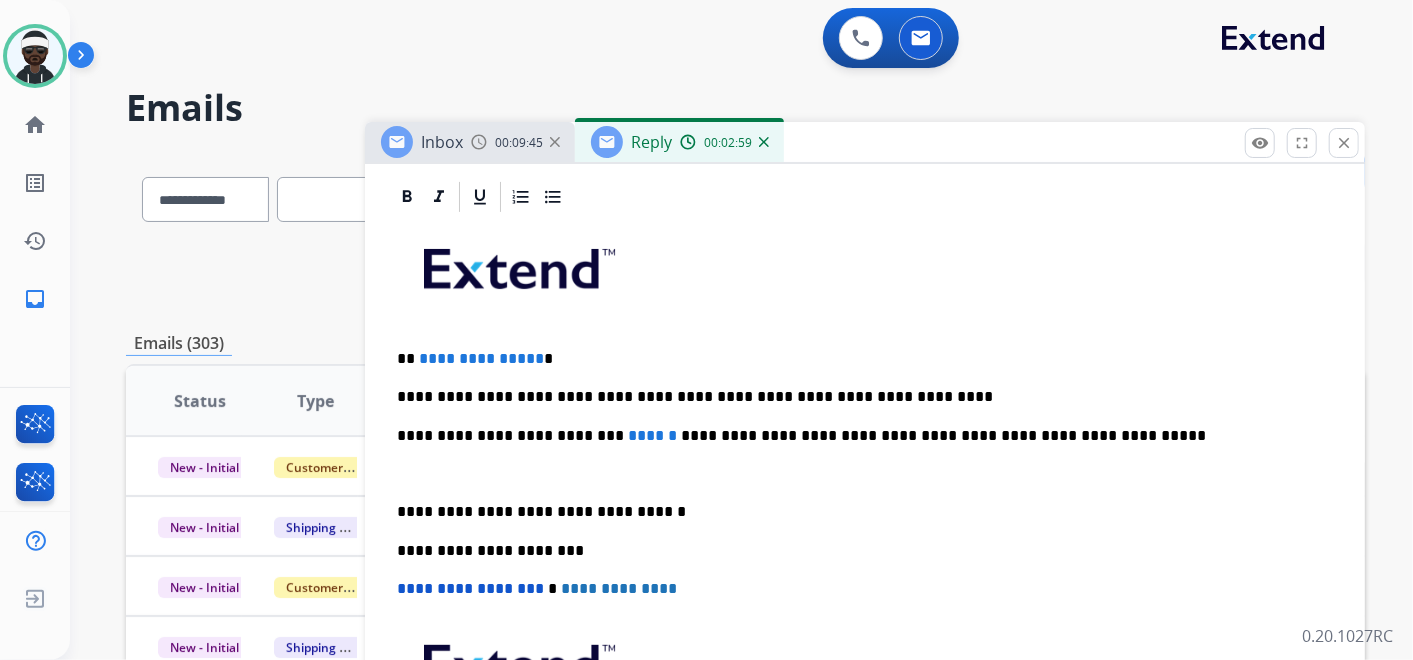 click on "**********" at bounding box center (857, 436) 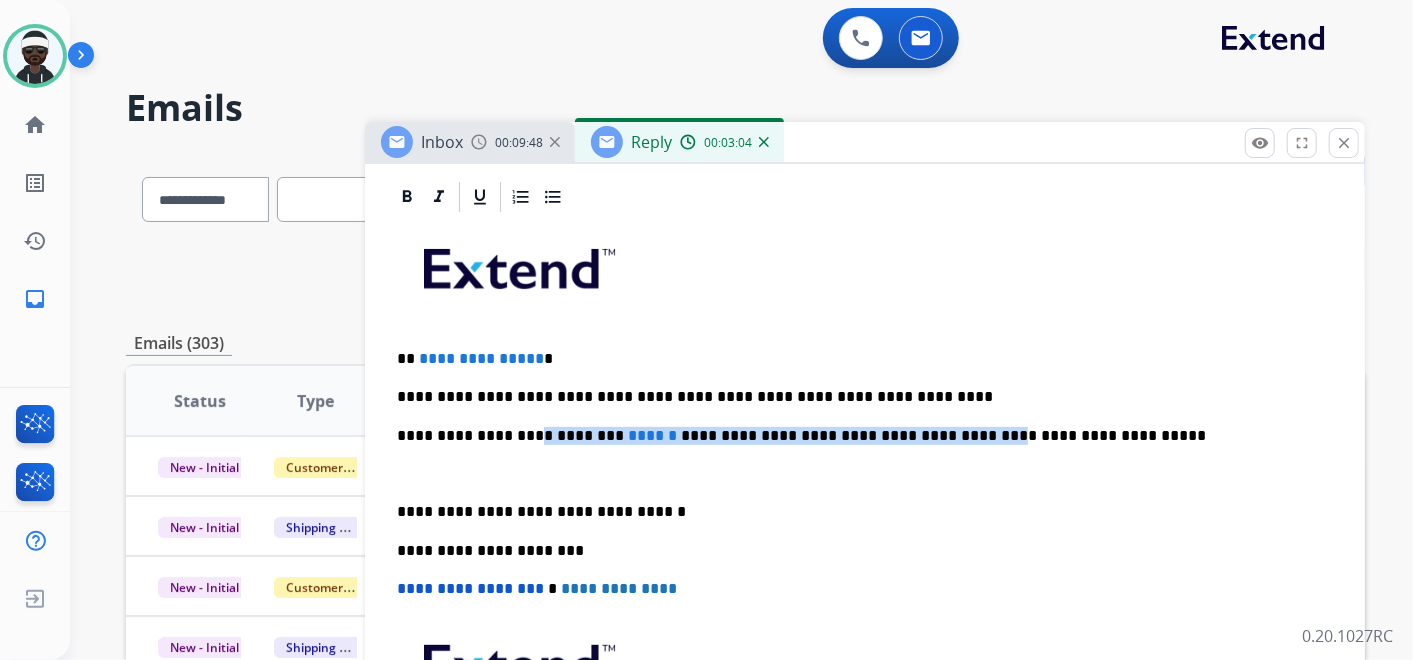 drag, startPoint x: 900, startPoint y: 433, endPoint x: 505, endPoint y: 433, distance: 395 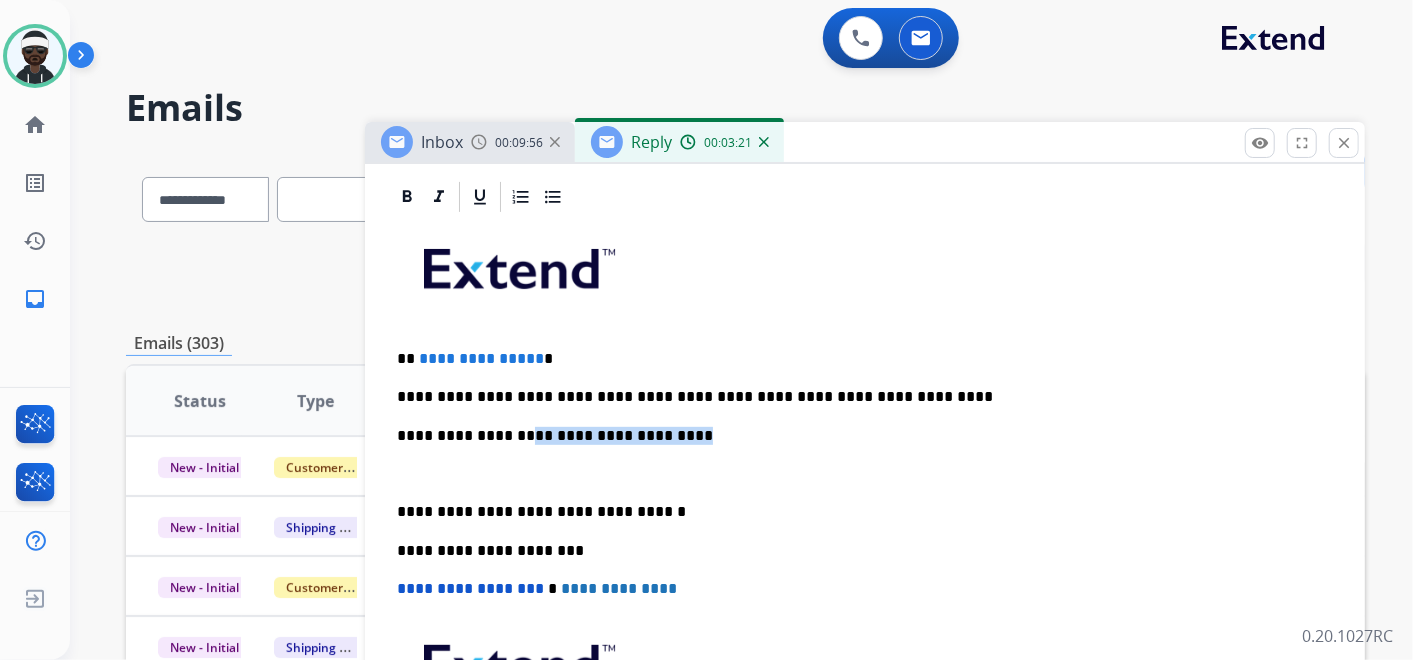 drag, startPoint x: 558, startPoint y: 435, endPoint x: 501, endPoint y: 434, distance: 57.00877 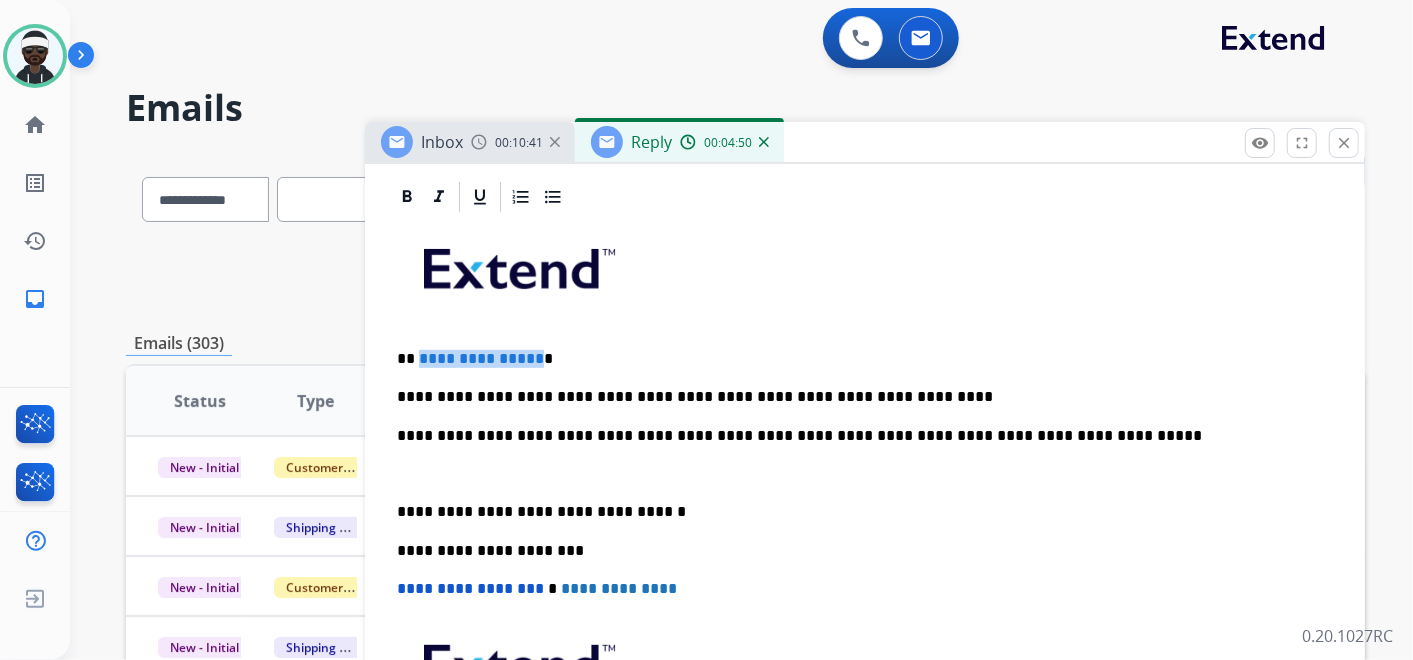 drag, startPoint x: 534, startPoint y: 355, endPoint x: 418, endPoint y: 362, distance: 116.21101 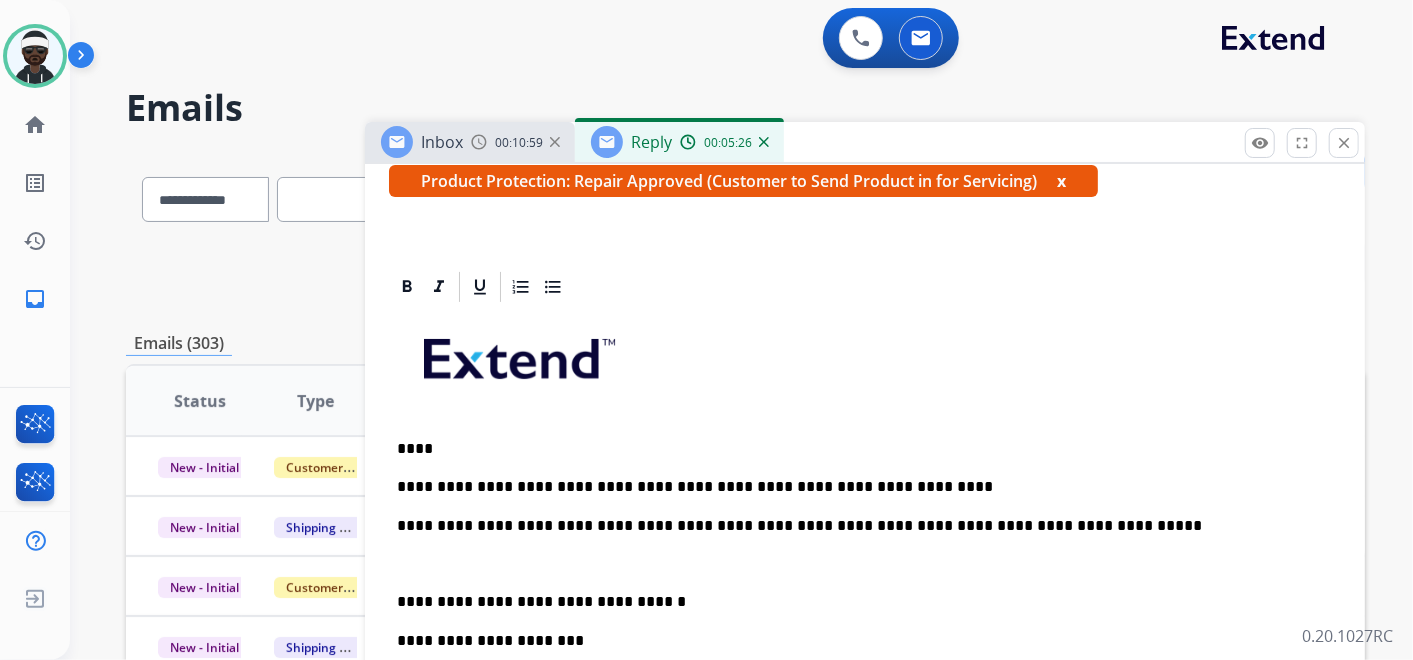 scroll, scrollTop: 111, scrollLeft: 0, axis: vertical 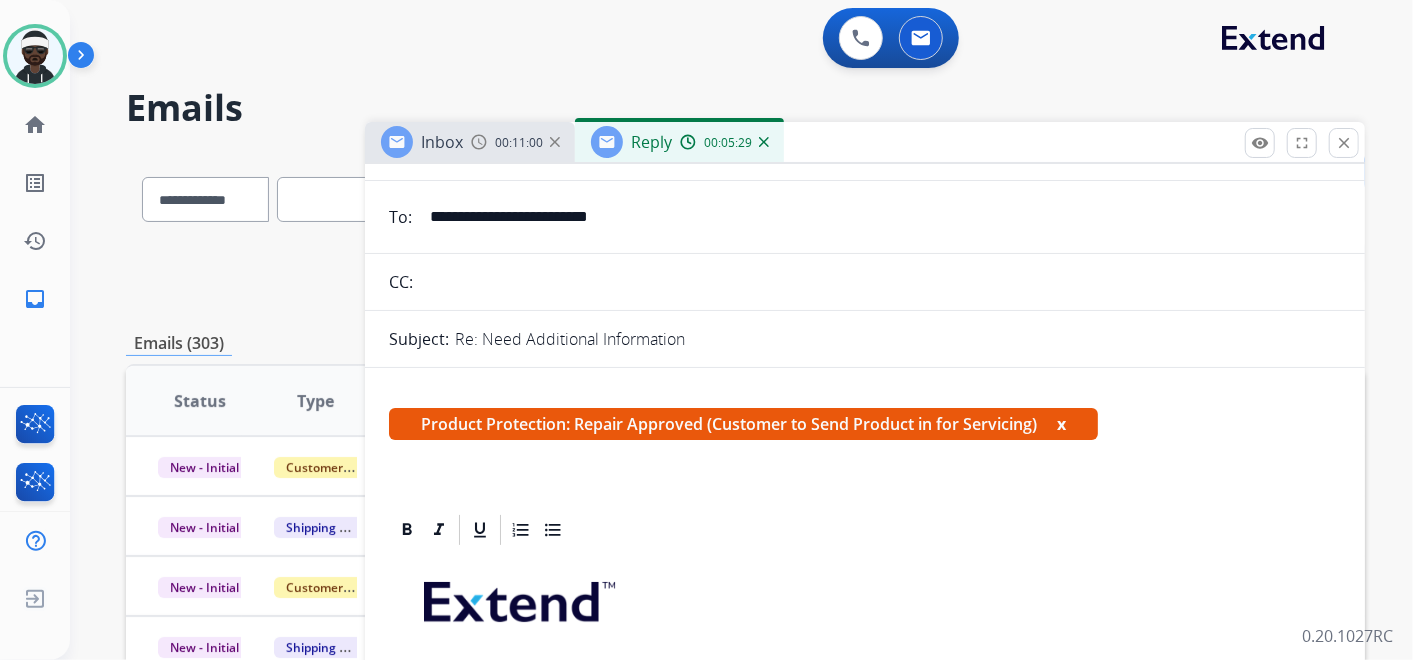 click on "Product Protection: Repair Approved (Customer to Send Product in for Servicing)   x" at bounding box center [743, 424] 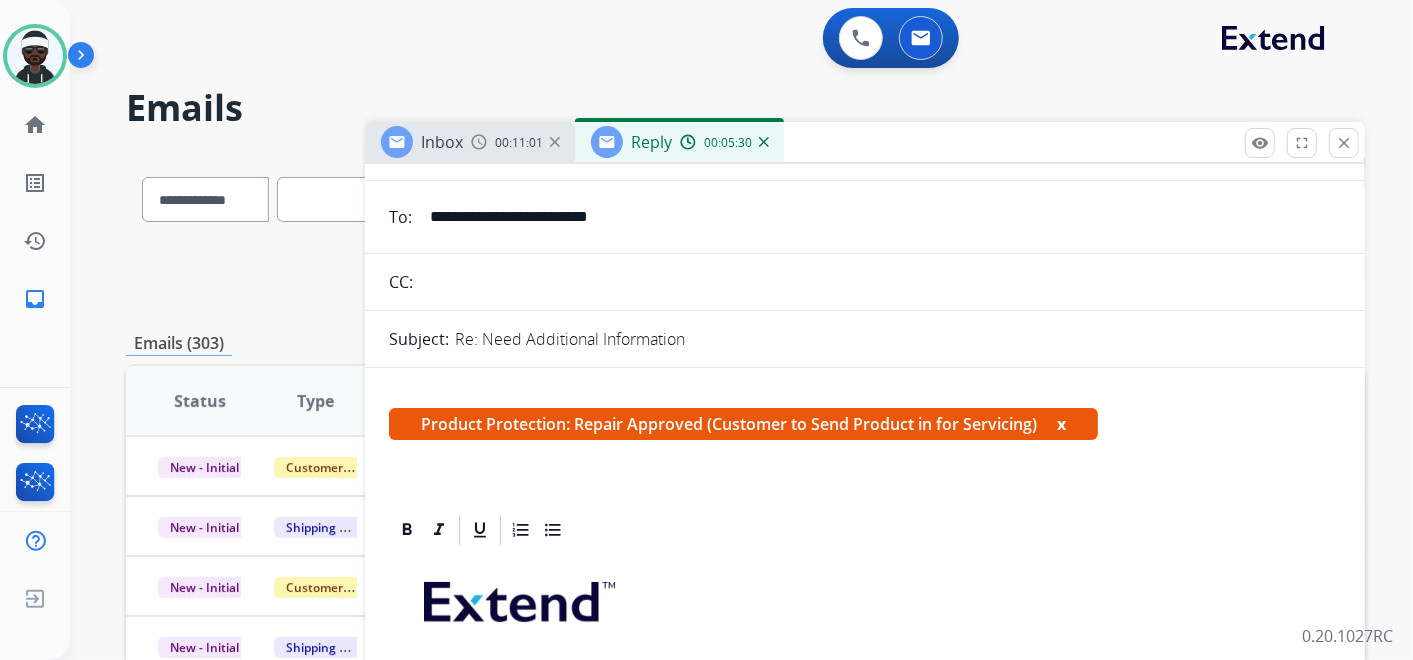 click on "x" at bounding box center (1061, 424) 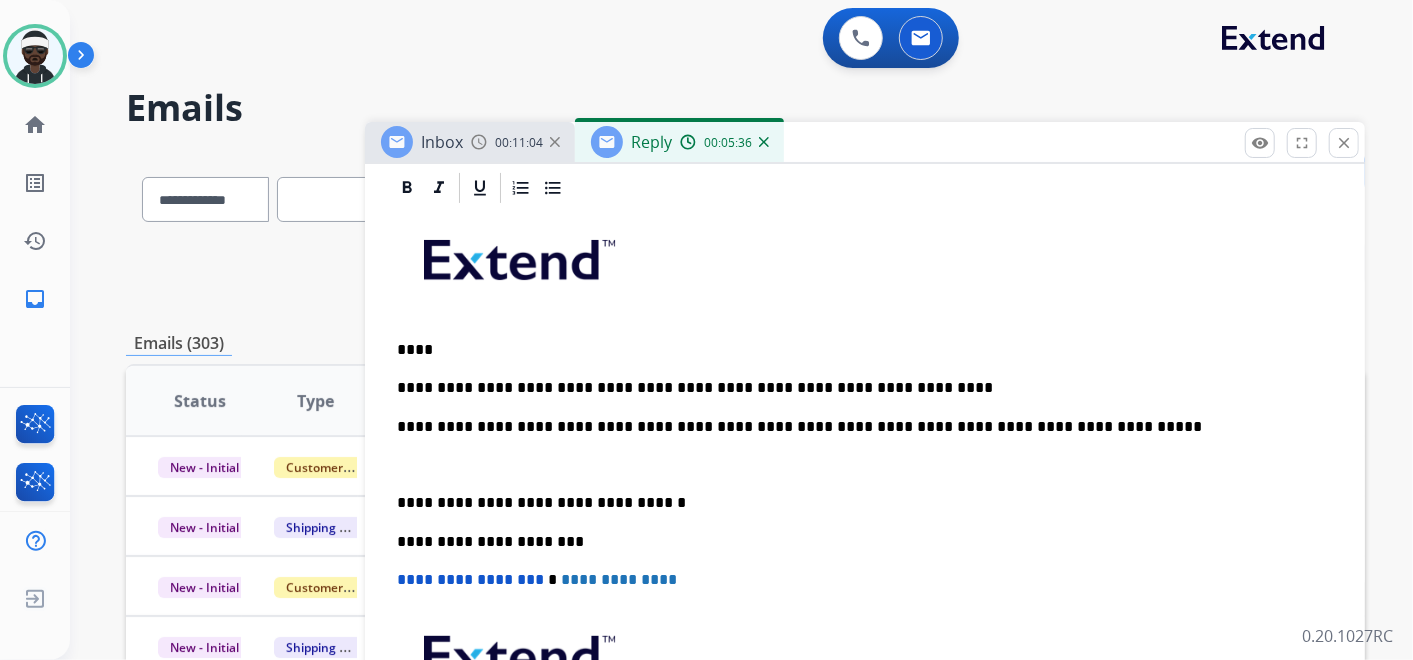 scroll, scrollTop: 333, scrollLeft: 0, axis: vertical 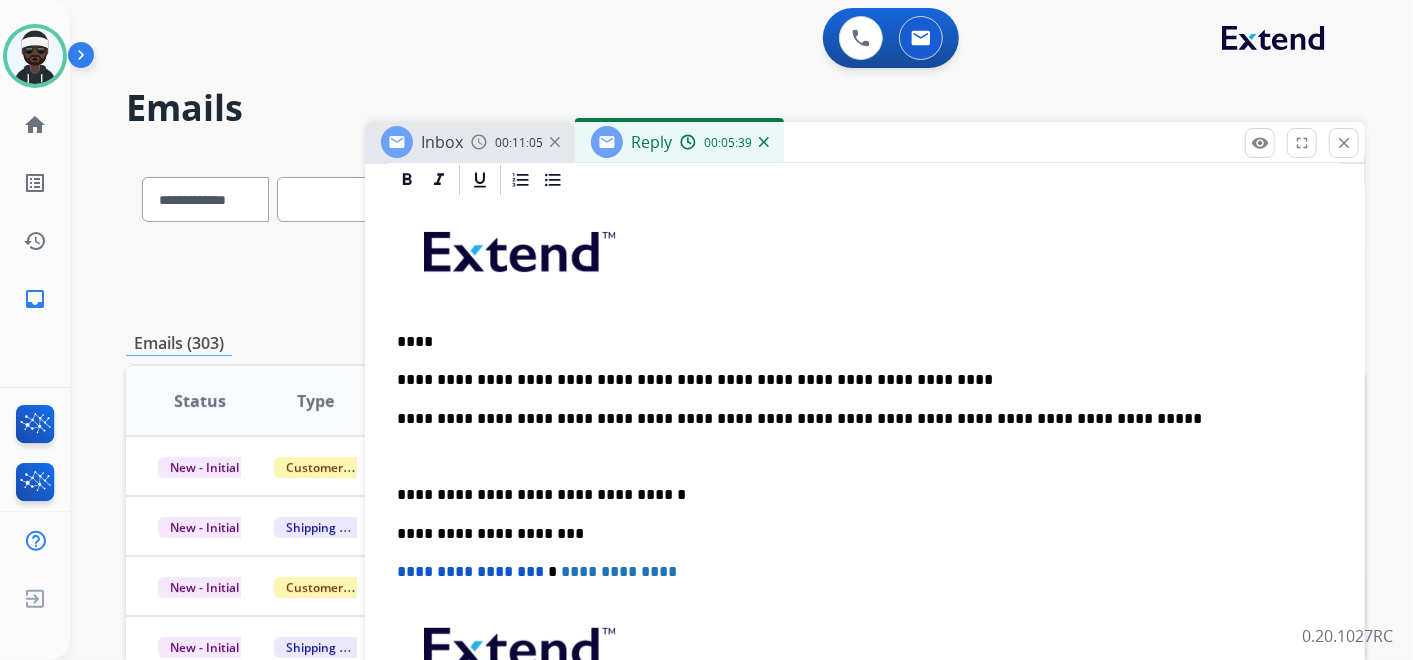 click on "**********" at bounding box center [857, 380] 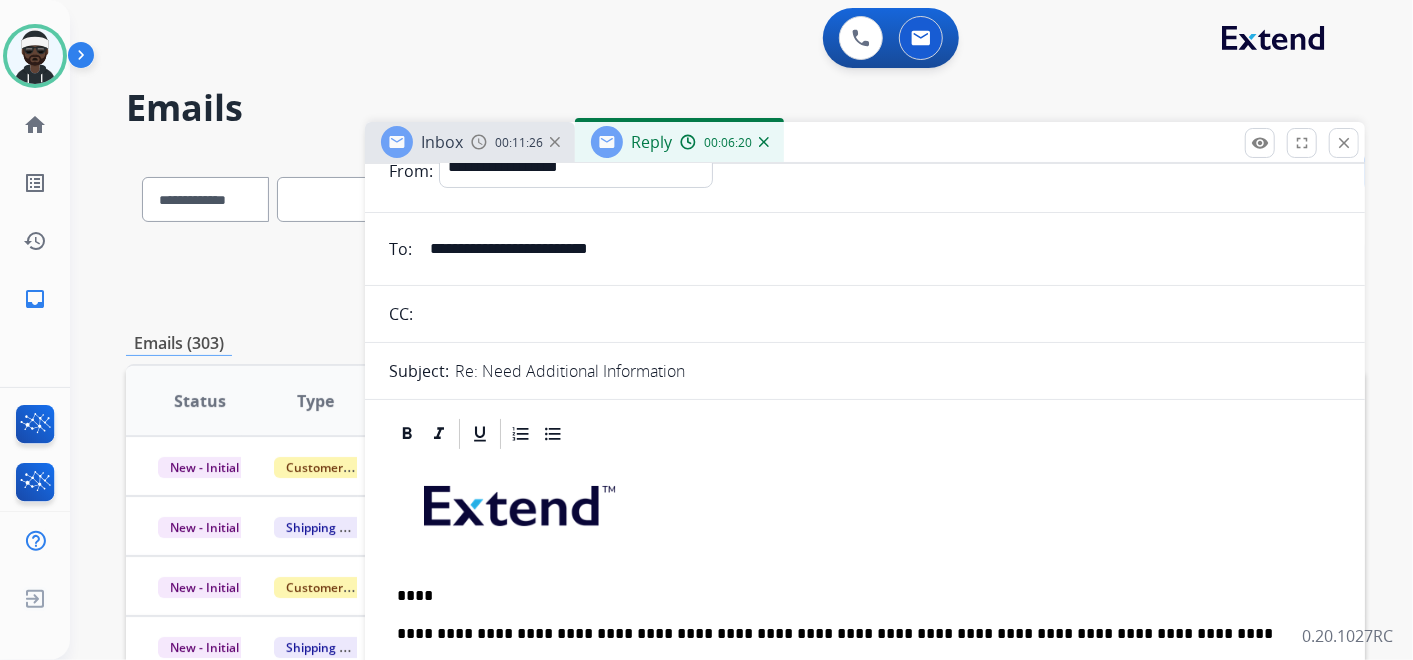 scroll, scrollTop: 0, scrollLeft: 0, axis: both 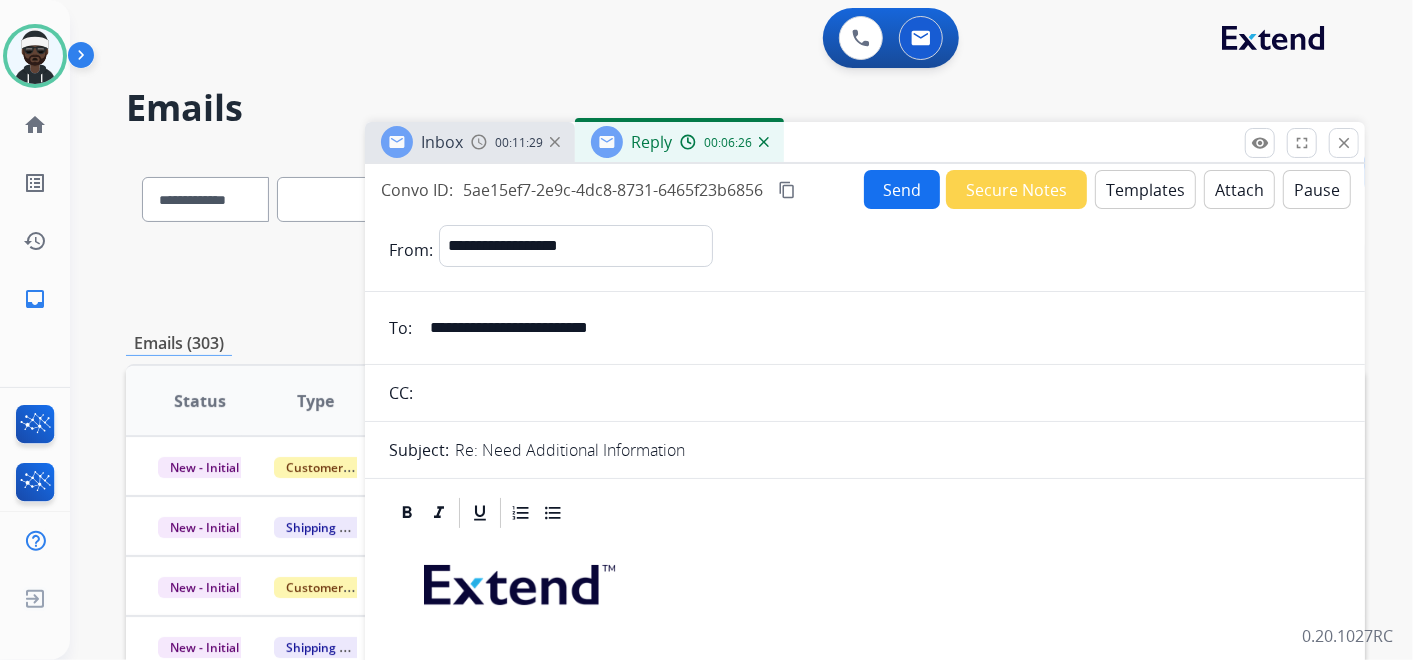 click on "Send" at bounding box center (902, 189) 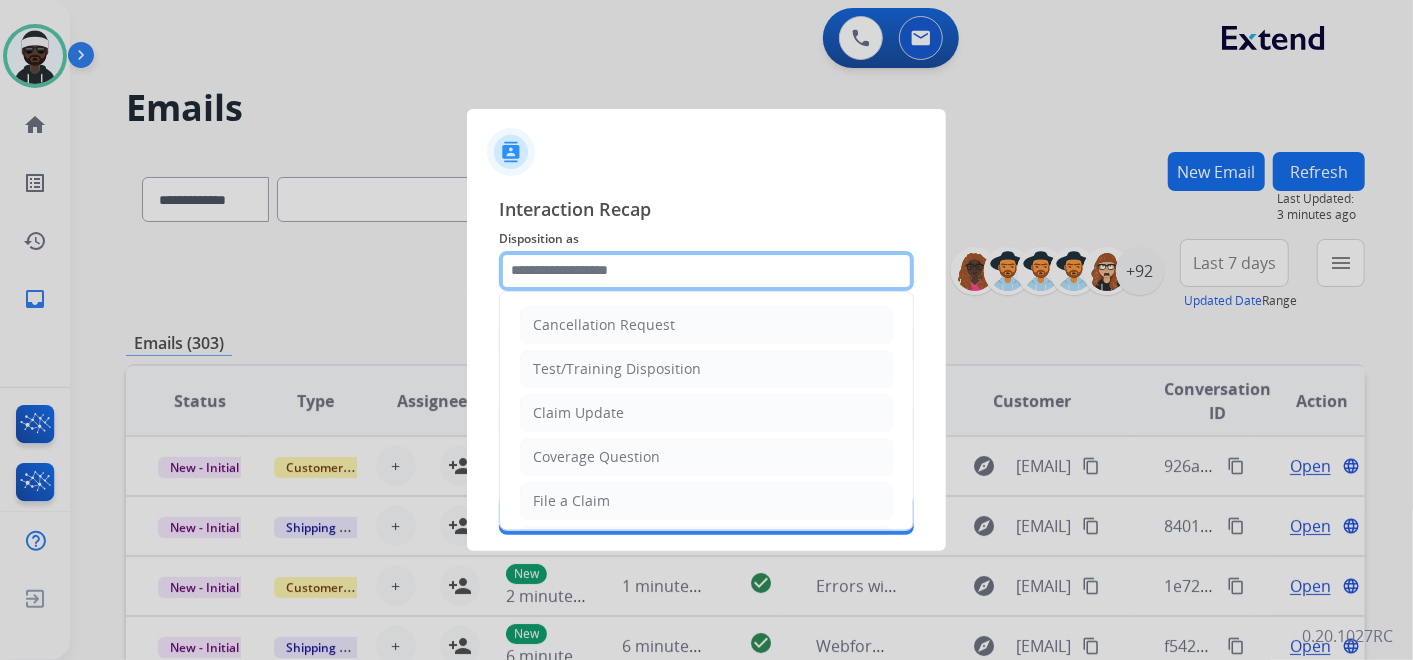 click 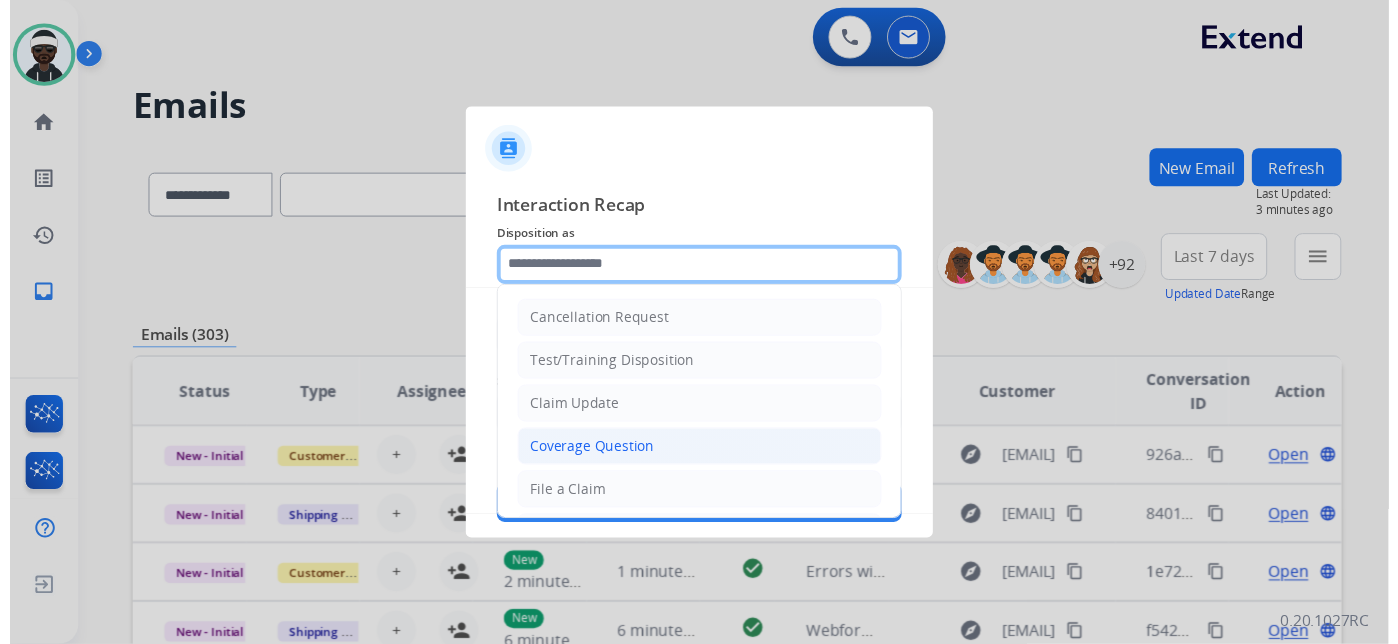 scroll, scrollTop: 0, scrollLeft: 0, axis: both 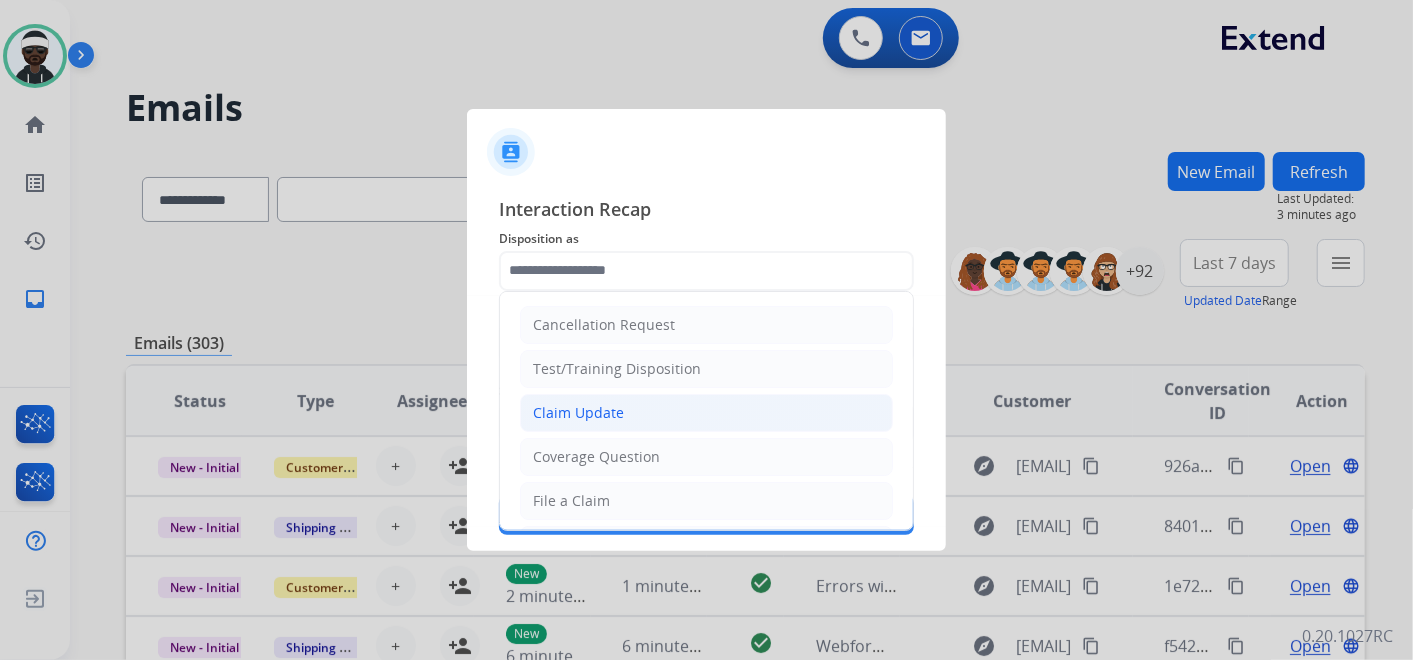 click on "Claim Update" 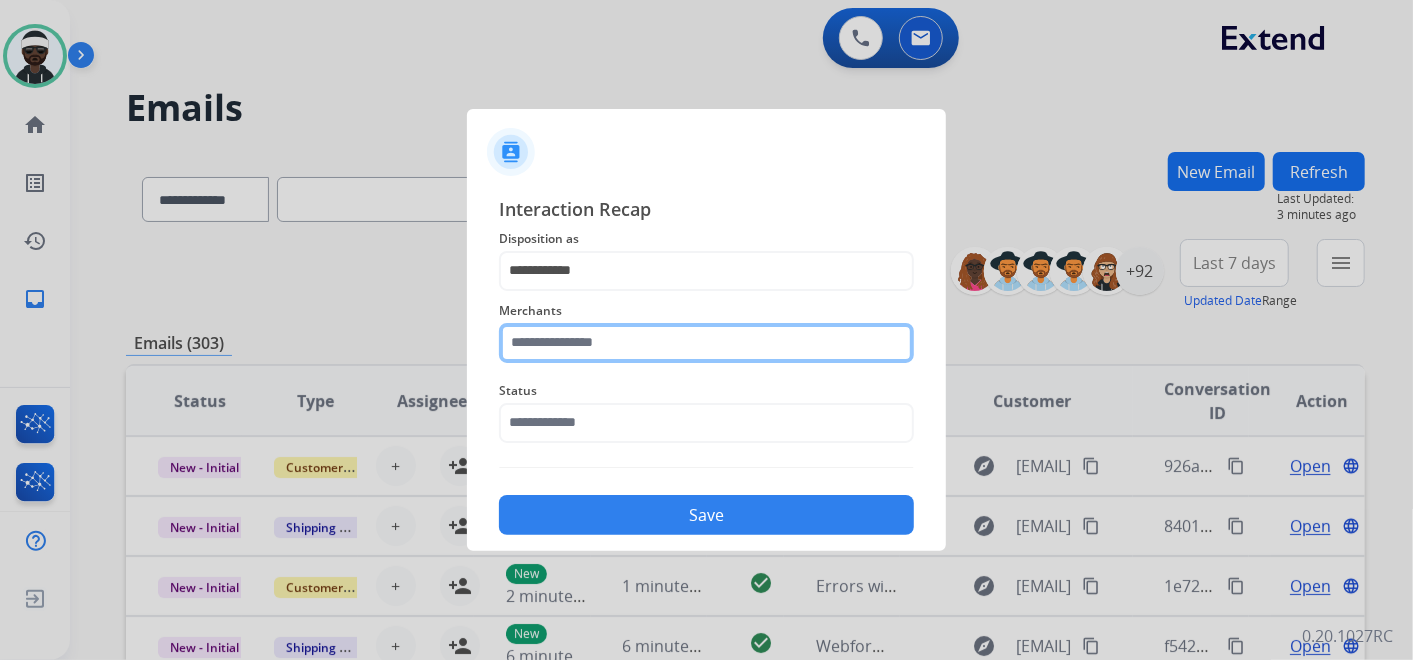 click 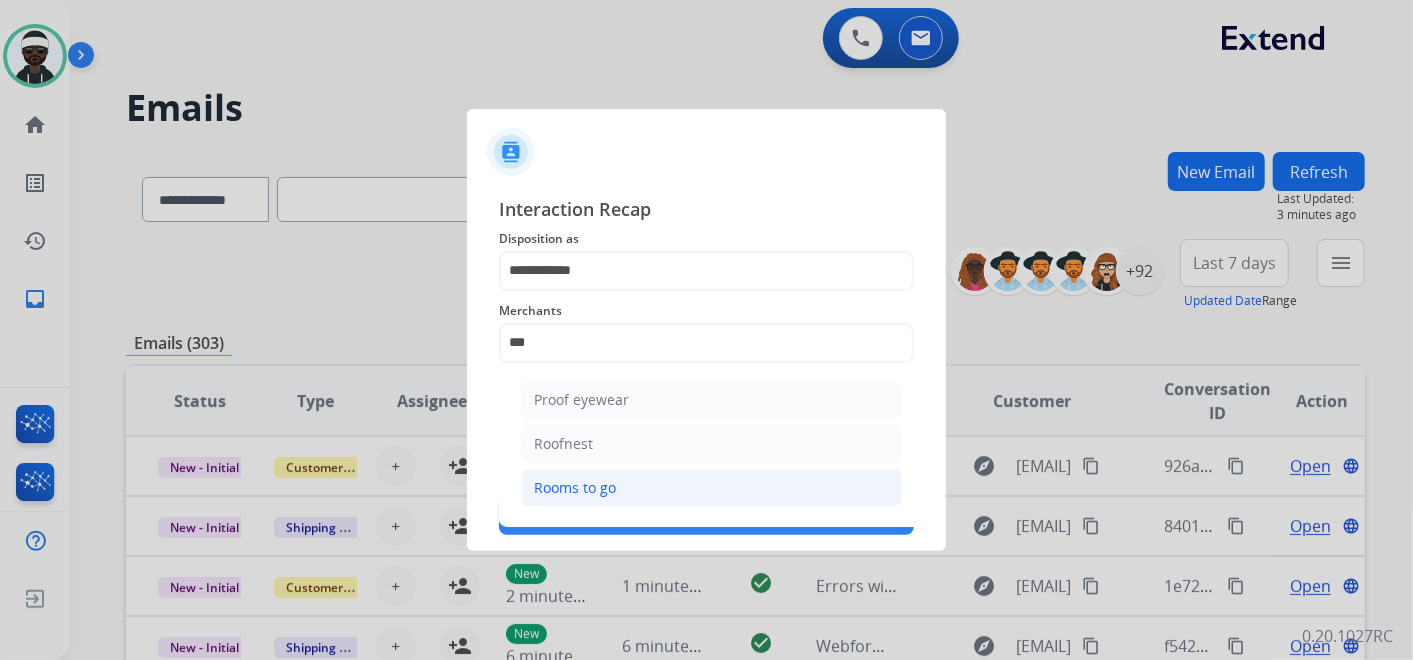 click on "Rooms to go" 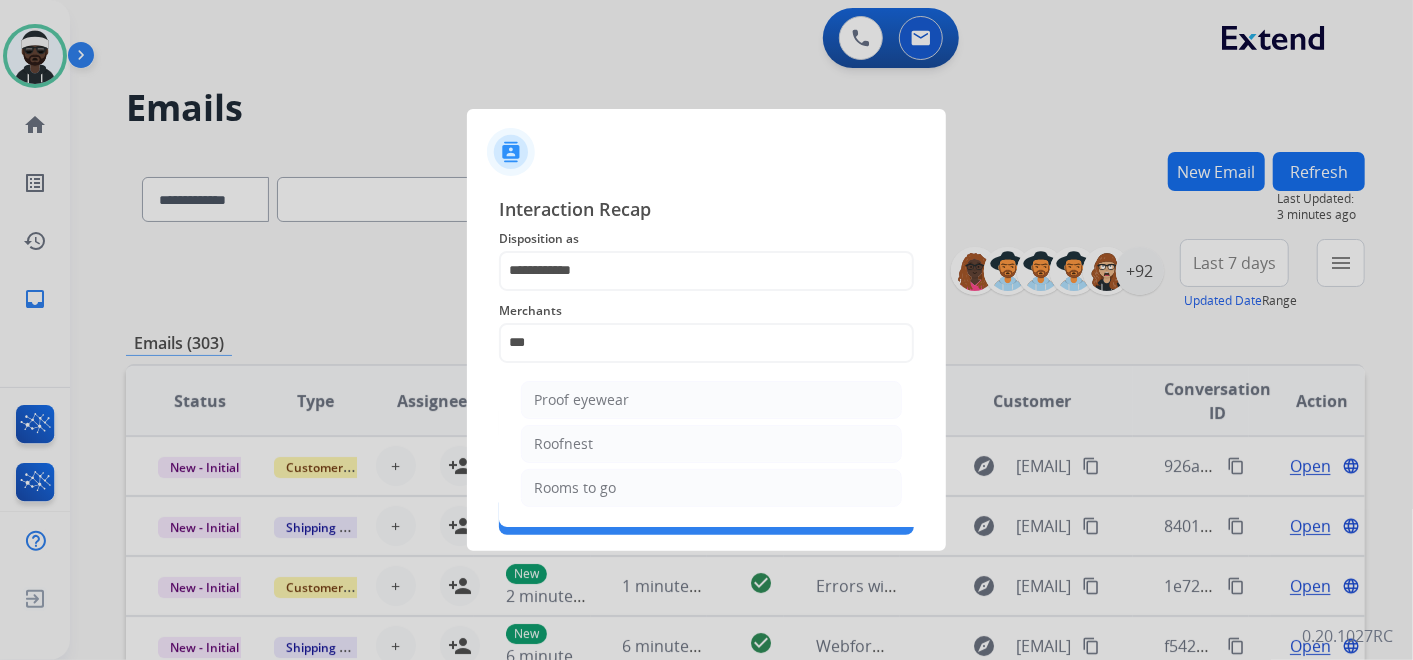 type on "**********" 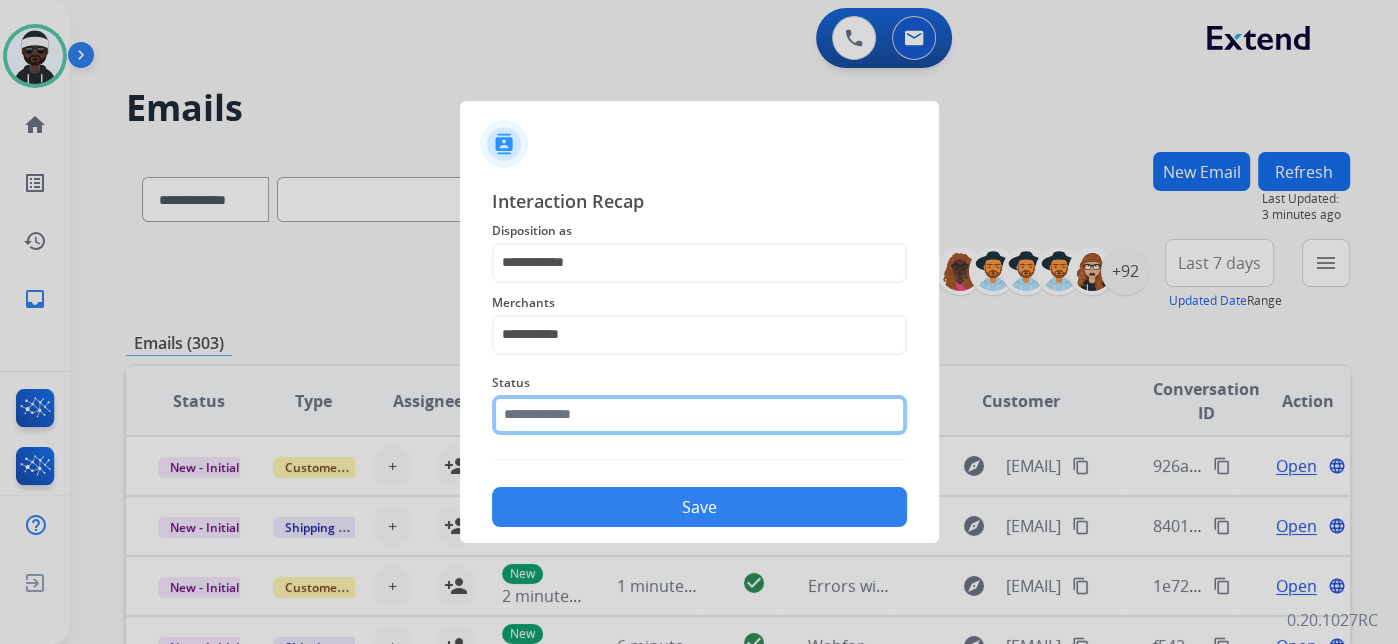 click 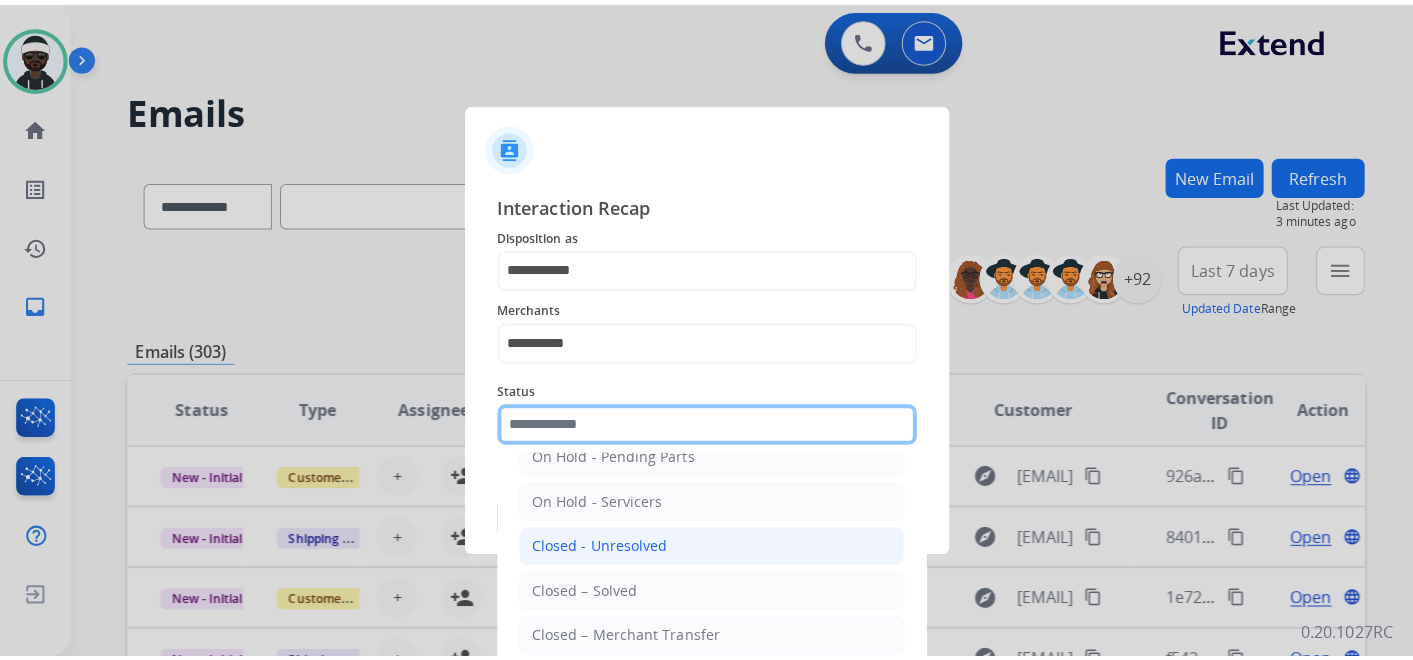 scroll, scrollTop: 114, scrollLeft: 0, axis: vertical 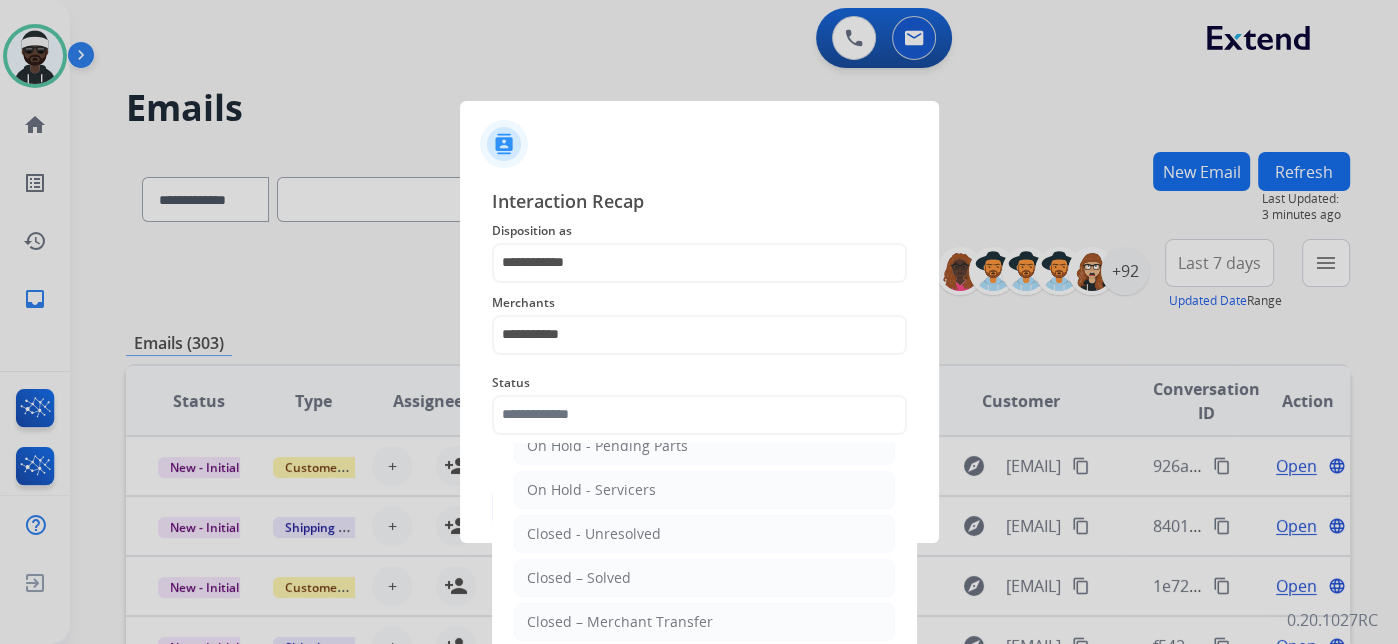 click on "Closed – Solved" 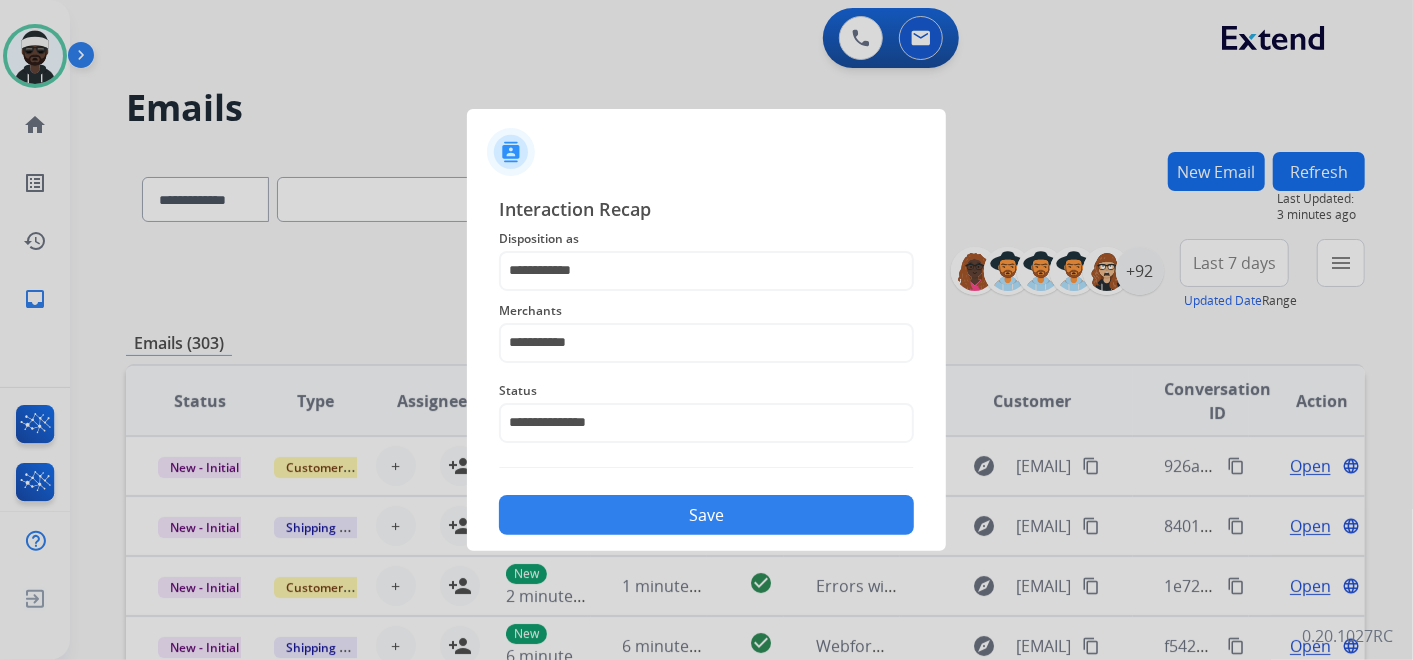 click on "Save" 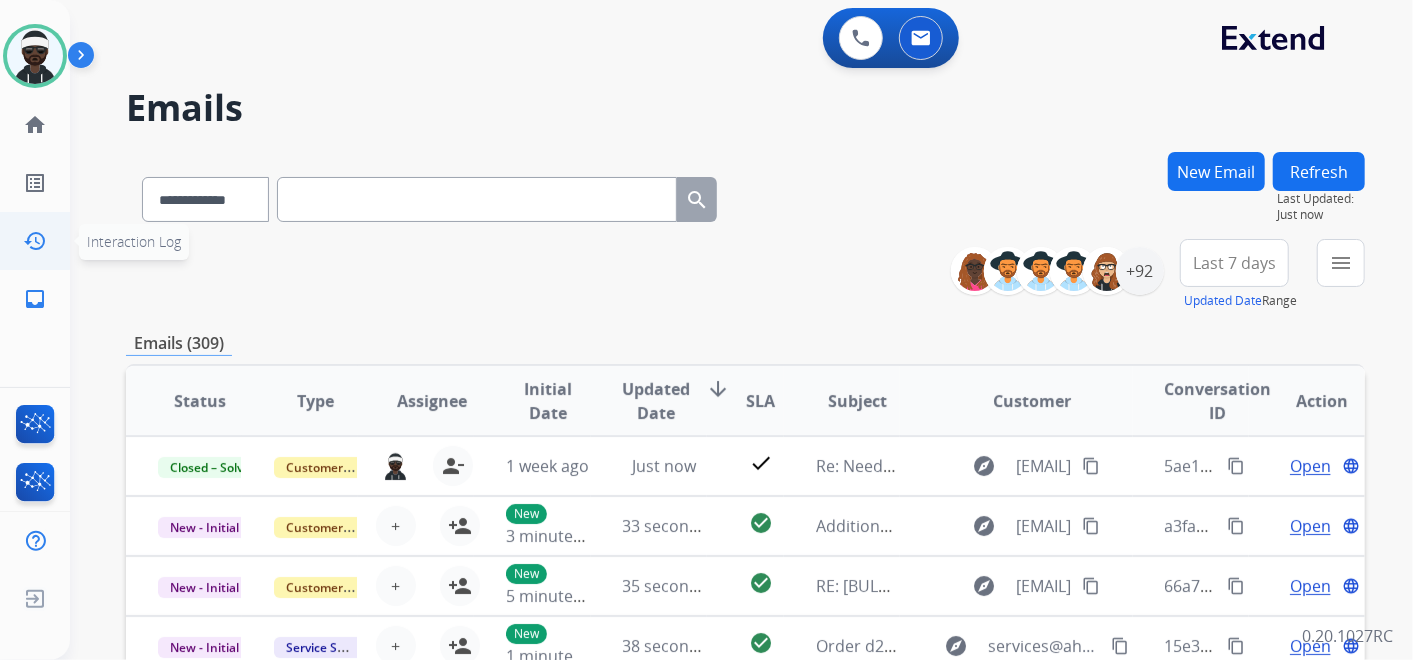 click on "history  Interaction Log" 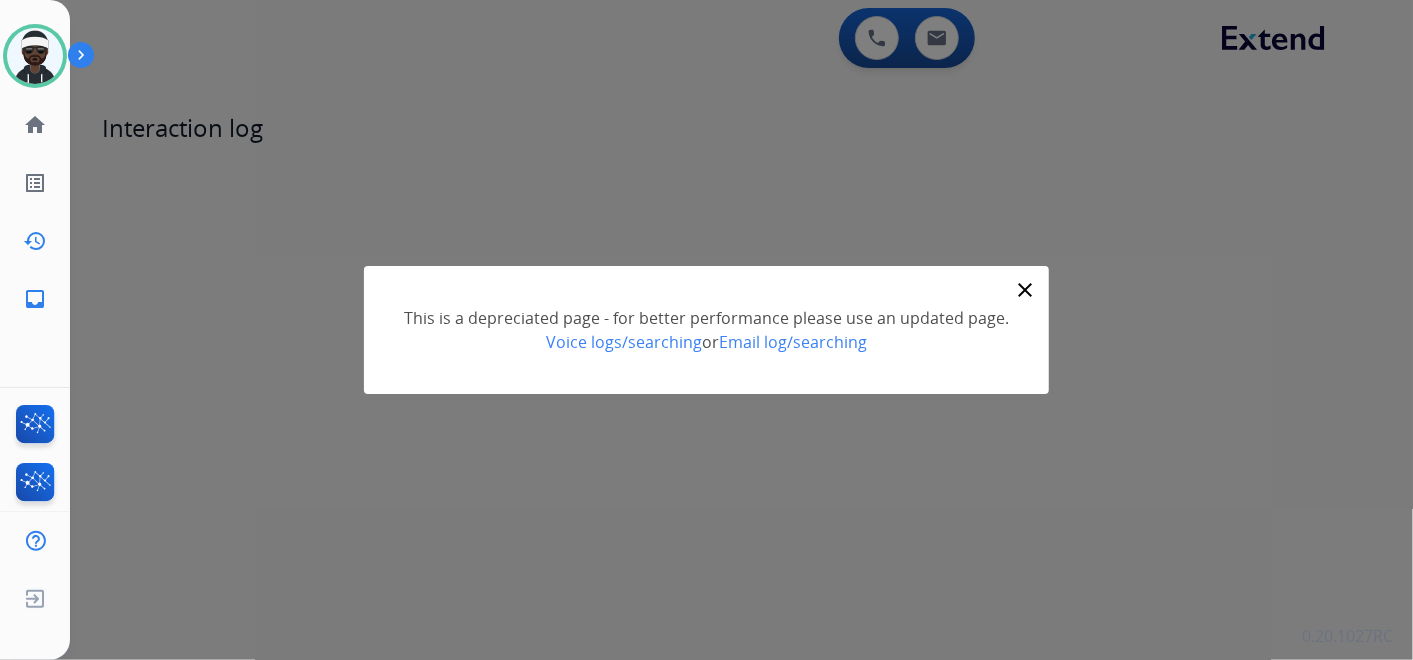 click on "inbox" 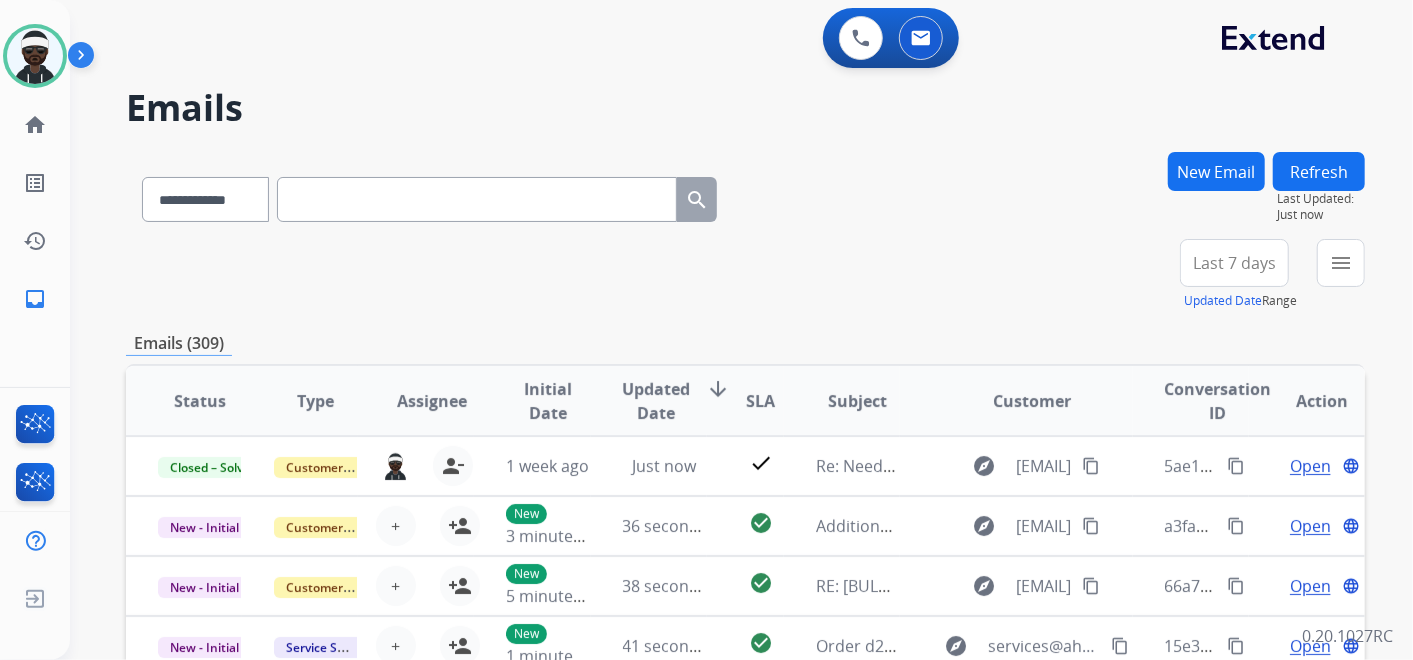 scroll, scrollTop: 1, scrollLeft: 0, axis: vertical 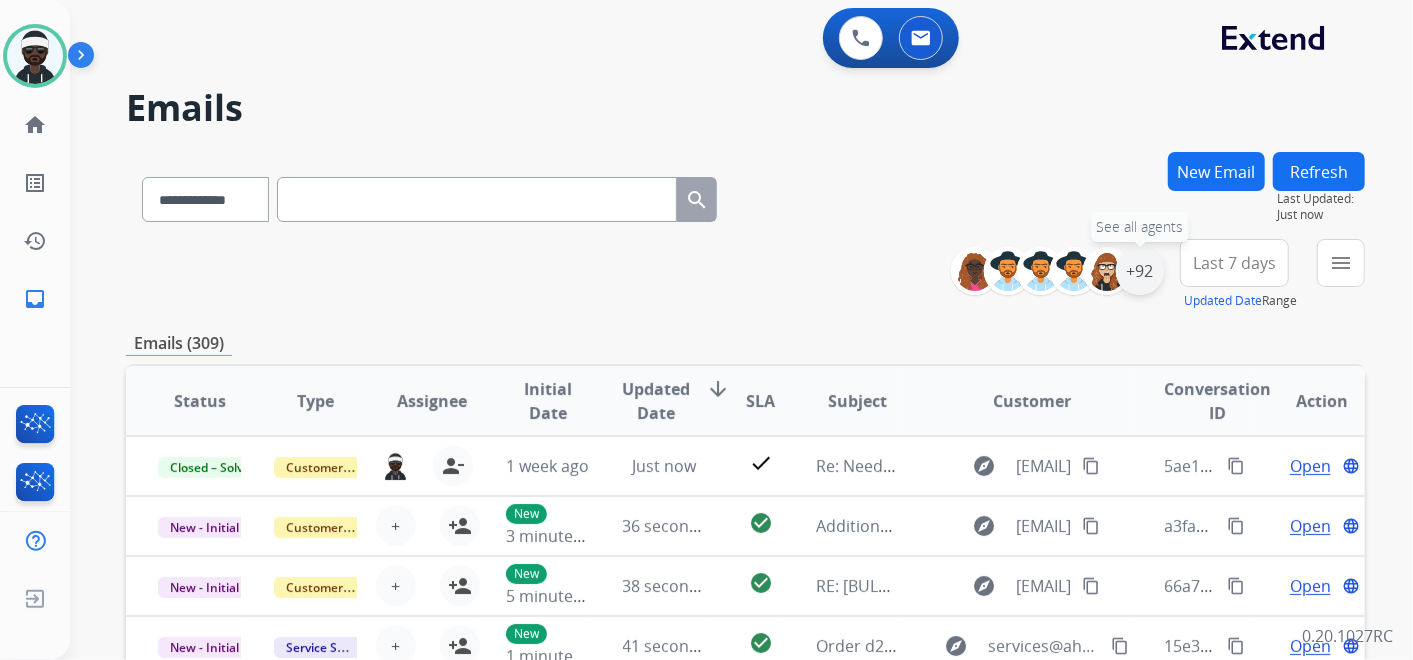 click on "+92" at bounding box center (1140, 271) 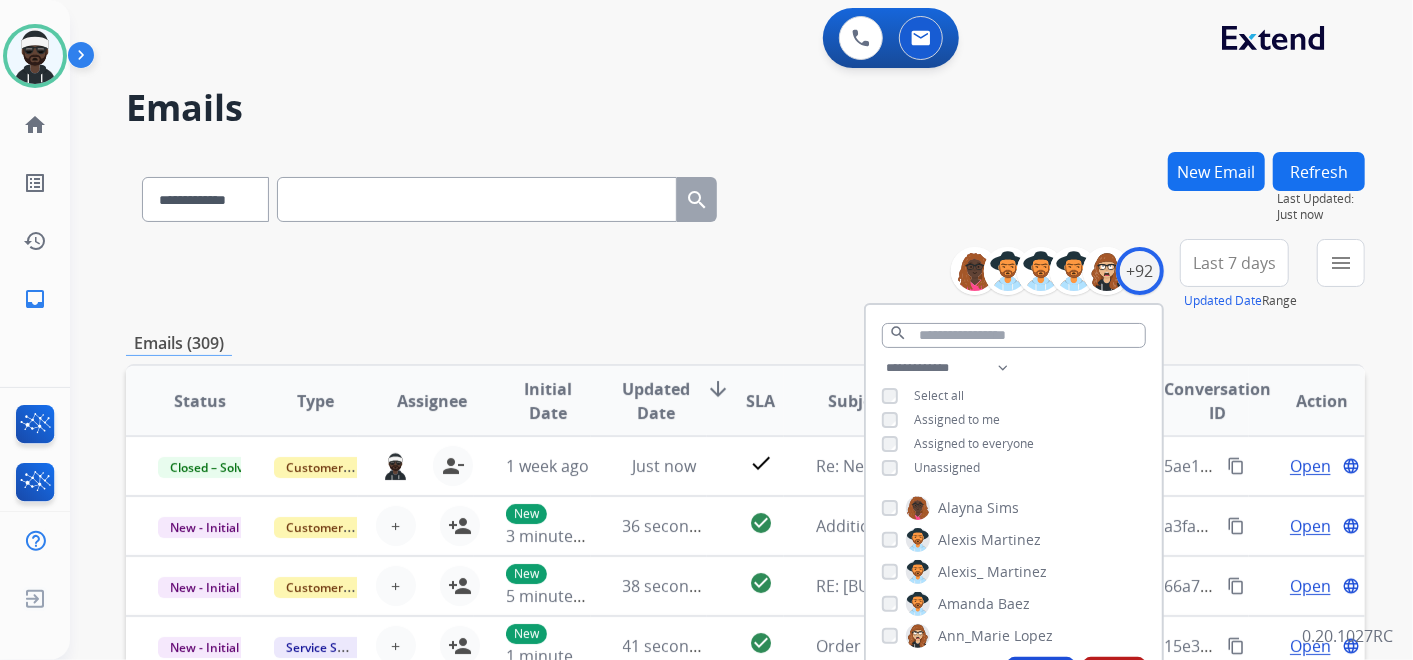 click on "Unassigned" at bounding box center (947, 467) 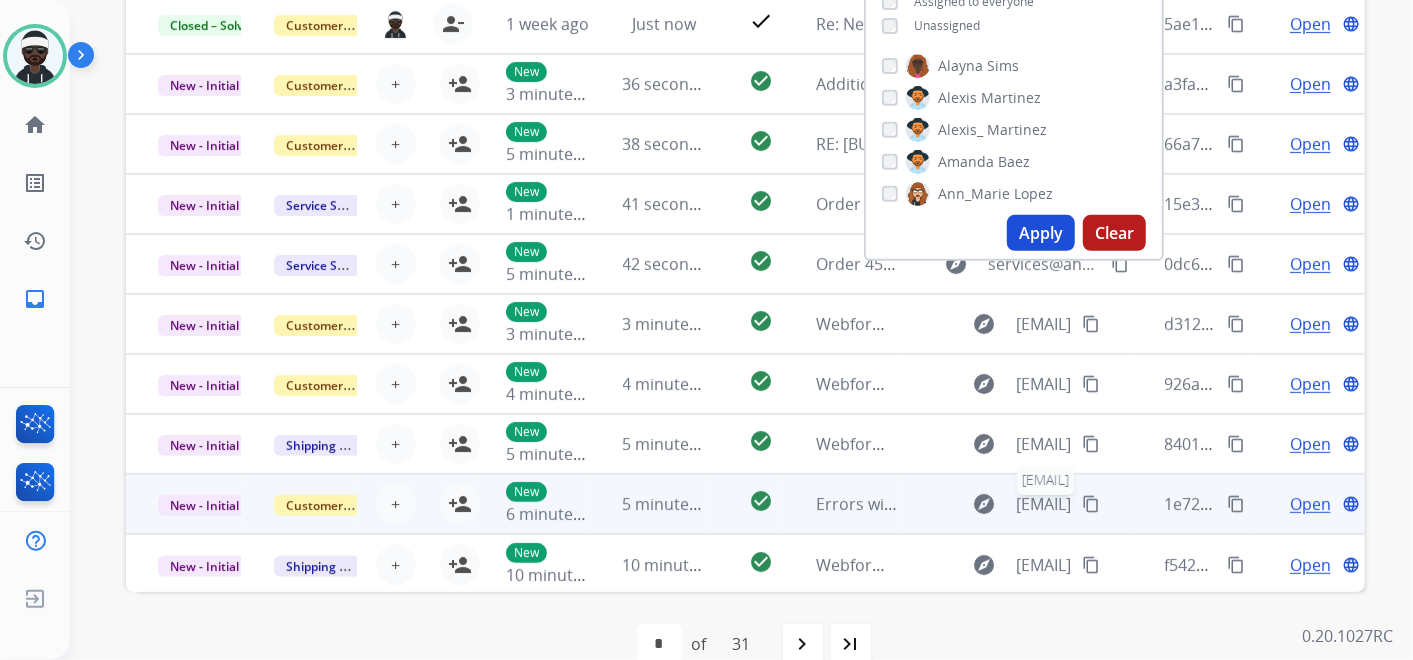 scroll, scrollTop: 444, scrollLeft: 0, axis: vertical 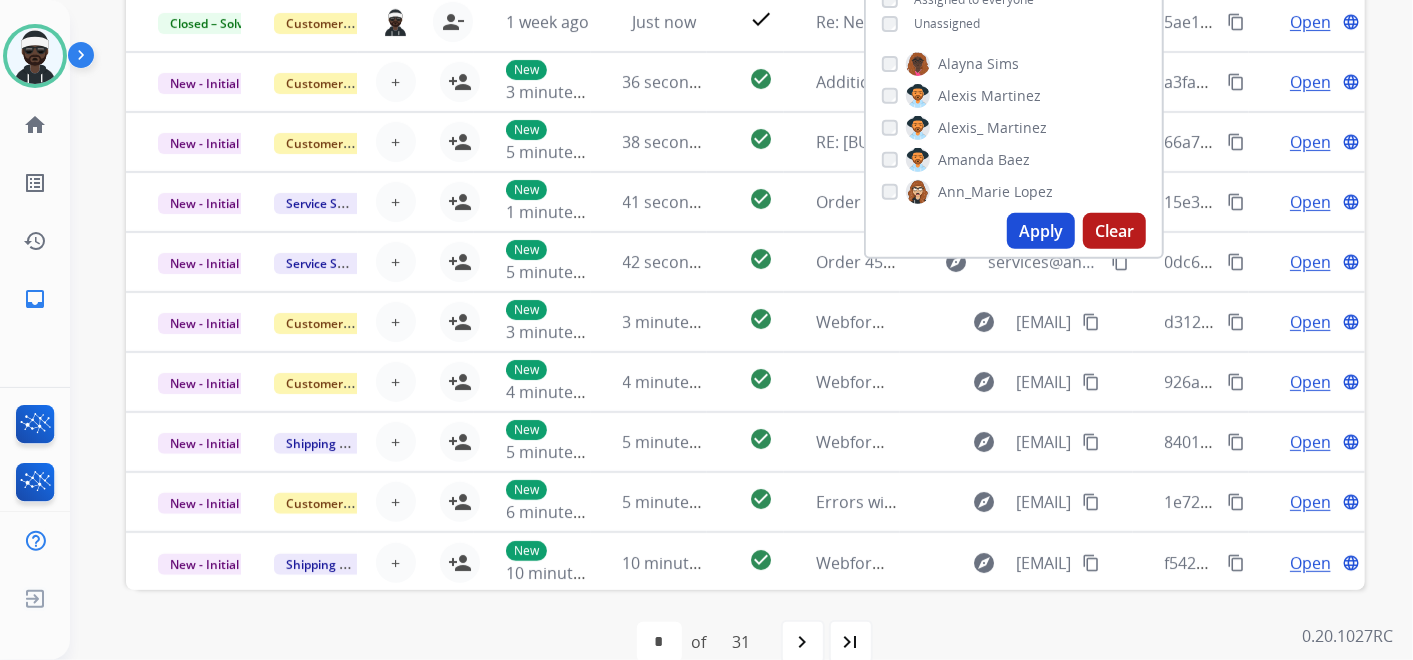 click on "Apply" at bounding box center (1041, 231) 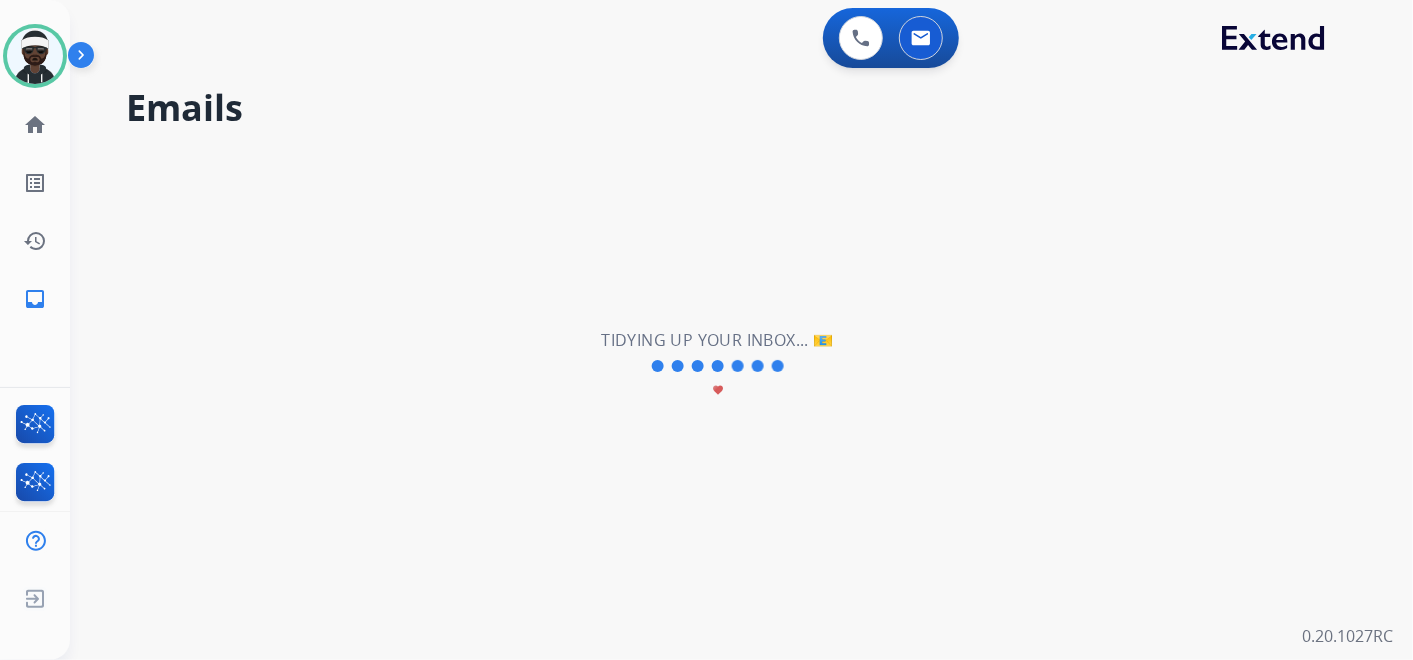 scroll, scrollTop: 0, scrollLeft: 0, axis: both 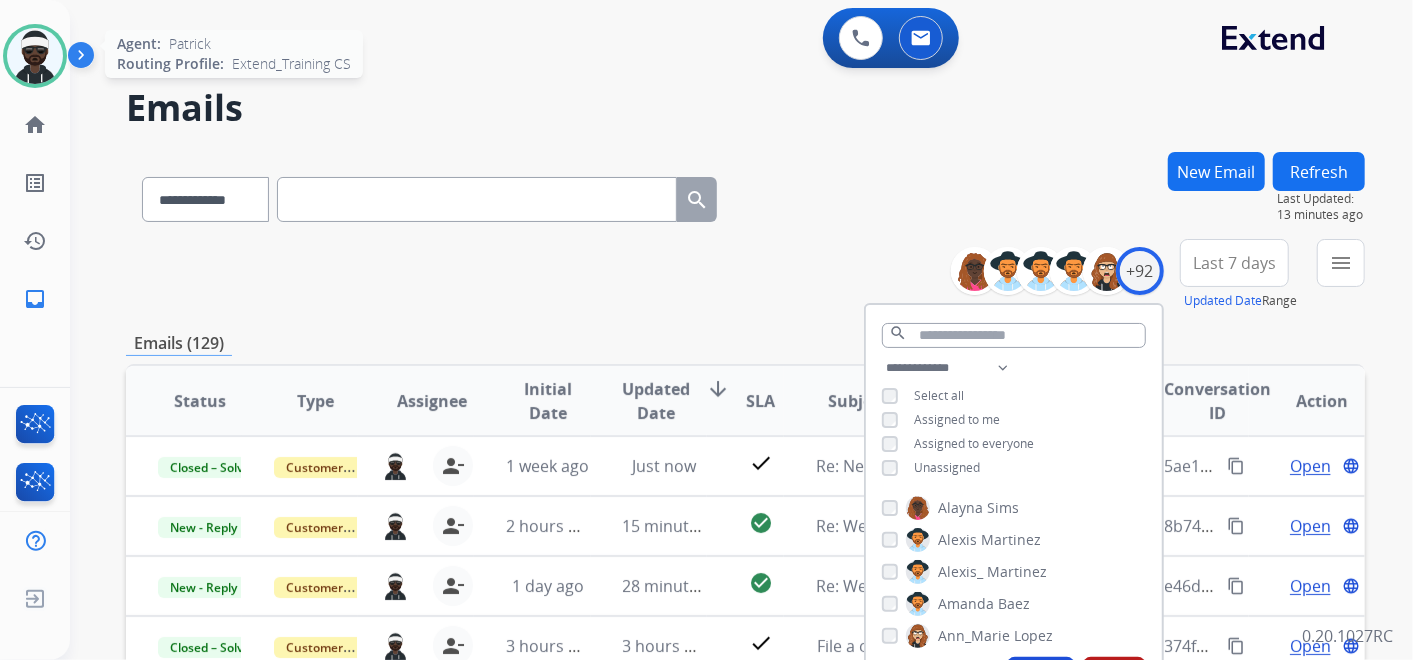 click at bounding box center [35, 56] 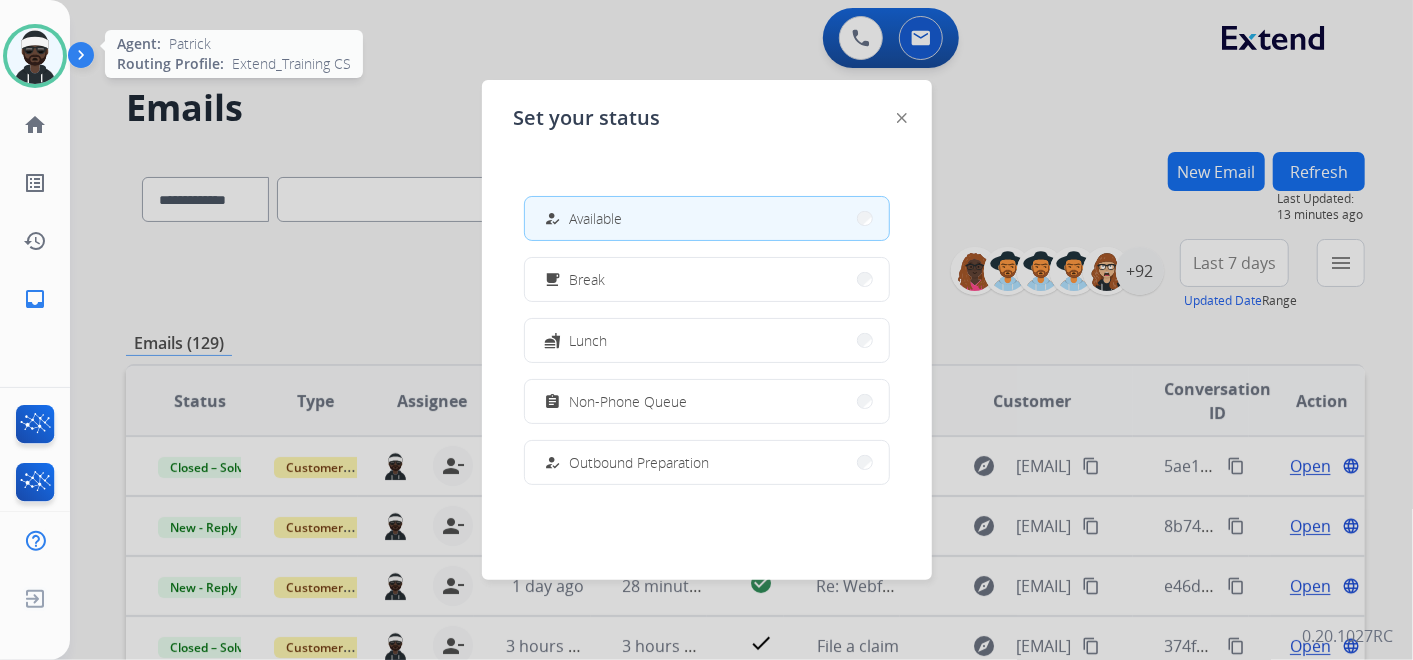 click at bounding box center (35, 56) 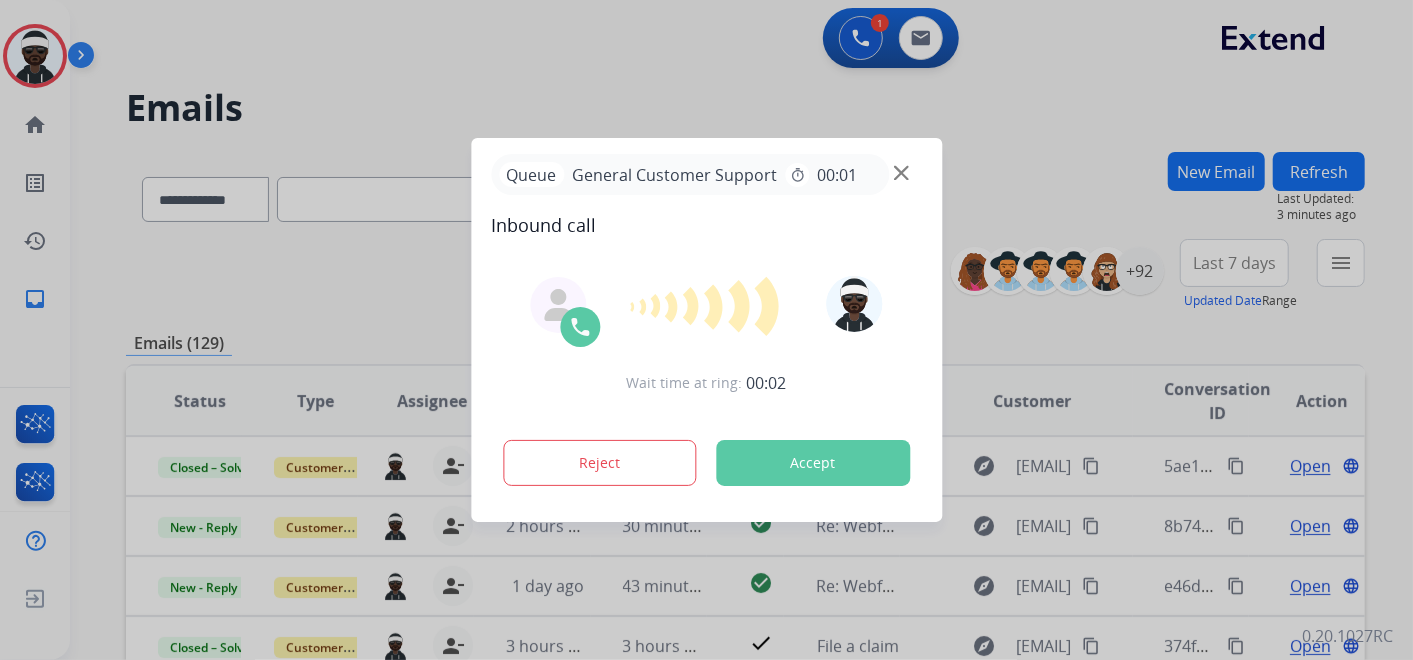 click on "Accept" at bounding box center (813, 463) 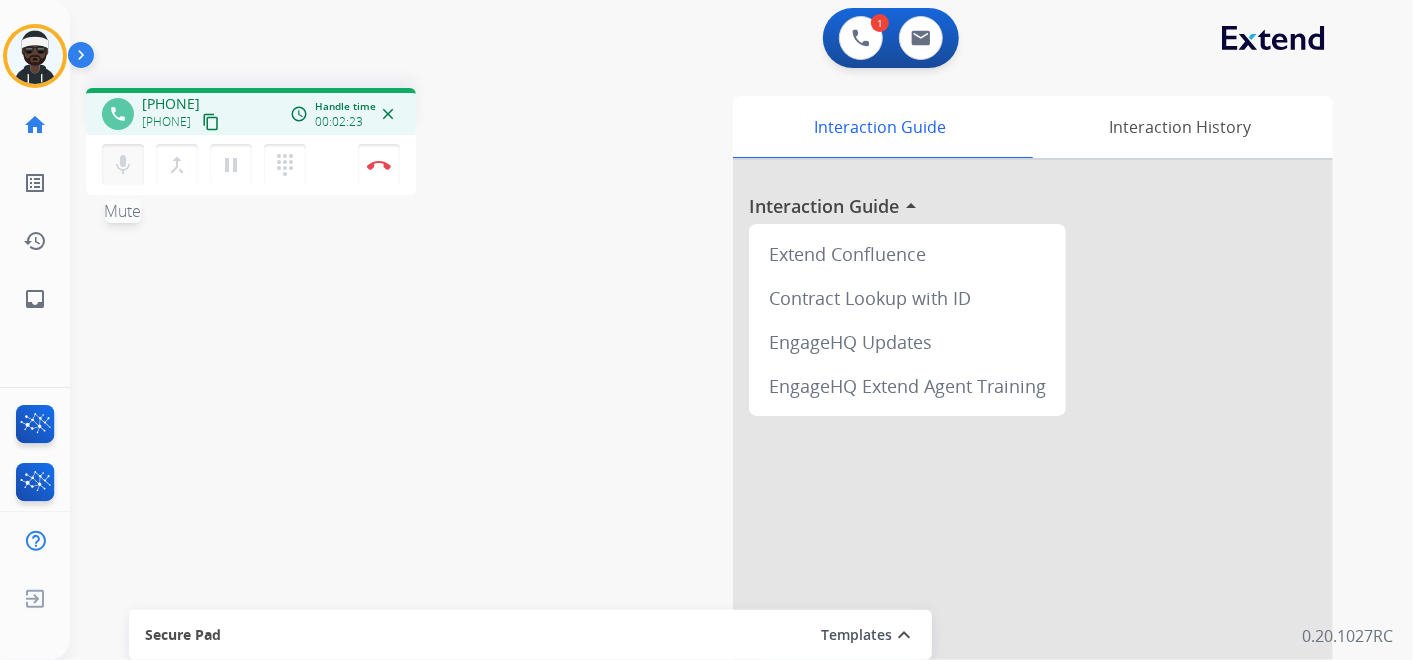 click on "mic" at bounding box center [123, 165] 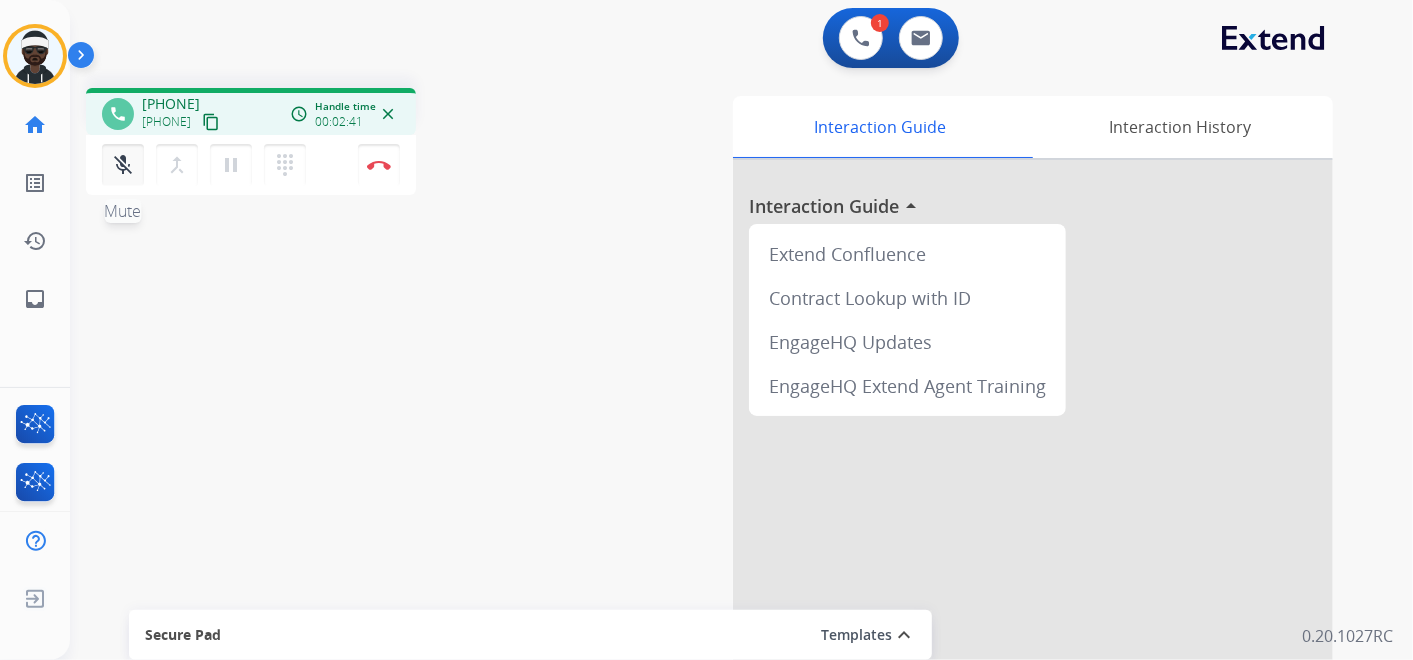 click on "mic_off" at bounding box center (123, 165) 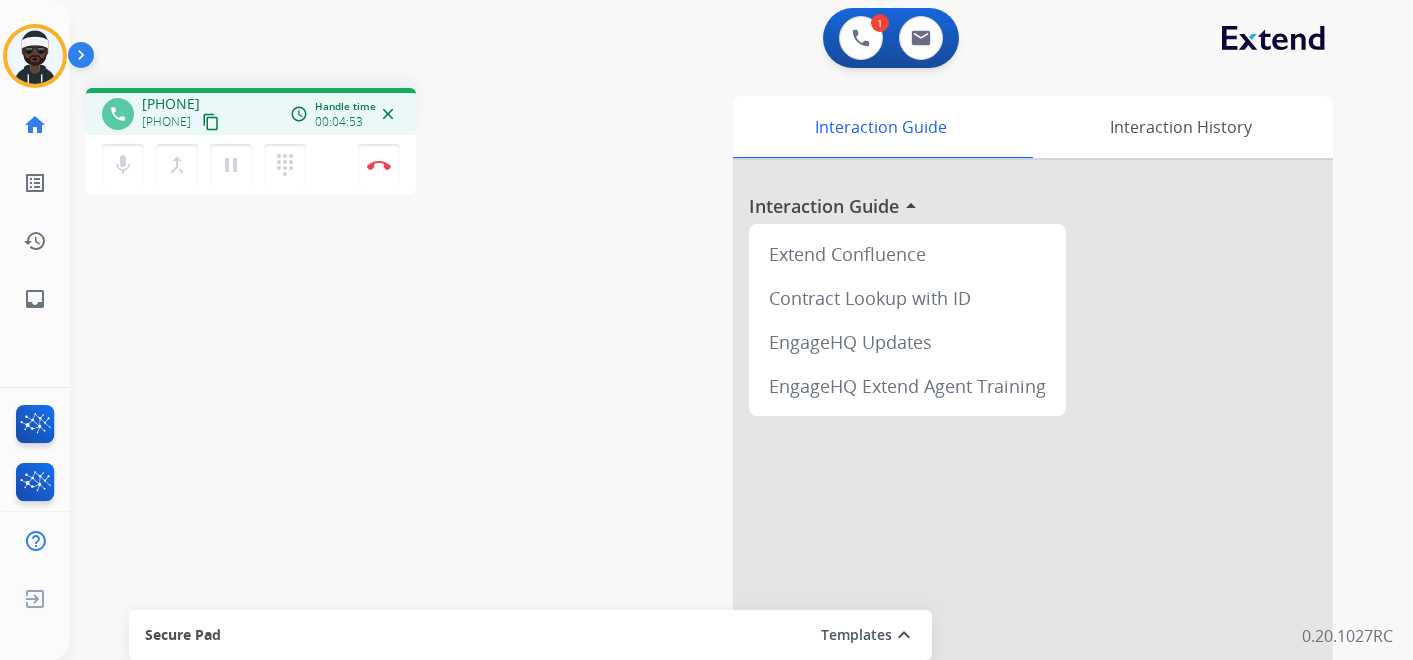 scroll, scrollTop: 0, scrollLeft: 0, axis: both 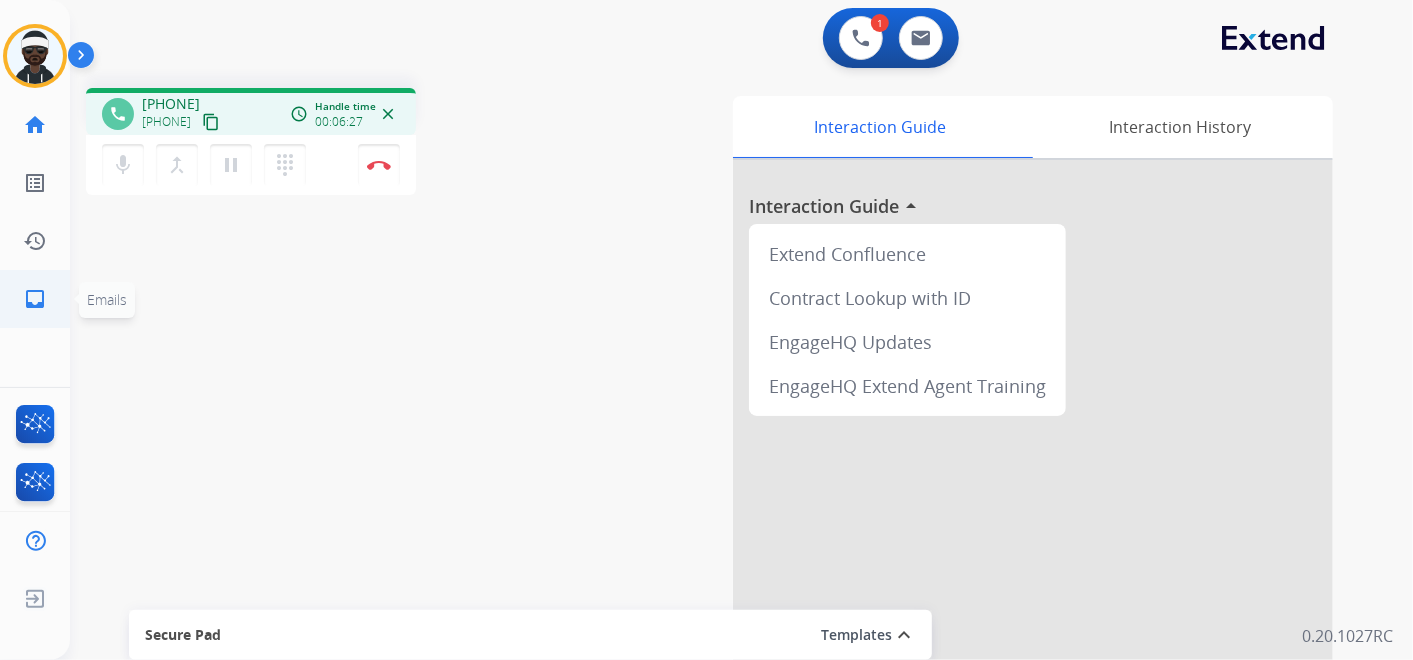 click on "inbox  Emails" 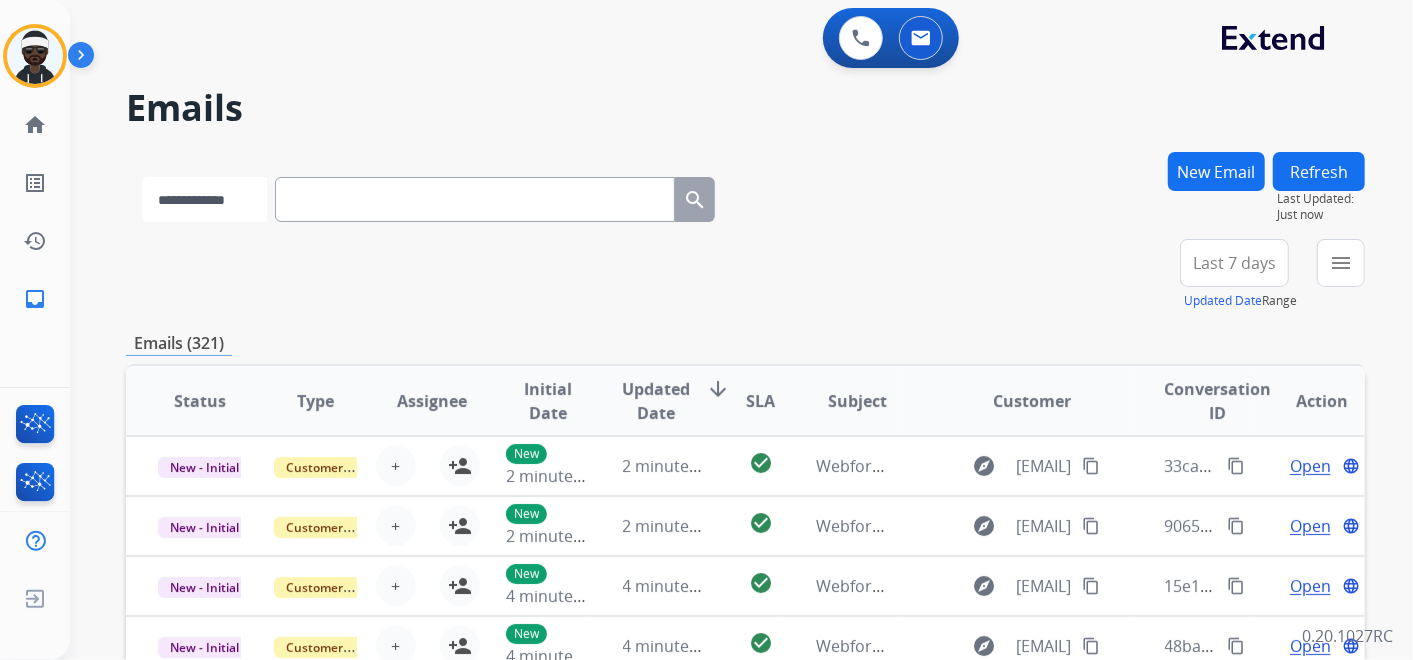 click on "**********" at bounding box center (204, 199) 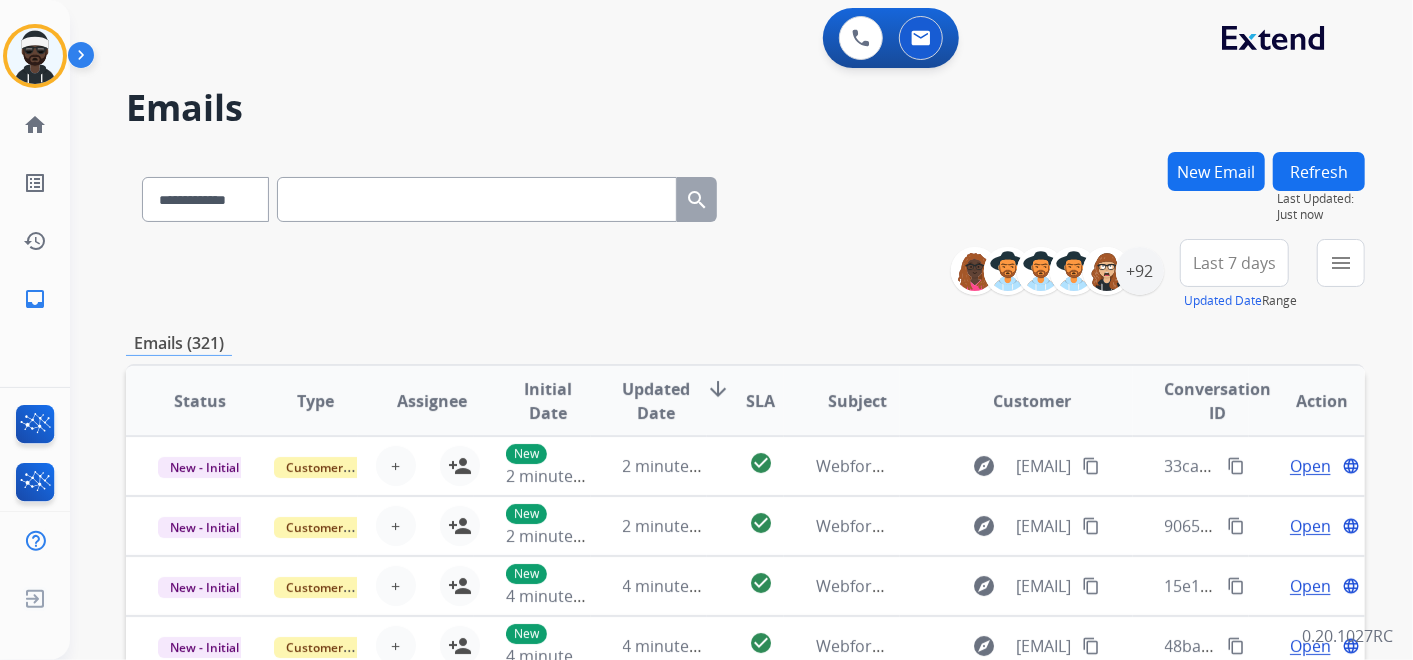 click at bounding box center (477, 199) 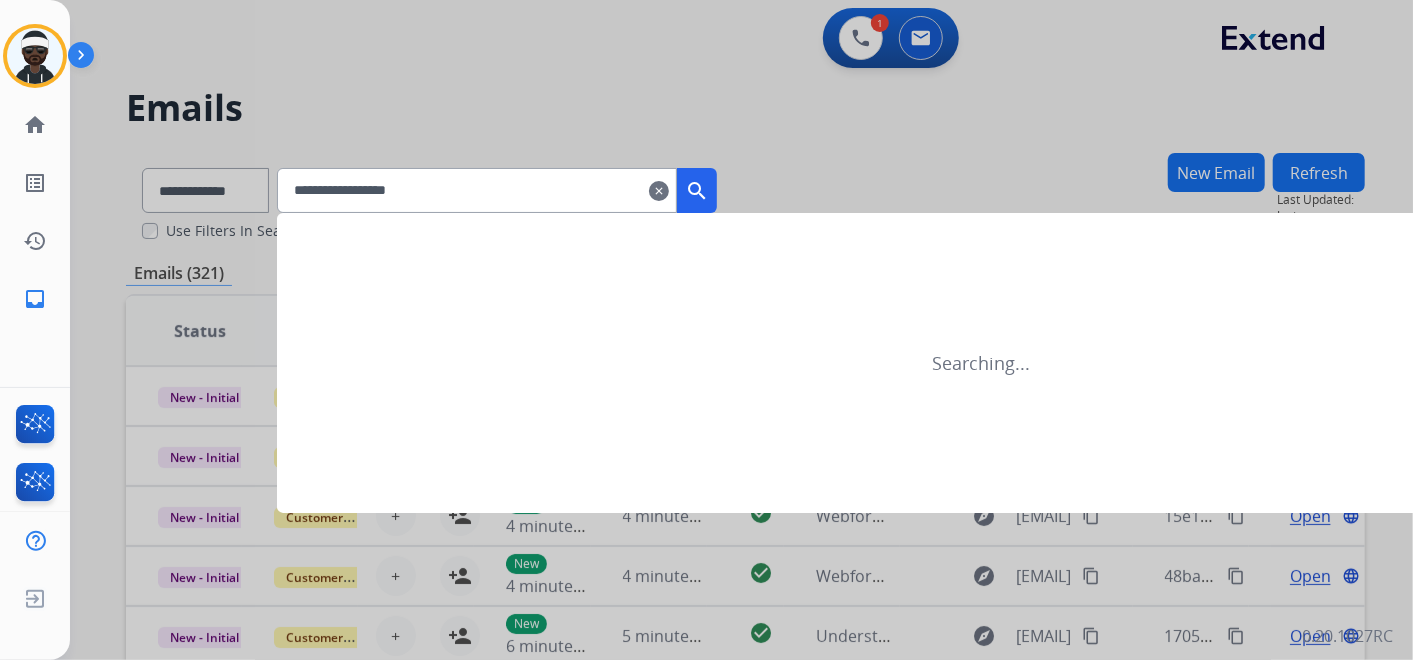 click on "**********" at bounding box center (477, 190) 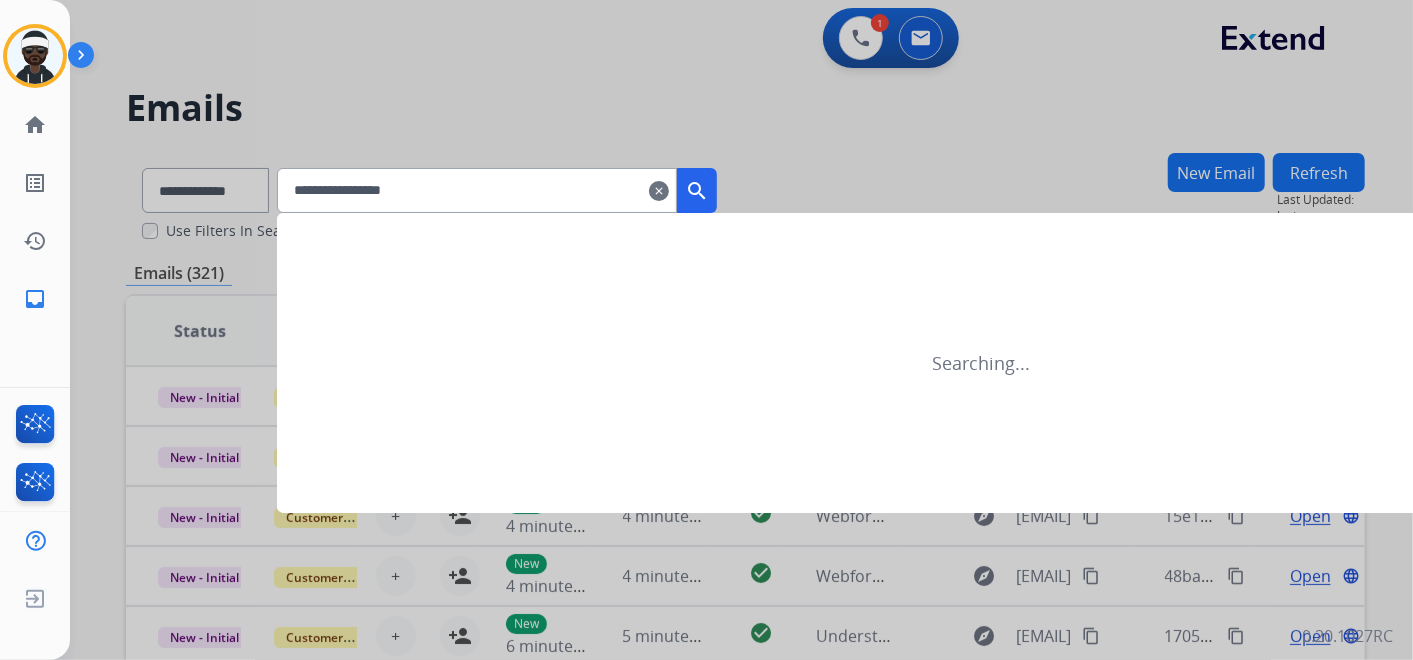 drag, startPoint x: 516, startPoint y: 184, endPoint x: 108, endPoint y: 188, distance: 408.0196 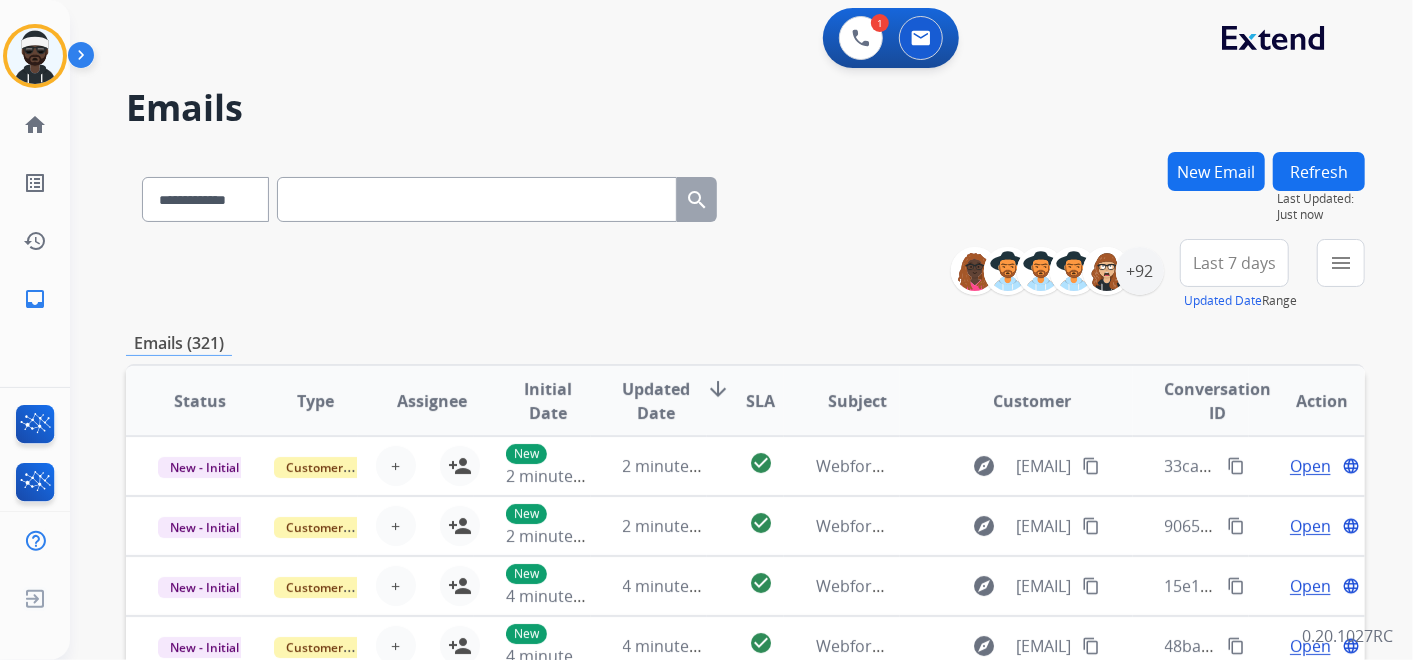 click on "New Email" at bounding box center (1216, 171) 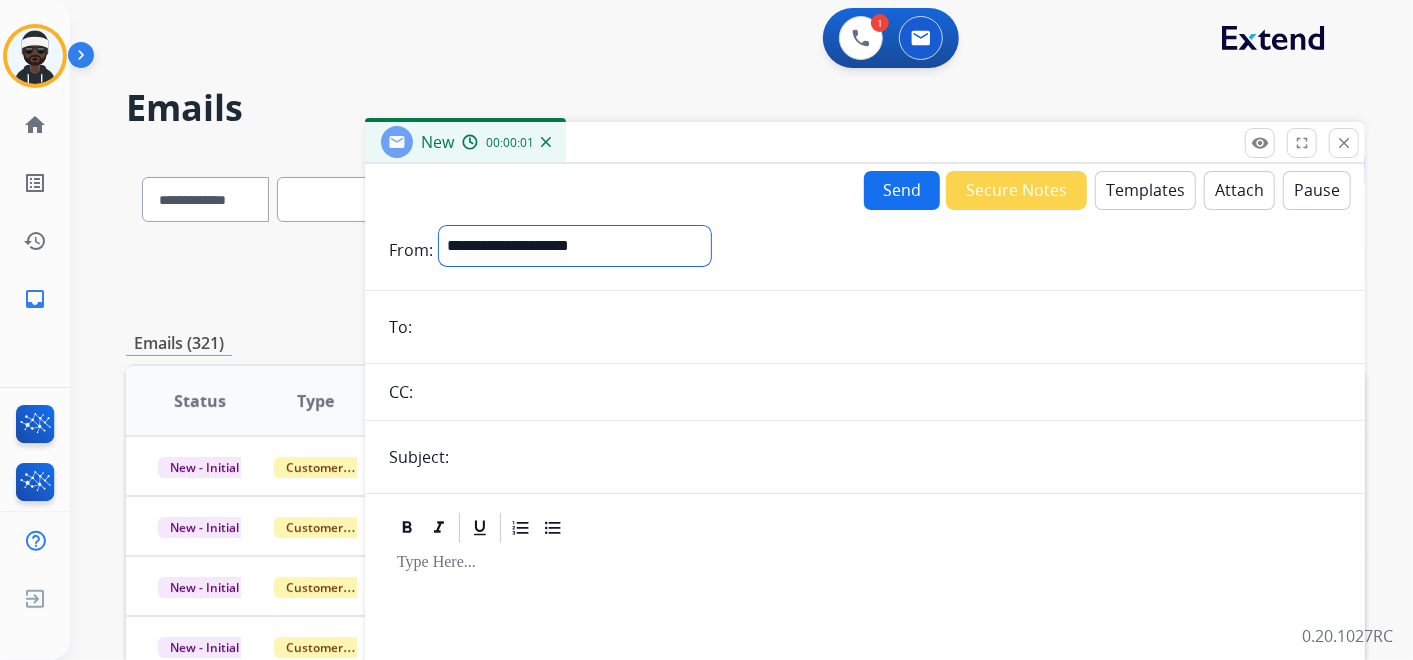 click on "**********" at bounding box center [575, 246] 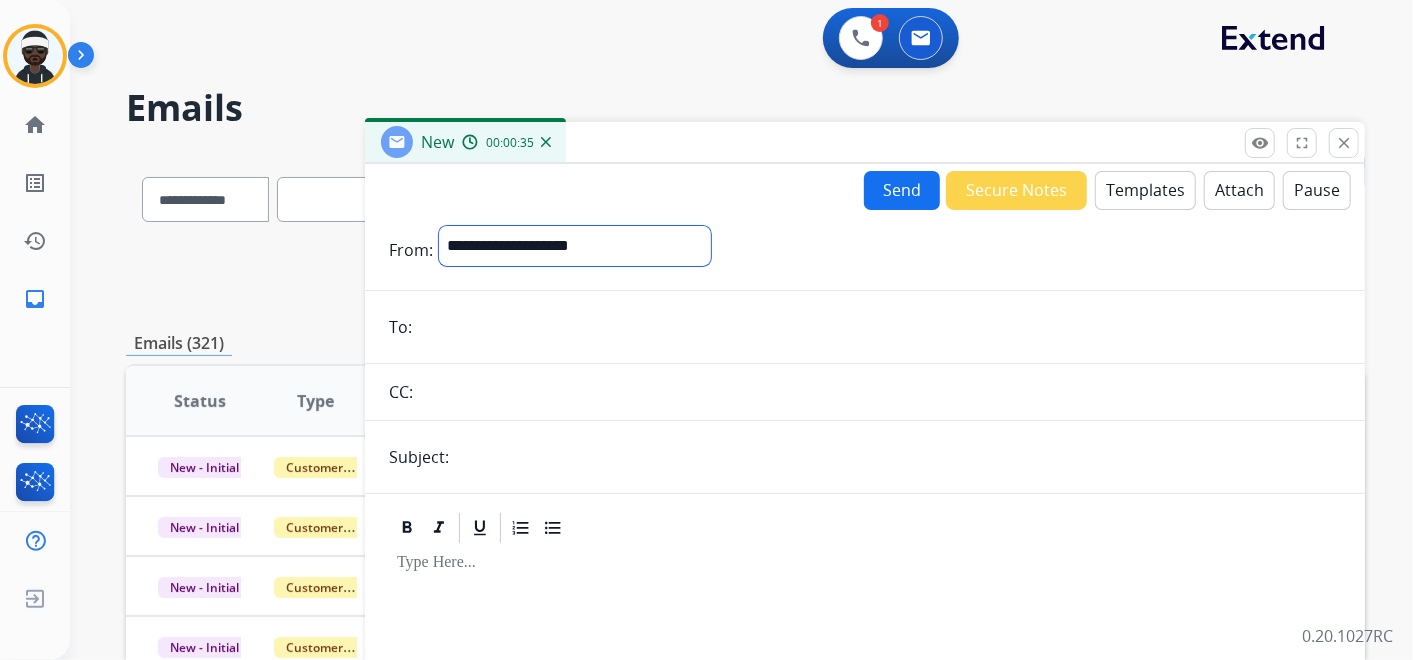 select on "**********" 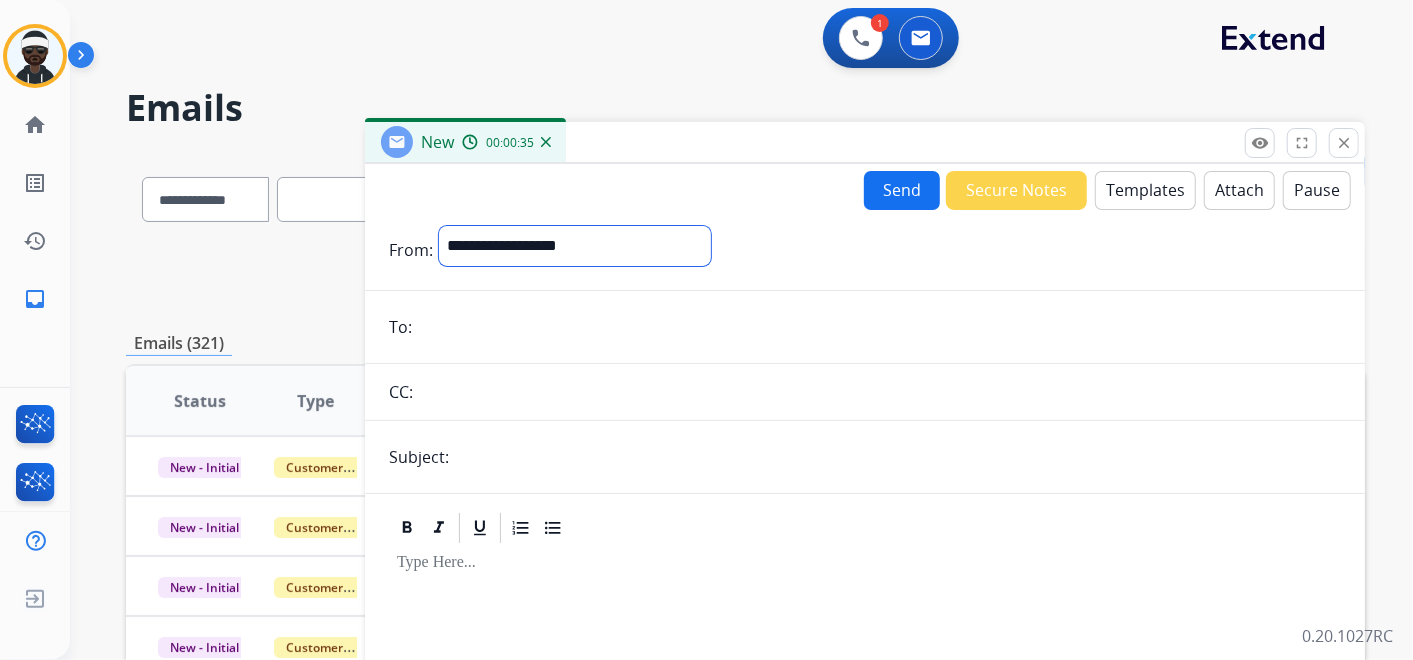 click on "**********" at bounding box center [575, 246] 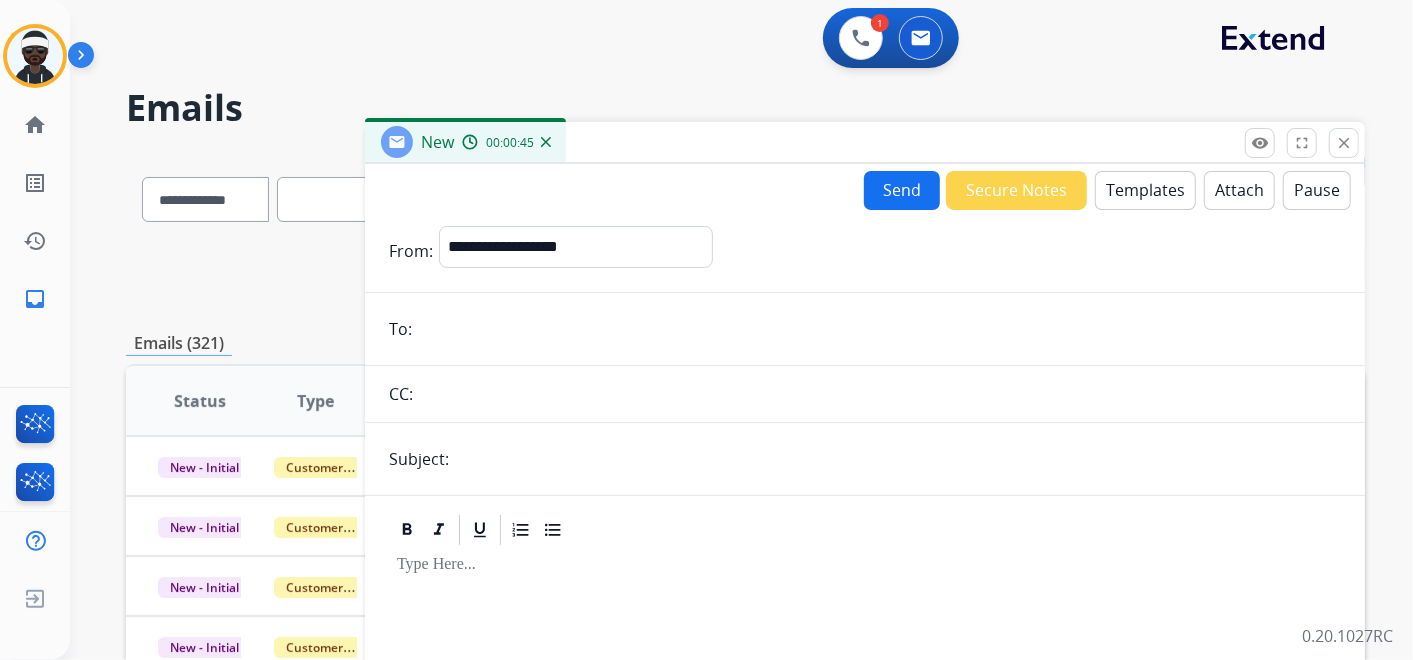 click at bounding box center (879, 329) 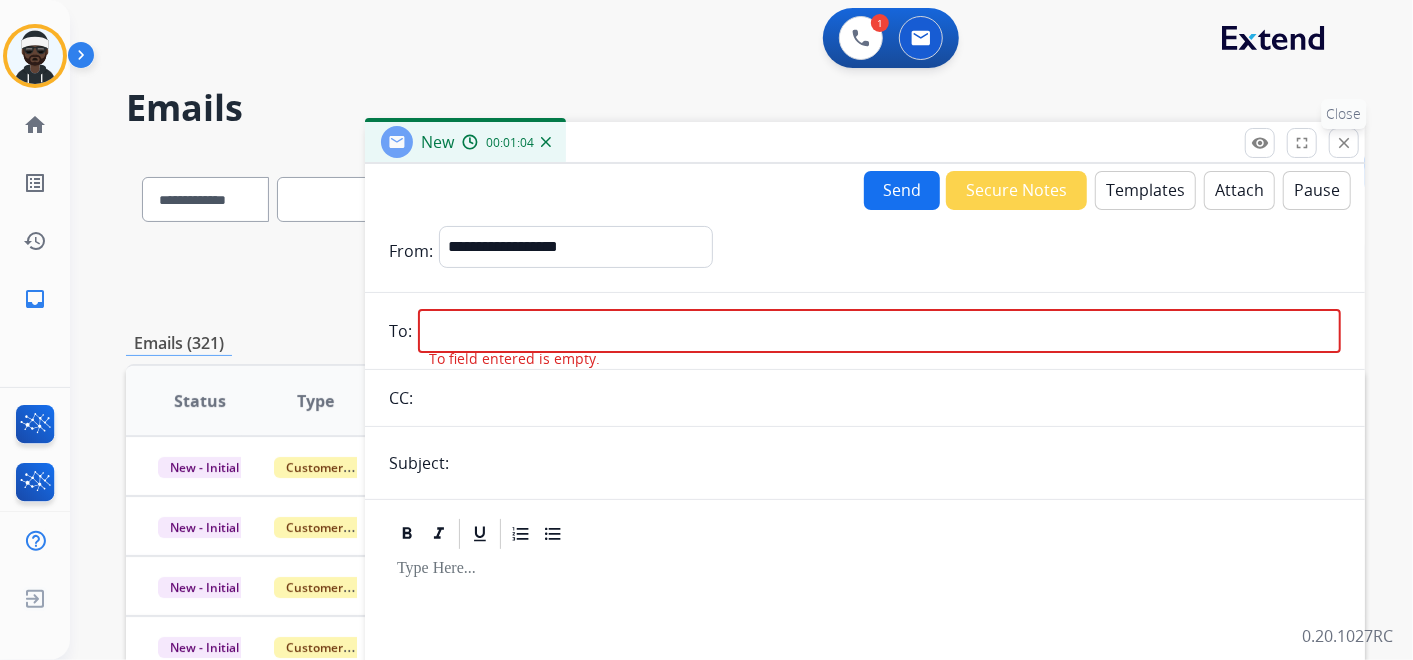 click on "close Close" at bounding box center (1344, 143) 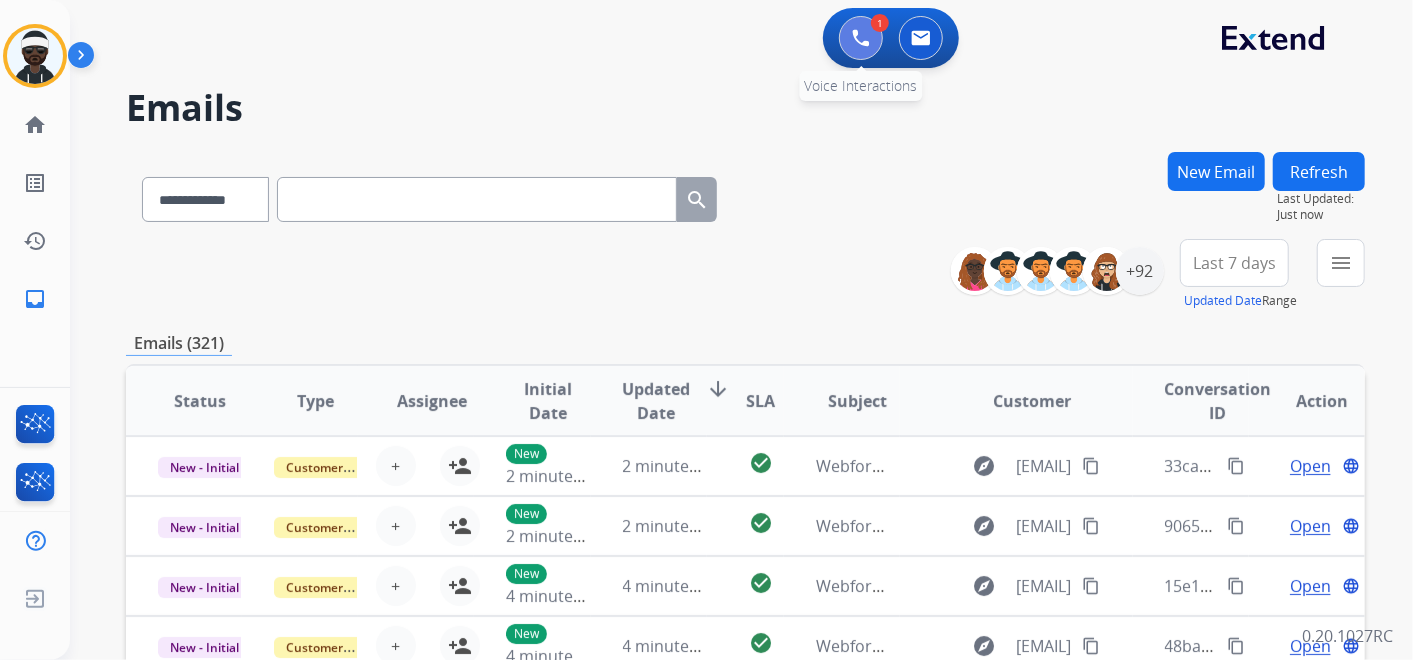 click at bounding box center [861, 38] 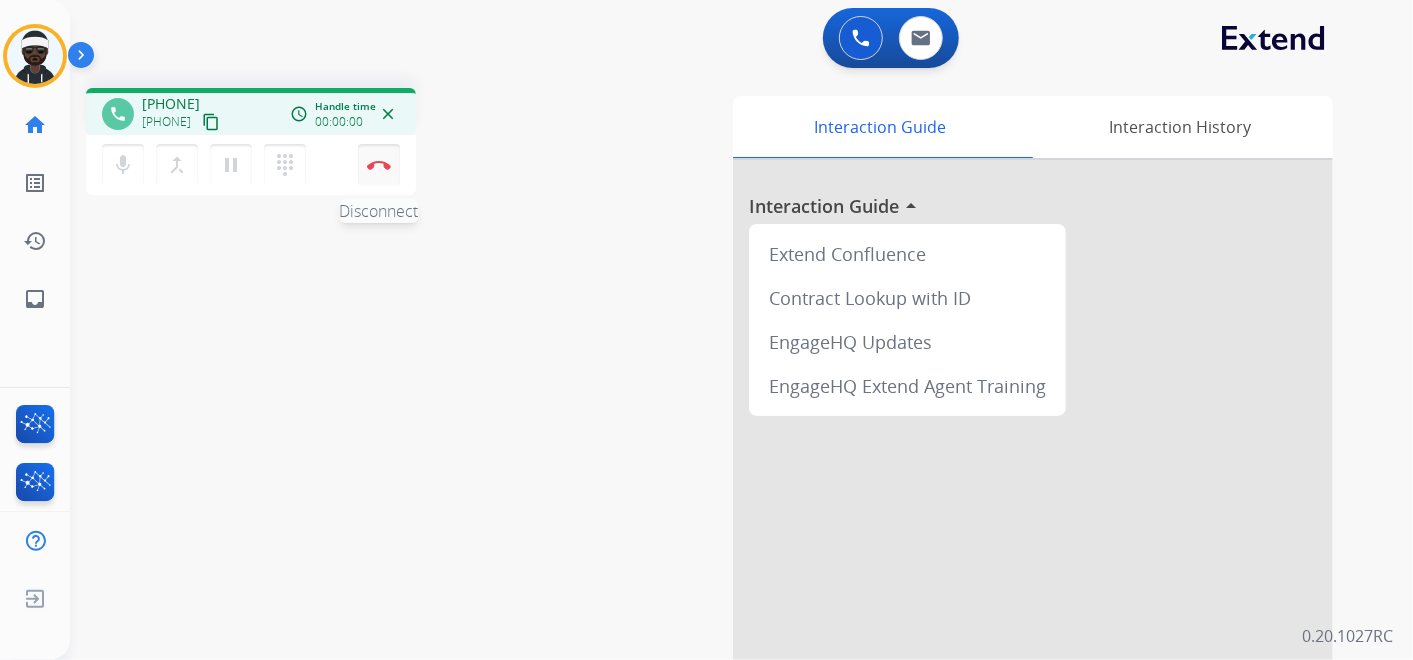 drag, startPoint x: 379, startPoint y: 157, endPoint x: 406, endPoint y: 169, distance: 29.546574 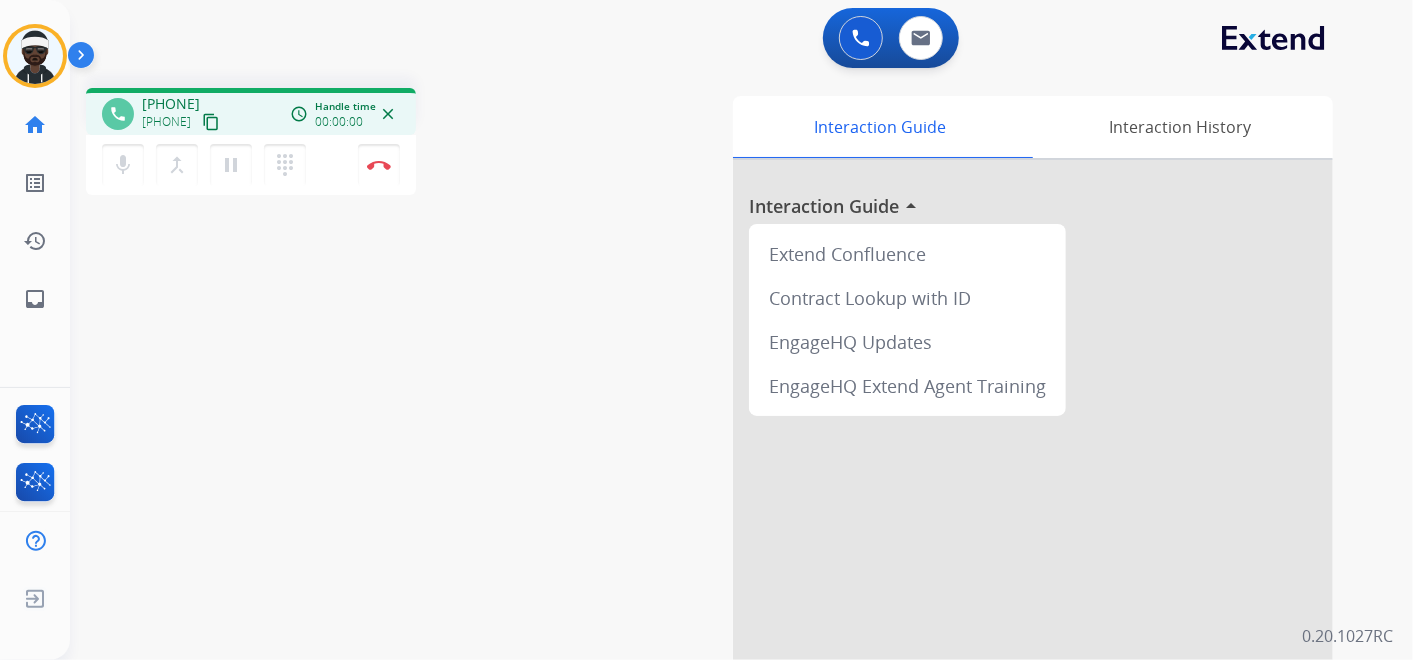 click on "Disconnect" at bounding box center (379, 165) 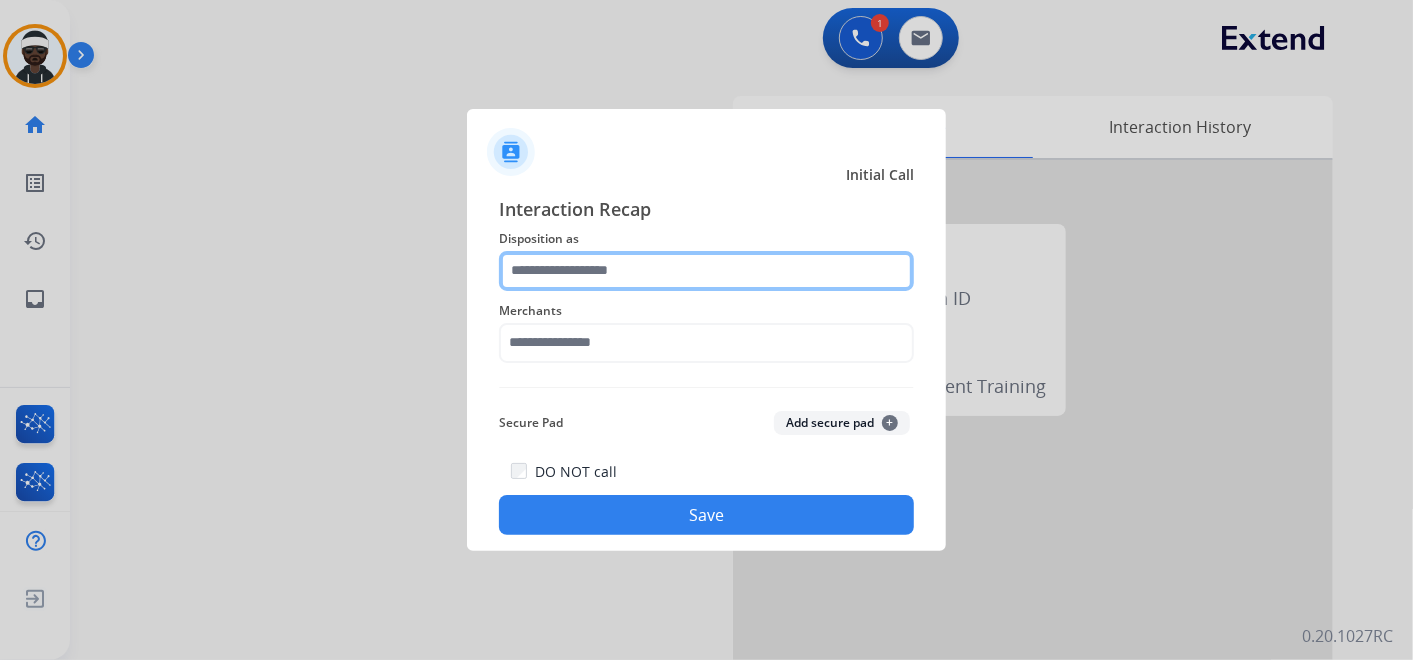 click 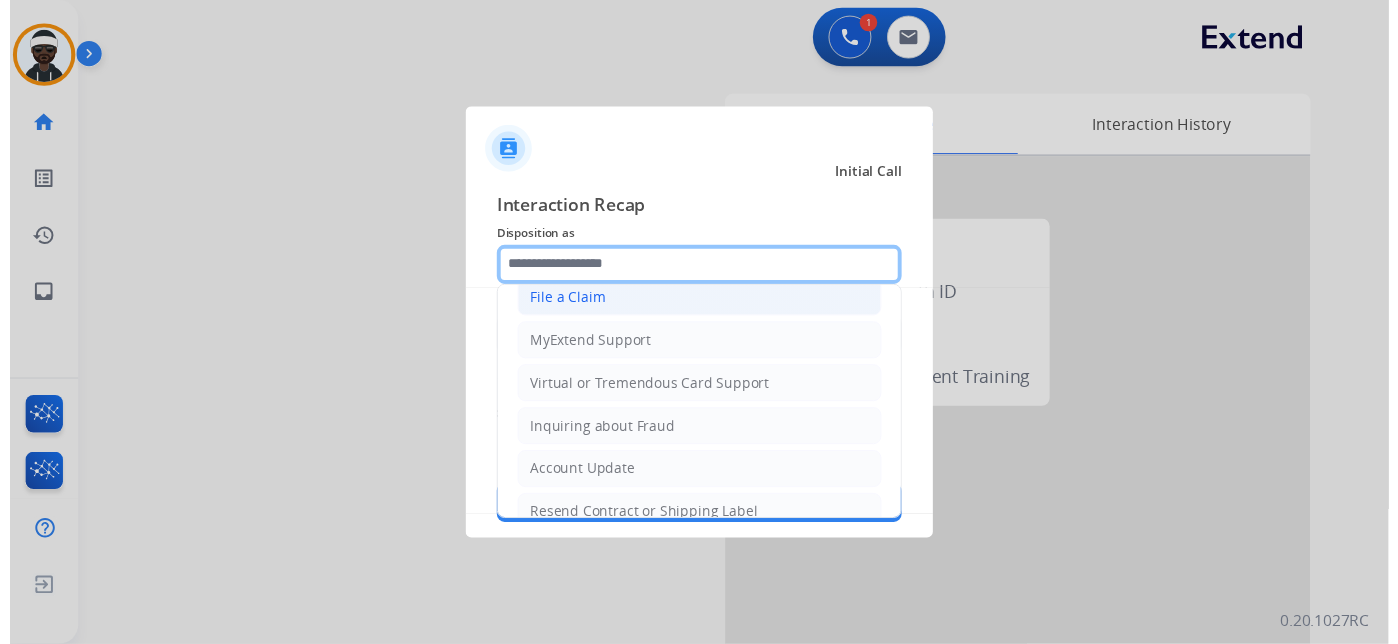 scroll, scrollTop: 82, scrollLeft: 0, axis: vertical 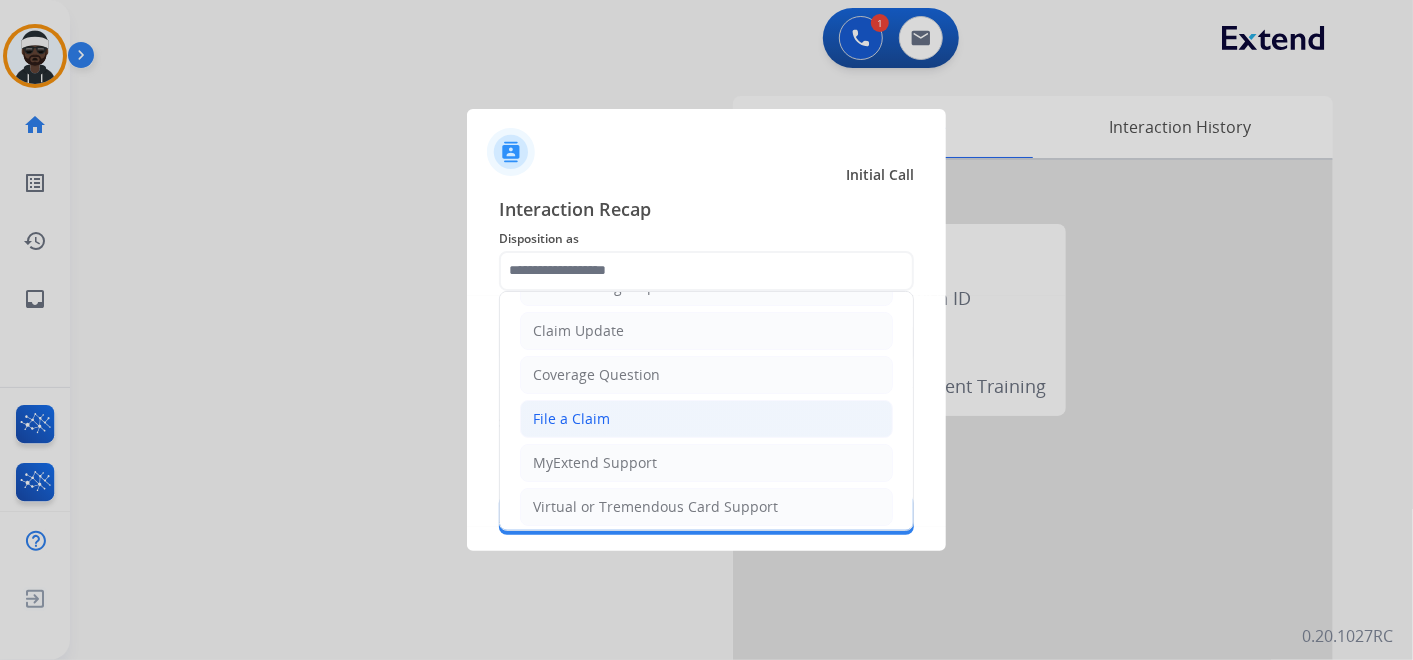 click on "File a Claim" 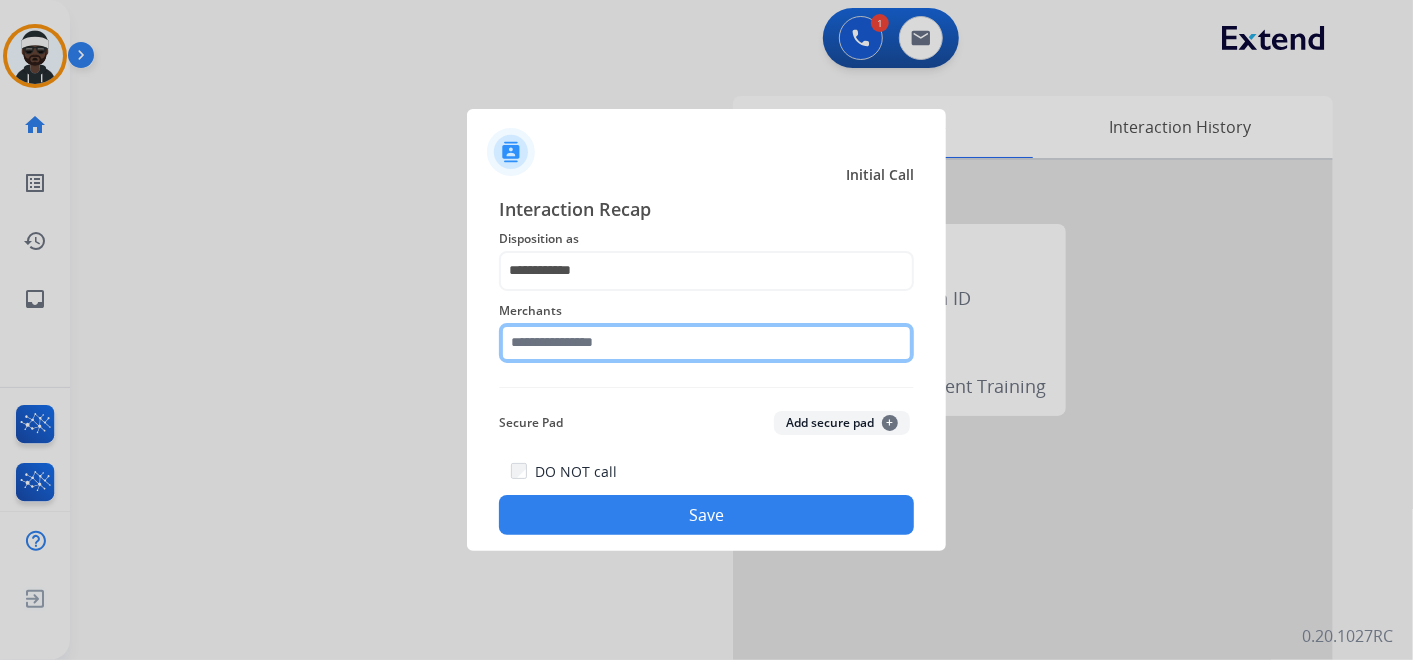 click 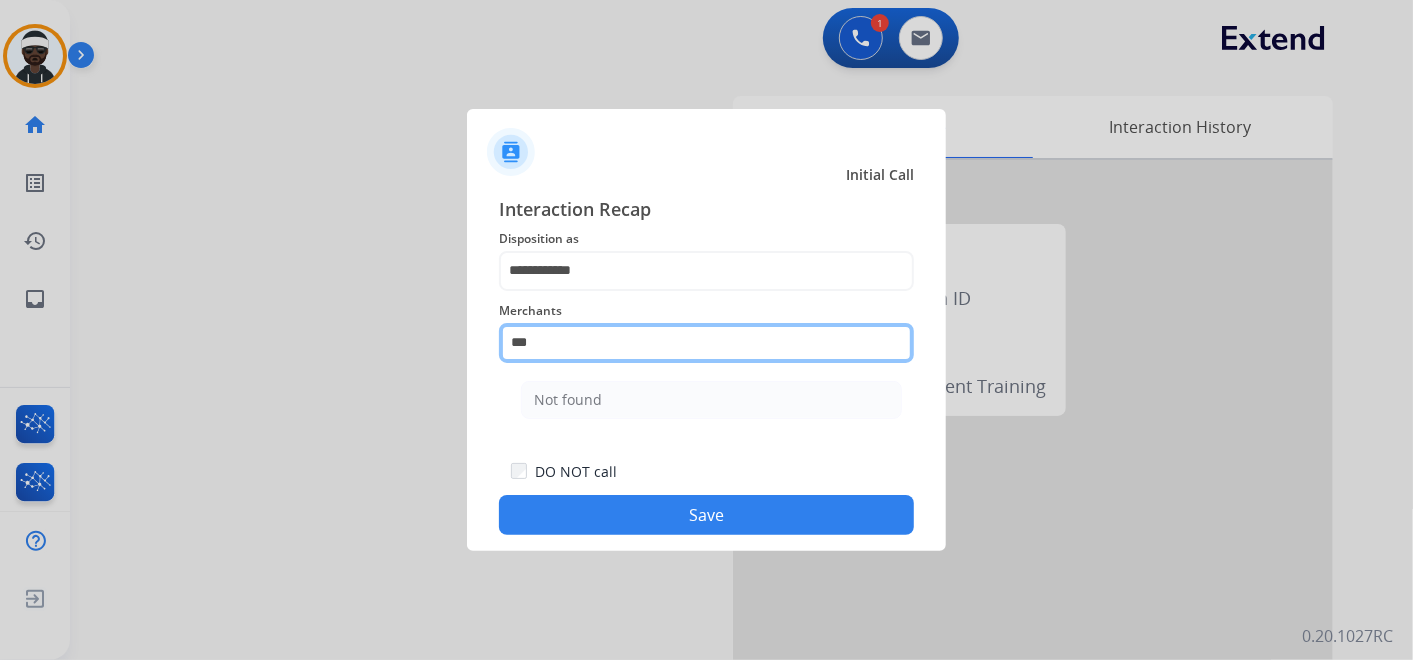 scroll, scrollTop: 0, scrollLeft: 0, axis: both 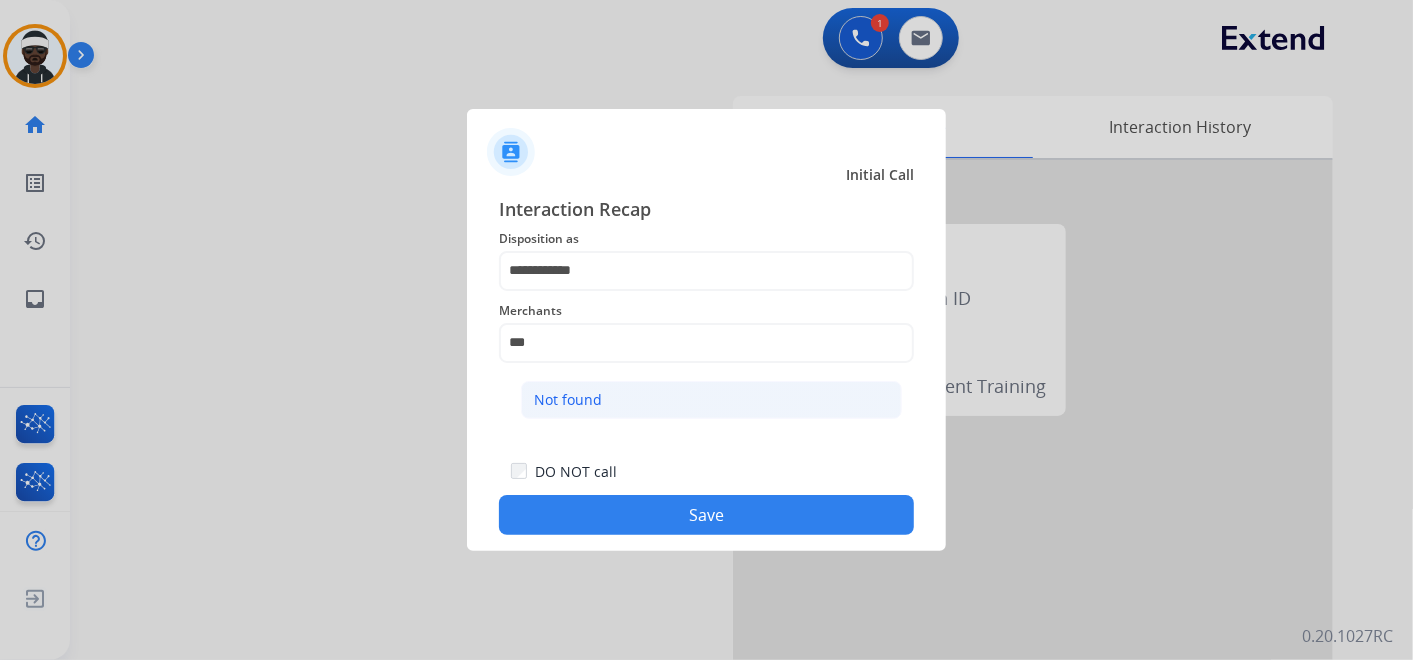 click on "Not found" 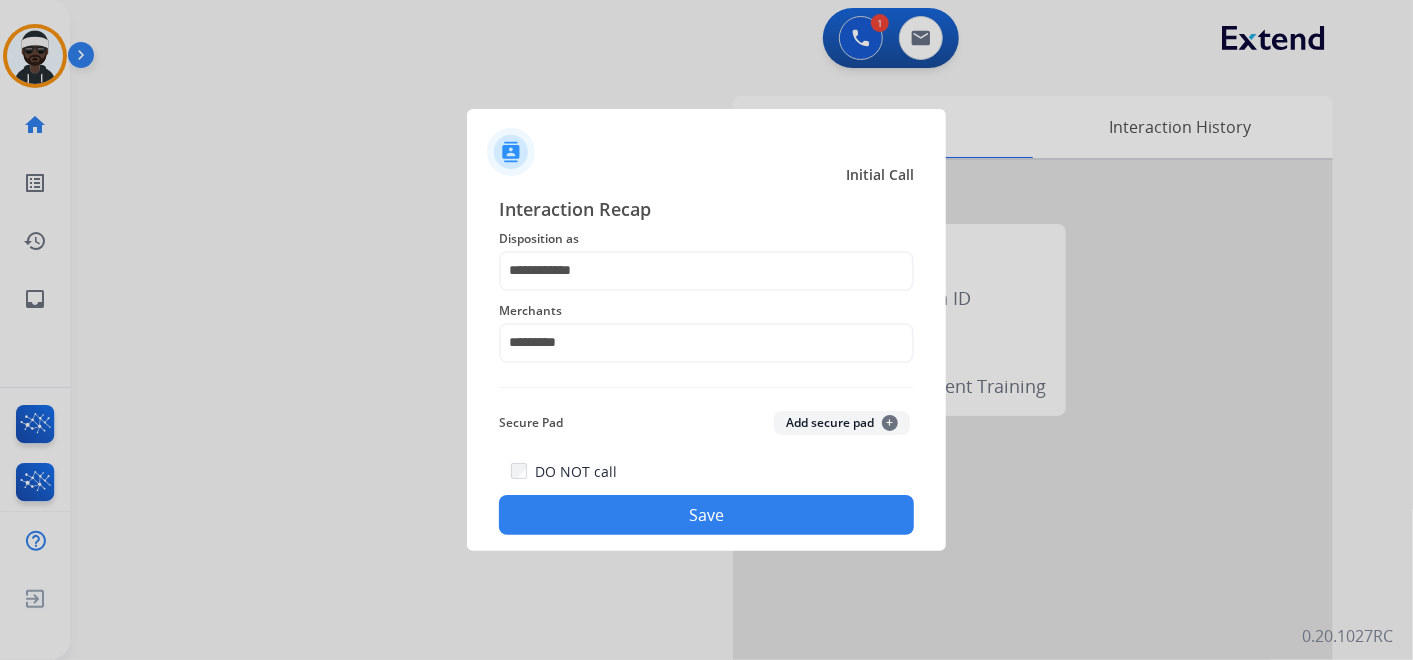 click on "Save" 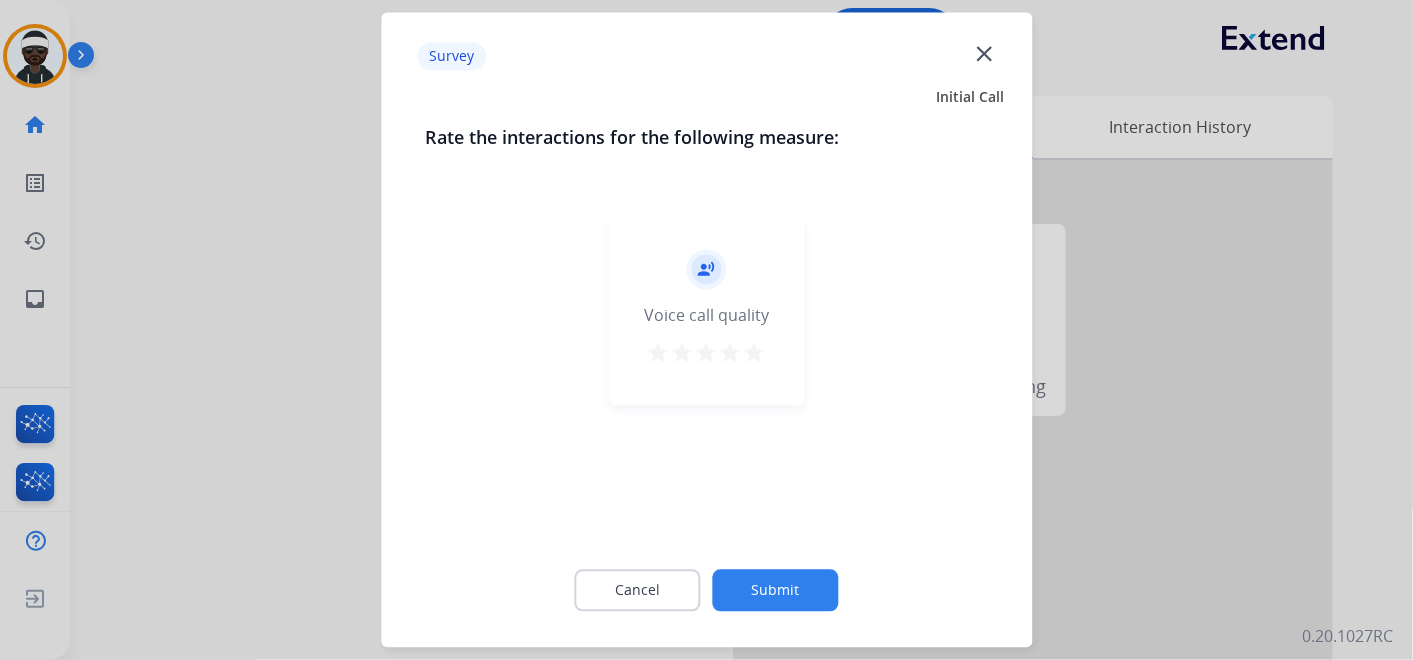 click on "Submit" 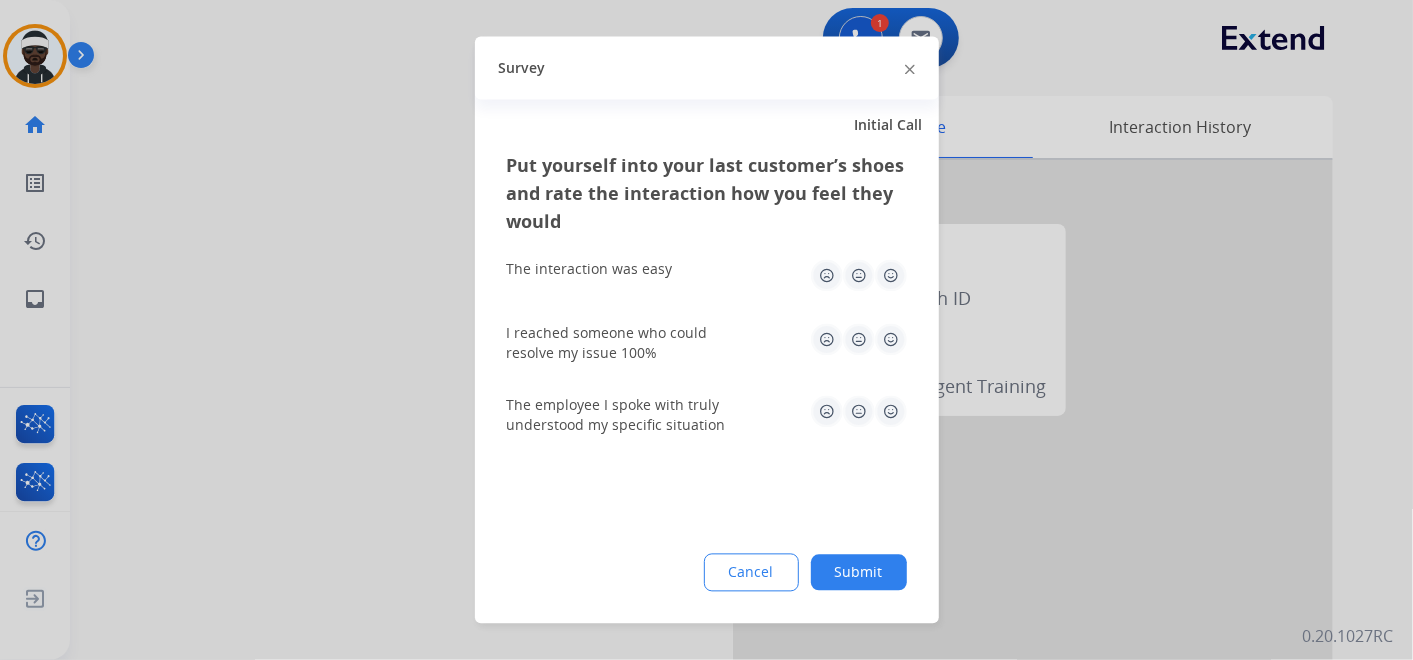 click on "Submit" 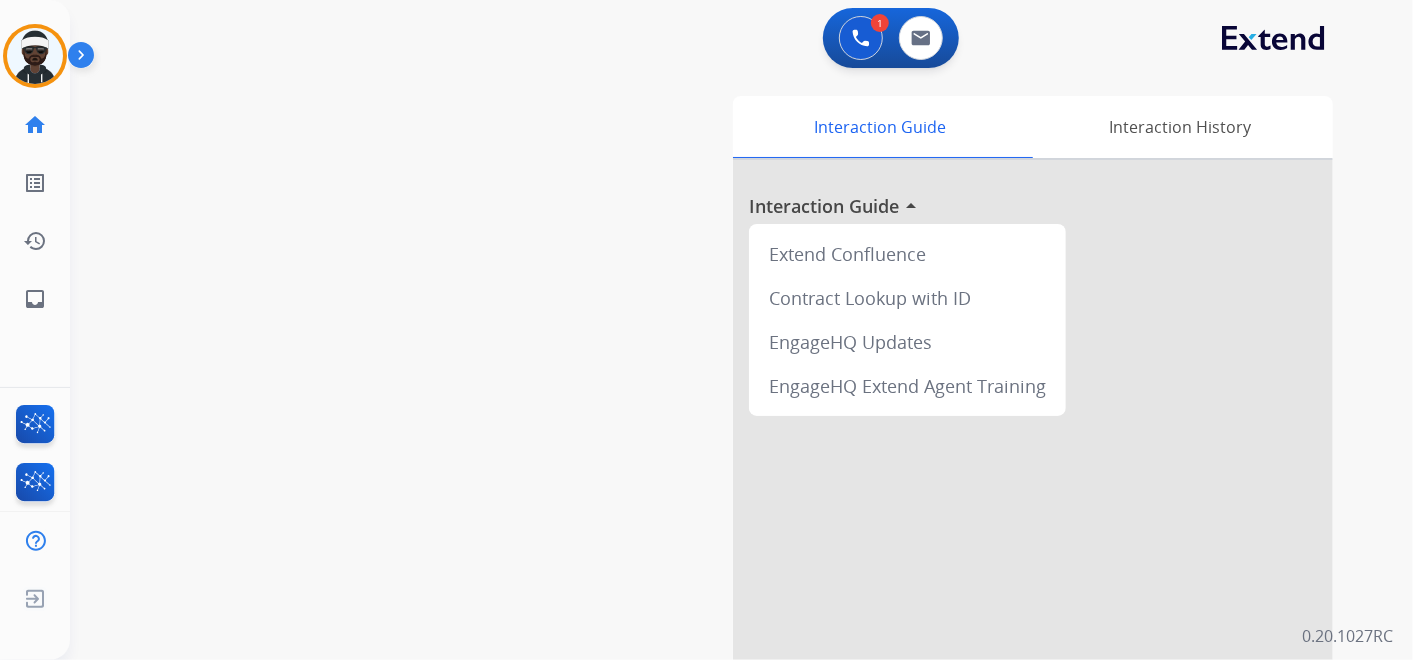 drag, startPoint x: 29, startPoint y: 67, endPoint x: 66, endPoint y: 89, distance: 43.046486 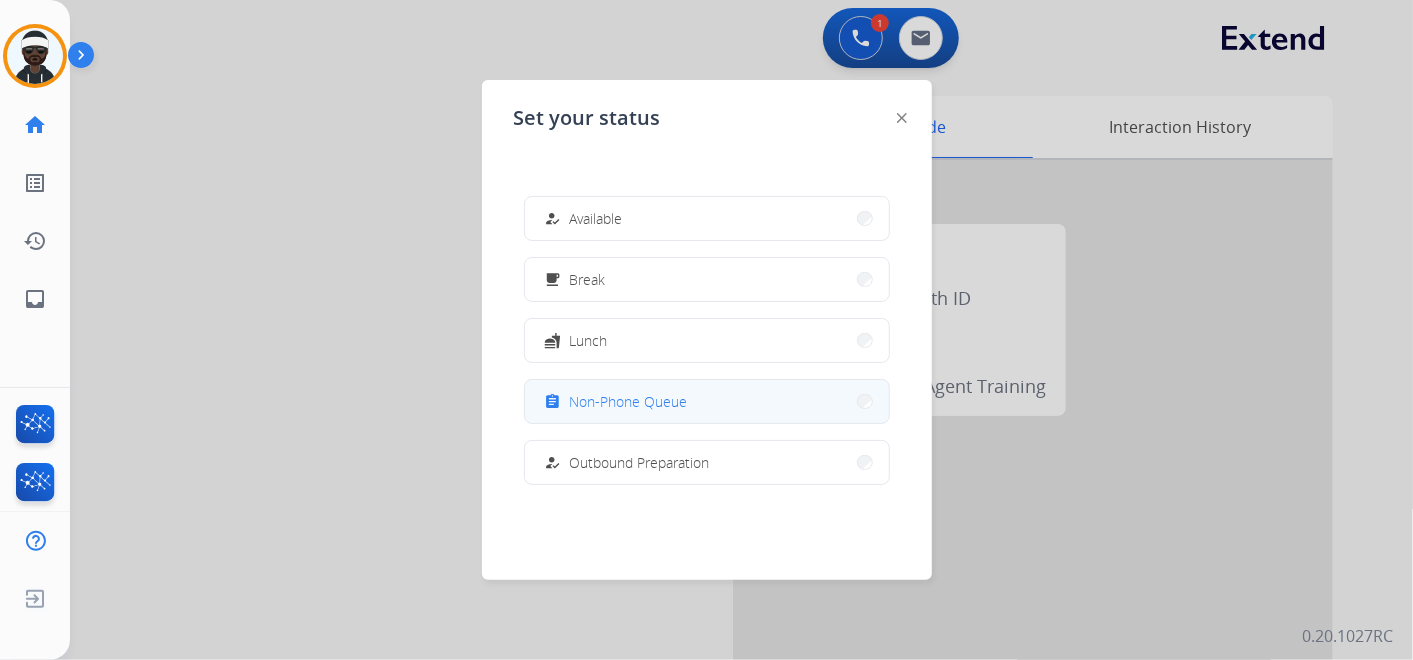 click on "assignment Non-Phone Queue" at bounding box center (707, 401) 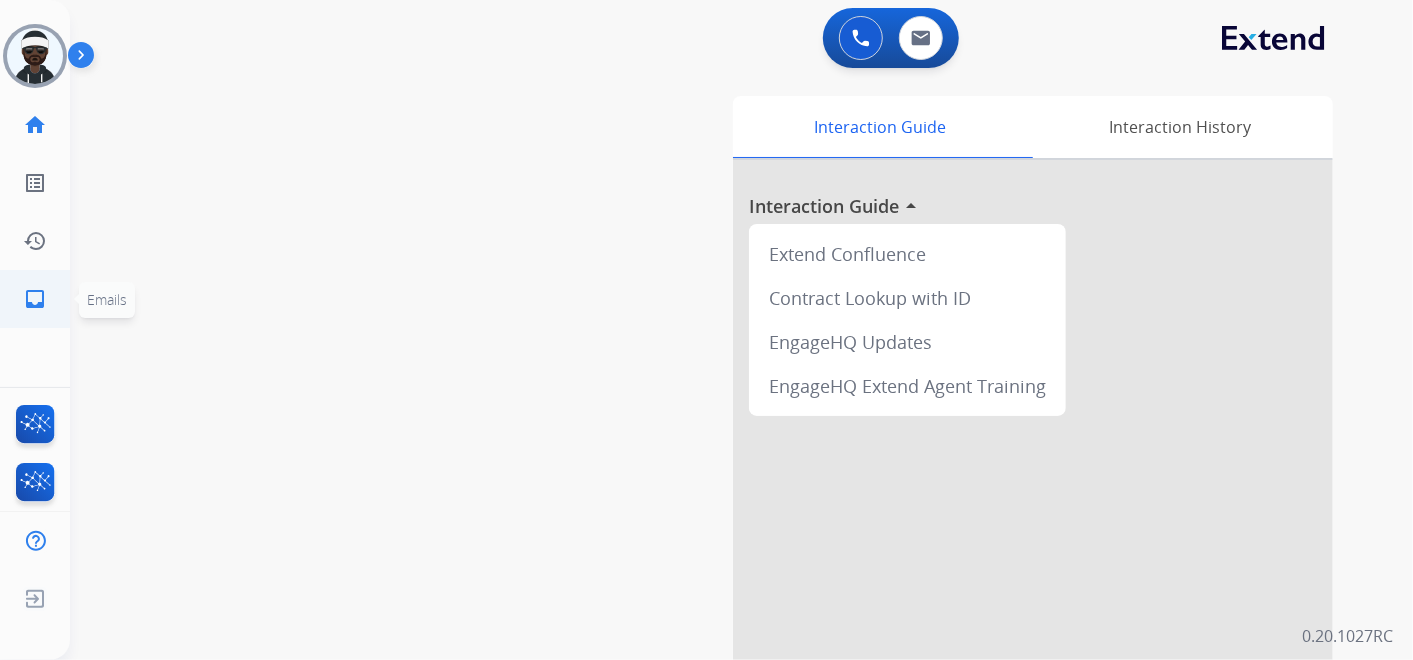 click on "inbox" 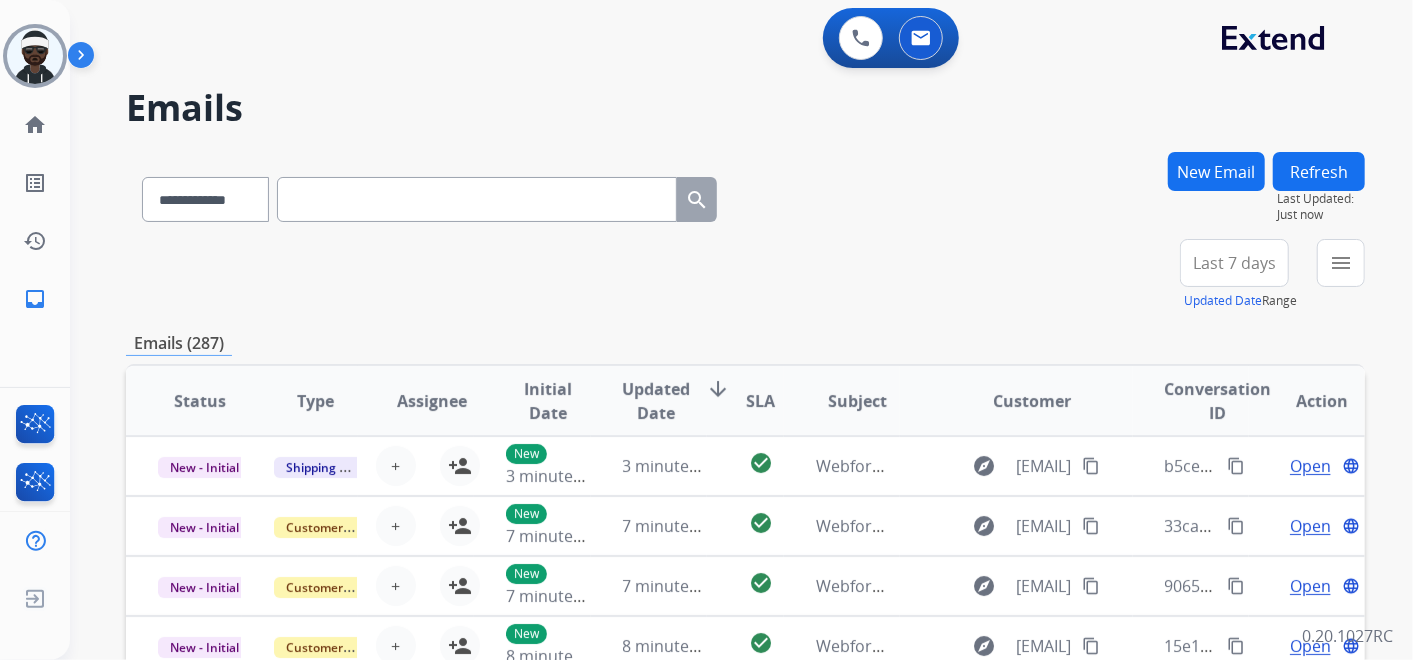 drag, startPoint x: 1217, startPoint y: 271, endPoint x: 1233, endPoint y: 270, distance: 16.03122 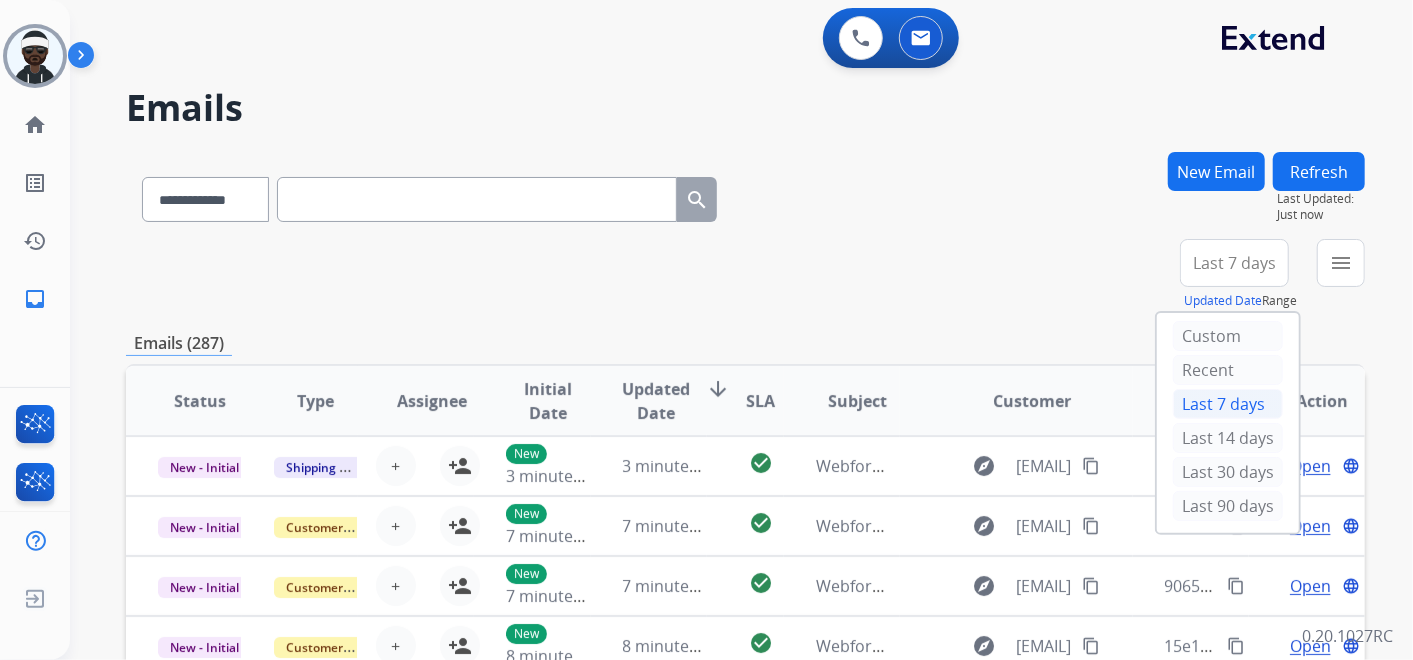 click on "New Email" at bounding box center (1216, 171) 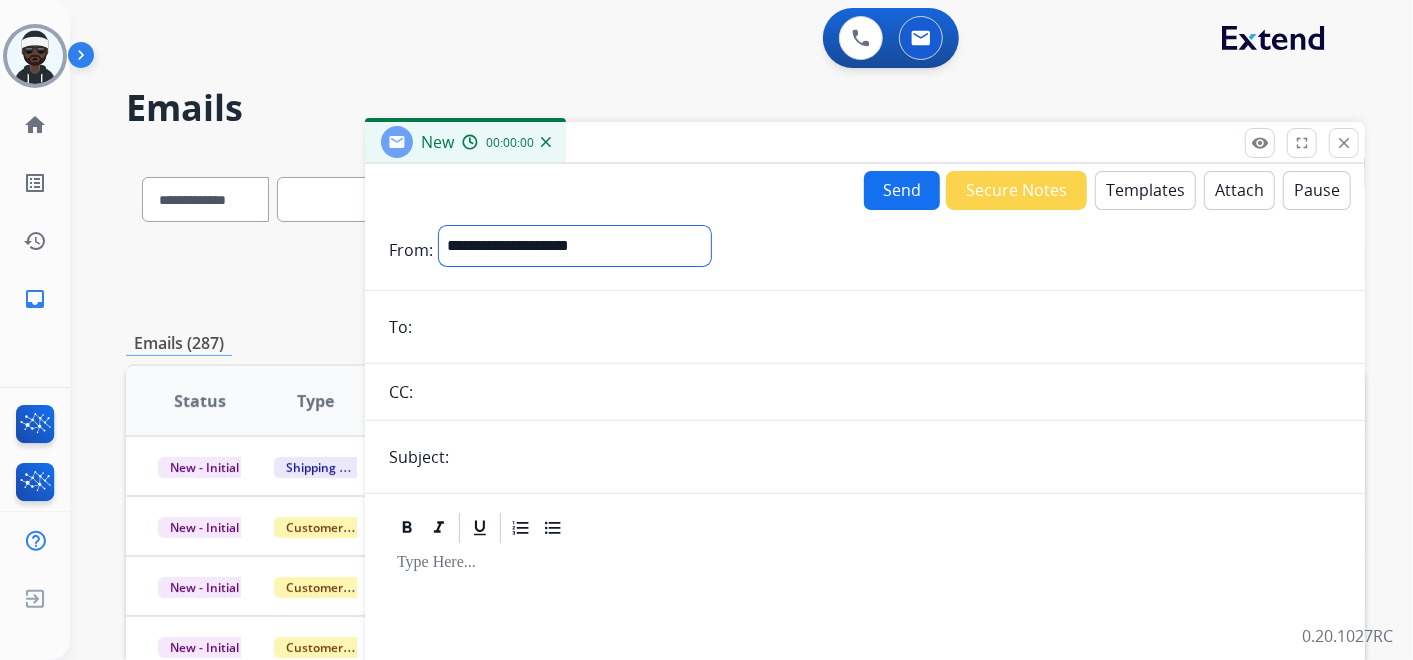 click on "**********" at bounding box center [575, 246] 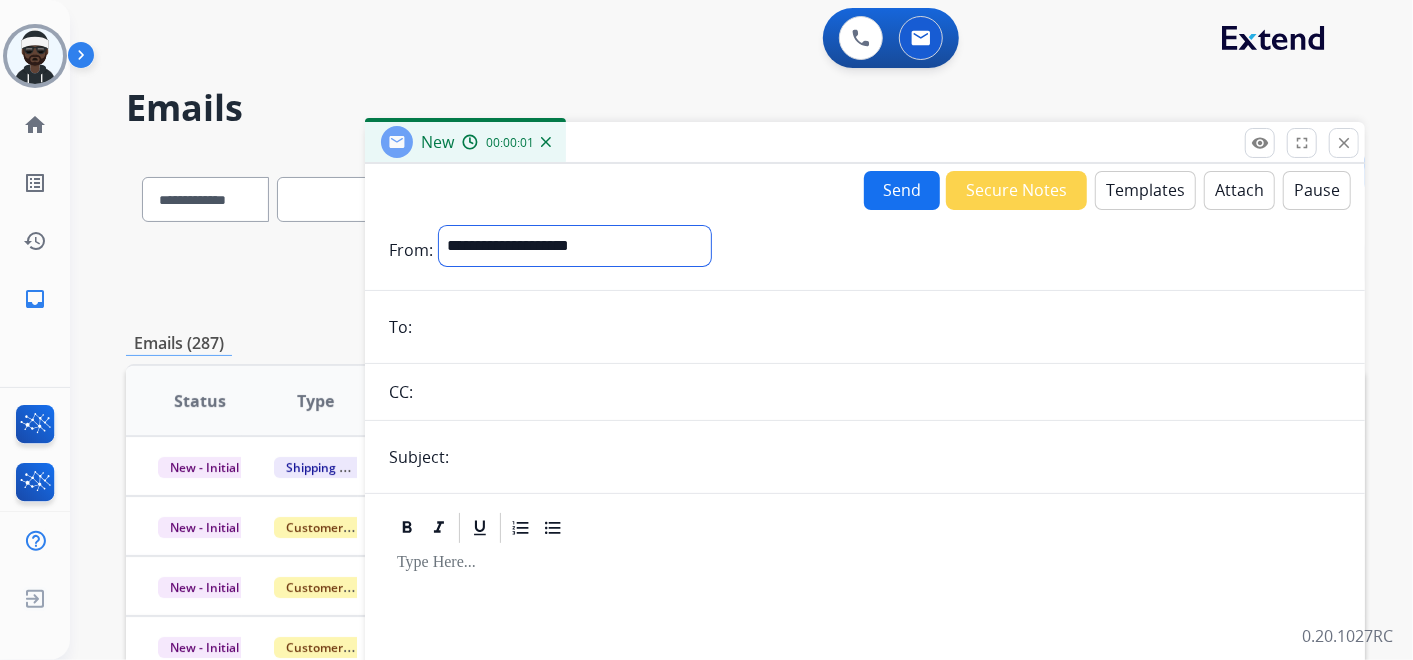 select on "**********" 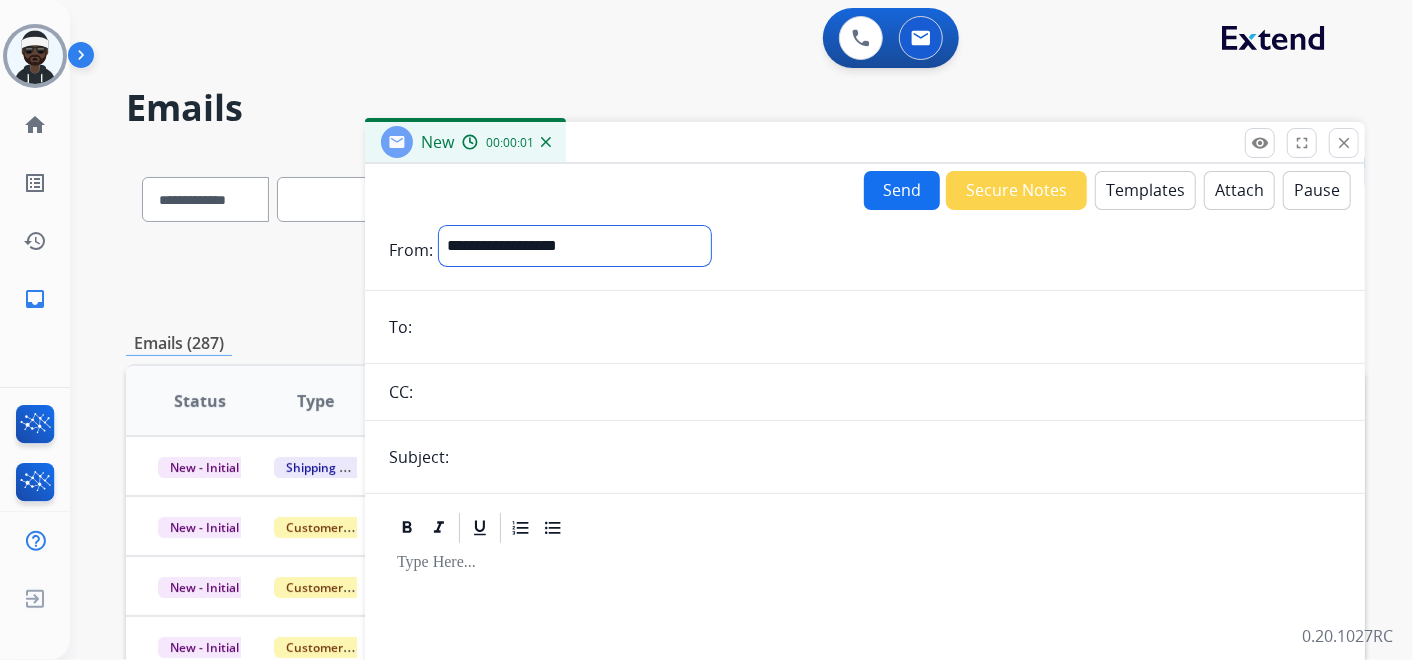 click on "**********" at bounding box center (575, 246) 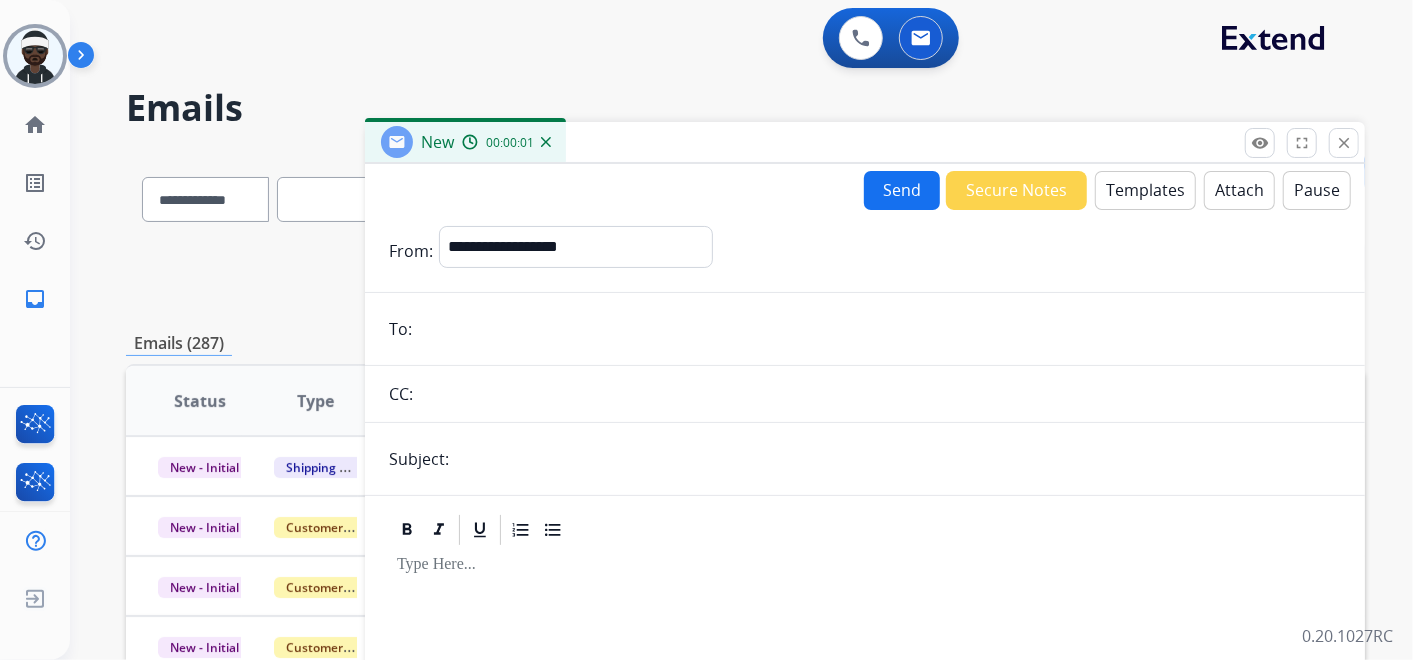 click at bounding box center (879, 329) 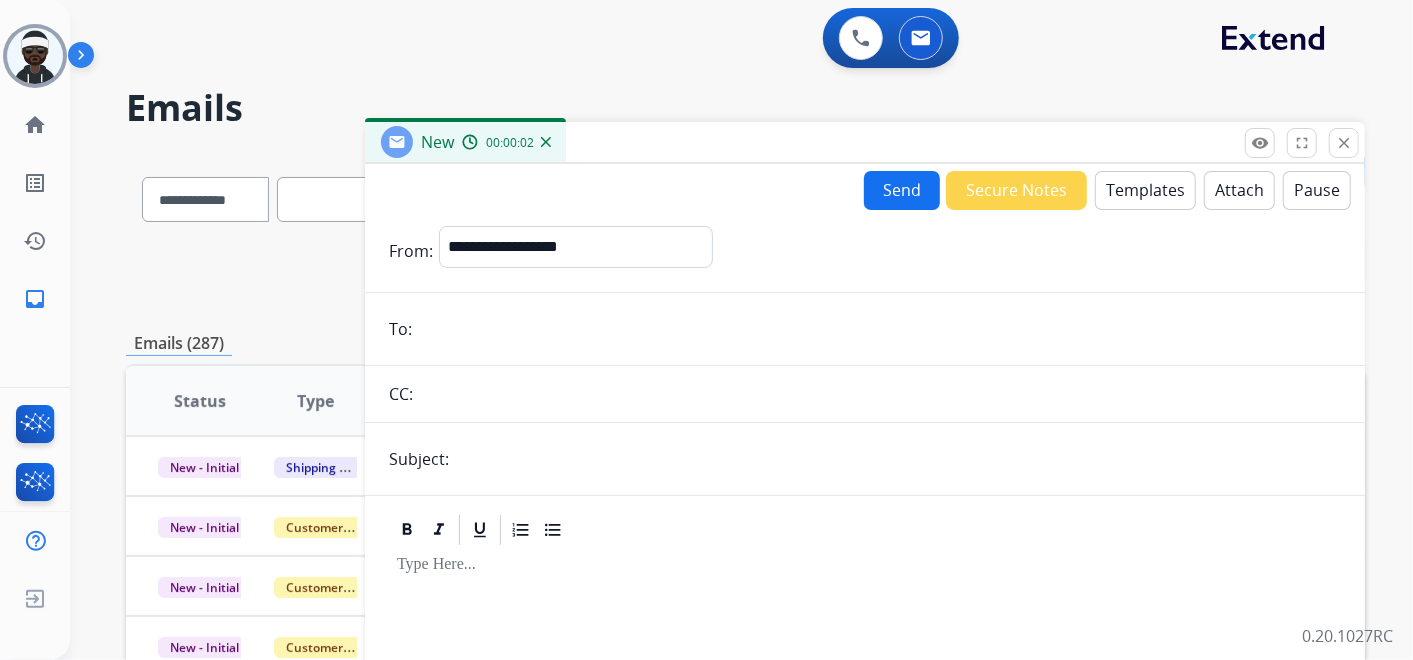 click at bounding box center [879, 329] 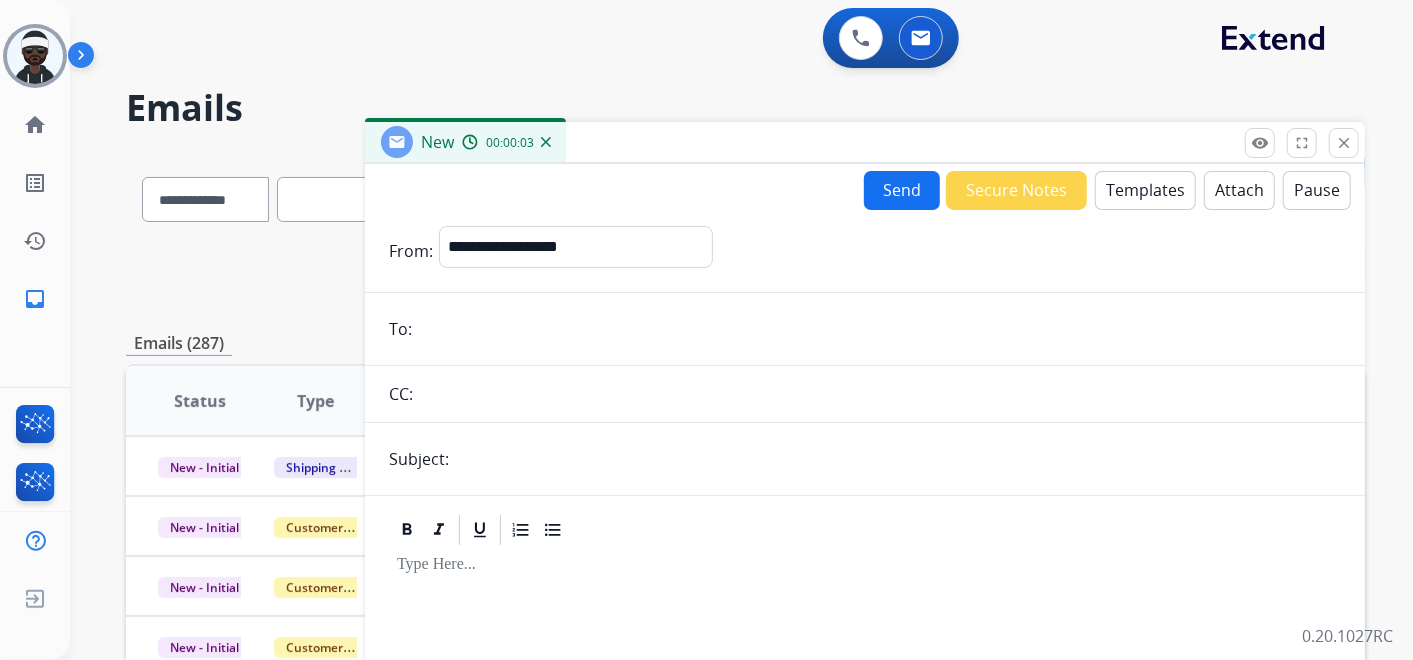 paste on "**********" 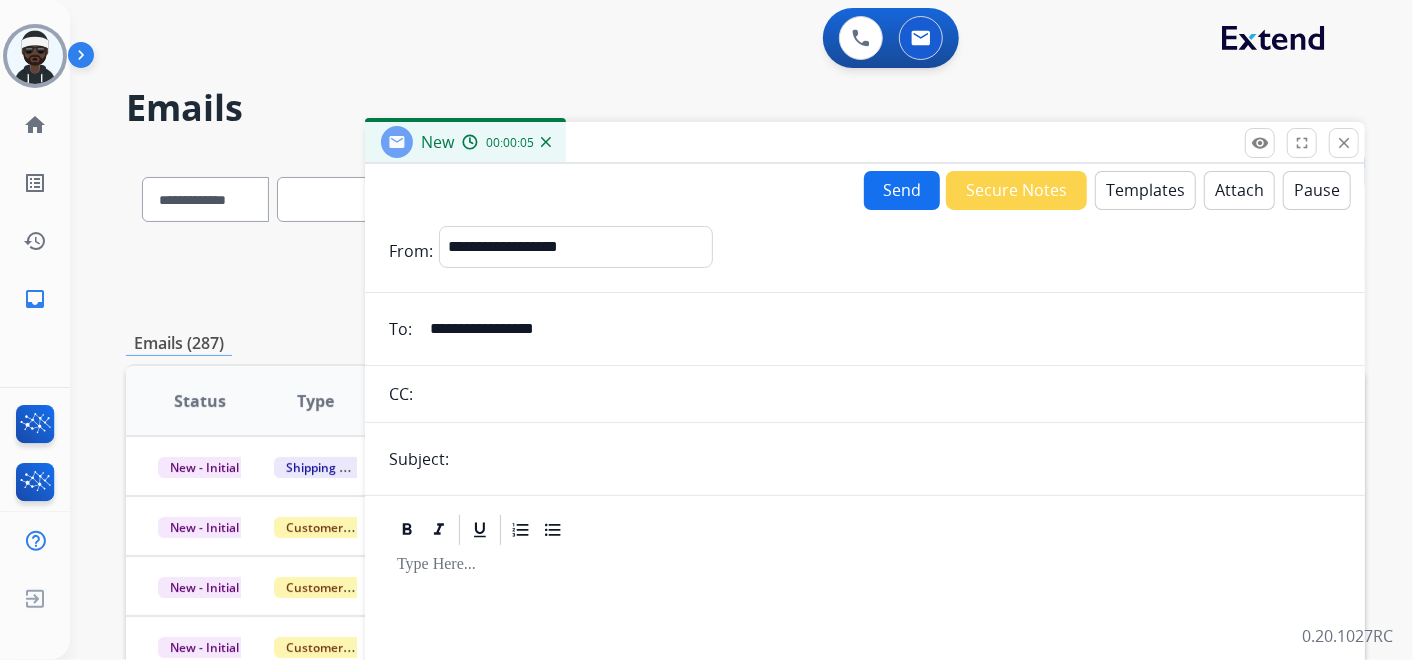 type on "**********" 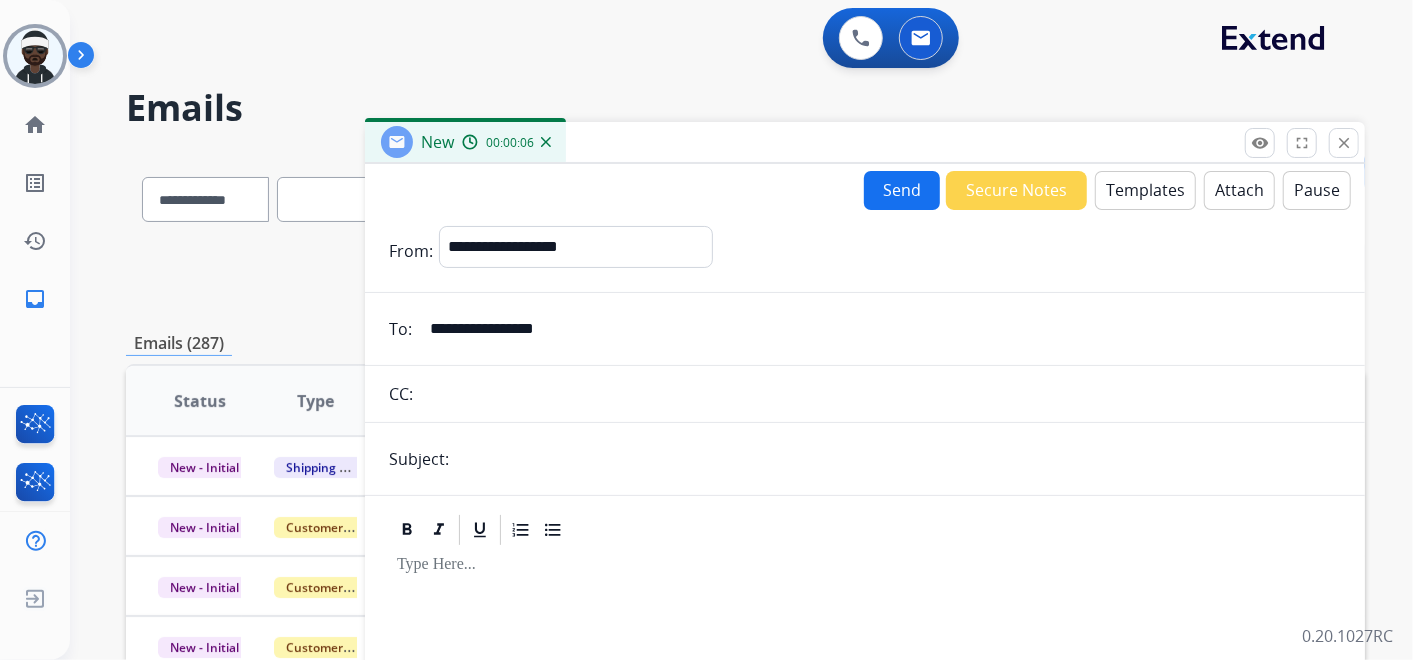 type on "**********" 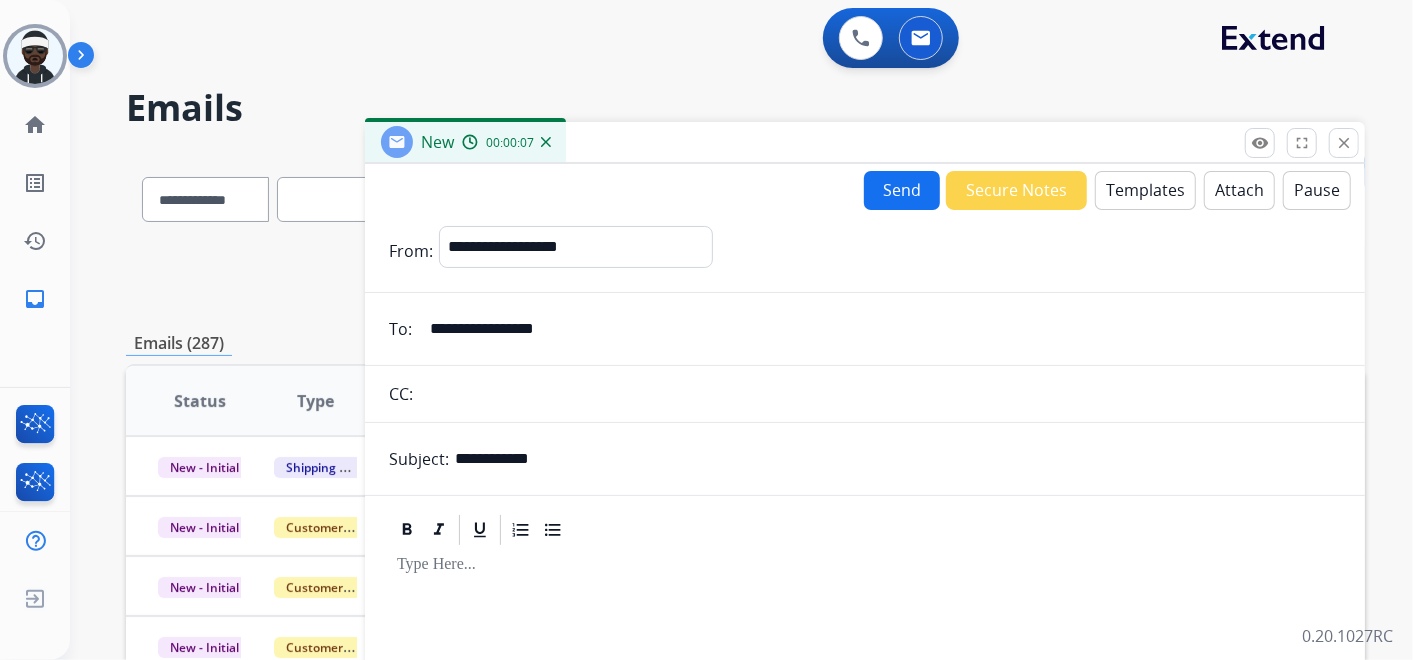 click on "Templates" at bounding box center (1145, 190) 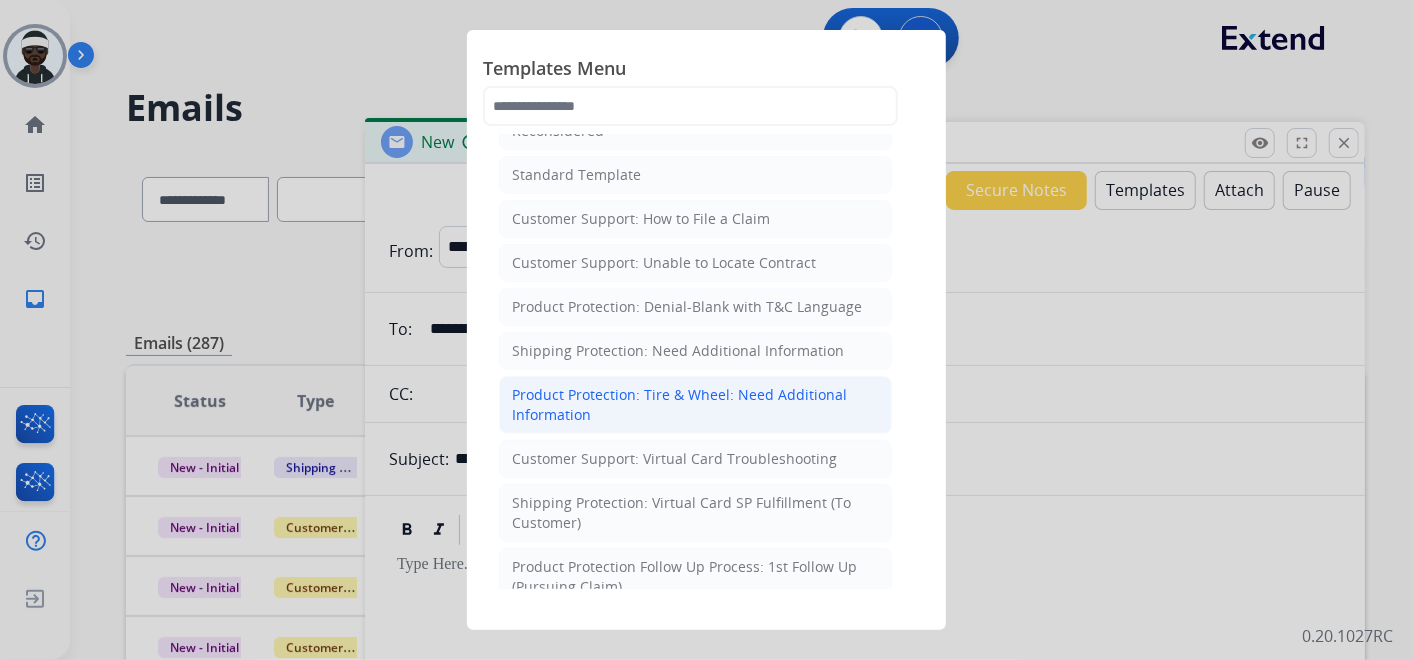 scroll, scrollTop: 333, scrollLeft: 0, axis: vertical 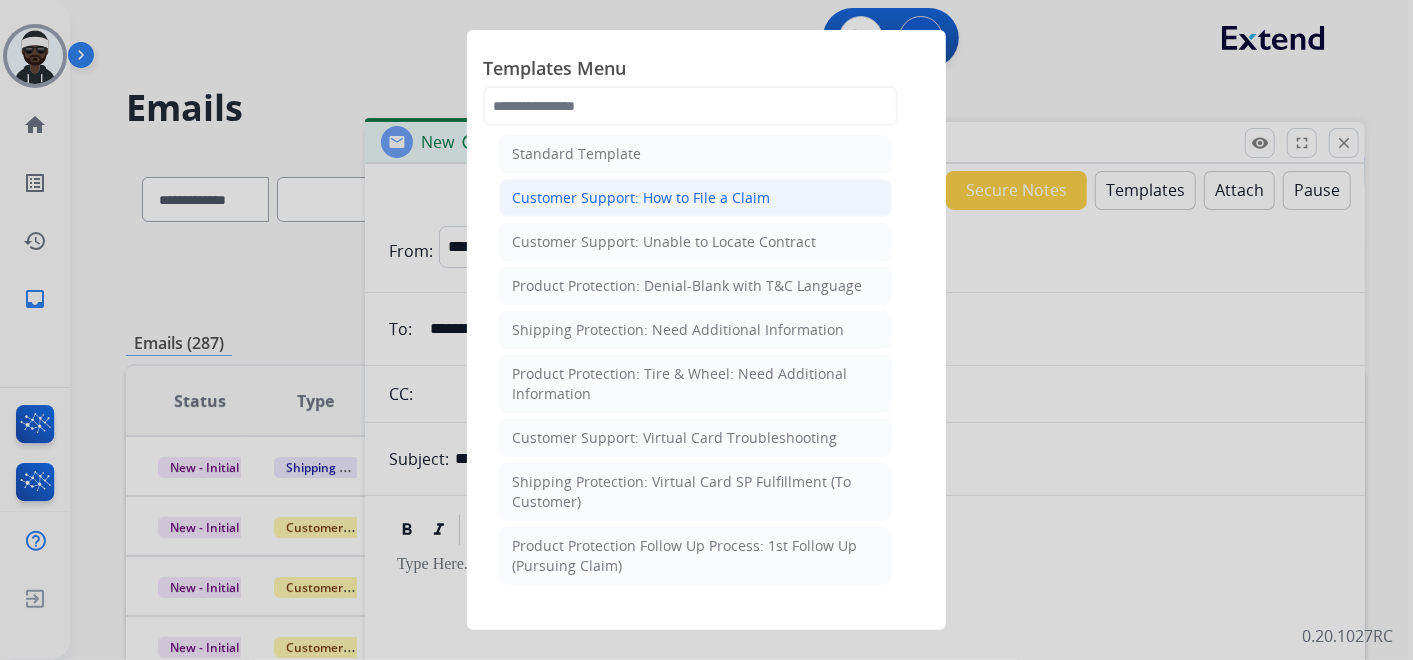 click on "Customer Support: How to File a Claim" 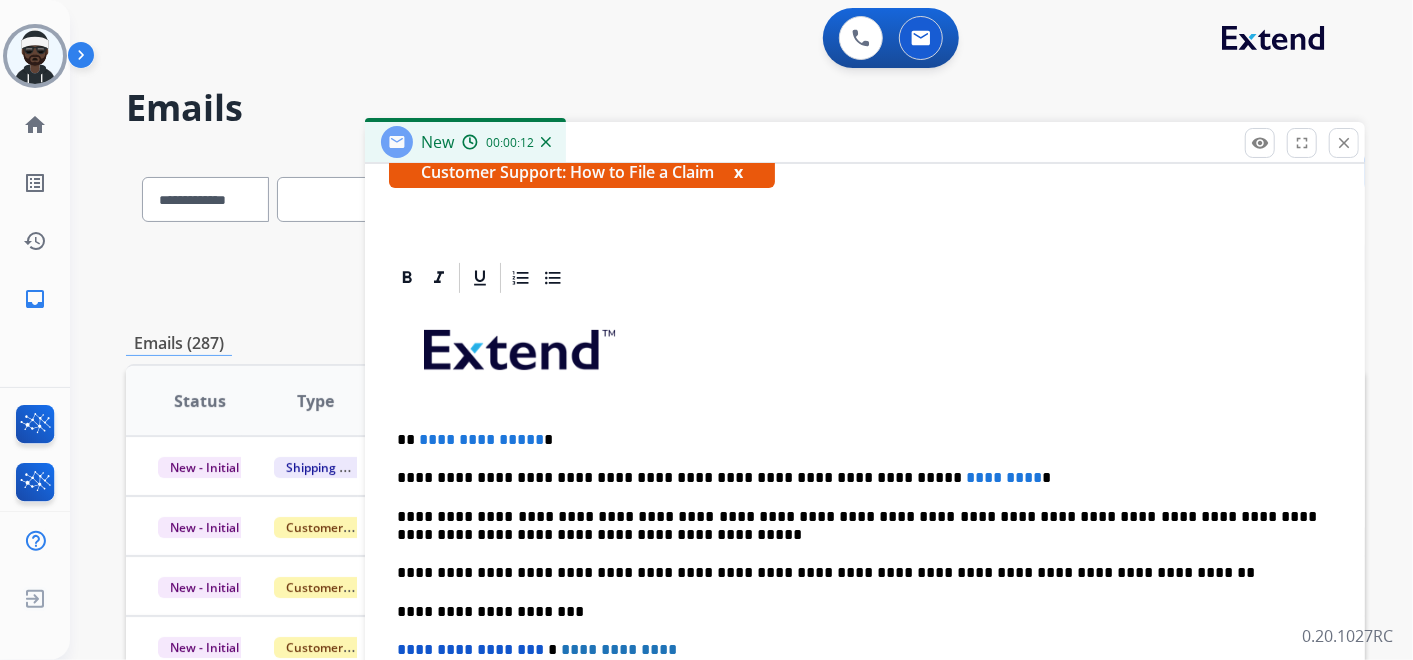 scroll, scrollTop: 382, scrollLeft: 0, axis: vertical 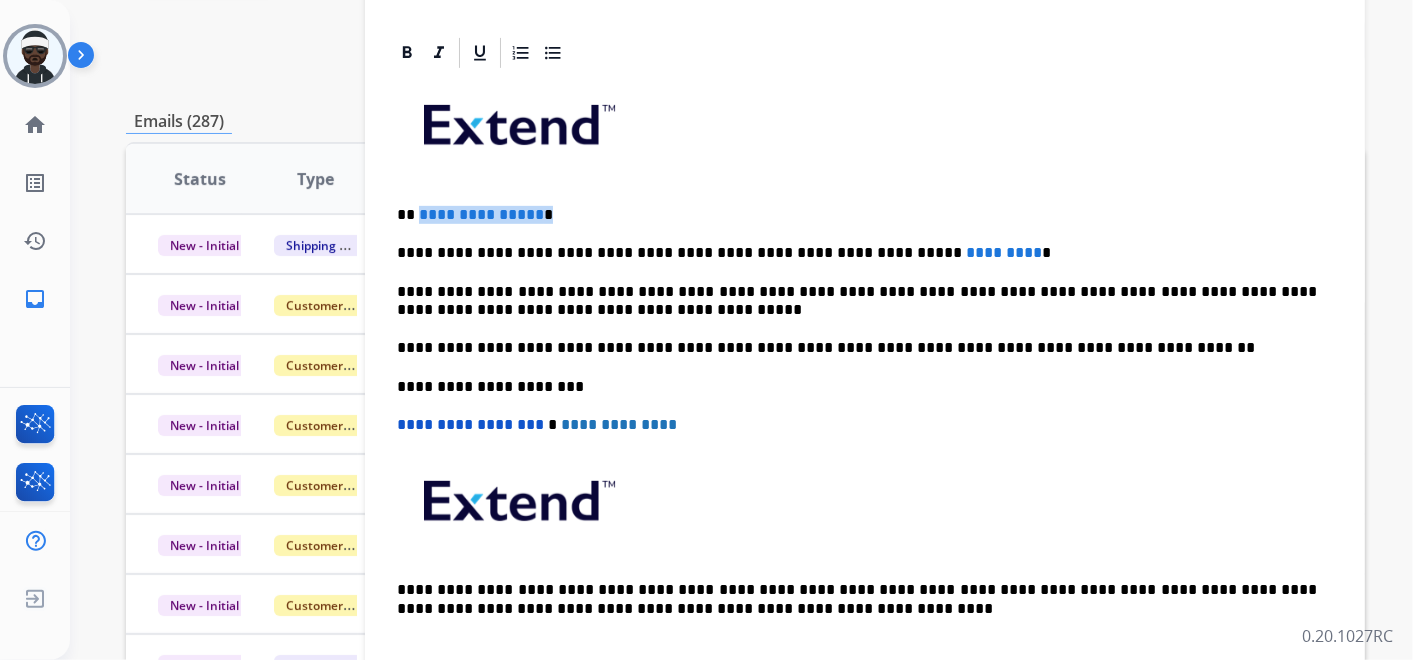 drag, startPoint x: 557, startPoint y: 205, endPoint x: 415, endPoint y: 190, distance: 142.79005 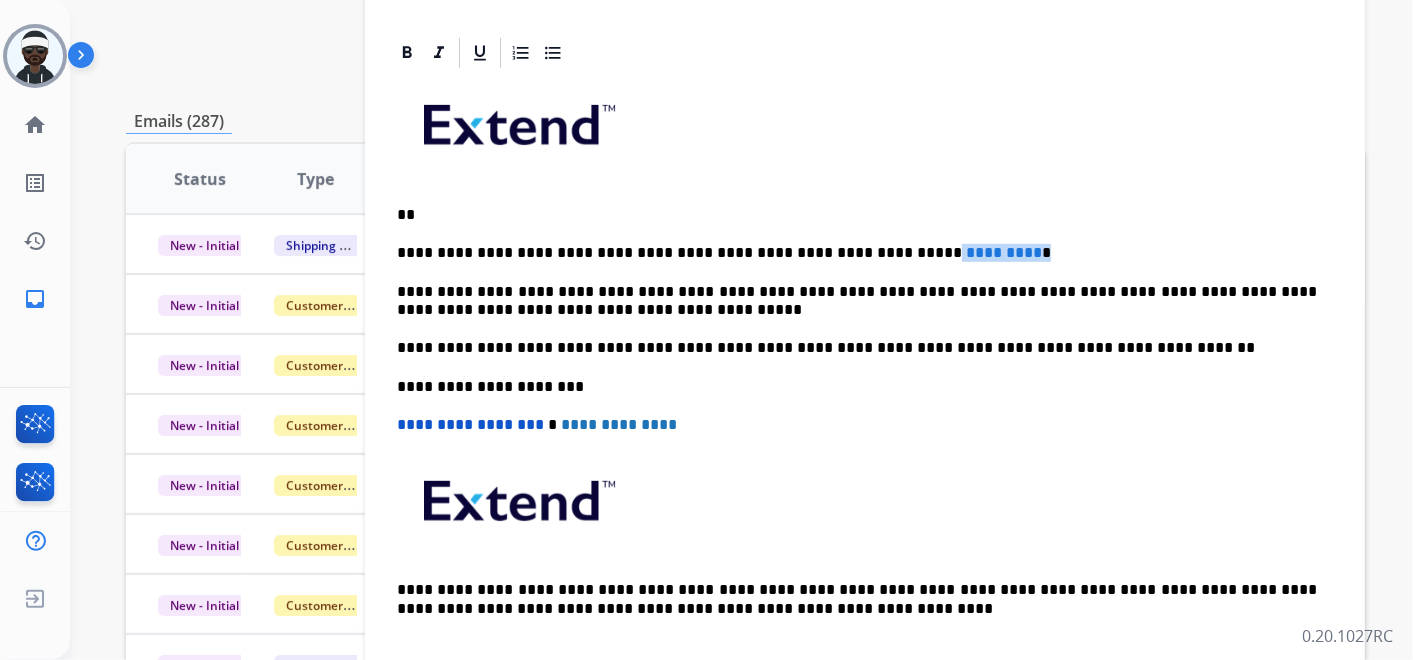 drag, startPoint x: 965, startPoint y: 250, endPoint x: 854, endPoint y: 243, distance: 111.220505 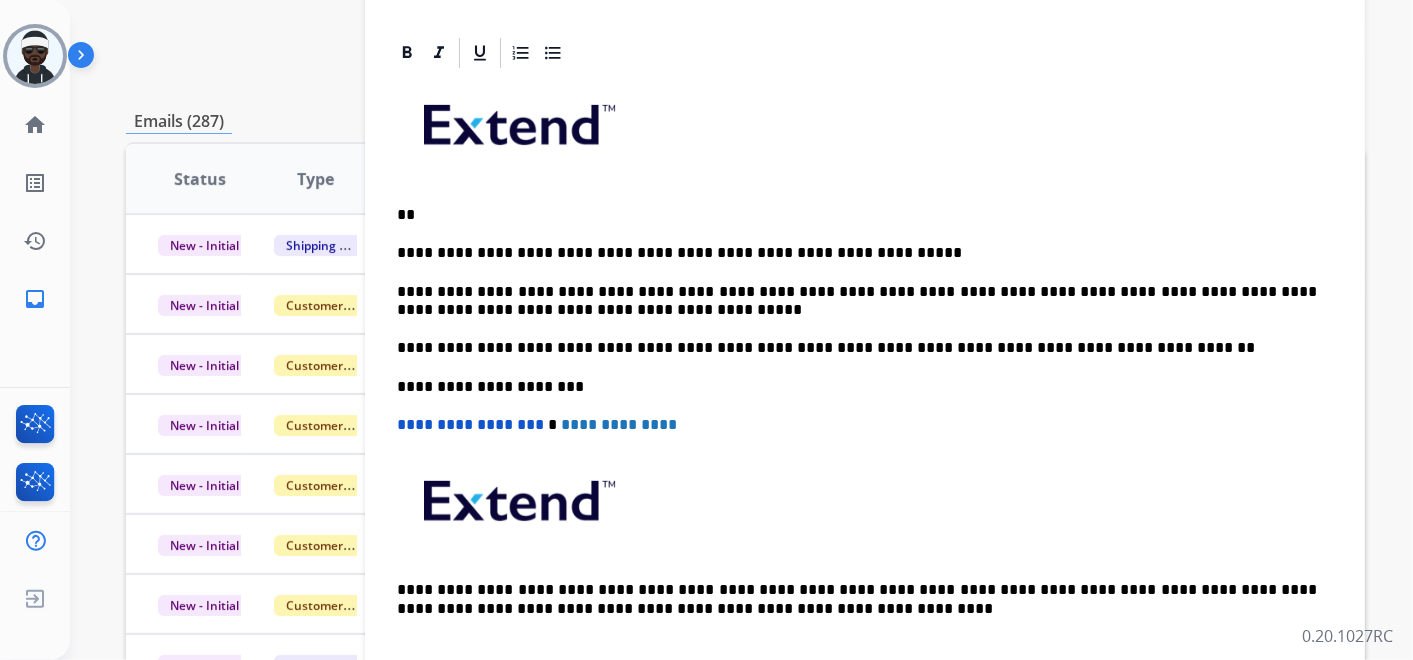 type 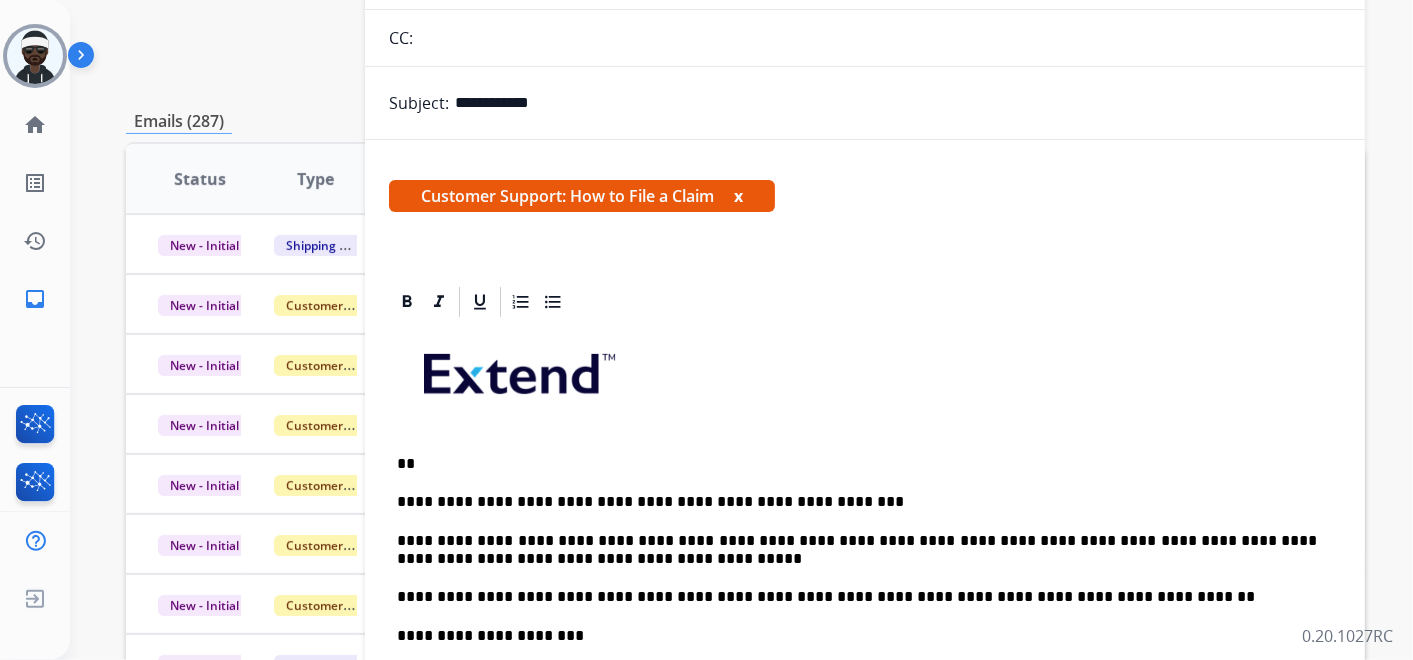 scroll, scrollTop: 0, scrollLeft: 0, axis: both 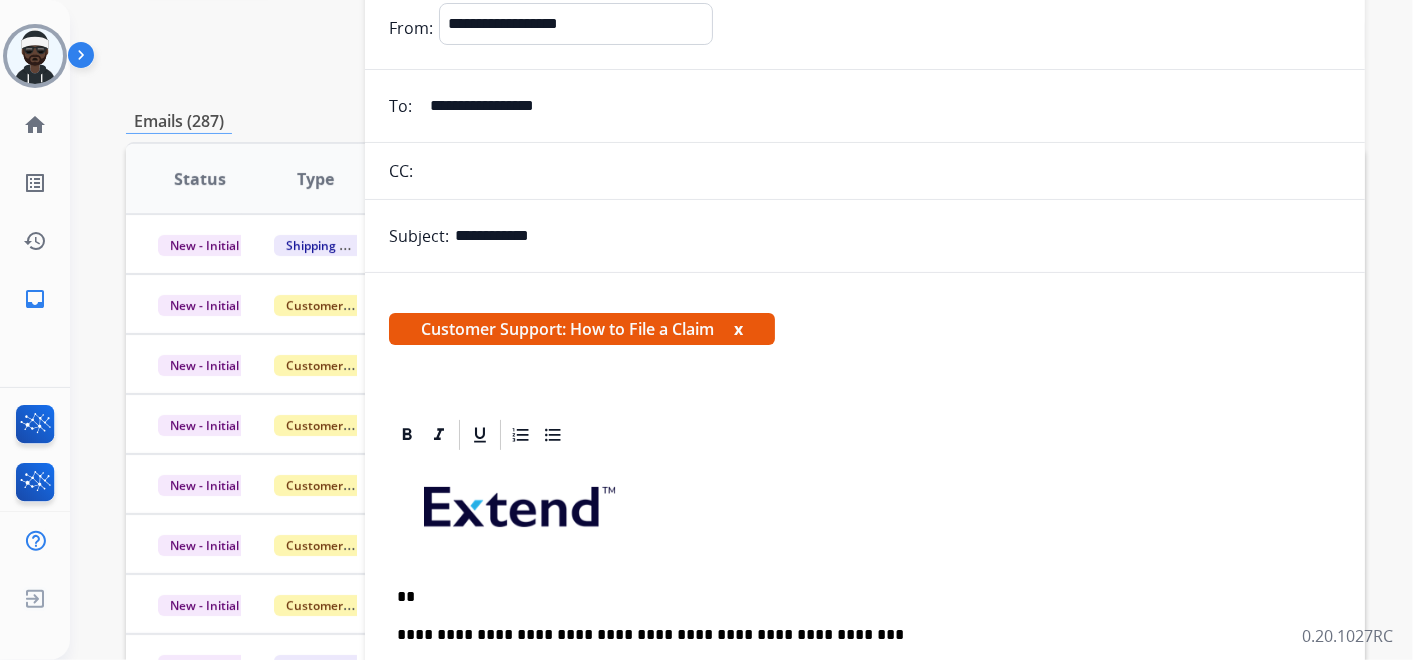 click on "Customer Support: How to File a Claim   x" at bounding box center [582, 329] 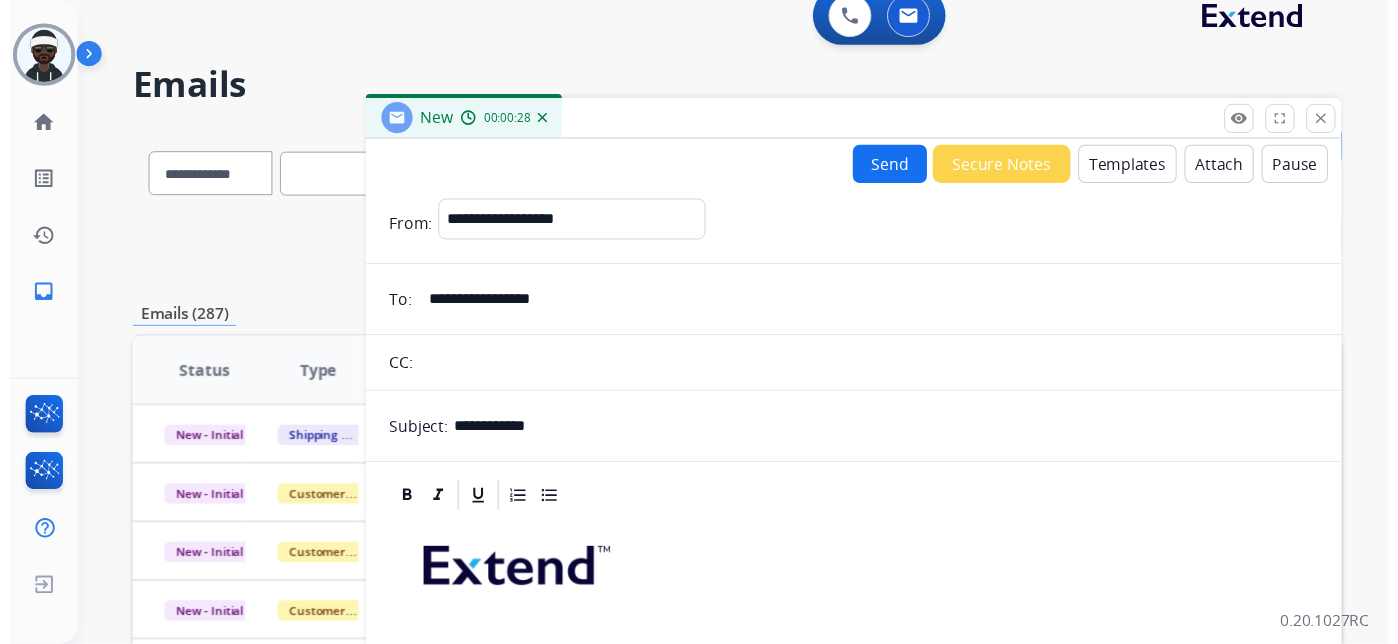 scroll, scrollTop: 0, scrollLeft: 0, axis: both 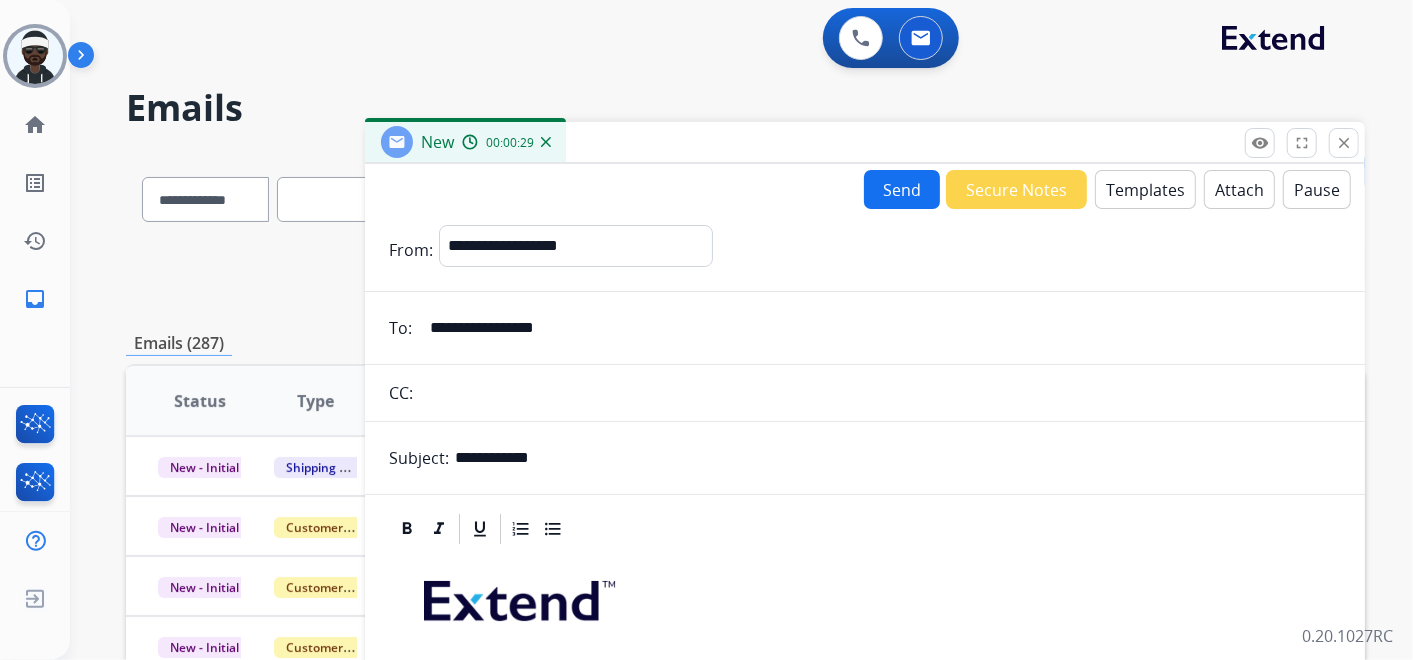 click on "Send" at bounding box center (902, 189) 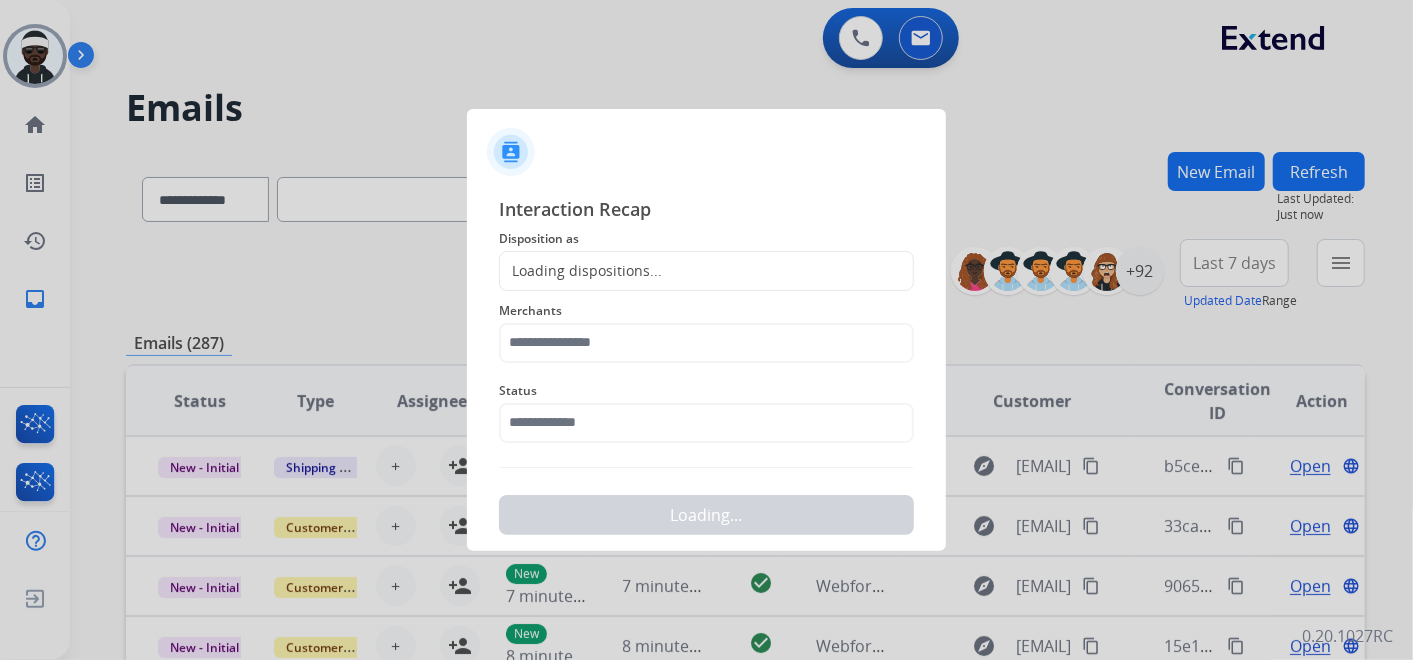 click on "Loading dispositions..." 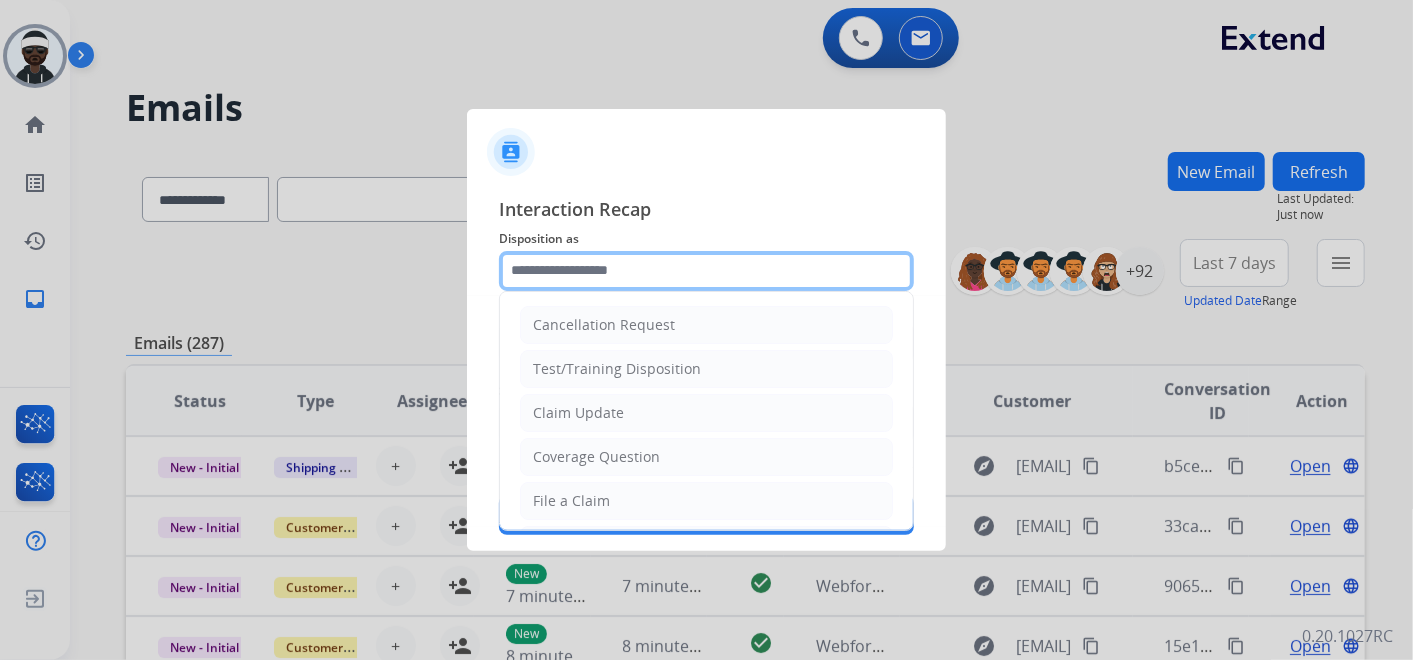 click 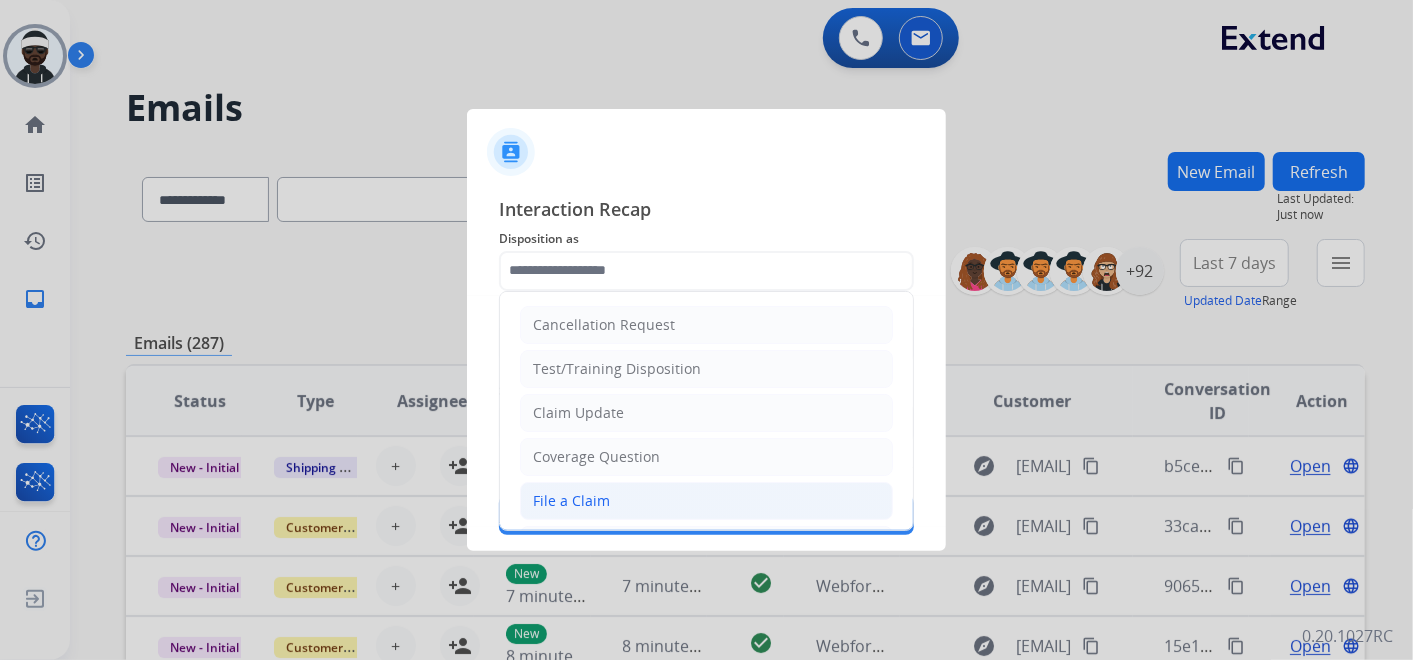 click on "File a Claim" 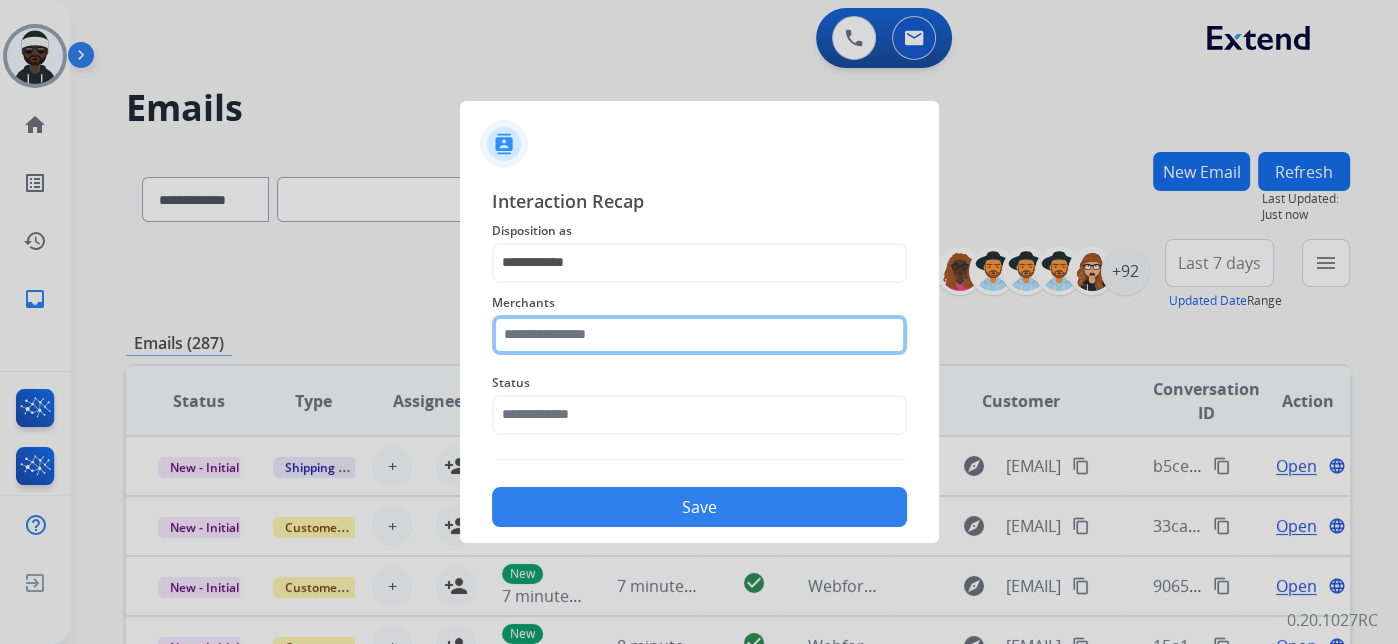 click 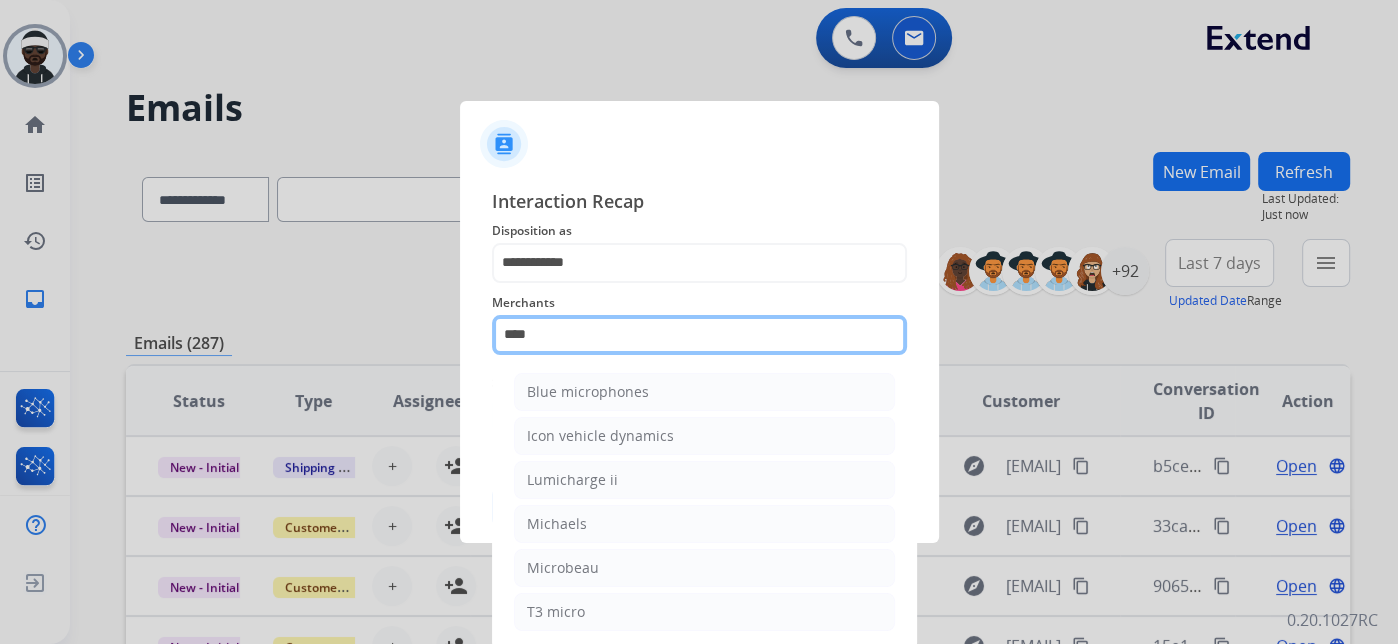 scroll, scrollTop: 0, scrollLeft: 0, axis: both 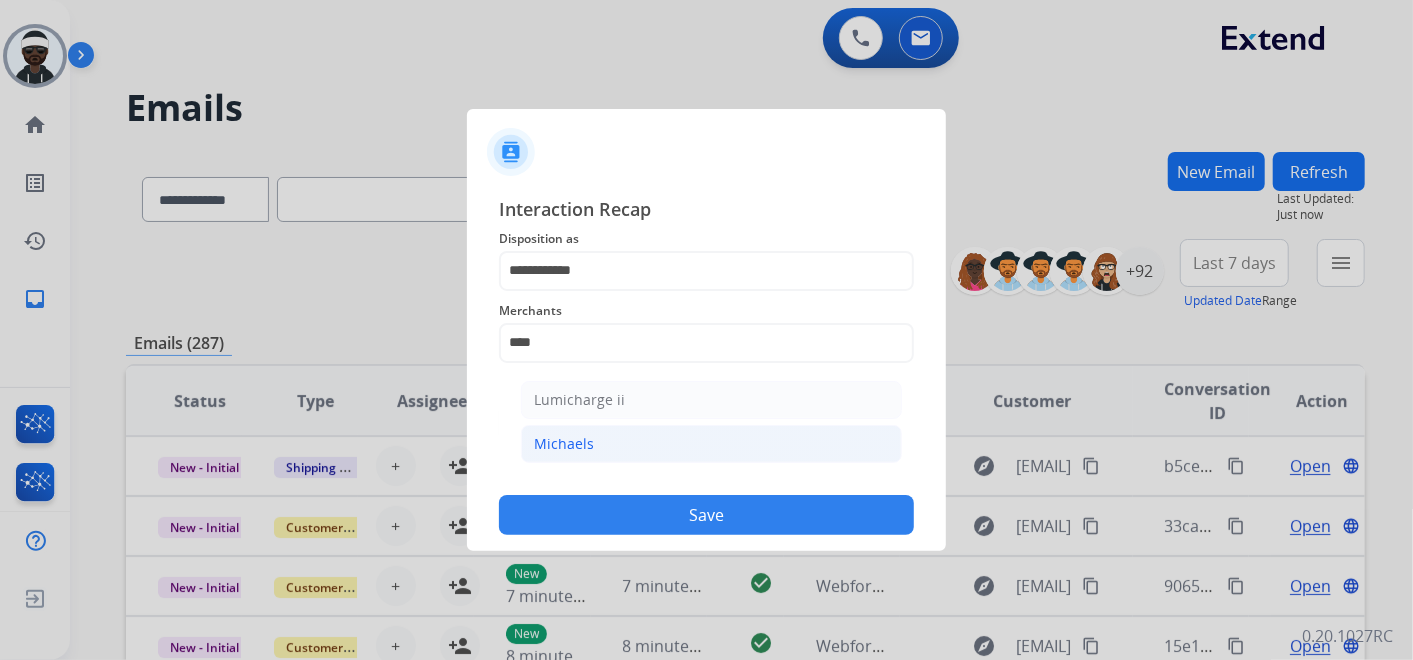 click on "Michaels" 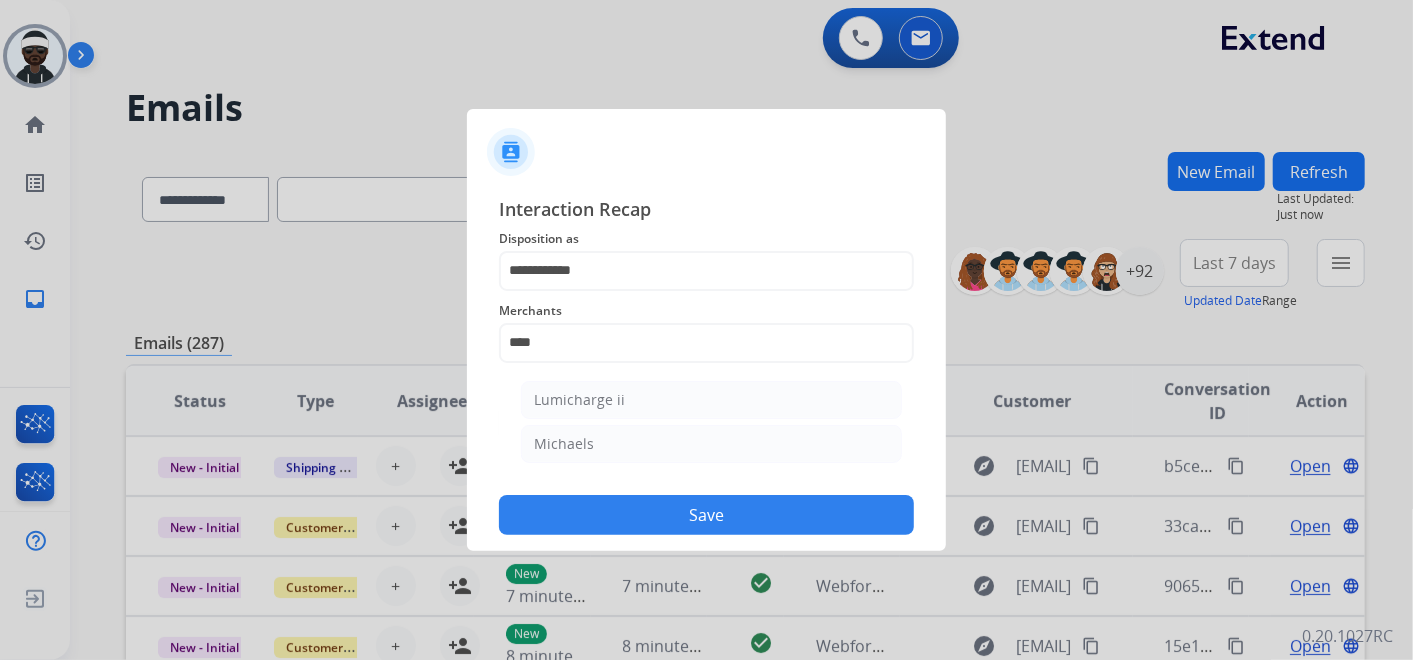 type on "********" 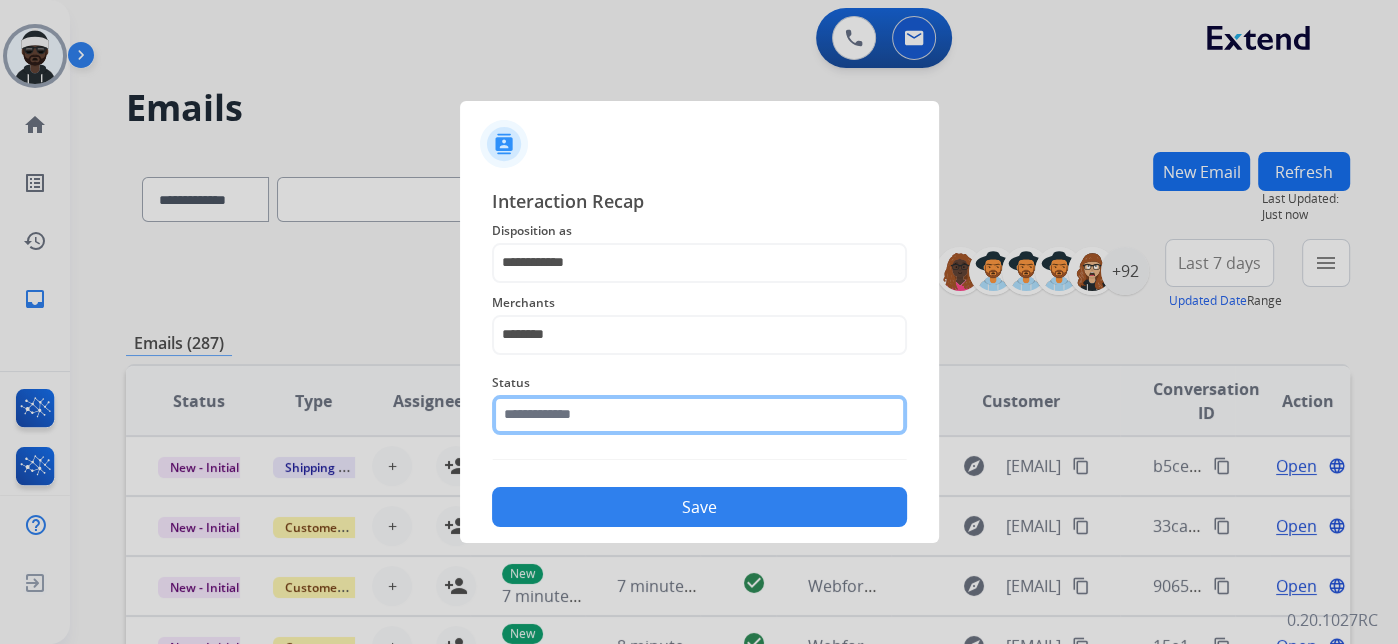 click 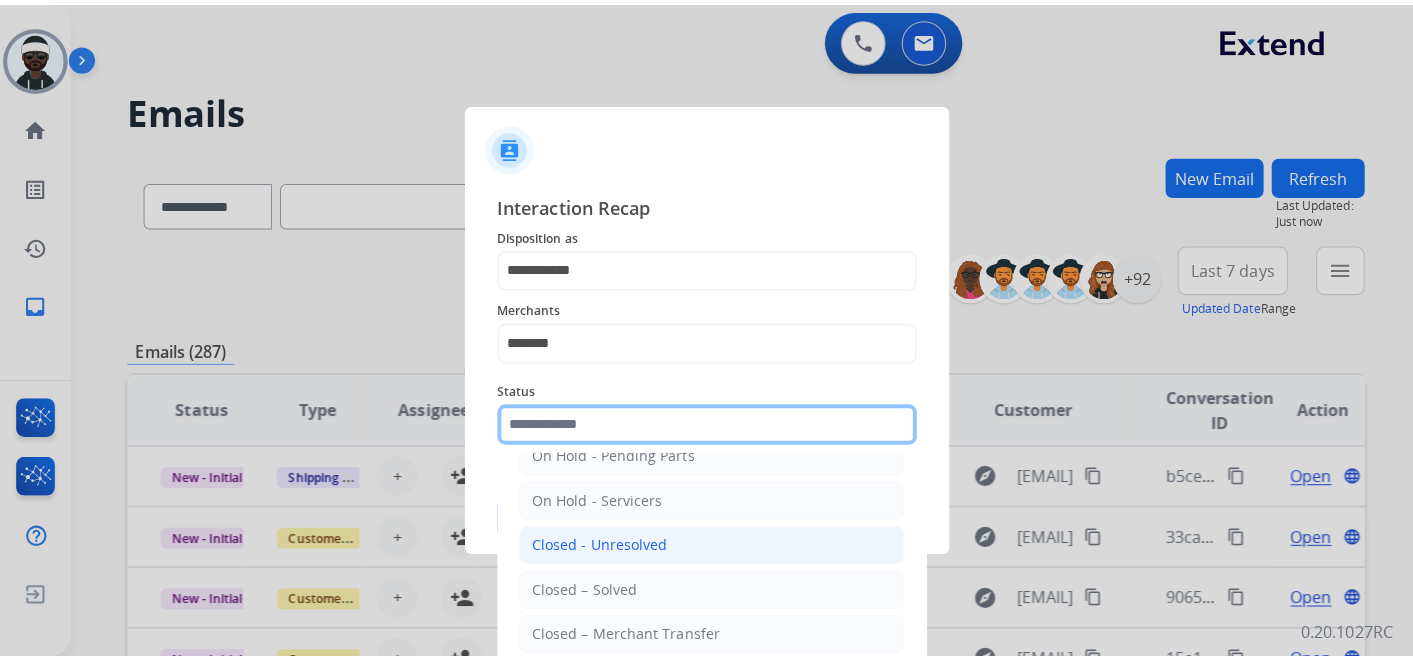 scroll, scrollTop: 114, scrollLeft: 0, axis: vertical 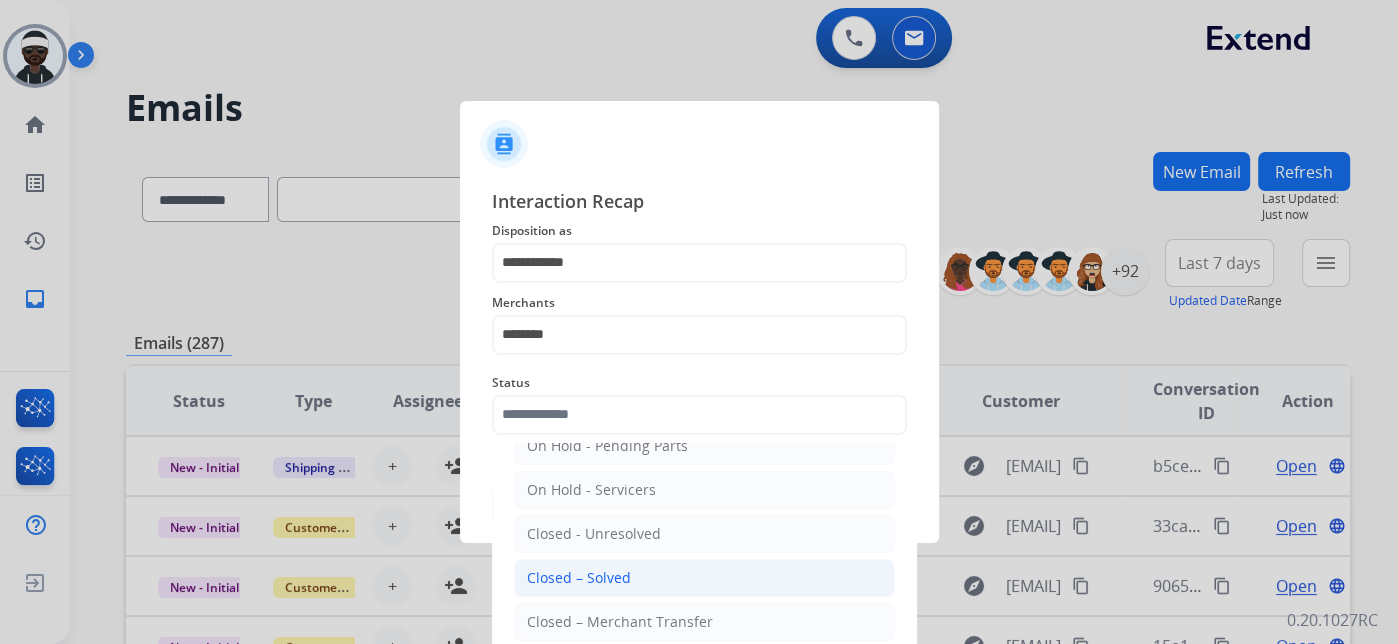 click on "Closed – Solved" 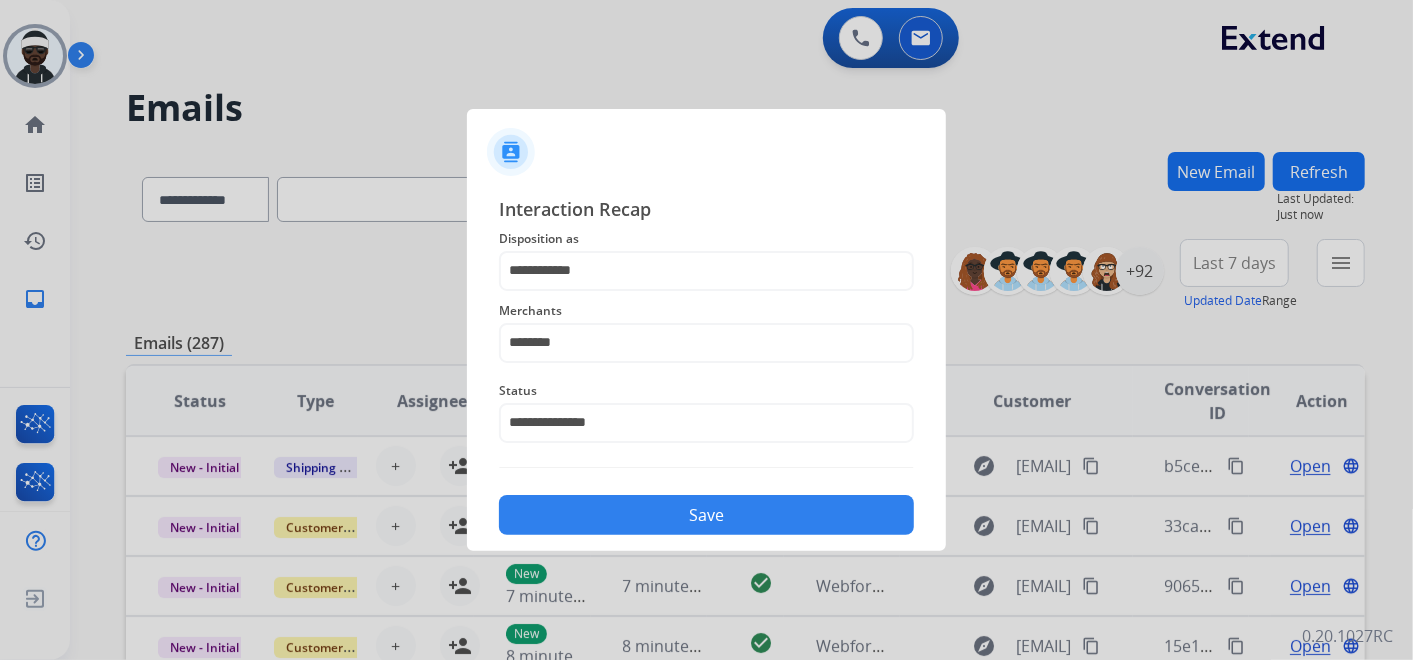 click on "Save" 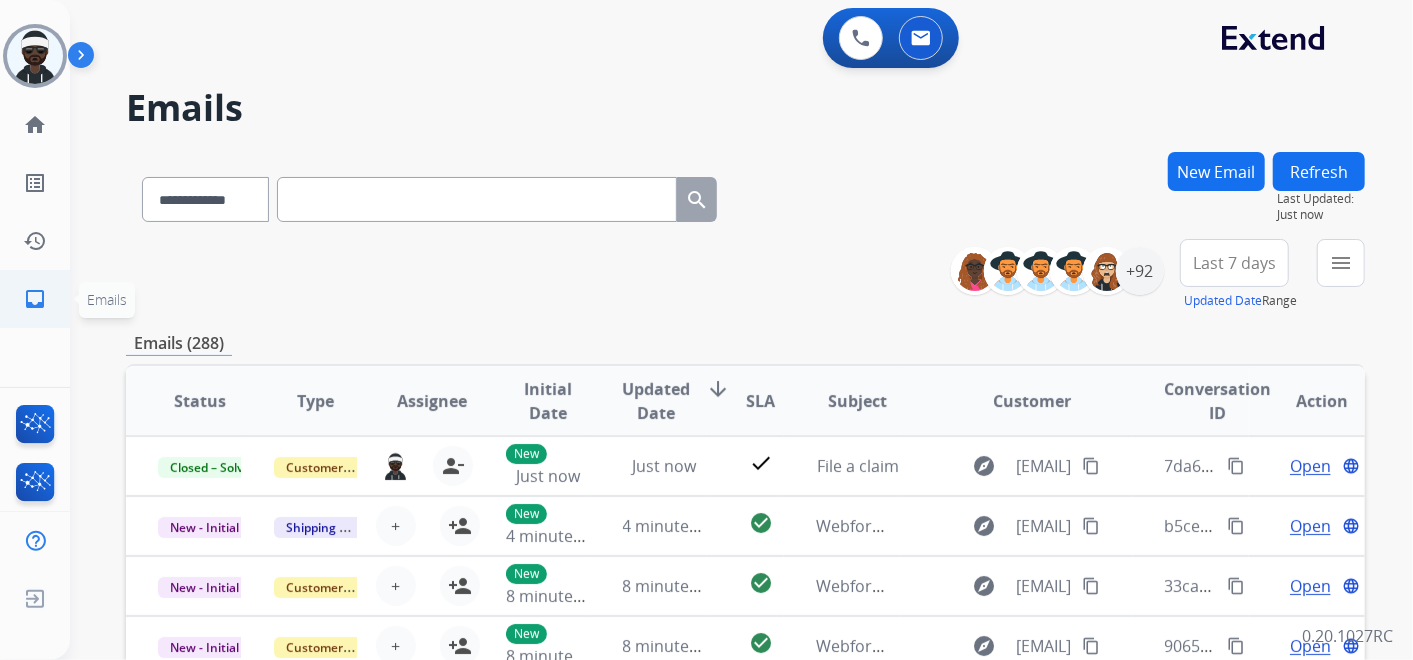 click on "inbox" 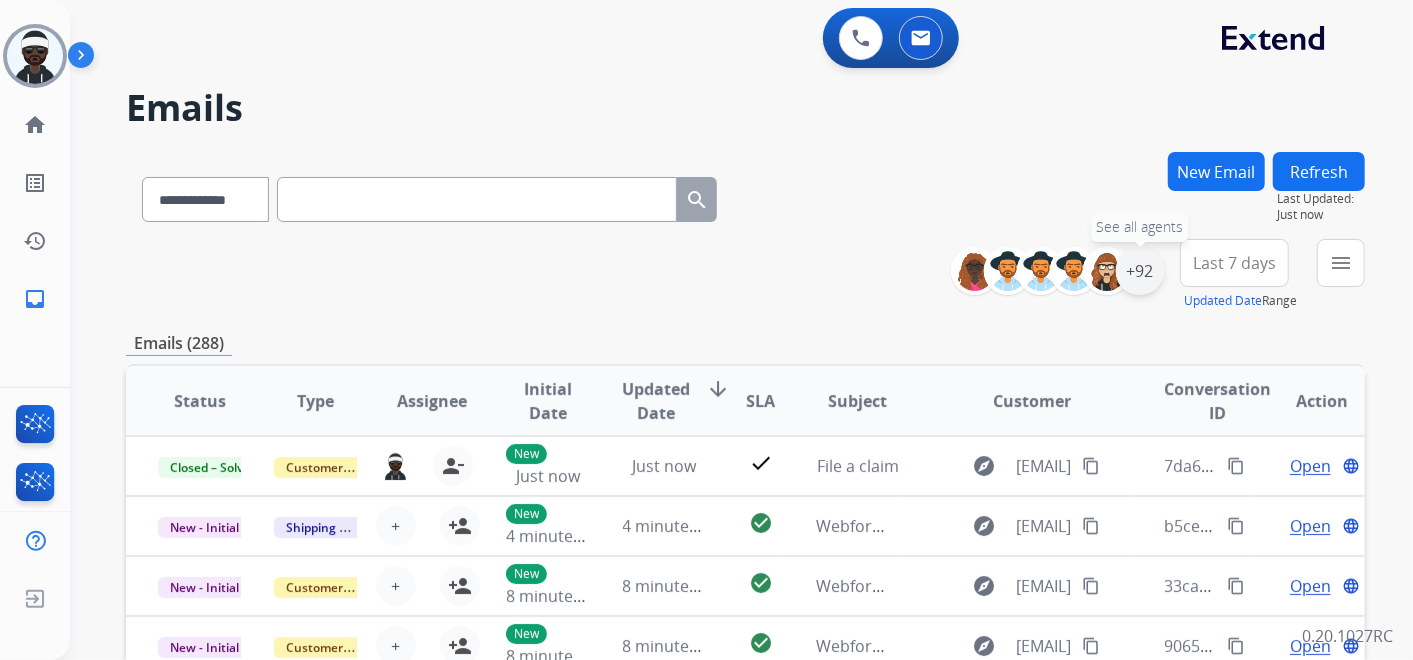 click on "+92" at bounding box center [1140, 271] 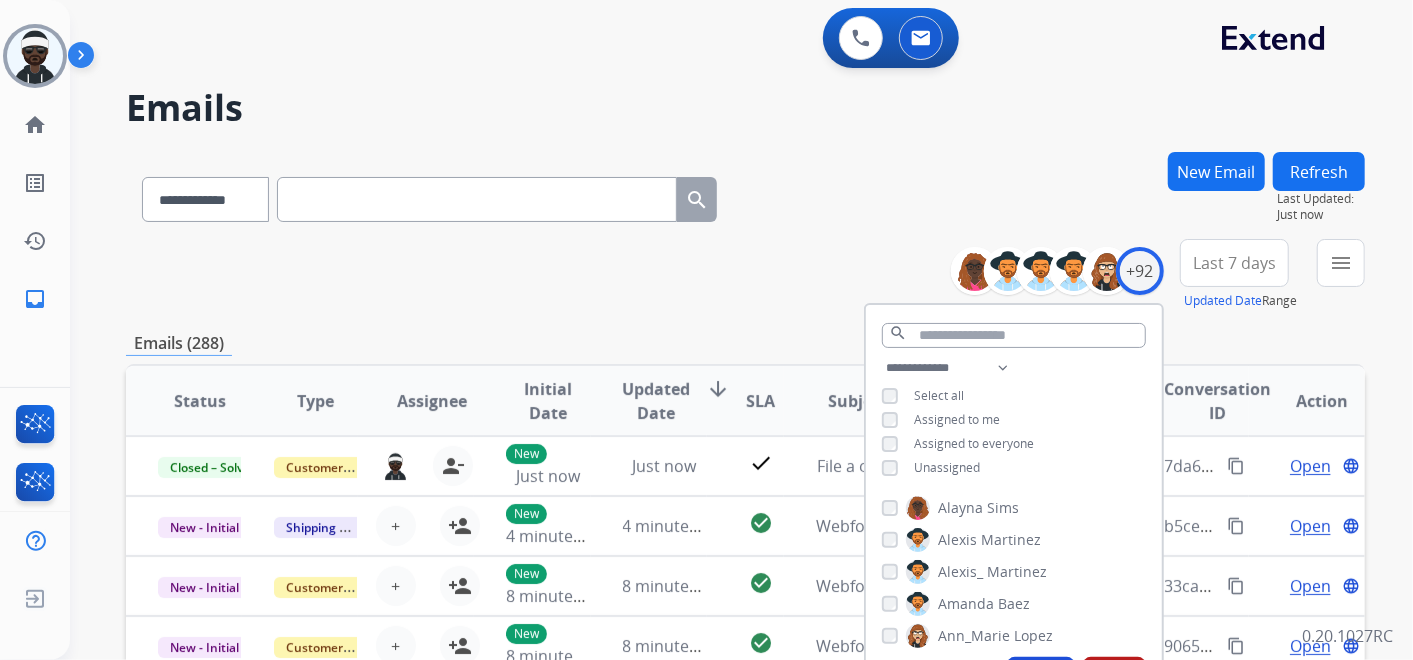 drag, startPoint x: 934, startPoint y: 468, endPoint x: 968, endPoint y: 467, distance: 34.0147 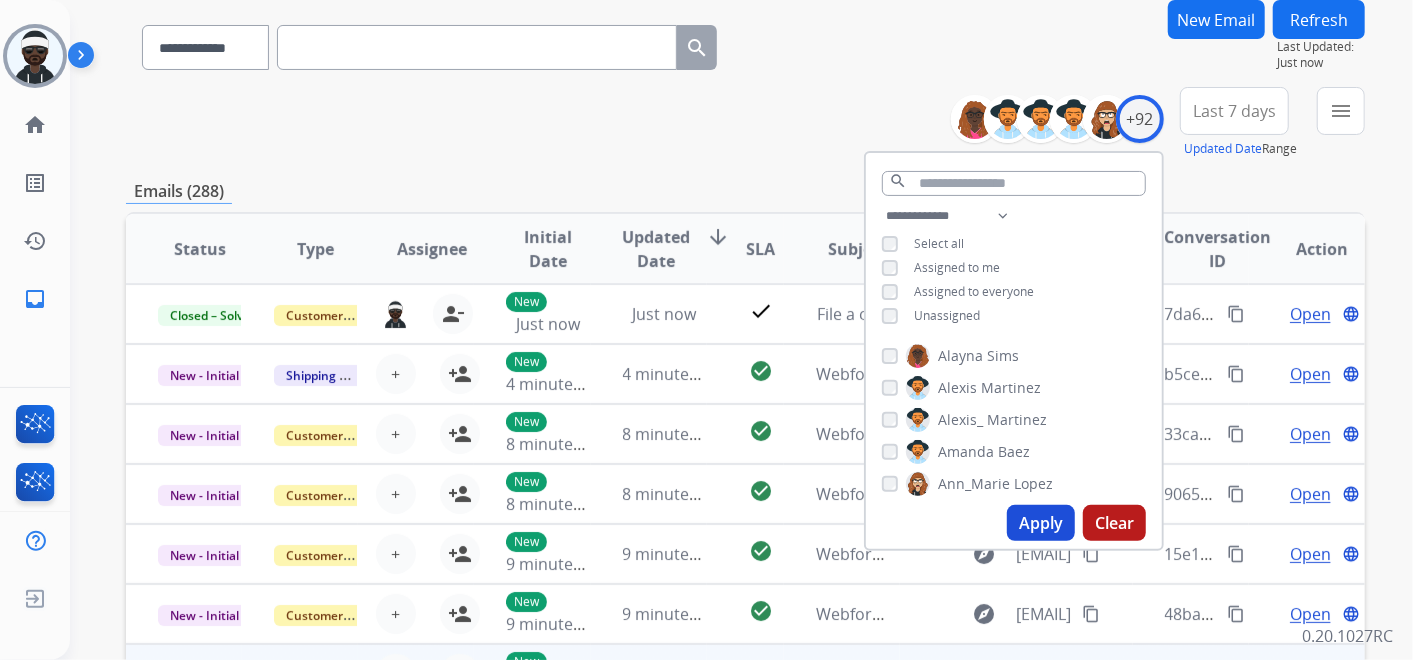 scroll, scrollTop: 333, scrollLeft: 0, axis: vertical 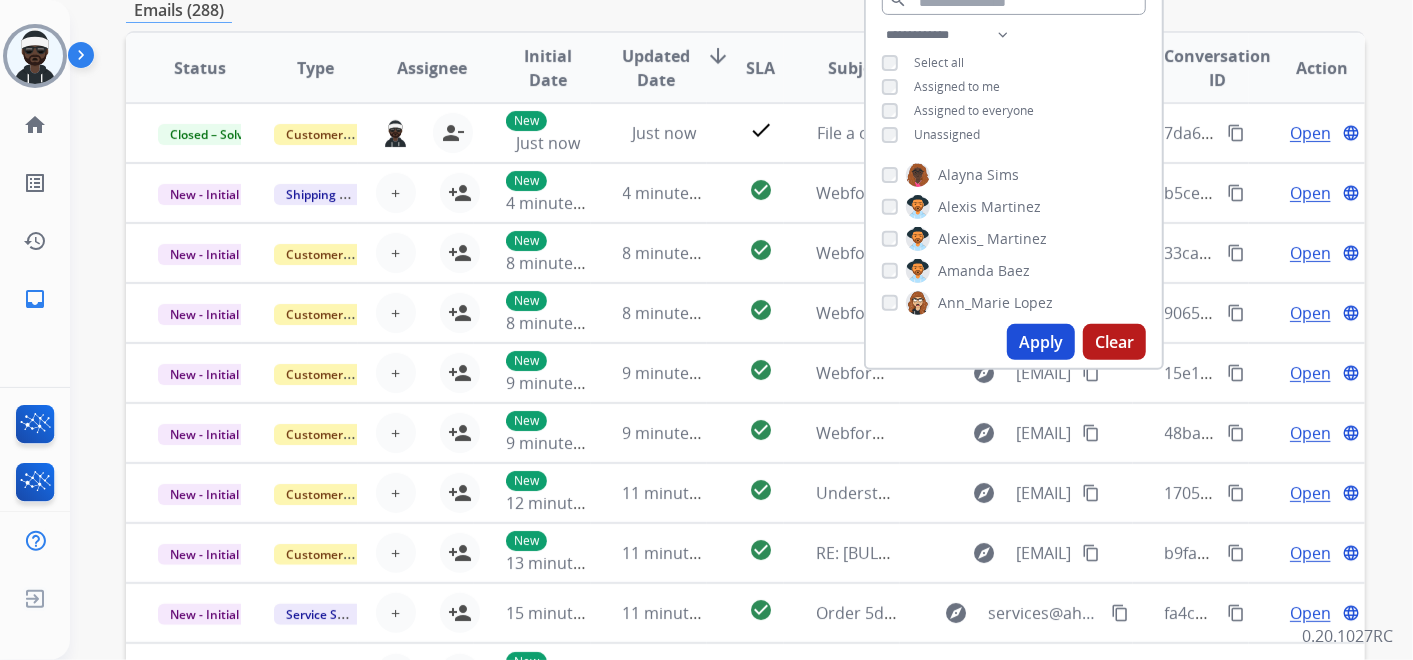 click on "Apply" at bounding box center [1041, 342] 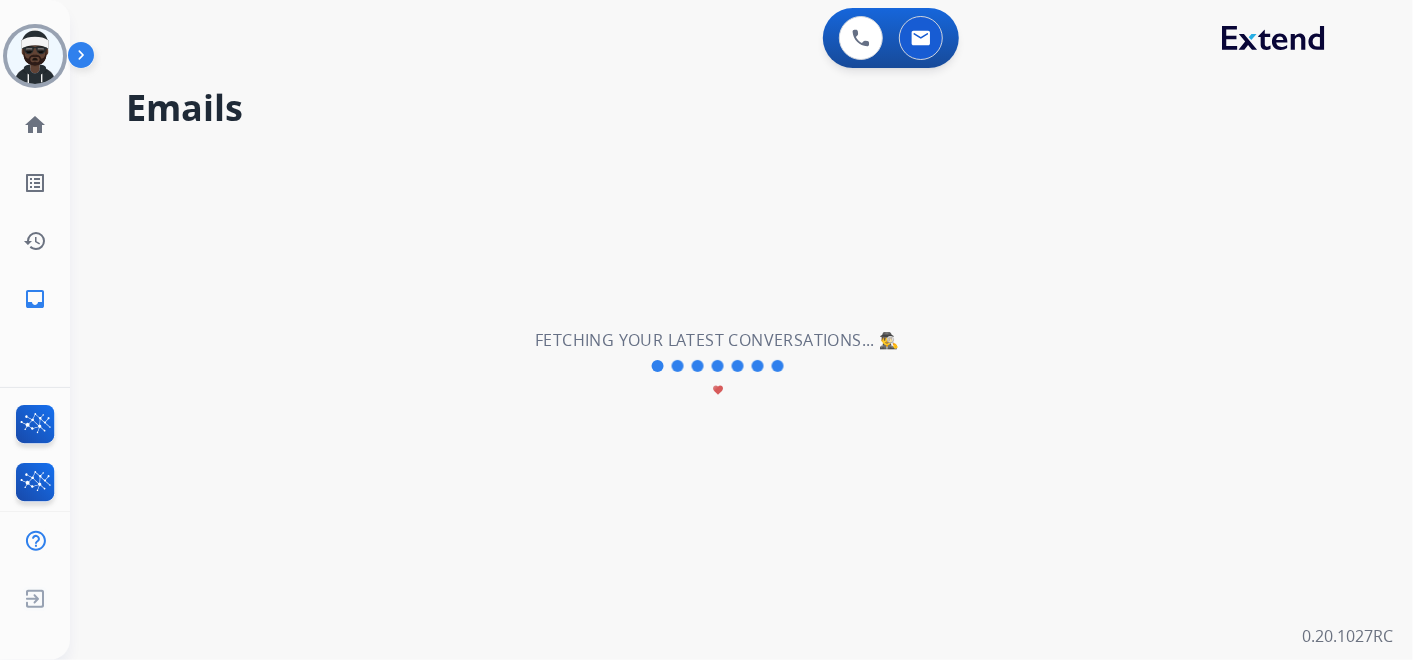 scroll, scrollTop: 0, scrollLeft: 0, axis: both 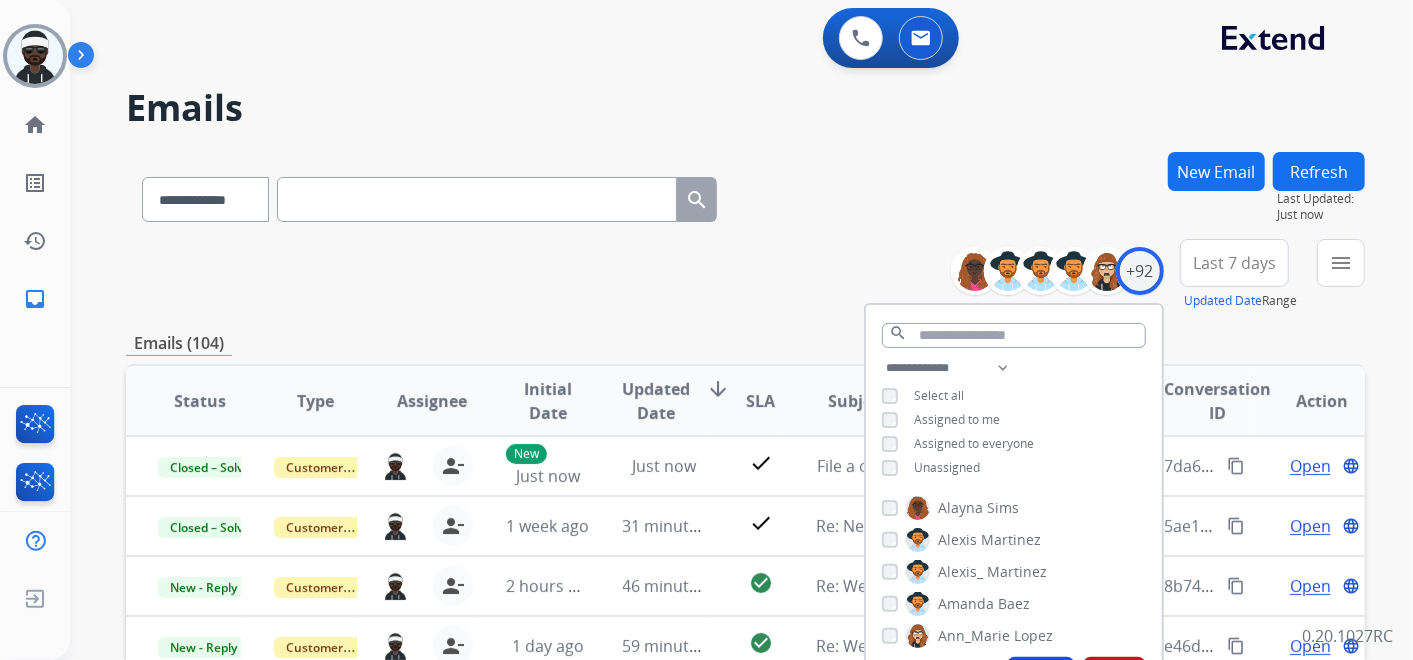 click on "**********" at bounding box center [745, 275] 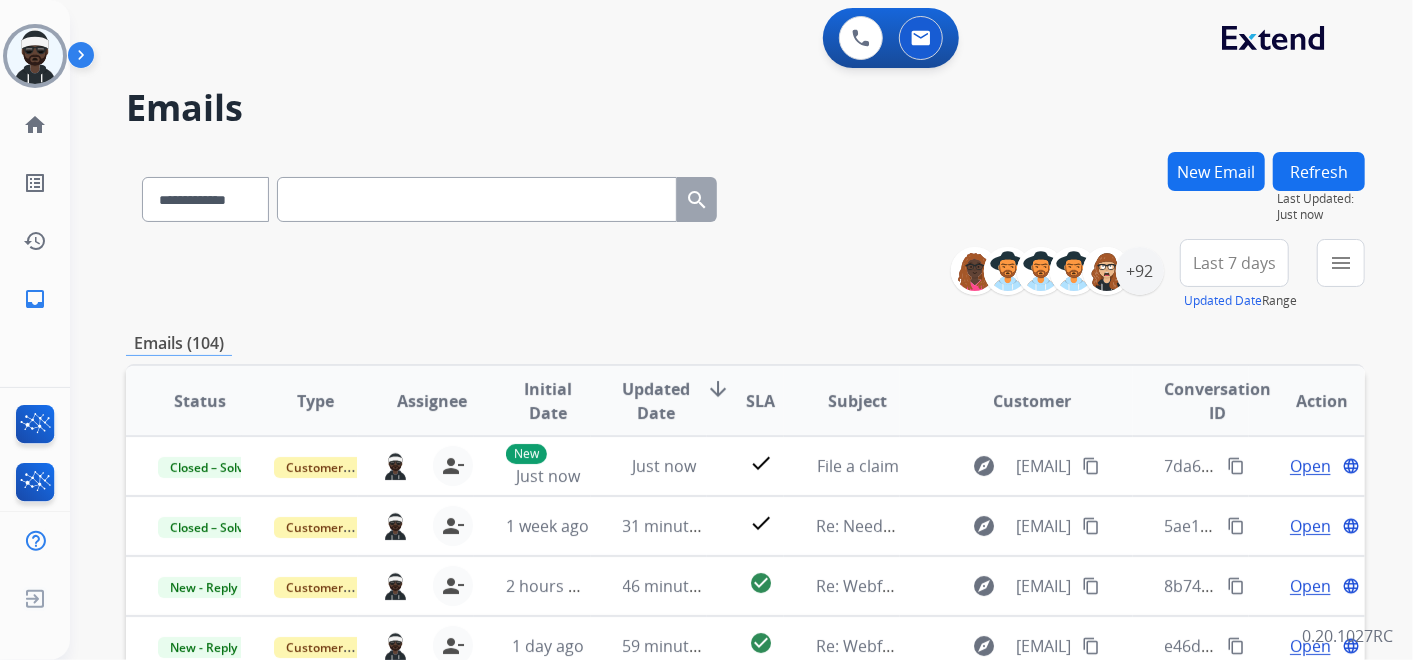 scroll, scrollTop: 1, scrollLeft: 0, axis: vertical 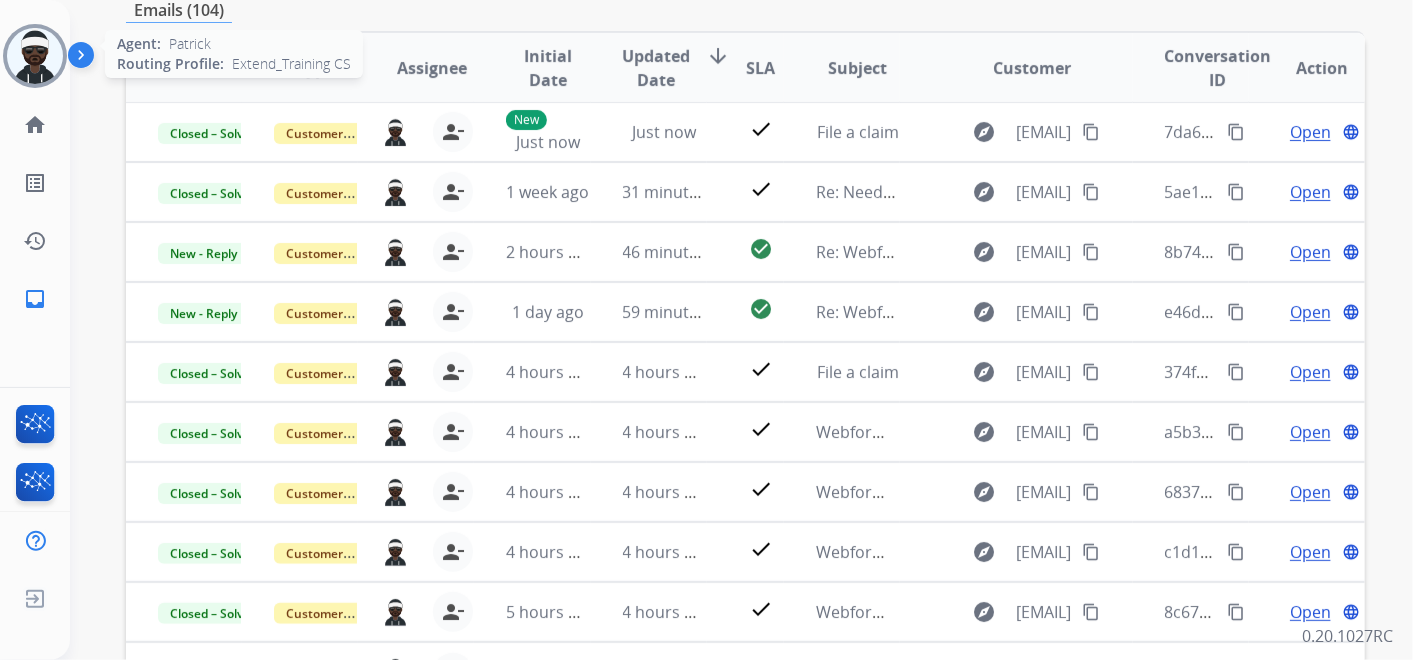 click at bounding box center [35, 56] 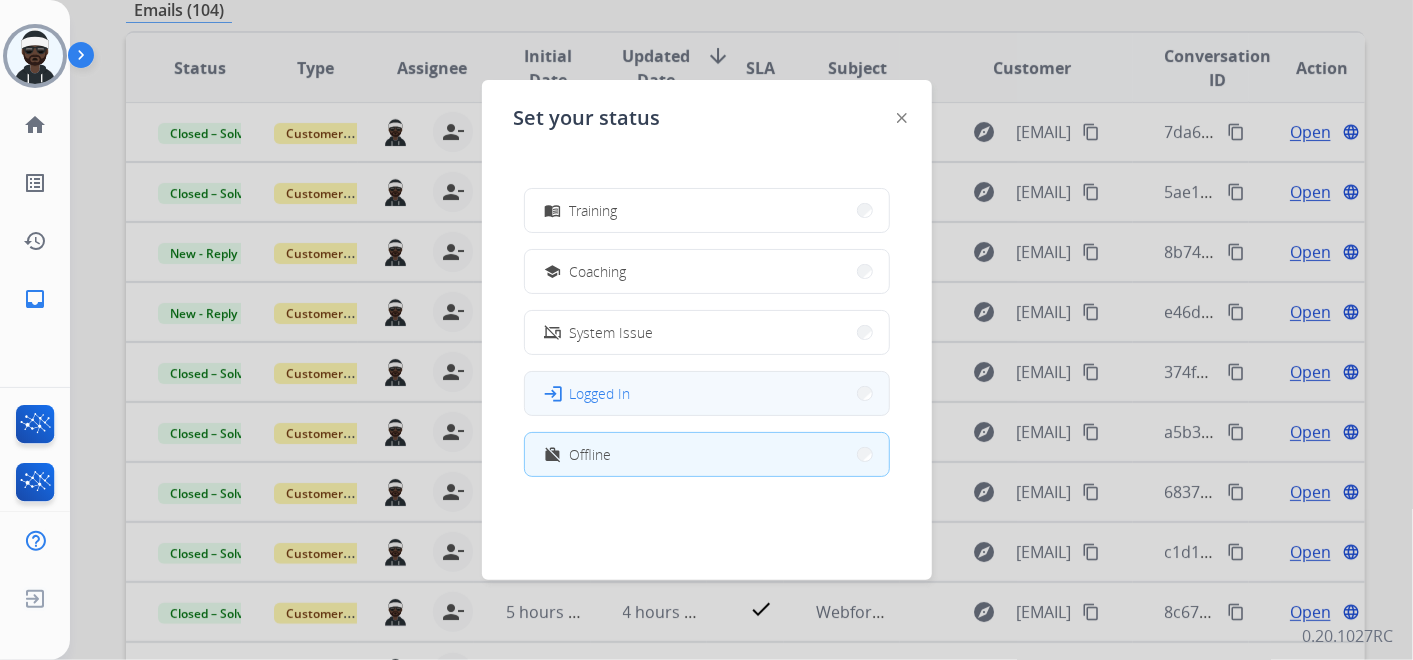 scroll, scrollTop: 377, scrollLeft: 0, axis: vertical 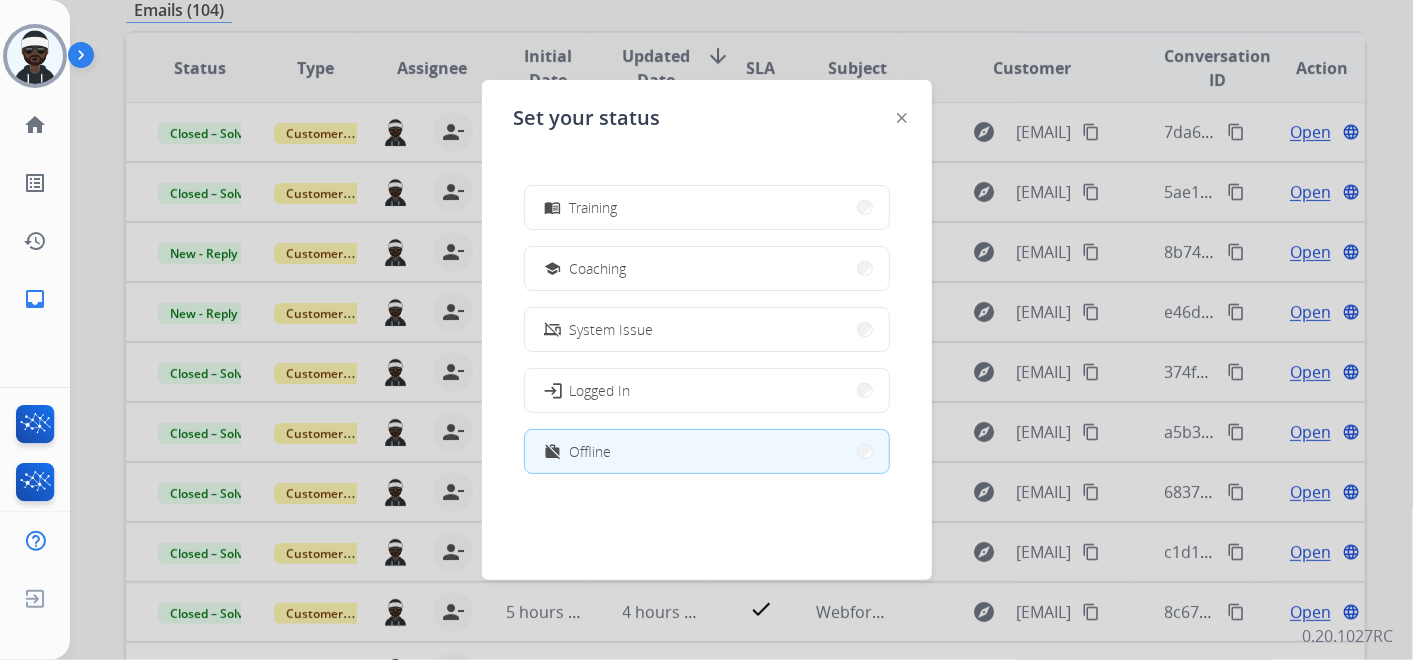 click on "work_off Offline" at bounding box center [707, 451] 